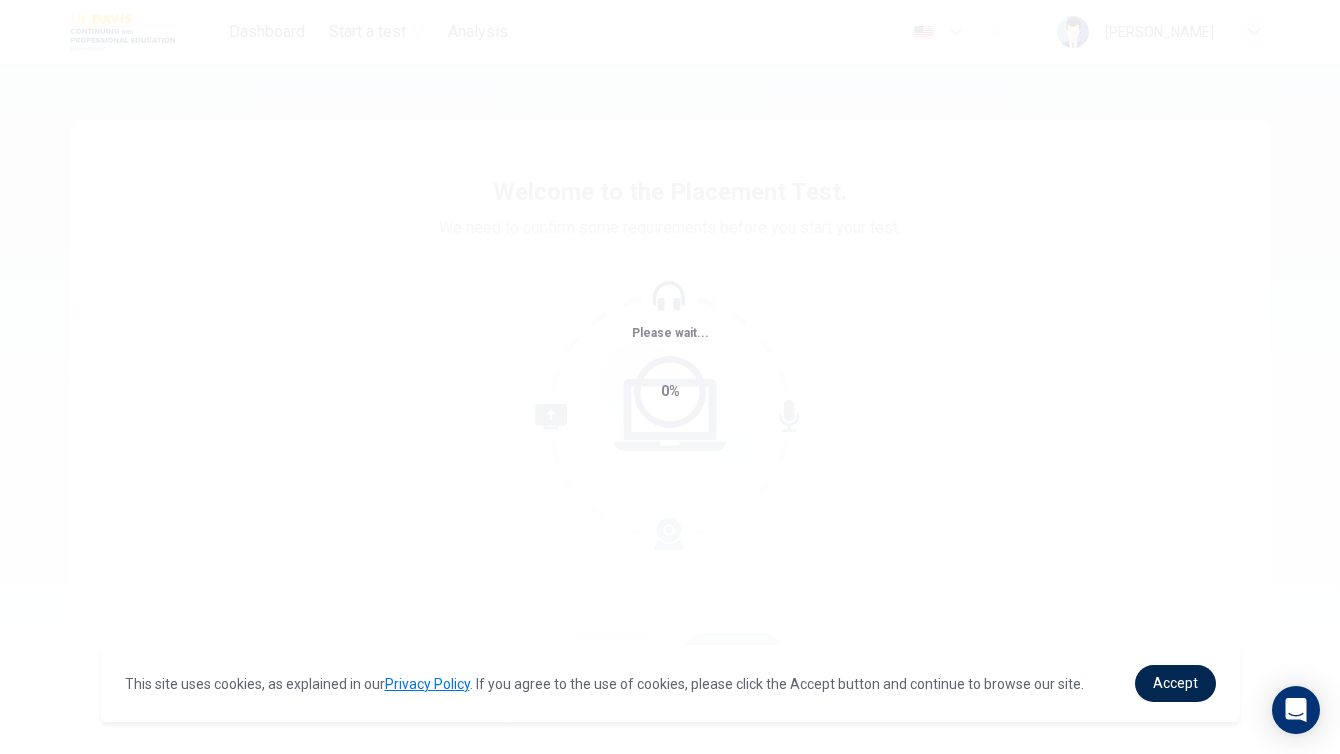 scroll, scrollTop: 0, scrollLeft: 0, axis: both 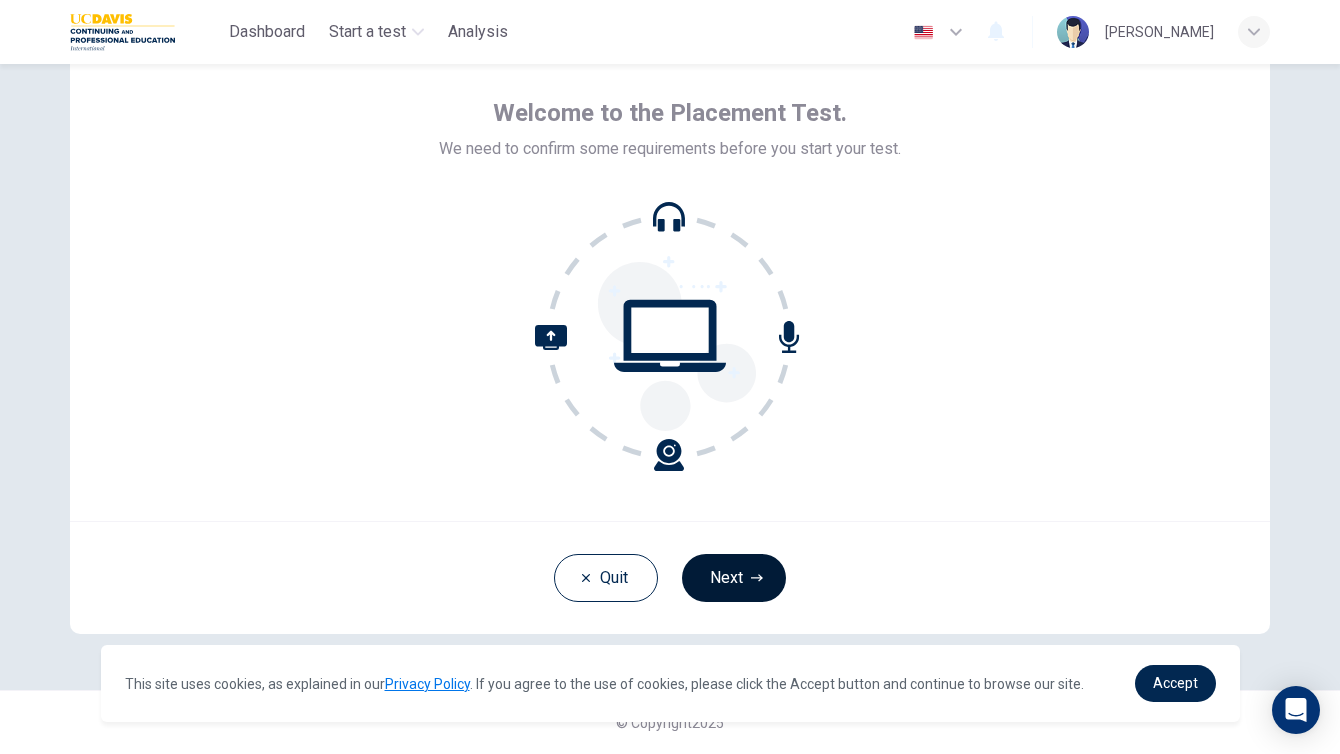 click on "Next" at bounding box center [734, 578] 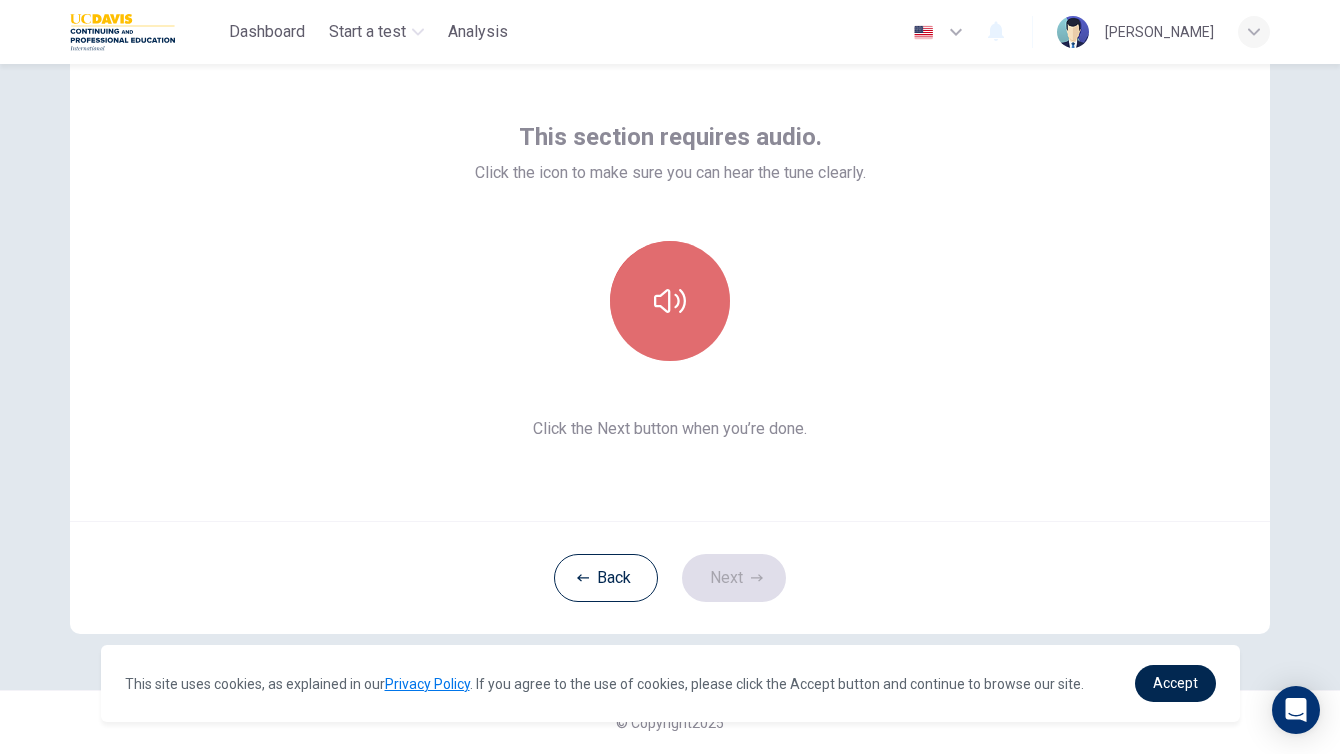 click 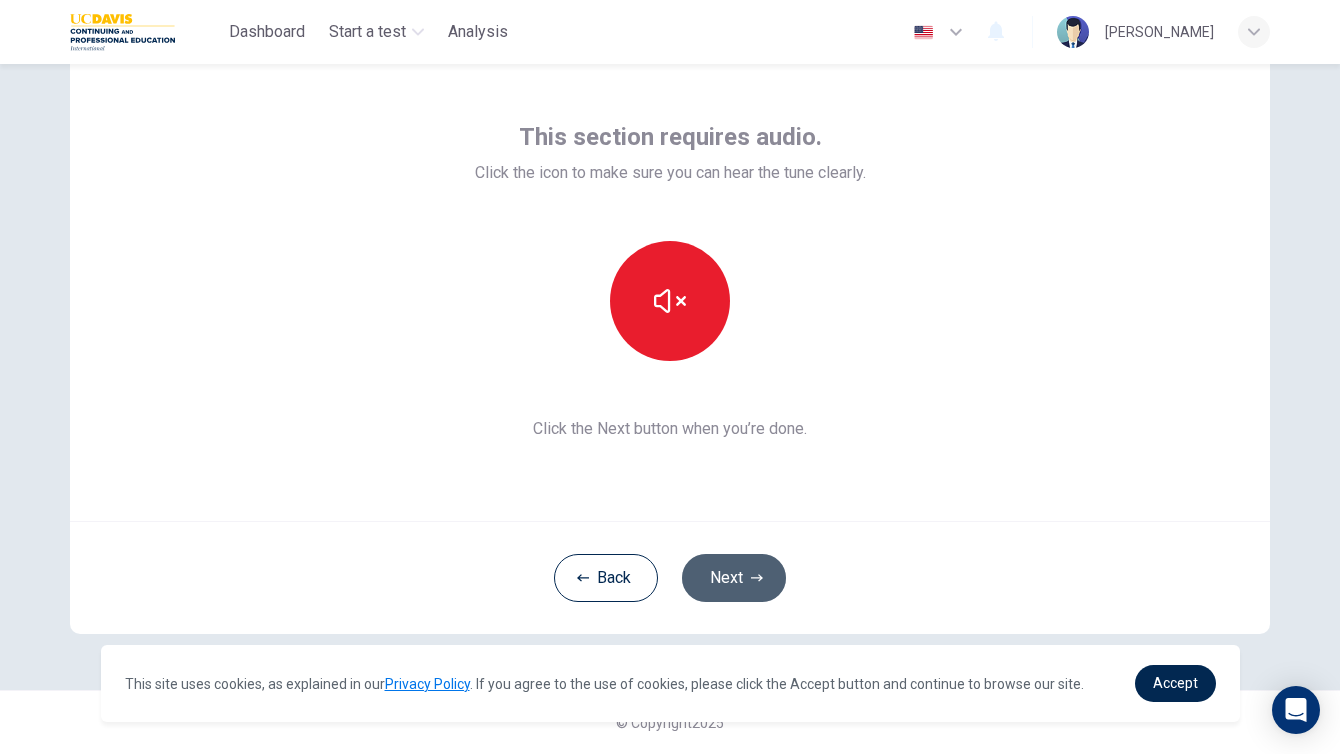 click on "Next" at bounding box center [734, 578] 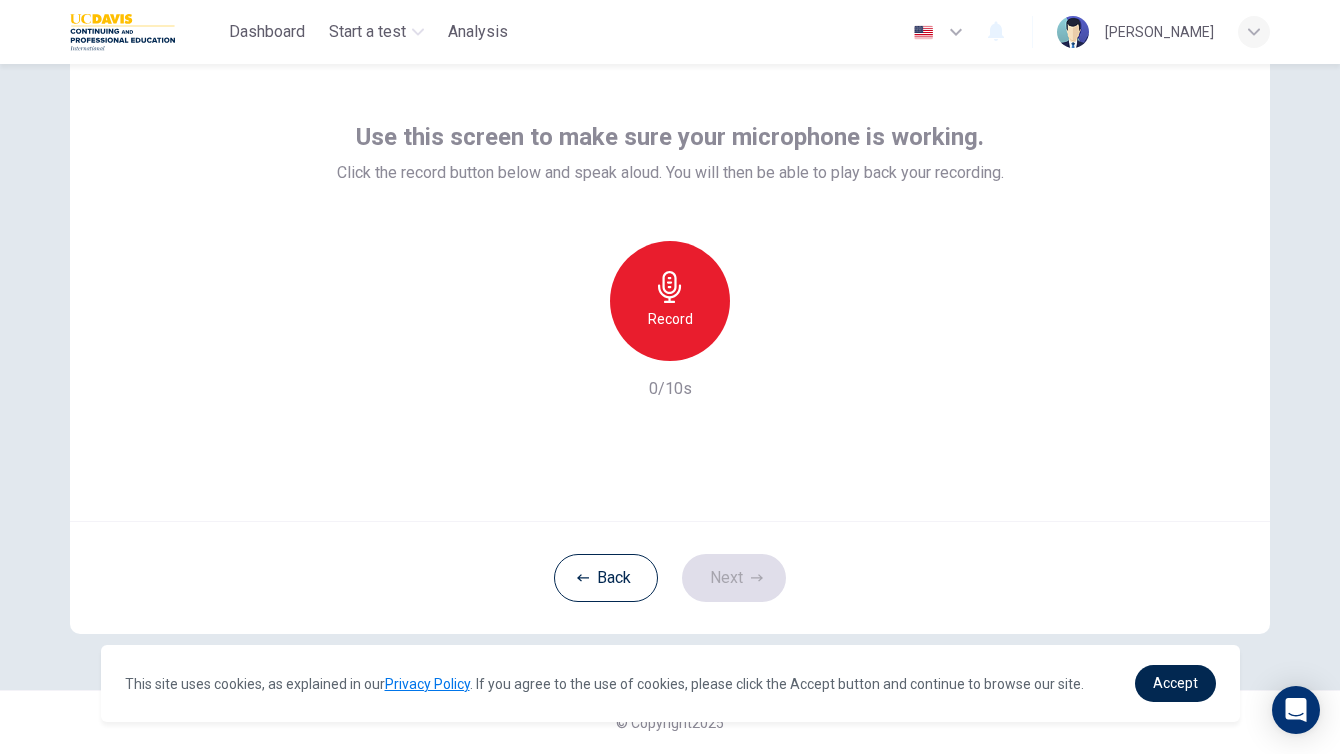 click 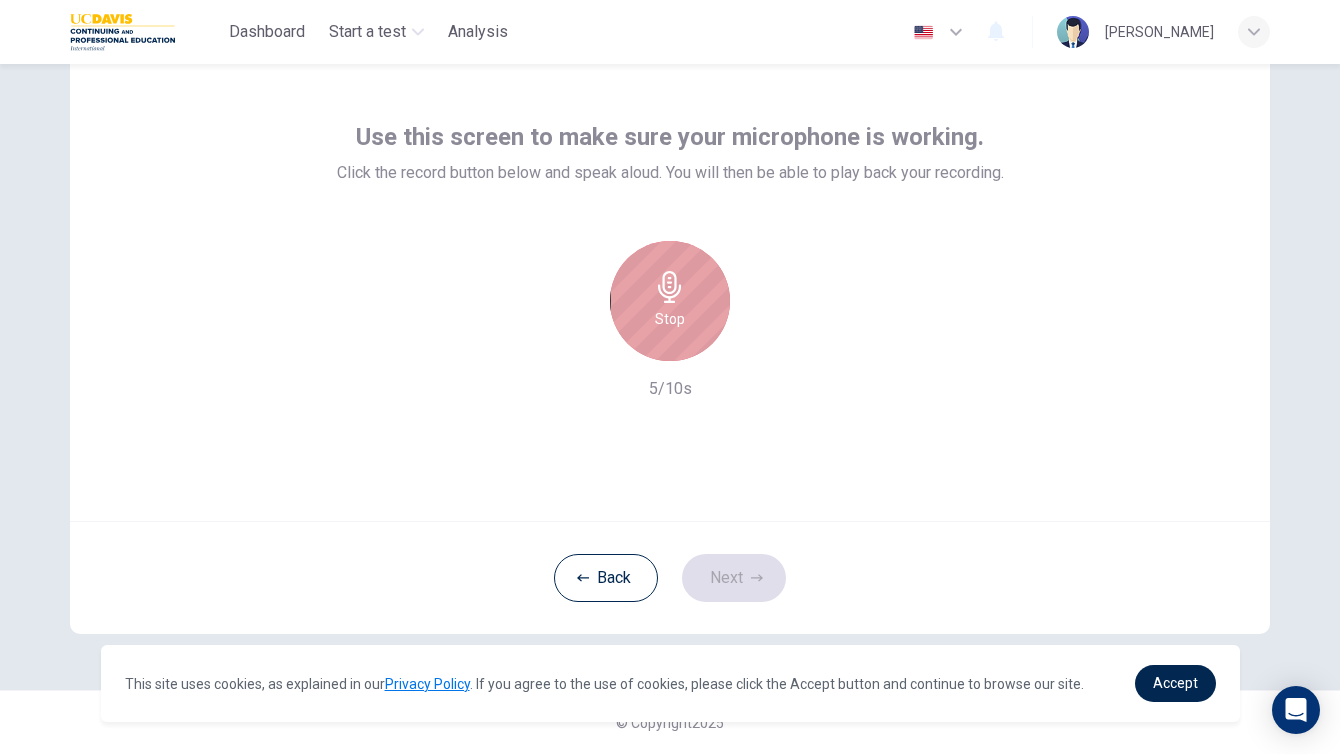 click 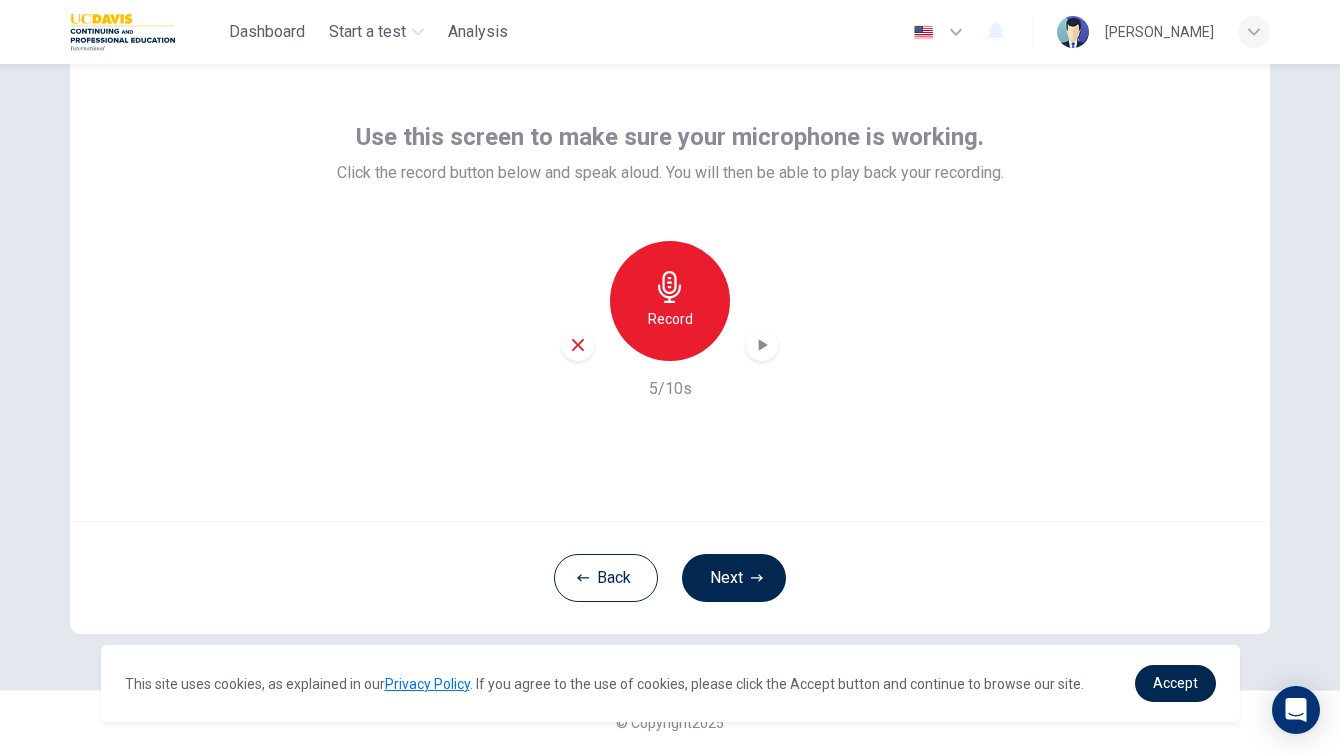 click 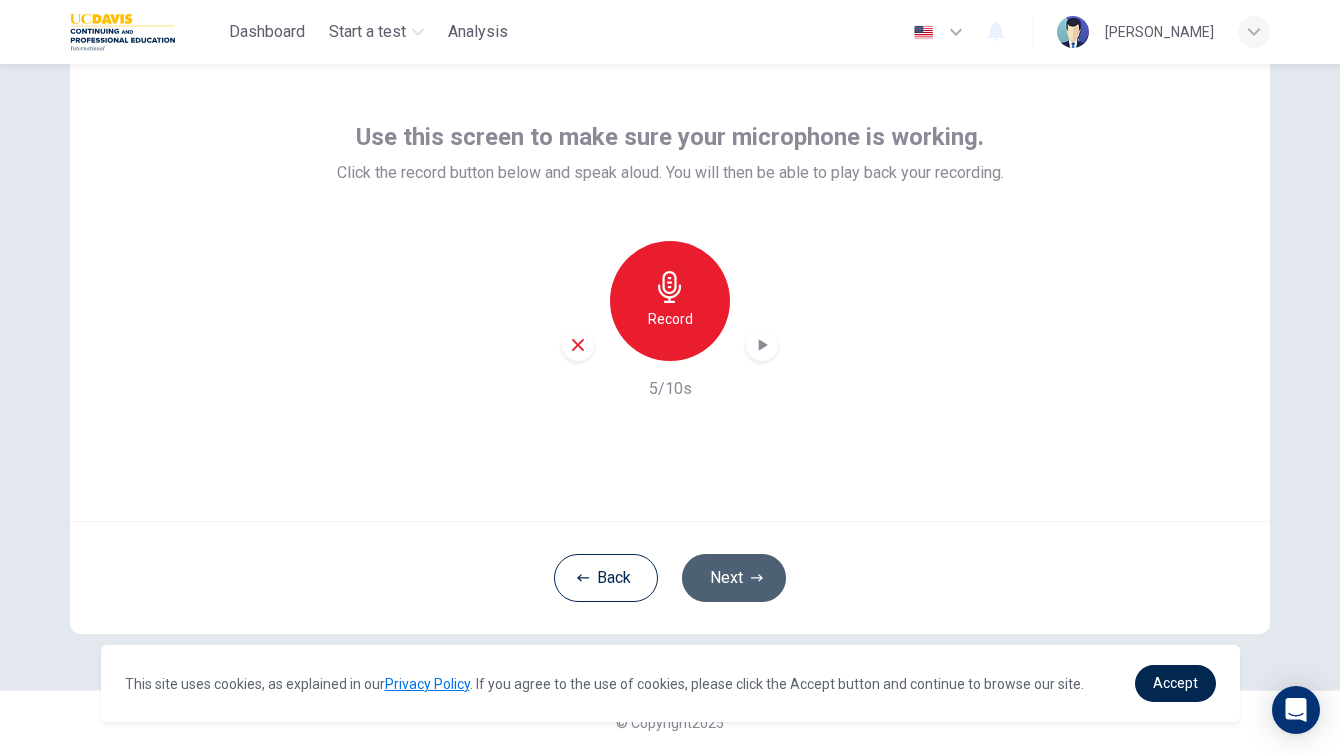 click on "Next" at bounding box center [734, 578] 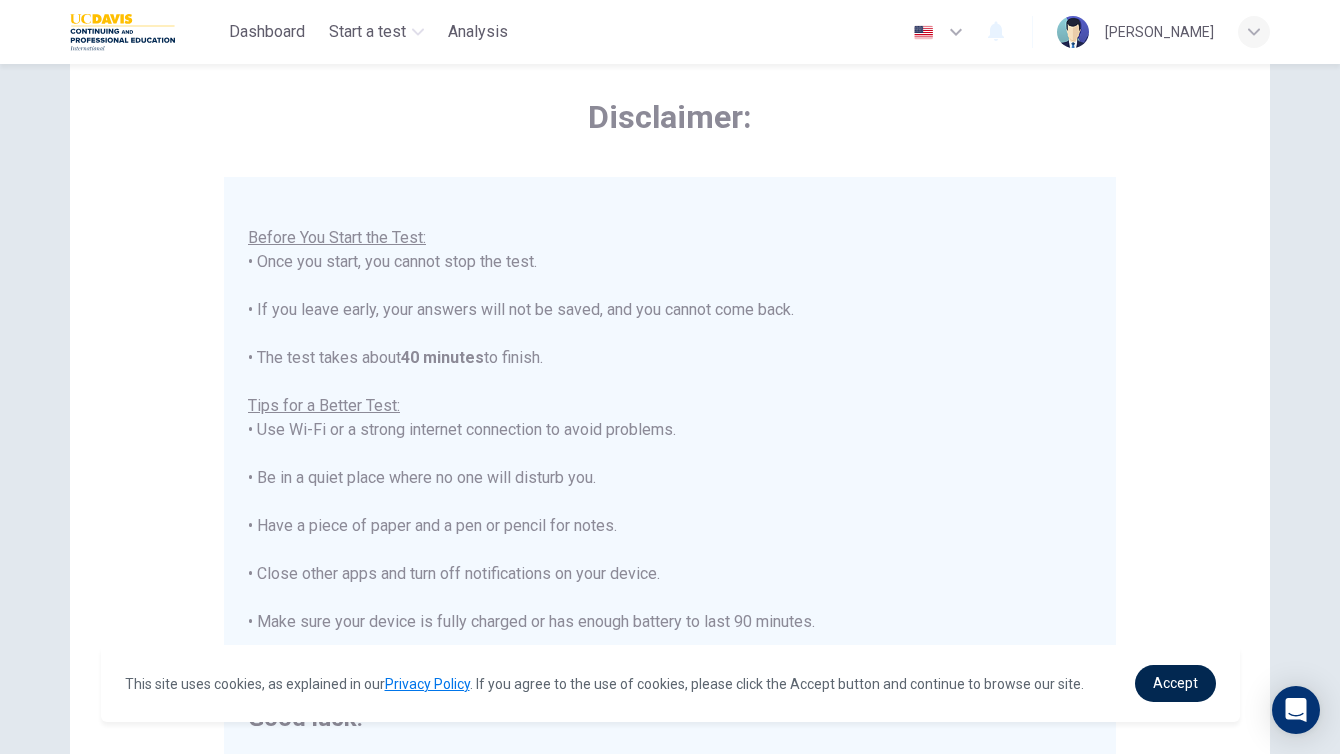scroll, scrollTop: 21, scrollLeft: 0, axis: vertical 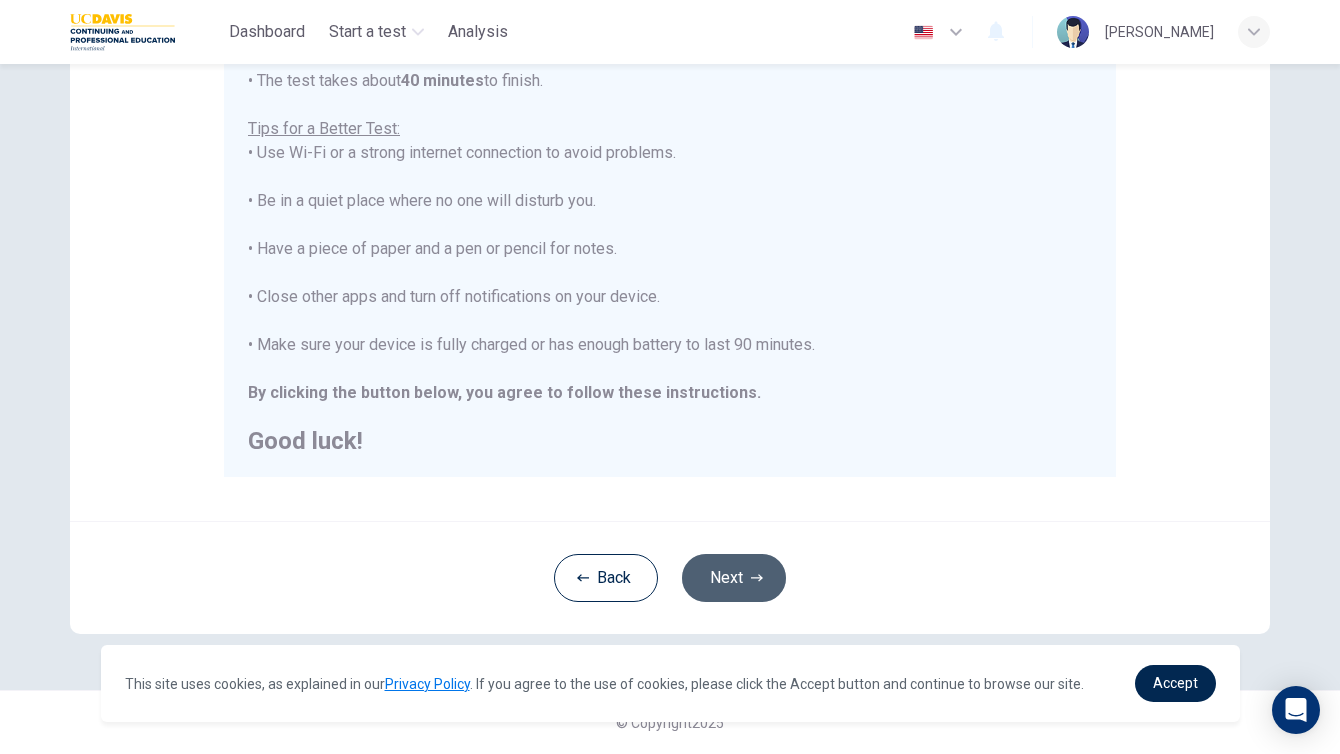 click on "Next" at bounding box center [734, 578] 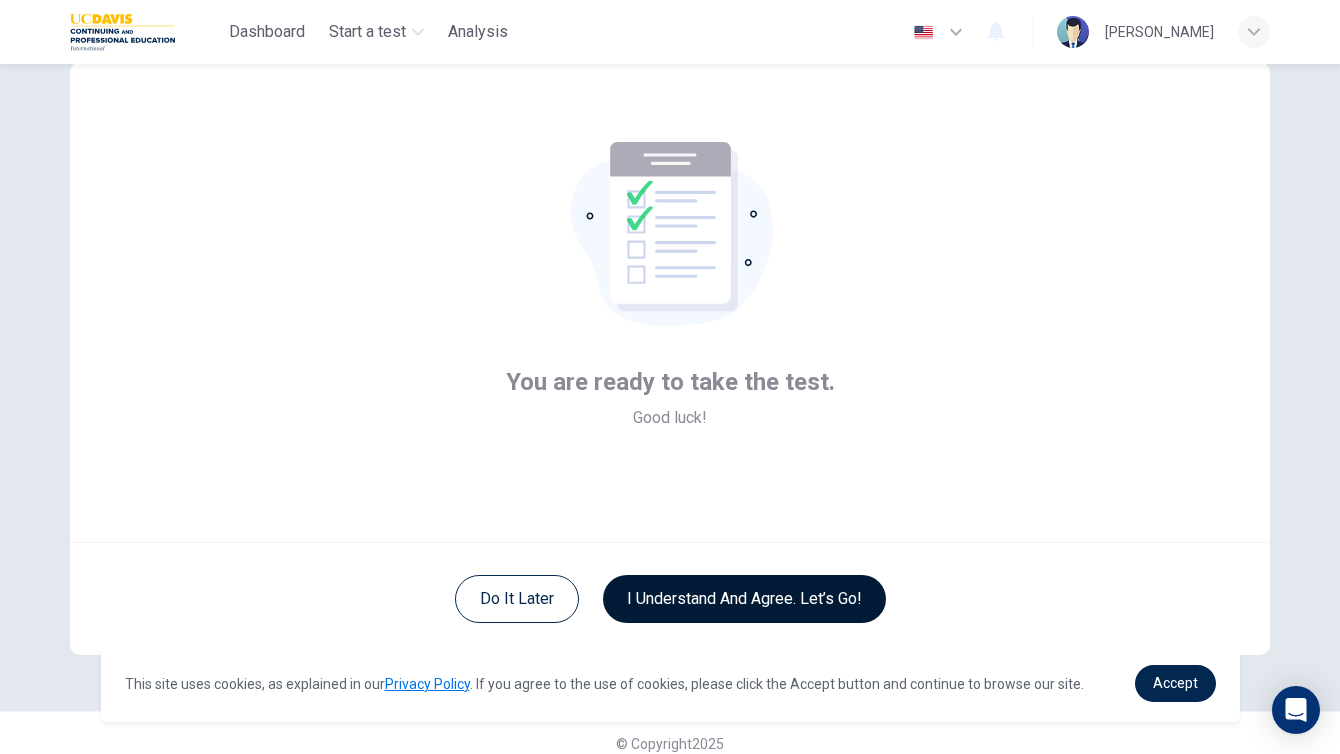 scroll, scrollTop: 59, scrollLeft: 0, axis: vertical 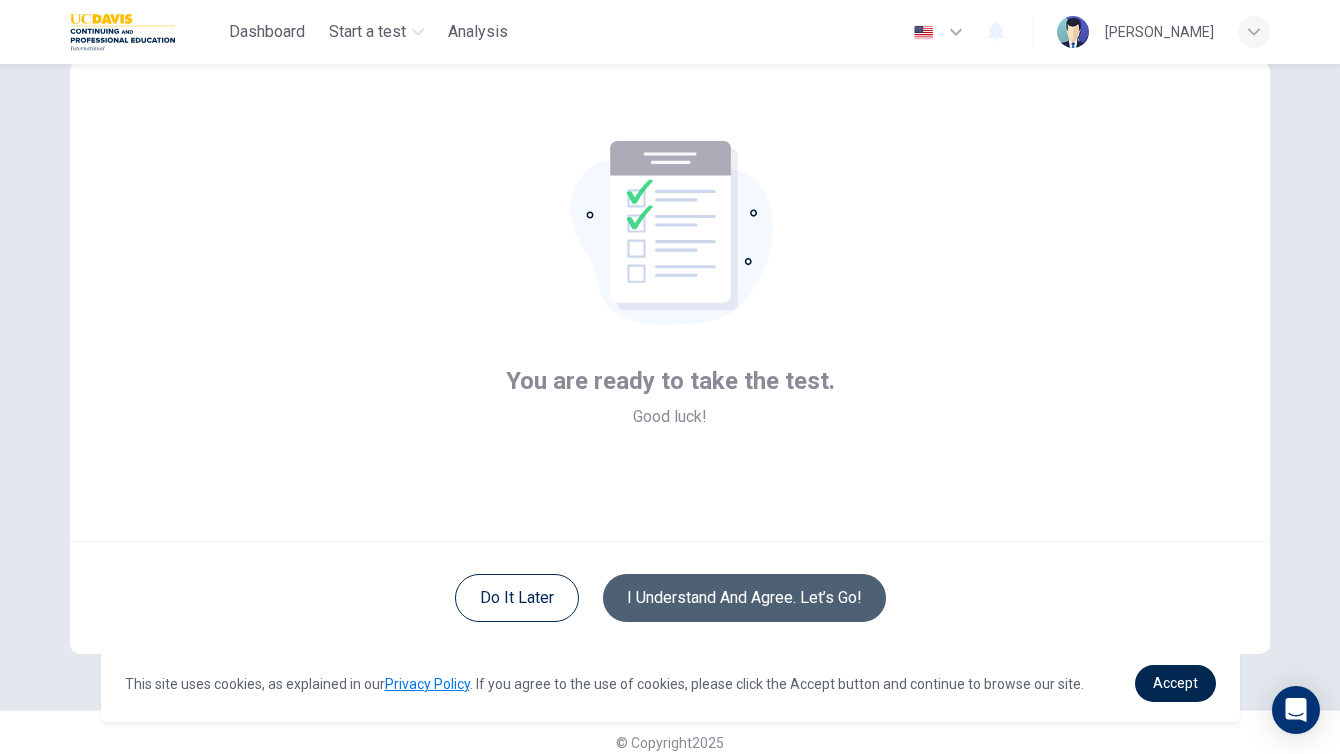 click on "I understand and agree. Let’s go!" at bounding box center [744, 598] 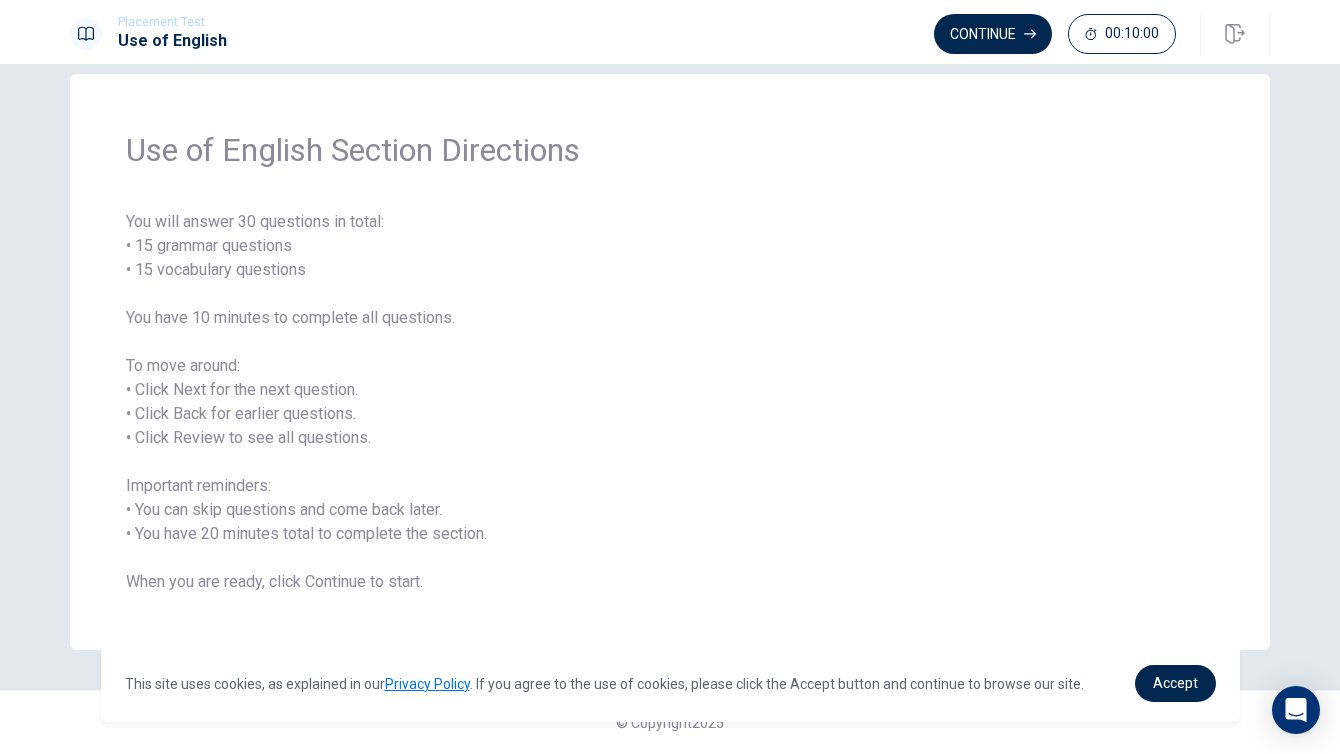 scroll, scrollTop: 30, scrollLeft: 0, axis: vertical 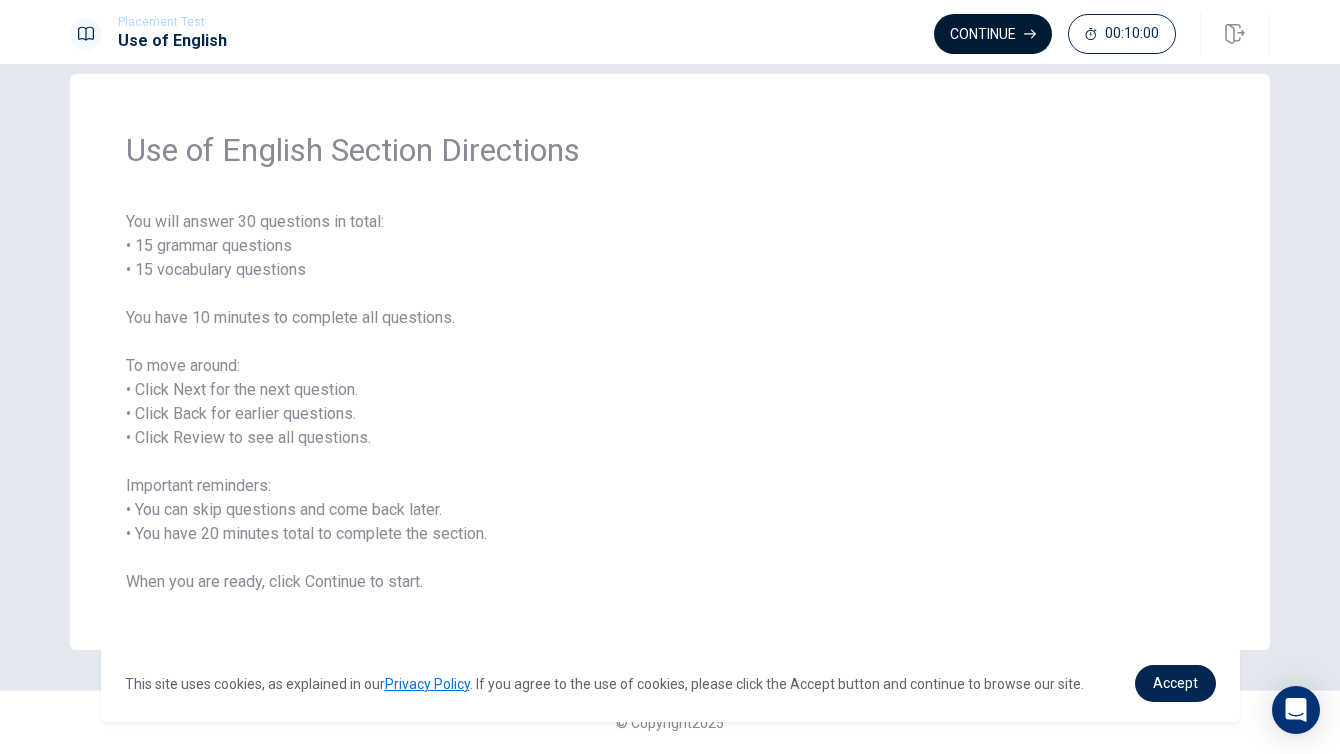 click on "Continue" at bounding box center [993, 34] 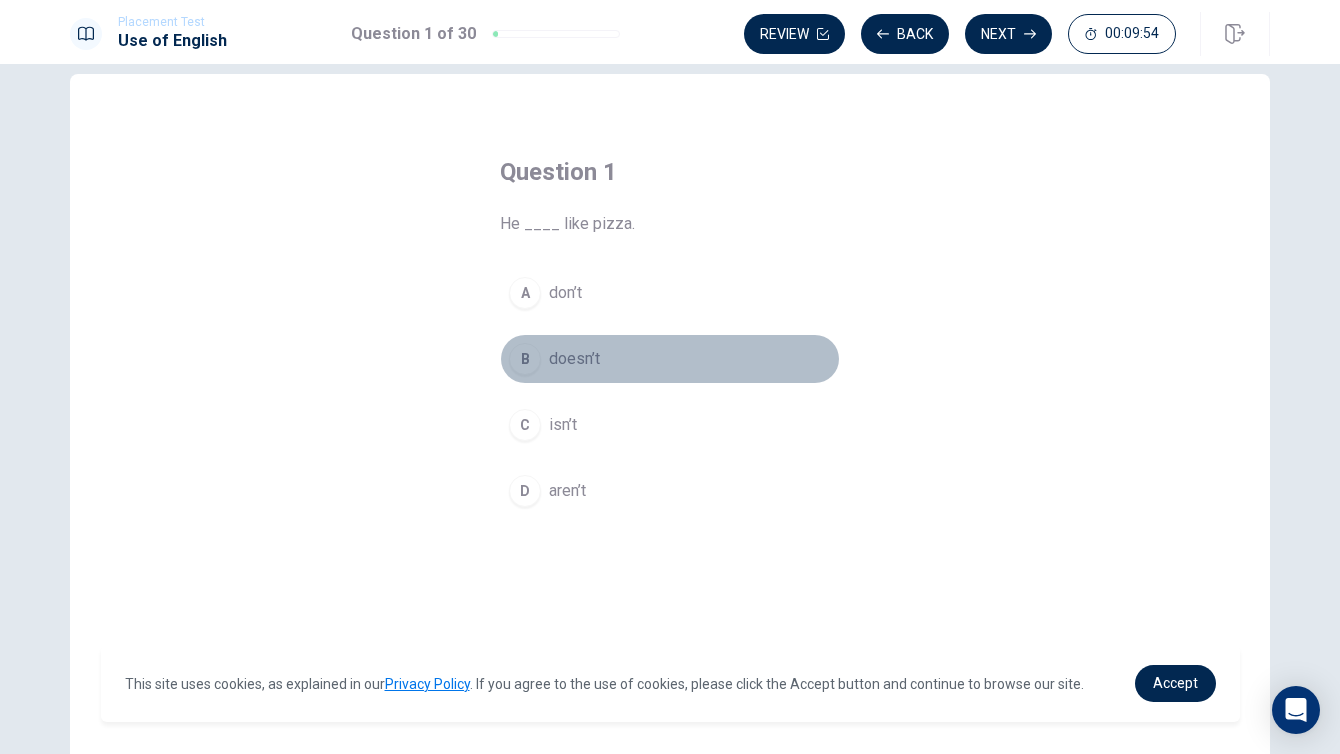 click on "B" at bounding box center (525, 359) 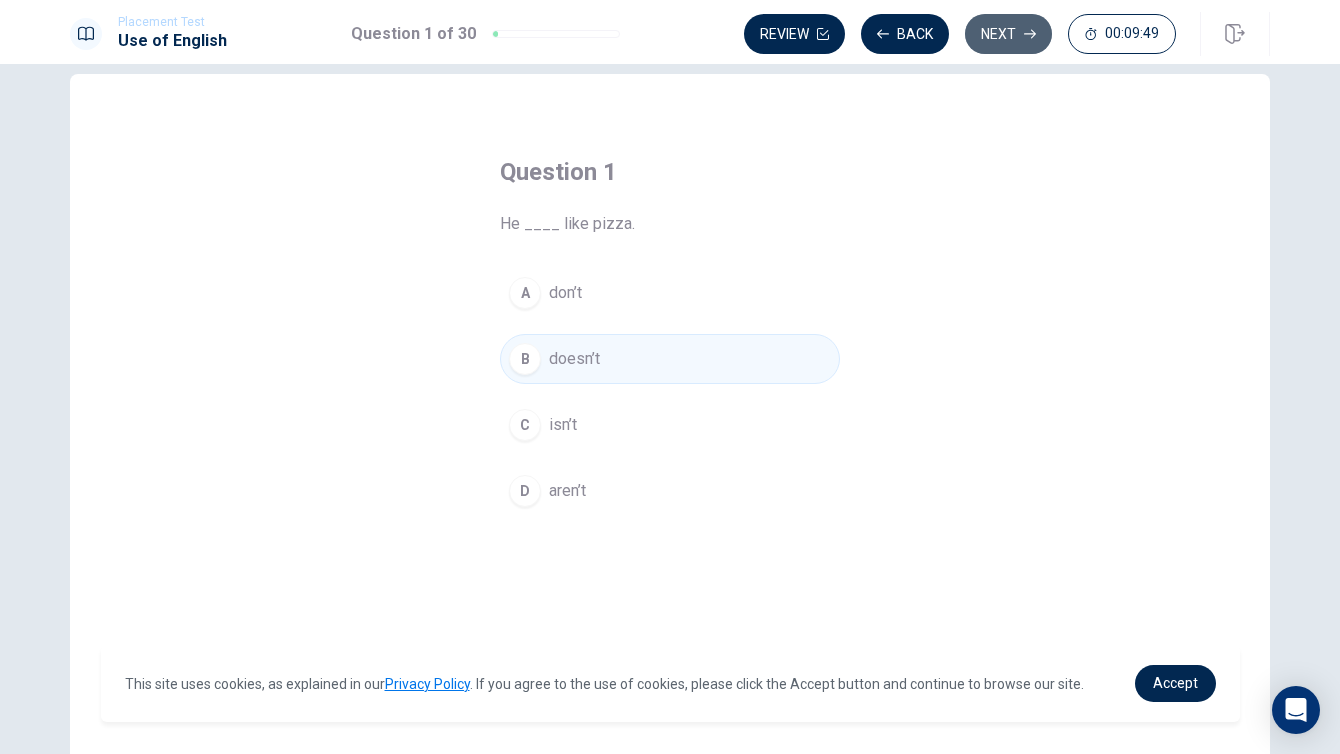 click on "Next" at bounding box center [1008, 34] 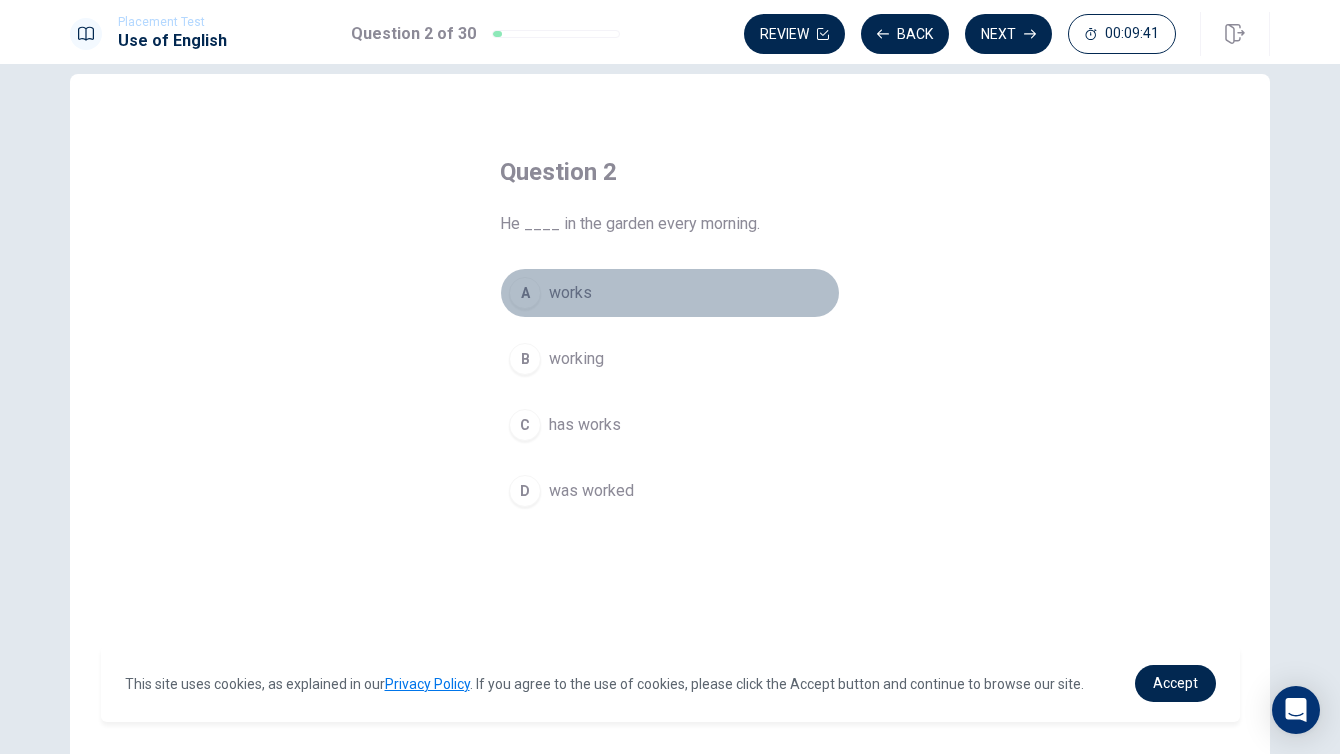 click on "A works" at bounding box center (670, 293) 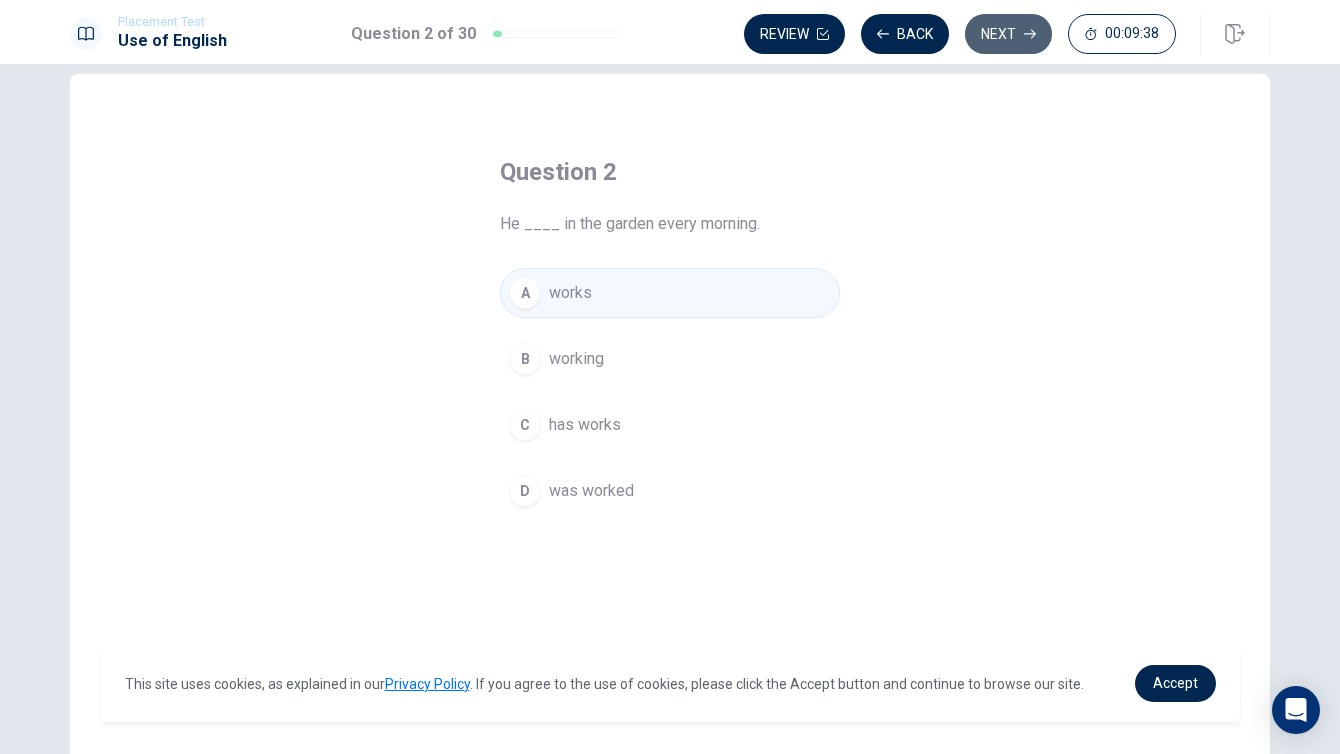 click 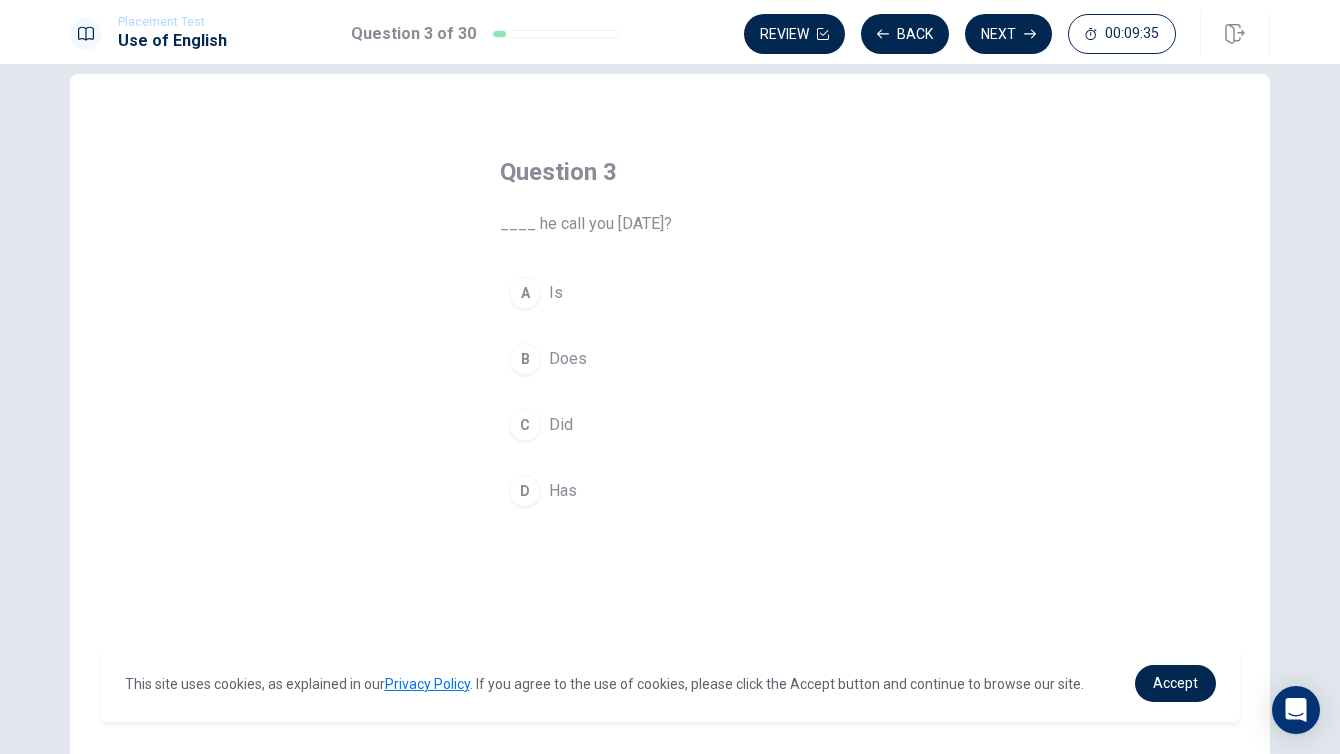 click on "C Did" at bounding box center (670, 425) 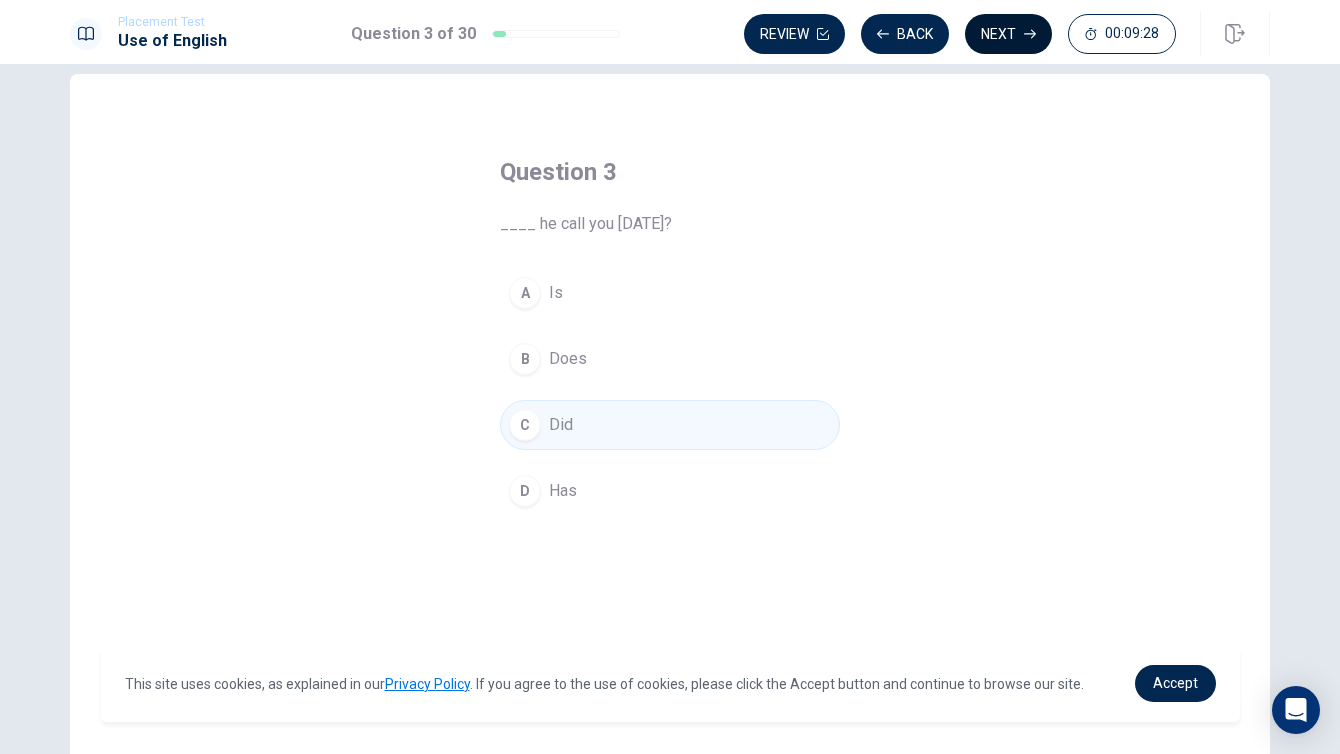 click on "Next" at bounding box center [1008, 34] 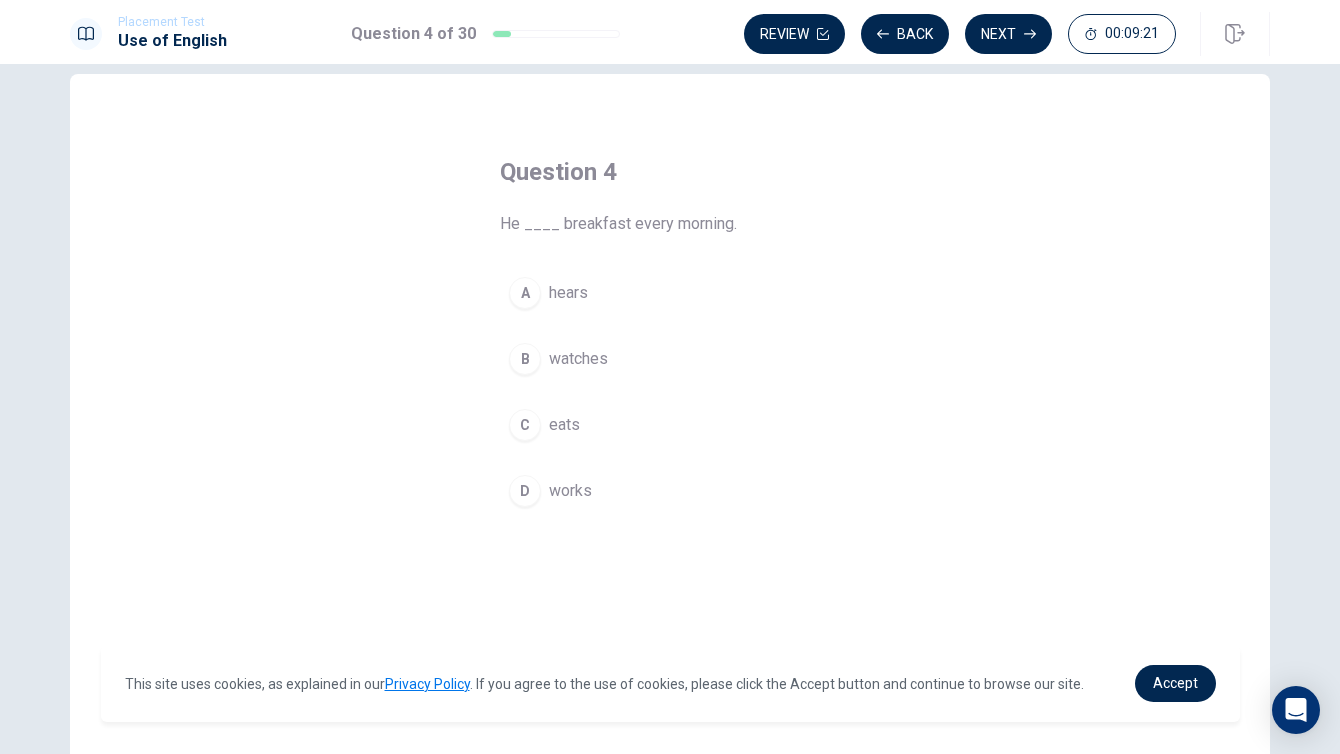 click on "C eats" at bounding box center [670, 425] 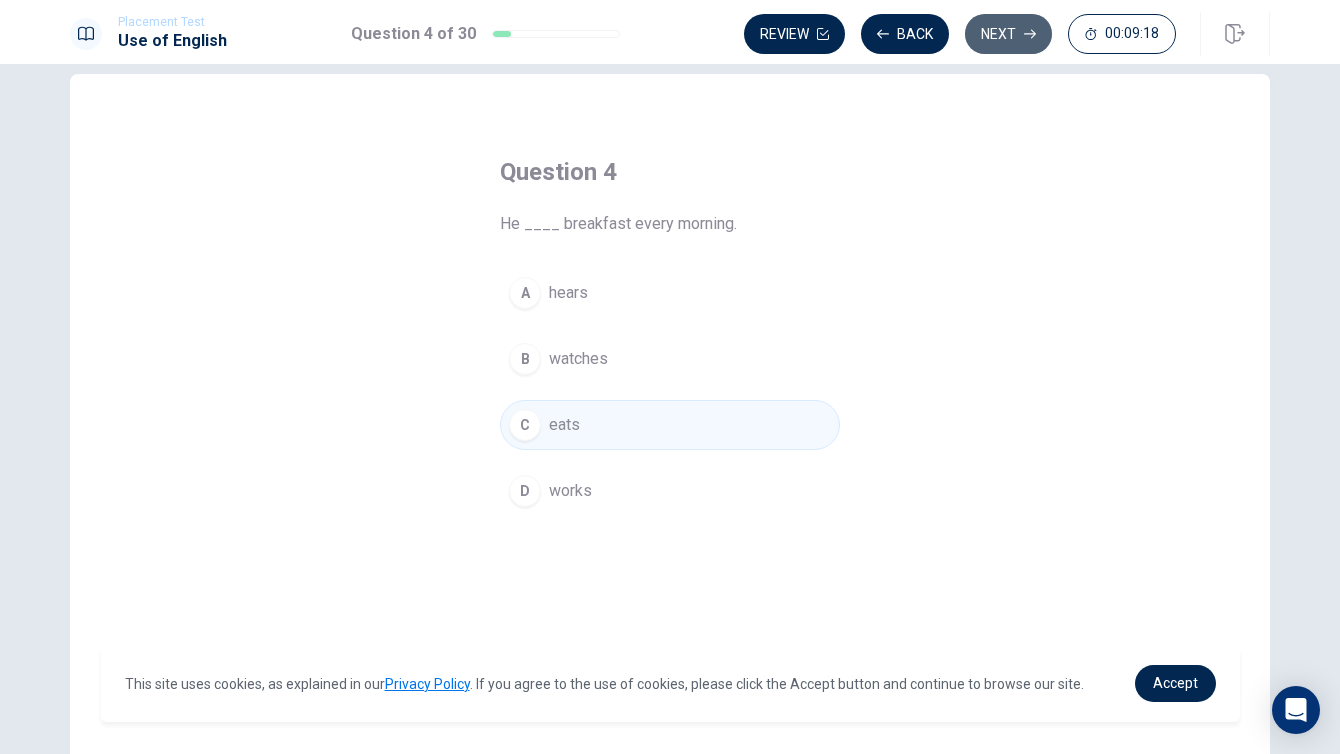 click on "Next" at bounding box center [1008, 34] 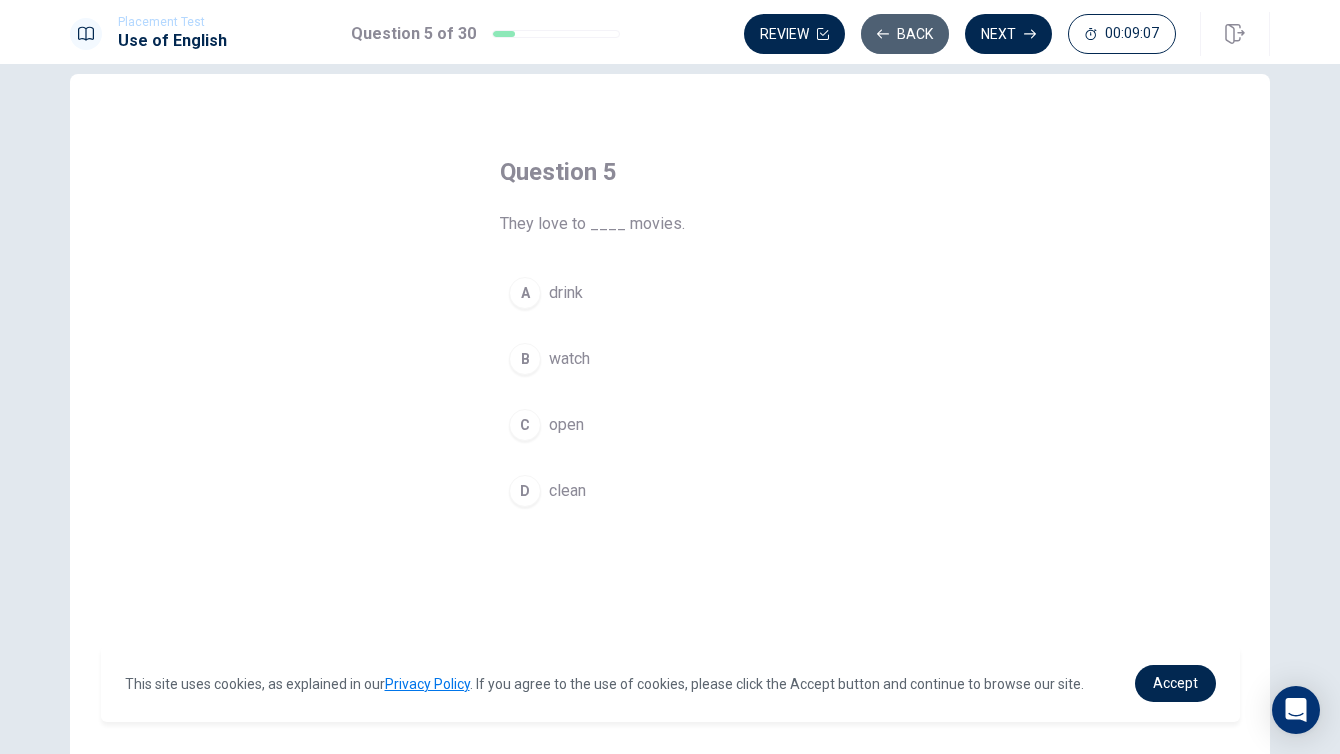 click on "Back" at bounding box center (905, 34) 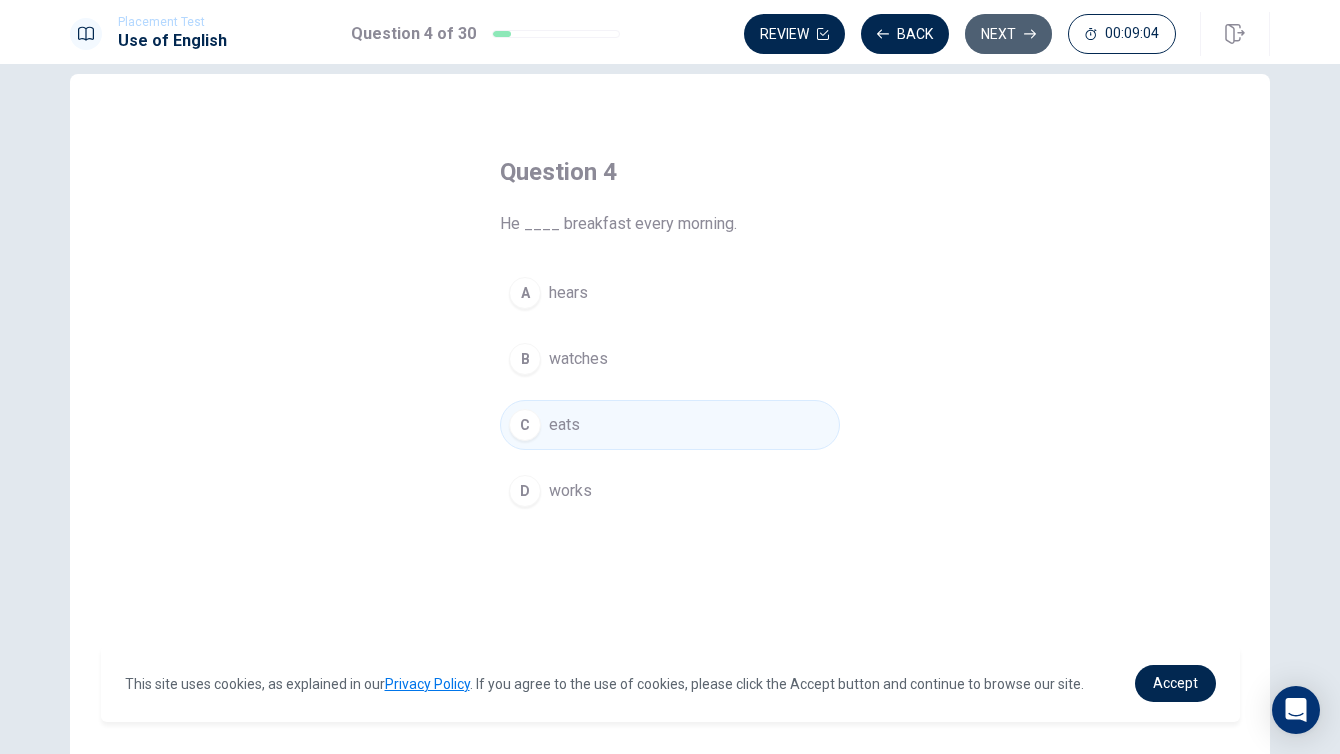click on "Next" at bounding box center [1008, 34] 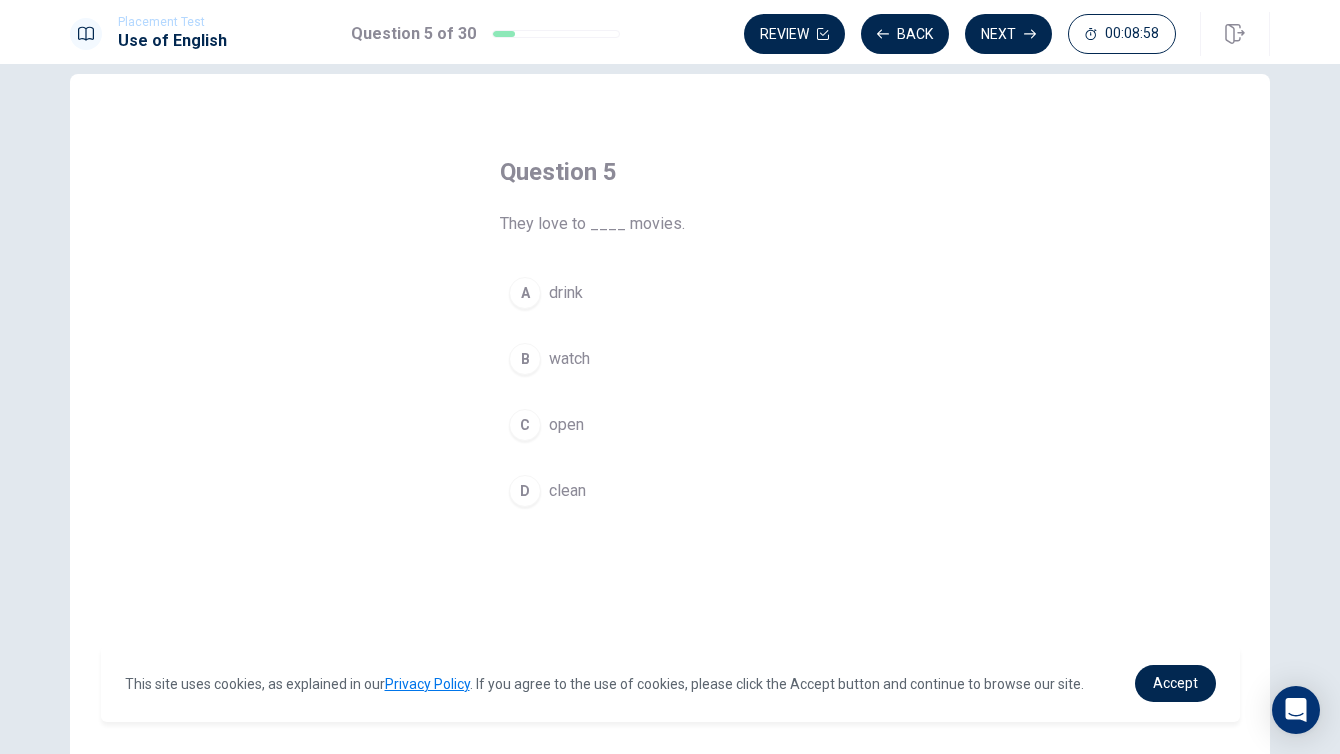 click on "watch" at bounding box center (569, 359) 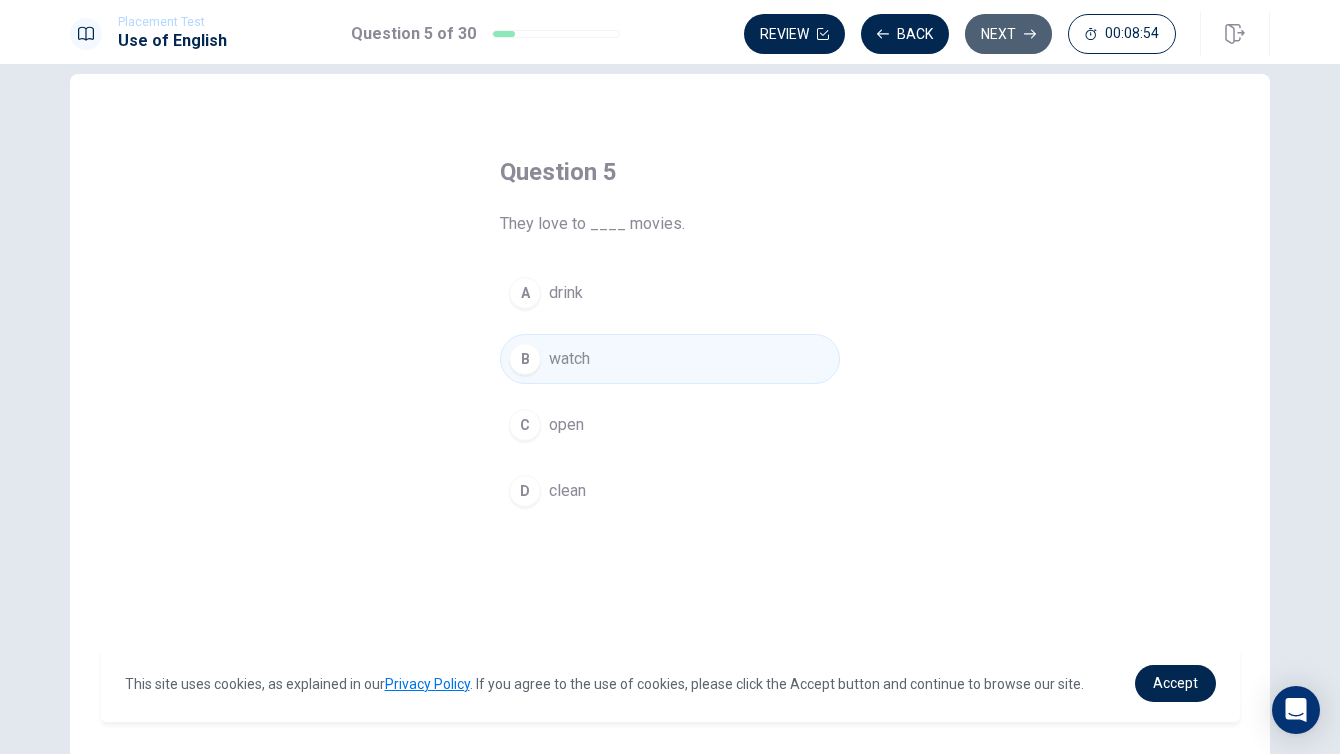 click on "Next" at bounding box center [1008, 34] 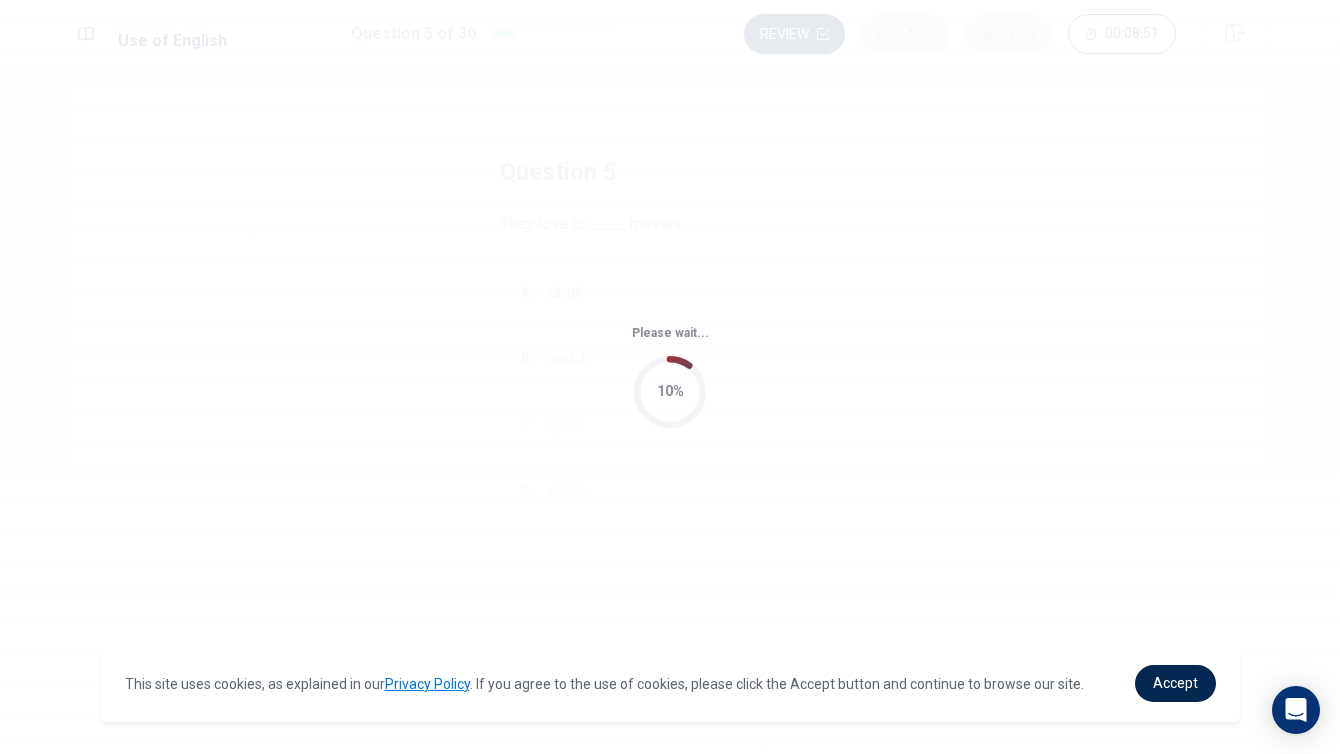 scroll, scrollTop: 0, scrollLeft: 0, axis: both 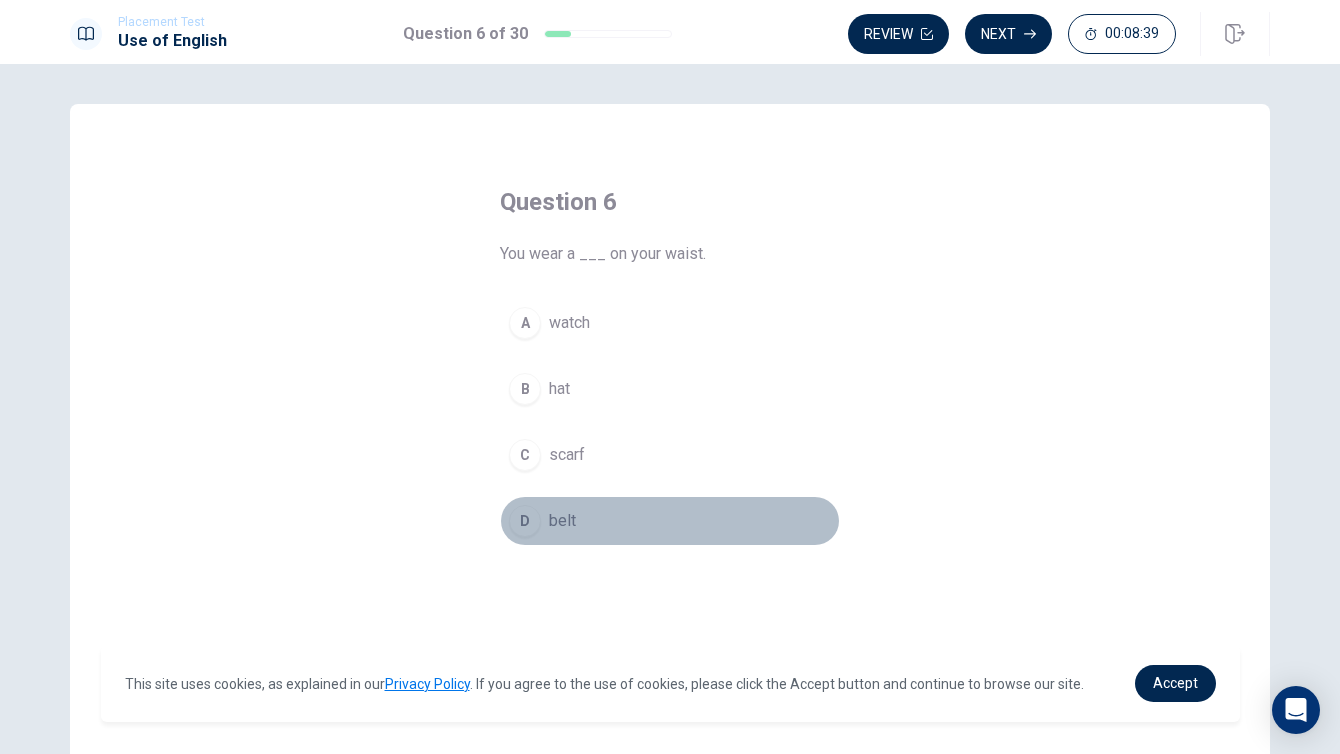 click on "D belt" at bounding box center (670, 521) 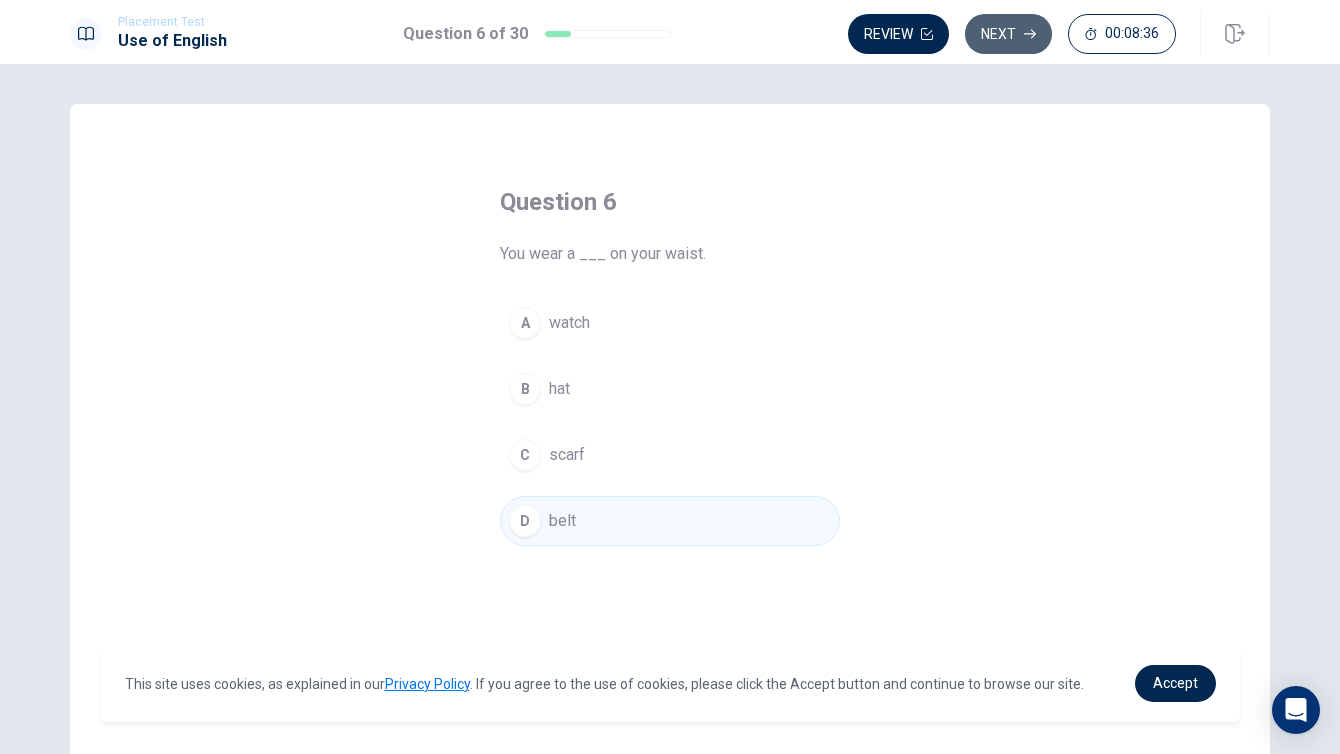 click on "Next" at bounding box center [1008, 34] 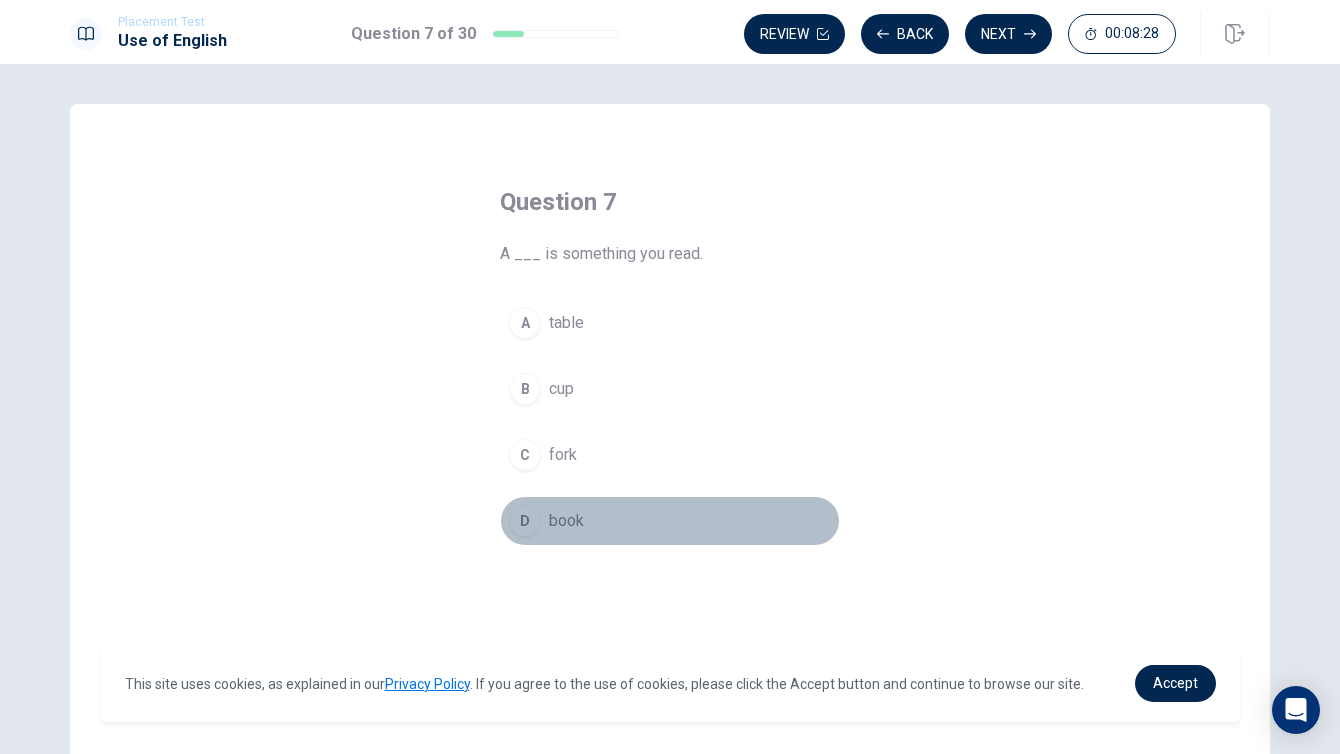 click on "book" at bounding box center (566, 521) 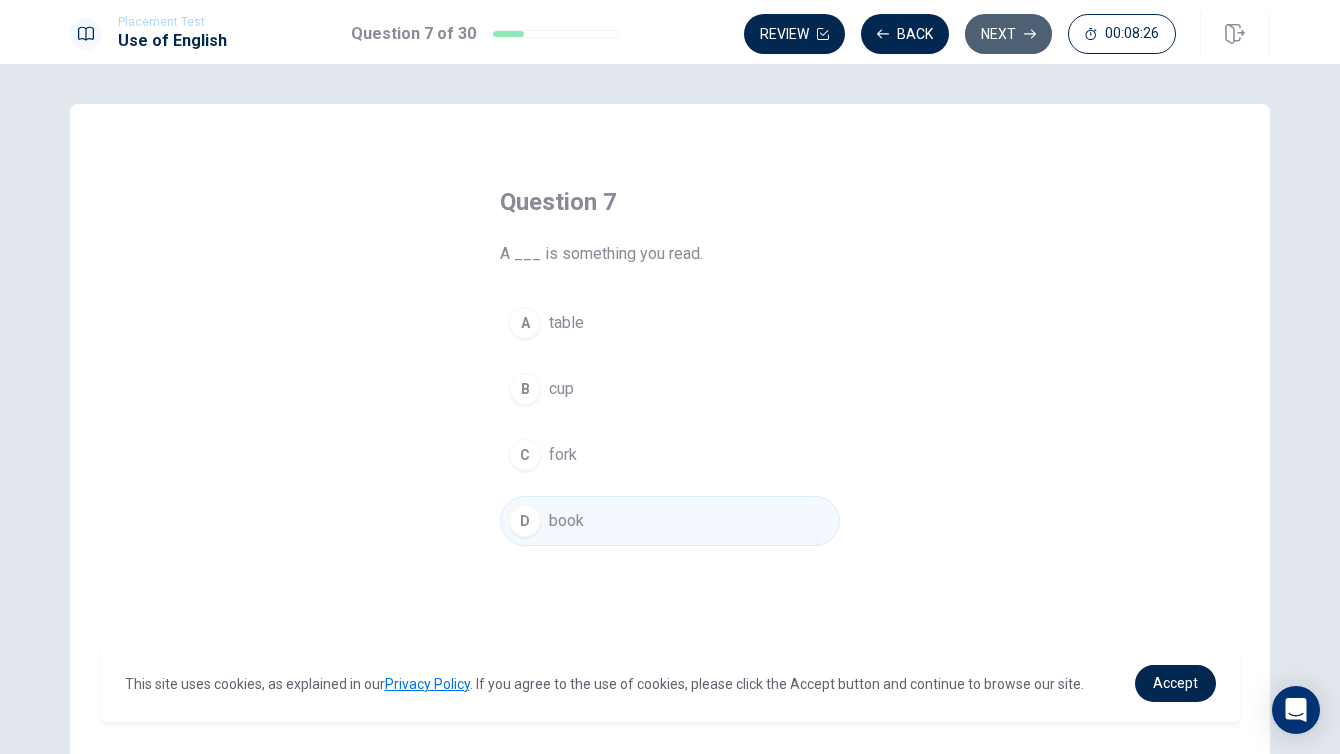 click on "Next" at bounding box center (1008, 34) 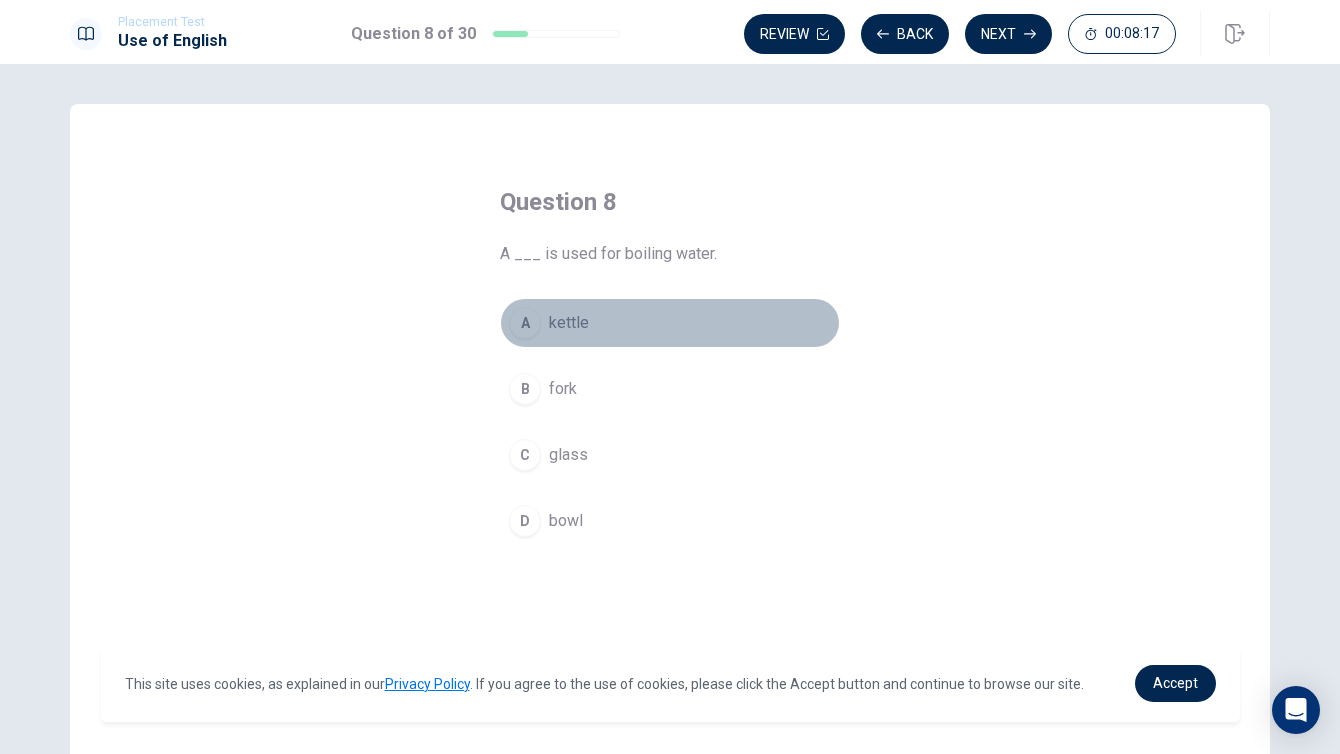 click on "A kettle" at bounding box center (670, 323) 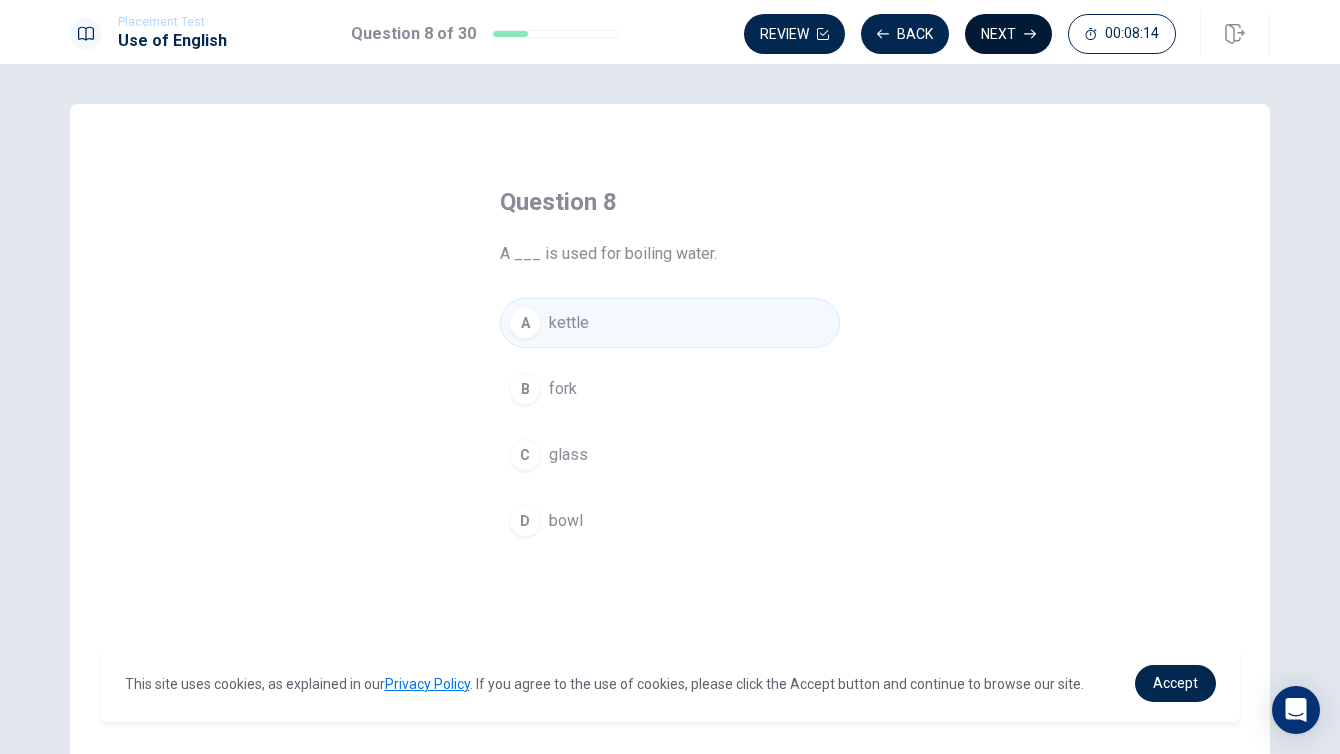 click on "Next" at bounding box center [1008, 34] 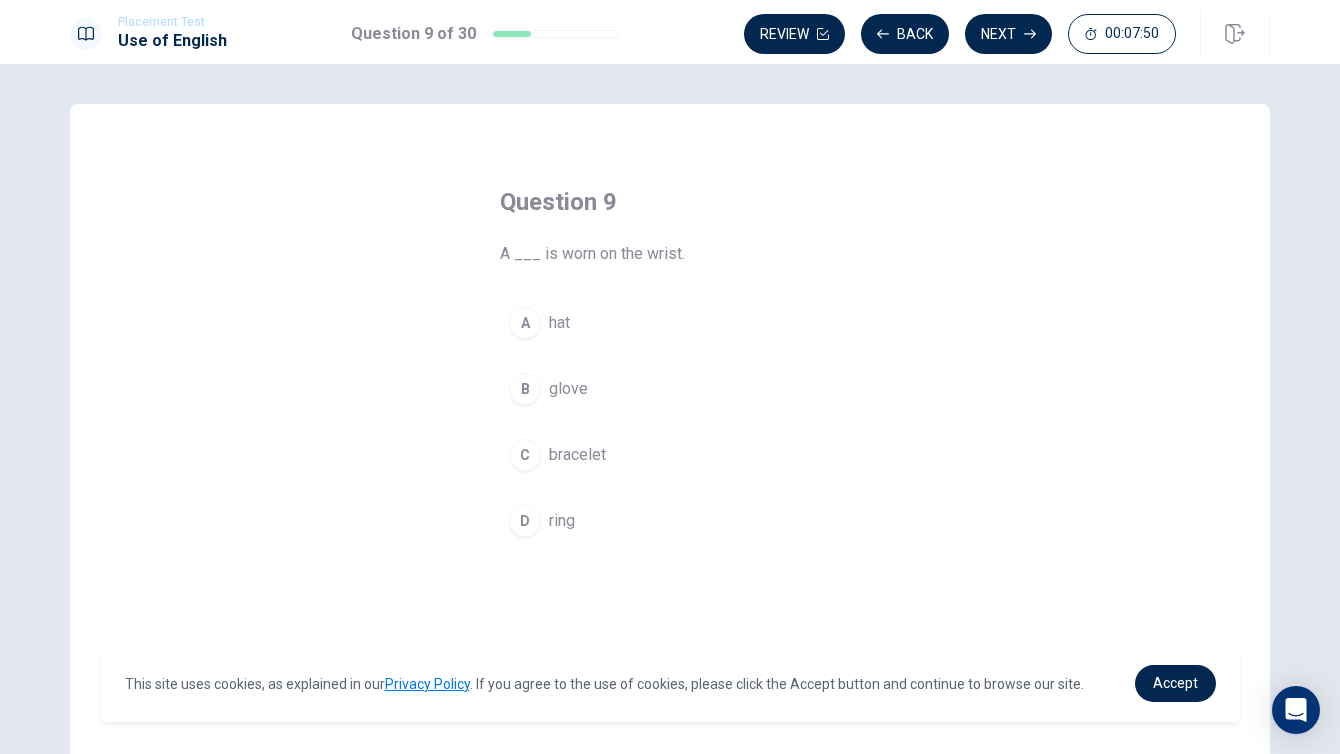click on "C bracelet" at bounding box center (670, 455) 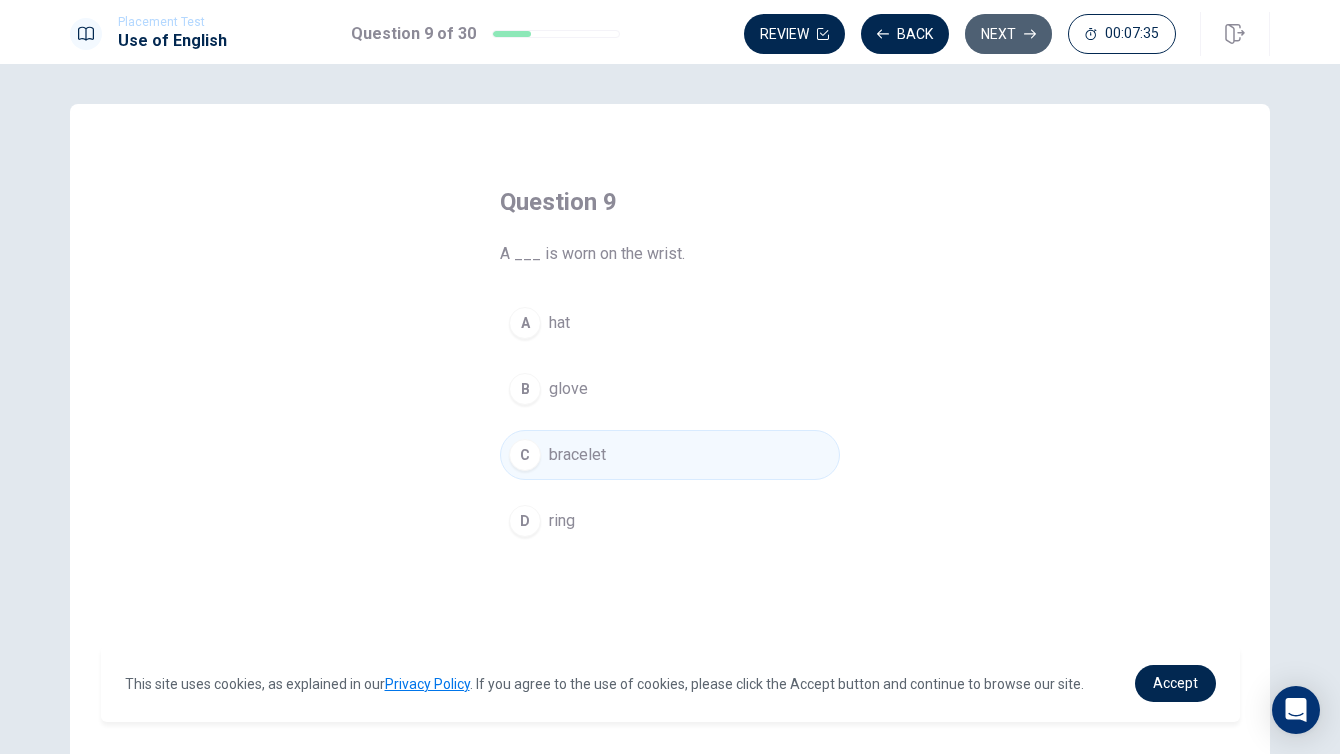 click on "Next" at bounding box center (1008, 34) 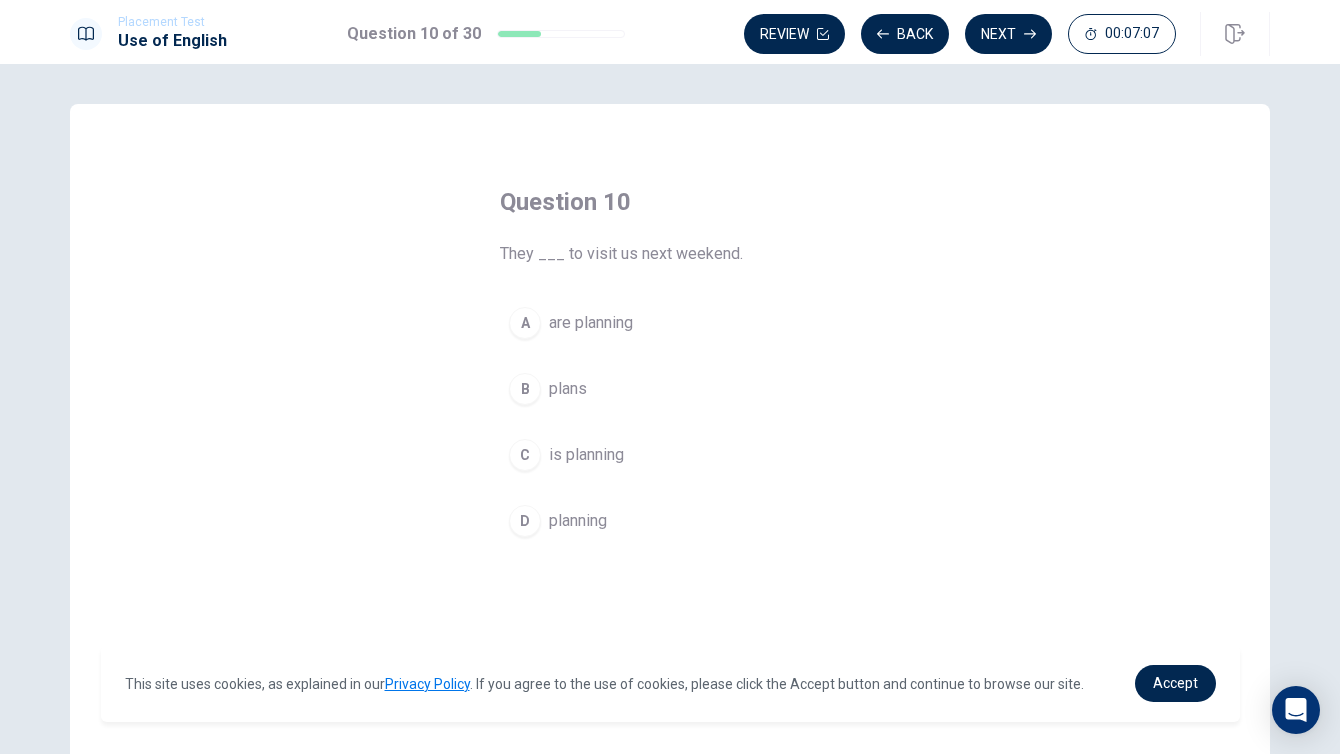 click on "A are planning" at bounding box center (670, 323) 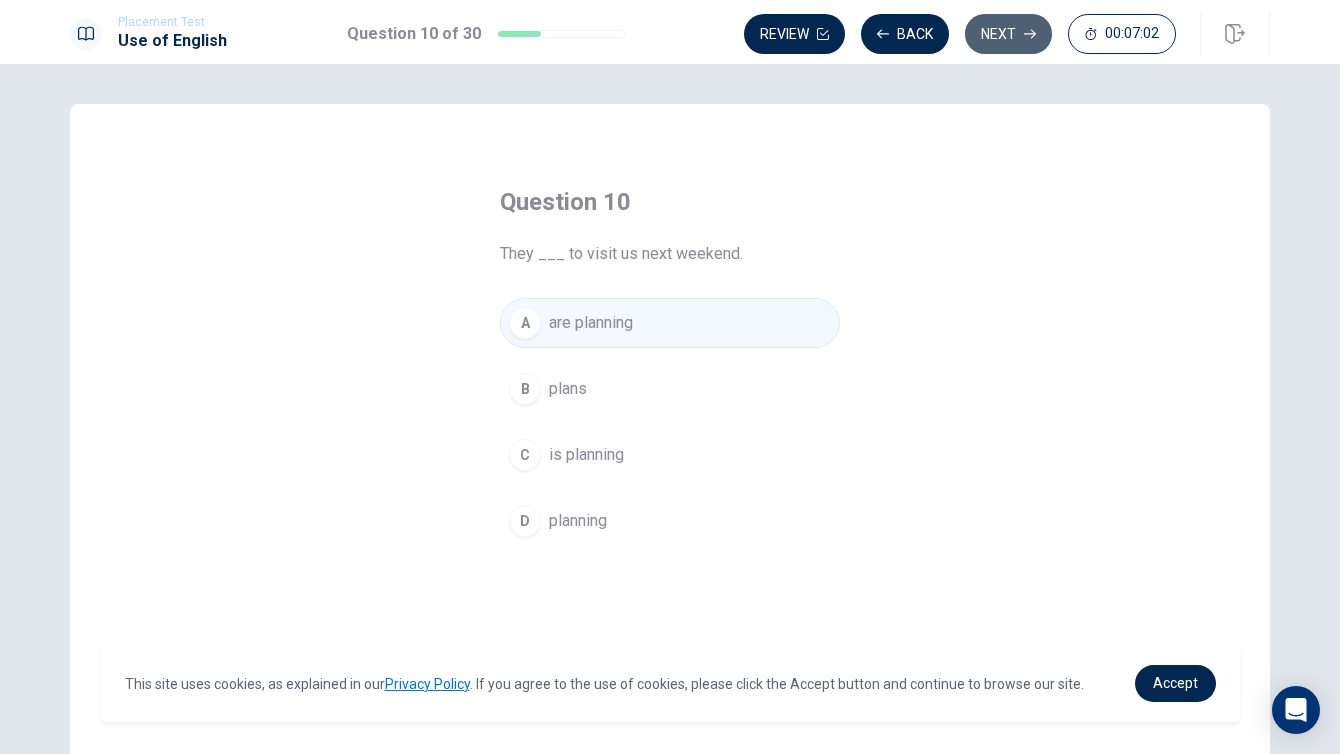 click on "Next" at bounding box center [1008, 34] 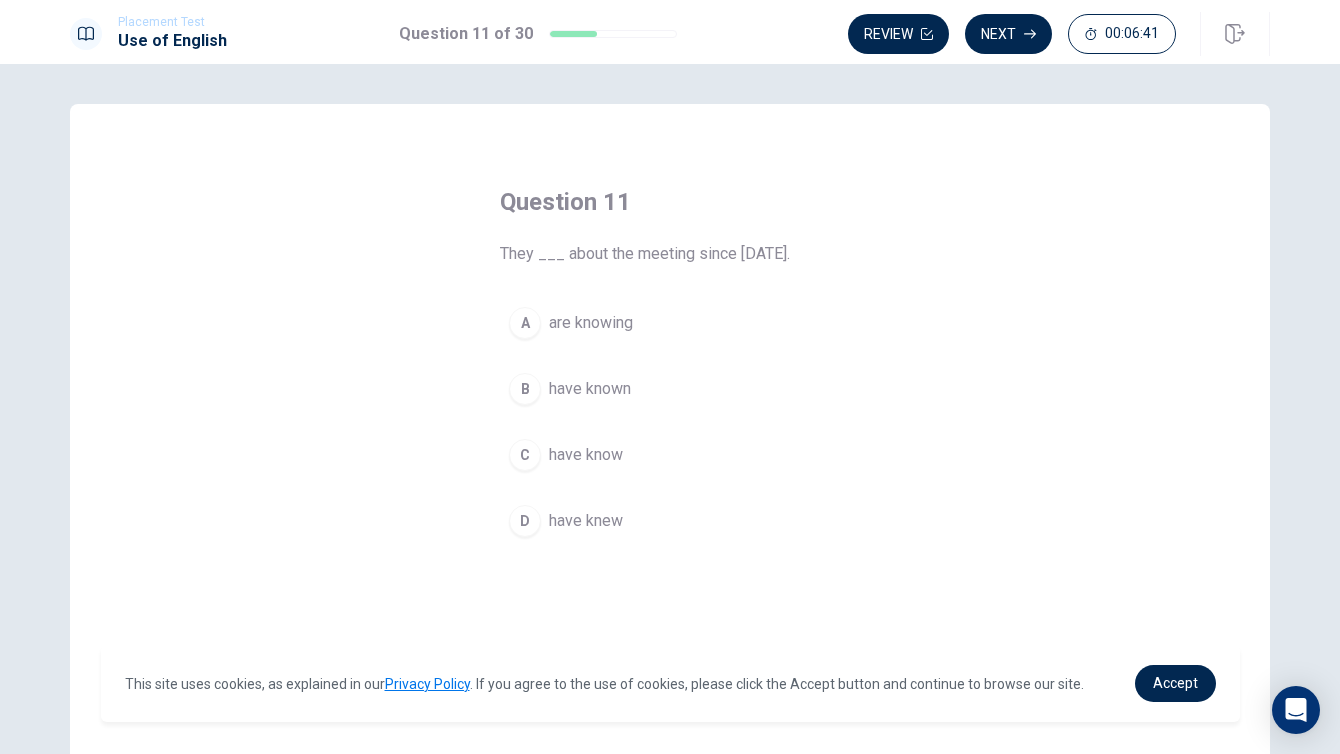 click on "B have known" at bounding box center [670, 389] 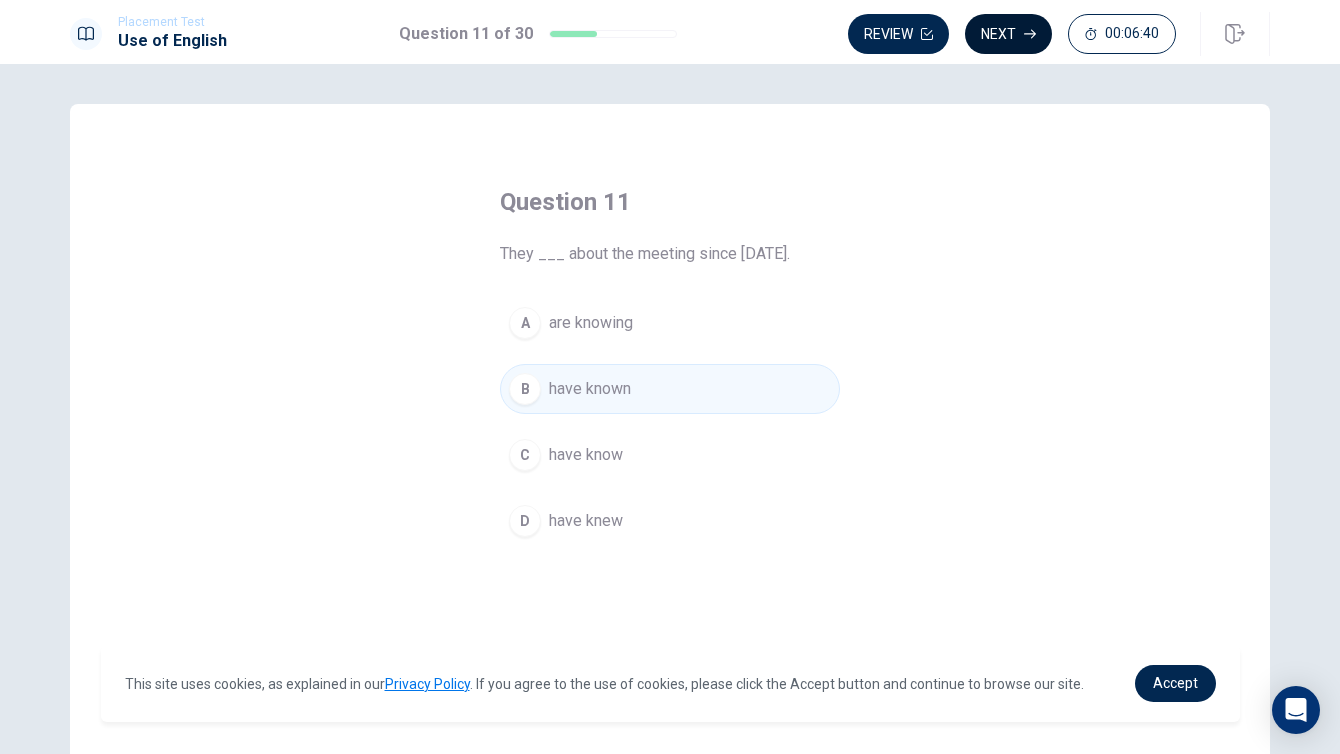 click 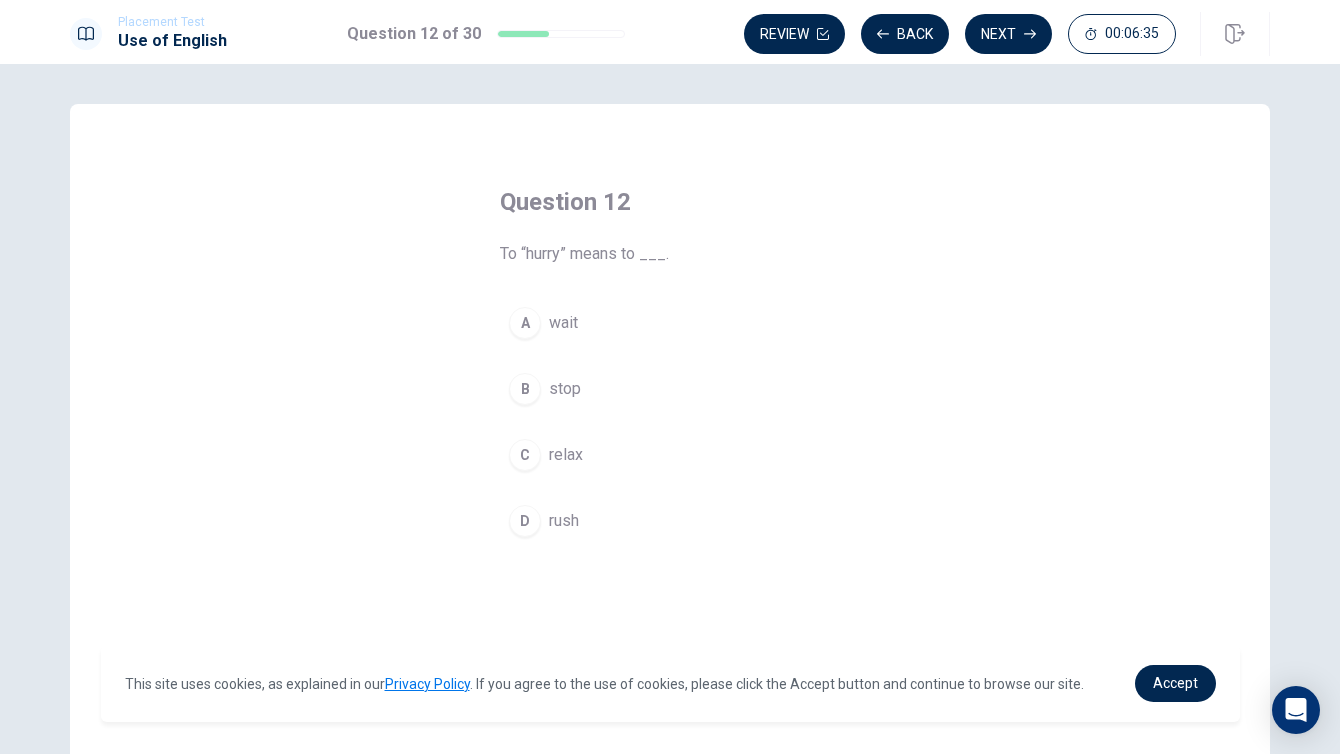 click on "rush" at bounding box center (564, 521) 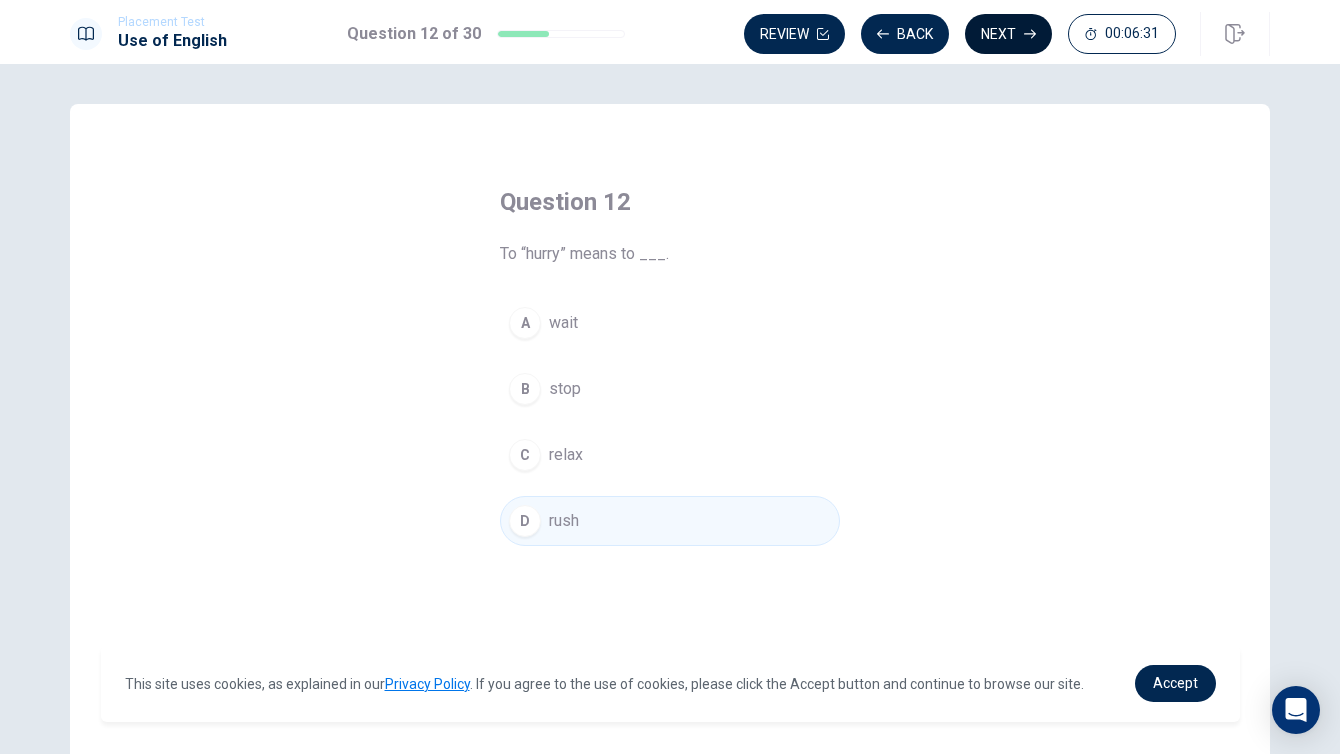 click on "Next" at bounding box center [1008, 34] 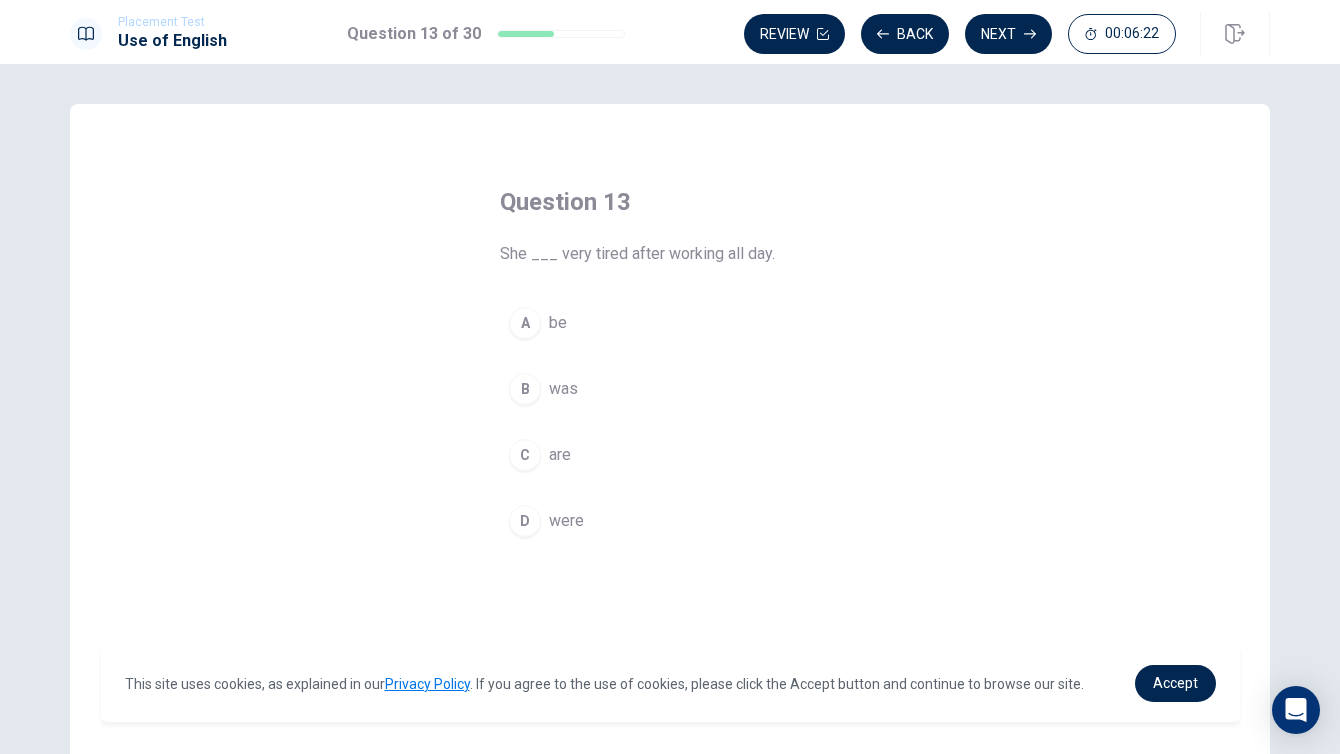 click on "B was" at bounding box center (670, 389) 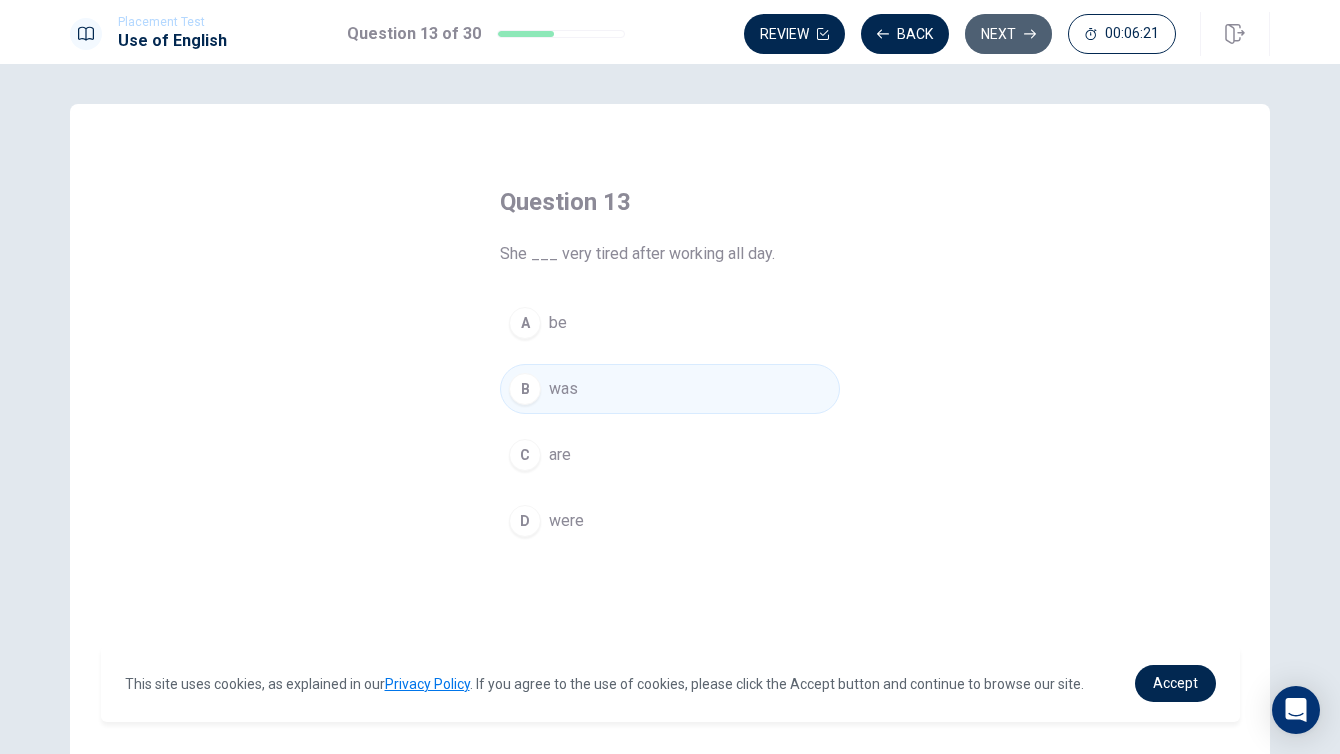 click on "Next" at bounding box center [1008, 34] 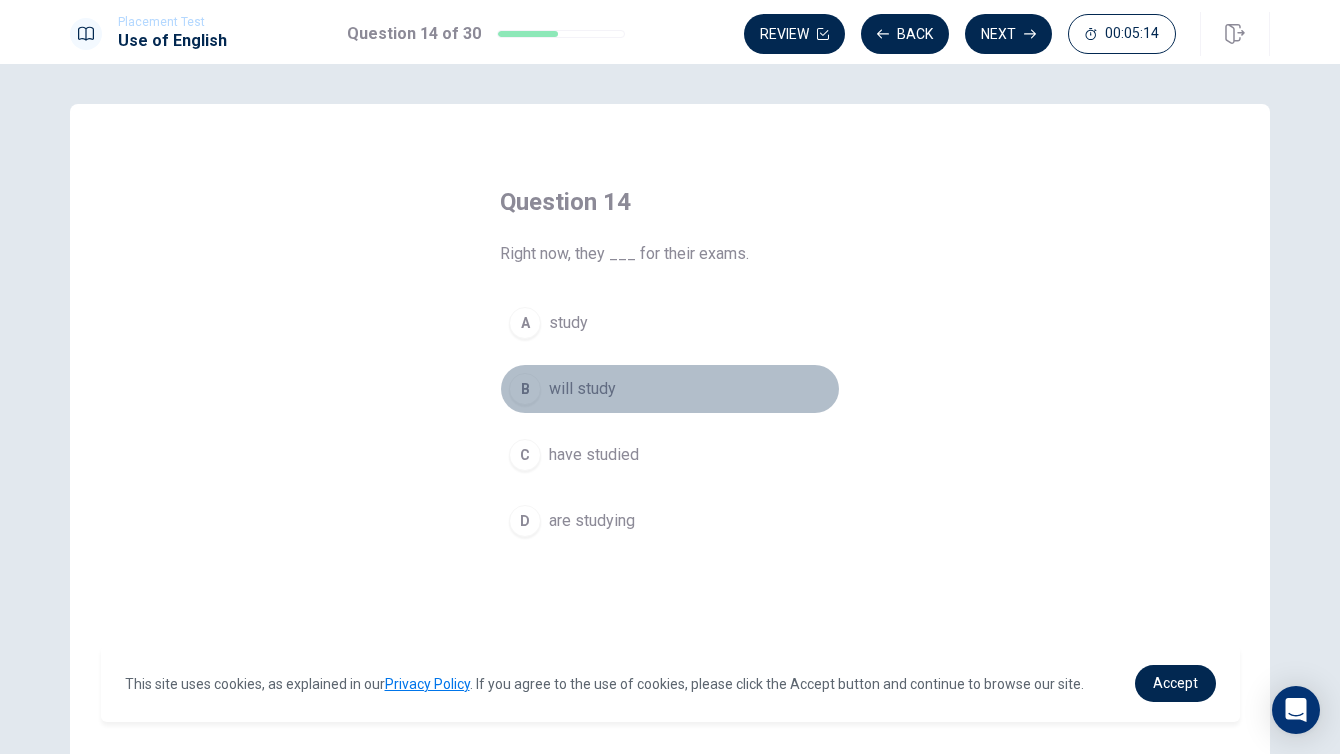 click on "will study" at bounding box center [582, 389] 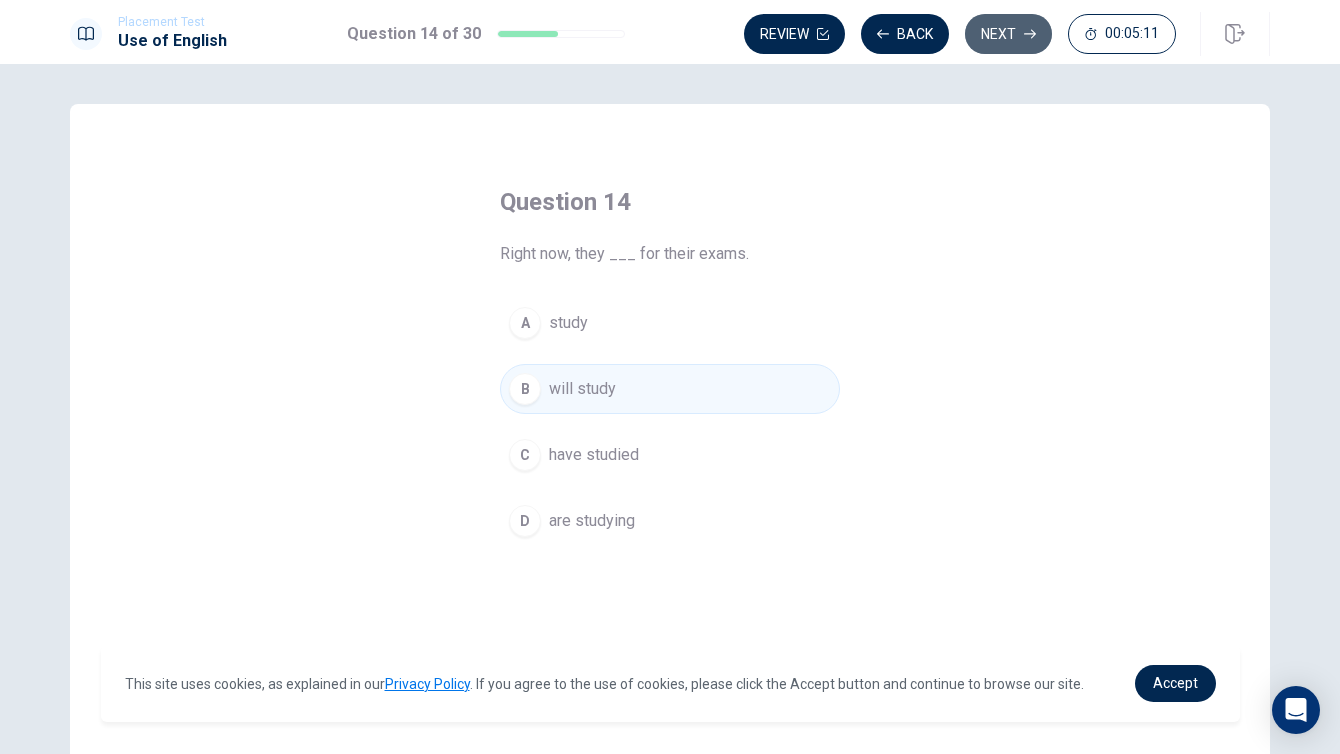 click on "Next" at bounding box center [1008, 34] 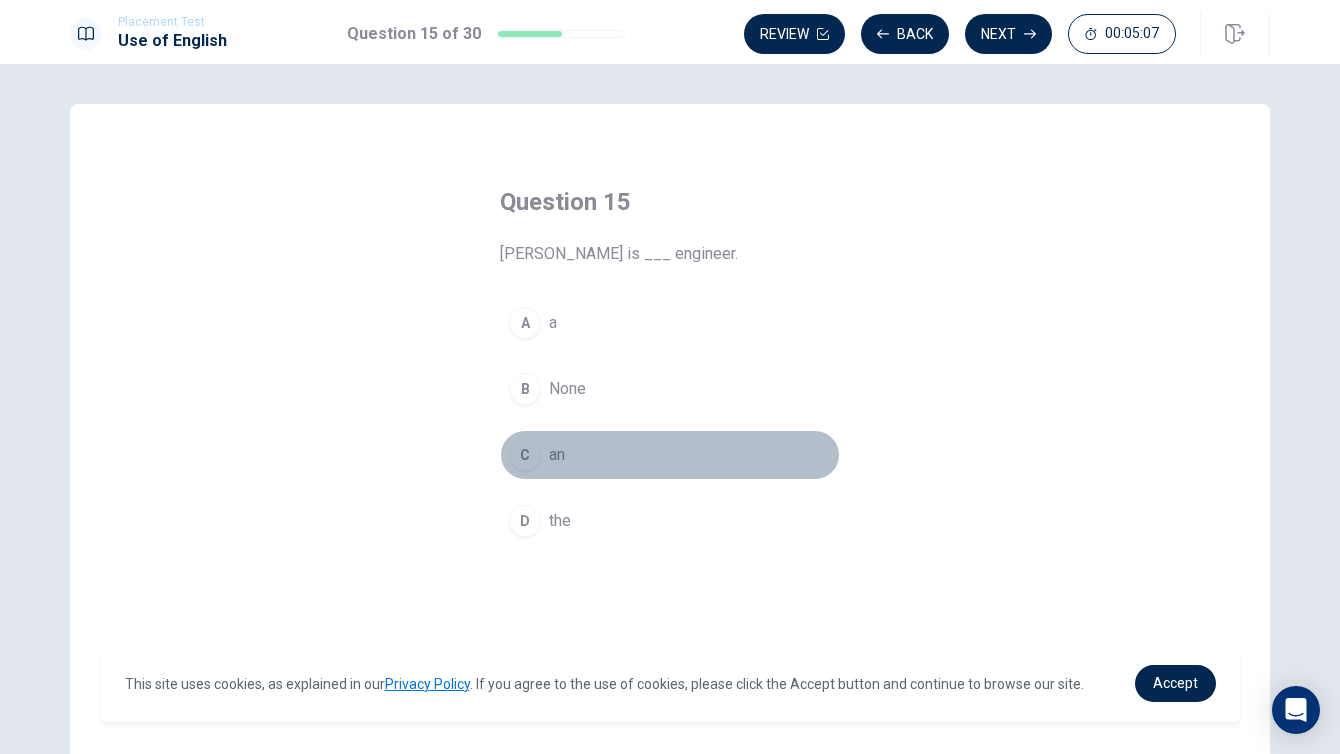 click on "an" at bounding box center (557, 455) 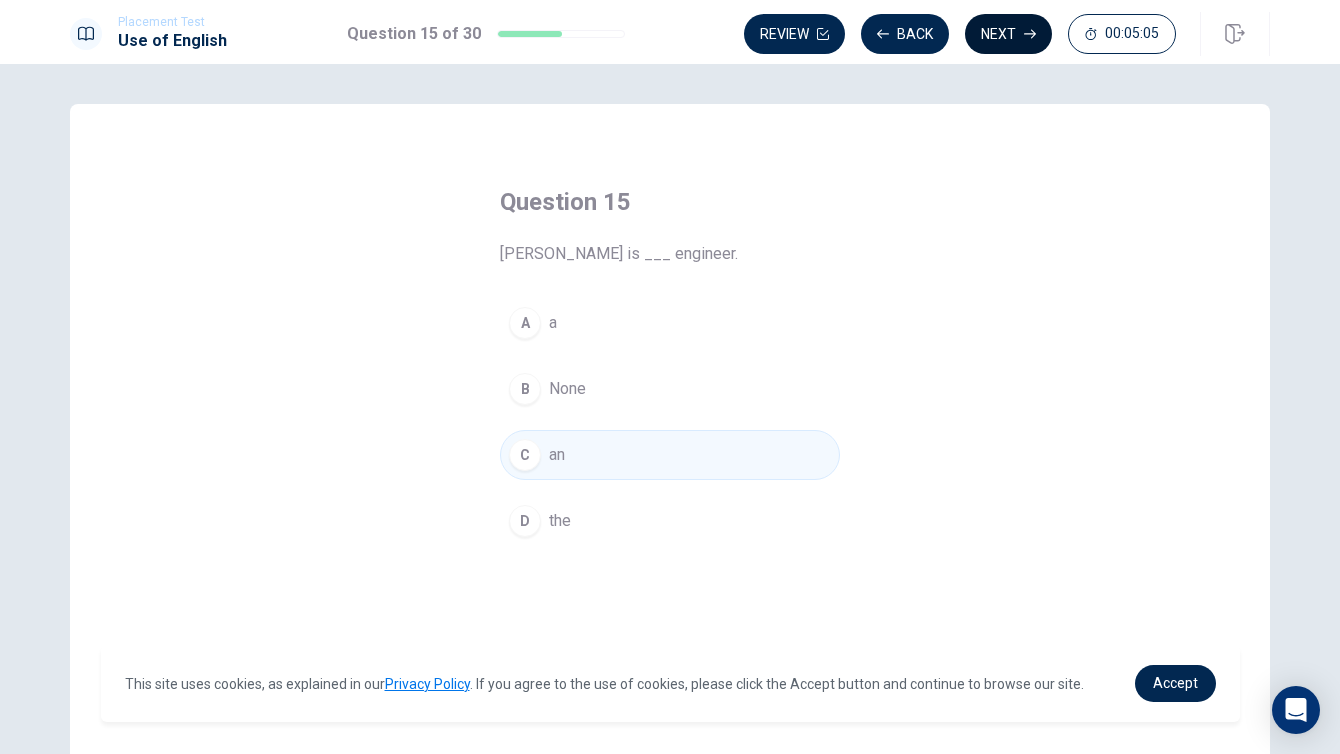 click on "Next" at bounding box center [1008, 34] 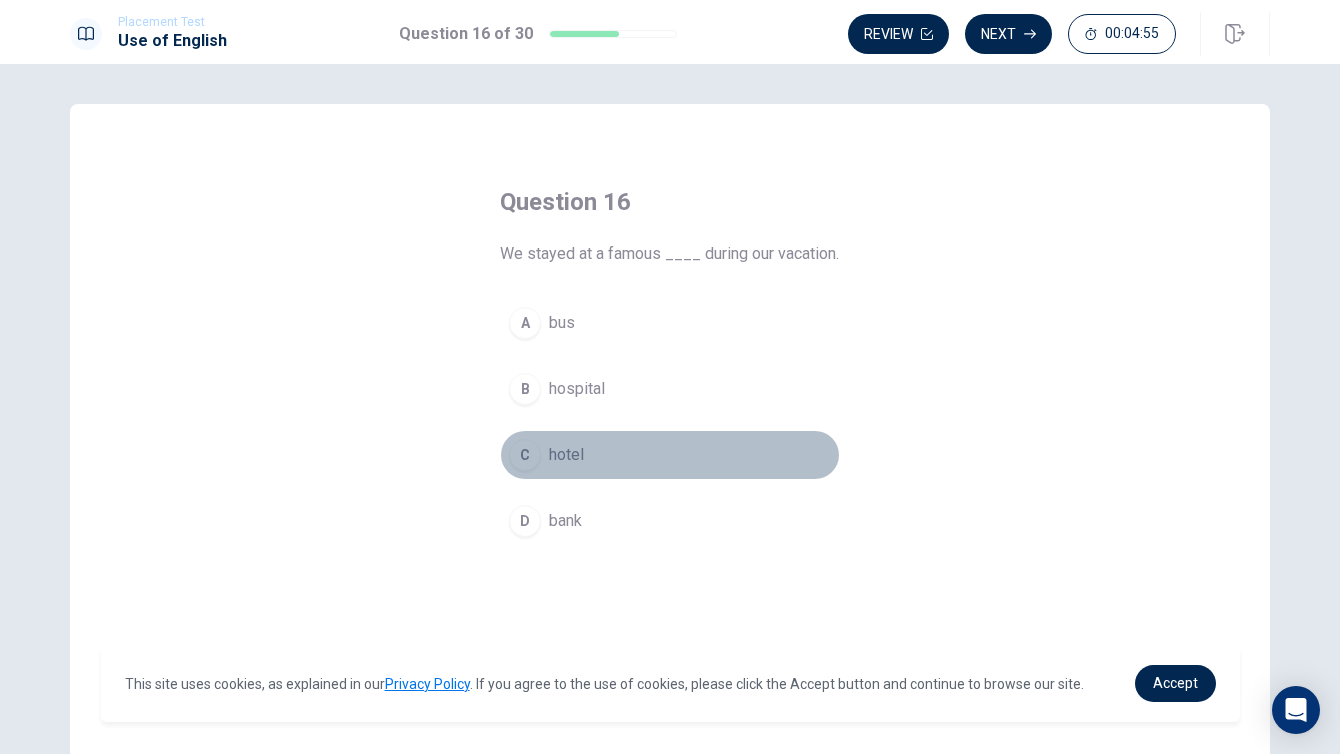 click on "C hotel" at bounding box center (670, 455) 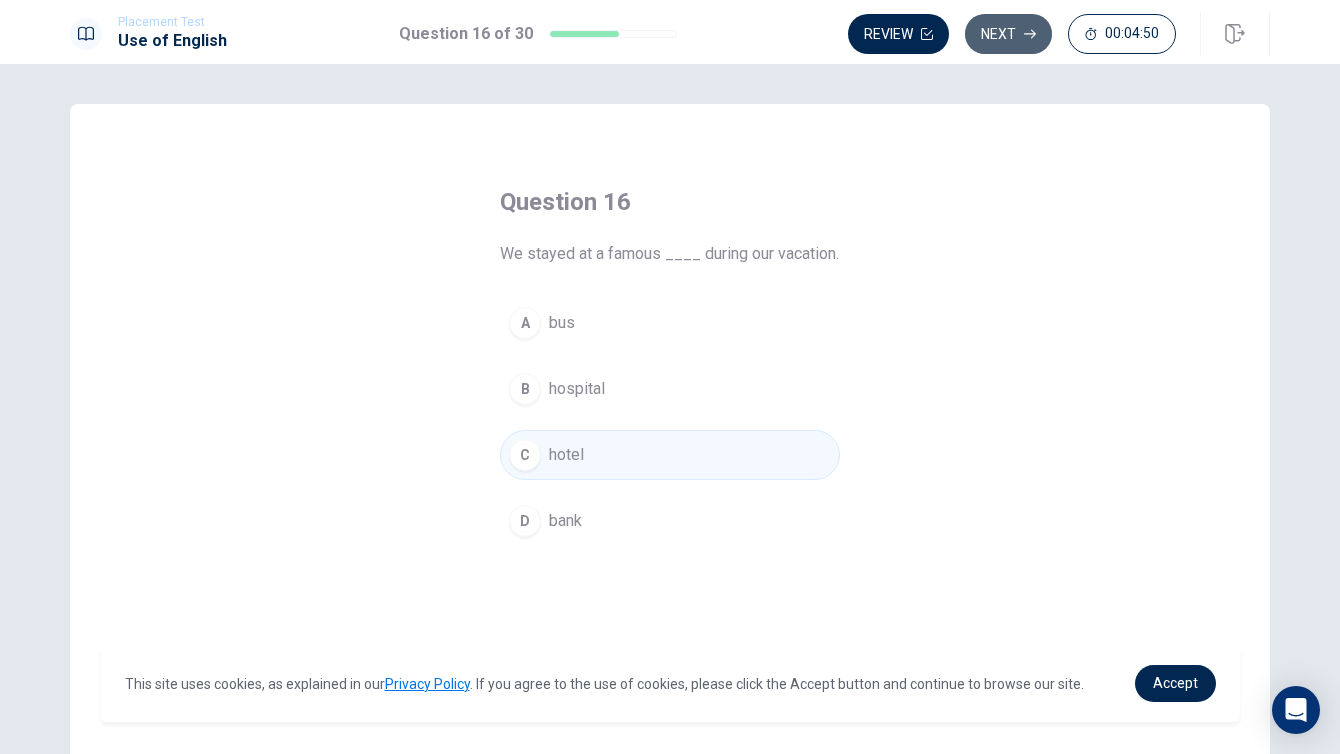 click on "Next" at bounding box center (1008, 34) 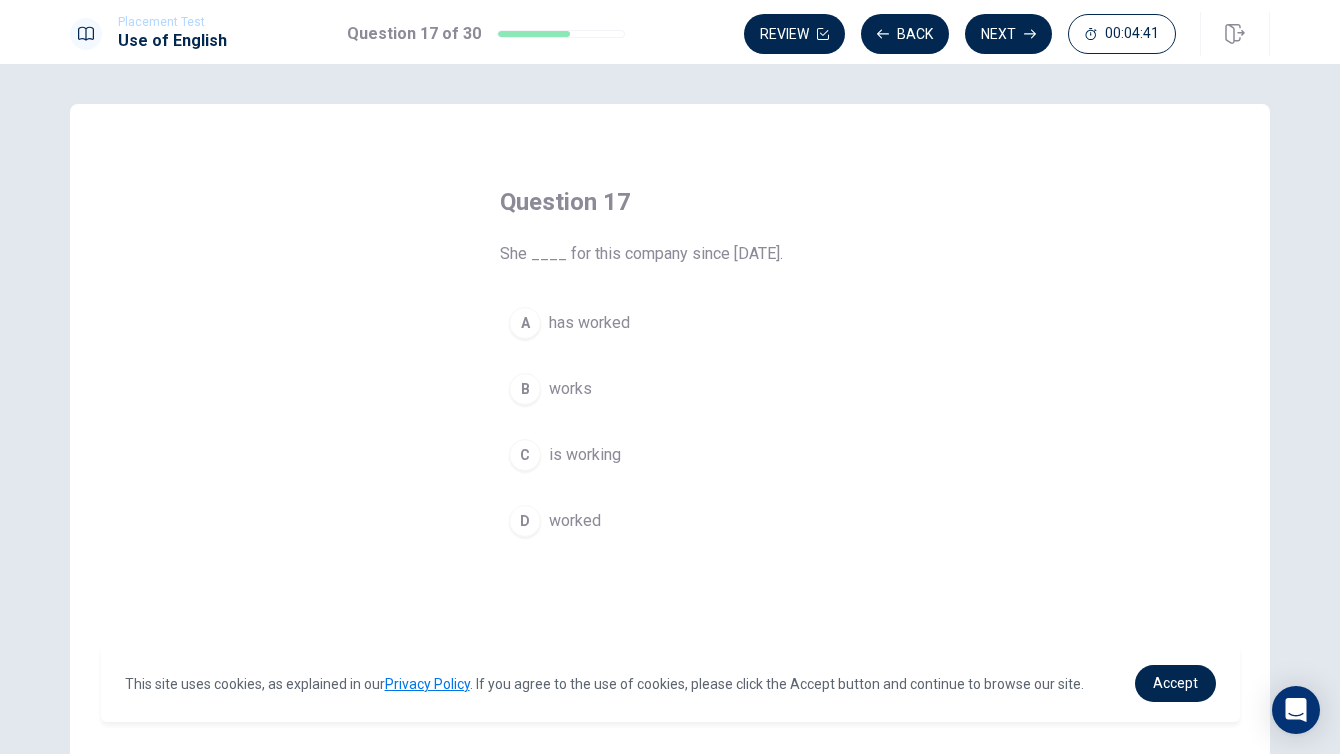 click on "A has worked" at bounding box center [670, 323] 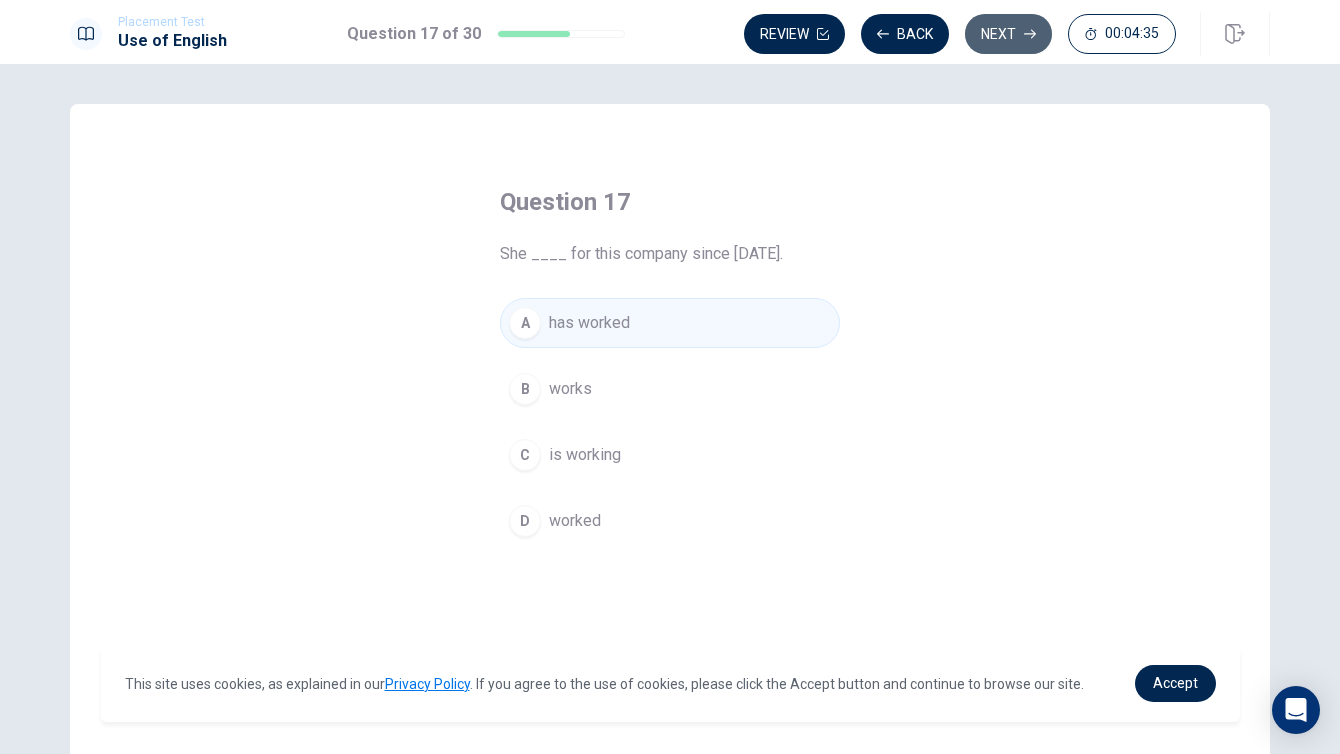click on "Next" at bounding box center (1008, 34) 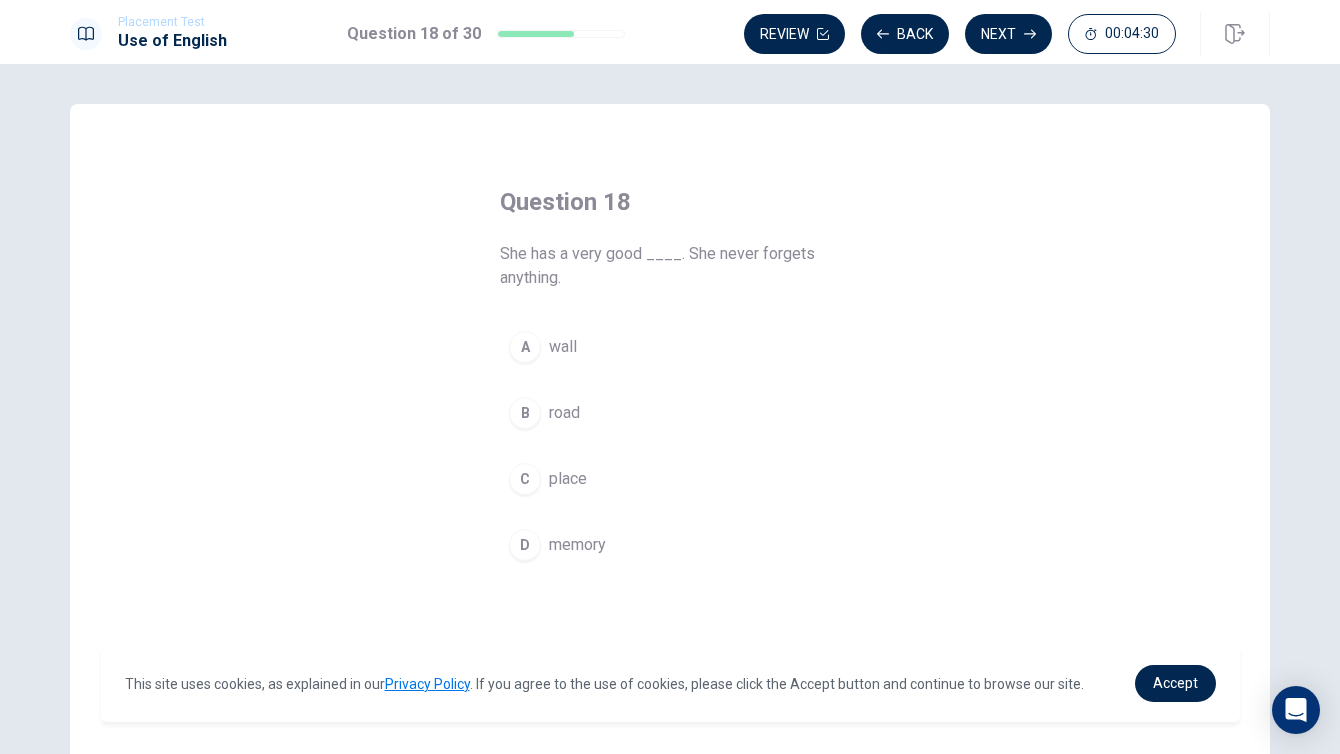 click on "memory" at bounding box center (577, 545) 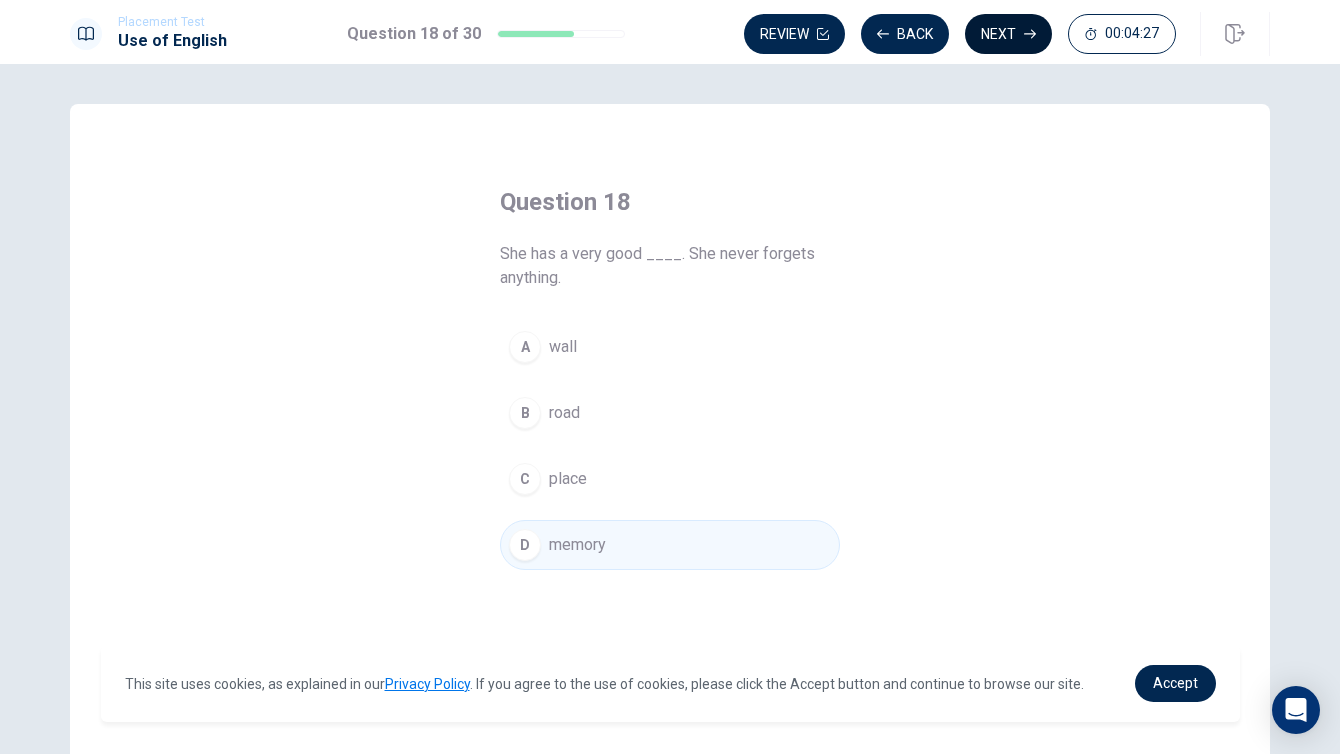 click 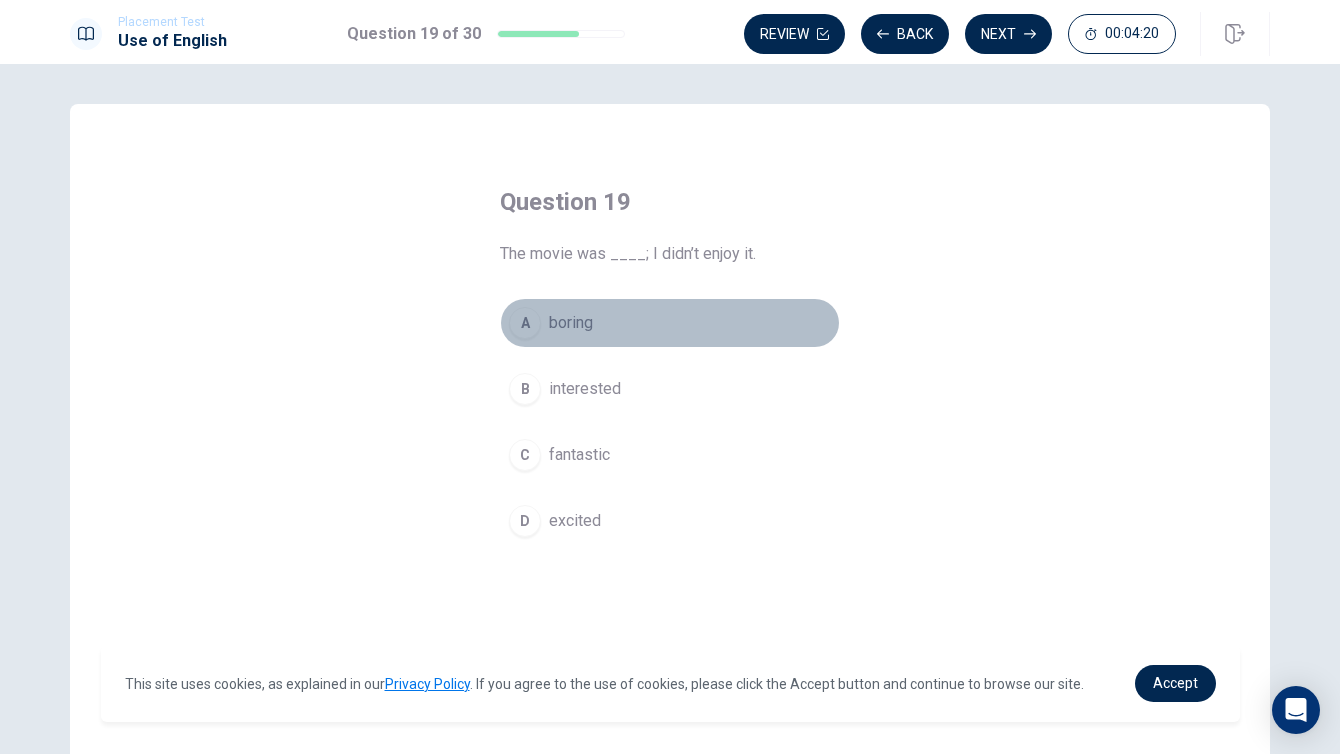 click on "A boring" at bounding box center (670, 323) 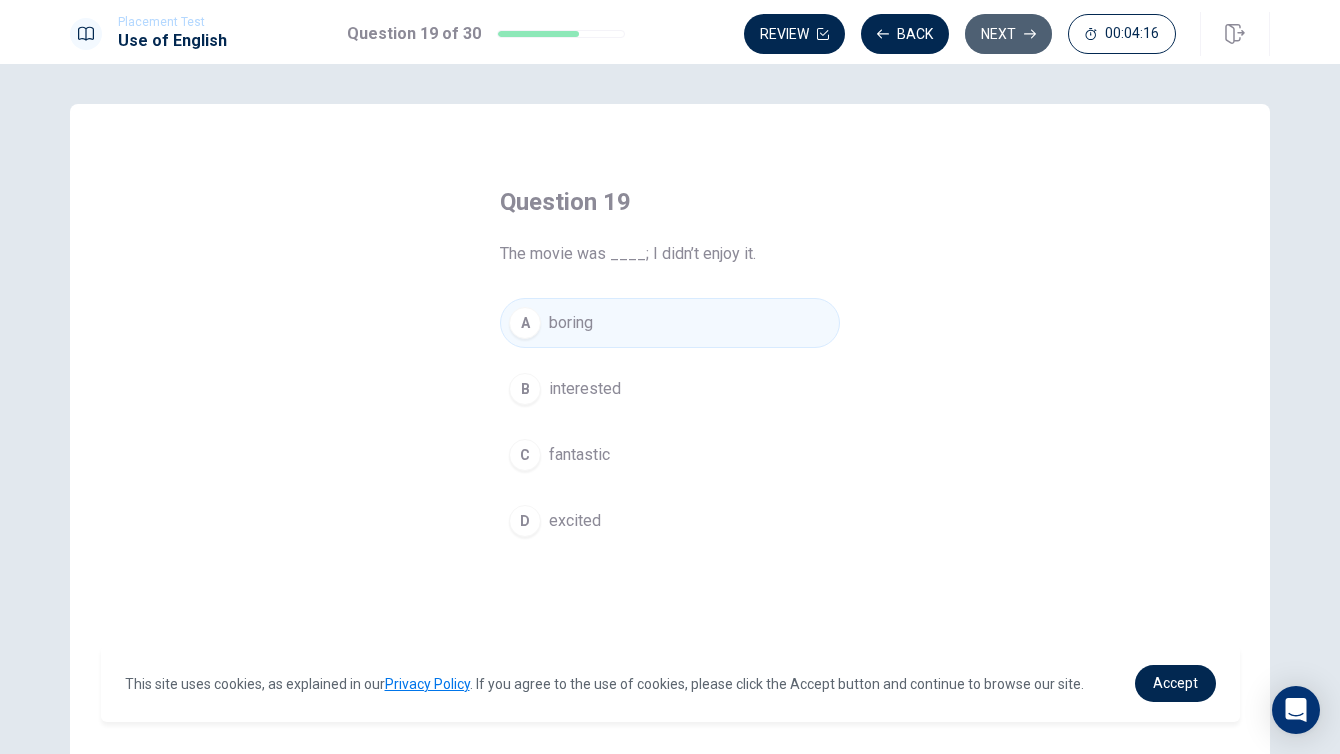 click on "Next" at bounding box center (1008, 34) 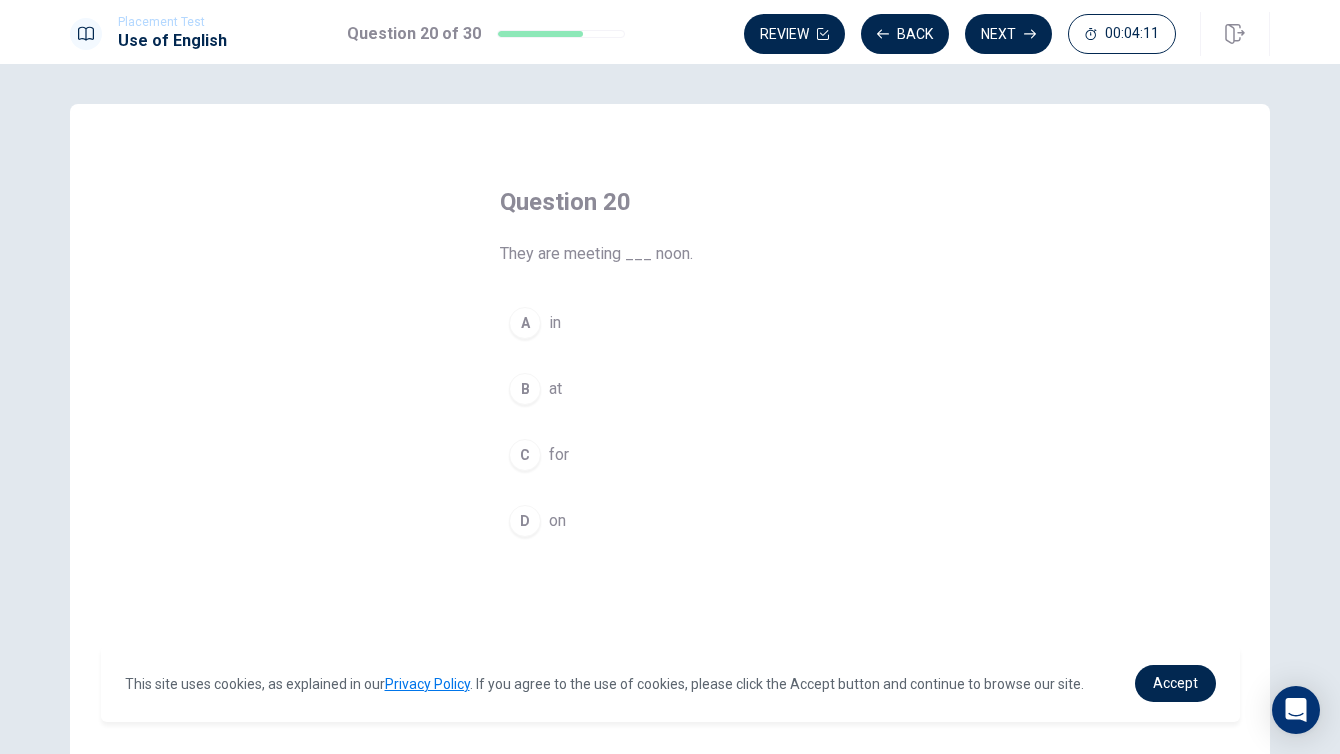 click on "B at" at bounding box center [670, 389] 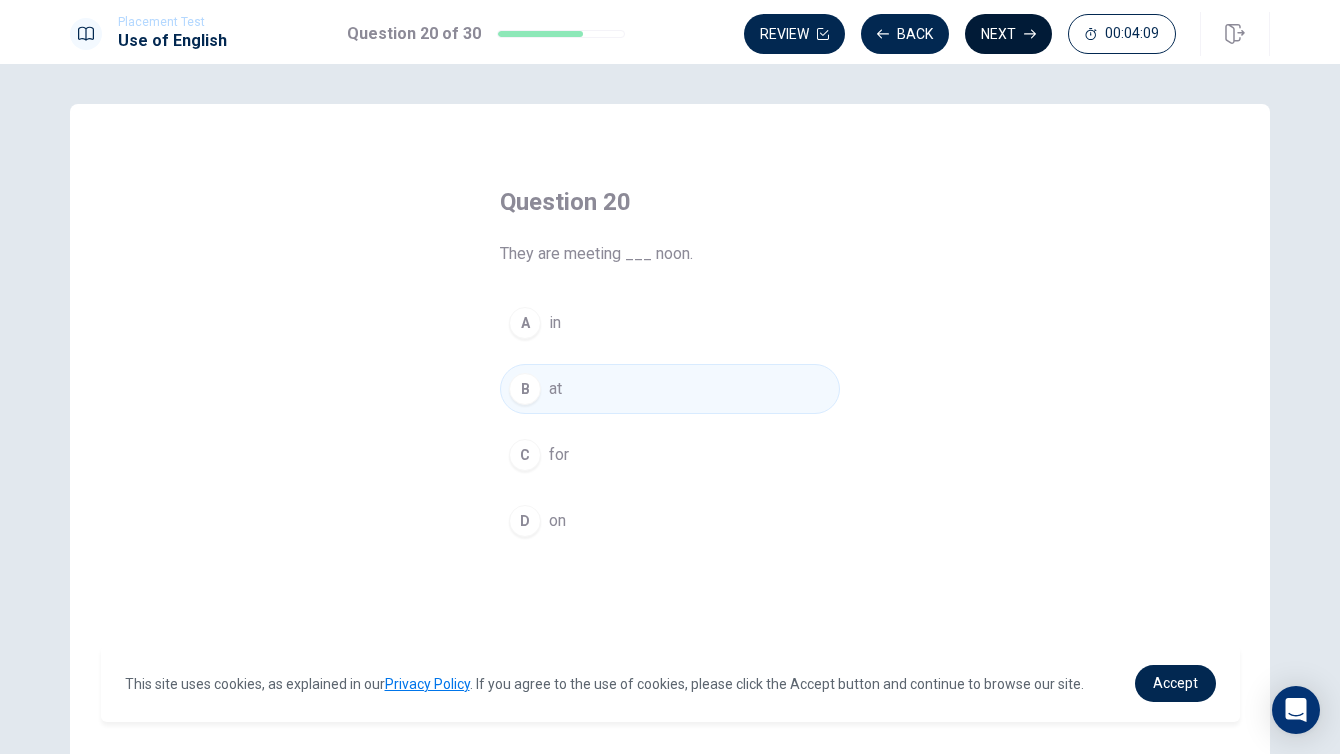 click 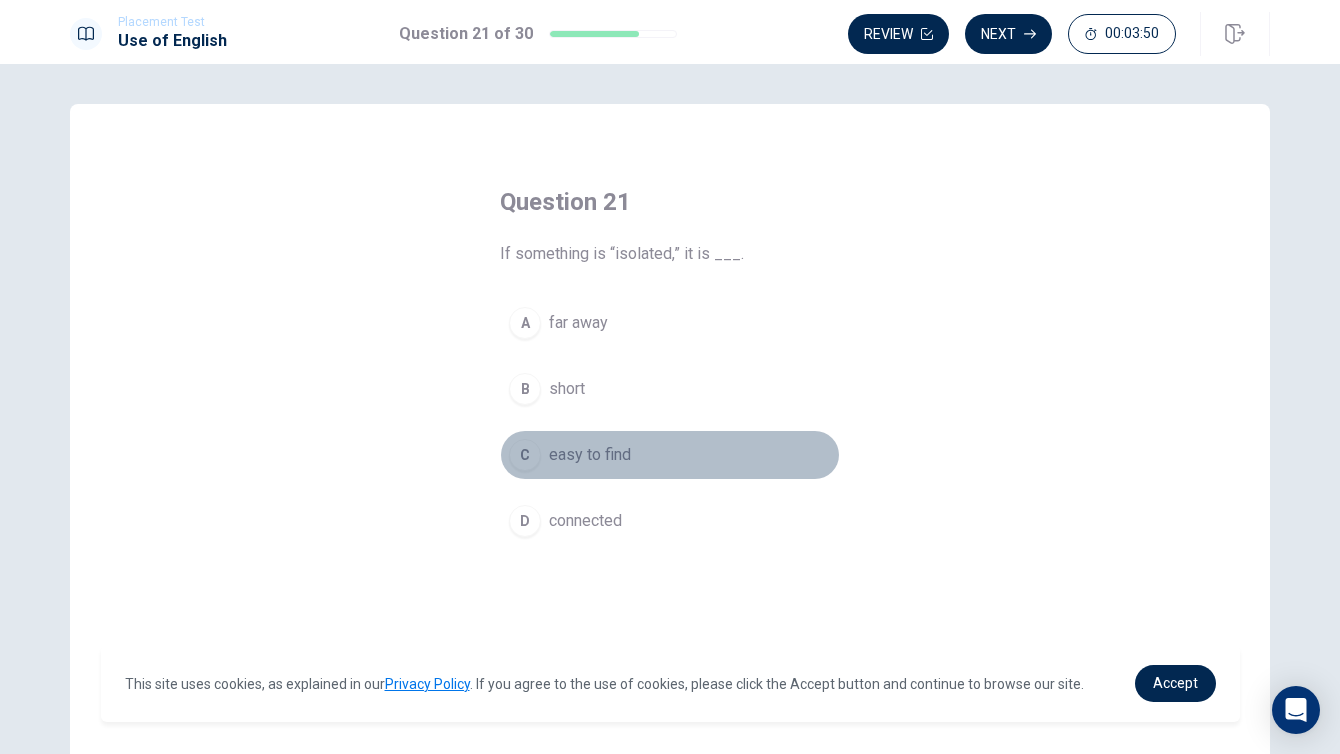 click on "easy to find" at bounding box center [590, 455] 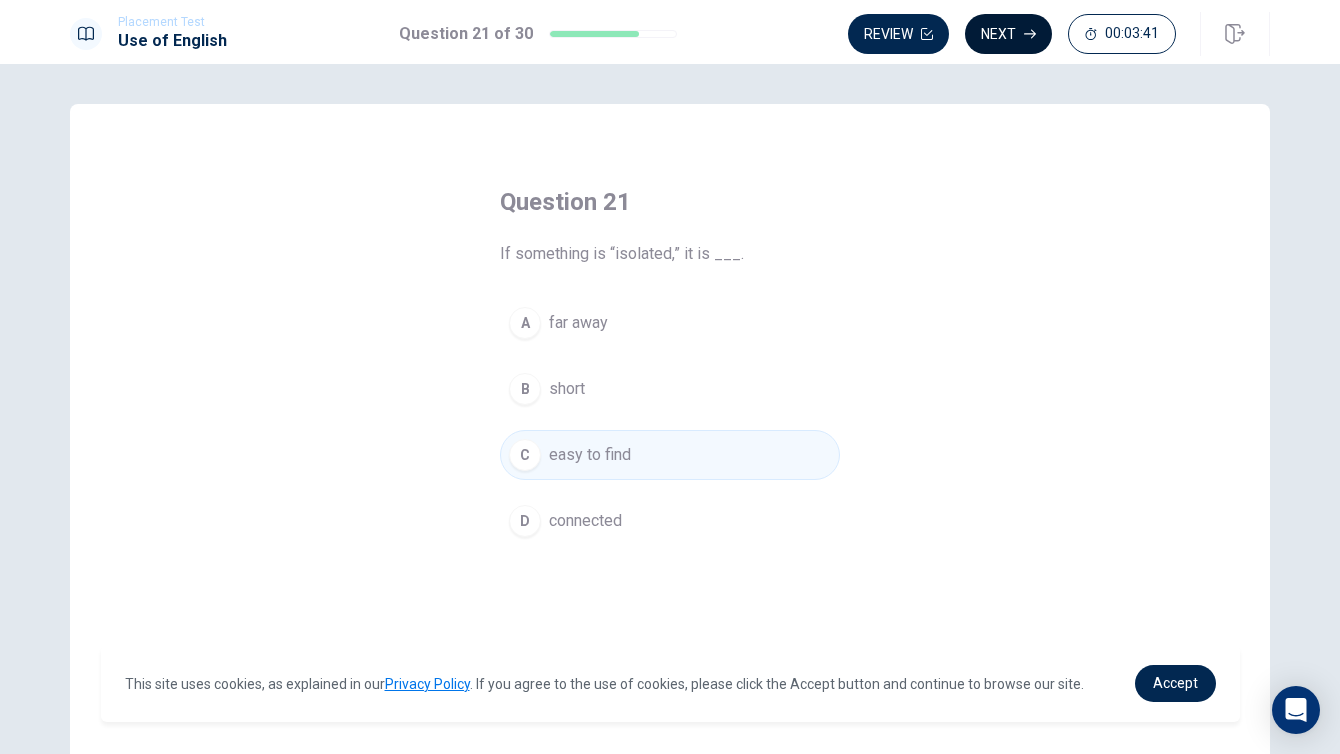 click on "Next" at bounding box center (1008, 34) 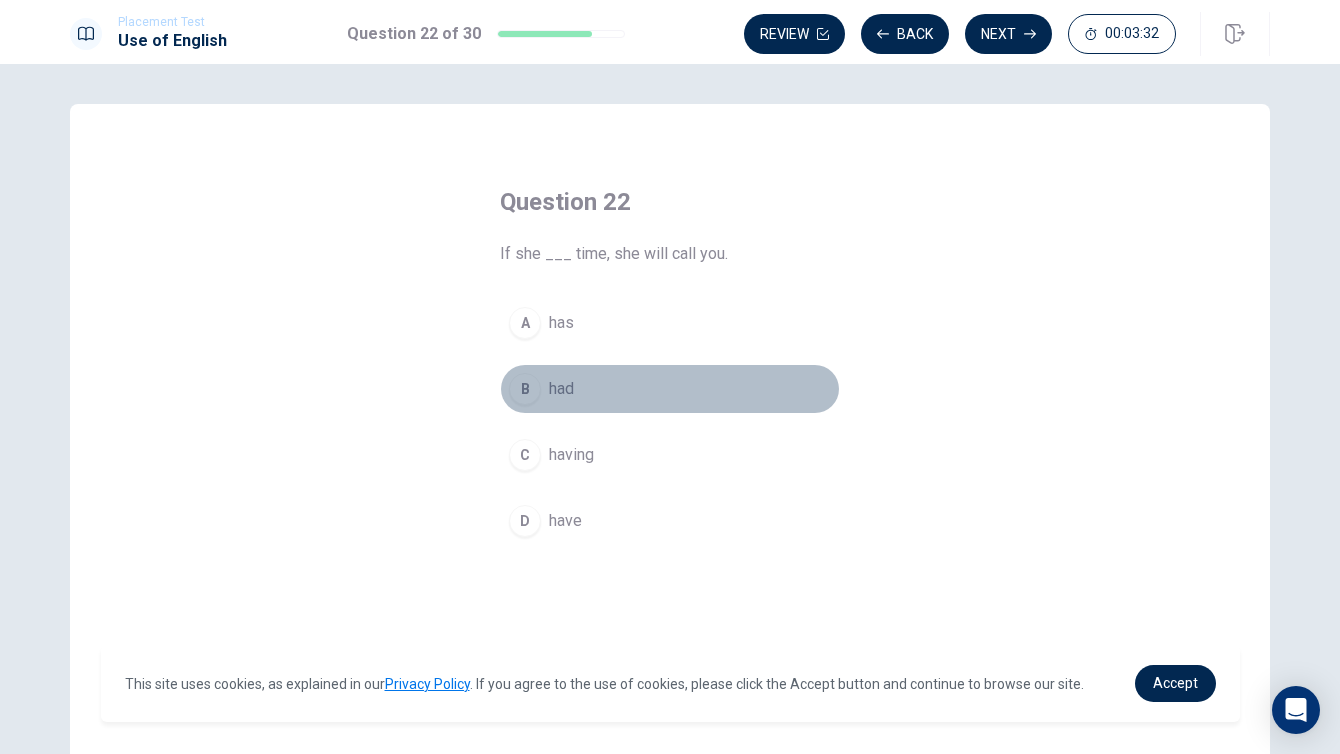 click on "B had" at bounding box center [670, 389] 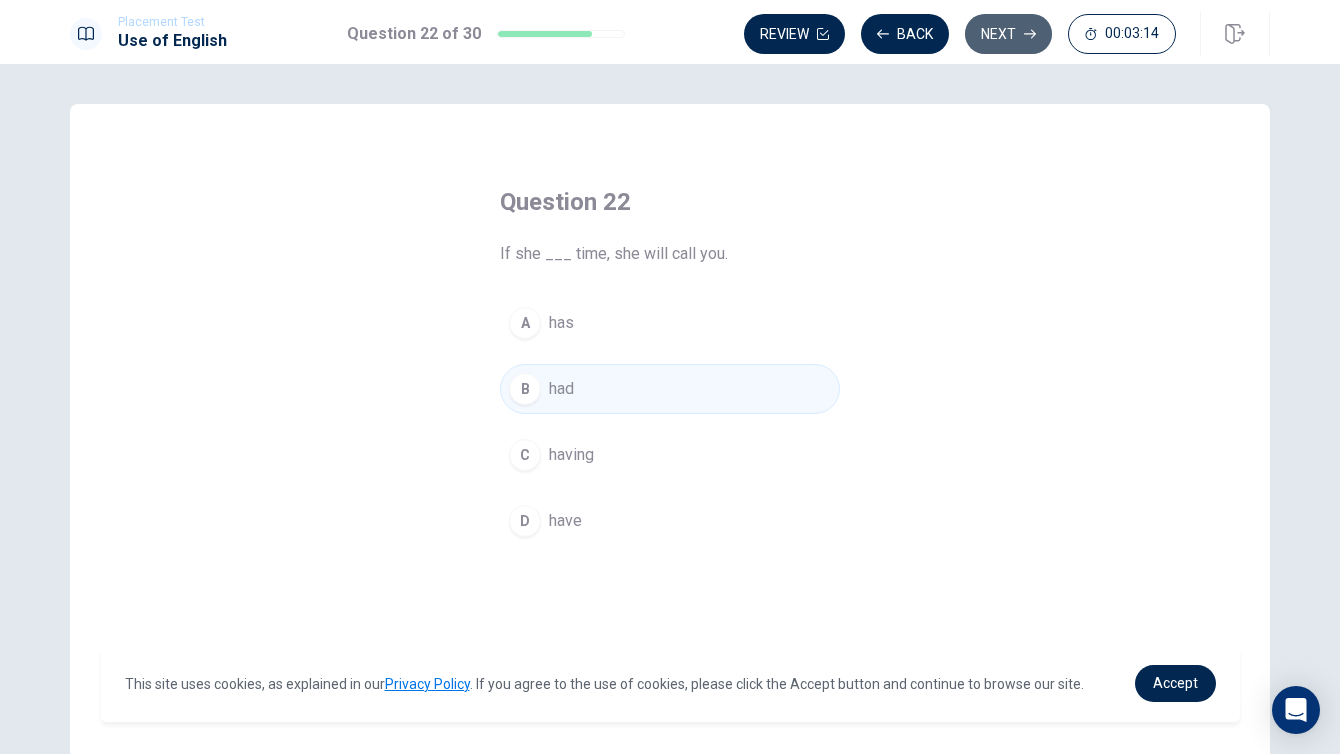 click on "Next" at bounding box center [1008, 34] 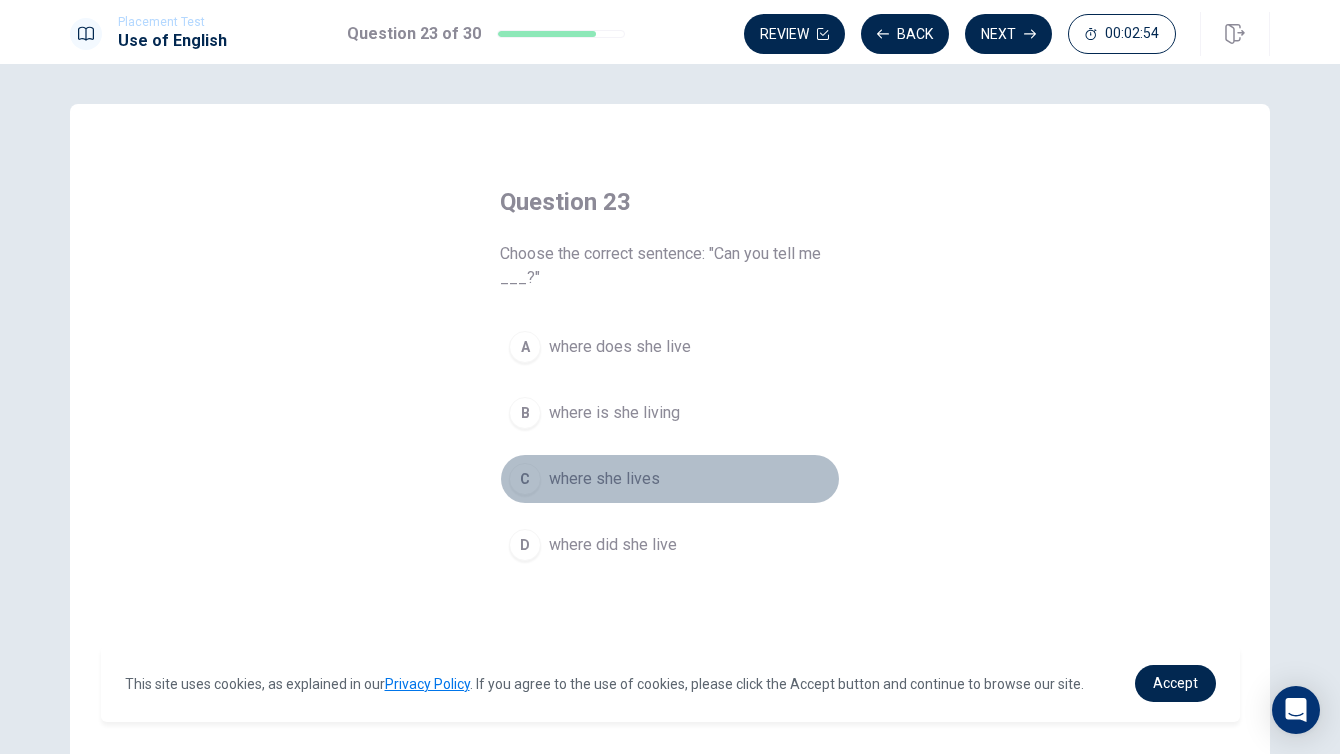 click on "where she lives" at bounding box center (604, 479) 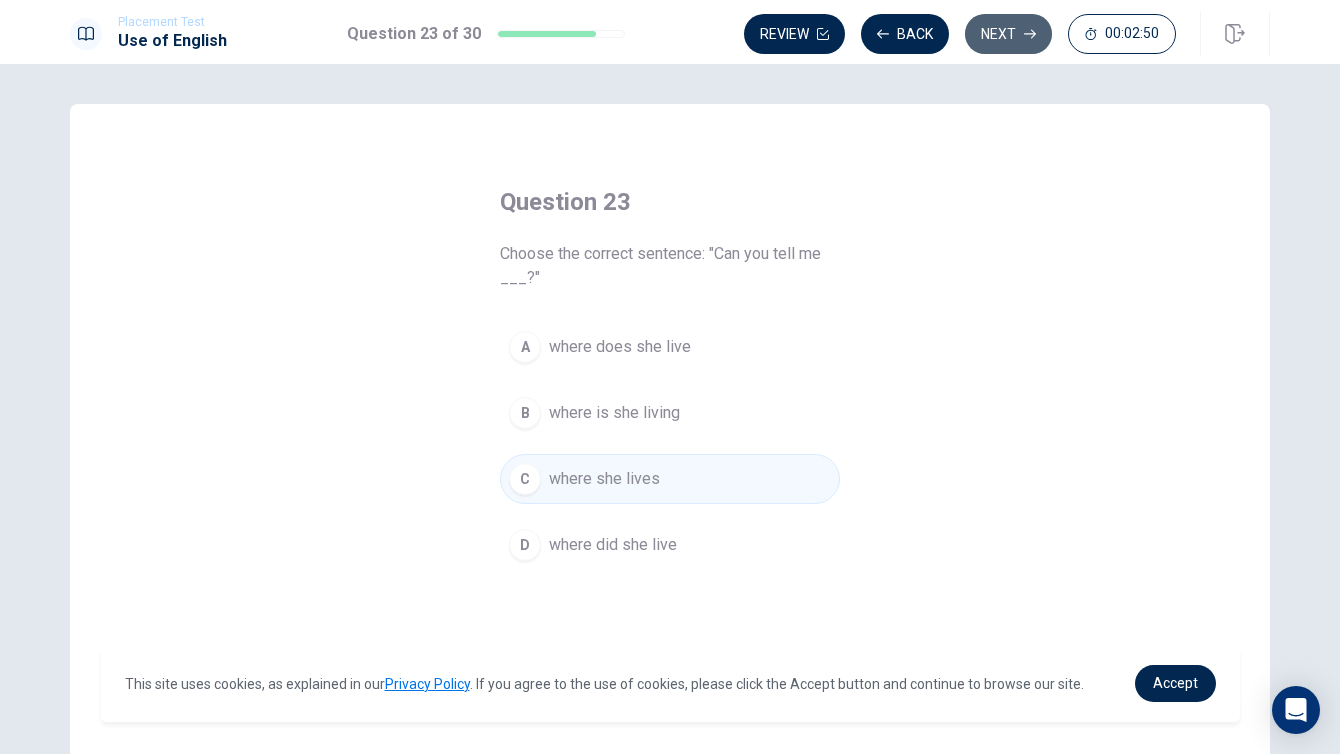 click 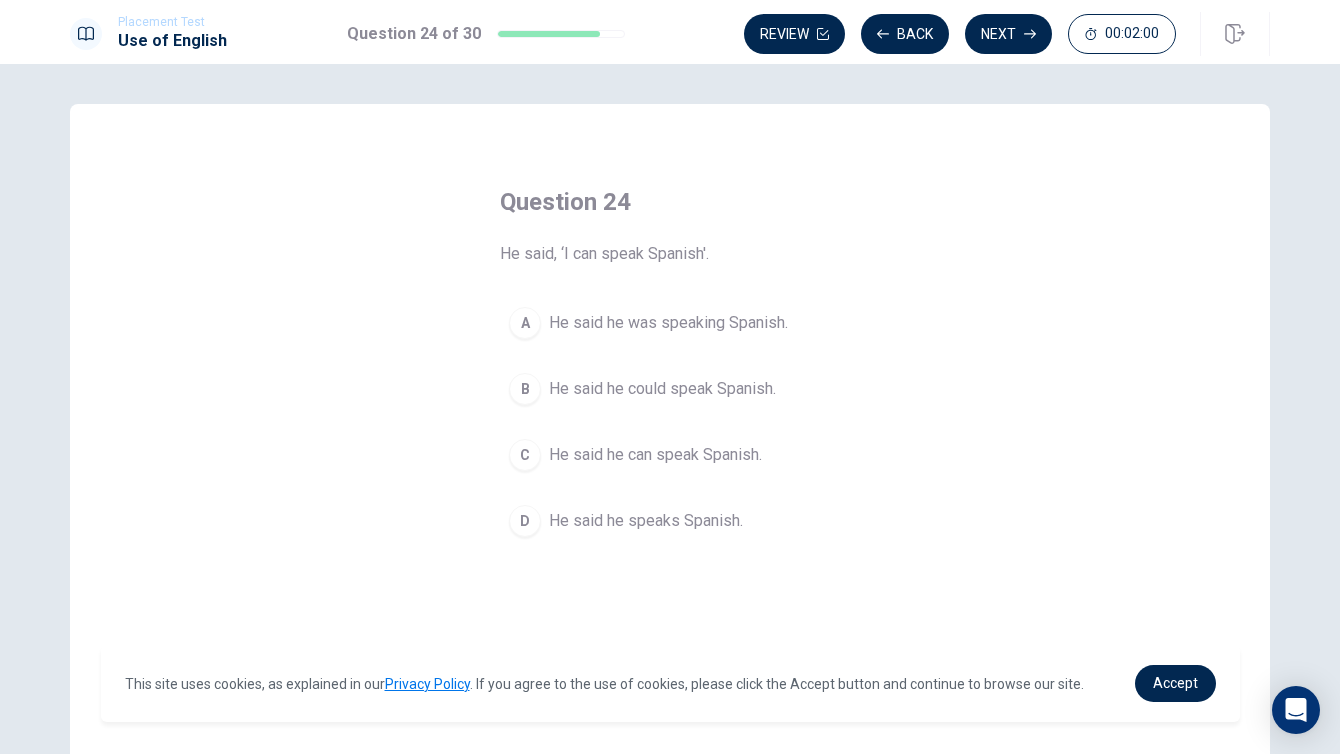 click on "He said he could speak Spanish." at bounding box center [662, 389] 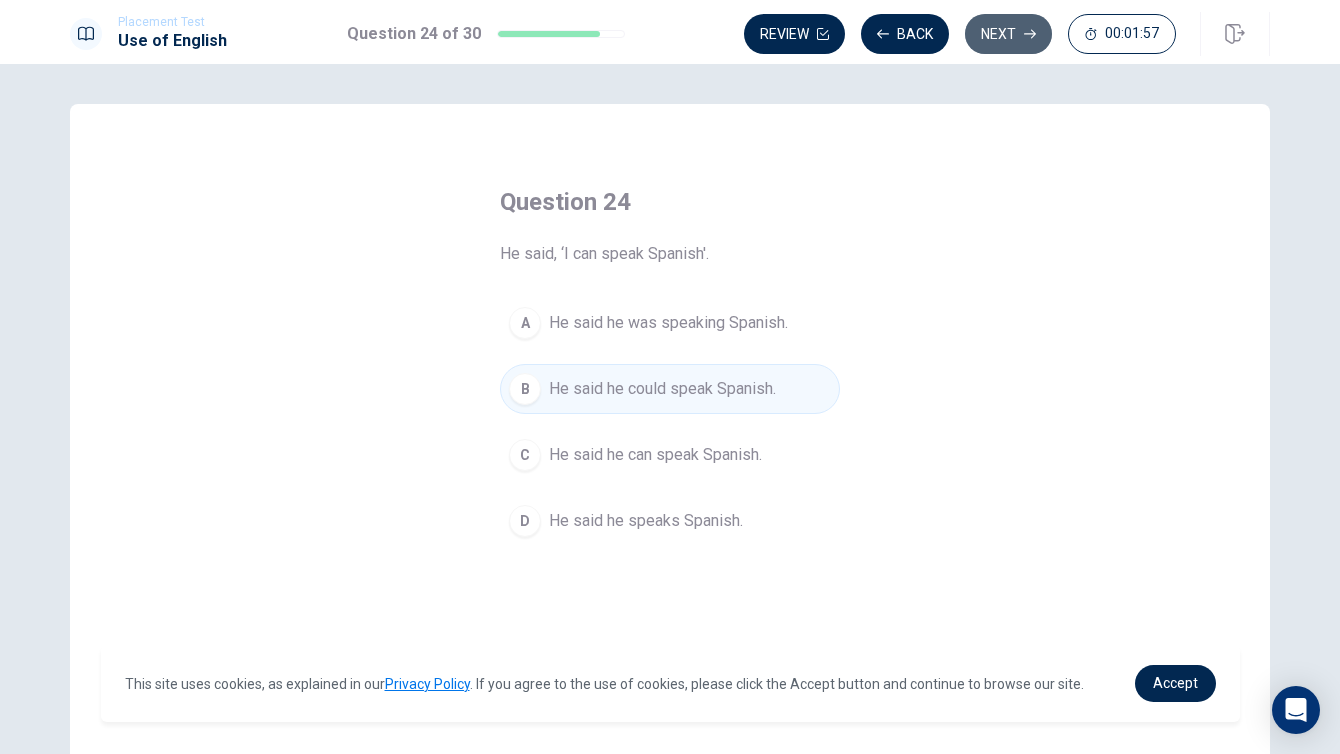 click on "Next" at bounding box center (1008, 34) 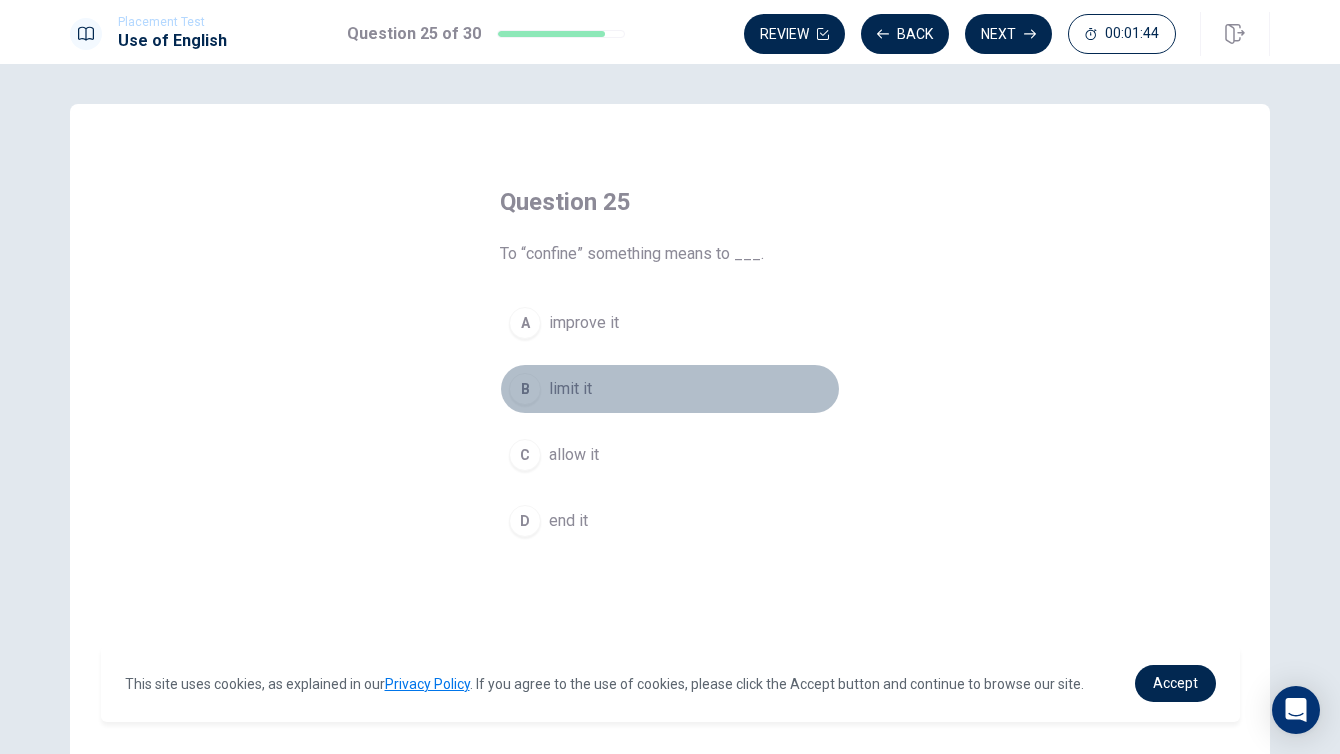 click on "limit it" at bounding box center (570, 389) 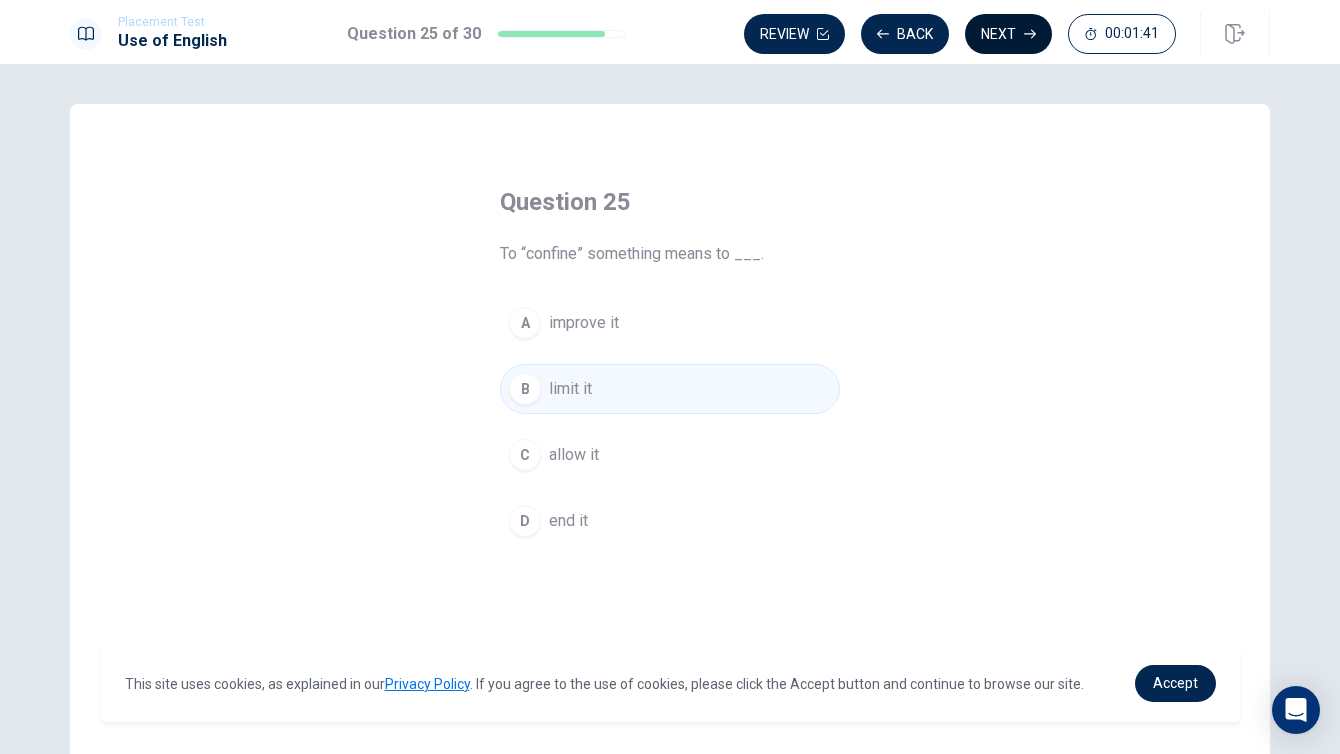 click on "Next" at bounding box center [1008, 34] 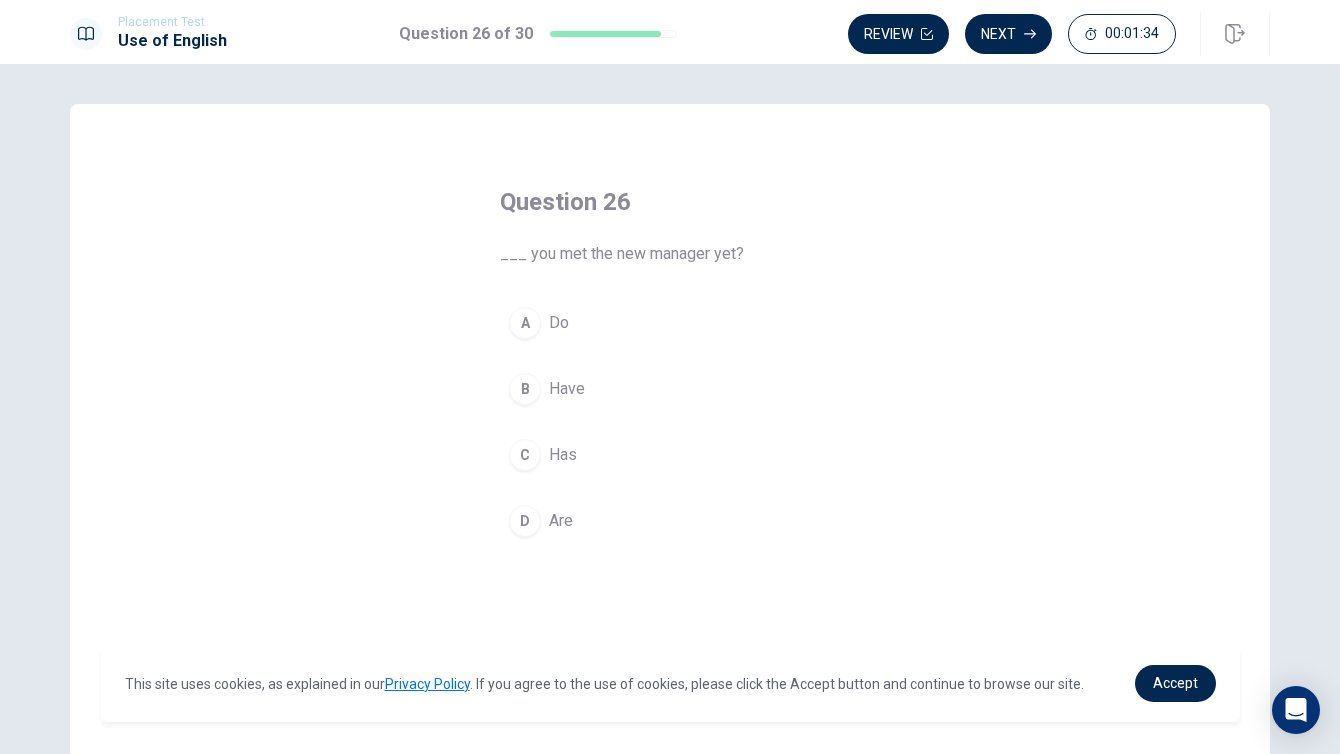 click on "B Have" at bounding box center [670, 389] 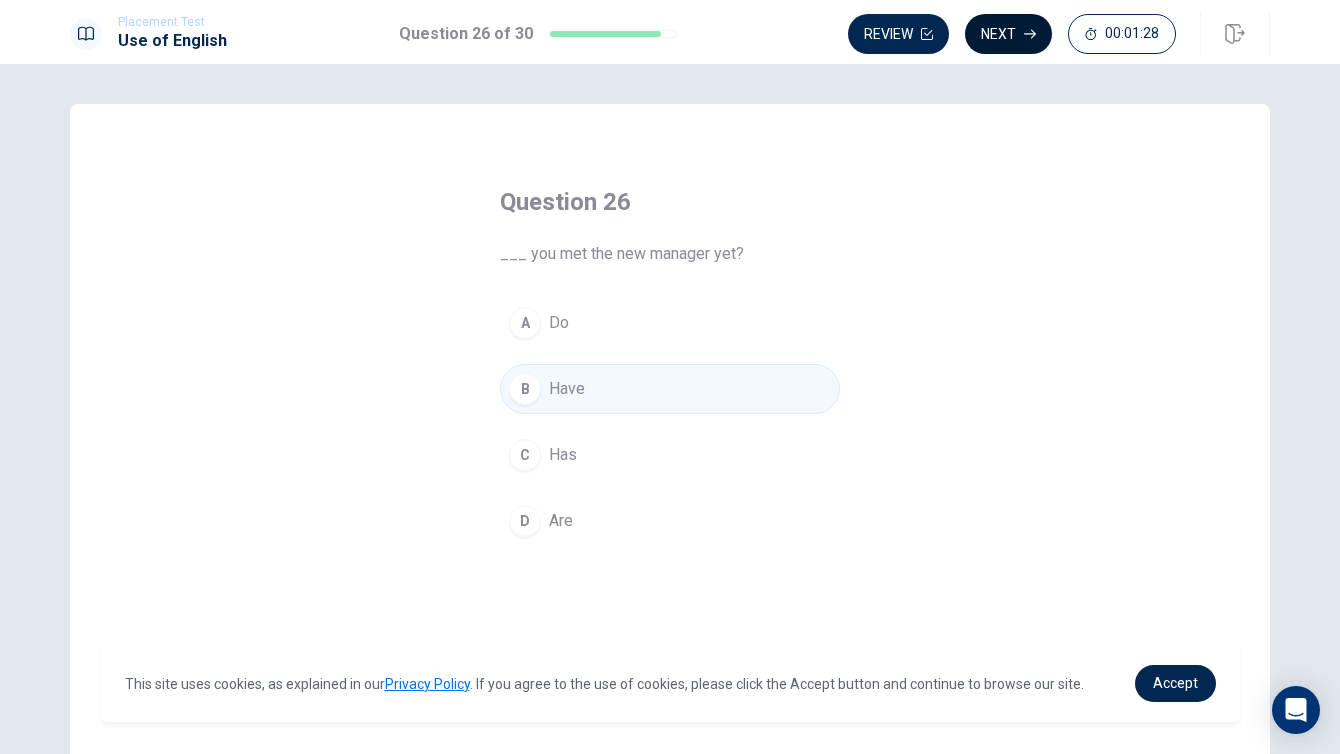 click on "Next" at bounding box center (1008, 34) 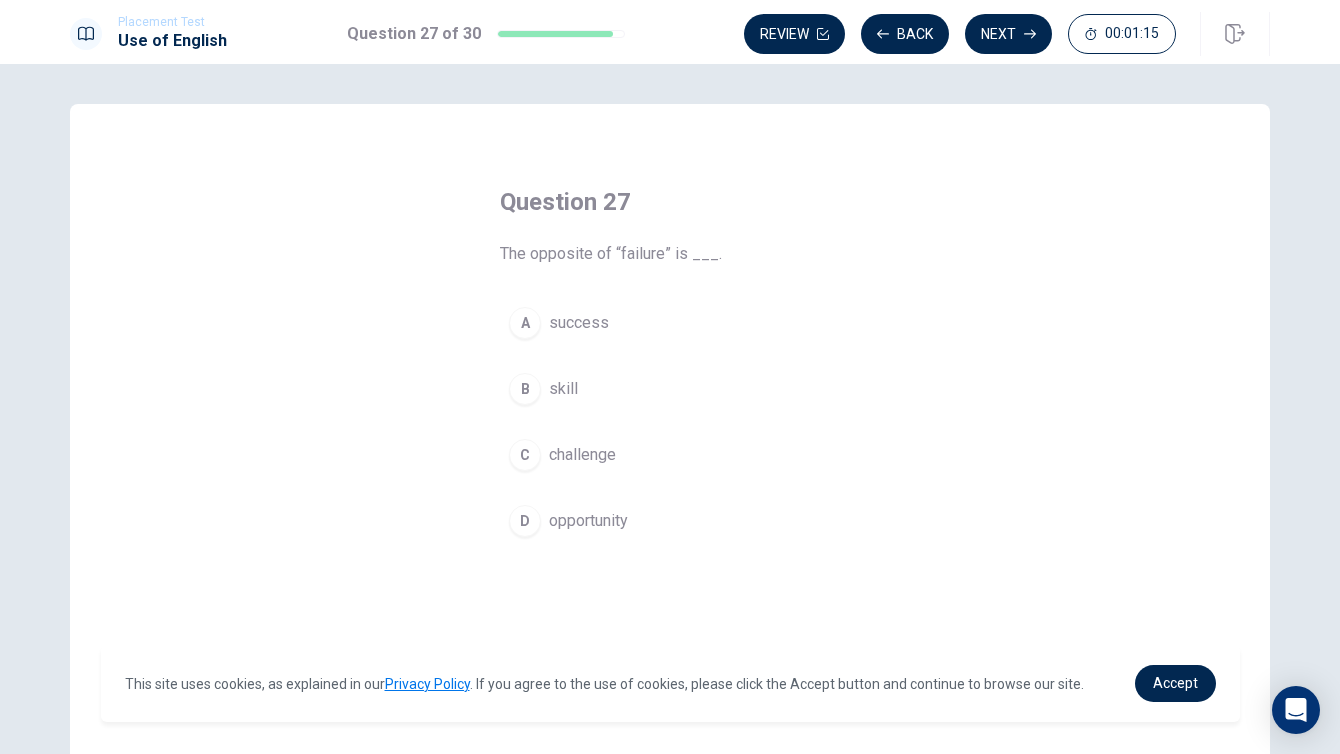 click on "A success" at bounding box center (670, 323) 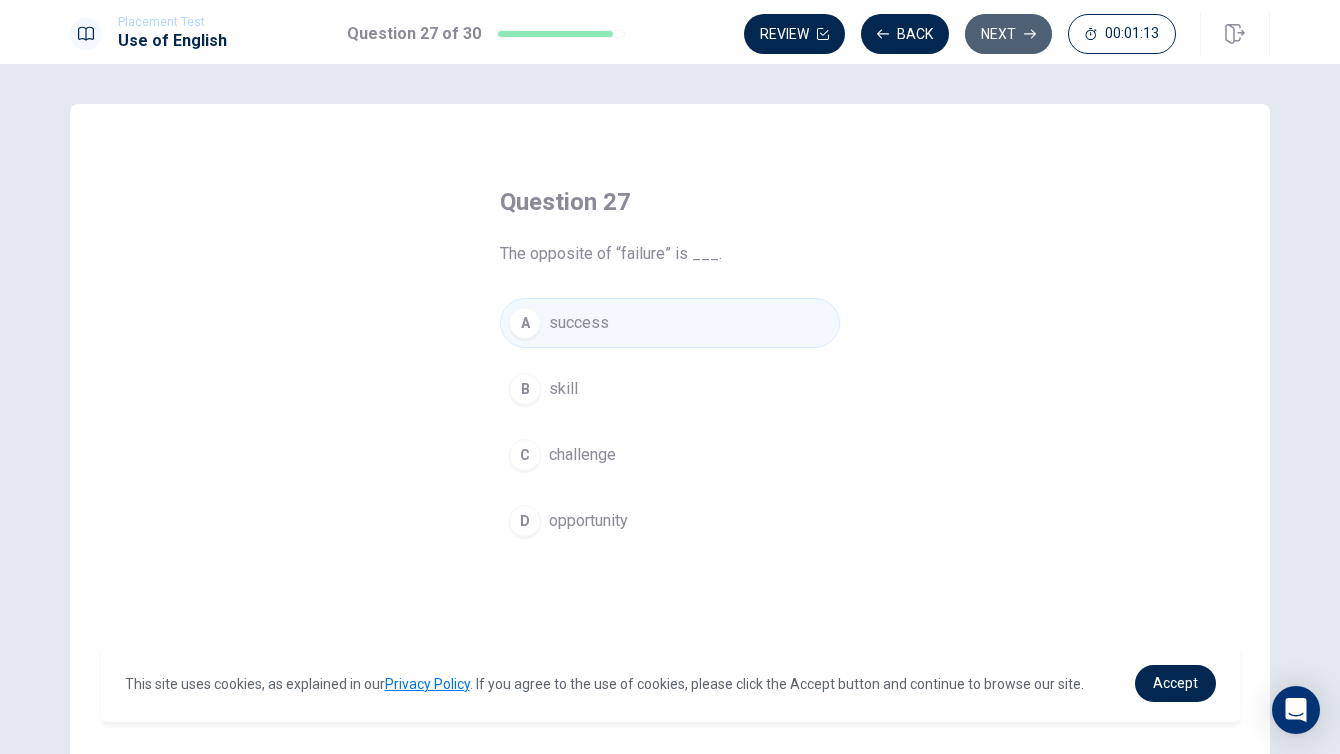 click 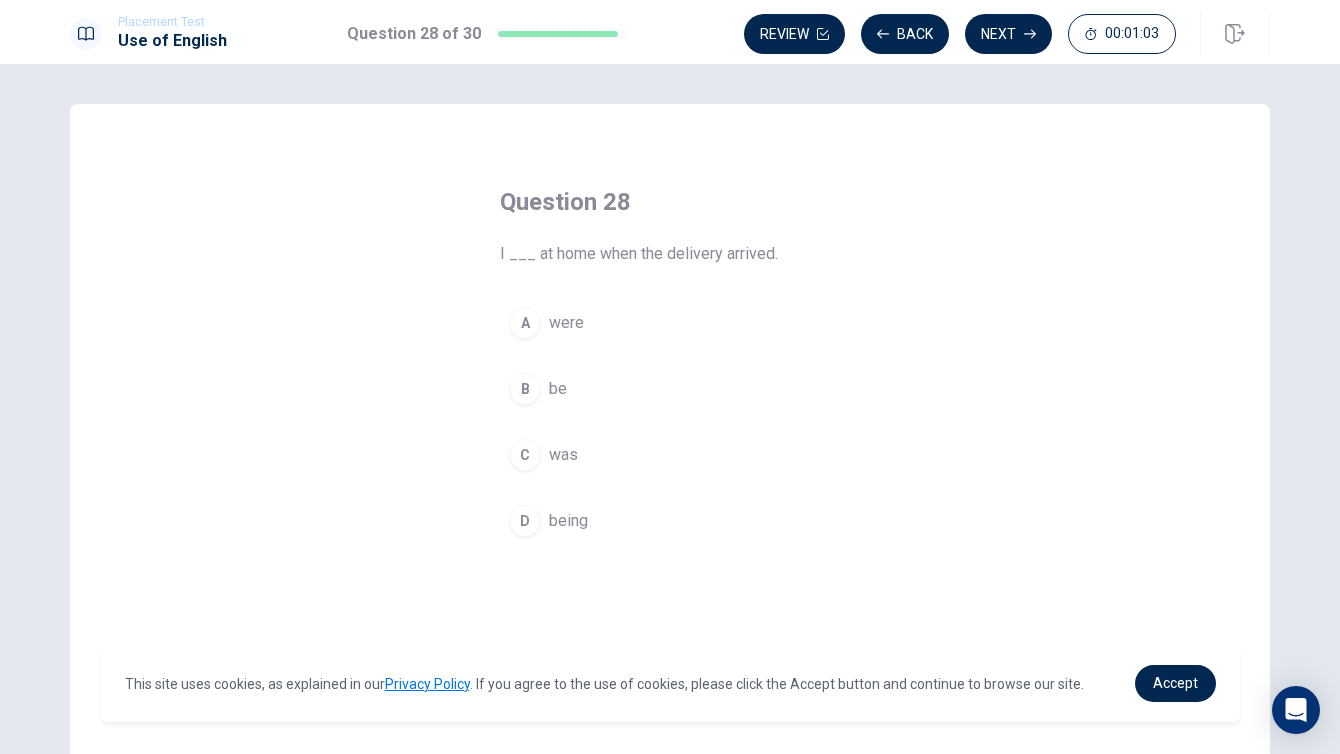 click on "A were" at bounding box center (670, 323) 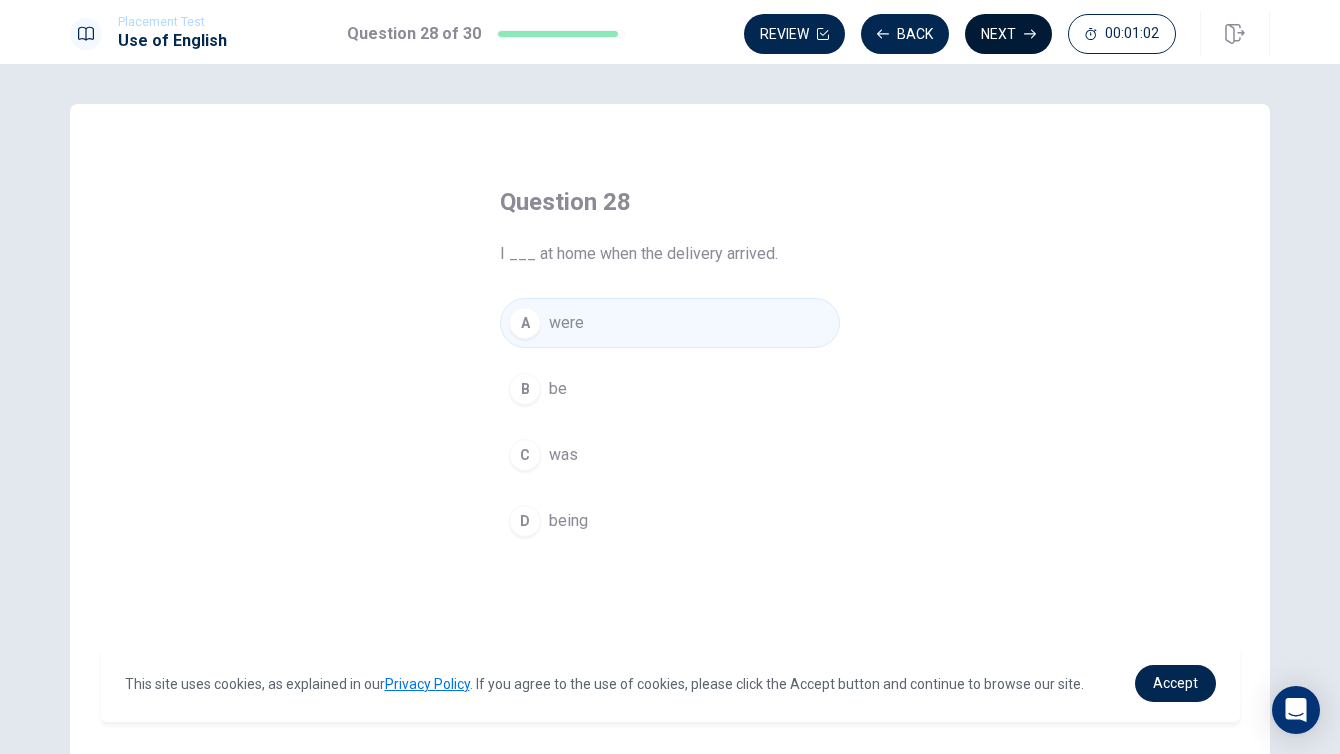 click on "Next" at bounding box center (1008, 34) 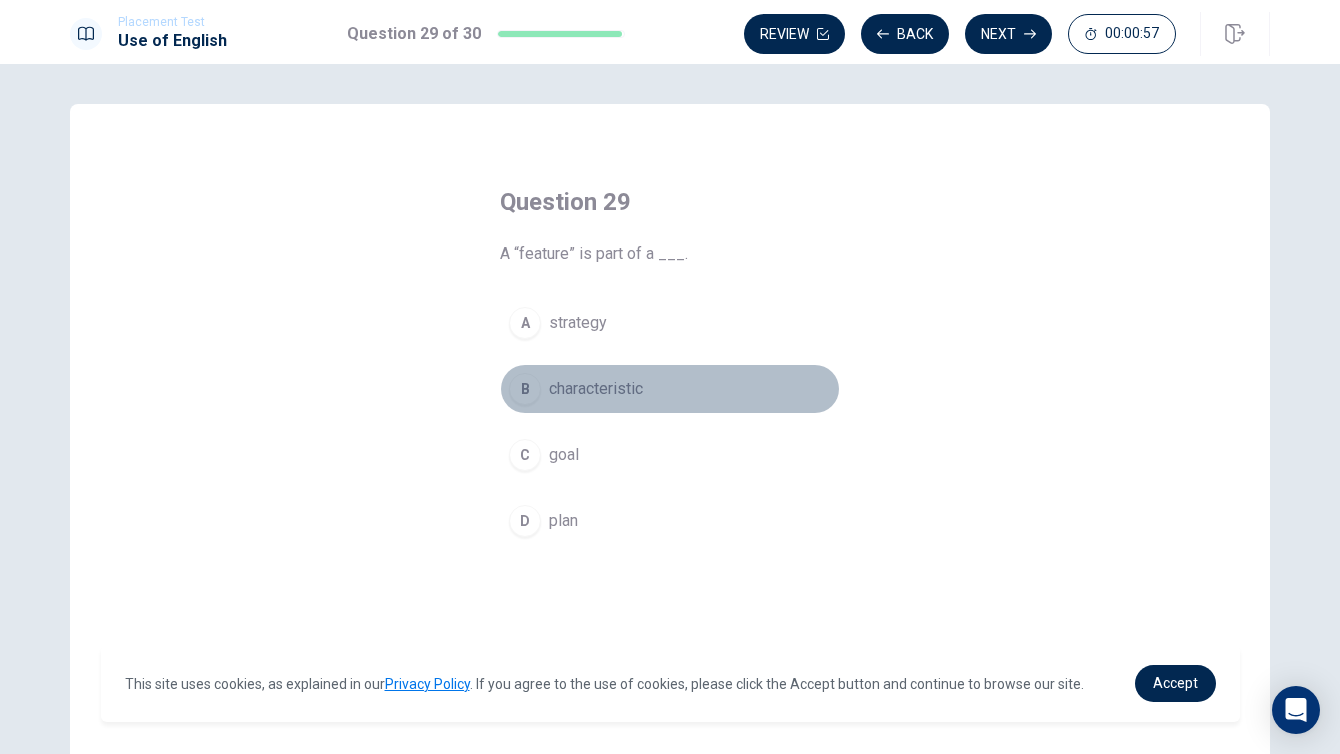 click on "characteristic" at bounding box center [596, 389] 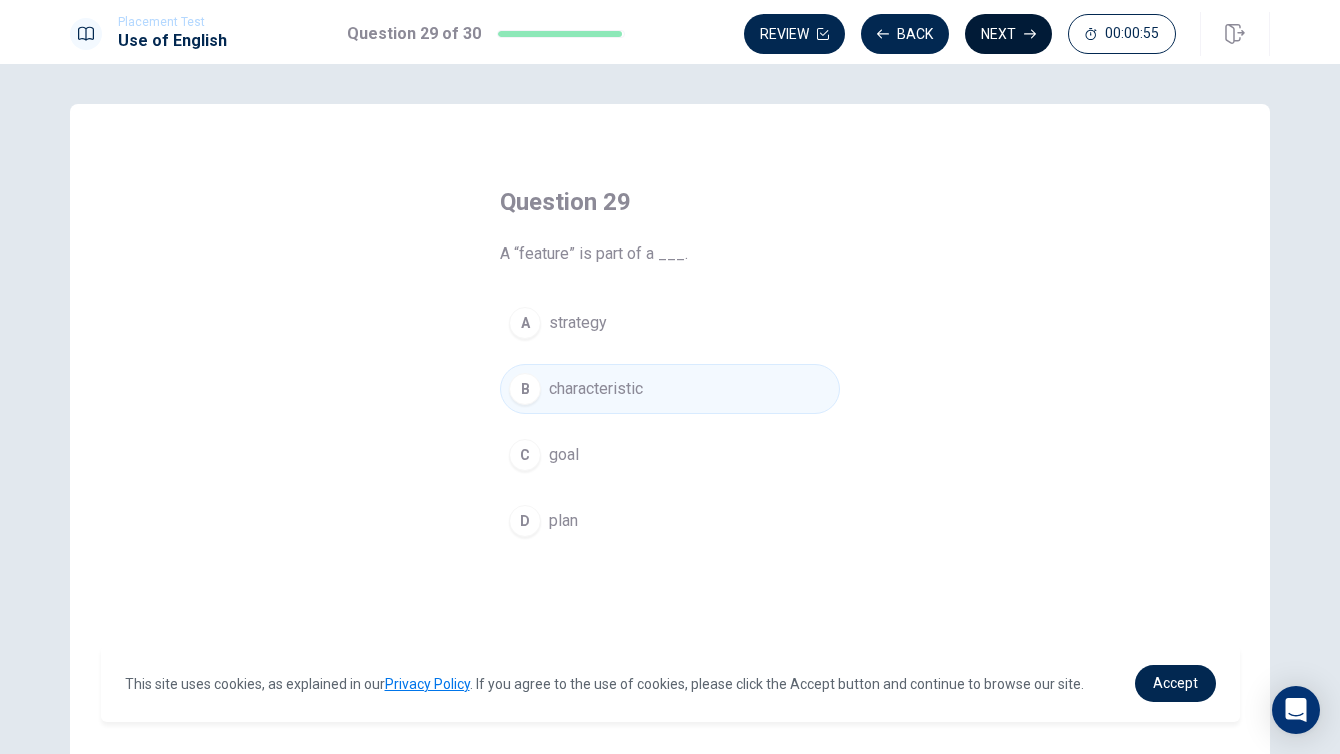 click on "Next" at bounding box center [1008, 34] 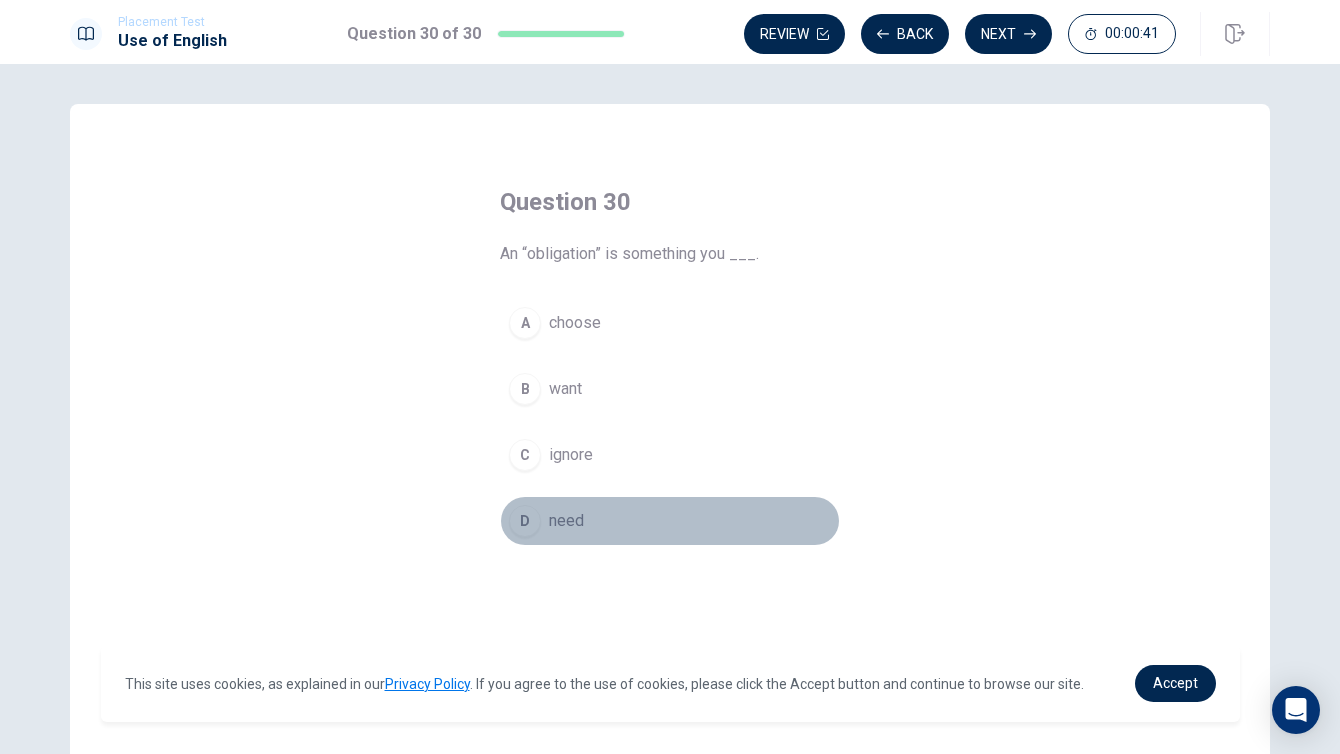 click on "D need" at bounding box center (670, 521) 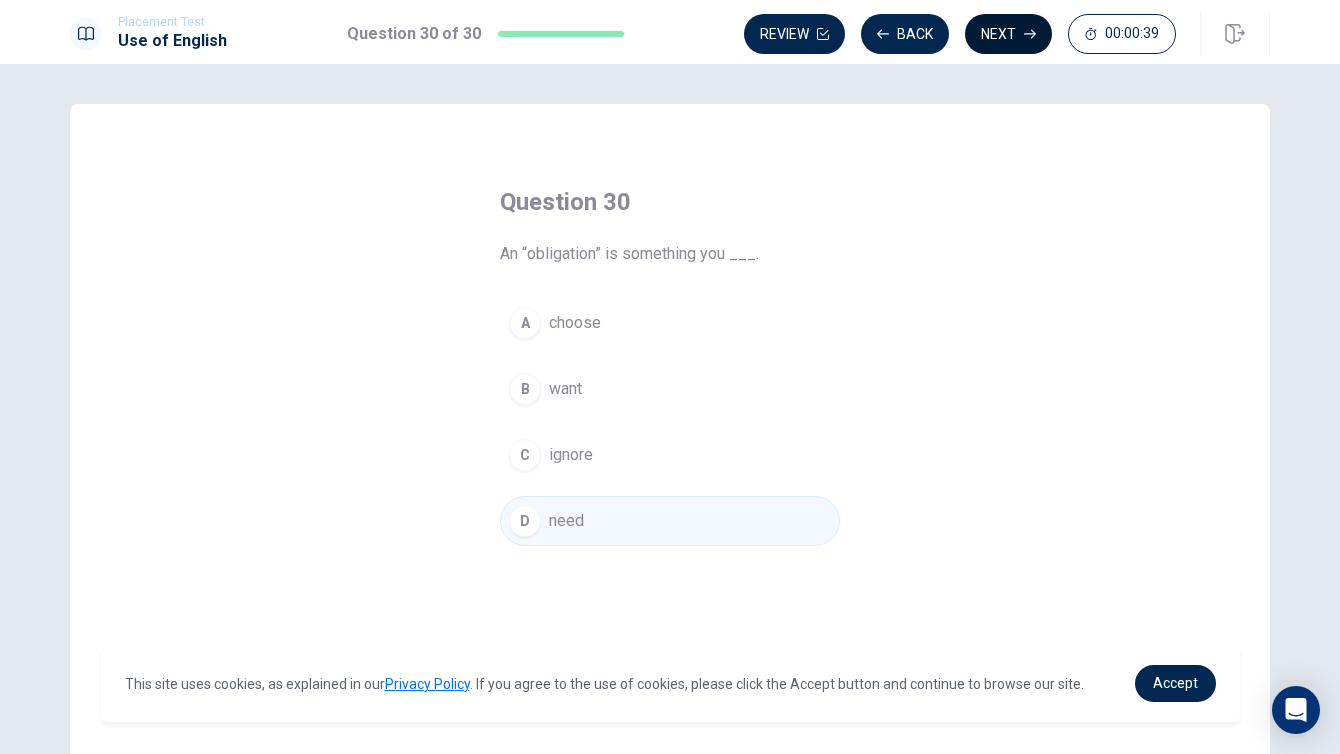 click 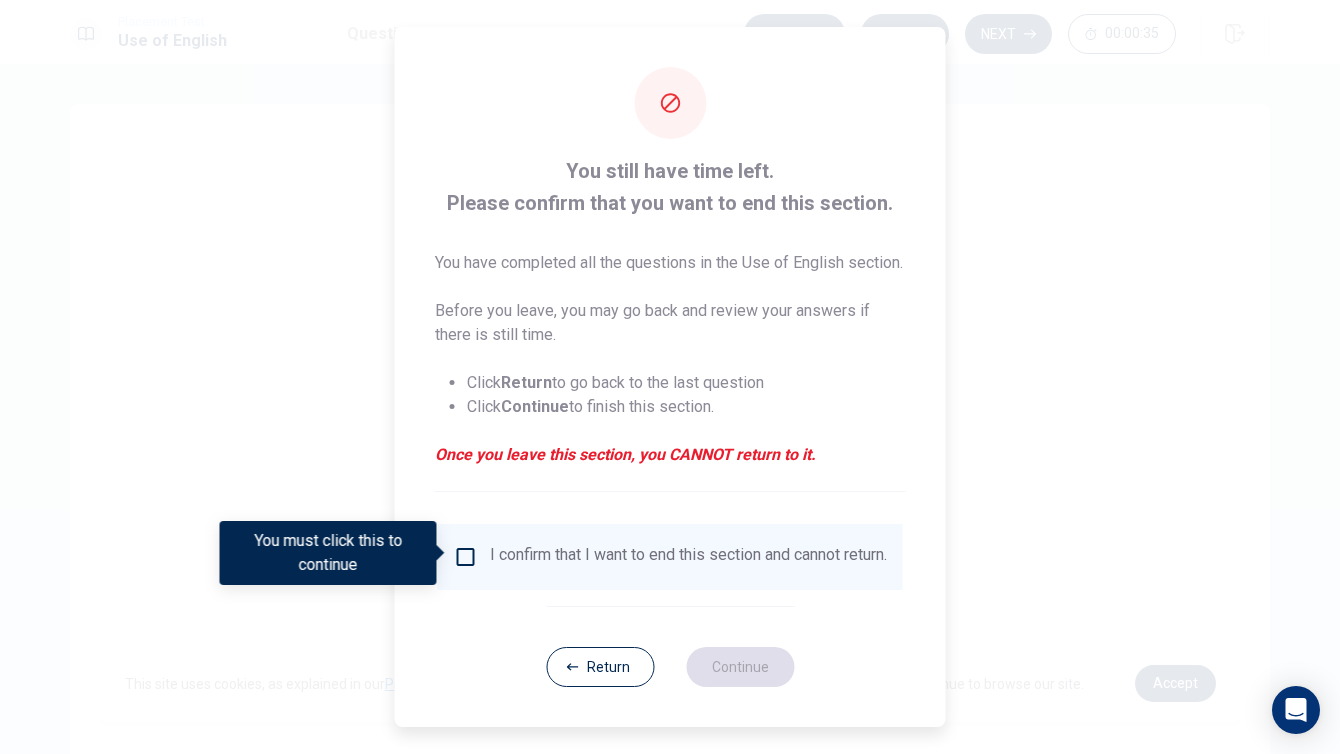 scroll, scrollTop: 16, scrollLeft: 0, axis: vertical 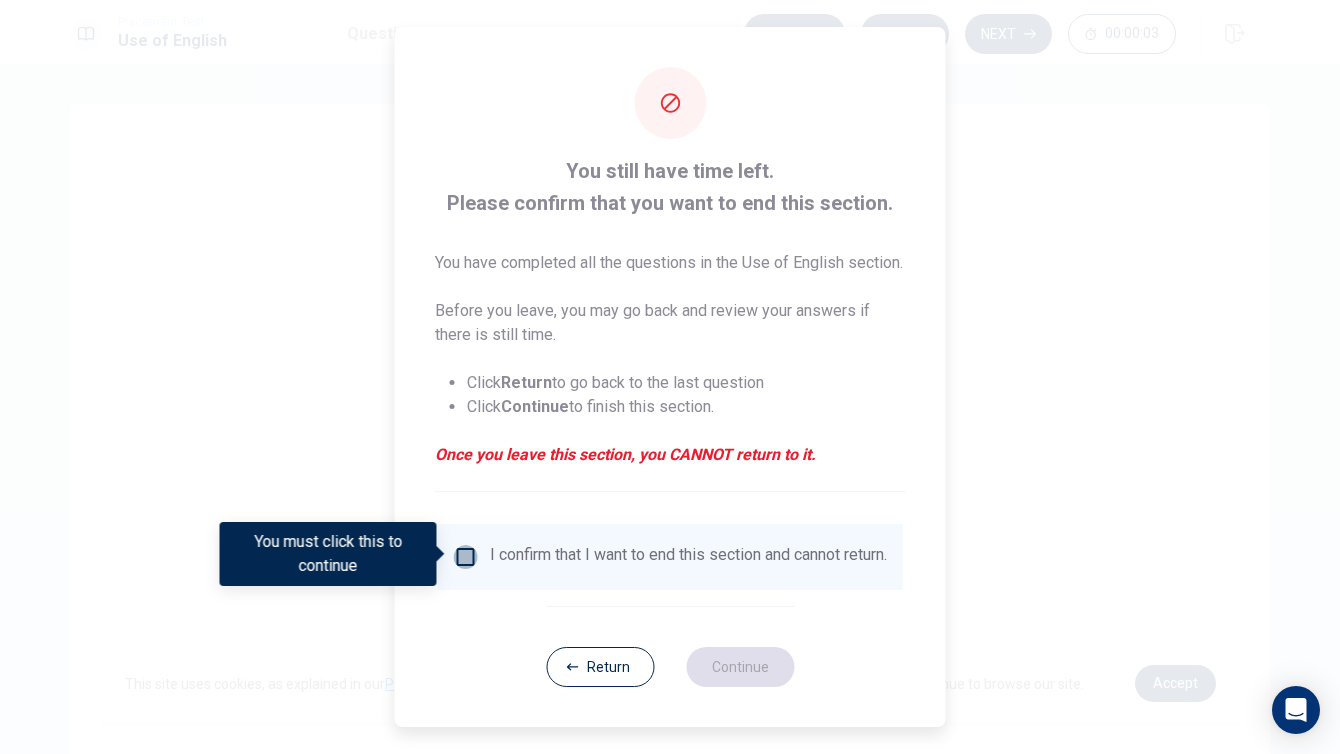 click at bounding box center [466, 557] 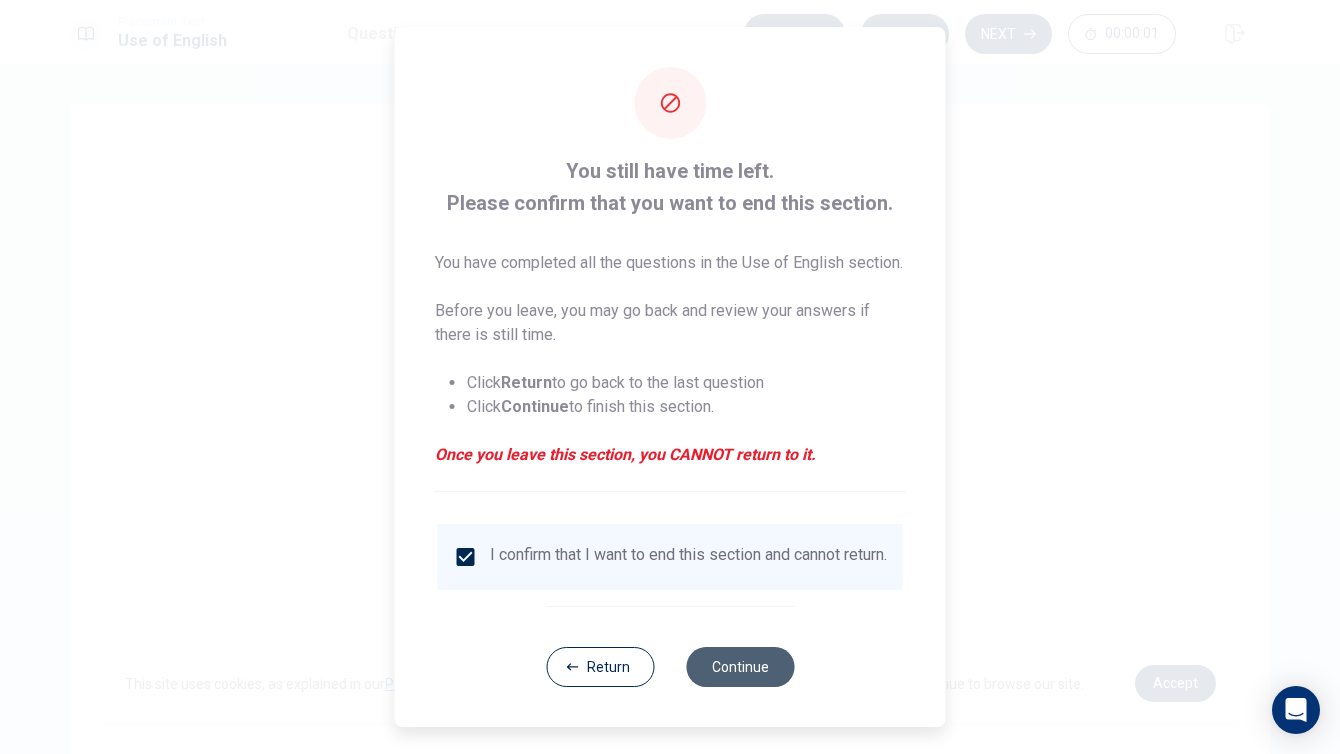 click on "Continue" at bounding box center (740, 667) 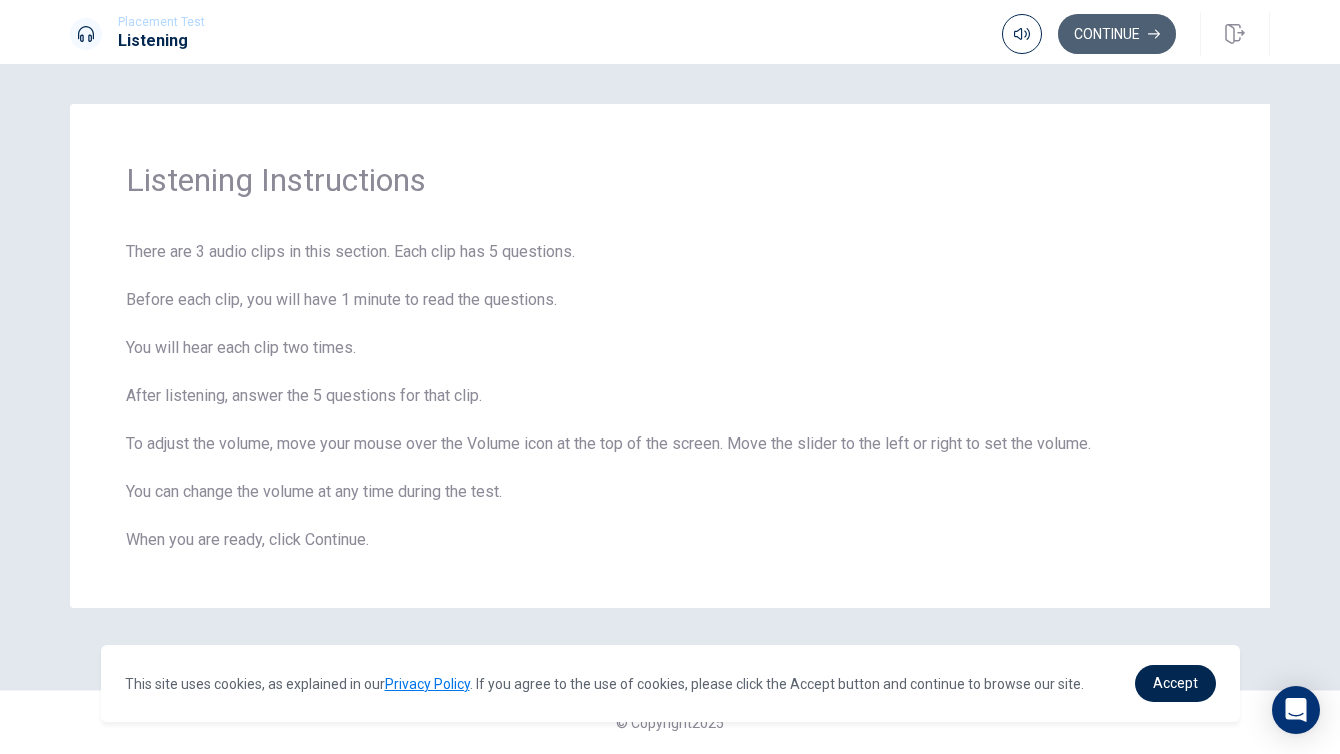 click on "Continue" at bounding box center [1117, 34] 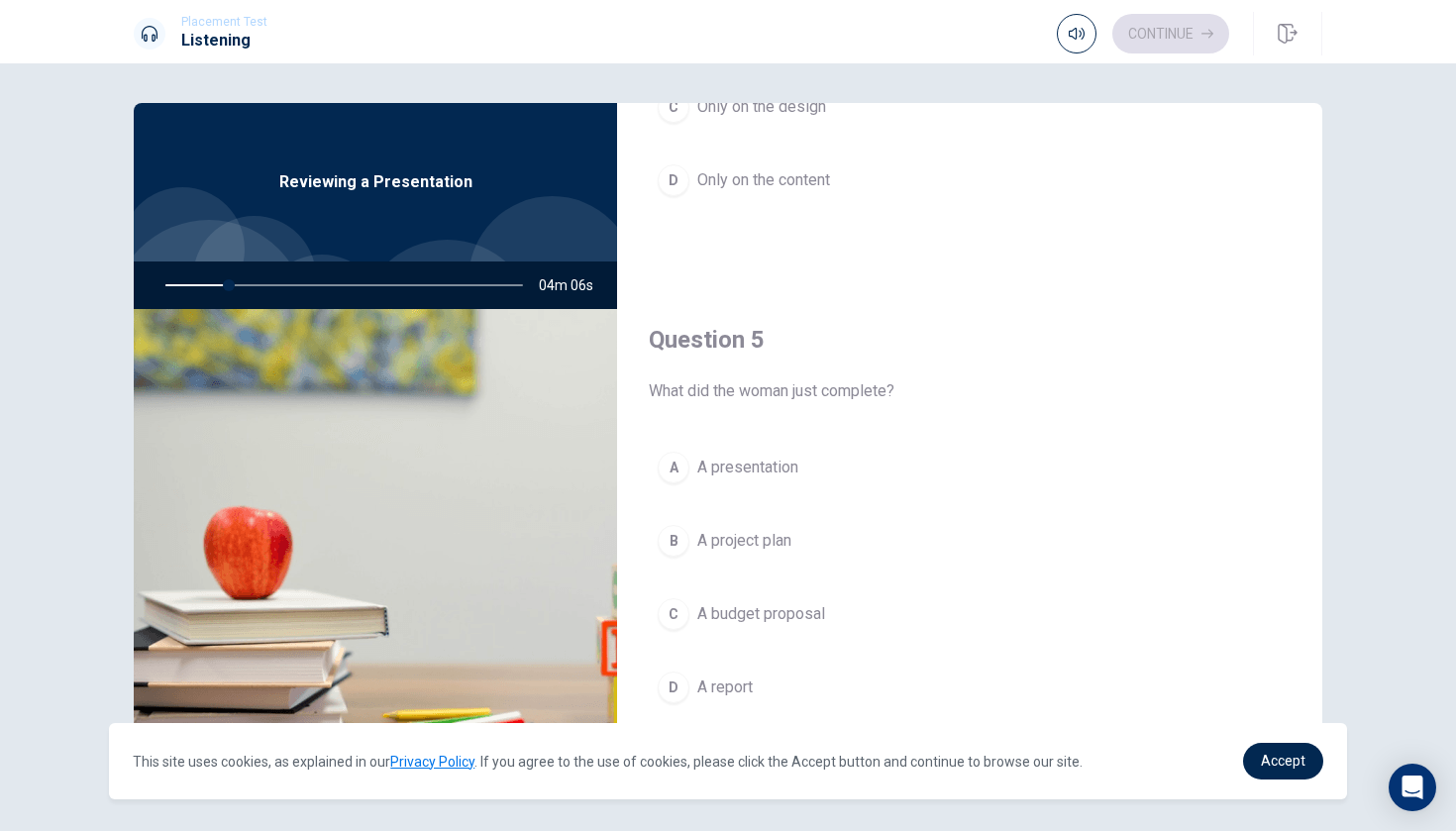 scroll, scrollTop: 1847, scrollLeft: 0, axis: vertical 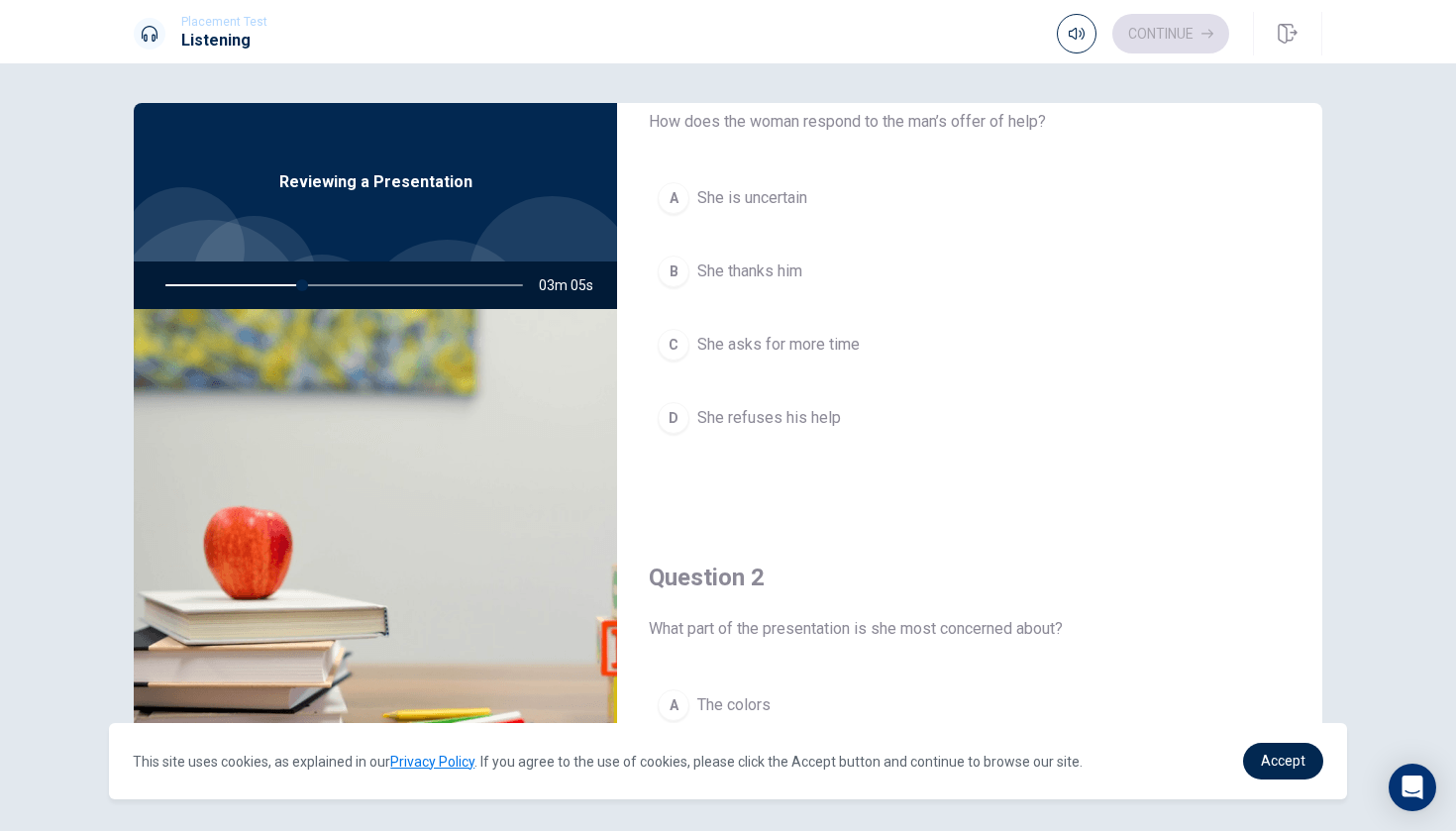 click on "She is uncertain" at bounding box center (752, 198) 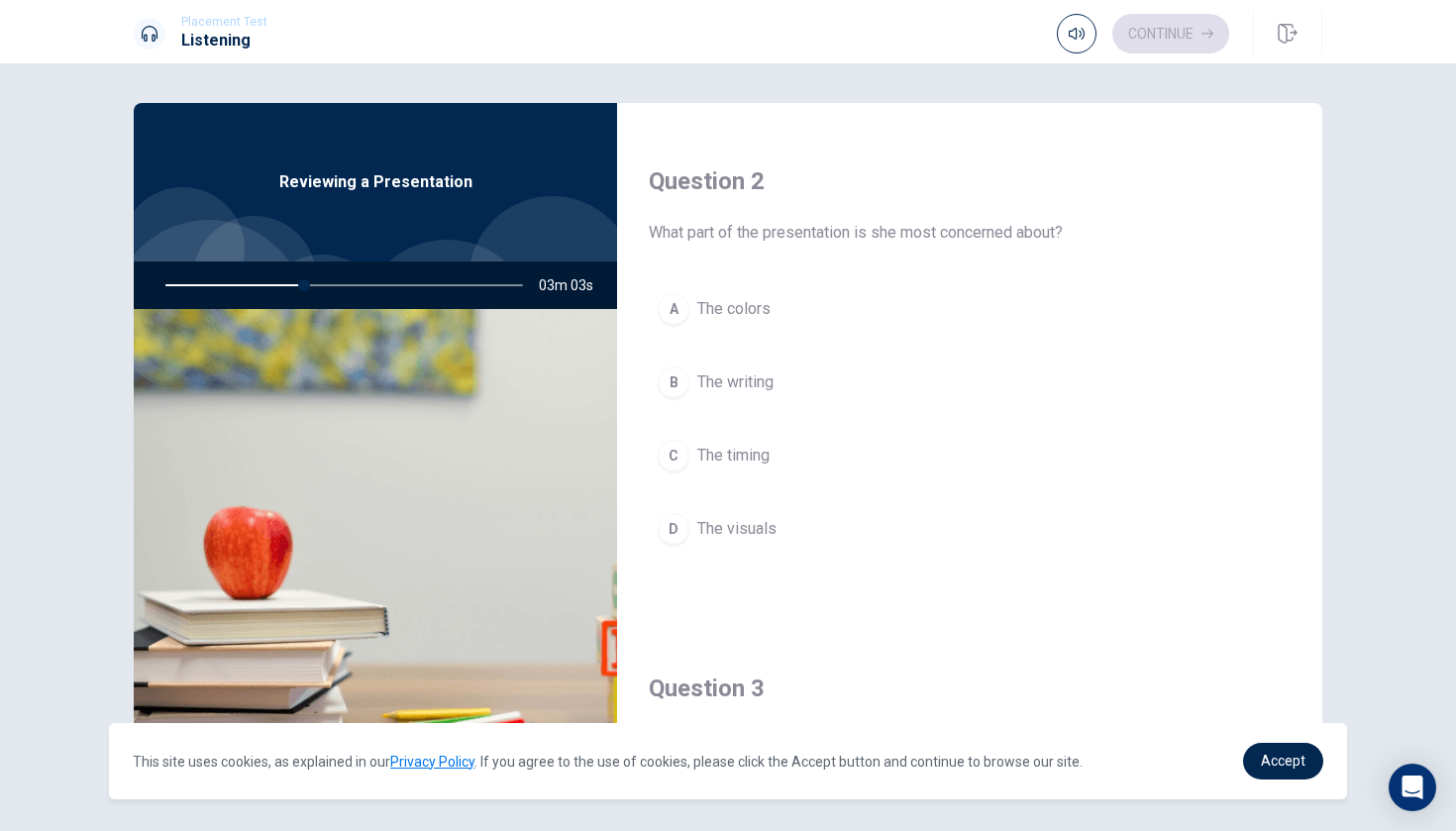 scroll, scrollTop: 486, scrollLeft: 0, axis: vertical 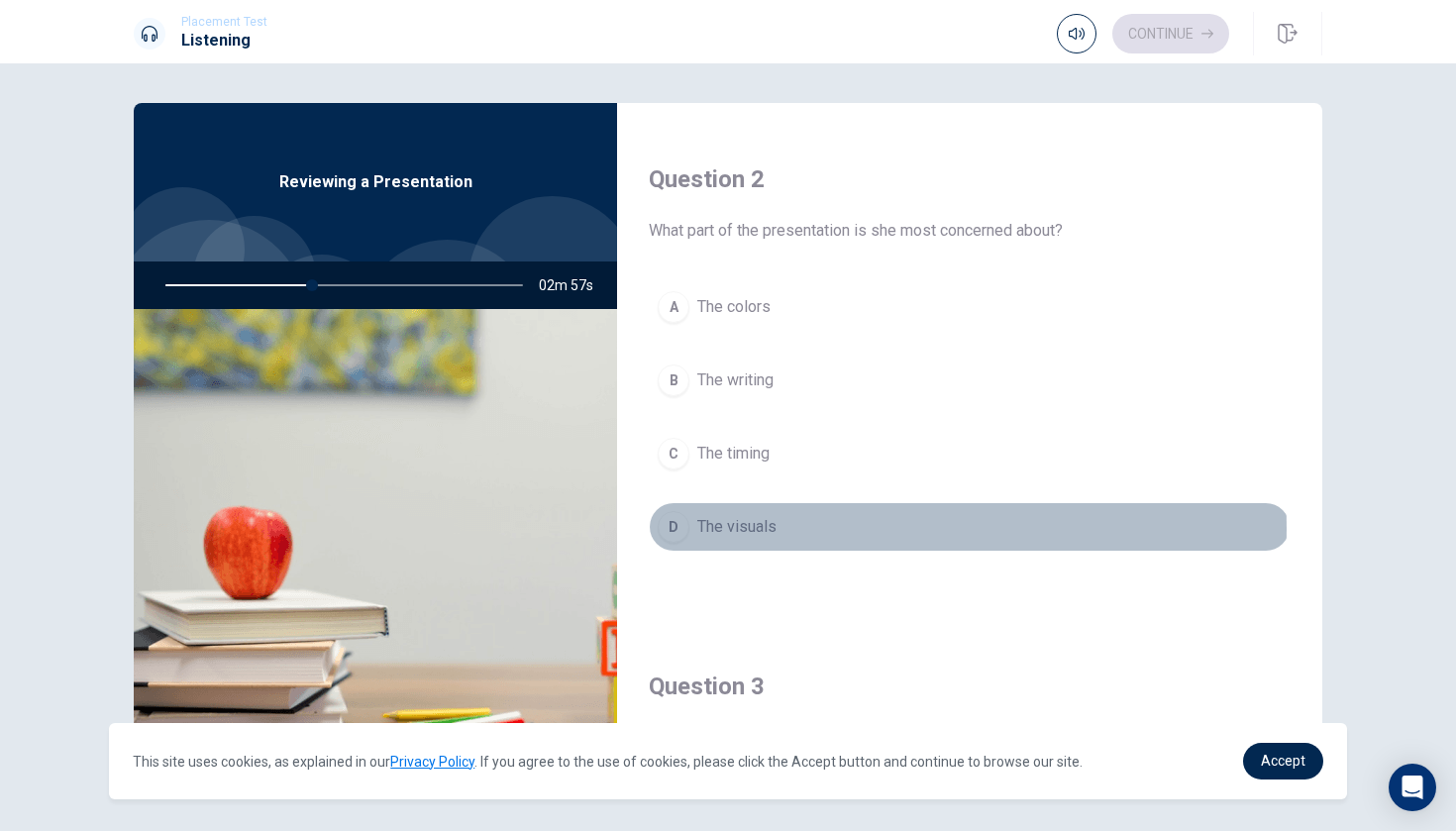click on "D The visuals" at bounding box center (970, 527) 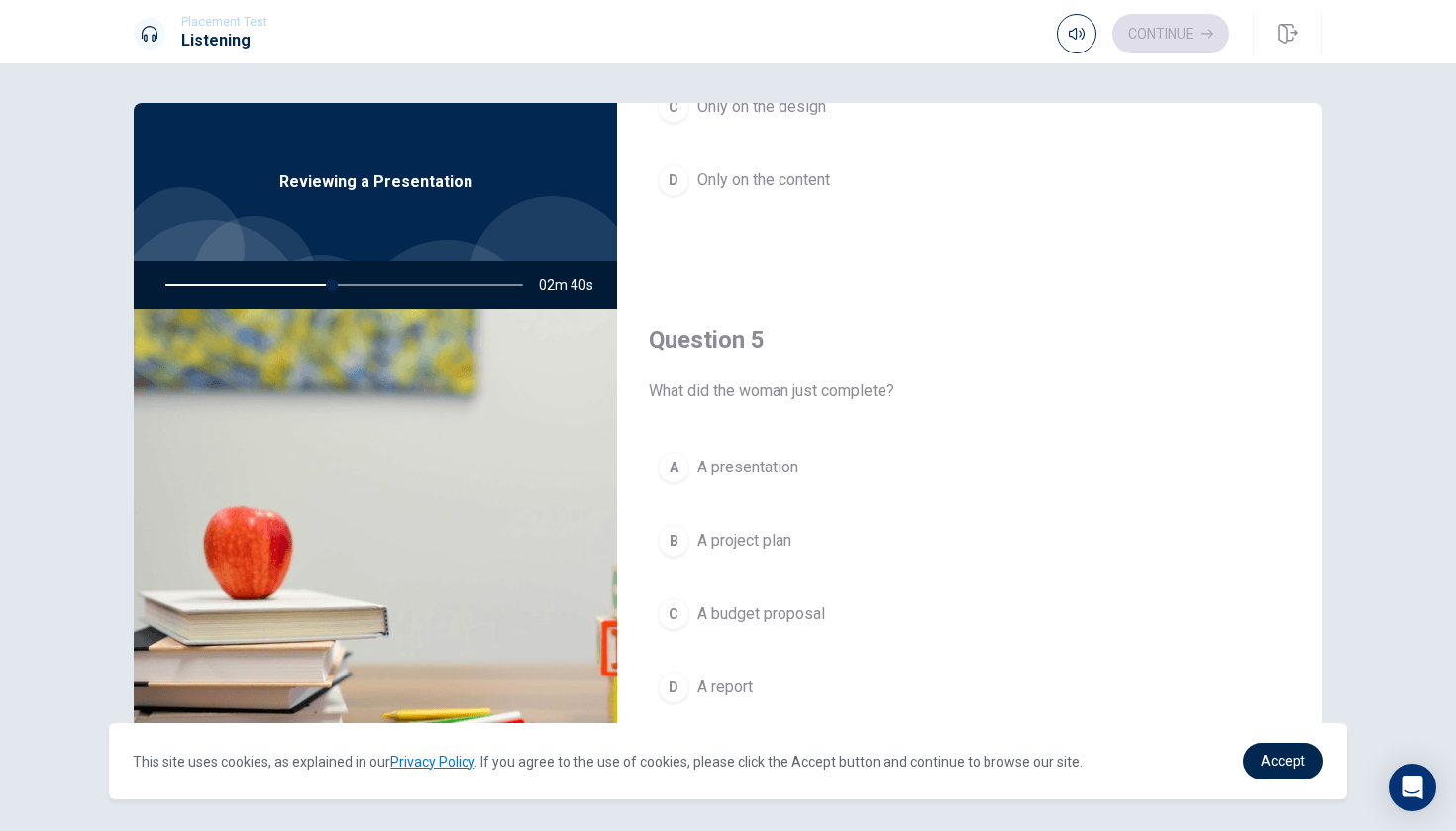 scroll, scrollTop: 1847, scrollLeft: 0, axis: vertical 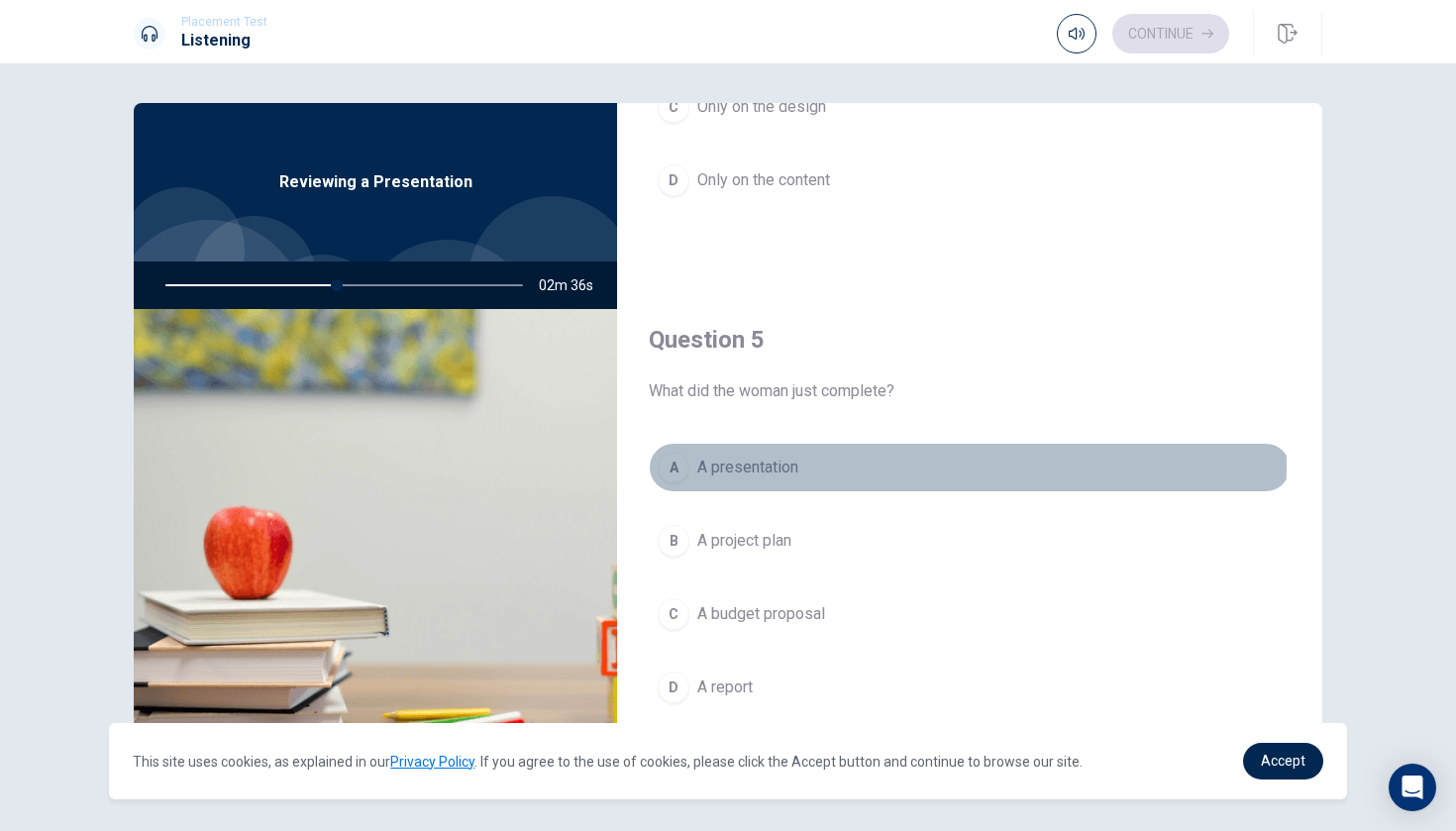click on "A A presentation" at bounding box center [970, 467] 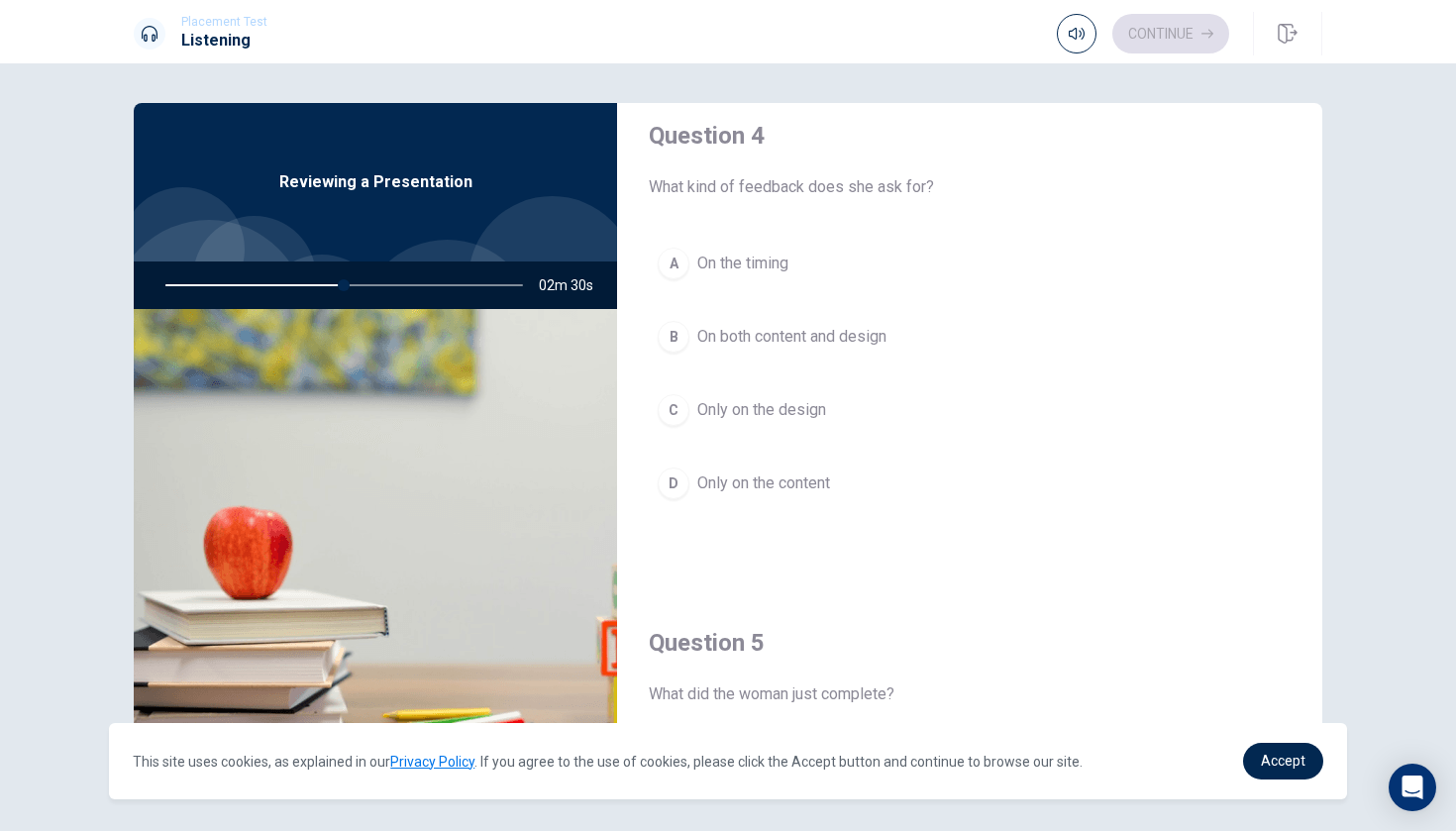 scroll, scrollTop: 1534, scrollLeft: 0, axis: vertical 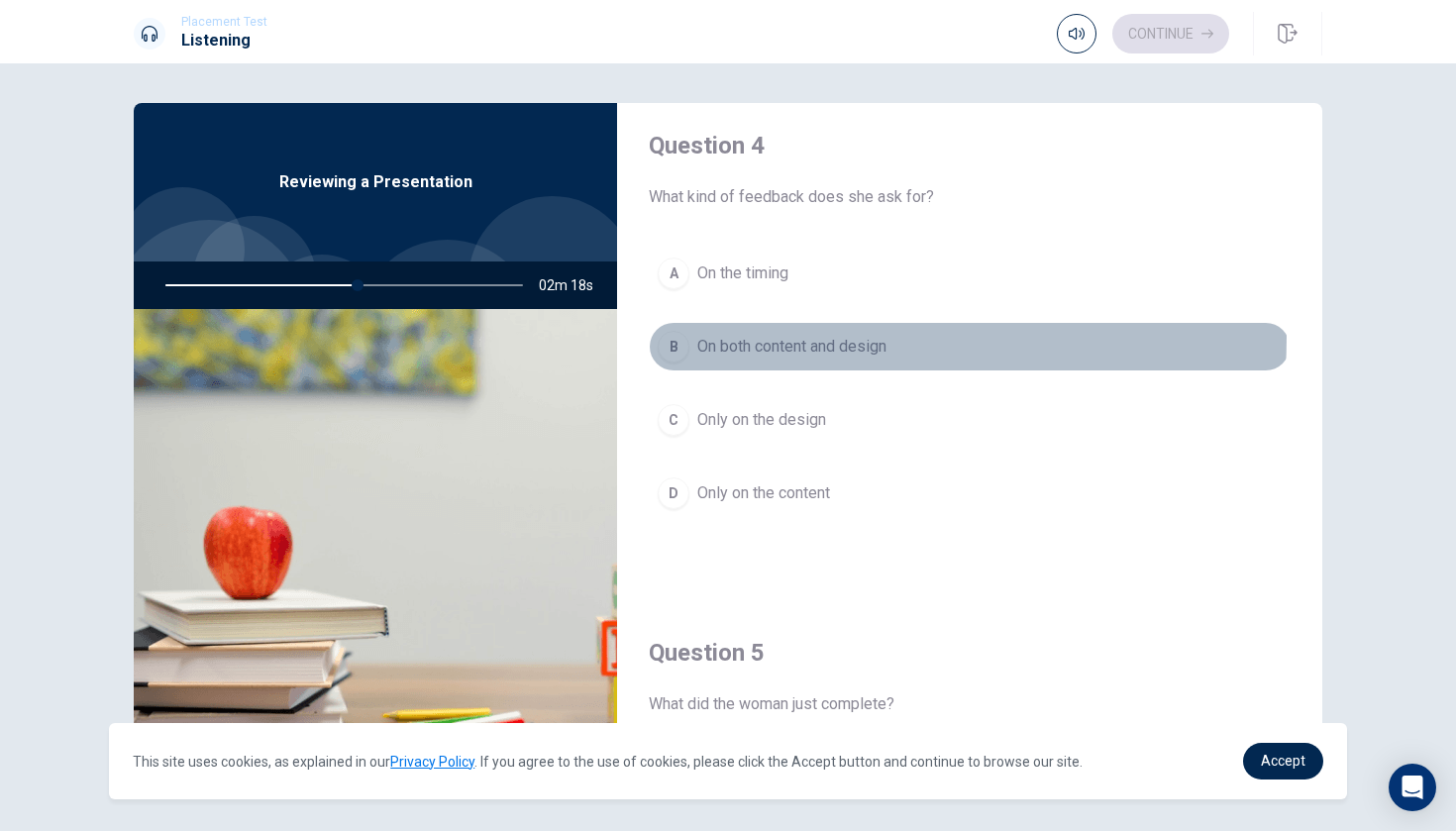 click on "On both content and design" at bounding box center (791, 347) 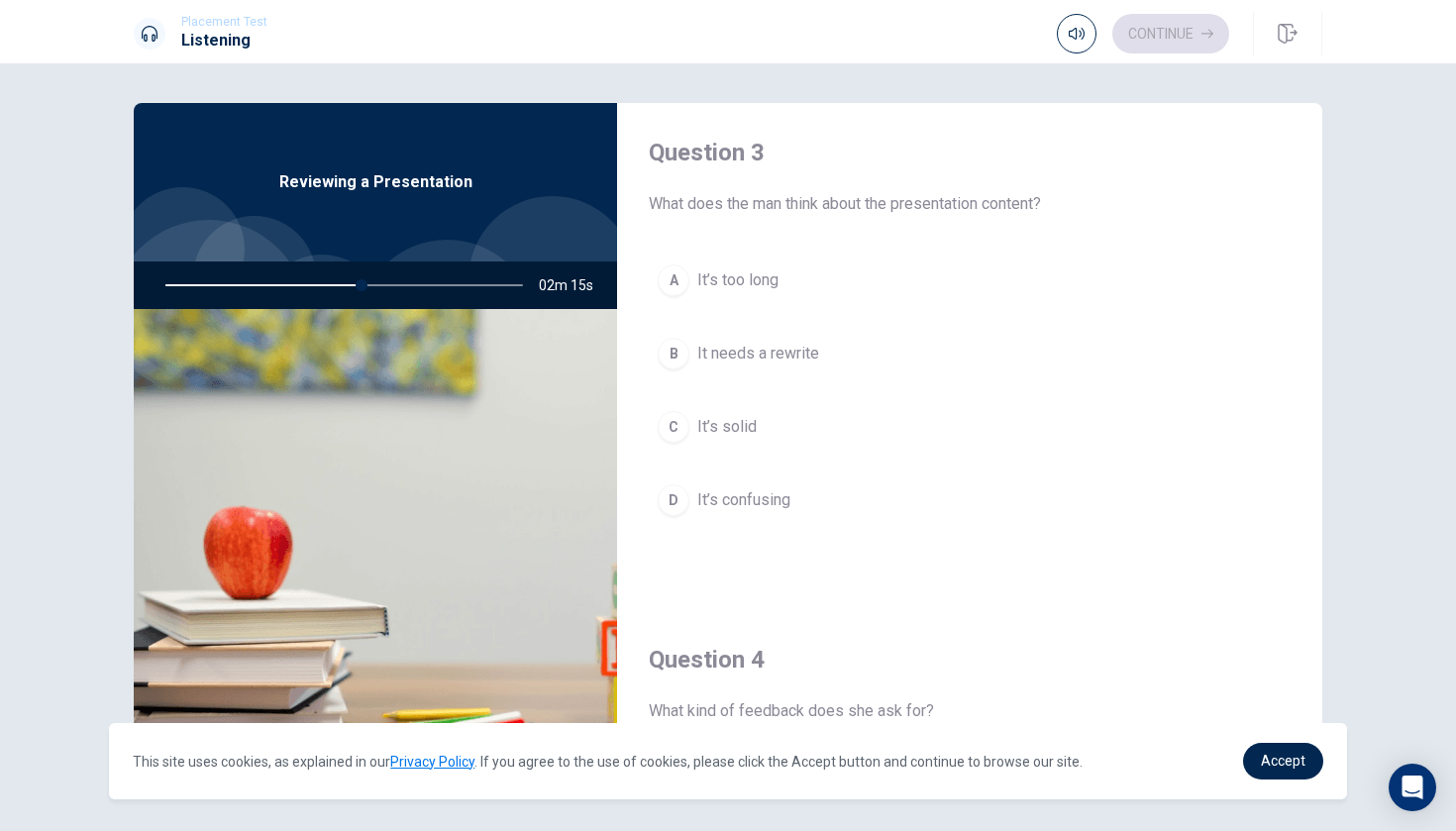 scroll, scrollTop: 1022, scrollLeft: 0, axis: vertical 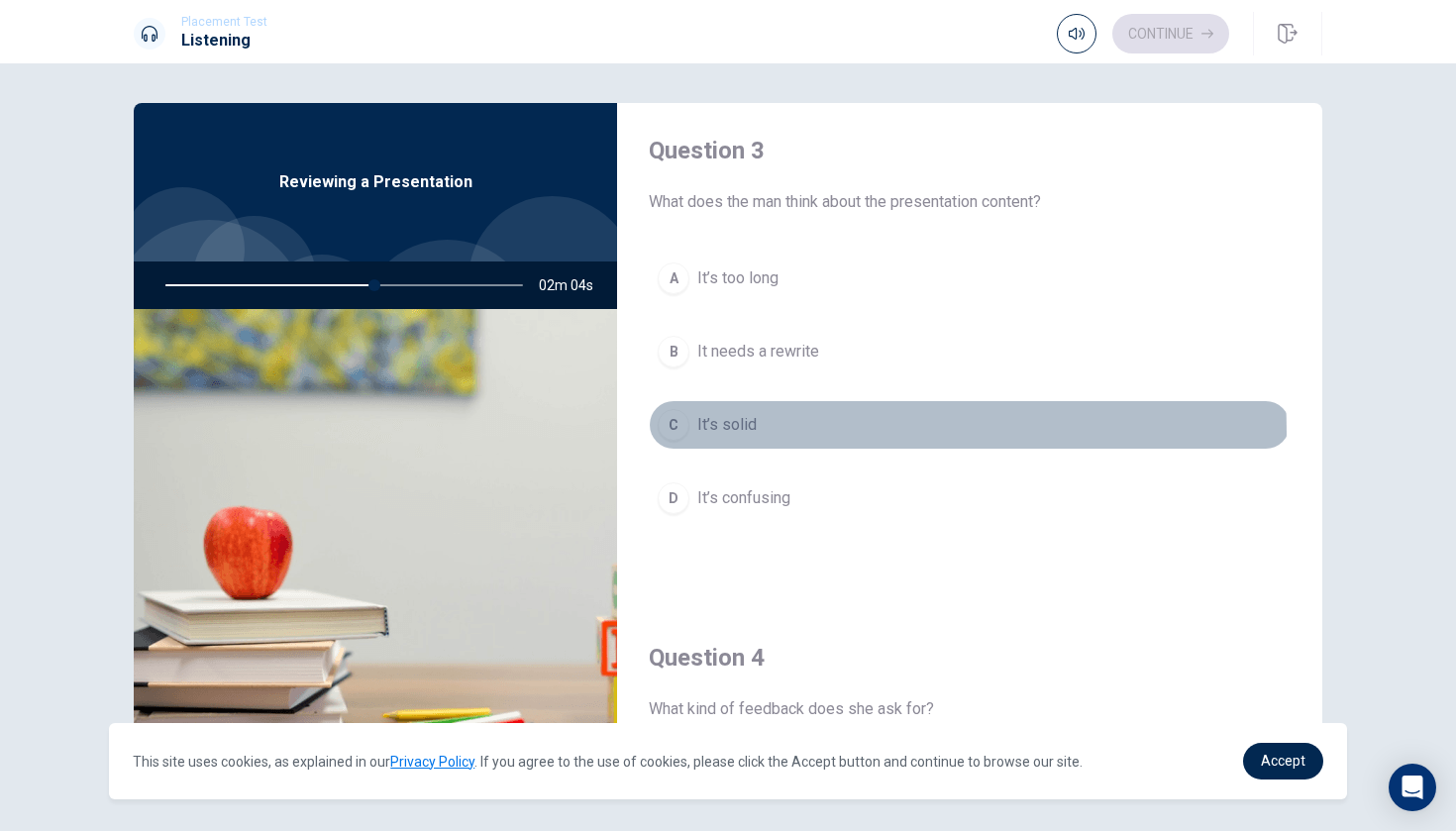 click on "It’s solid" at bounding box center [727, 425] 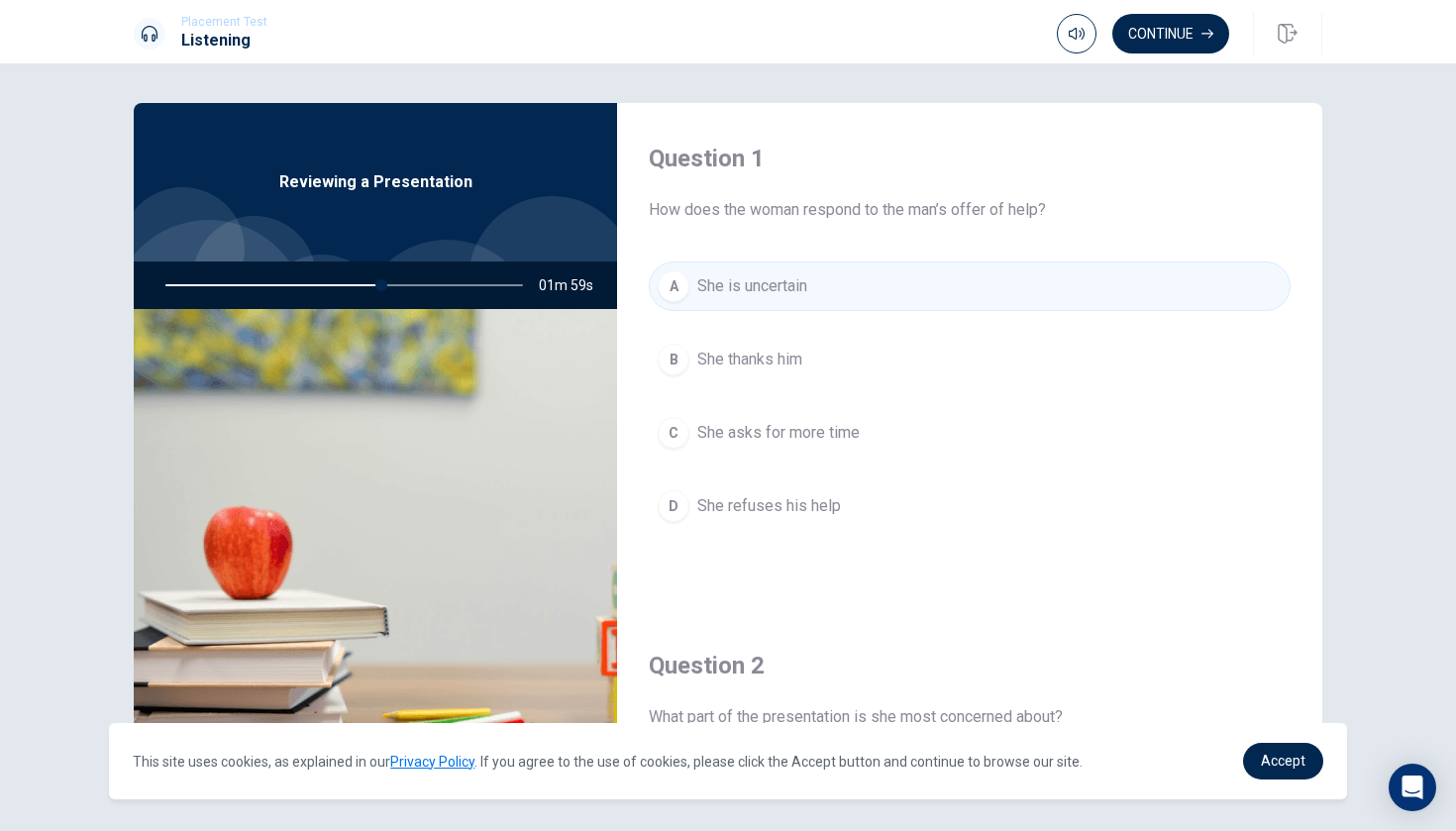 scroll, scrollTop: 0, scrollLeft: 0, axis: both 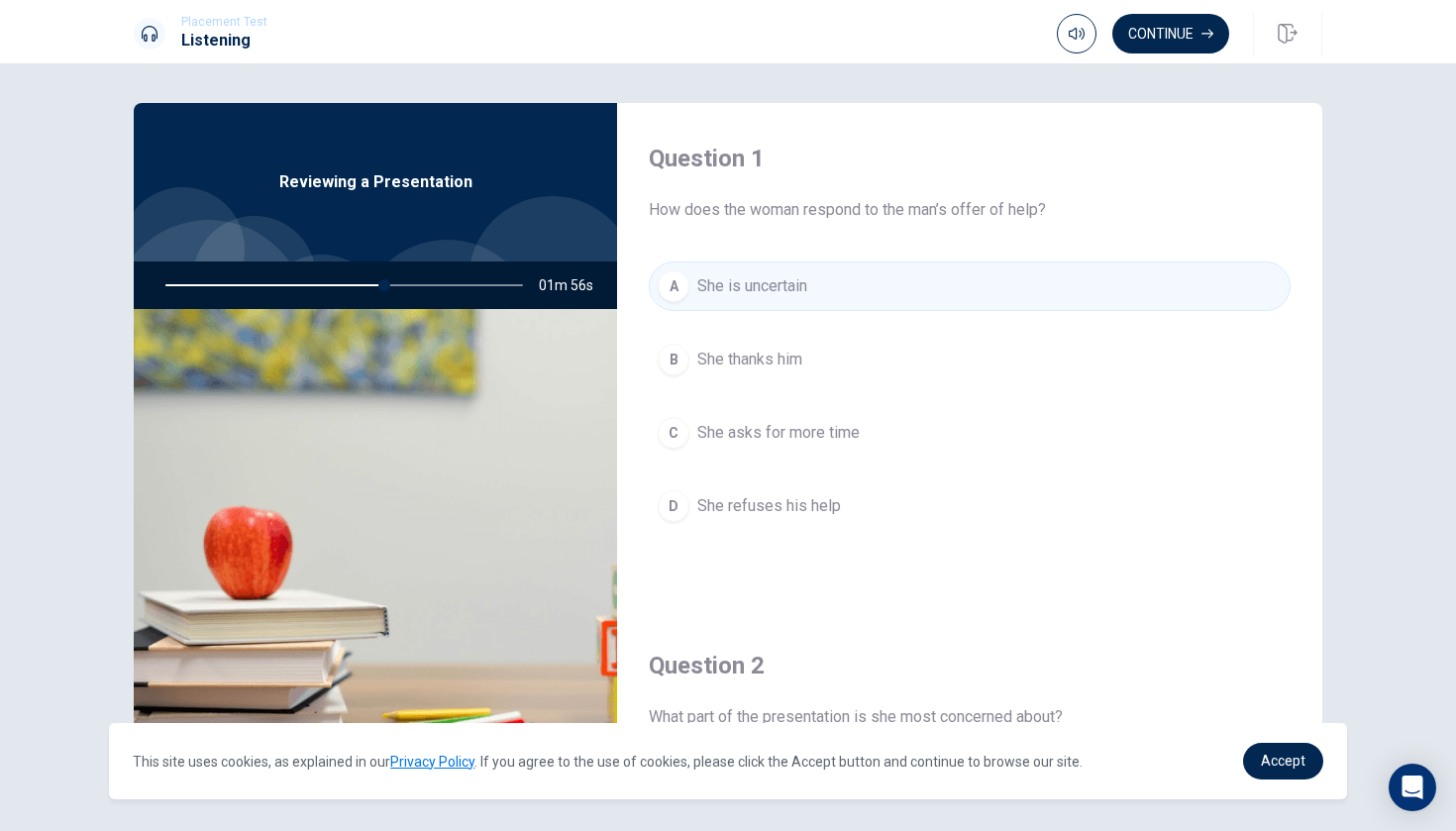 drag, startPoint x: 374, startPoint y: 284, endPoint x: 395, endPoint y: 292, distance: 22.472205 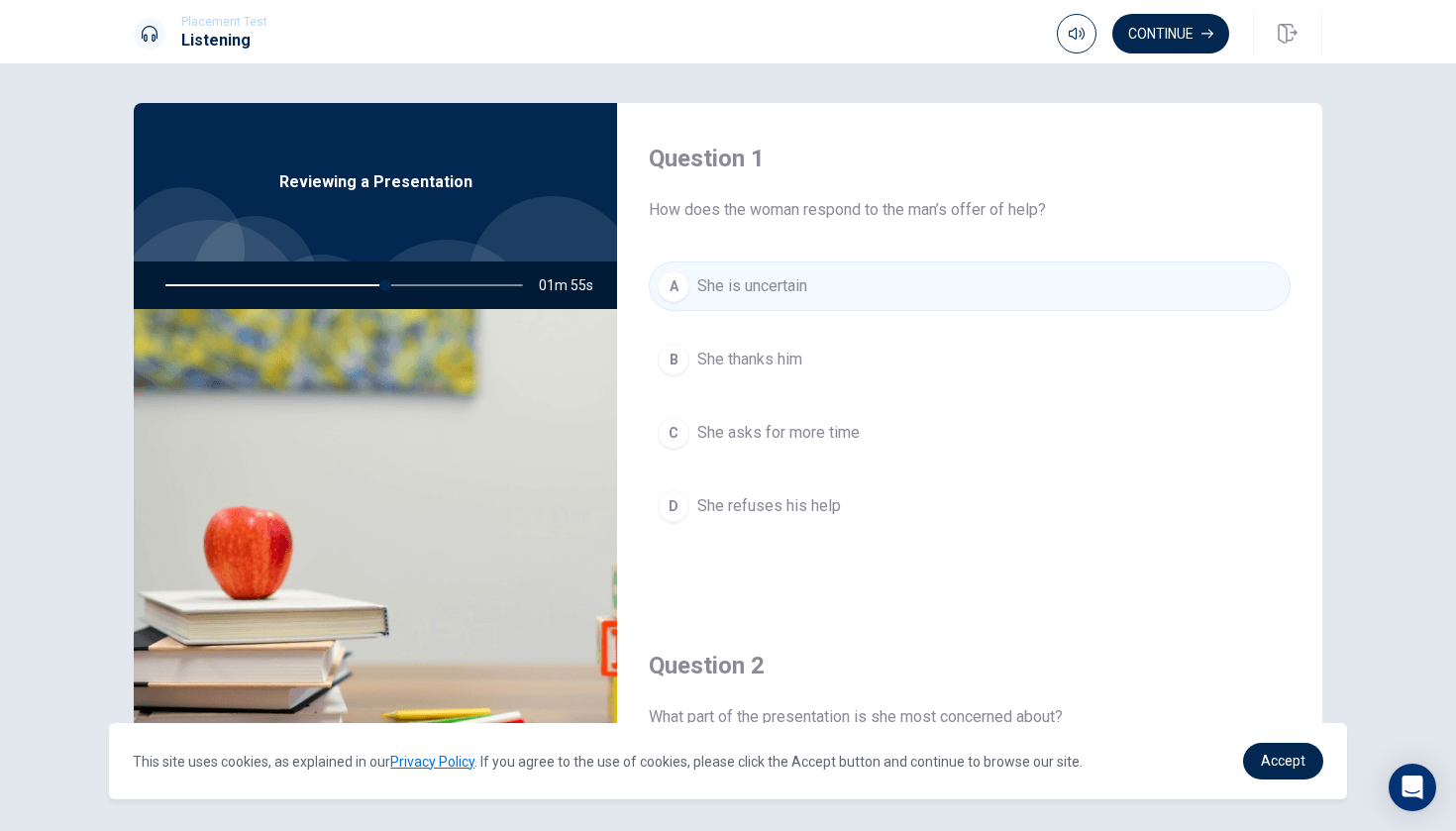 click at bounding box center (340, 285) 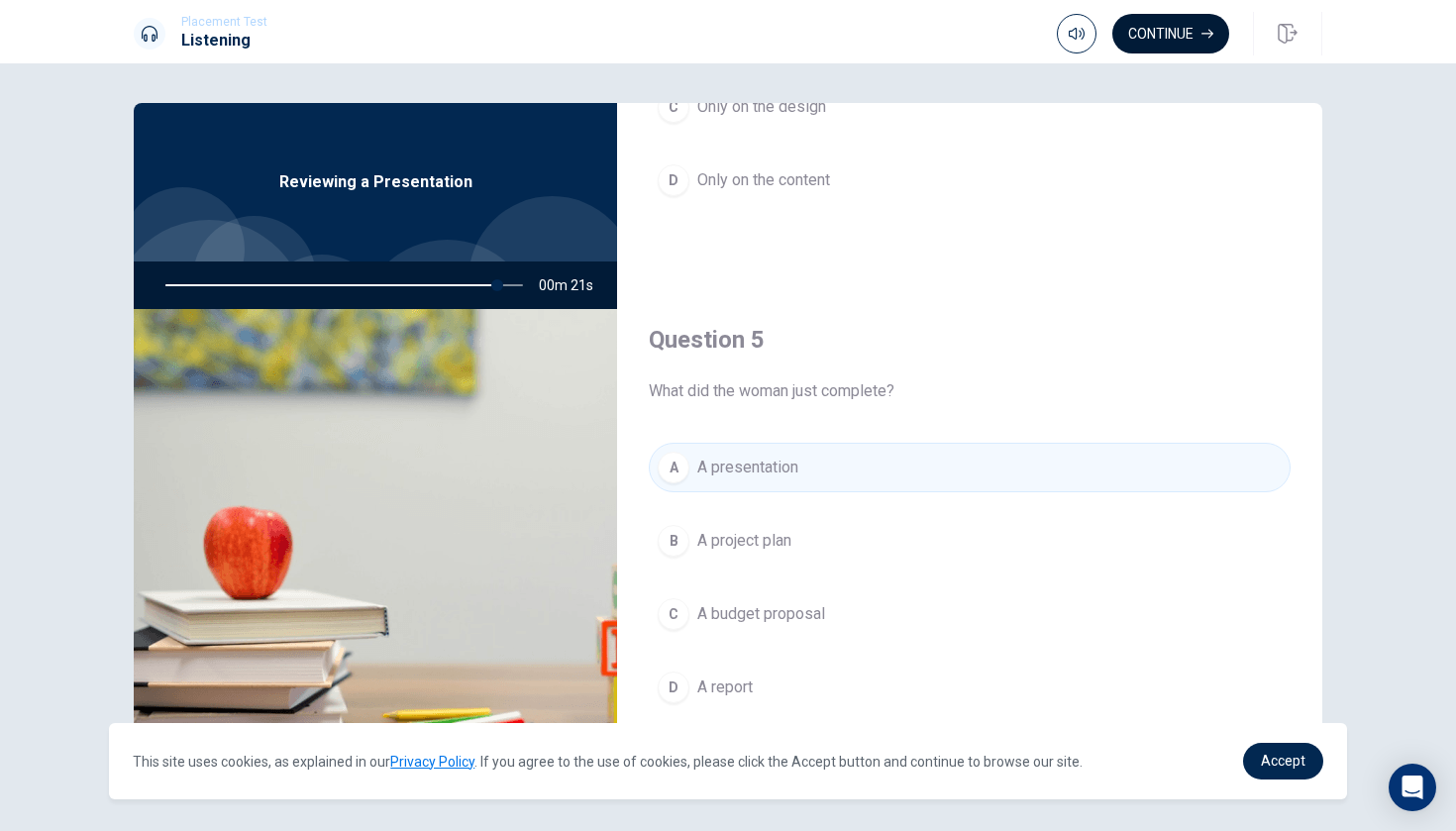 scroll, scrollTop: 1847, scrollLeft: 0, axis: vertical 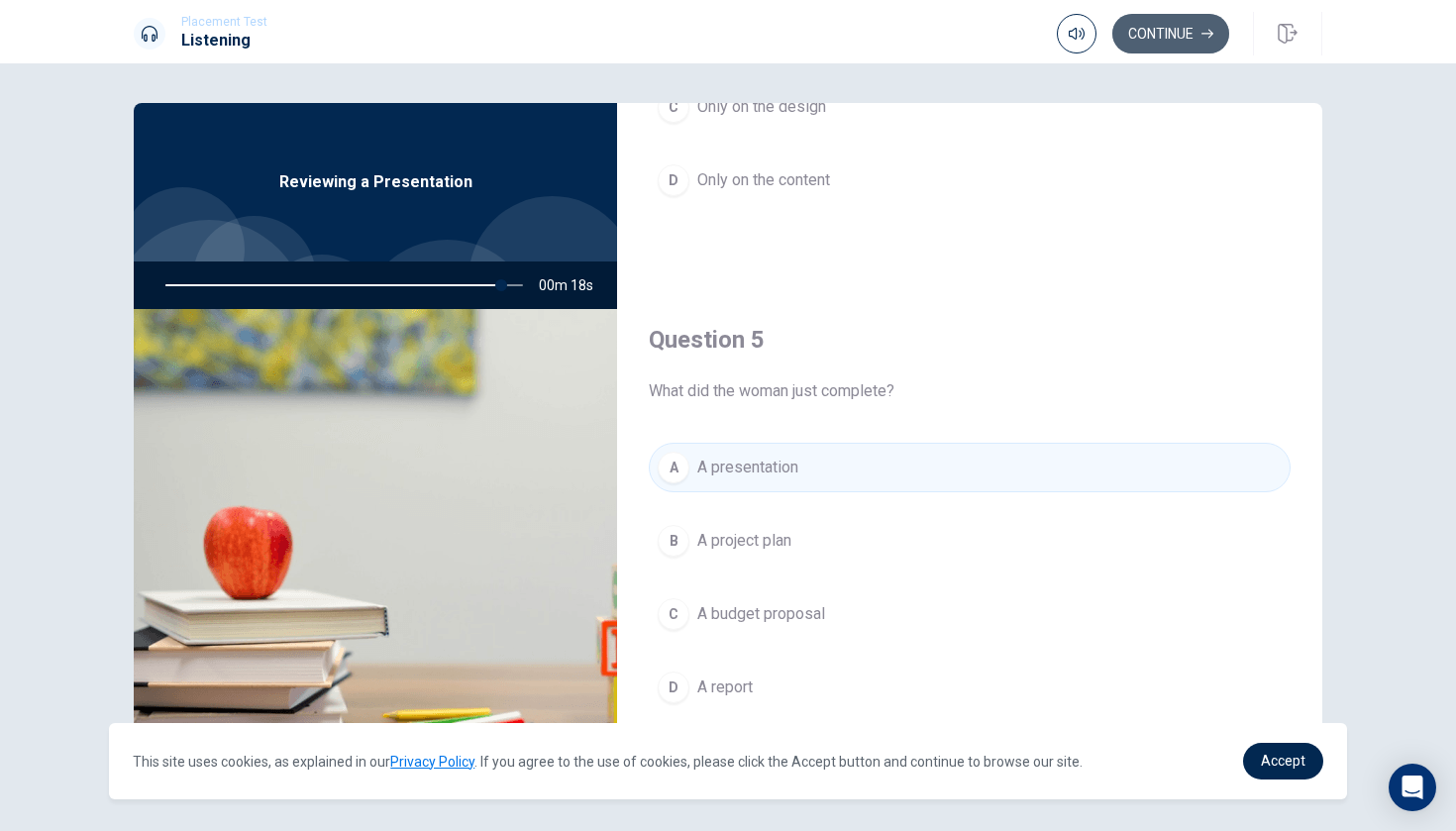 click on "Continue" at bounding box center [1171, 34] 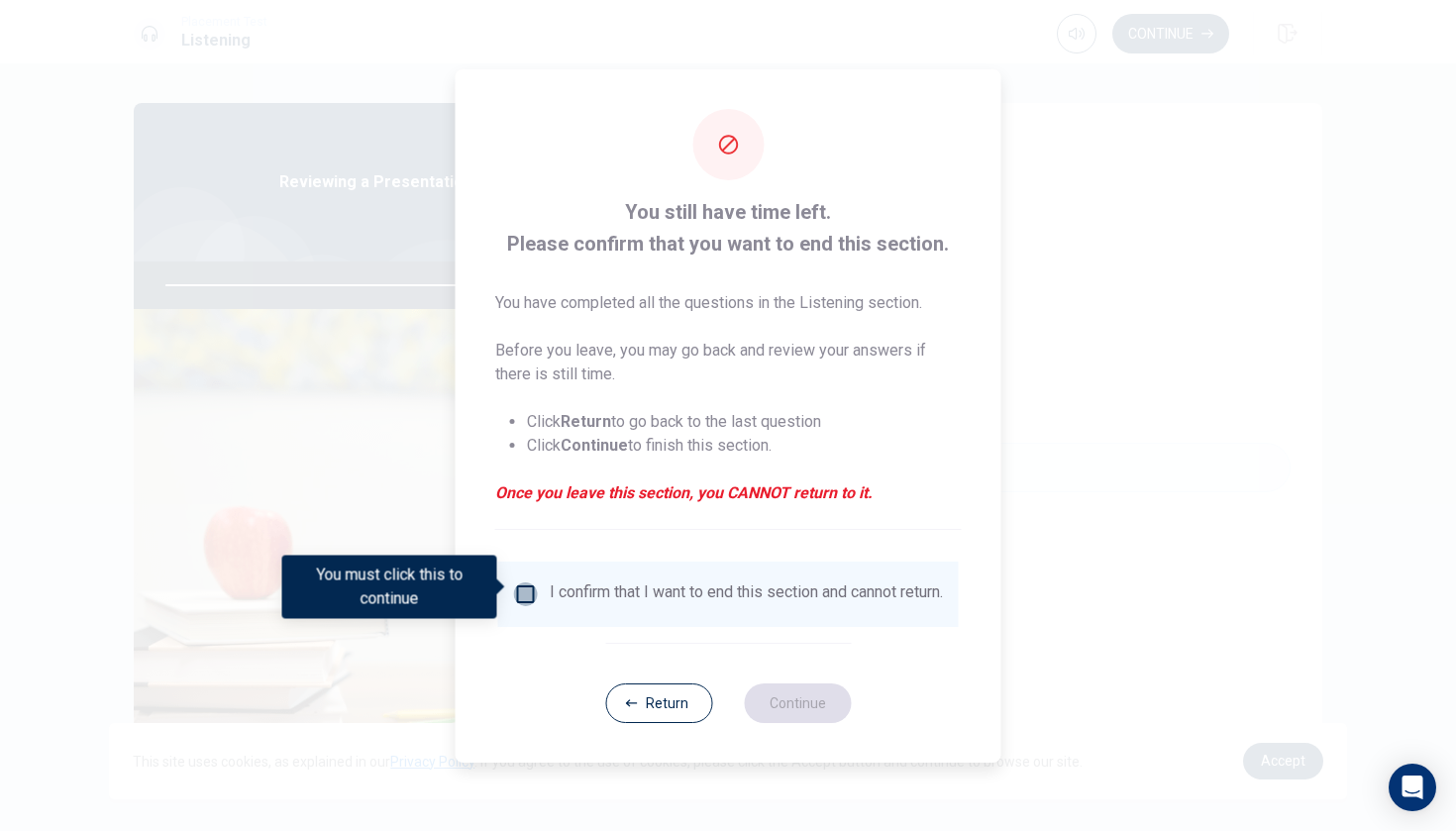 click at bounding box center (526, 594) 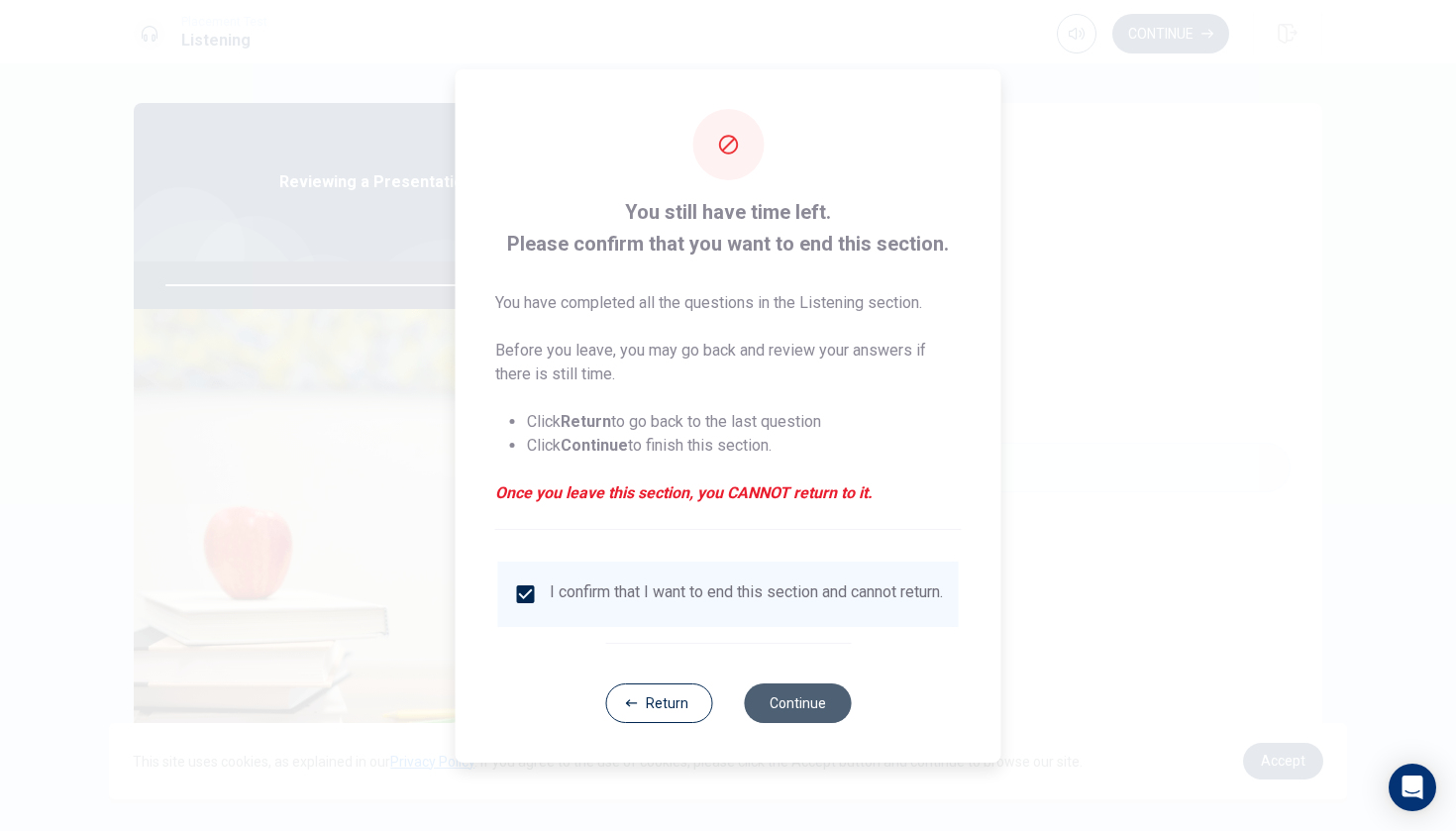 click on "Continue" at bounding box center (797, 703) 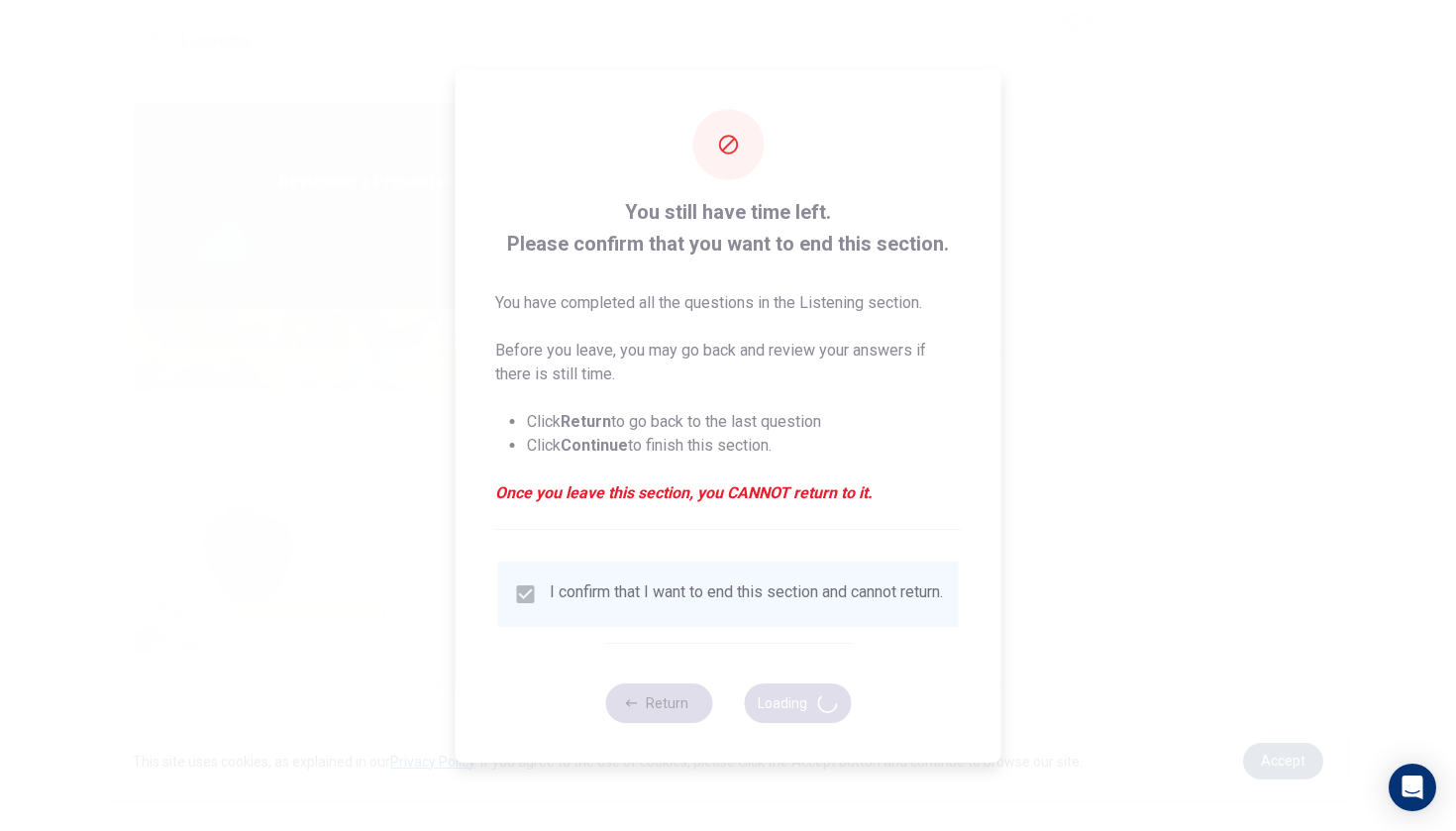 type on "96" 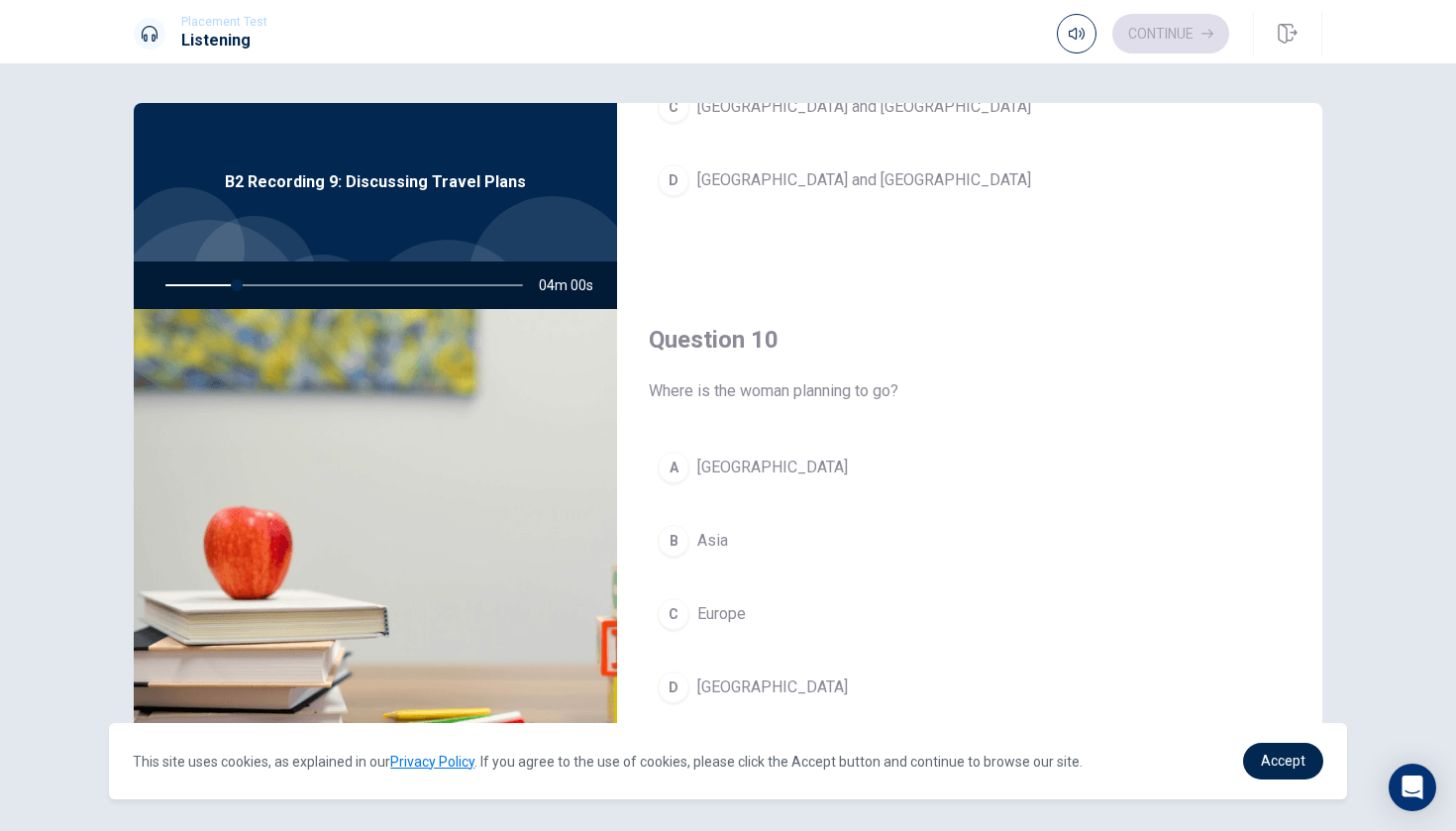 scroll, scrollTop: 1847, scrollLeft: 0, axis: vertical 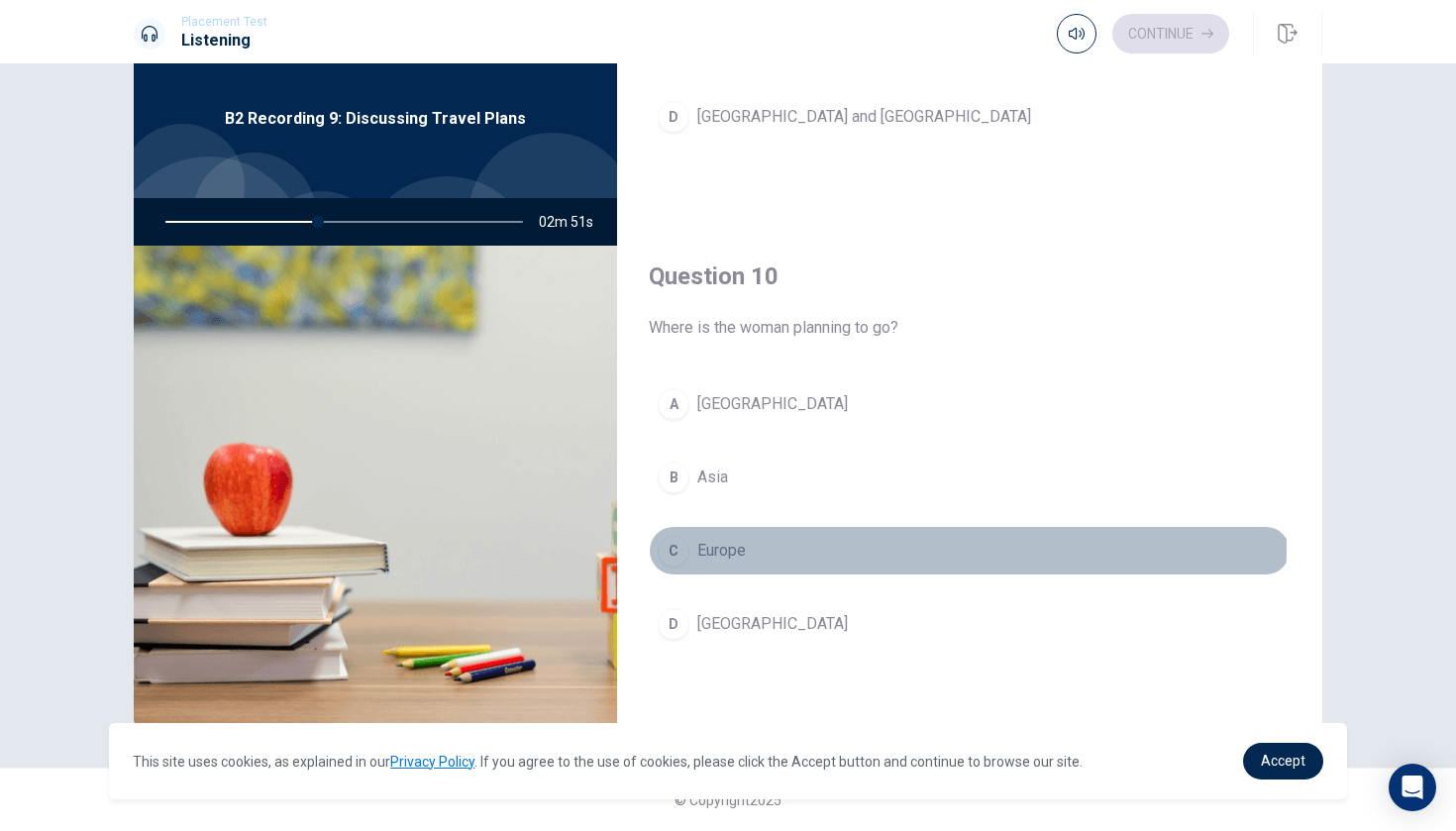 click on "C Europe" at bounding box center [970, 551] 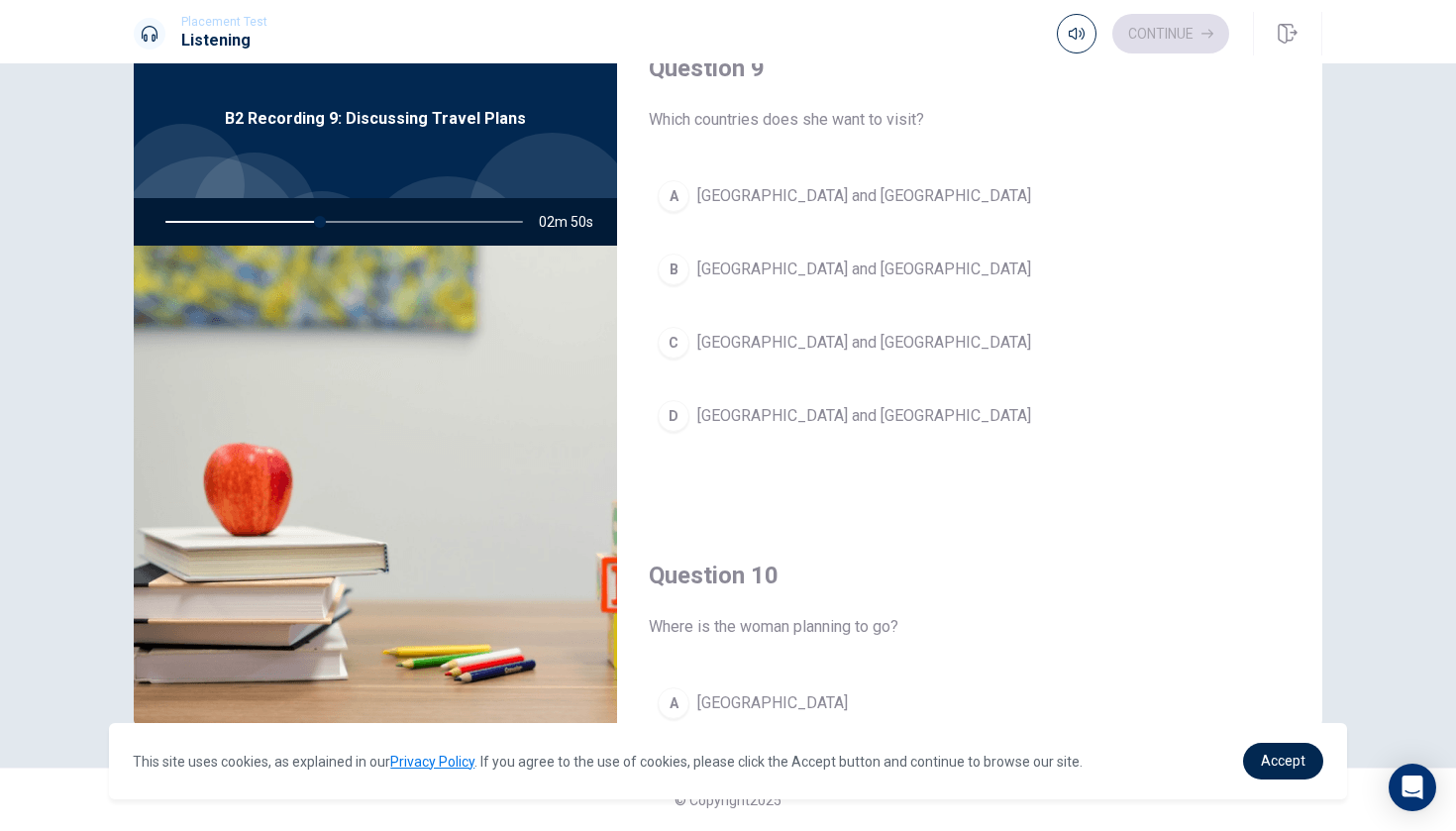 scroll, scrollTop: 1514, scrollLeft: 0, axis: vertical 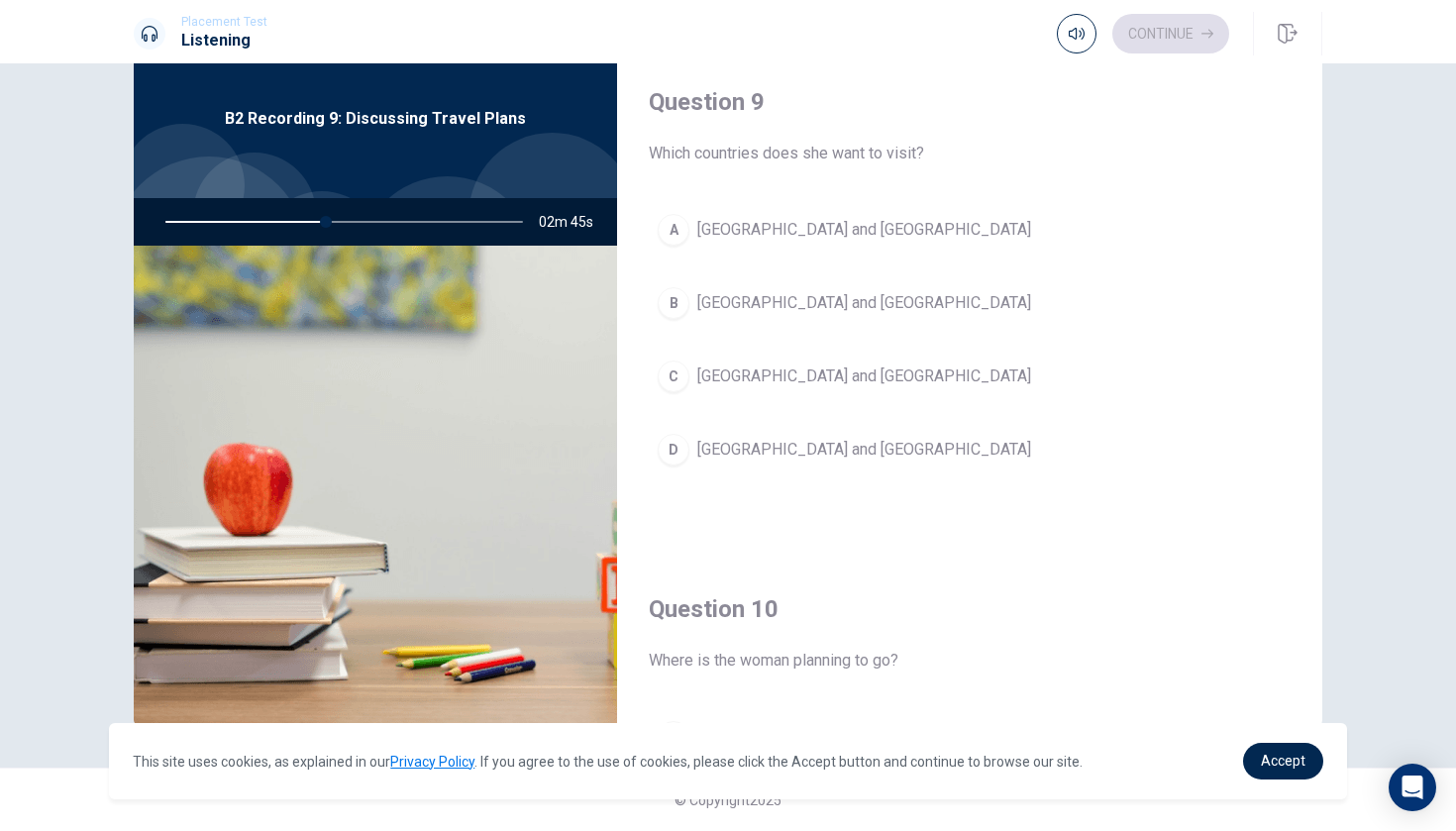click on "Italy and France" at bounding box center (864, 450) 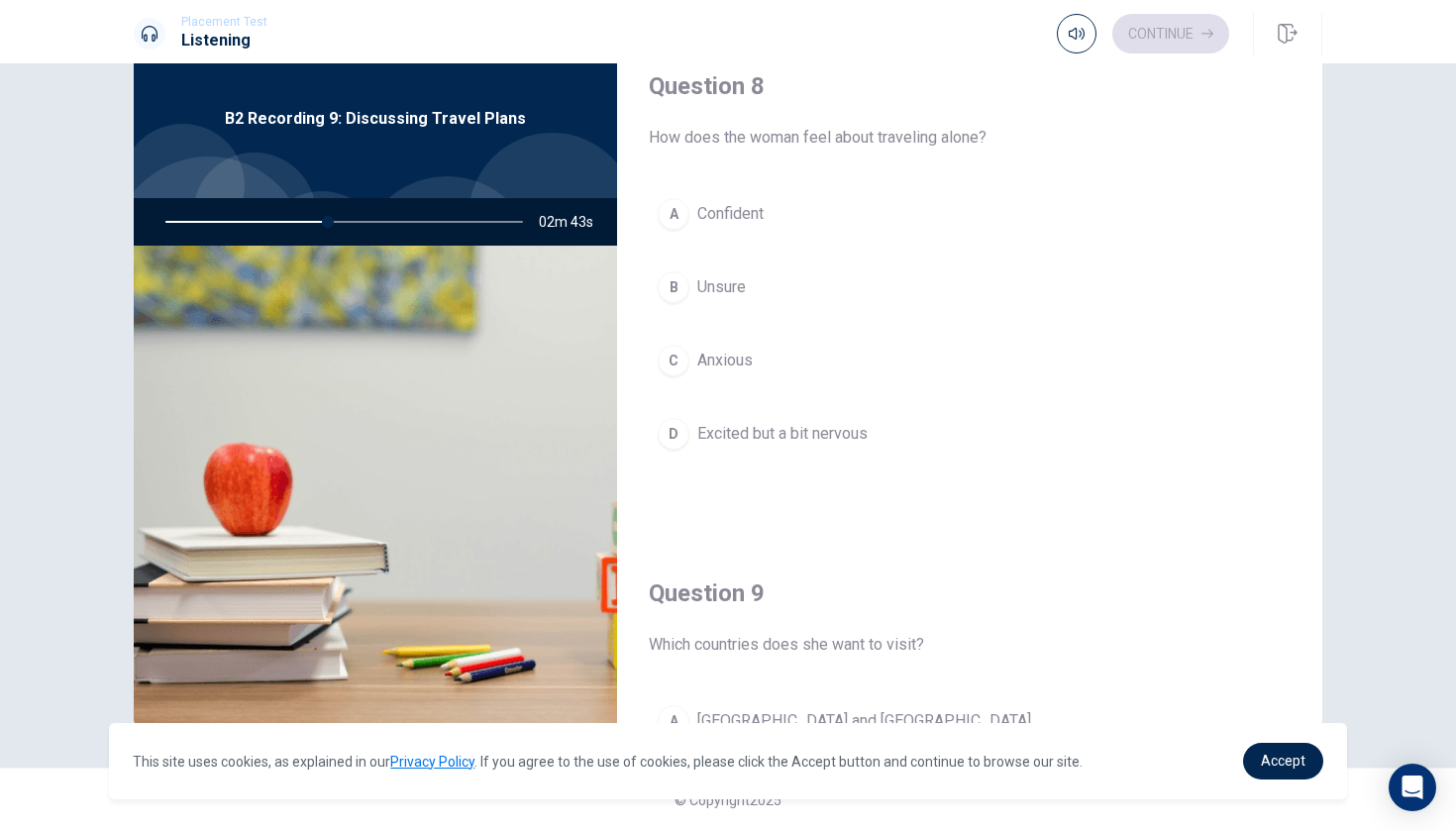 scroll, scrollTop: 1016, scrollLeft: 0, axis: vertical 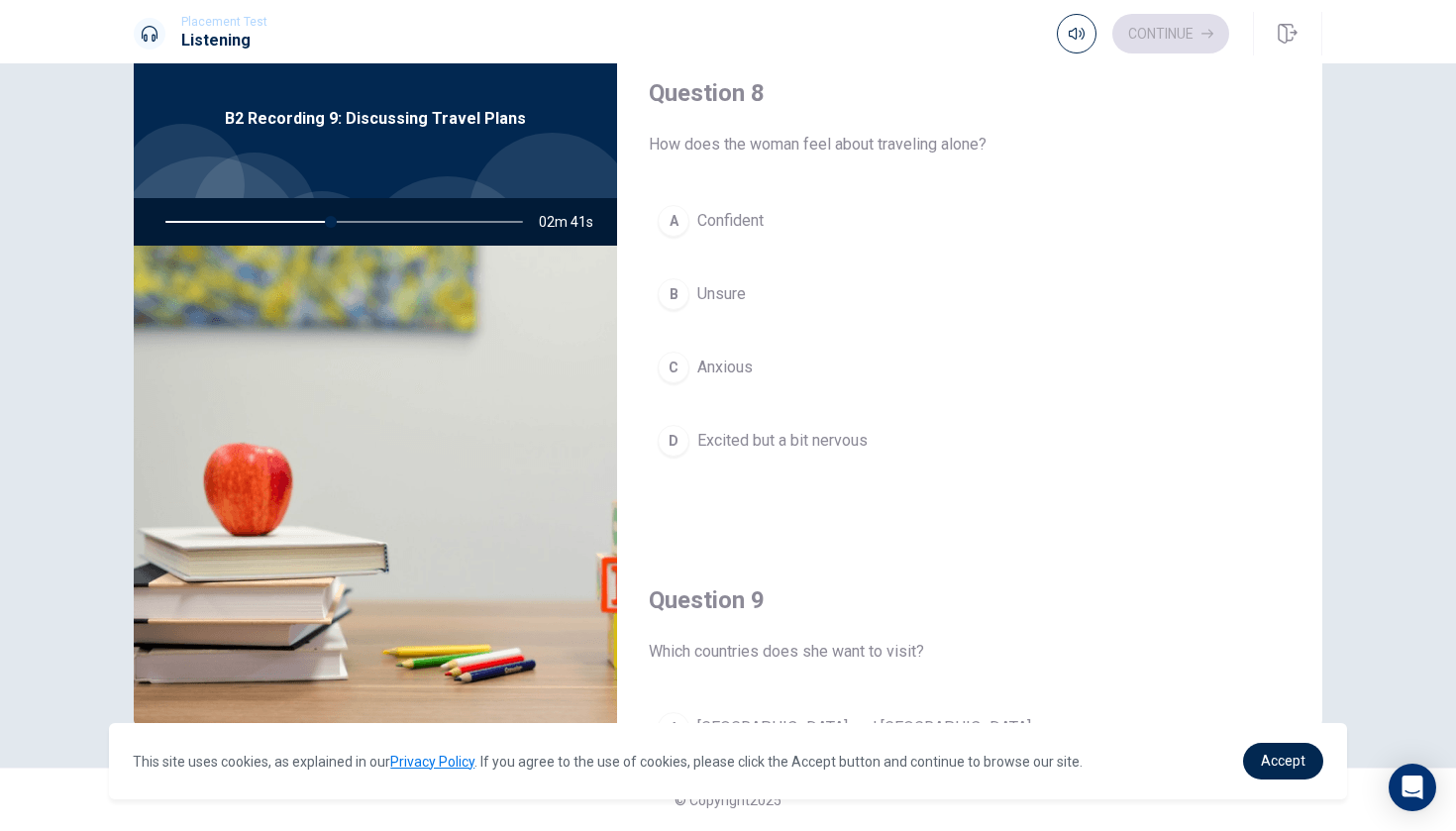 click on "Excited but a bit nervous" at bounding box center [782, 441] 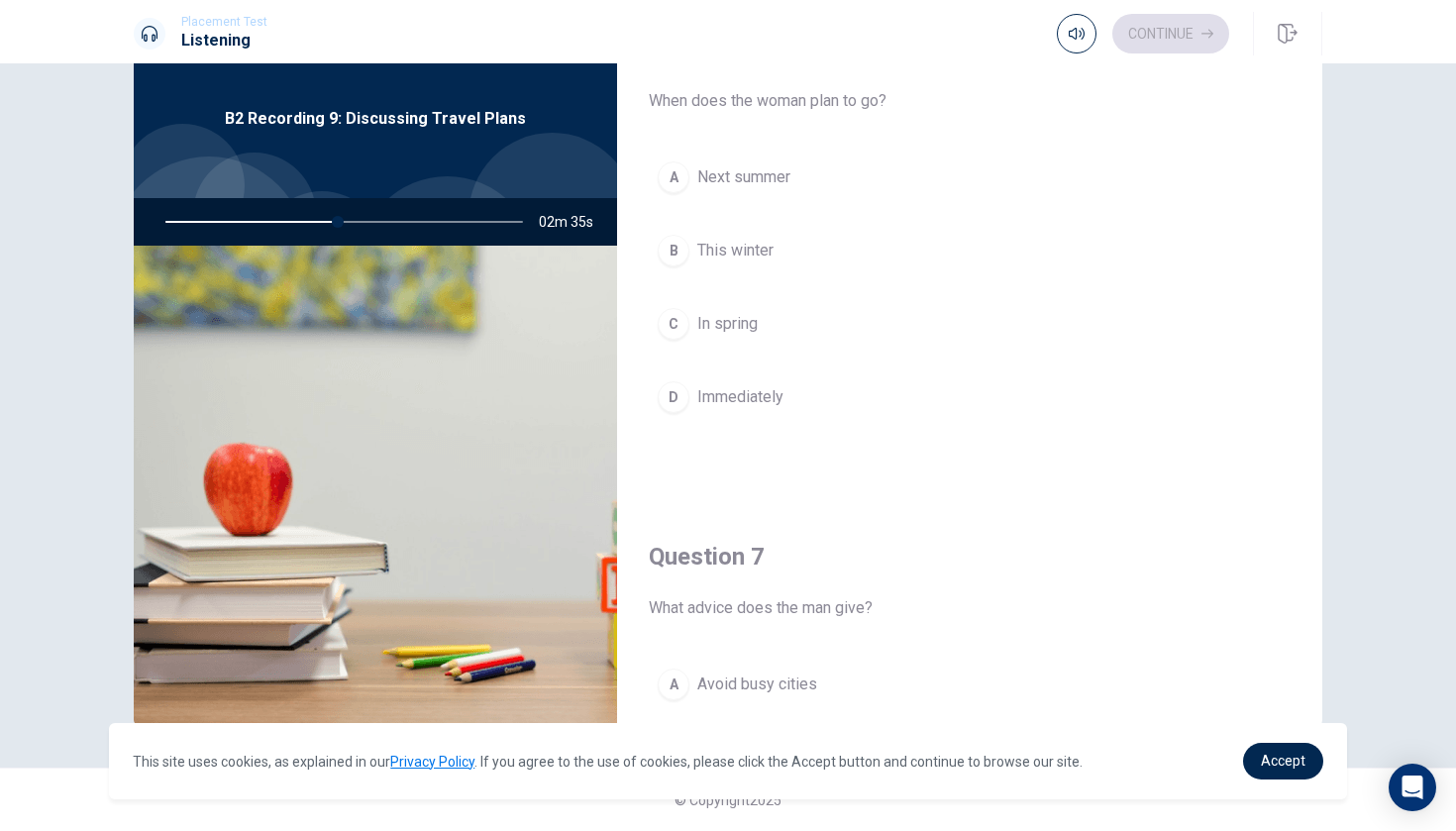 scroll, scrollTop: 40, scrollLeft: 0, axis: vertical 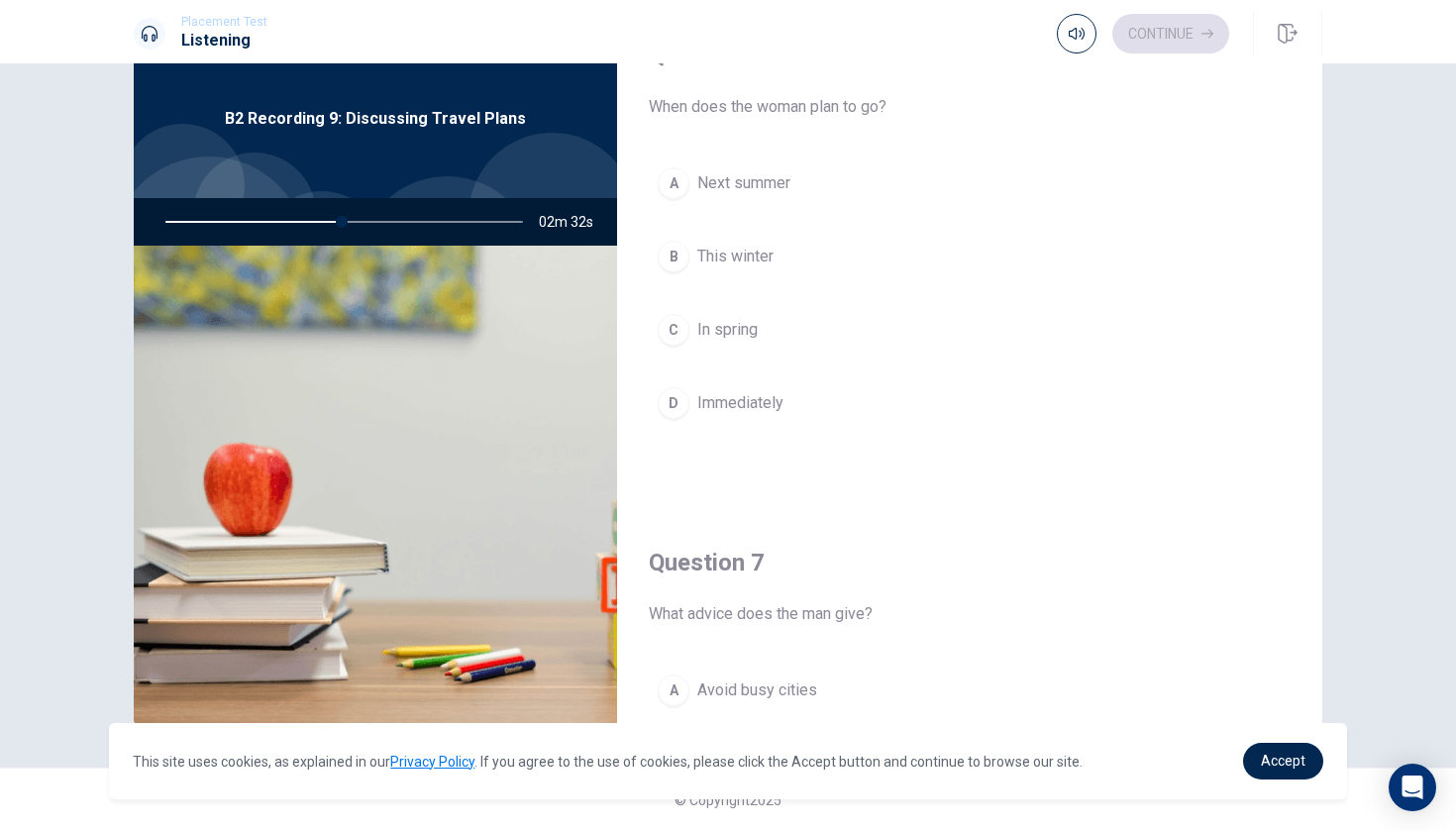 click on "A Next summer" at bounding box center (970, 183) 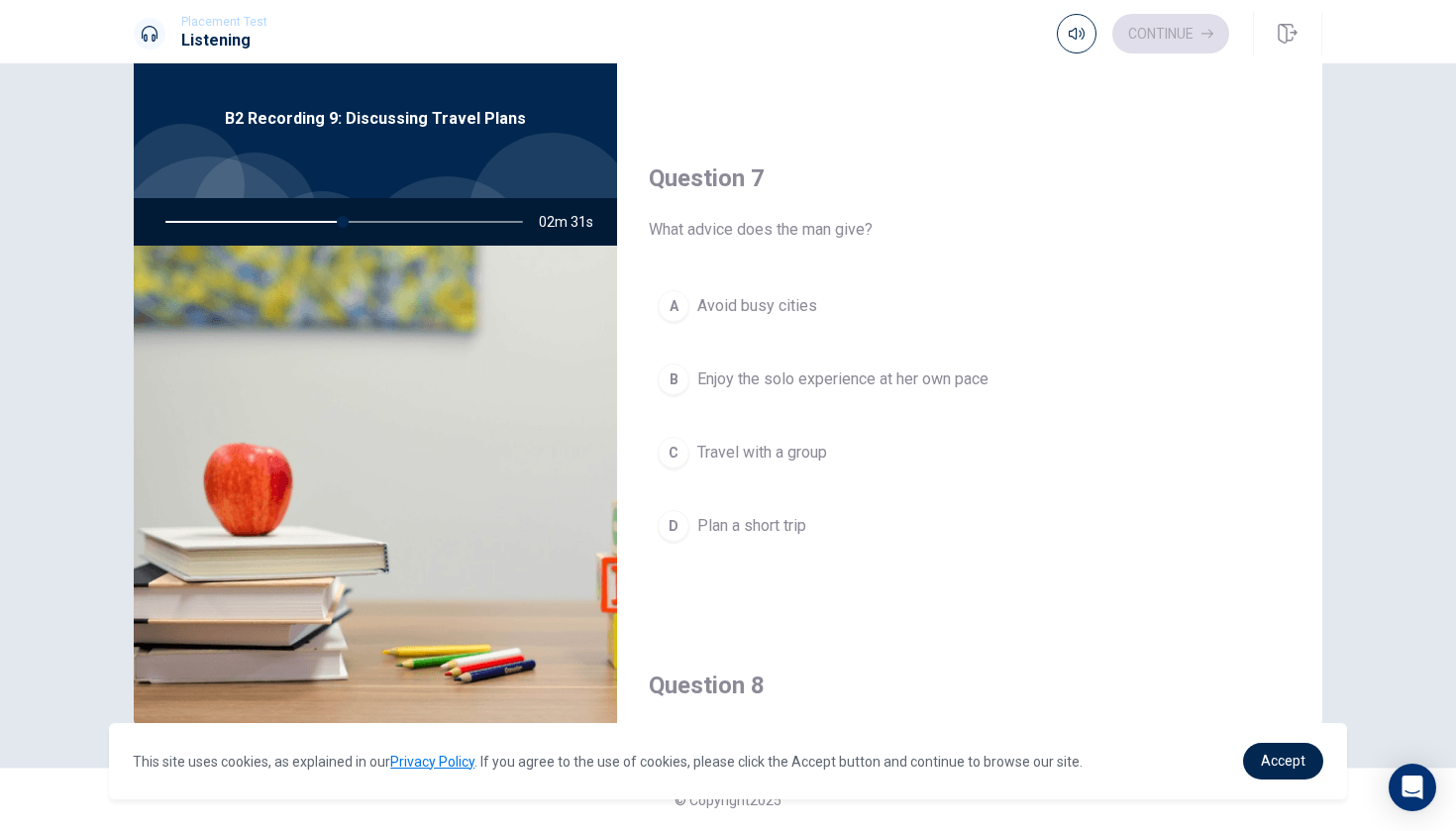 scroll, scrollTop: 428, scrollLeft: 0, axis: vertical 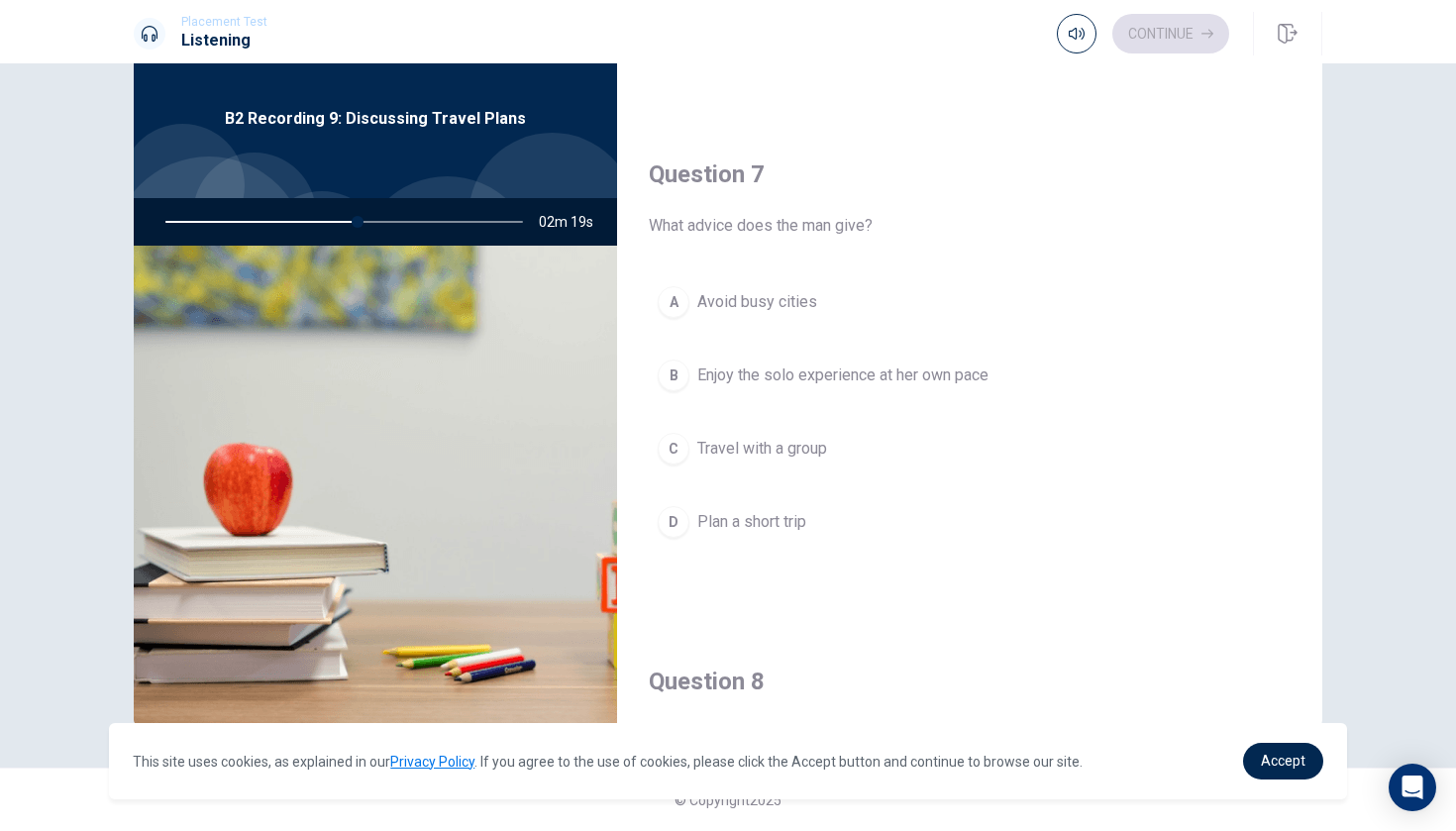 click on "Enjoy the solo experience at her own pace" at bounding box center (843, 375) 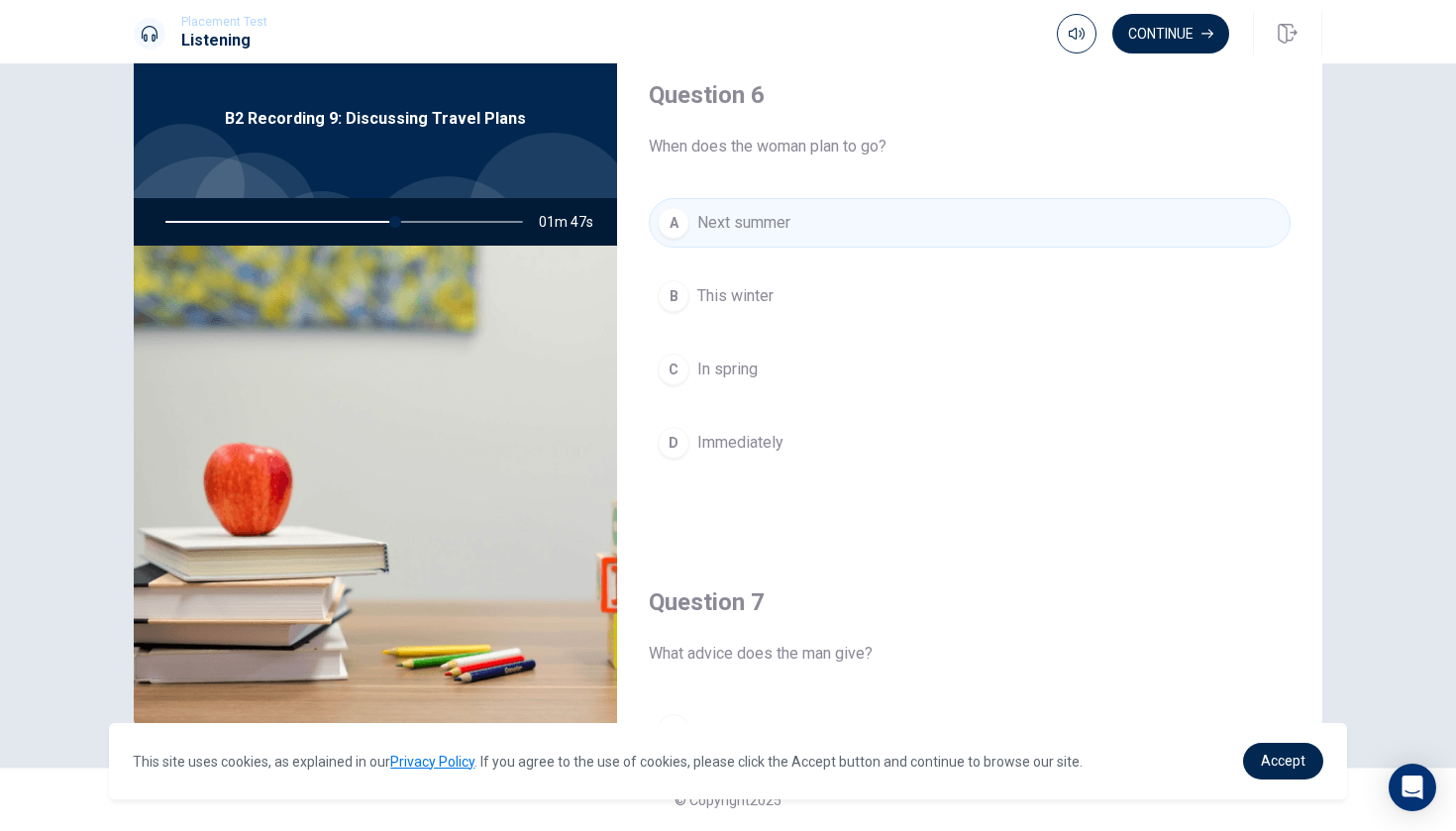 scroll, scrollTop: 0, scrollLeft: 0, axis: both 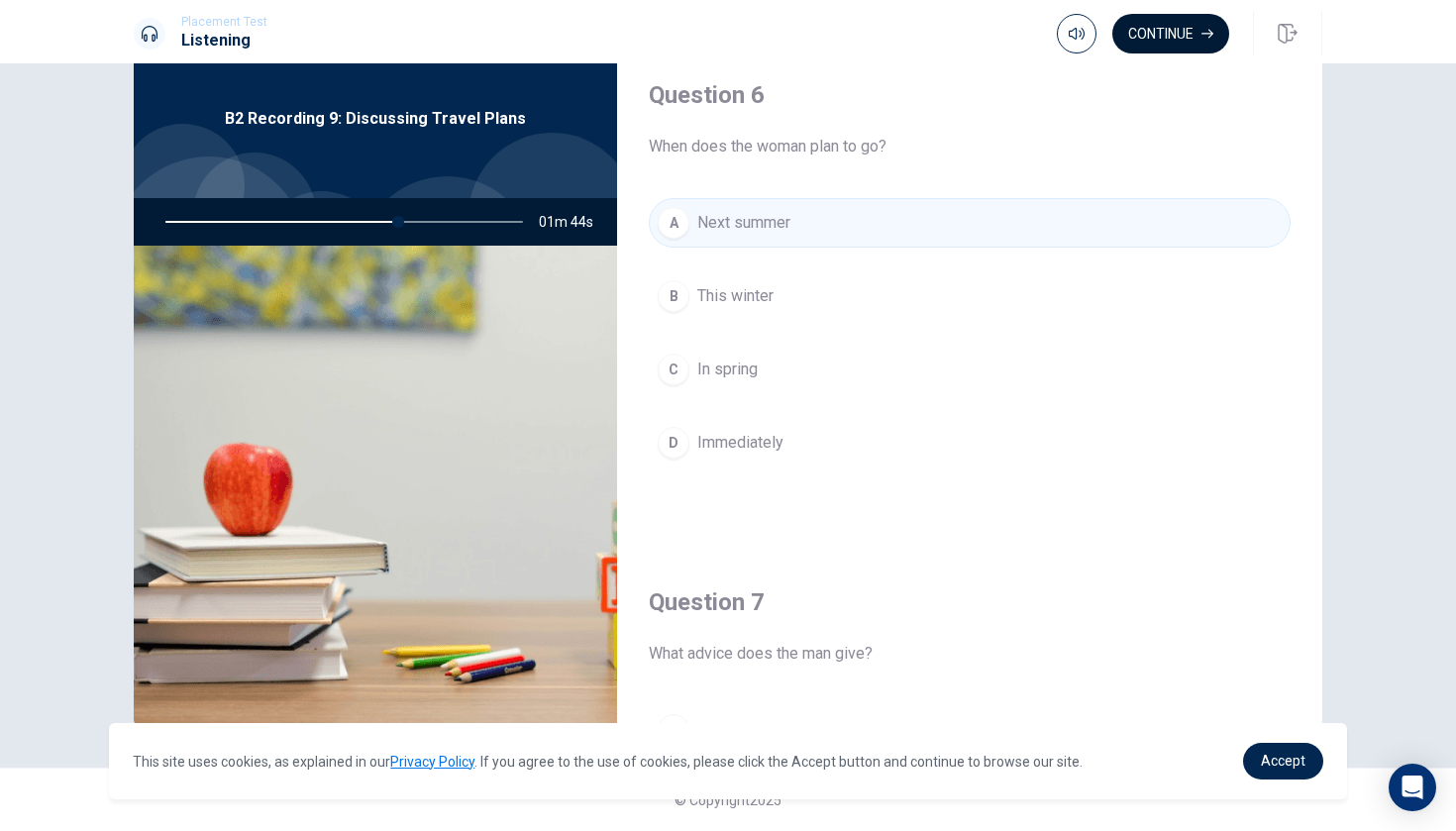 click on "Continue" at bounding box center [1171, 34] 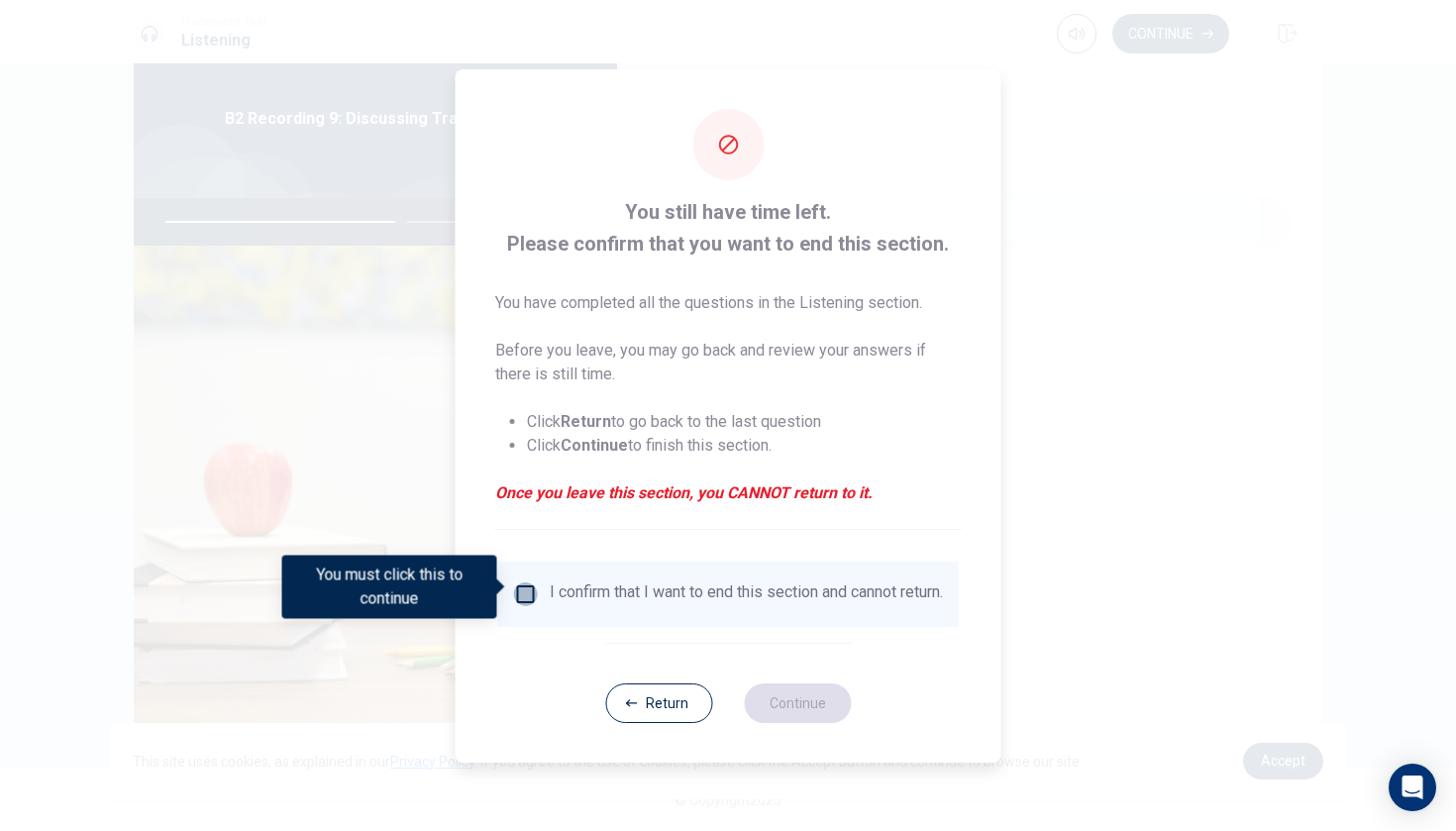 click at bounding box center [526, 594] 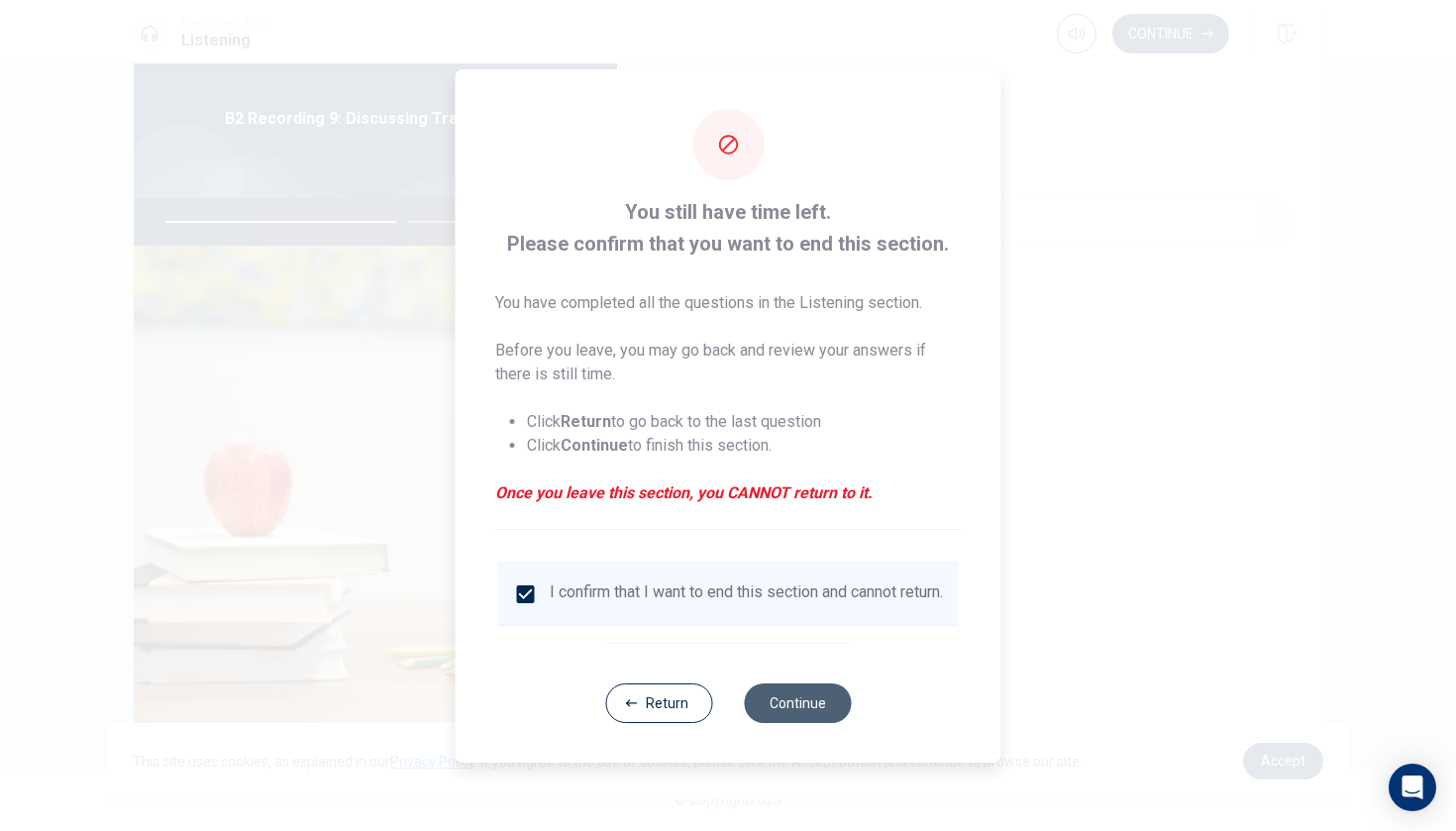 click on "Continue" at bounding box center (797, 703) 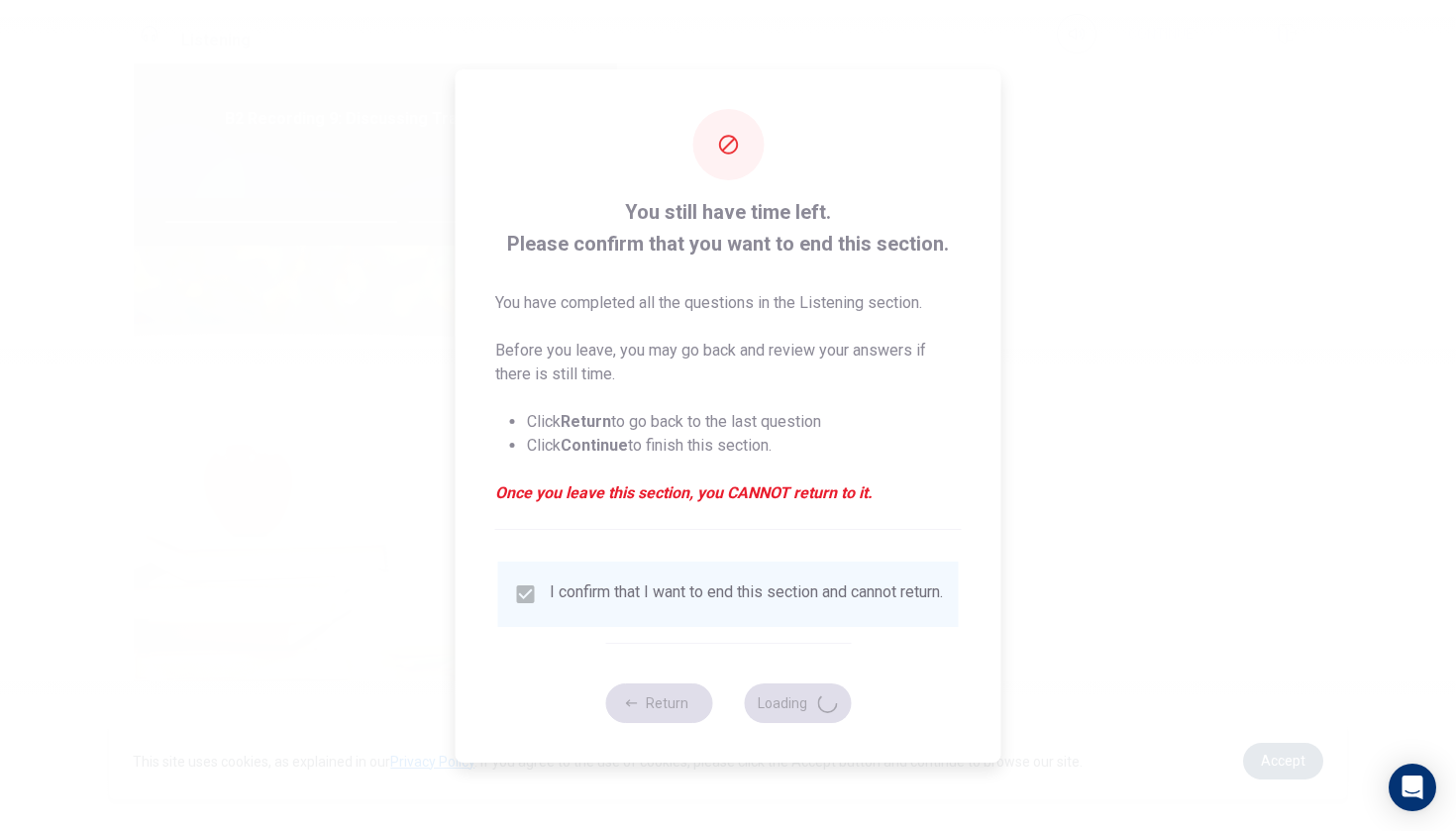 type on "67" 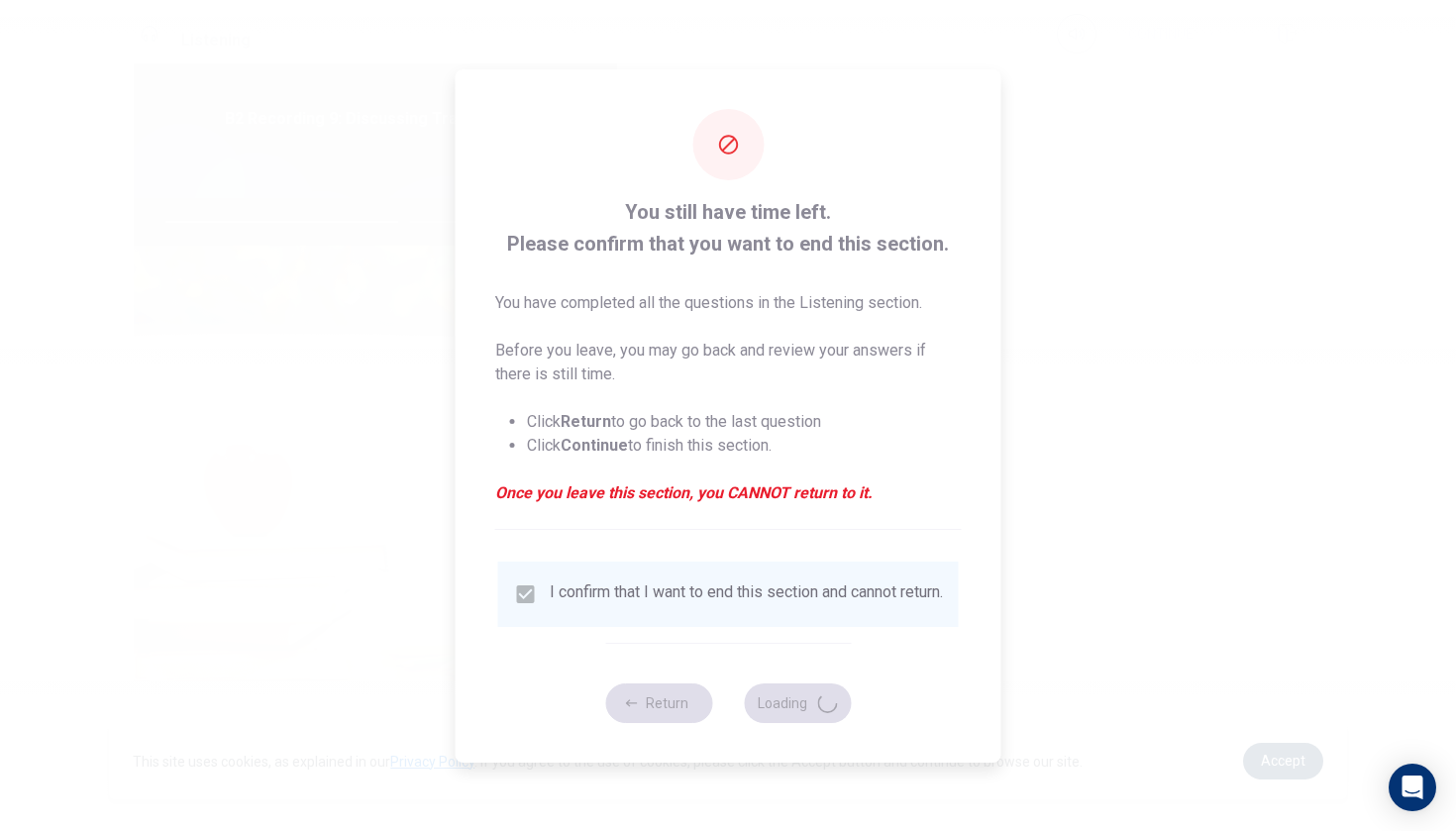 scroll, scrollTop: 0, scrollLeft: 0, axis: both 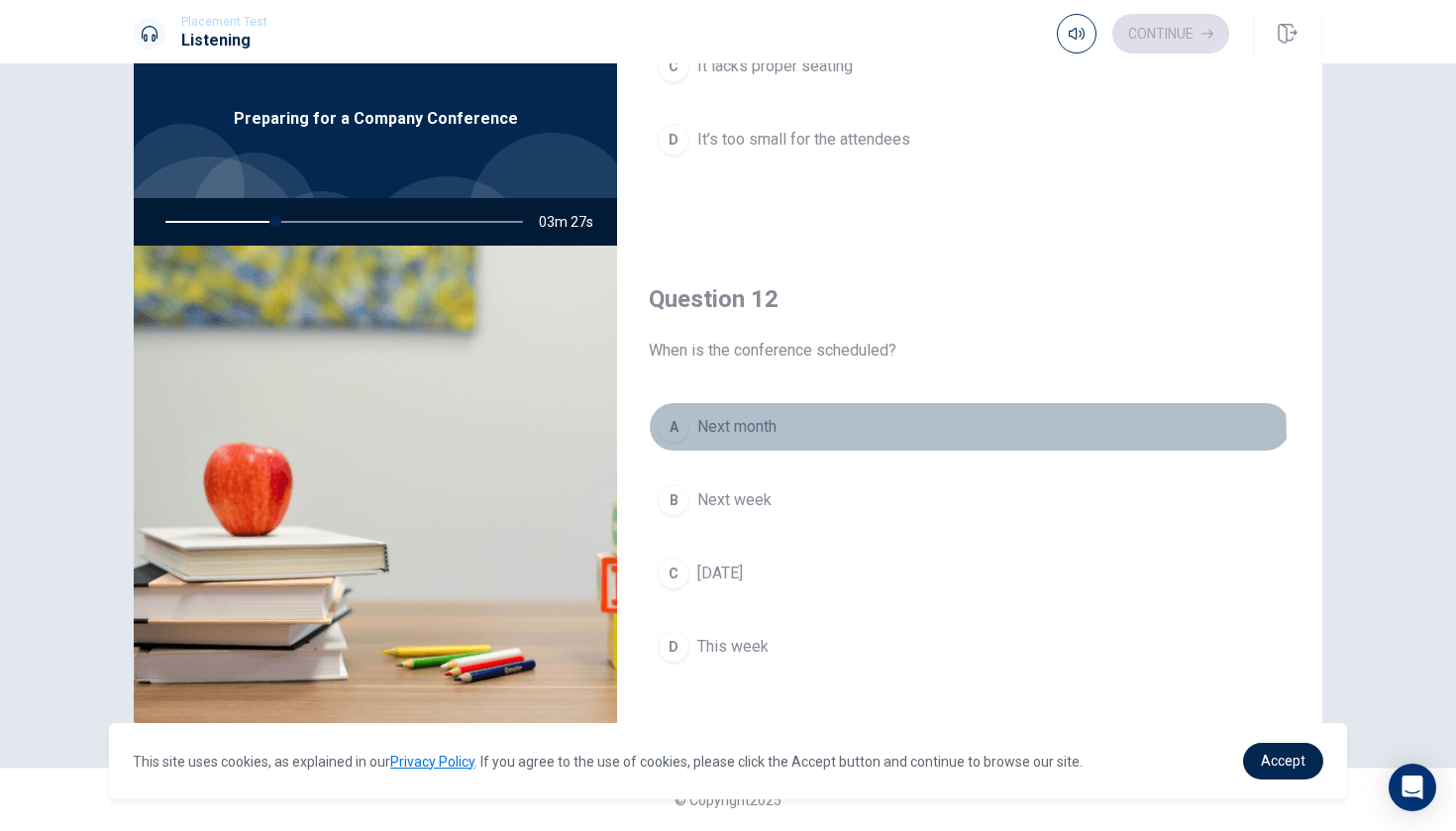 click on "A Next month" at bounding box center (970, 427) 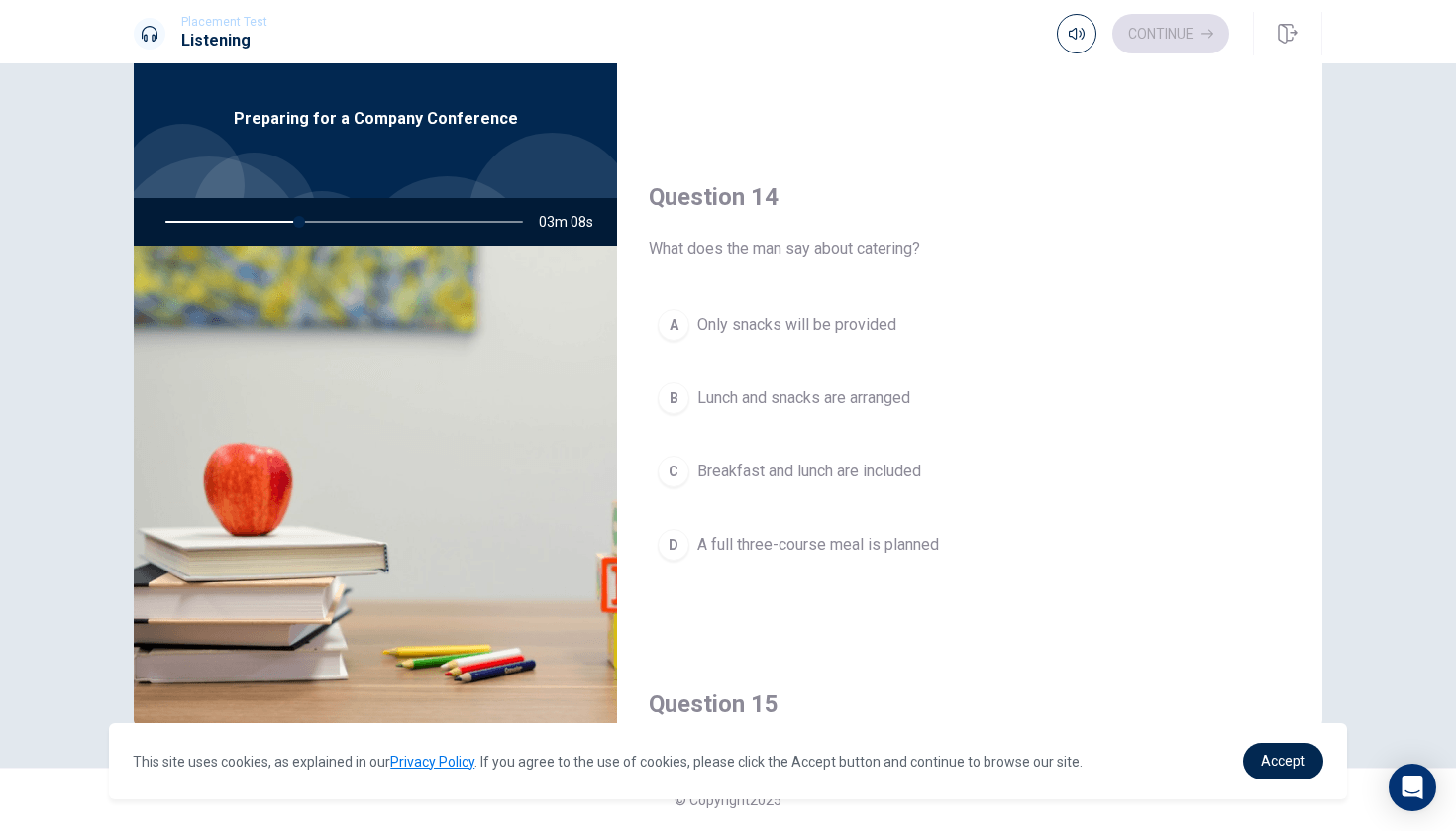 scroll, scrollTop: 1422, scrollLeft: 0, axis: vertical 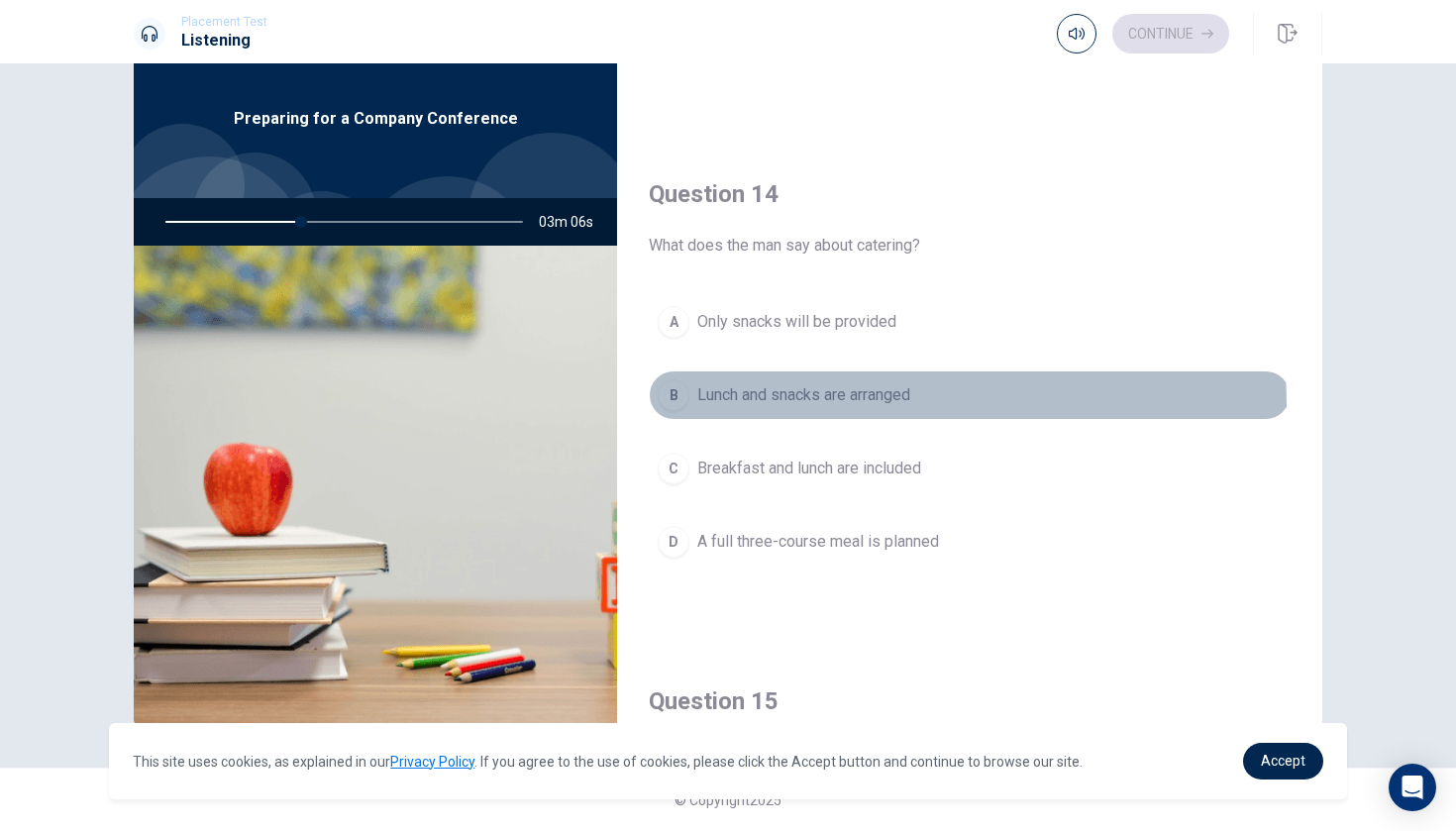 click on "Lunch and snacks are arranged" at bounding box center (803, 395) 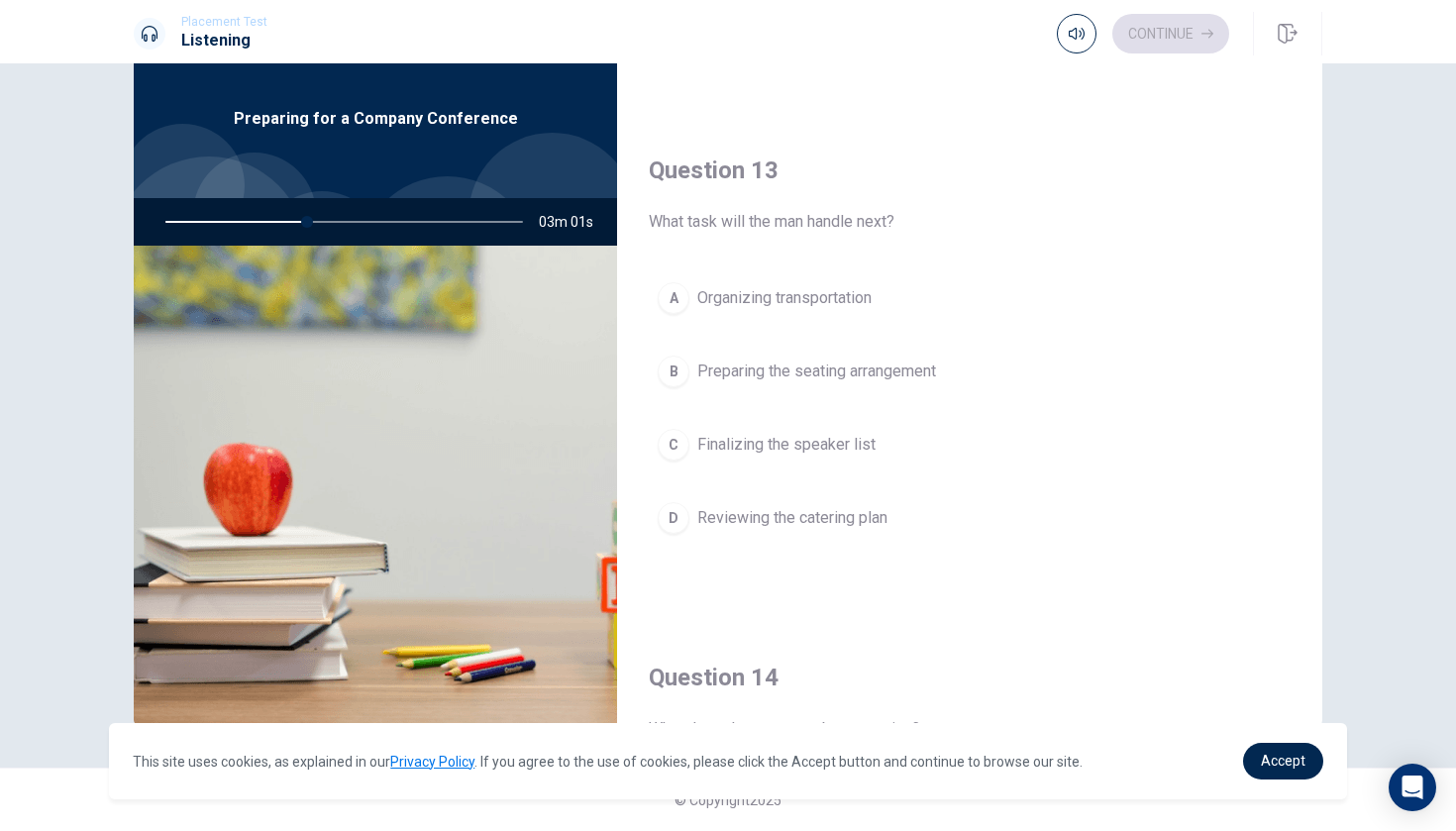 scroll, scrollTop: 938, scrollLeft: 0, axis: vertical 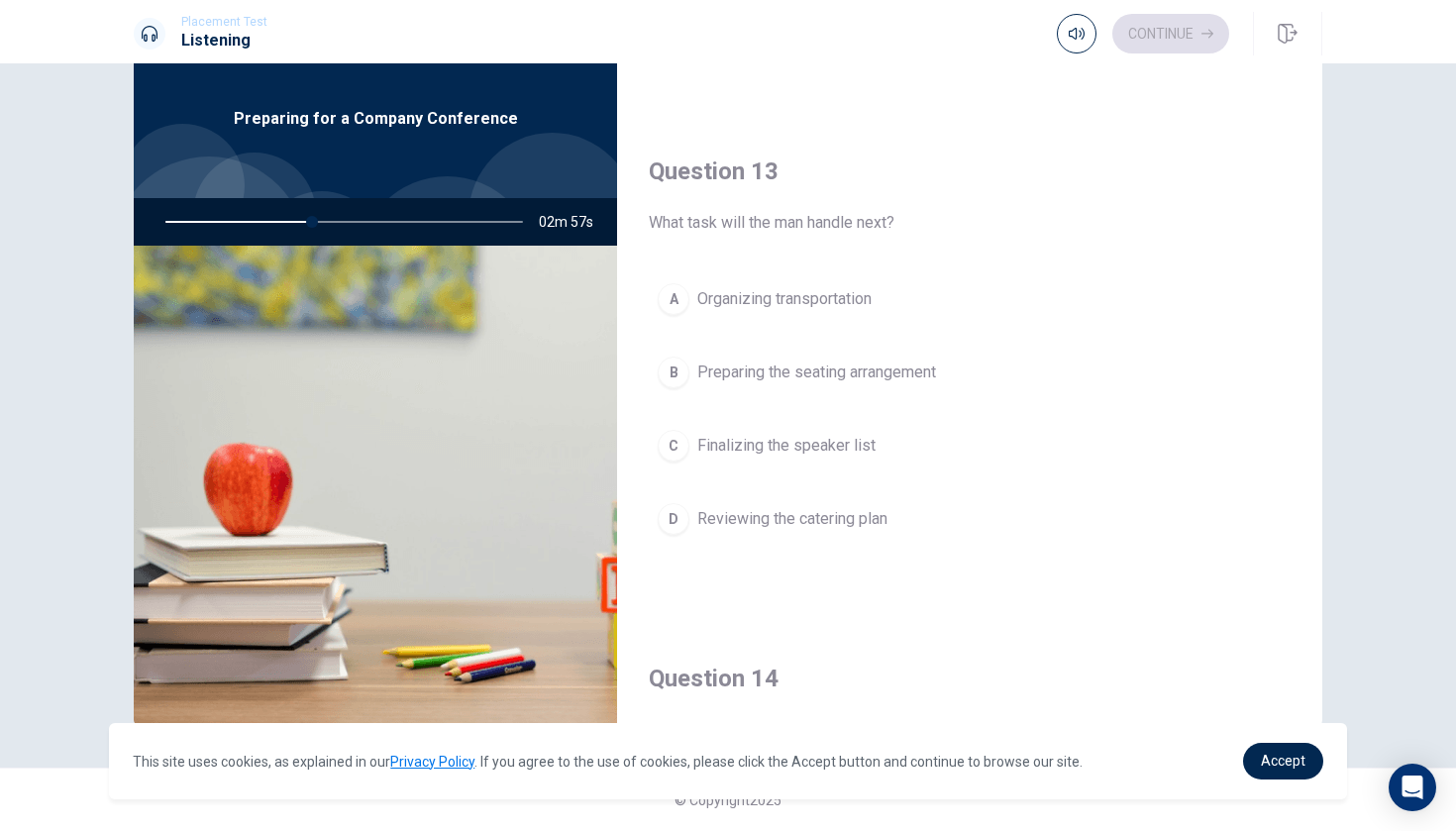 click on "Finalizing the speaker list" at bounding box center [786, 446] 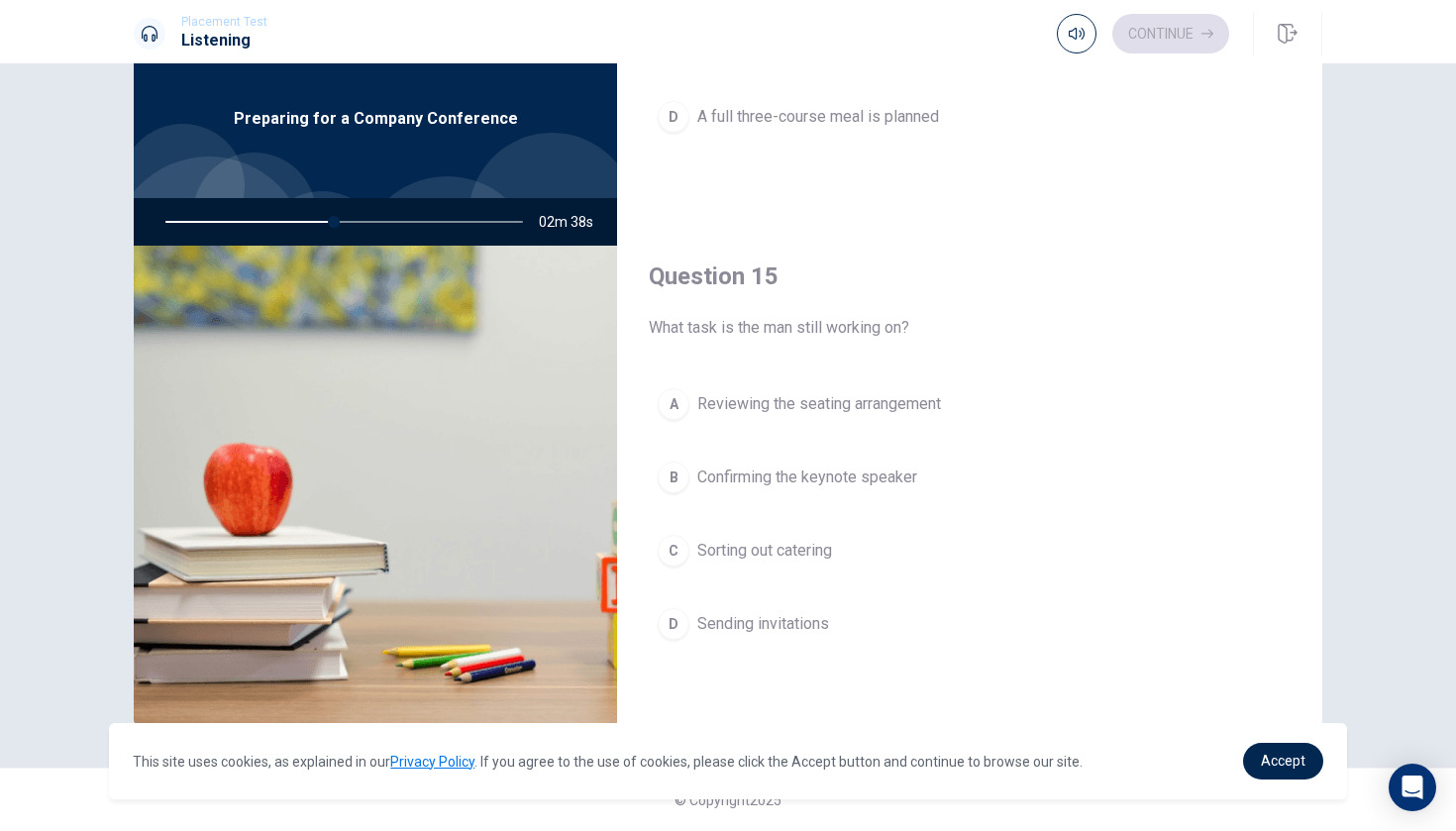 scroll, scrollTop: 1847, scrollLeft: 0, axis: vertical 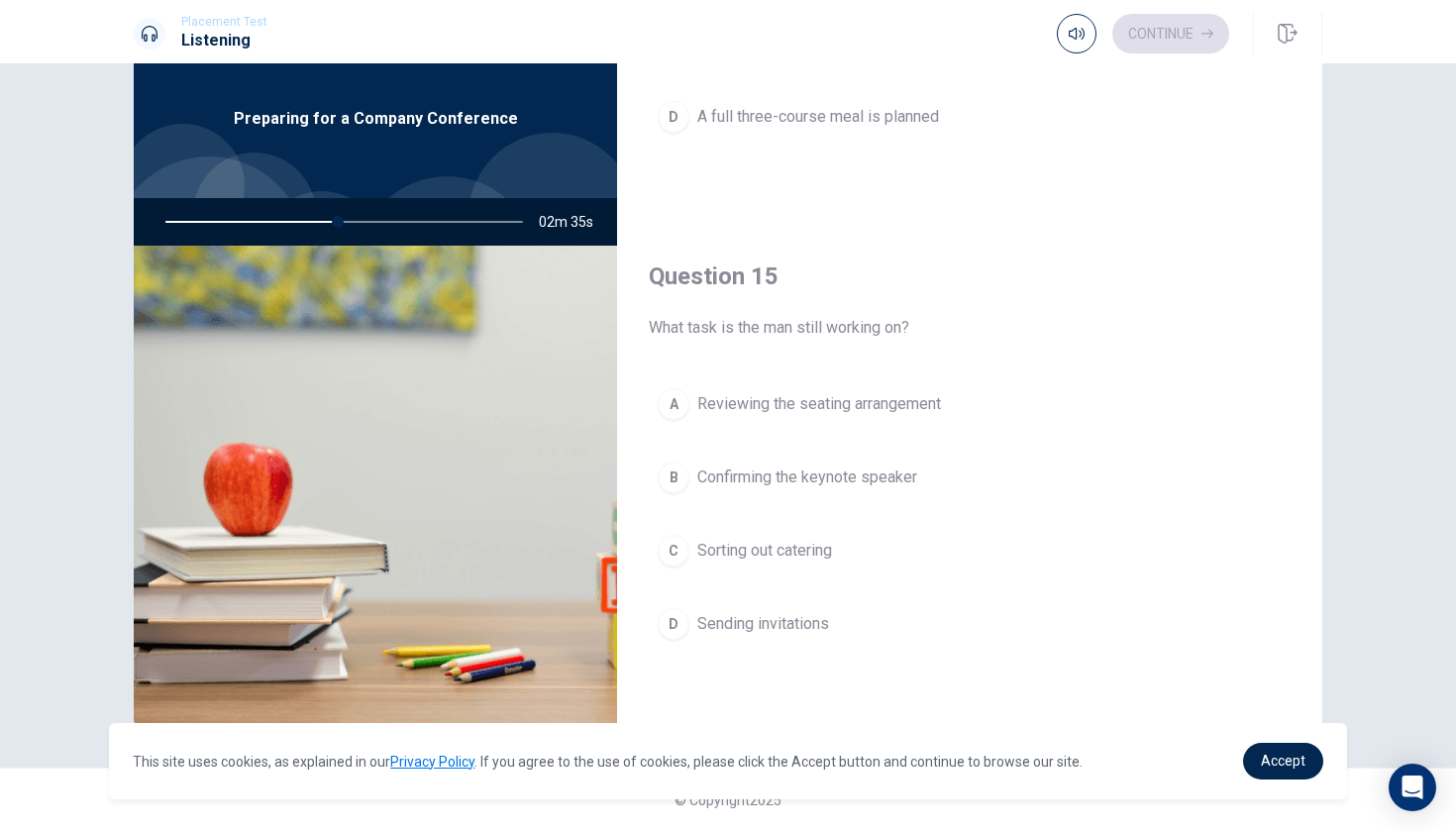 click on "Confirming the keynote speaker" at bounding box center (807, 477) 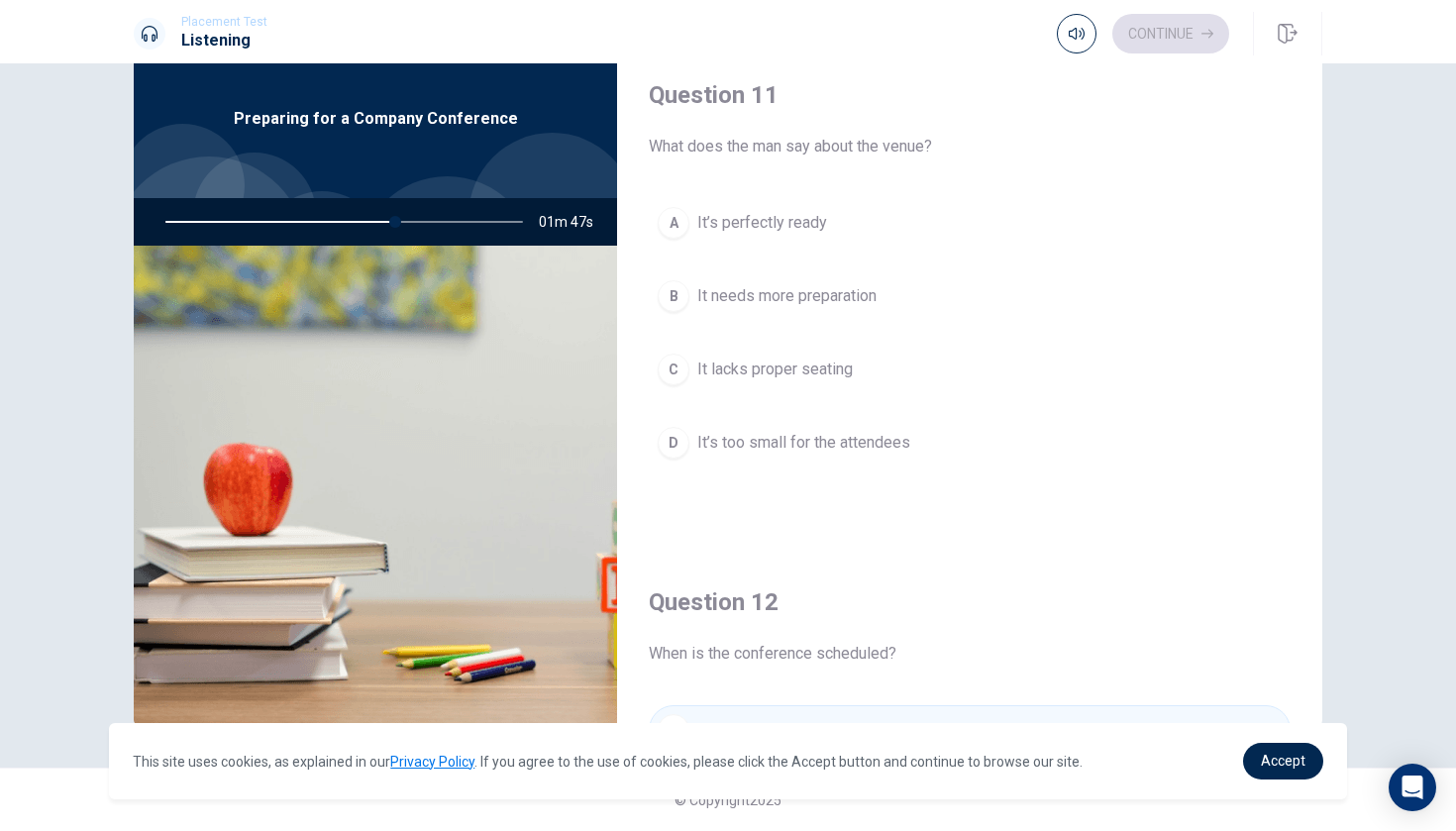 scroll, scrollTop: 0, scrollLeft: 0, axis: both 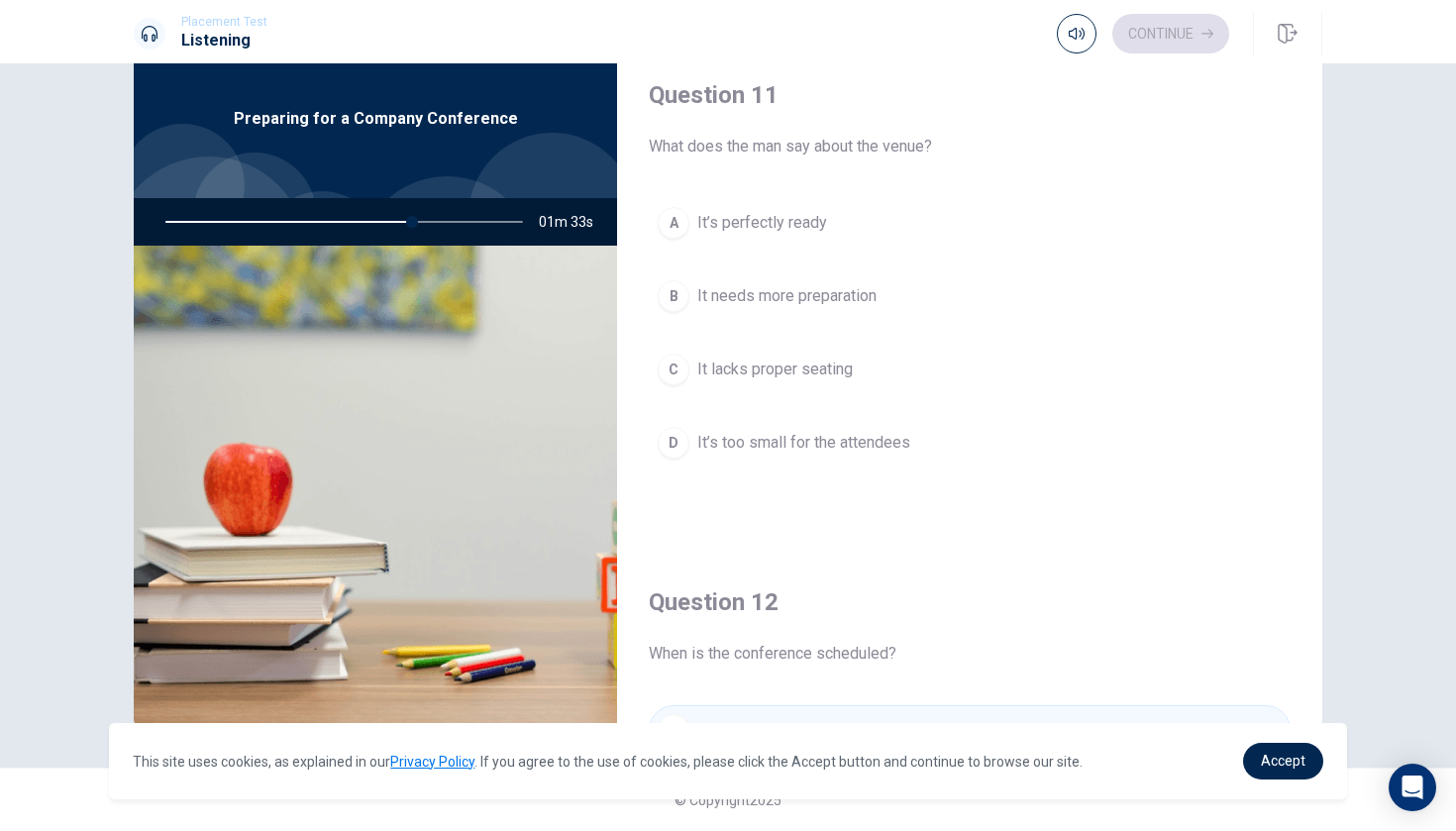 click on "It’s too small for the attendees" at bounding box center (803, 443) 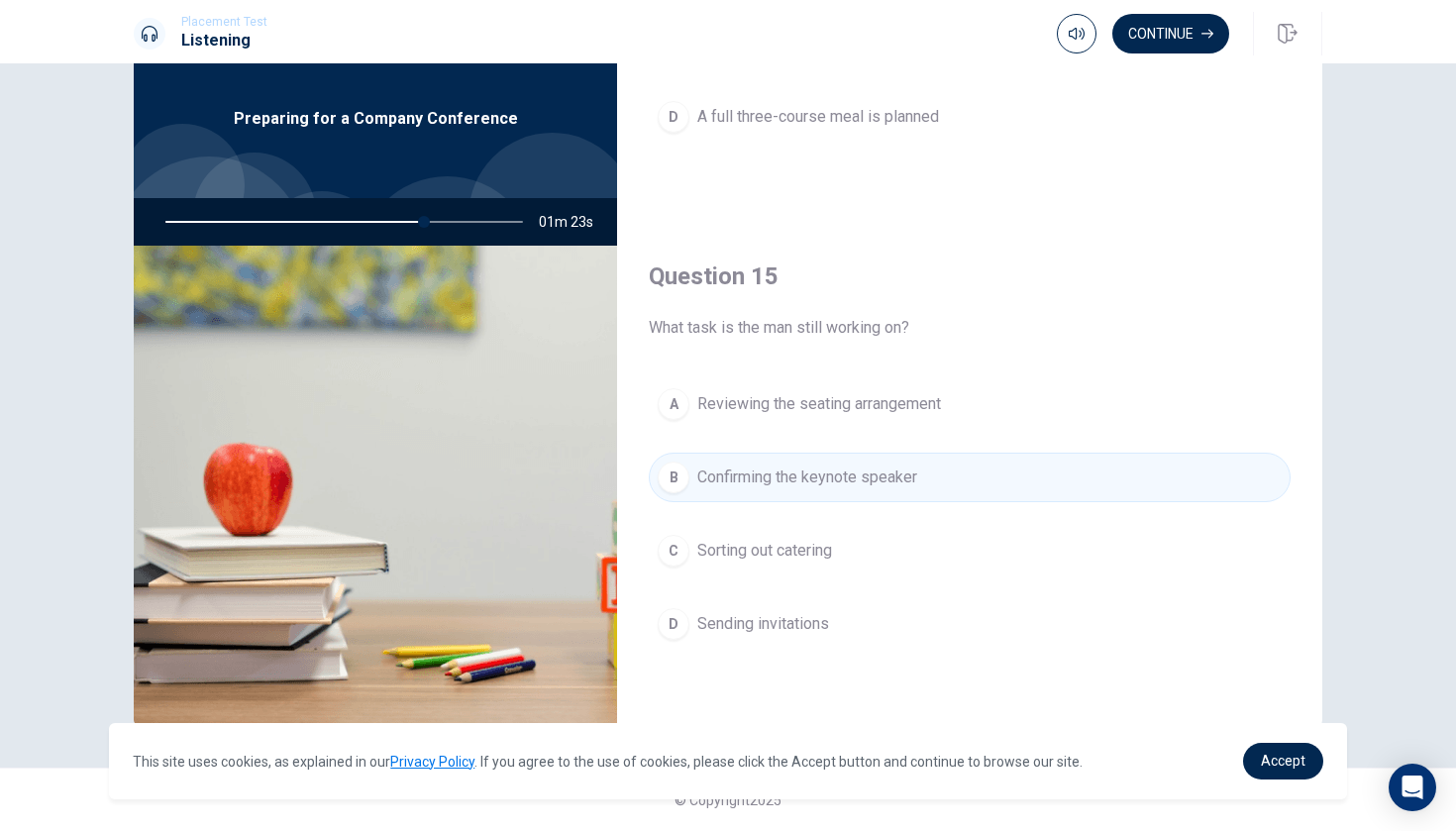scroll, scrollTop: 1847, scrollLeft: 0, axis: vertical 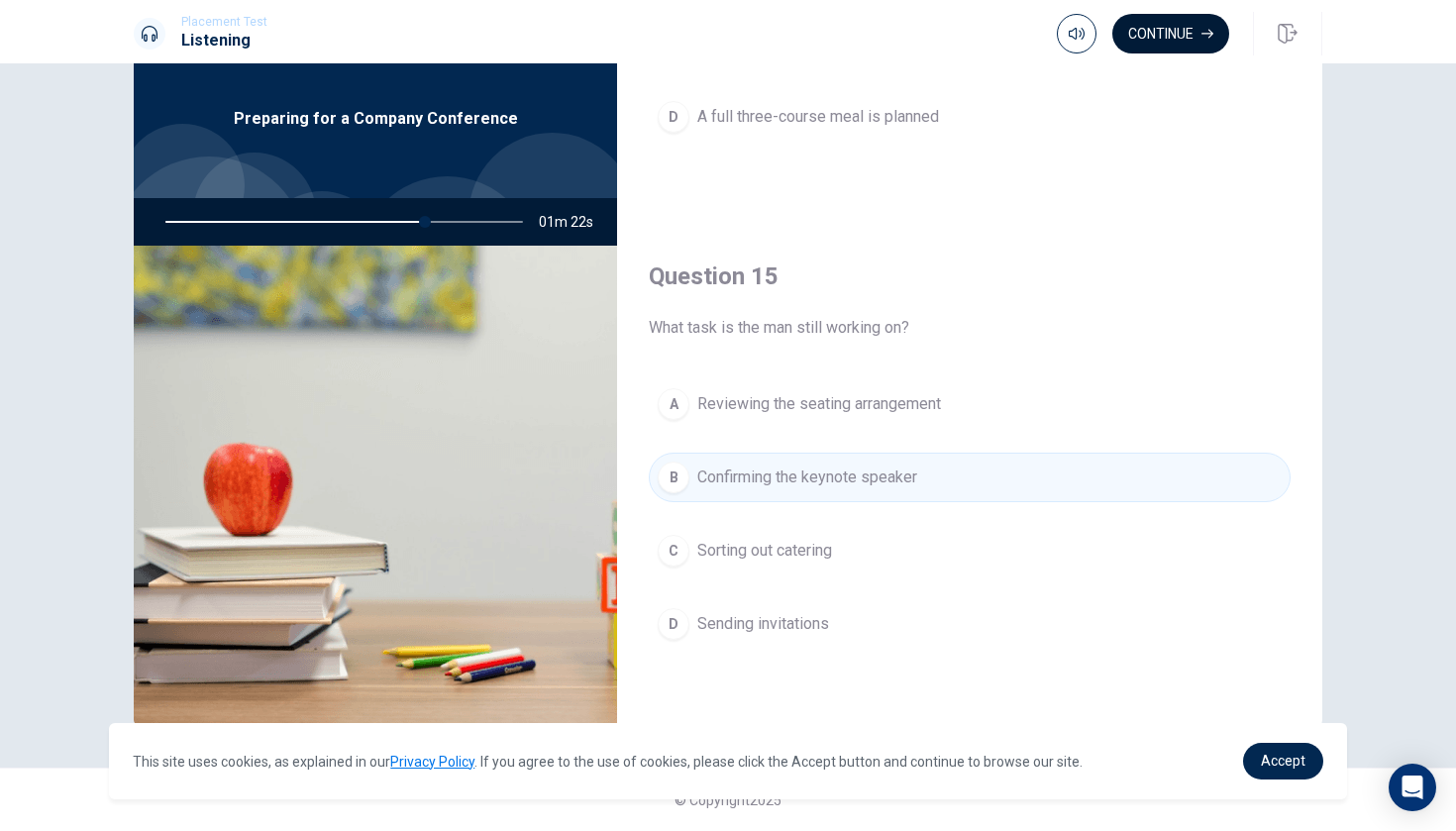 click on "Continue" at bounding box center (1171, 34) 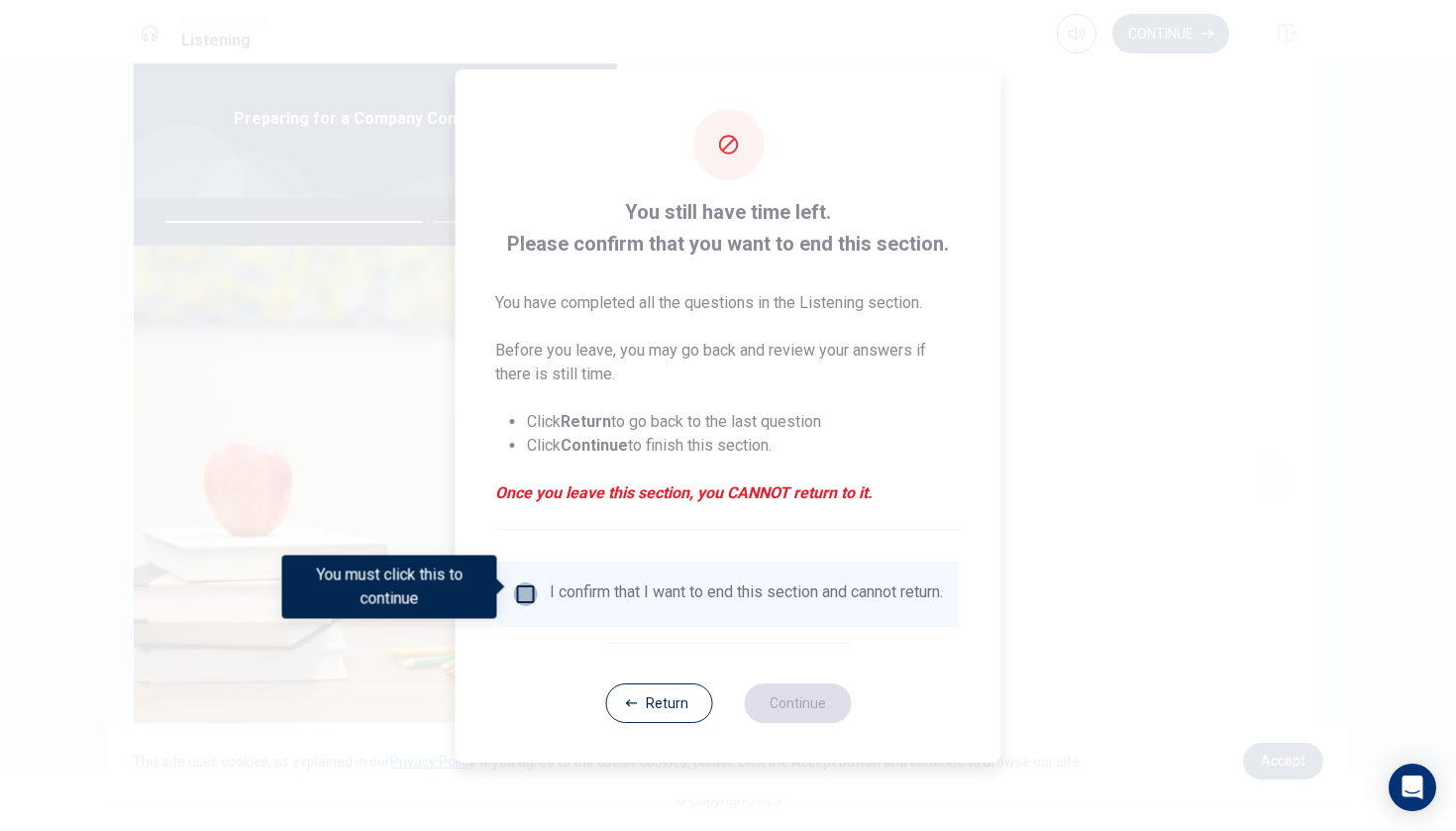 click at bounding box center [526, 594] 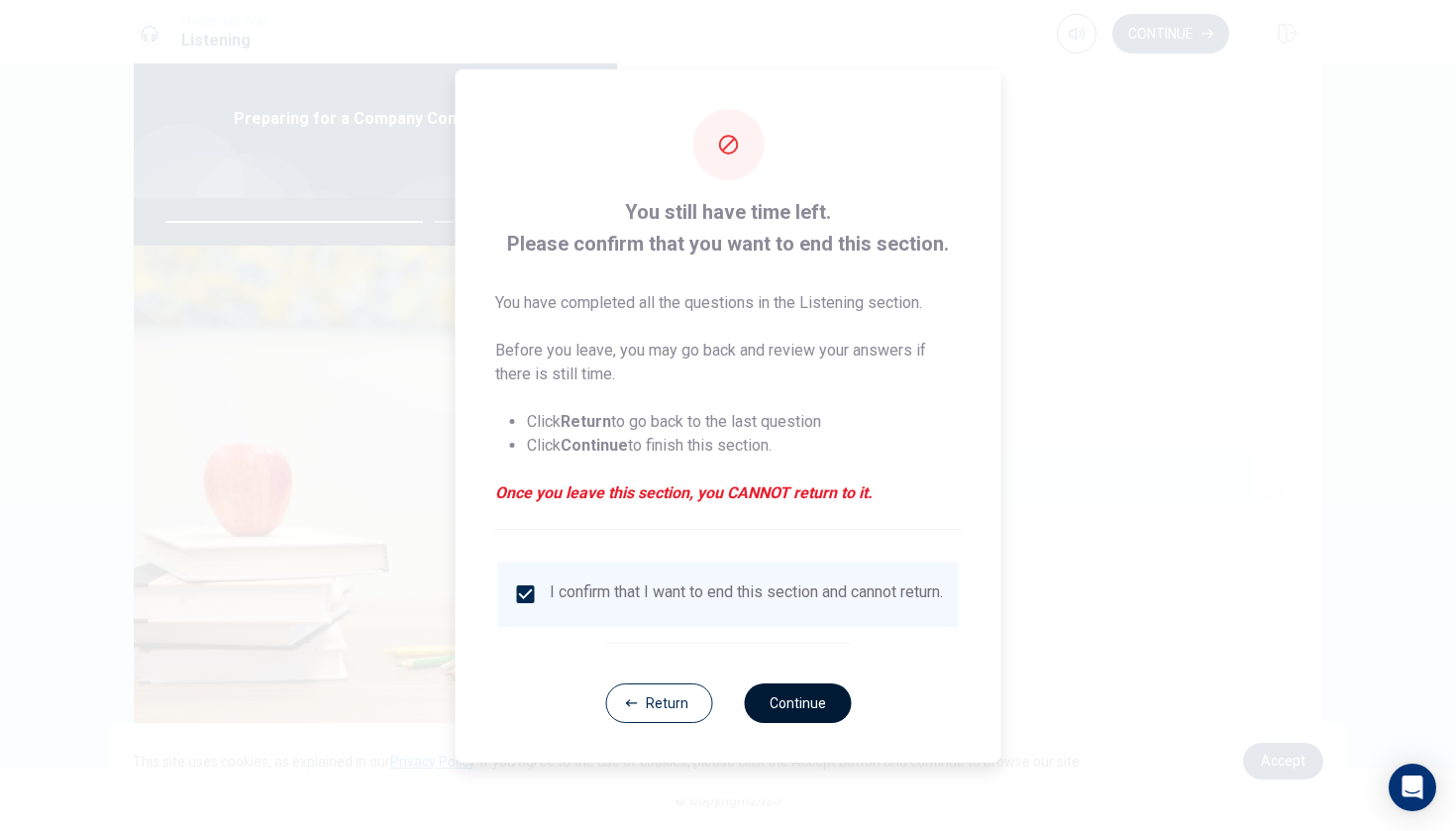 click on "Continue" at bounding box center (797, 703) 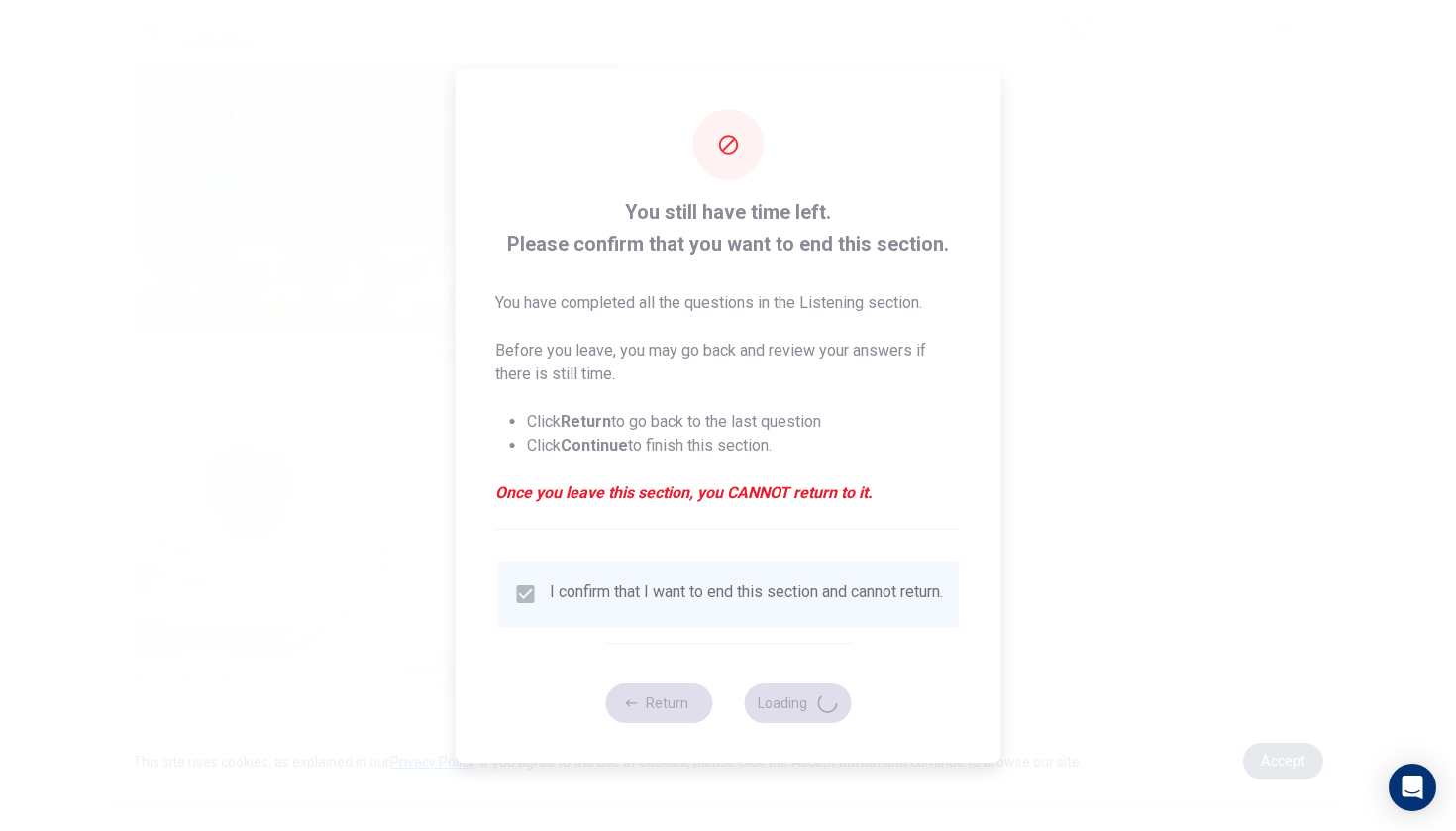 type on "74" 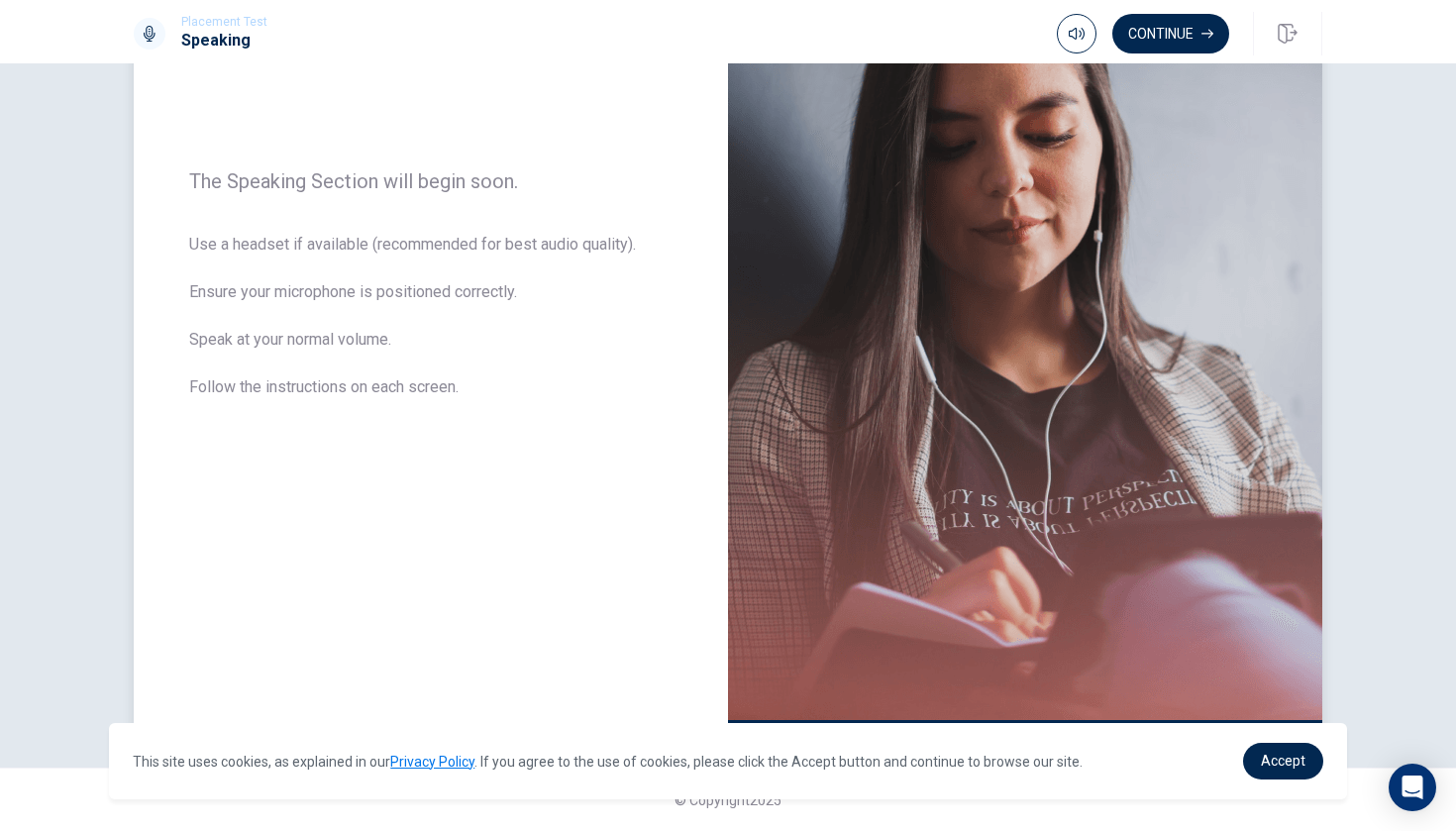 scroll, scrollTop: 239, scrollLeft: 0, axis: vertical 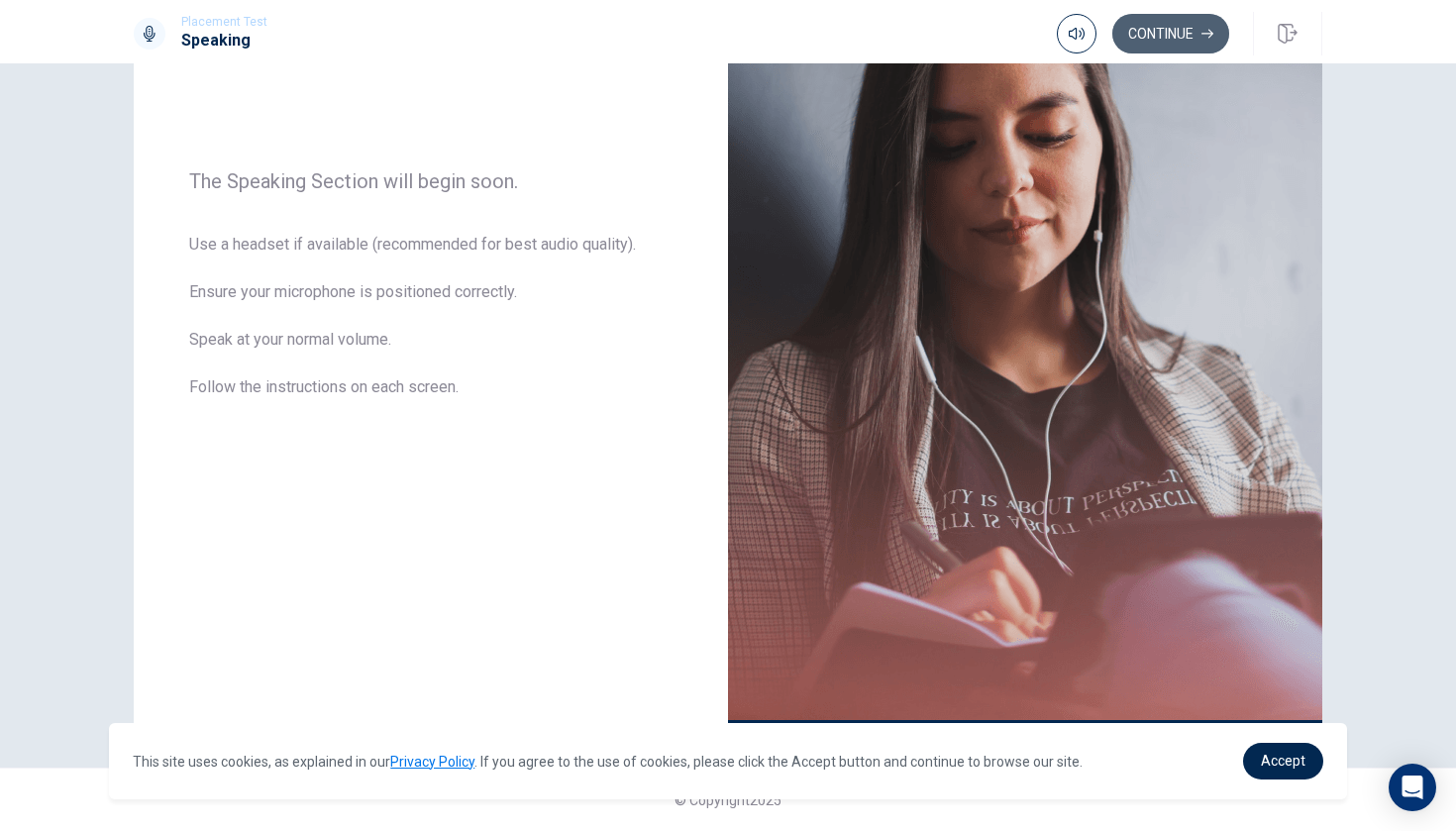 click on "Continue" at bounding box center (1171, 34) 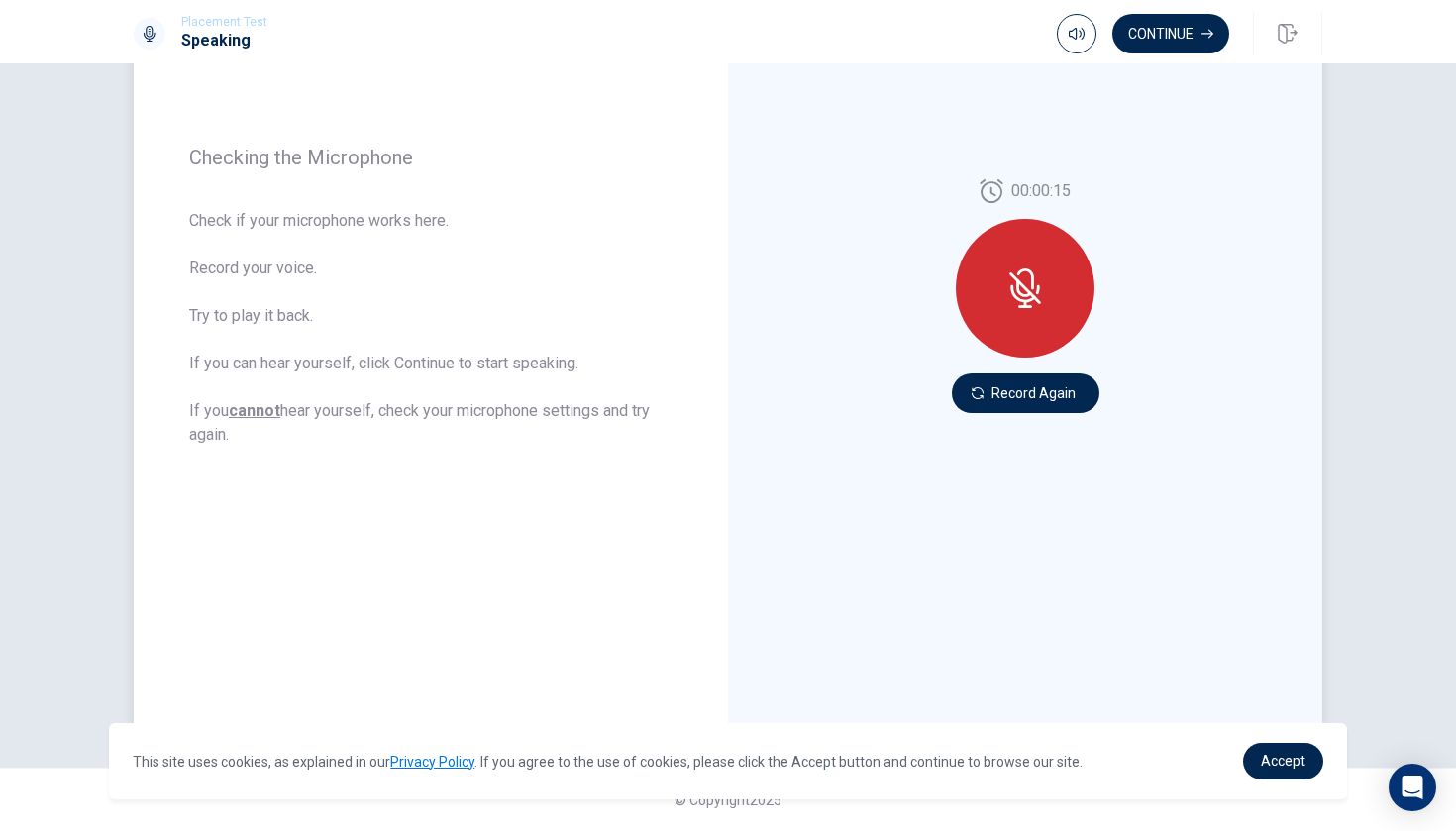 click 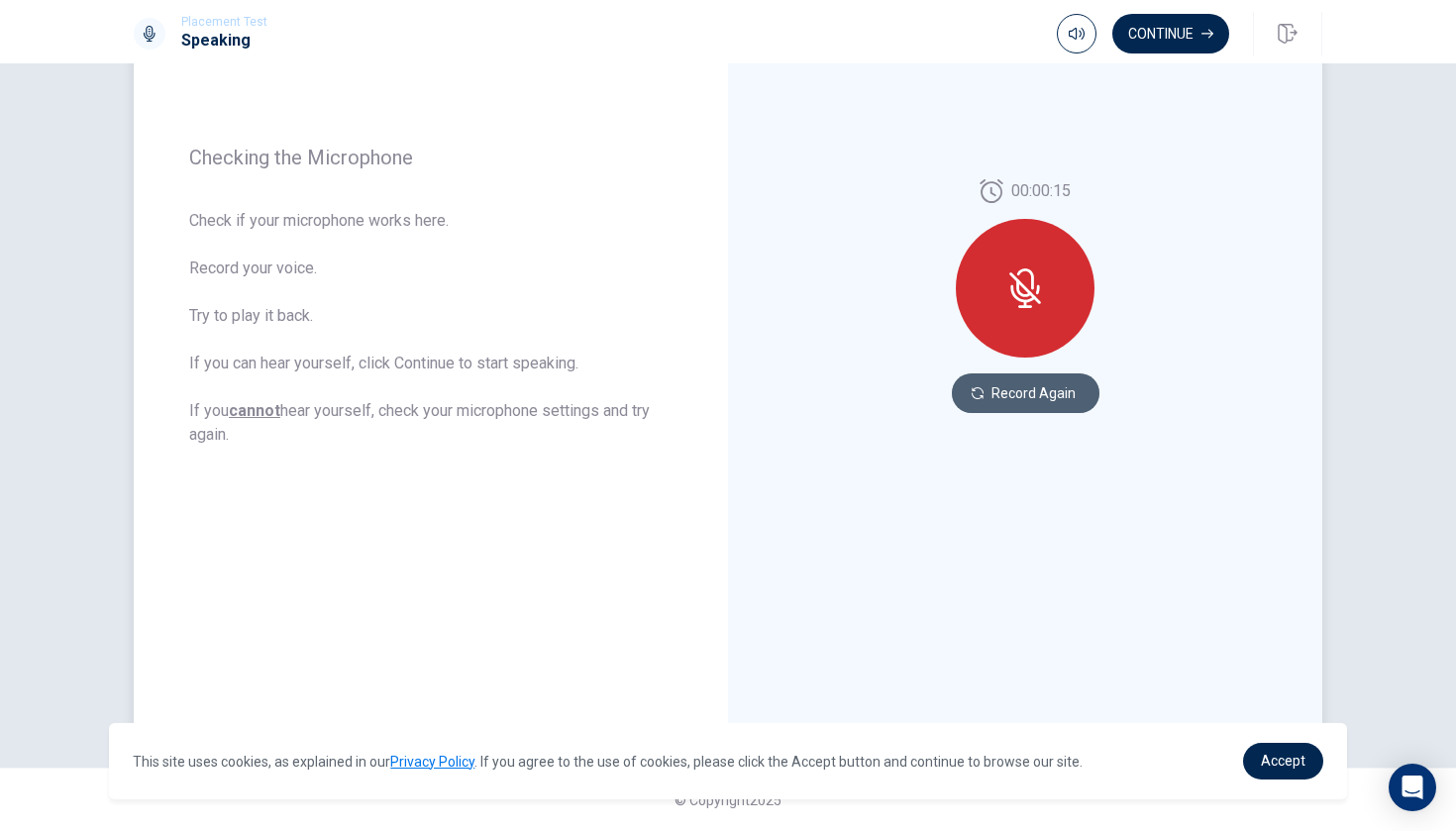 click on "Record Again" at bounding box center [1025, 393] 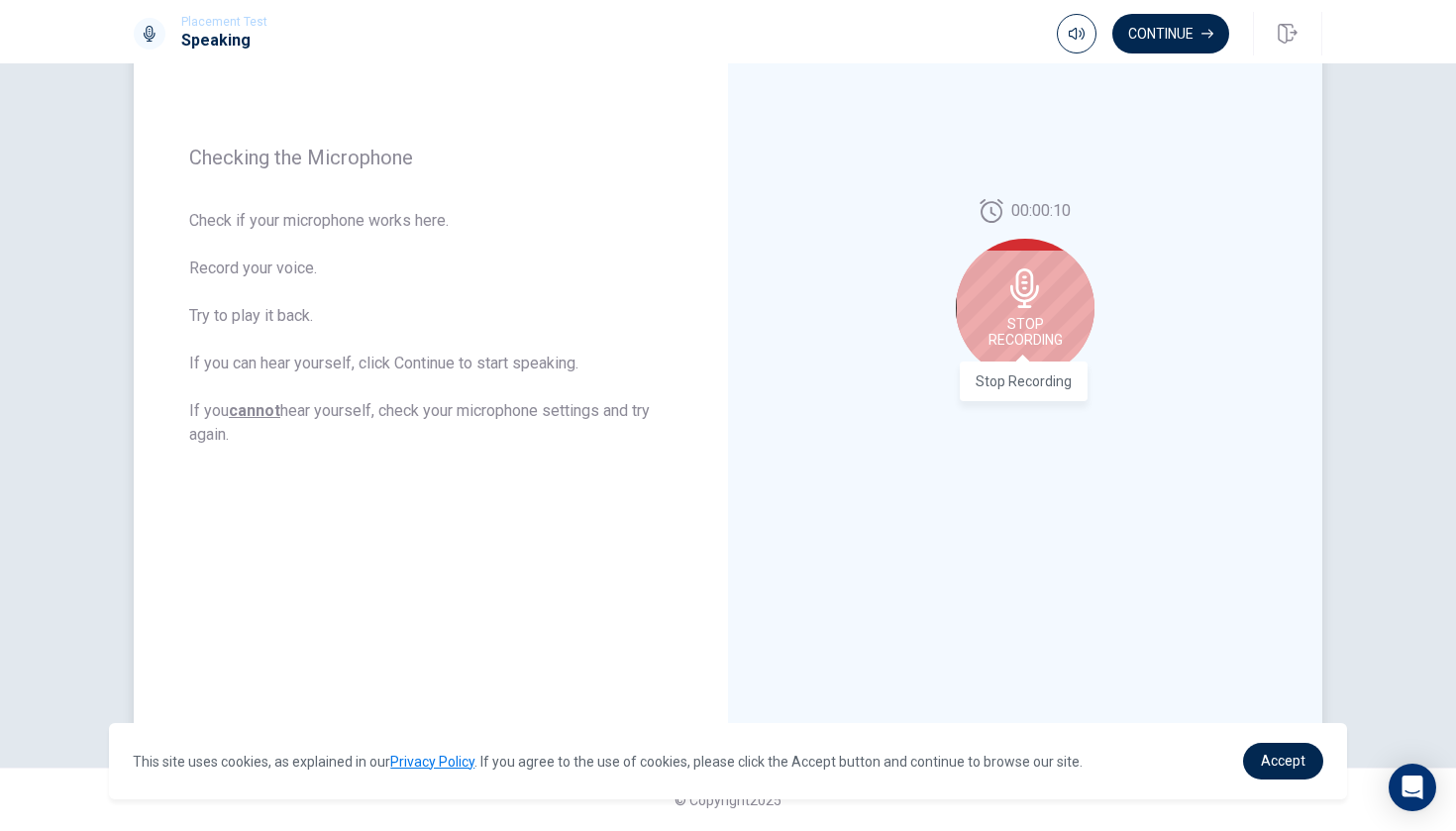 click on "Stop   Recording" at bounding box center [1025, 332] 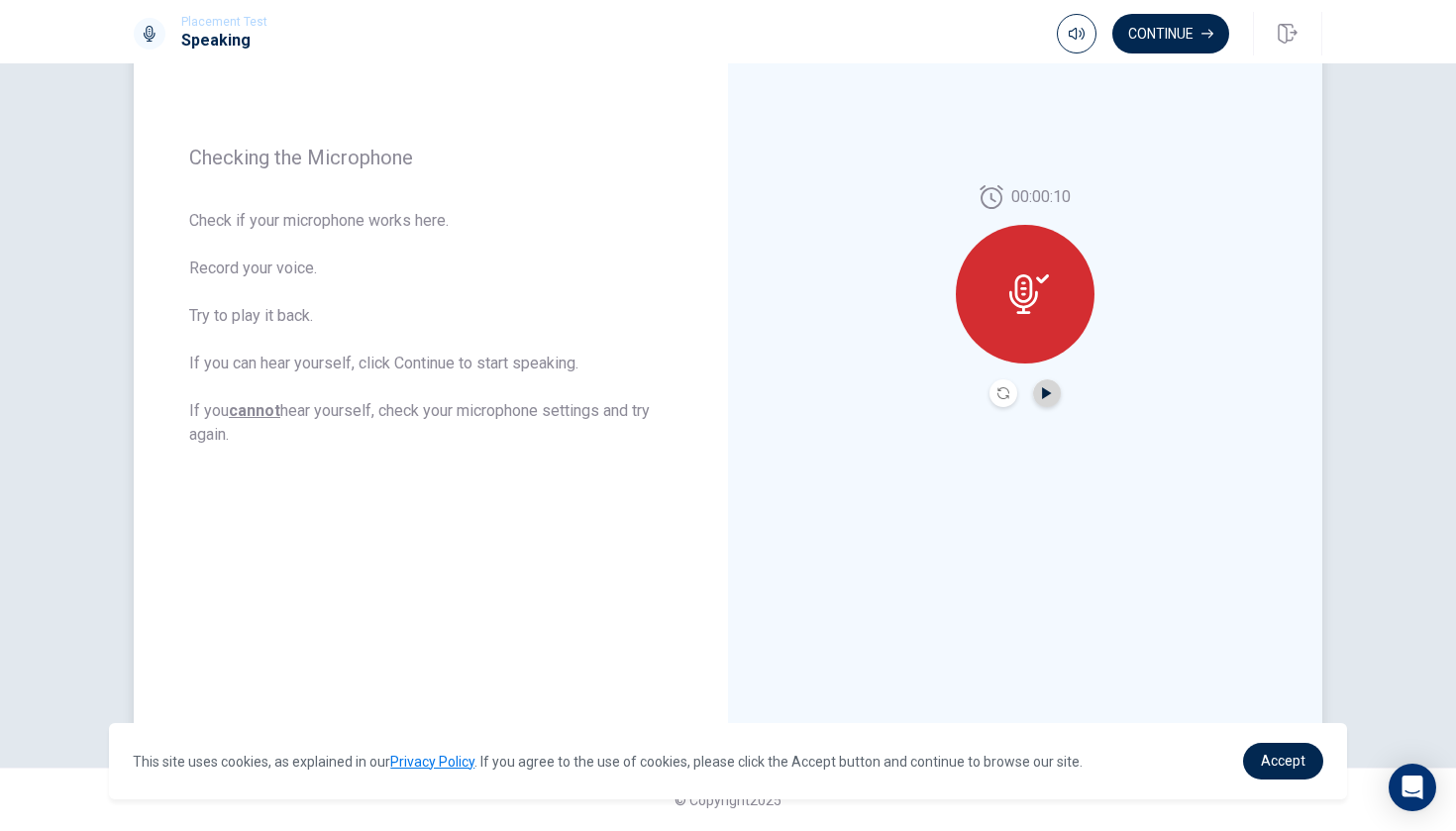 click 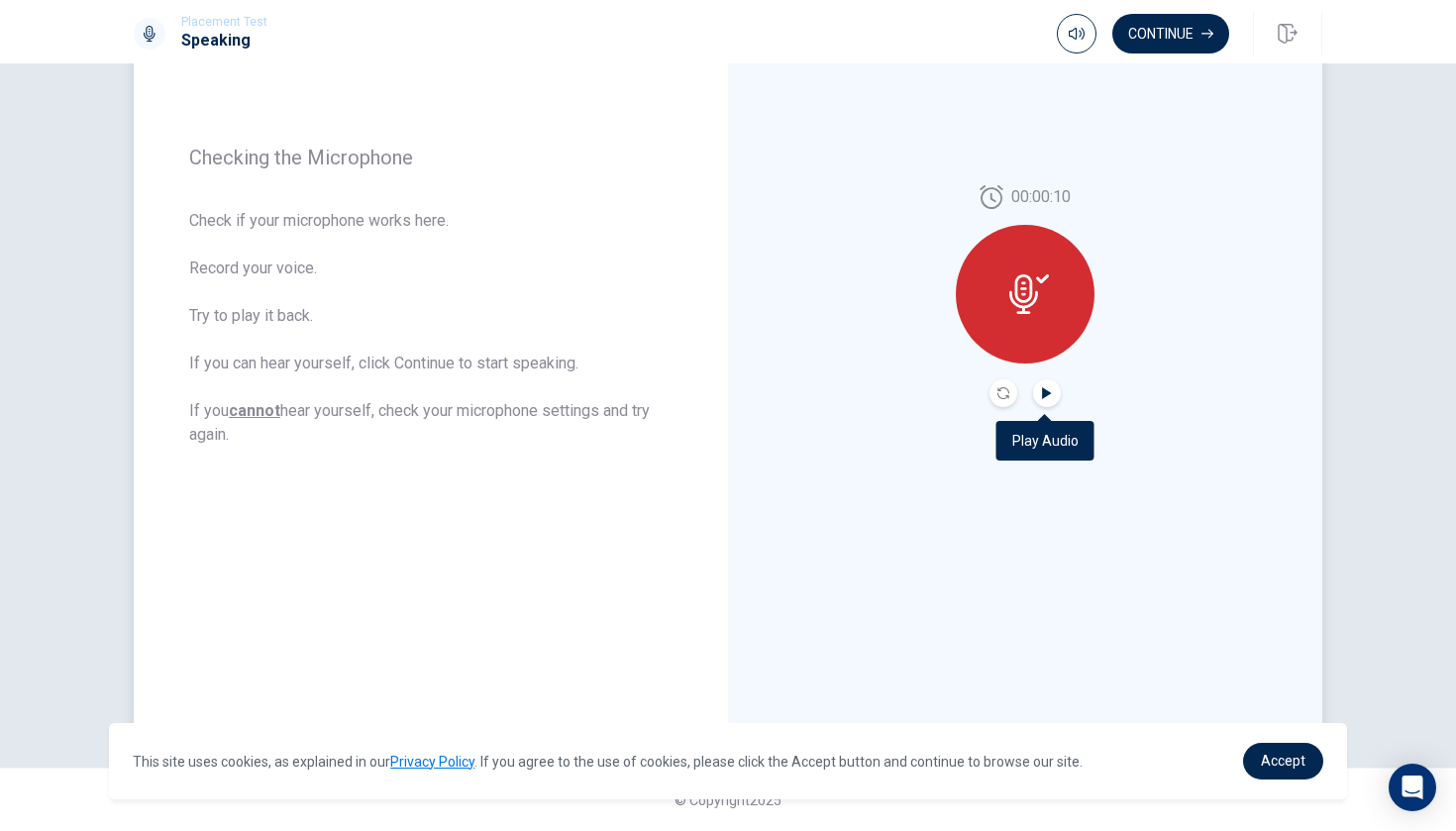 click 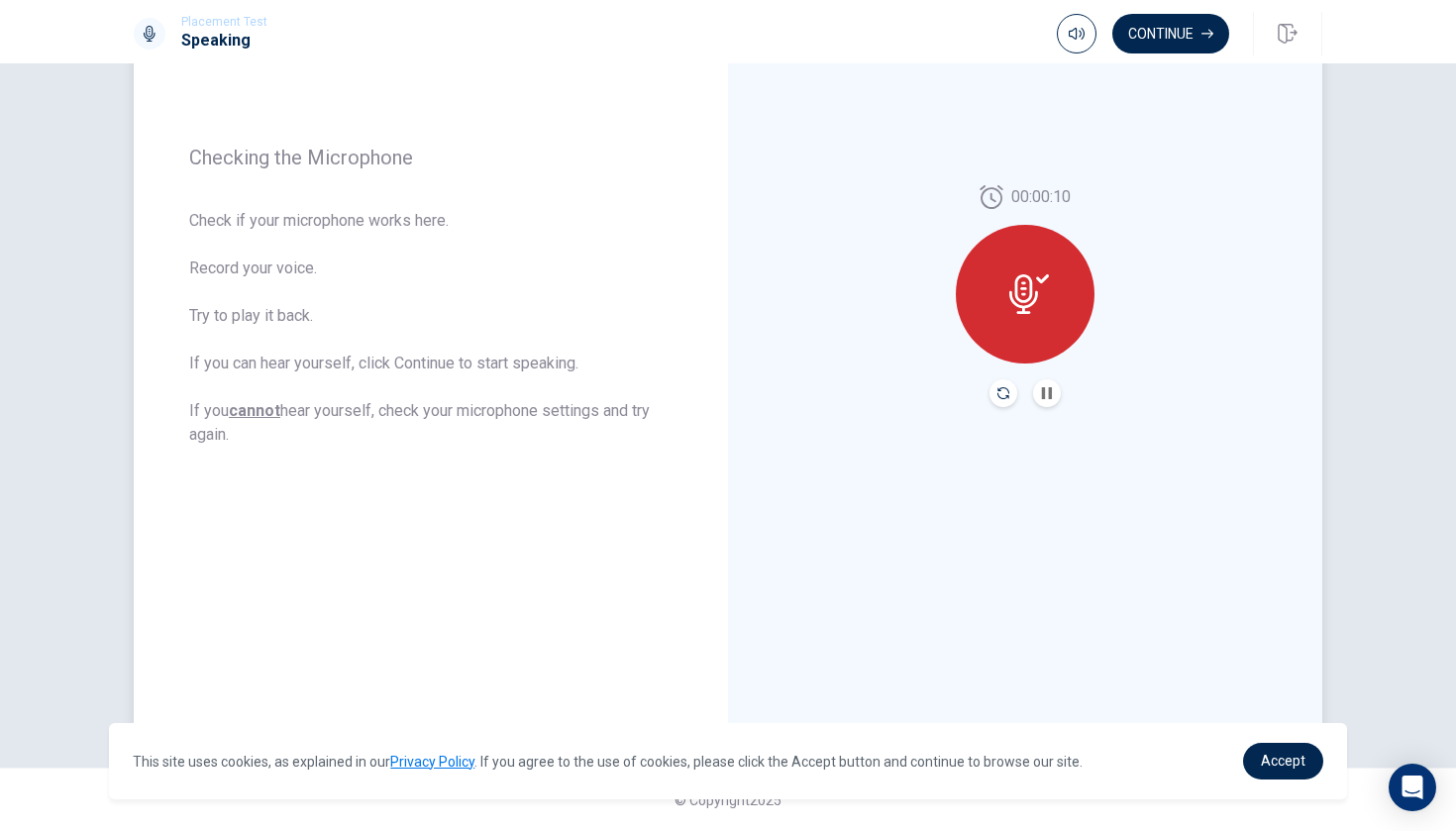 click 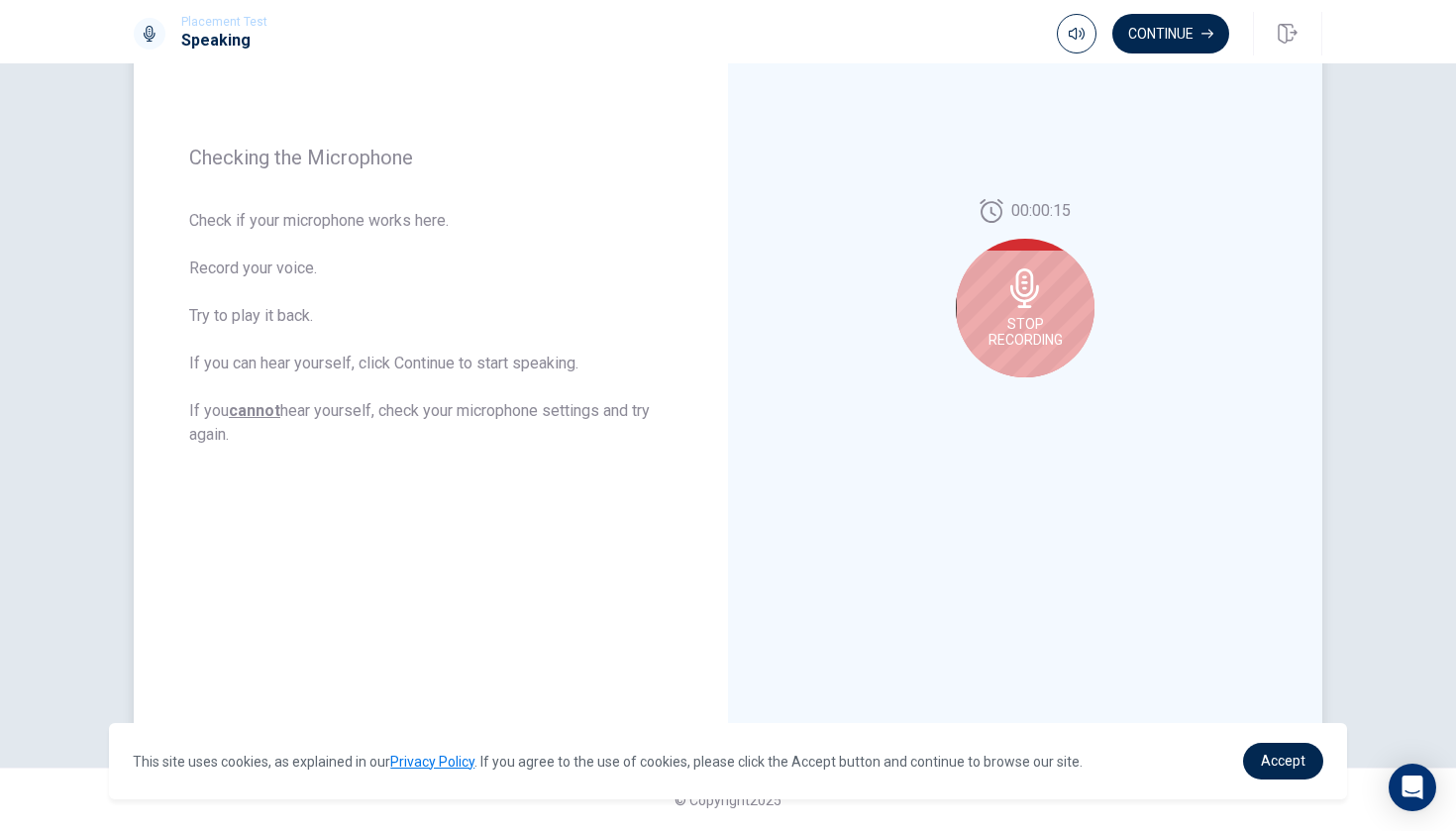 click on "Stop   Recording" at bounding box center [1025, 332] 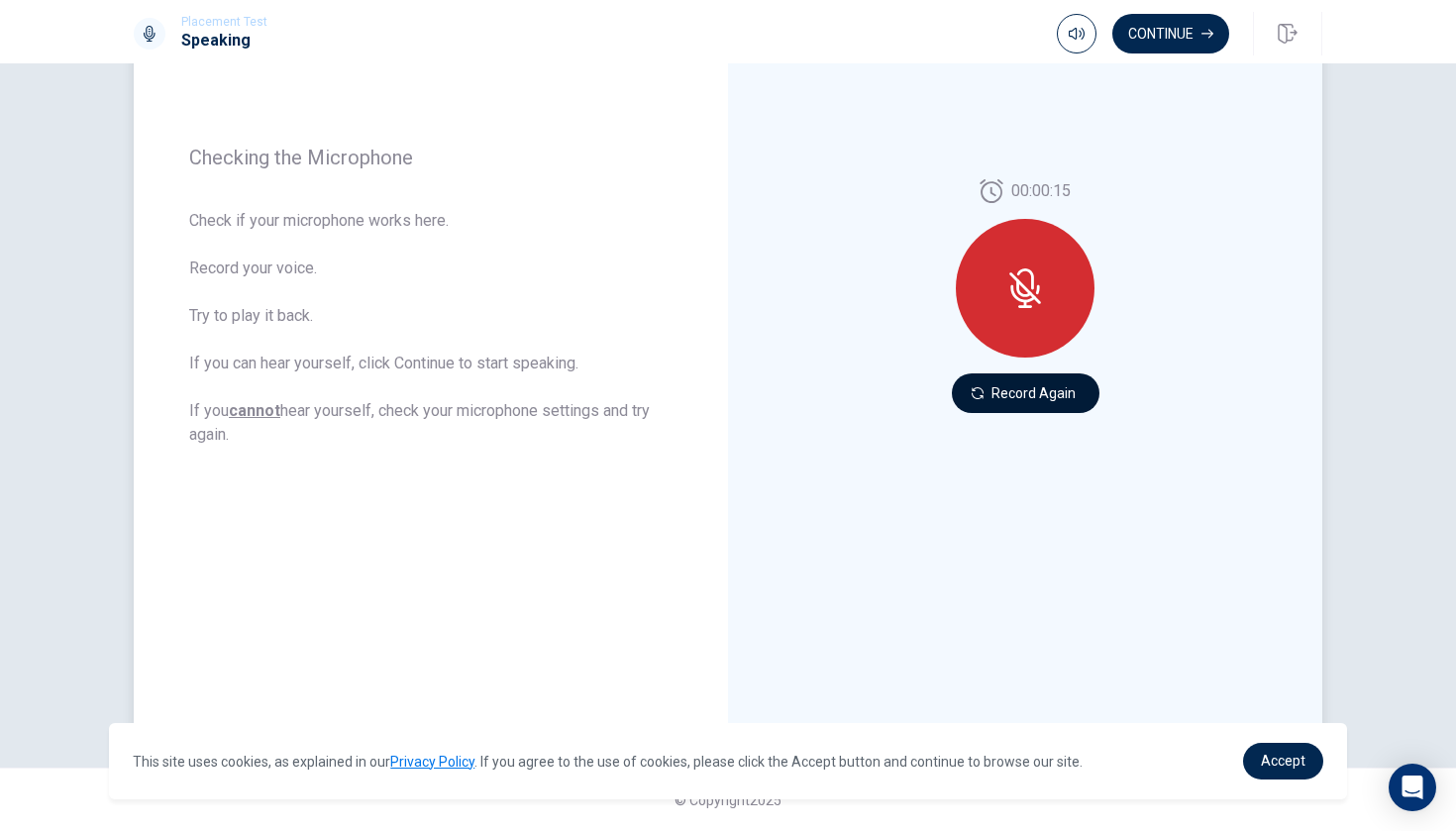 click on "Record Again" at bounding box center (1025, 393) 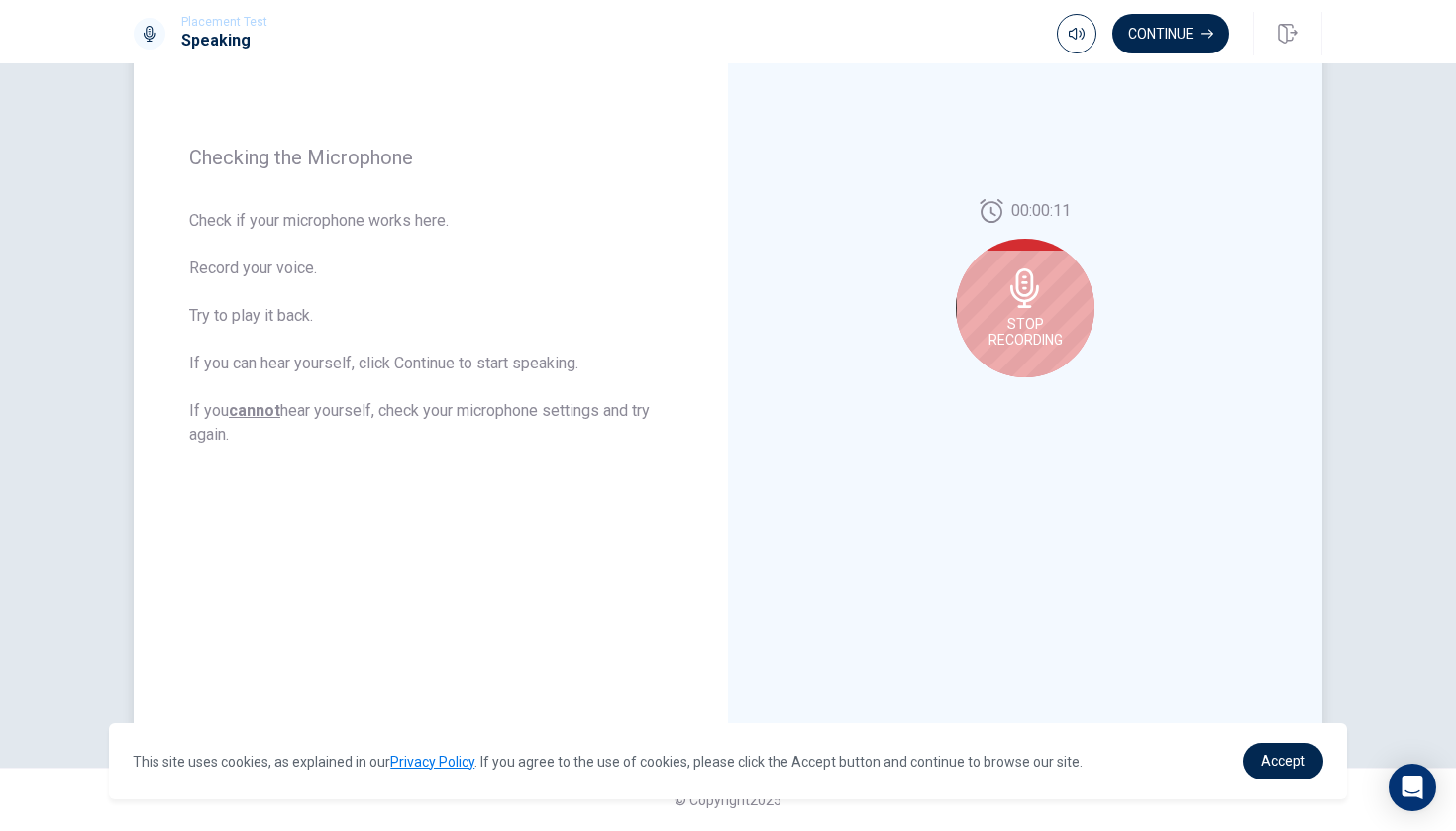 click 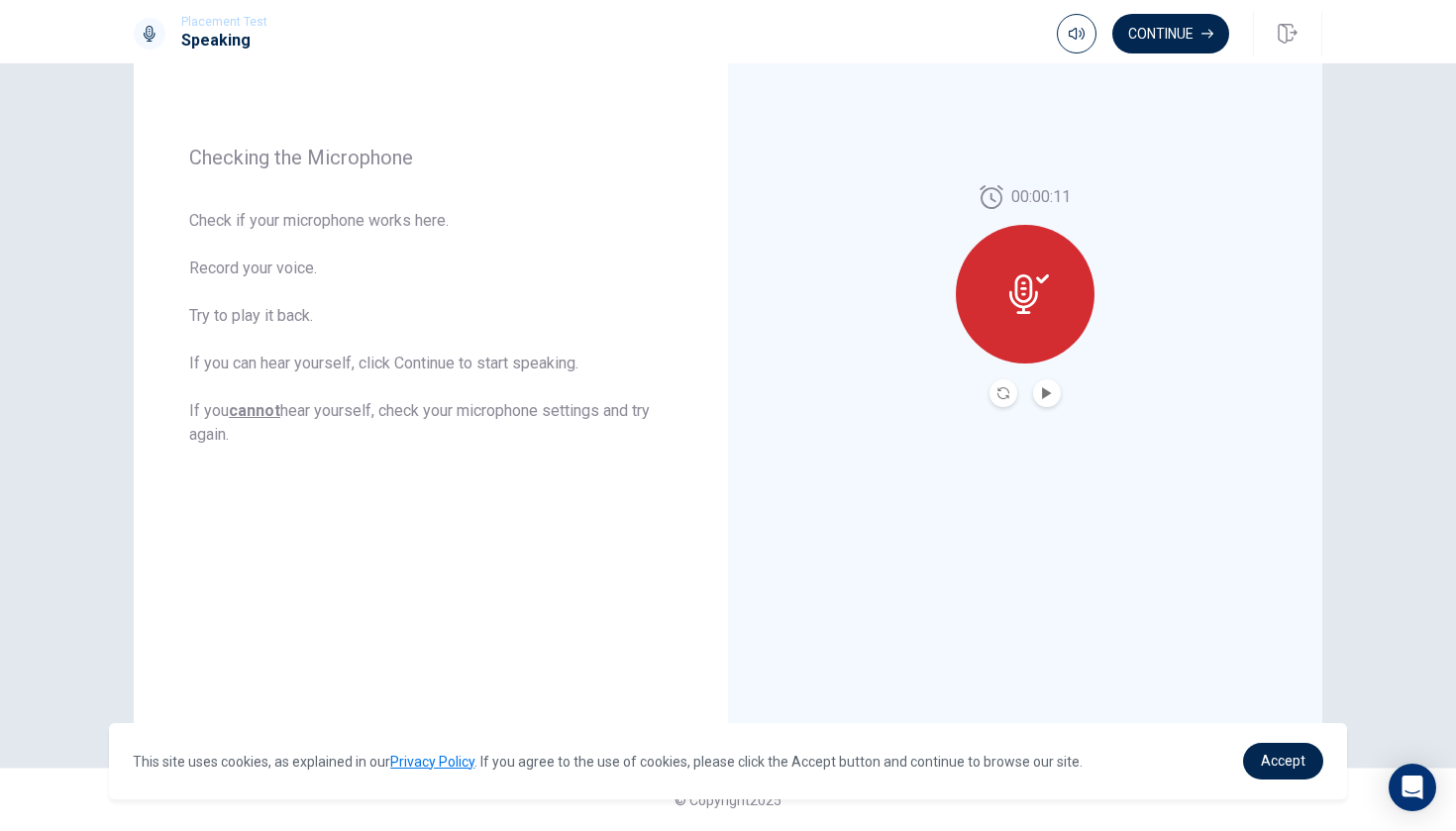 click at bounding box center [1047, 393] 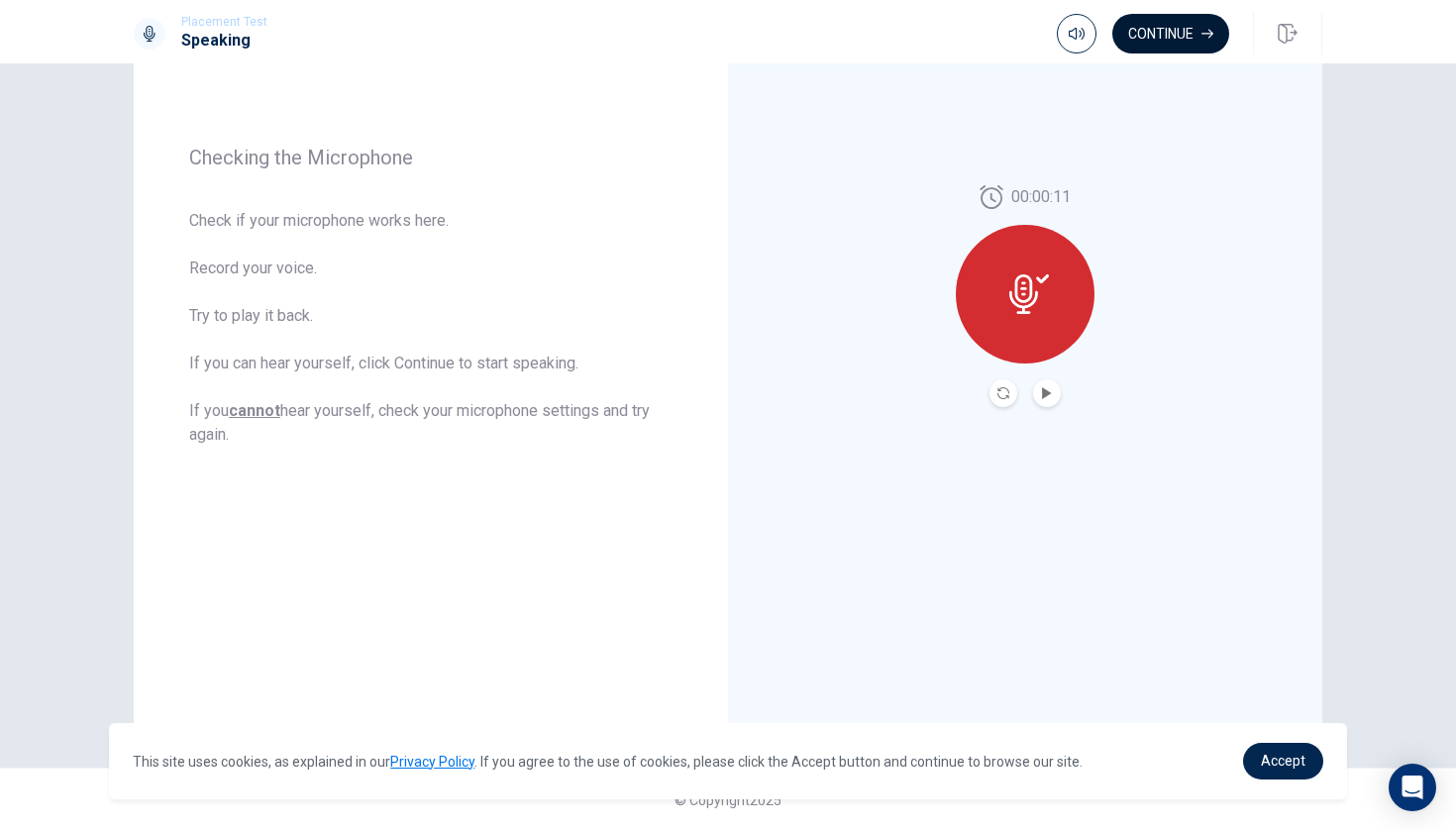 click on "Continue" at bounding box center [1171, 34] 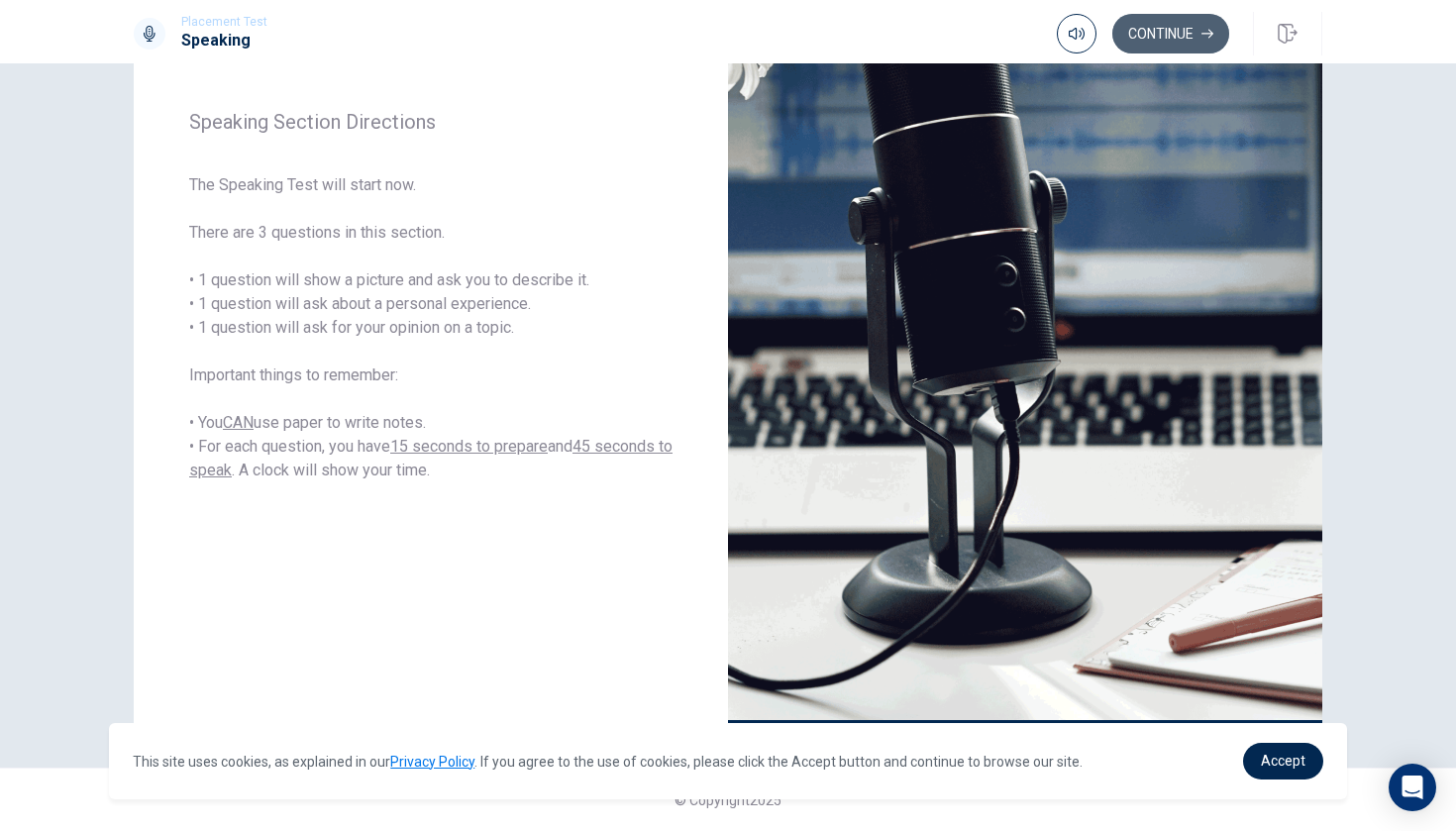 click on "Continue" at bounding box center (1171, 34) 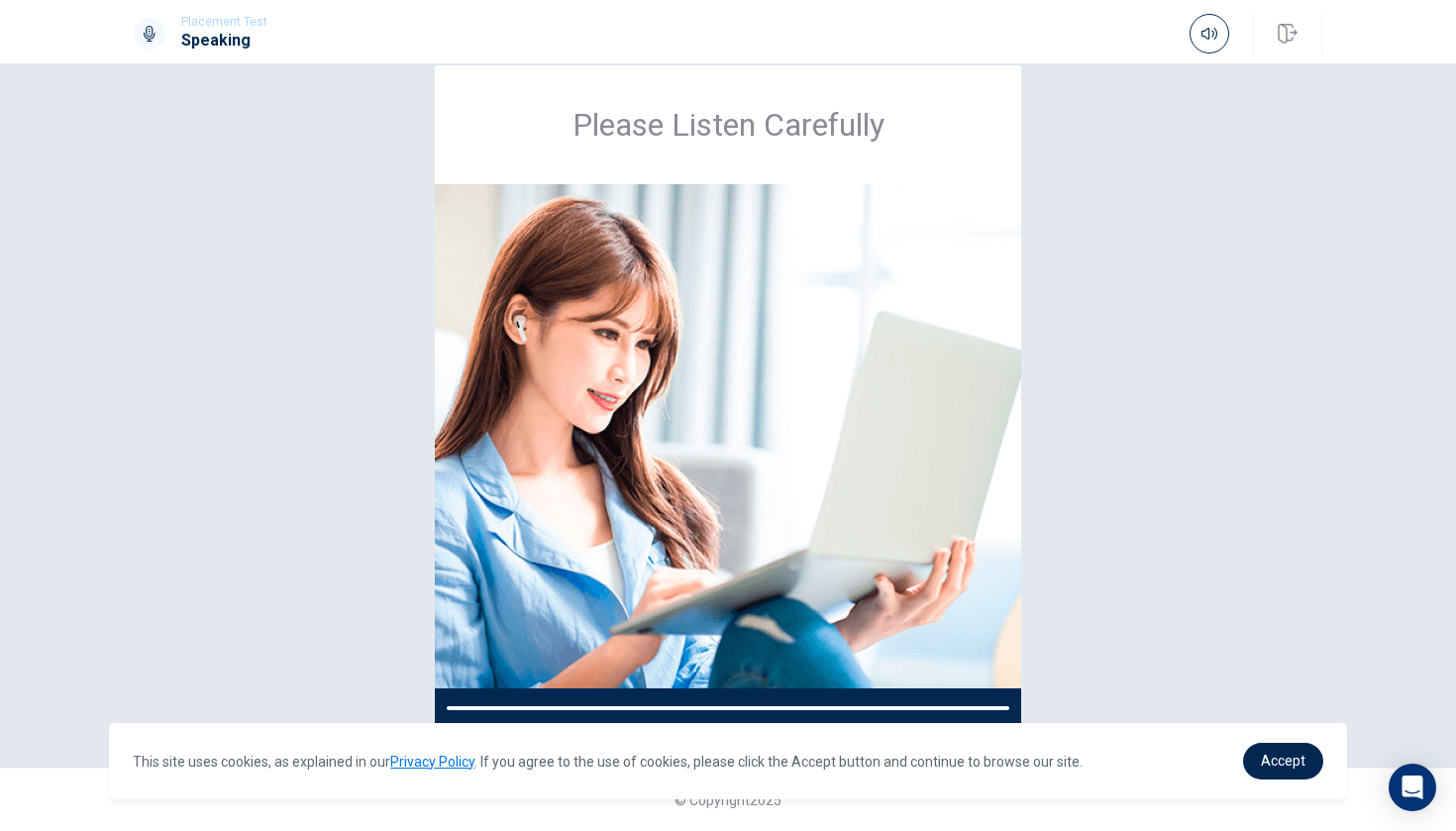 scroll, scrollTop: 38, scrollLeft: 0, axis: vertical 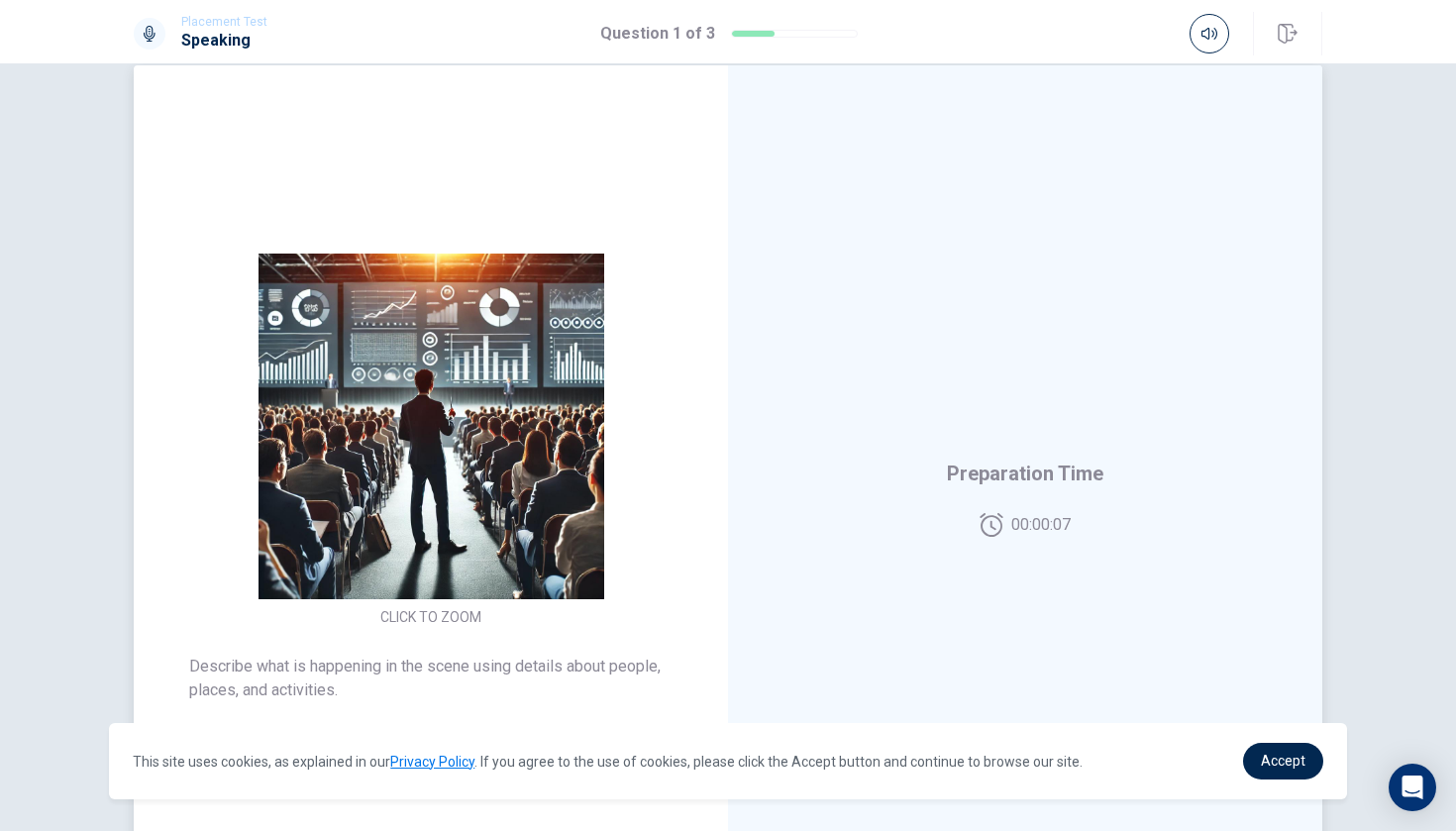 click at bounding box center (431, 426) 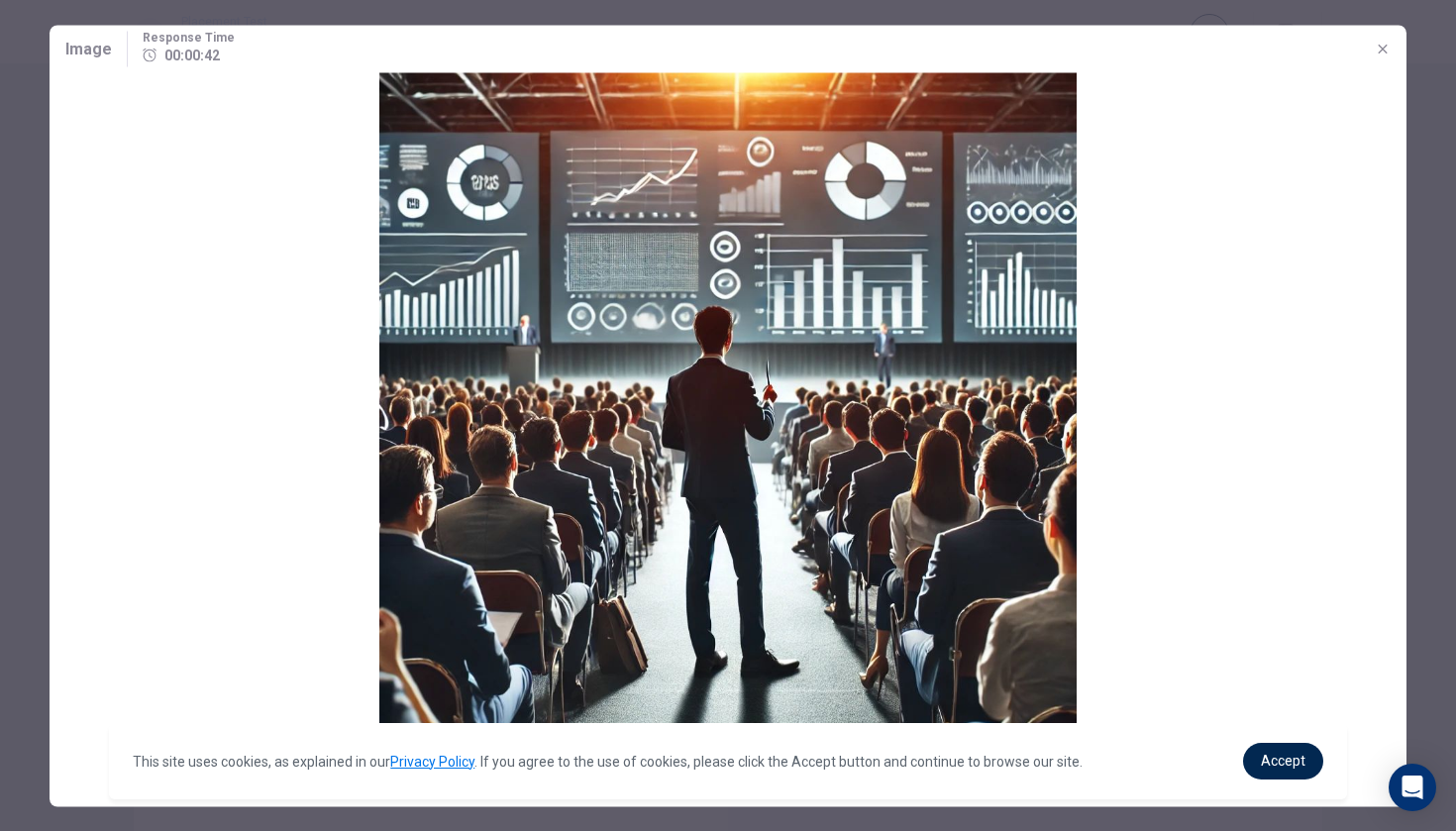 click 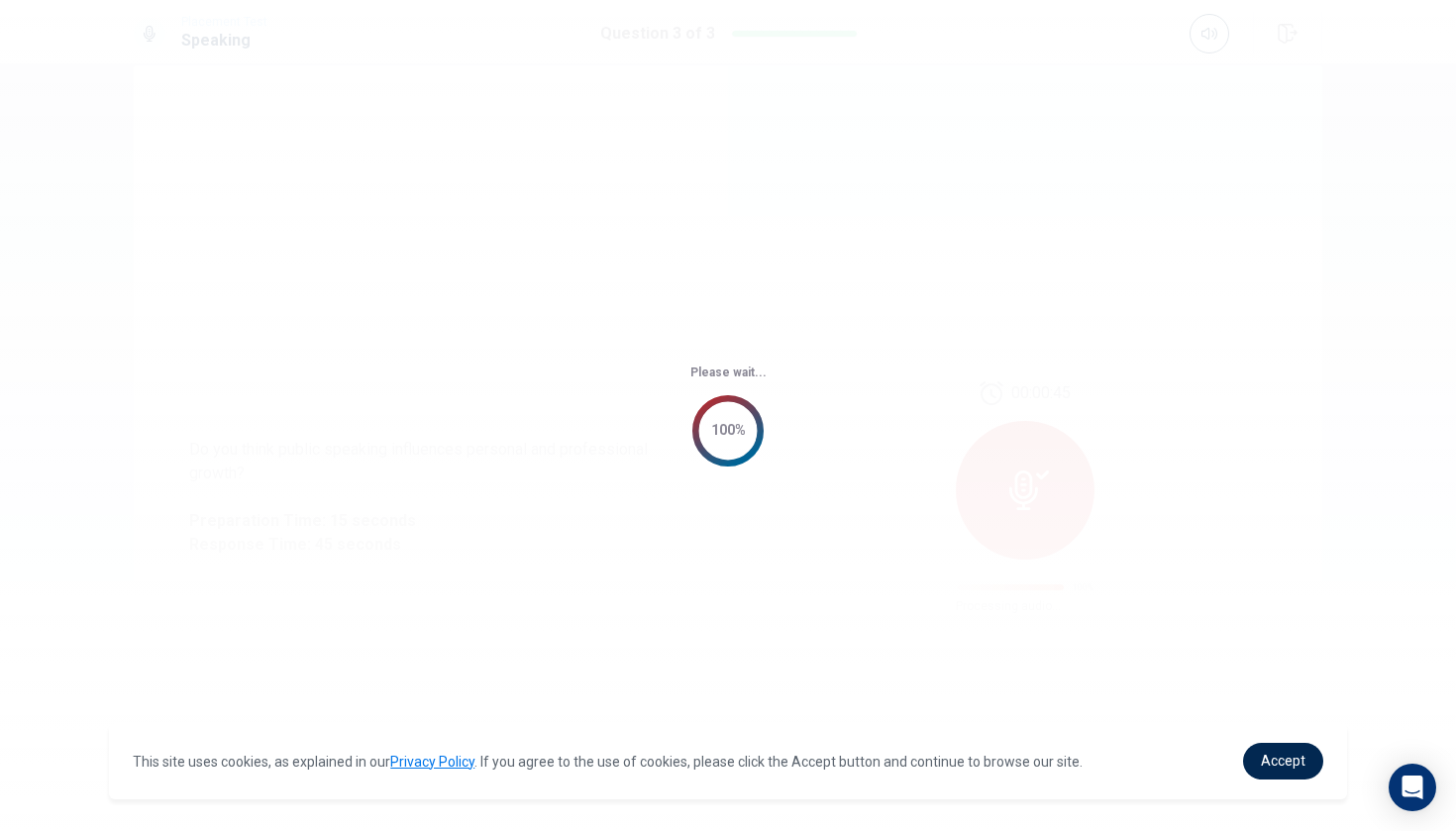 scroll, scrollTop: 0, scrollLeft: 0, axis: both 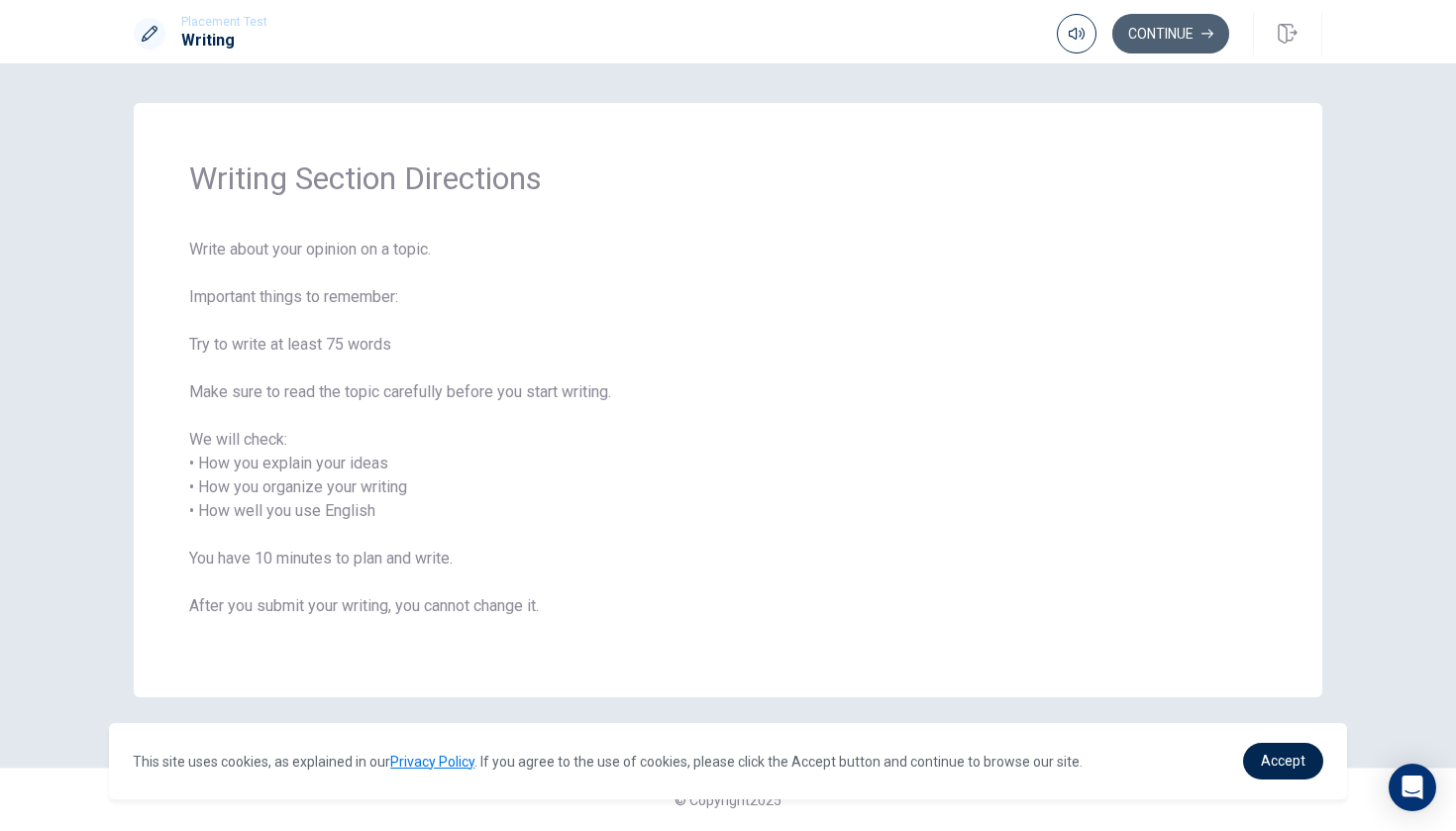 click on "Continue" at bounding box center [1171, 34] 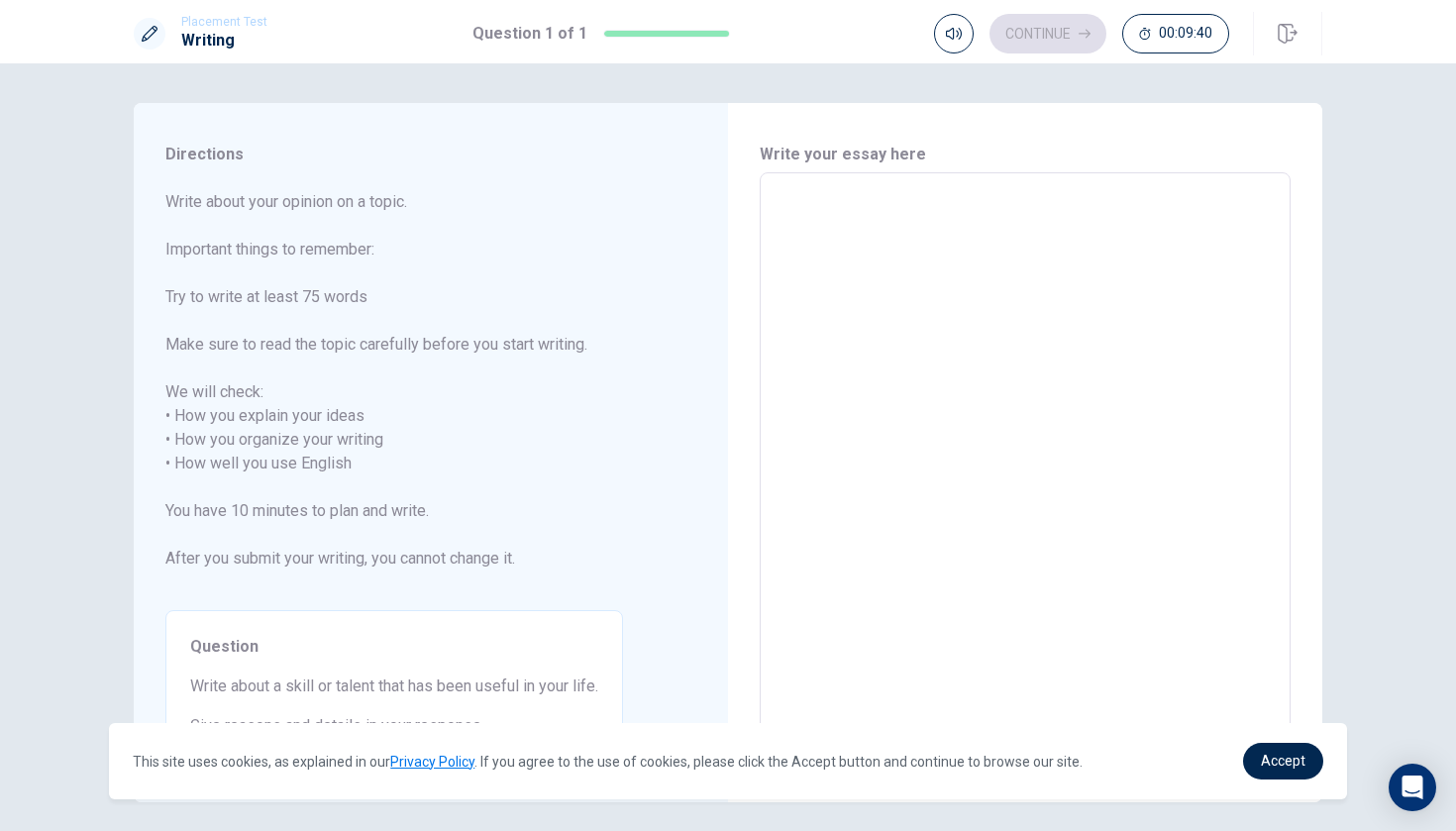 drag, startPoint x: 158, startPoint y: 249, endPoint x: 325, endPoint y: 253, distance: 167.0479 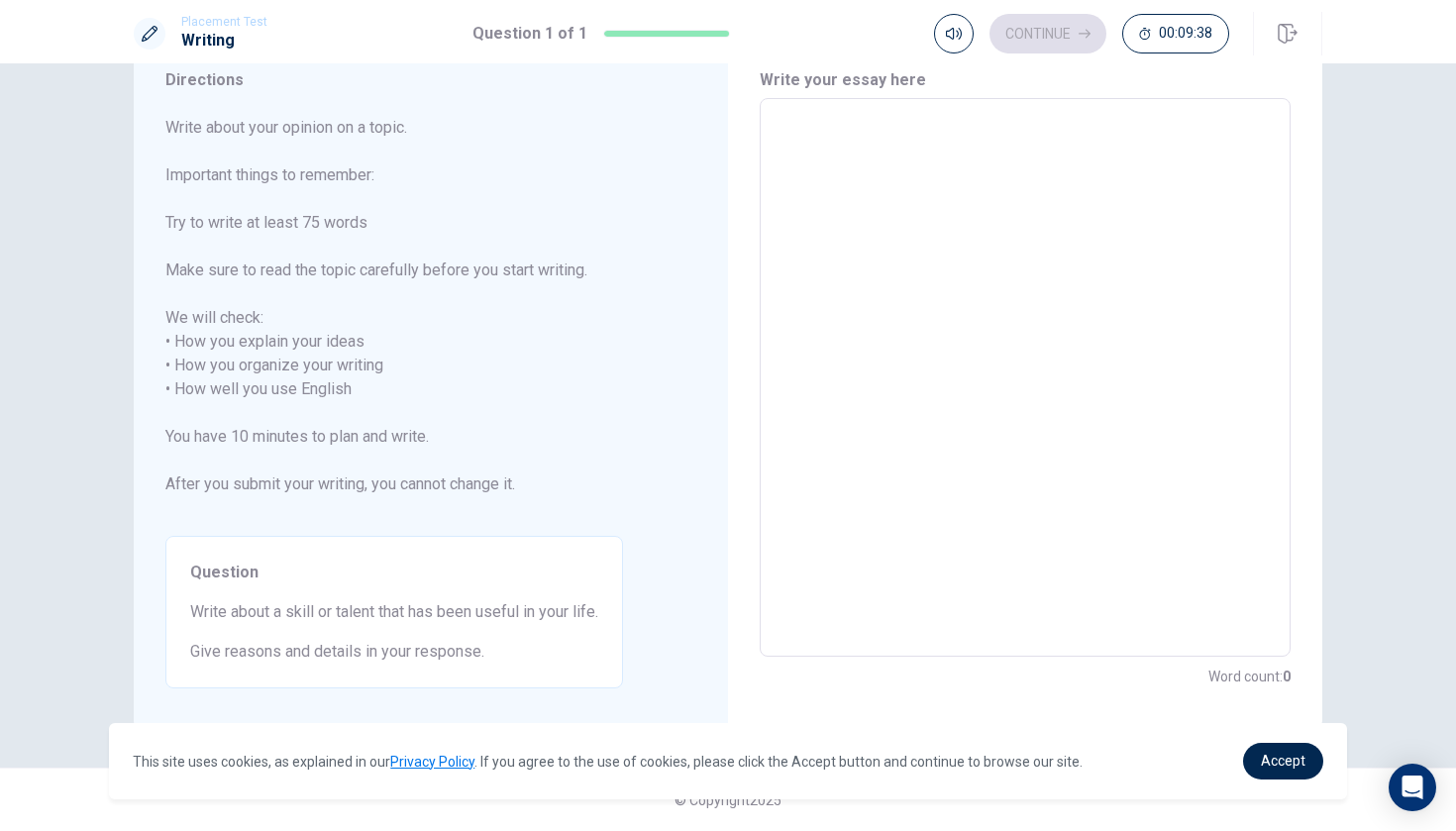 scroll, scrollTop: 74, scrollLeft: 0, axis: vertical 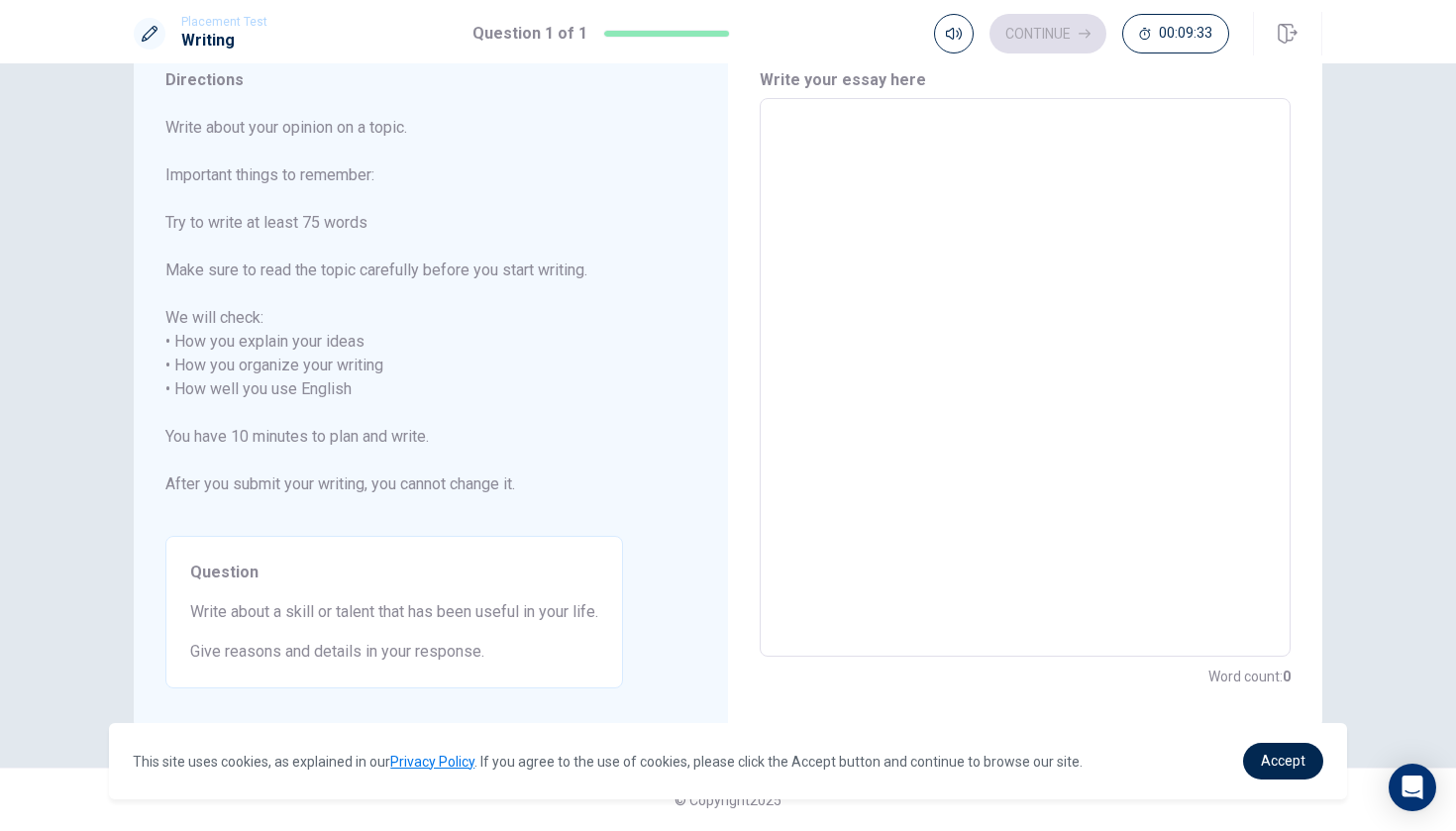 click at bounding box center [1025, 377] 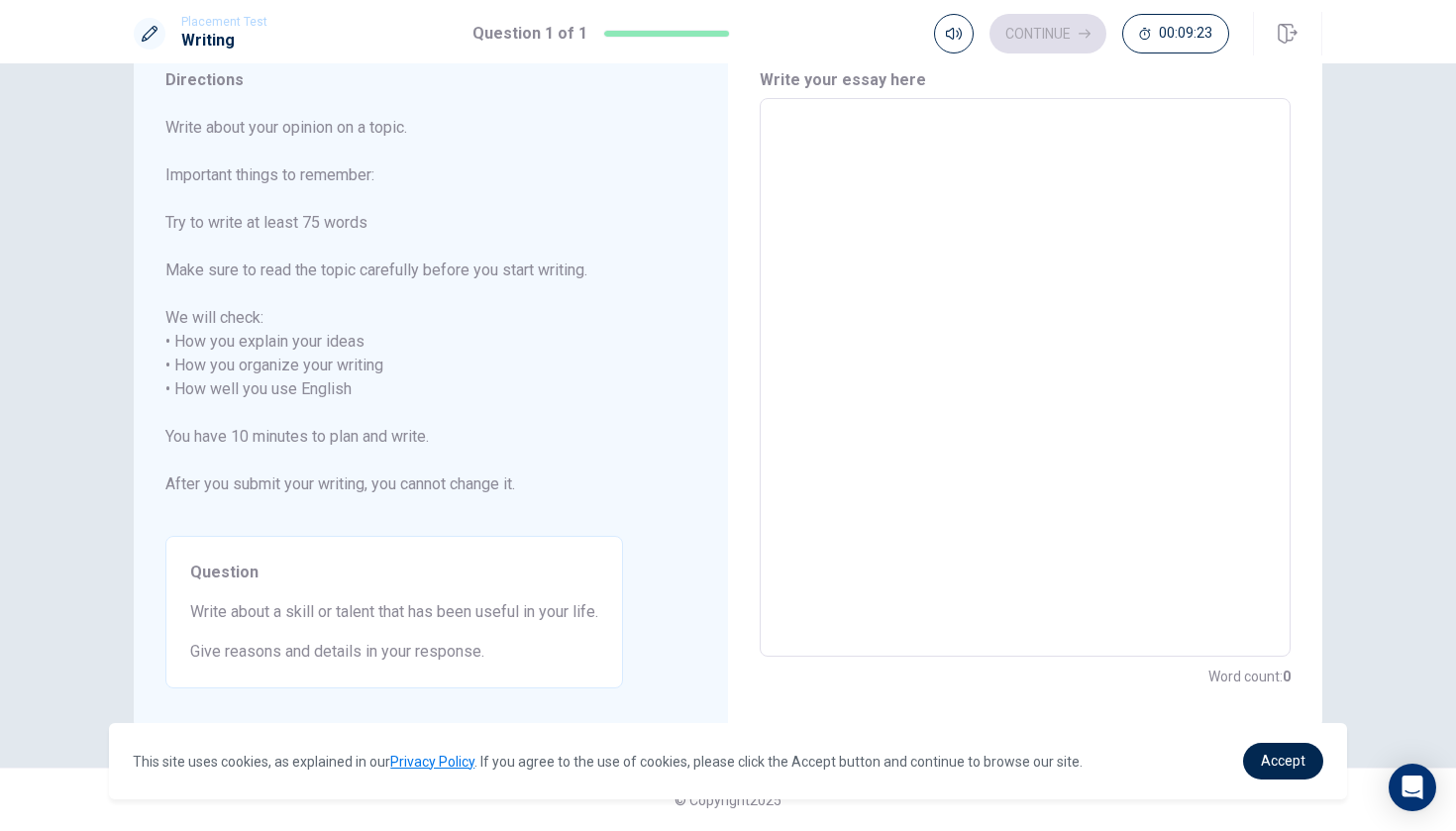 type on "I" 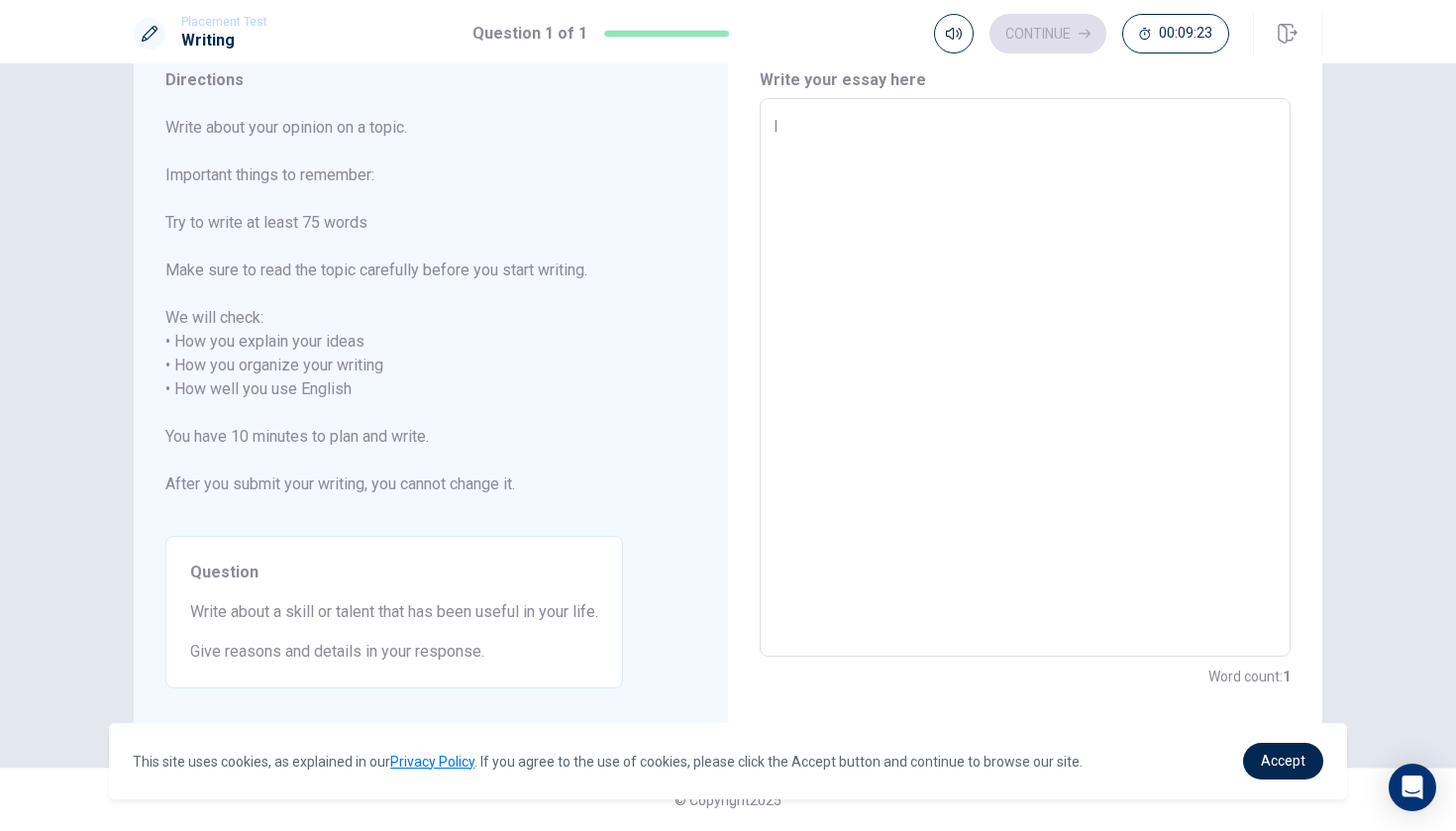 type on "x" 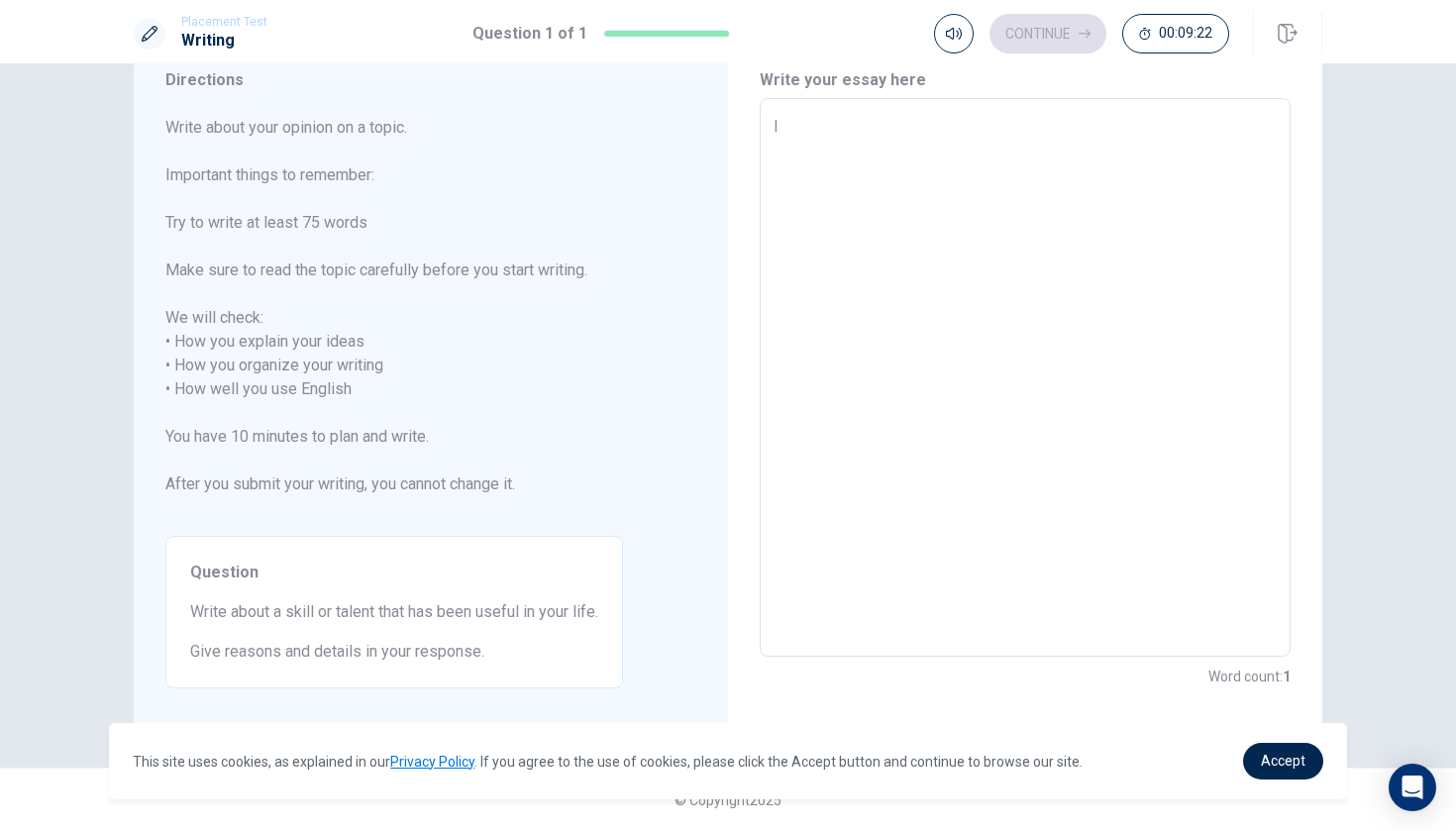 type on "I" 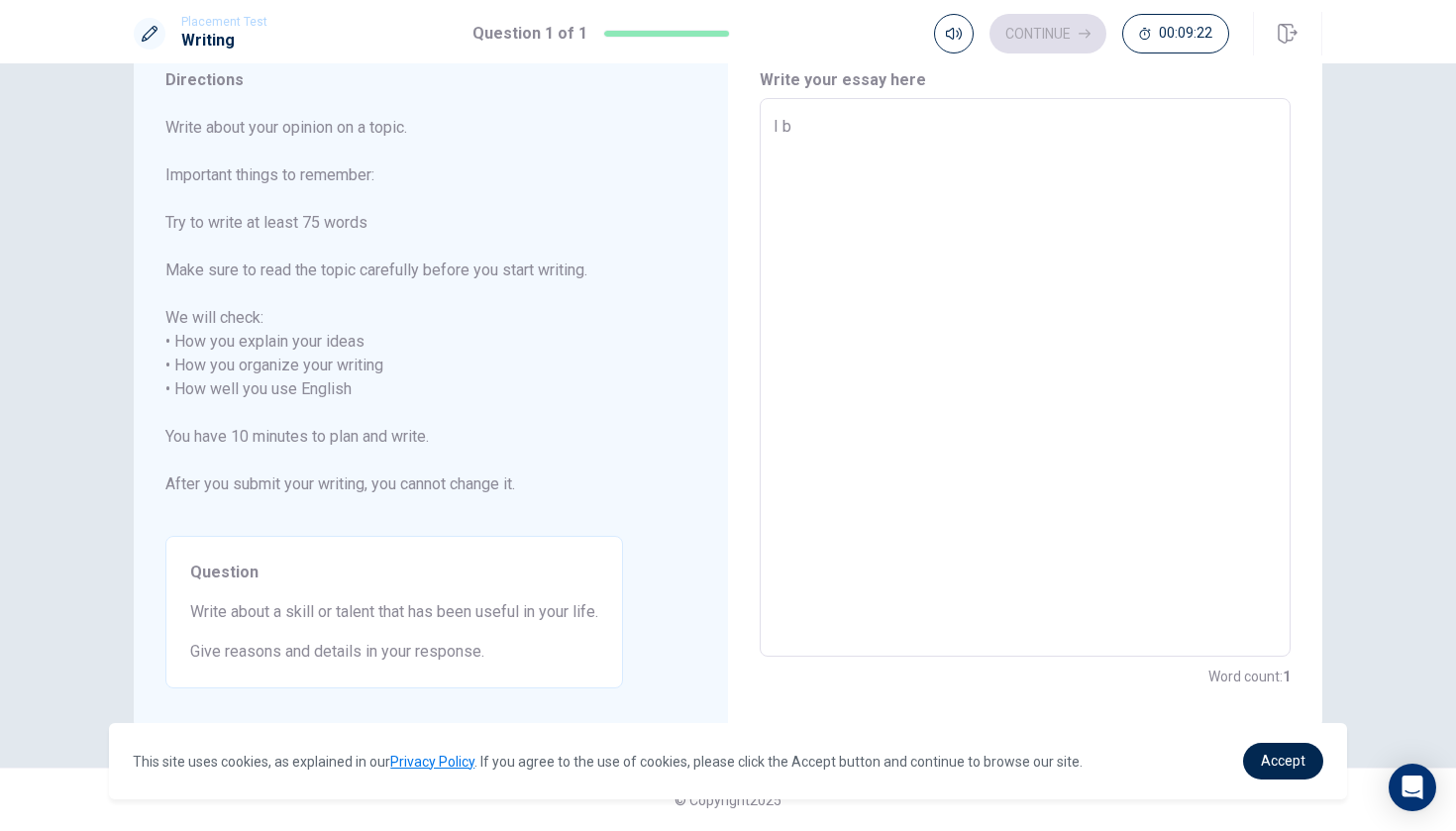 type on "x" 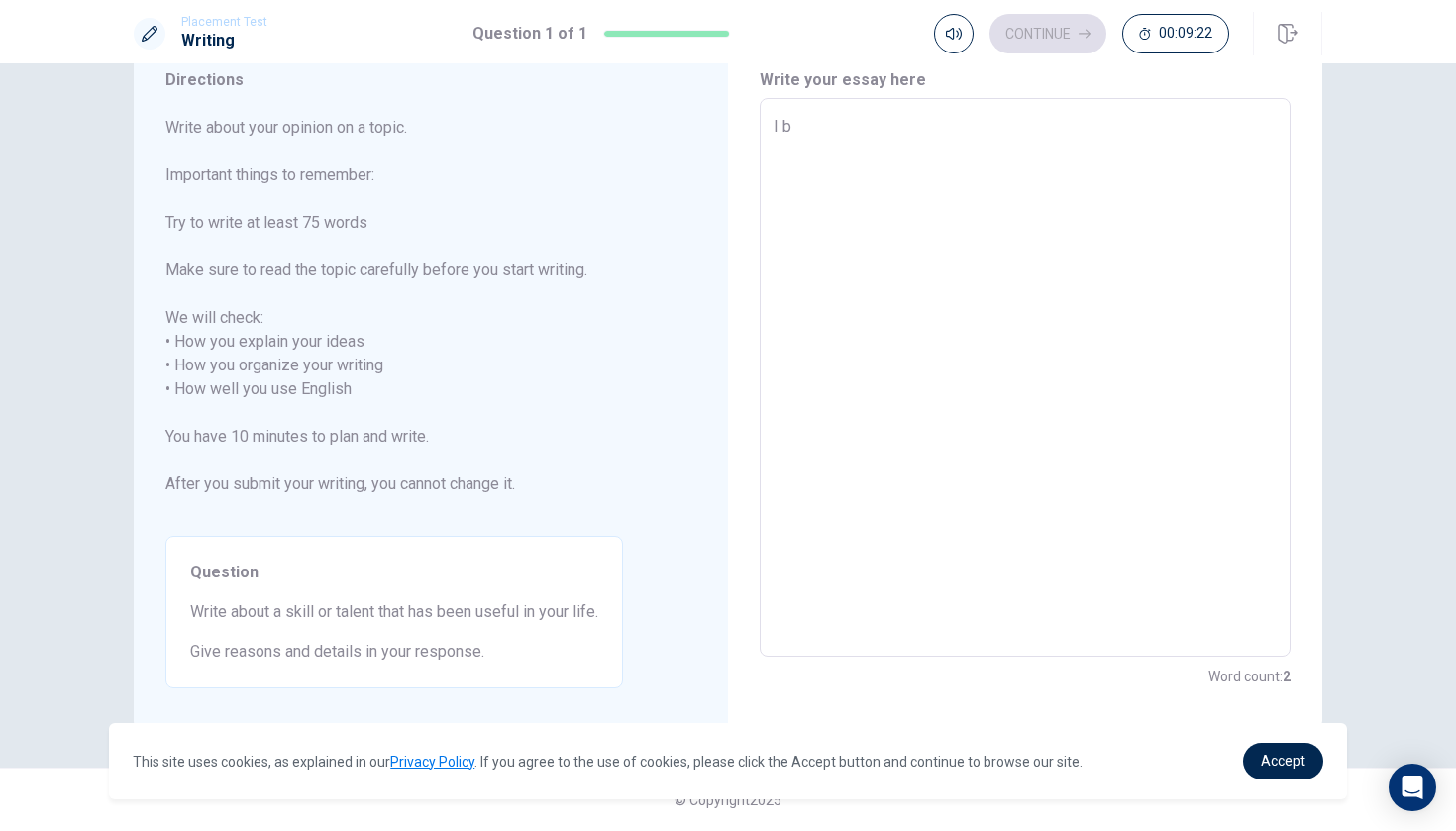 type on "I be" 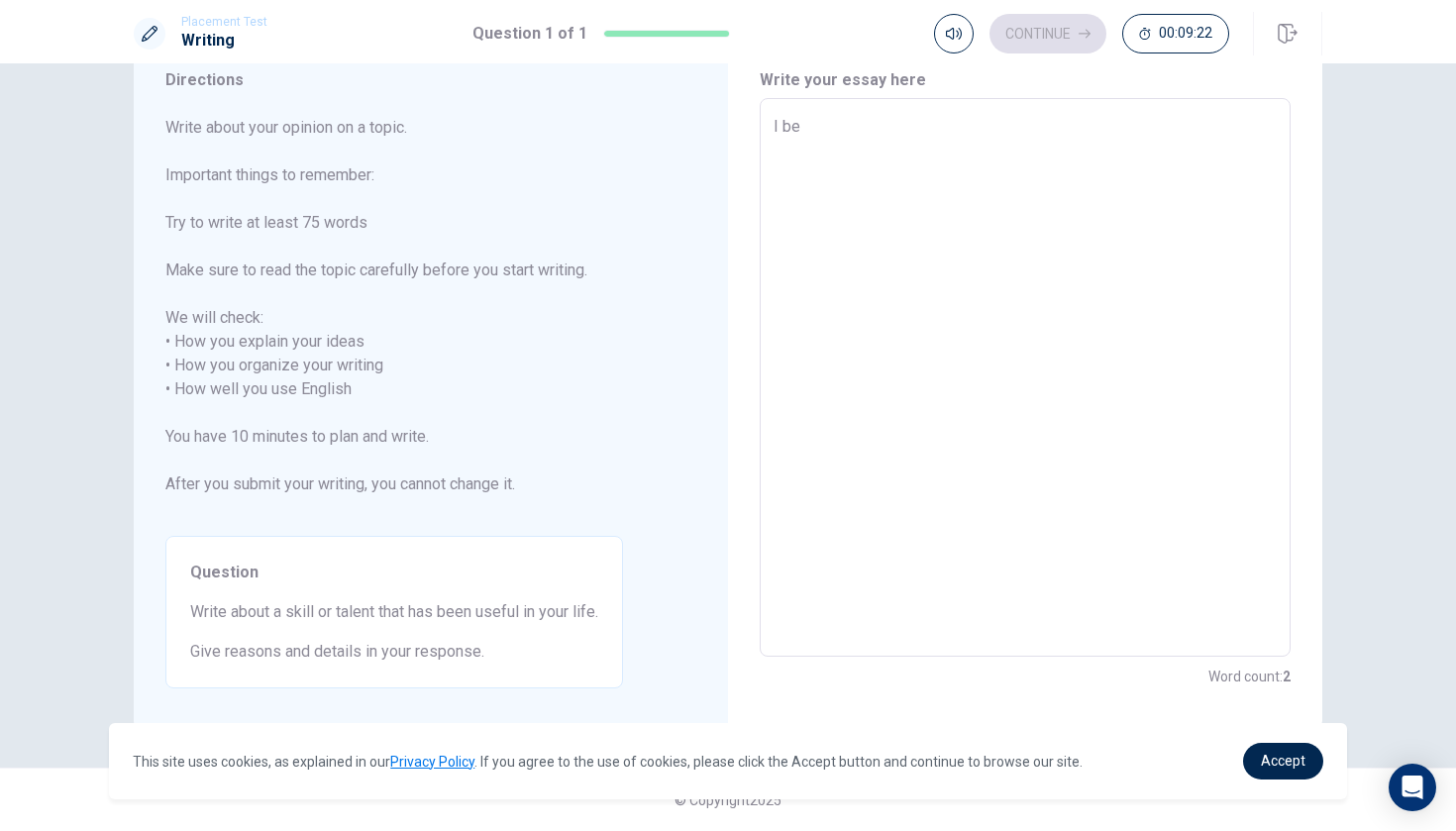 type on "x" 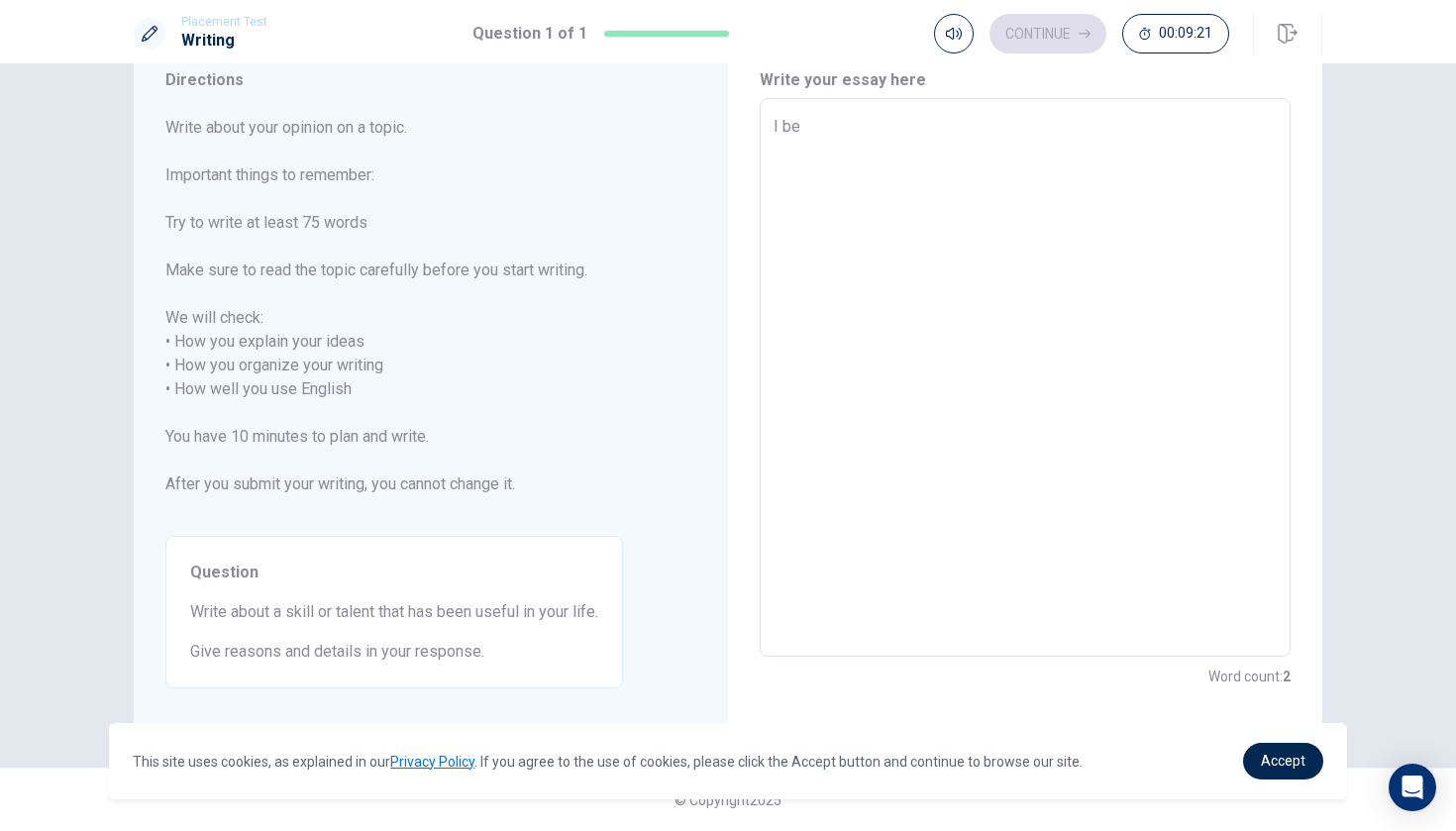 type on "I bel" 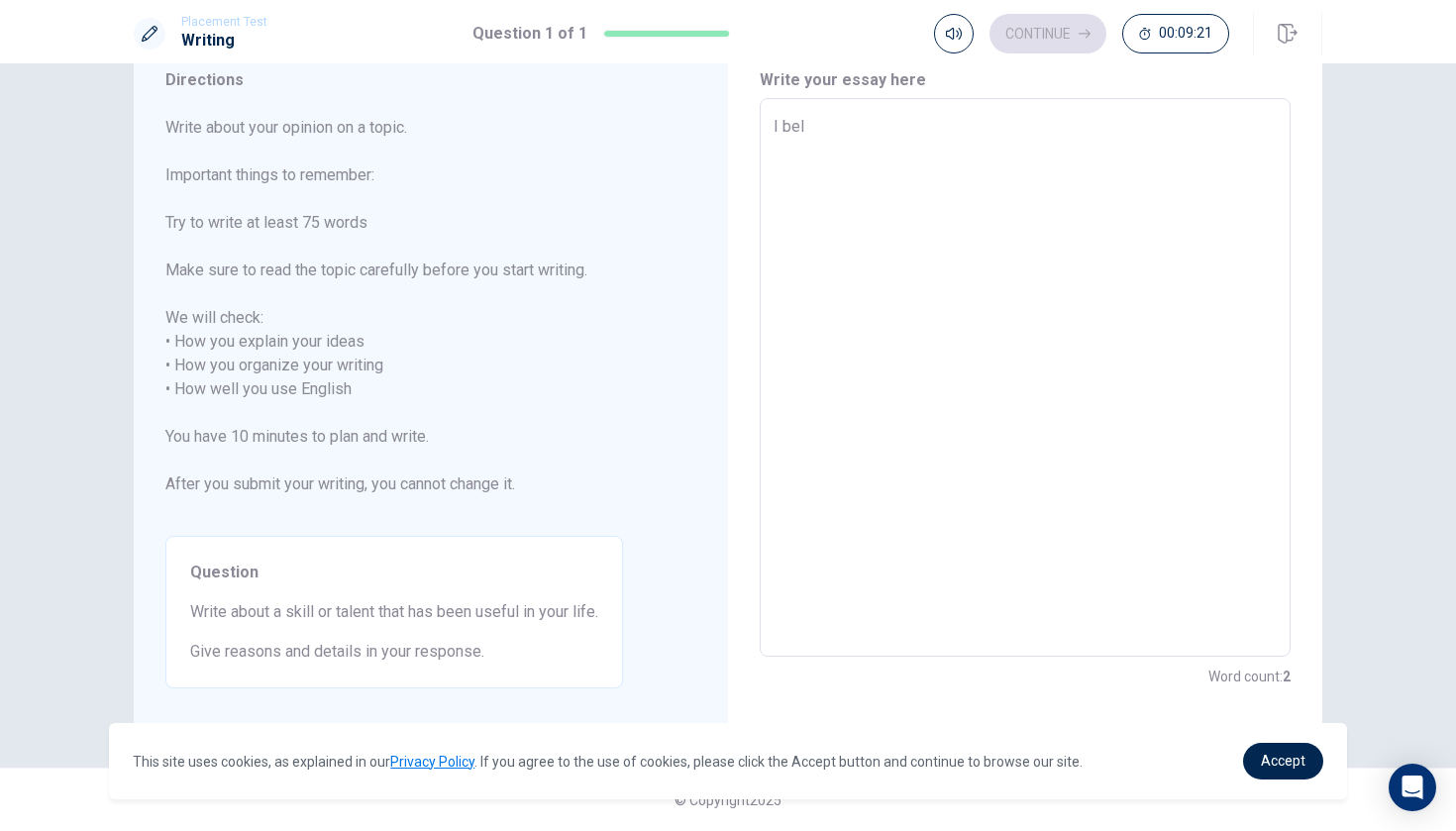 type on "x" 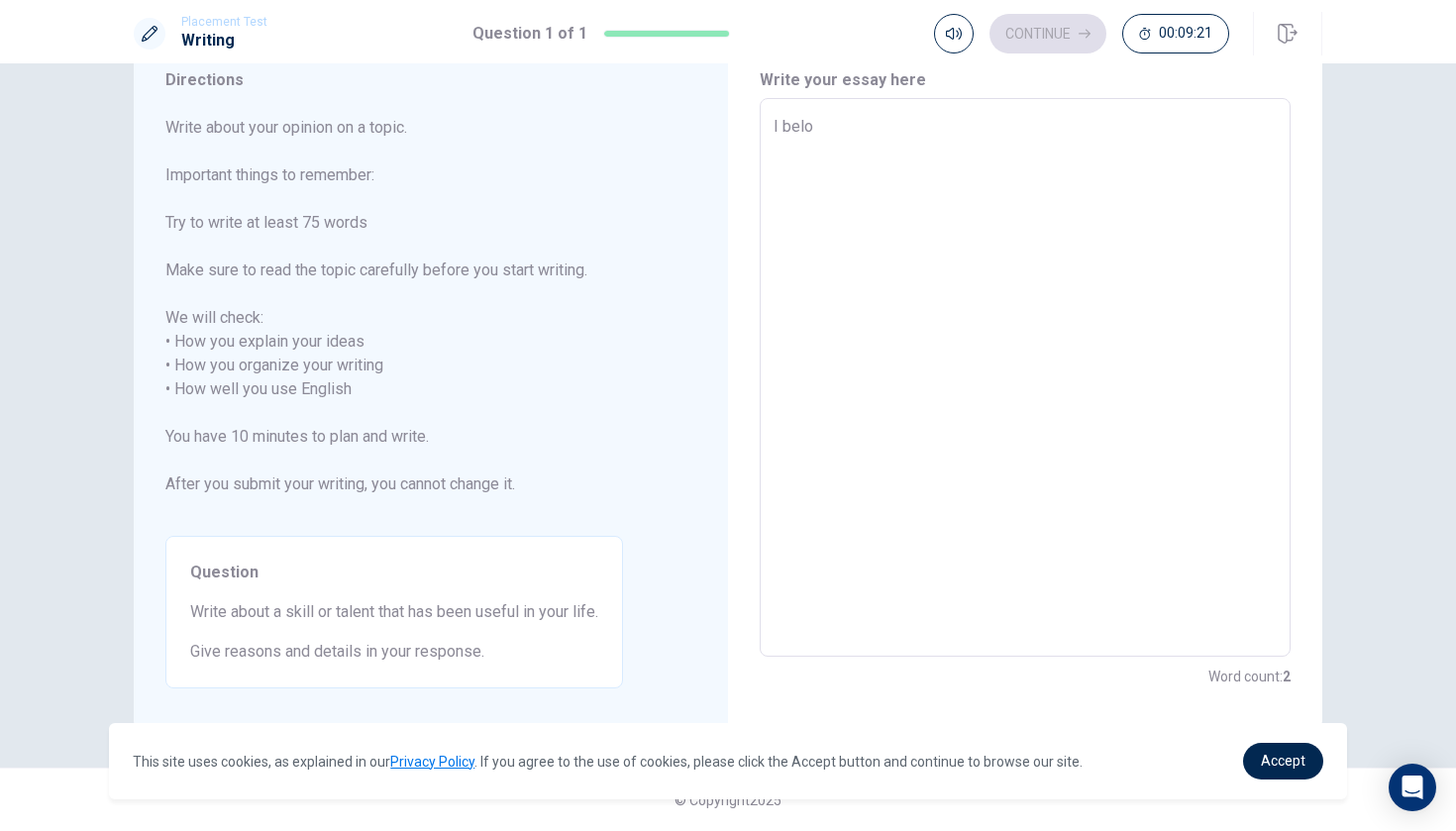 type on "x" 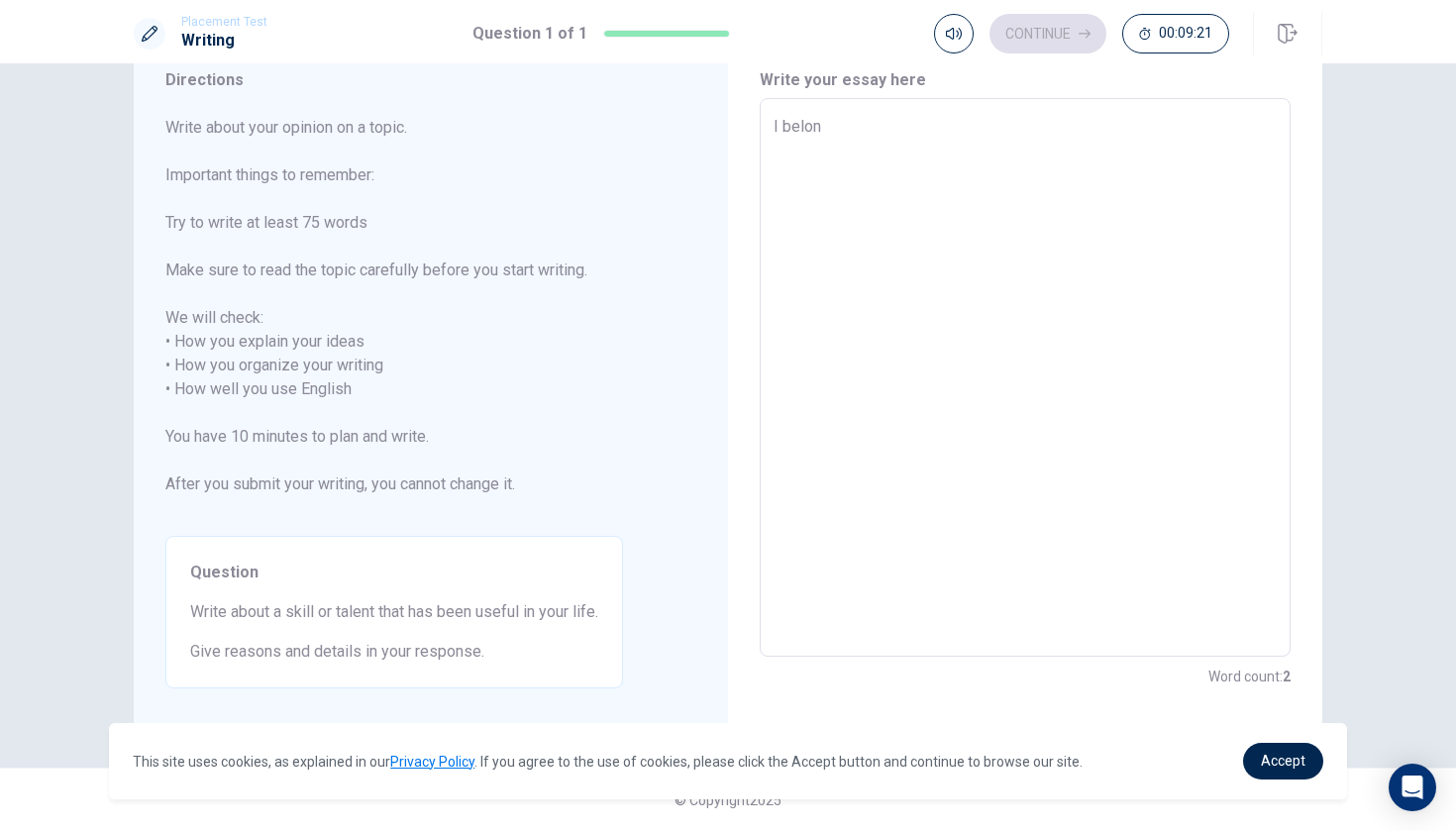type on "x" 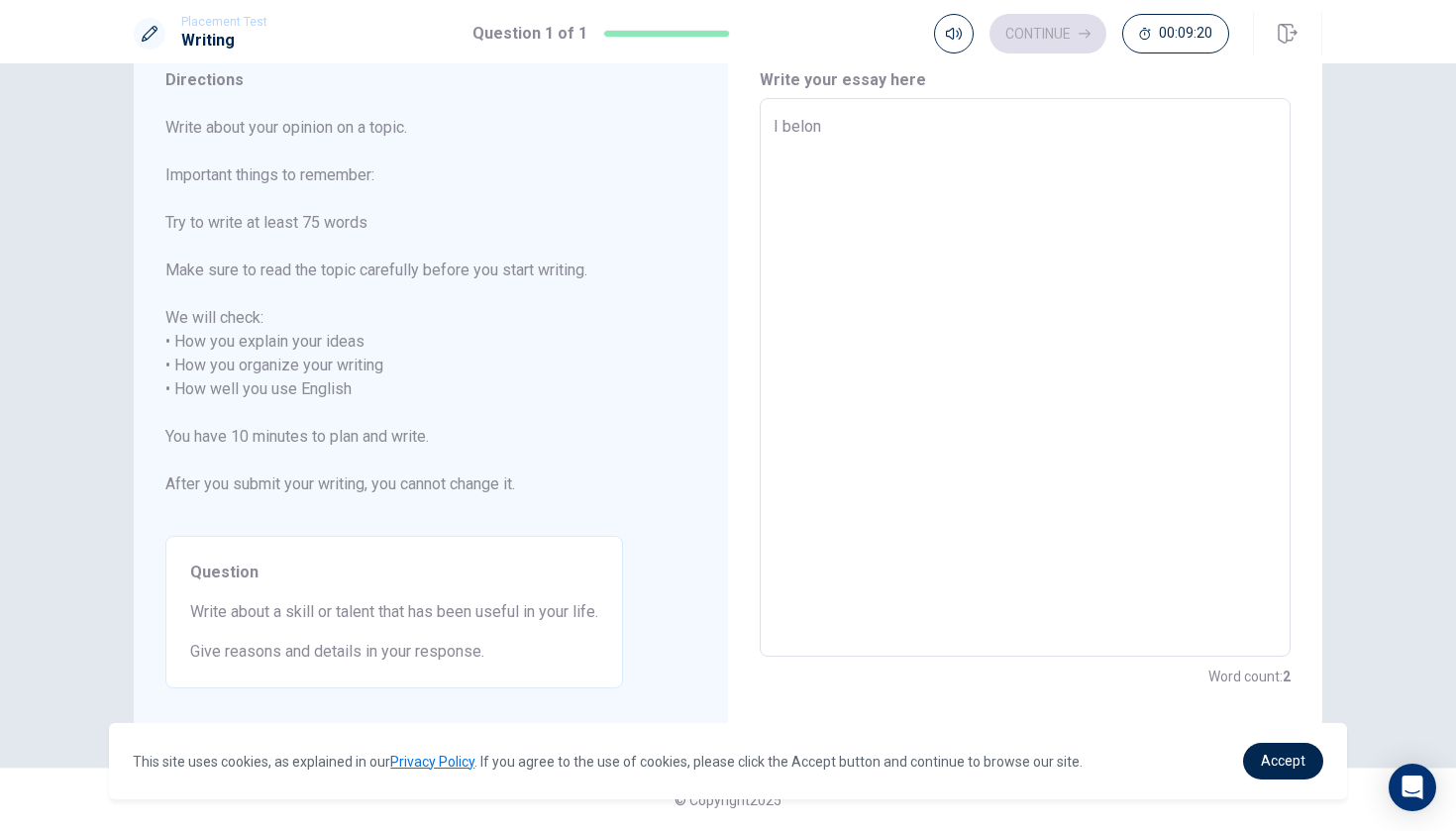 type on "I belong" 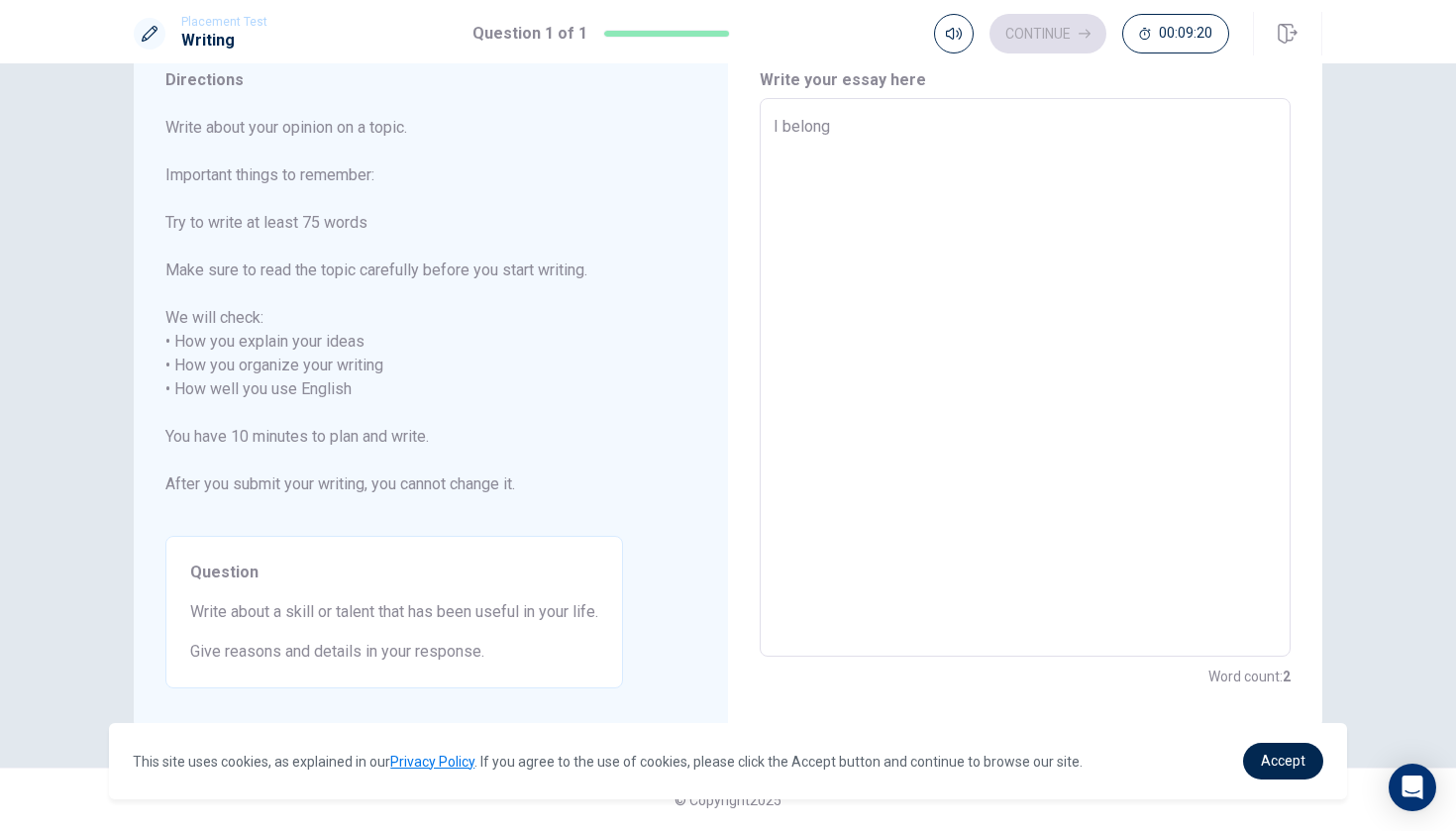 type on "x" 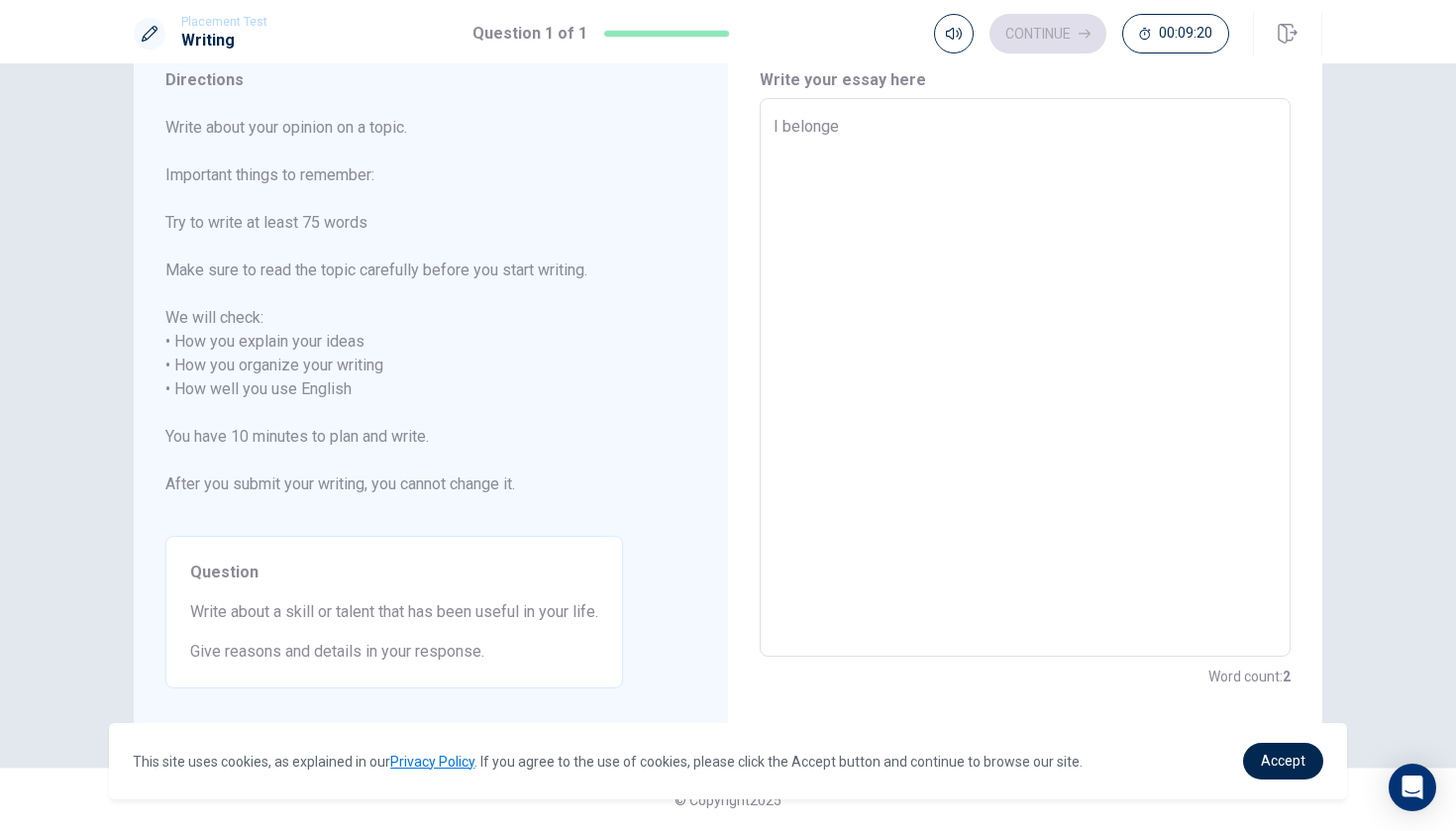 type on "x" 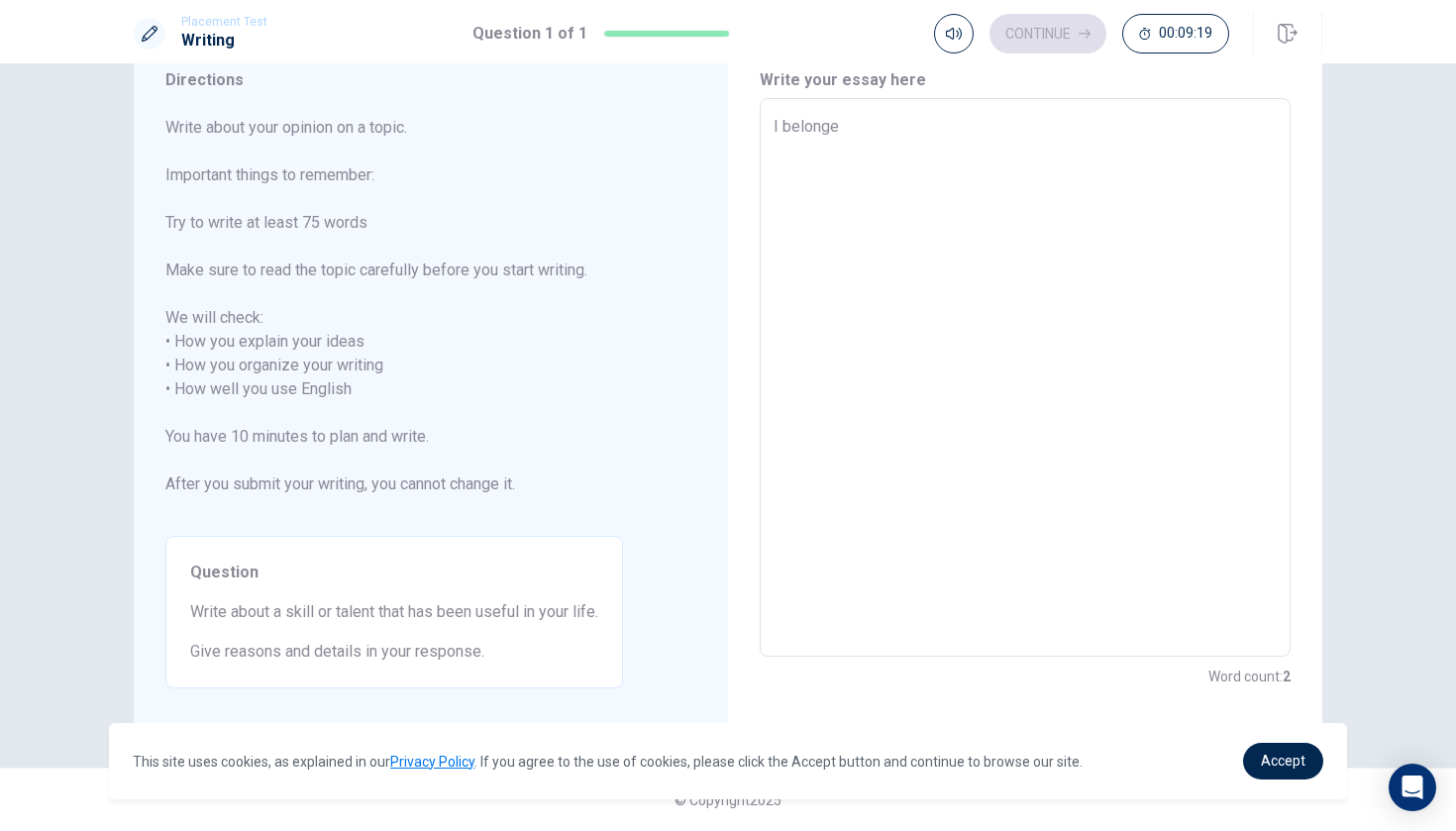 type on "I belonged" 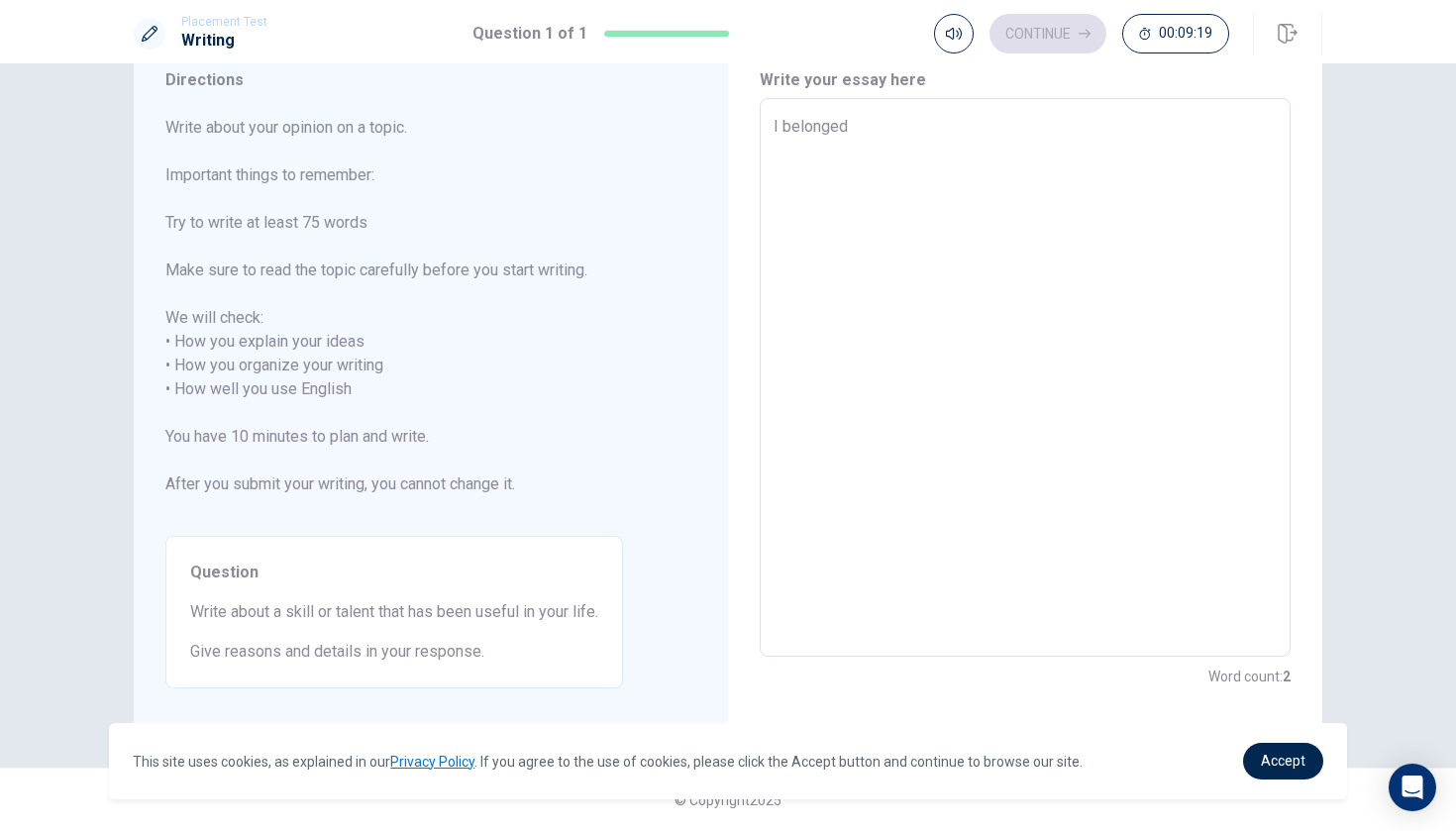 type on "x" 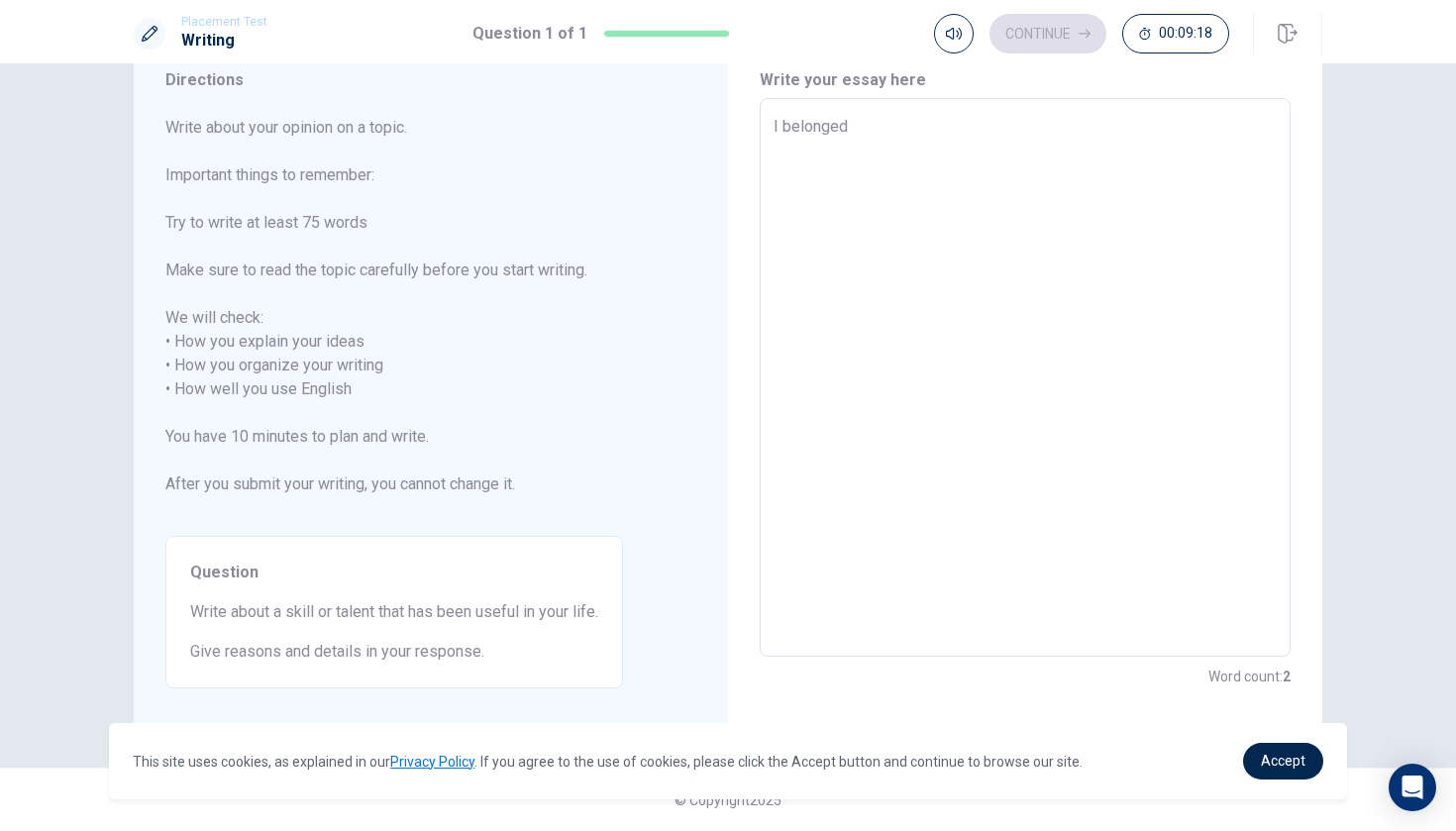 type on "I belonged t" 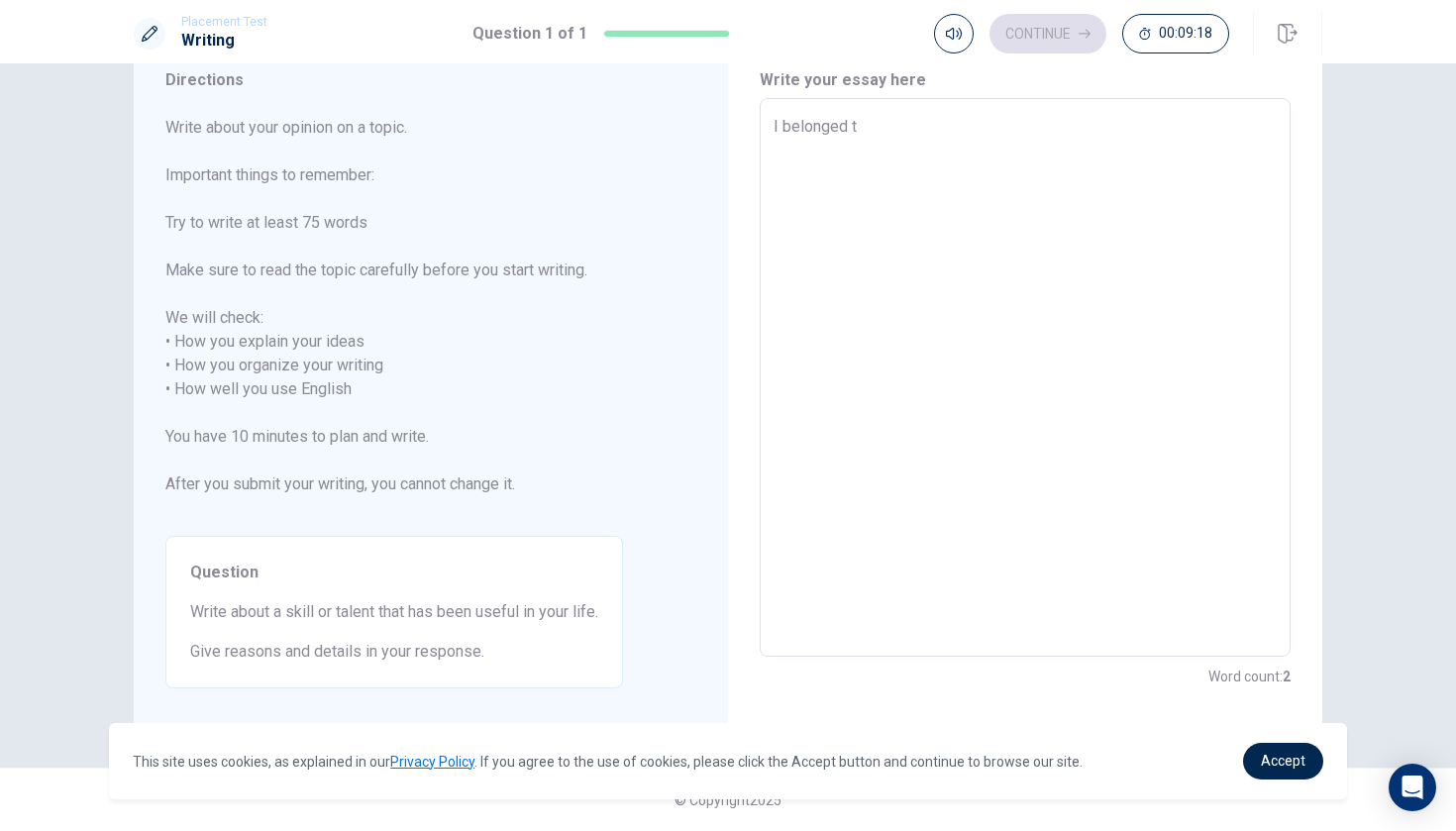 type on "x" 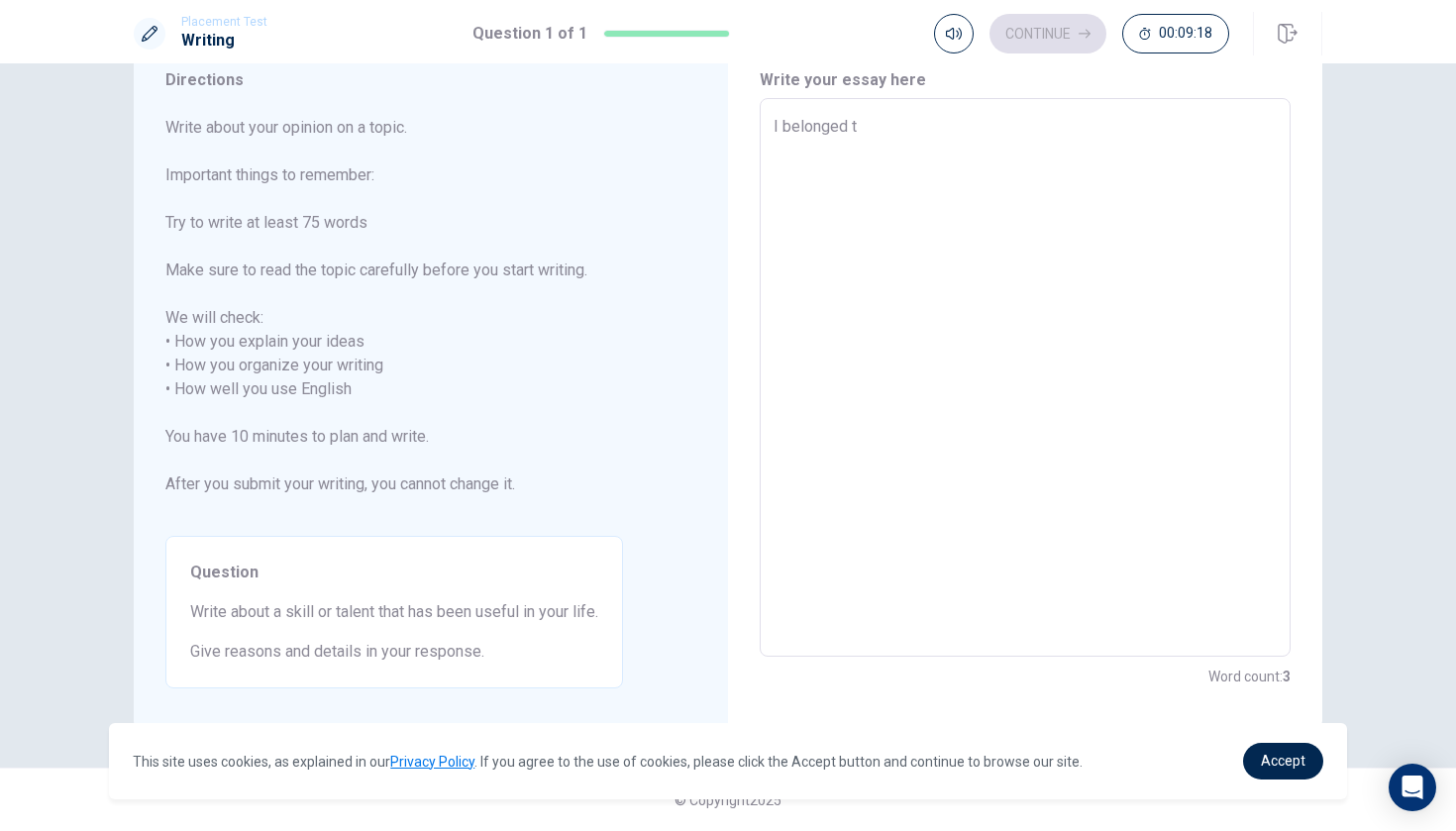 type on "I belonged th" 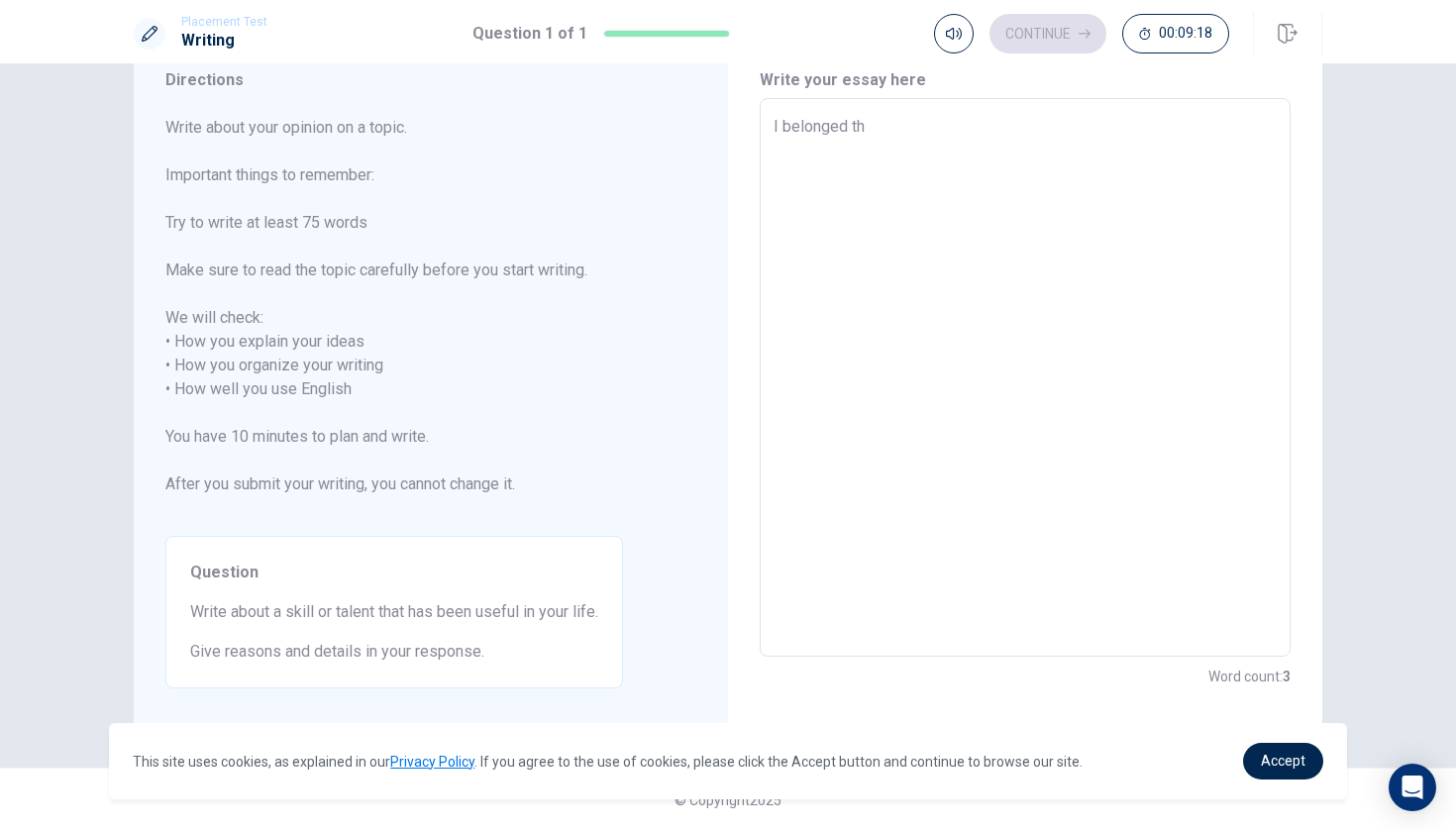 type on "x" 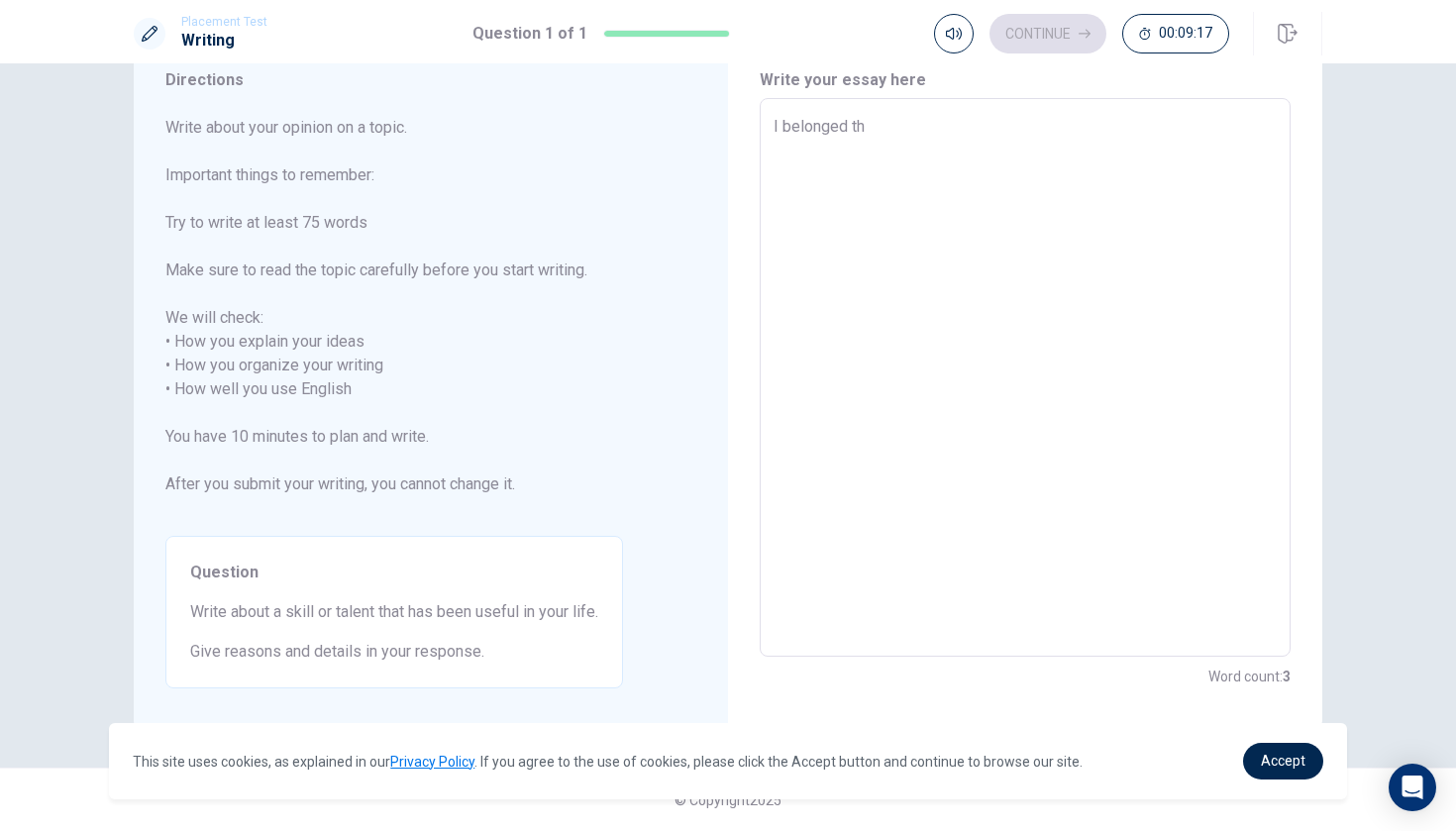 type on "I belonged the" 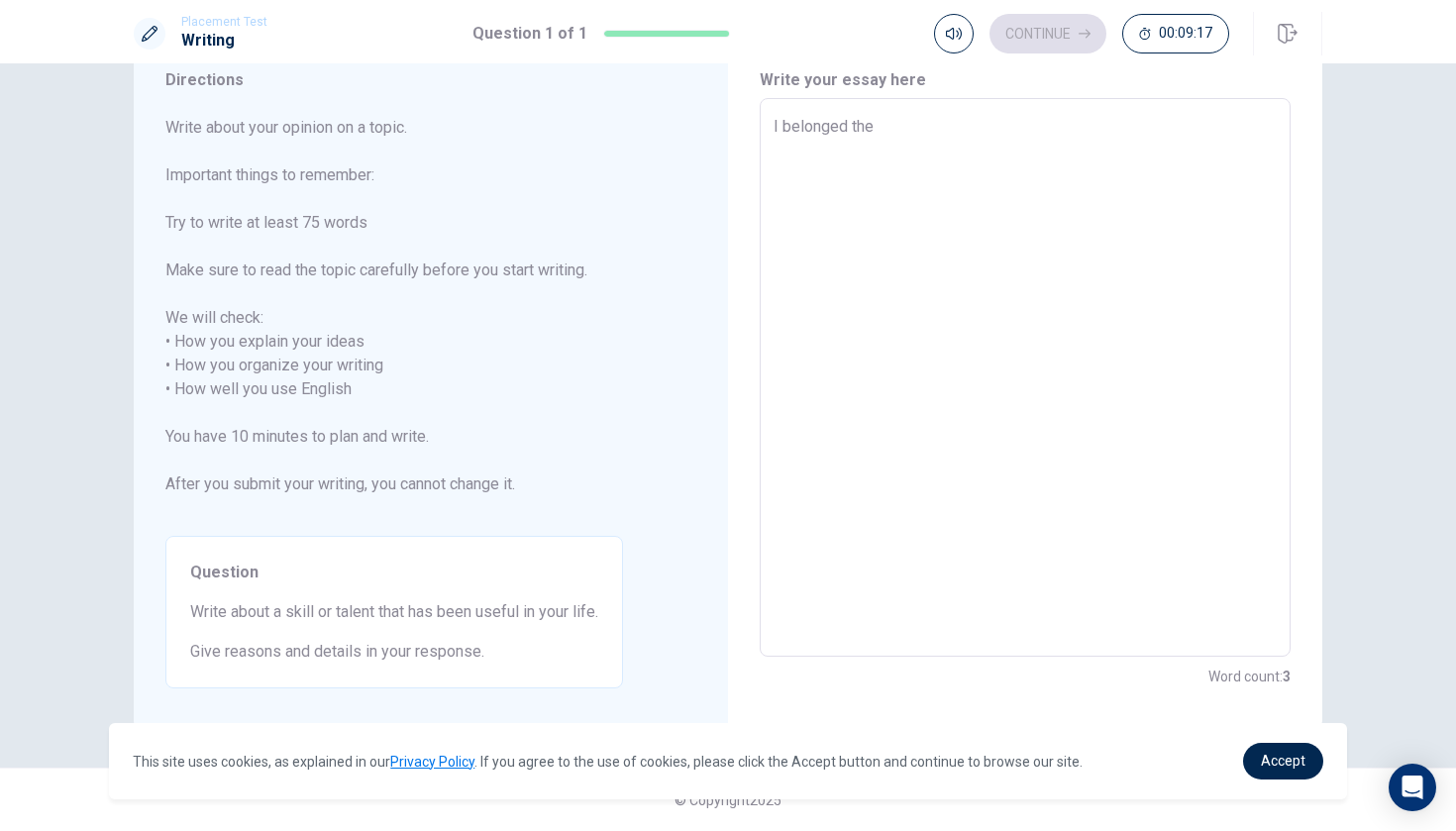 type on "x" 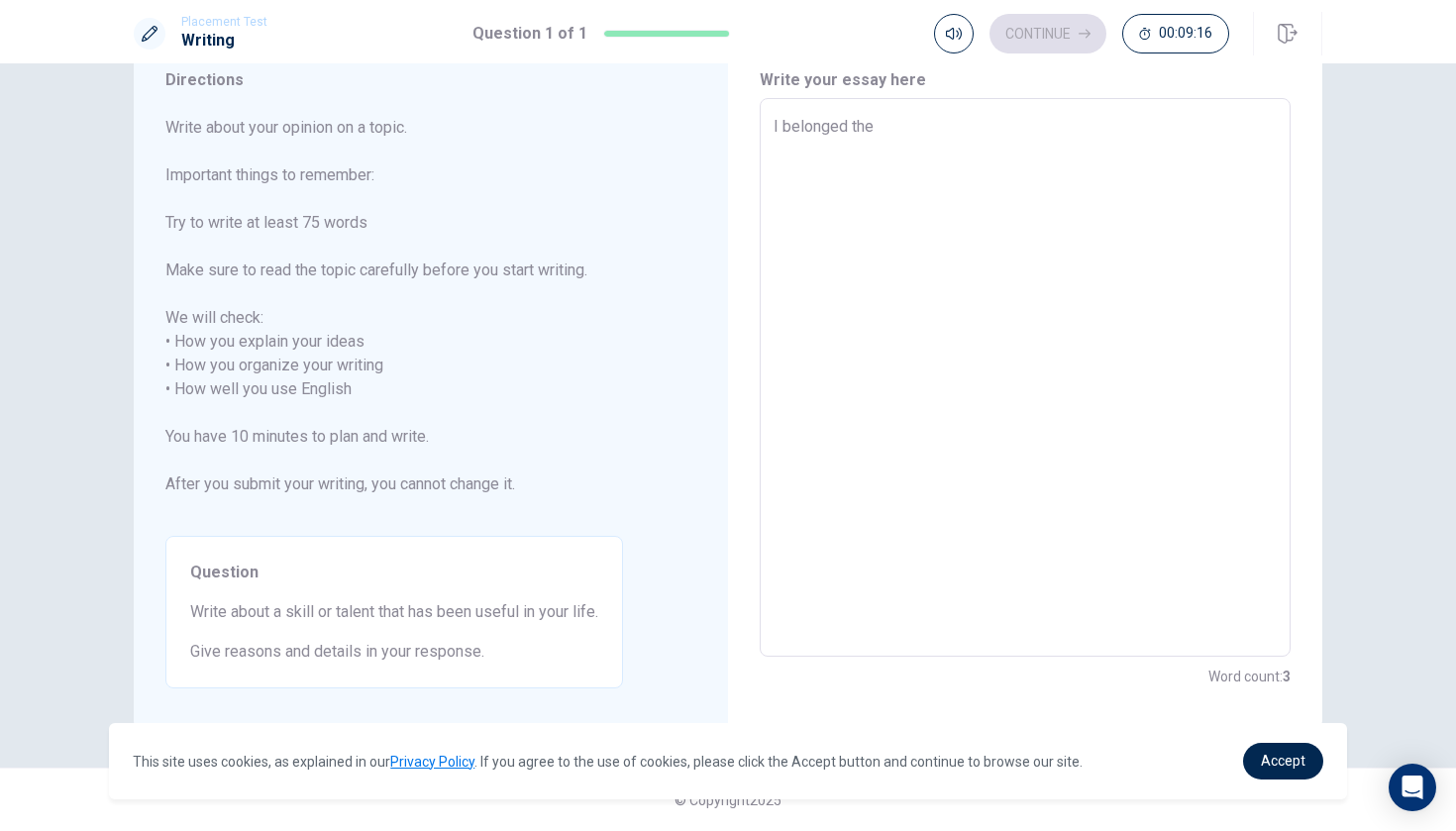 type on "I belonged the c" 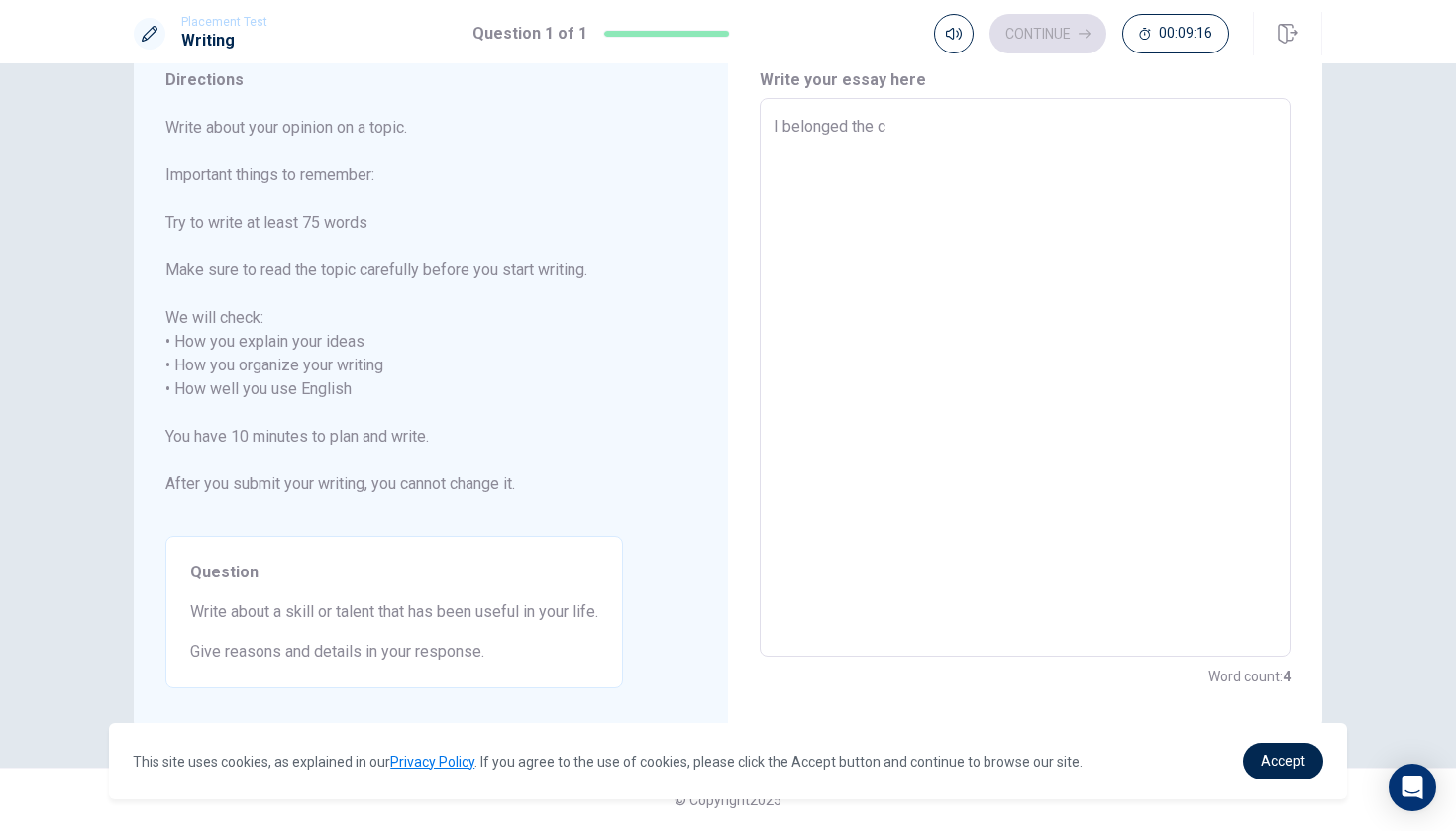 type on "x" 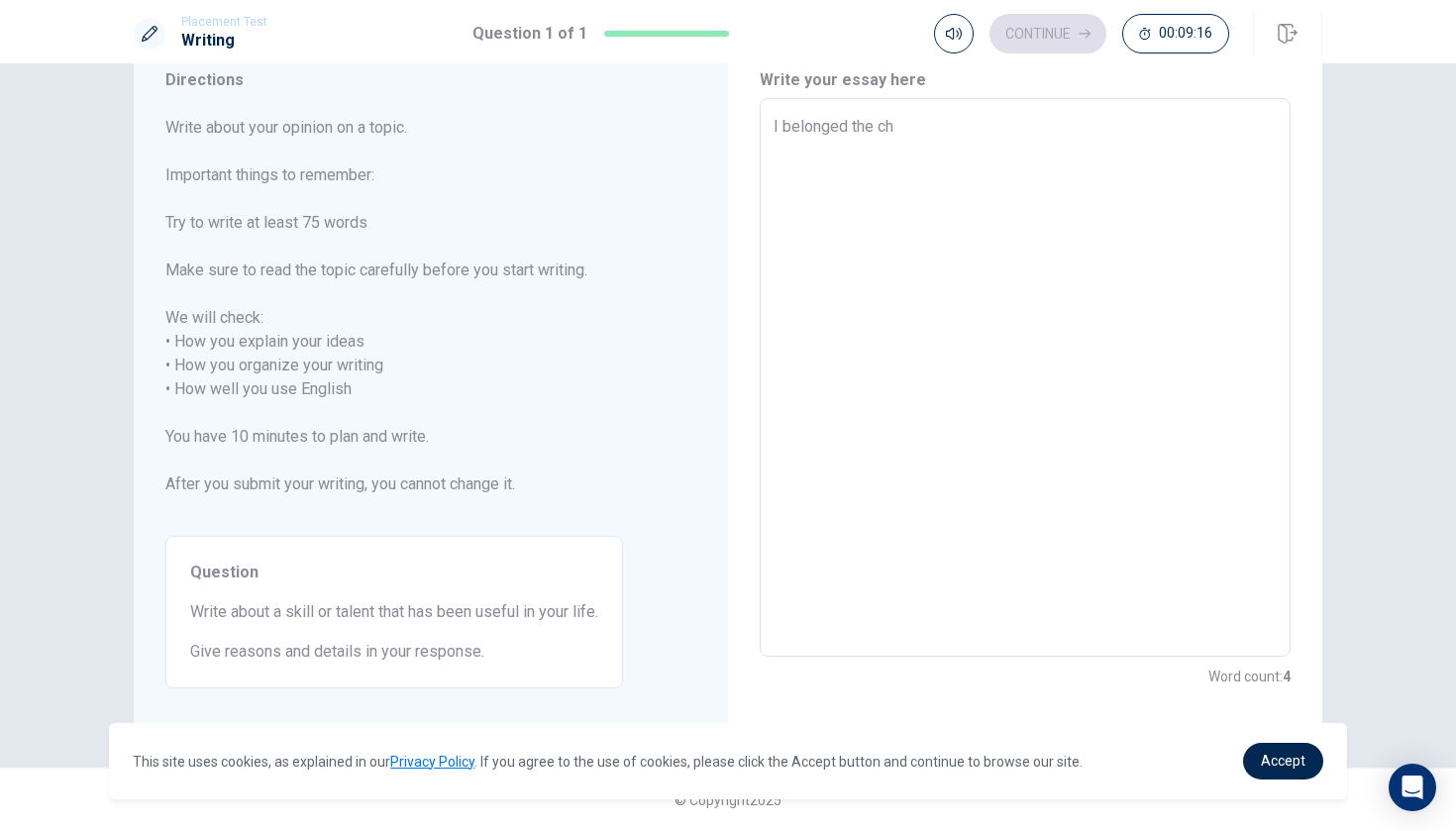 type on "x" 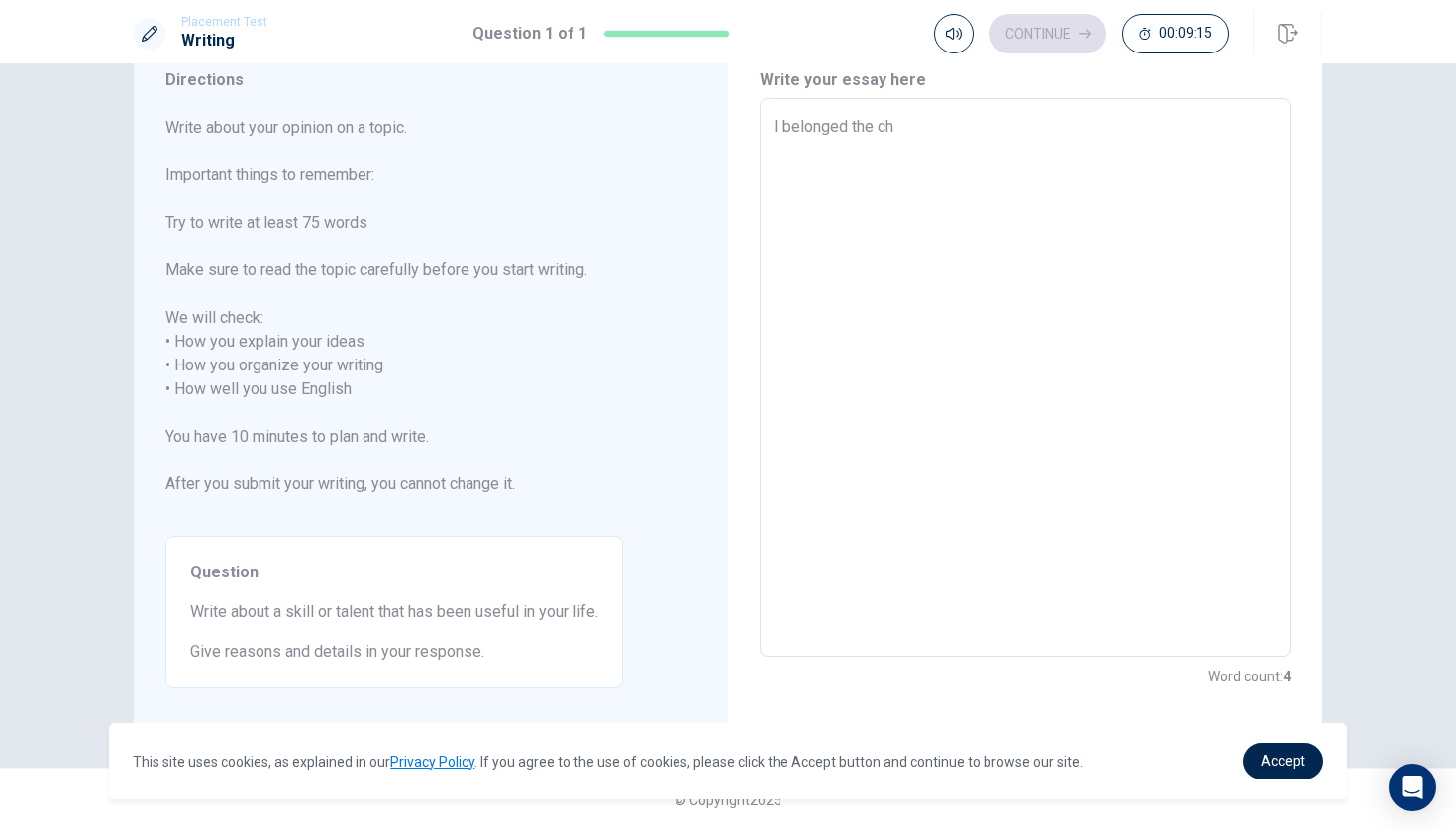 type on "I belonged the che" 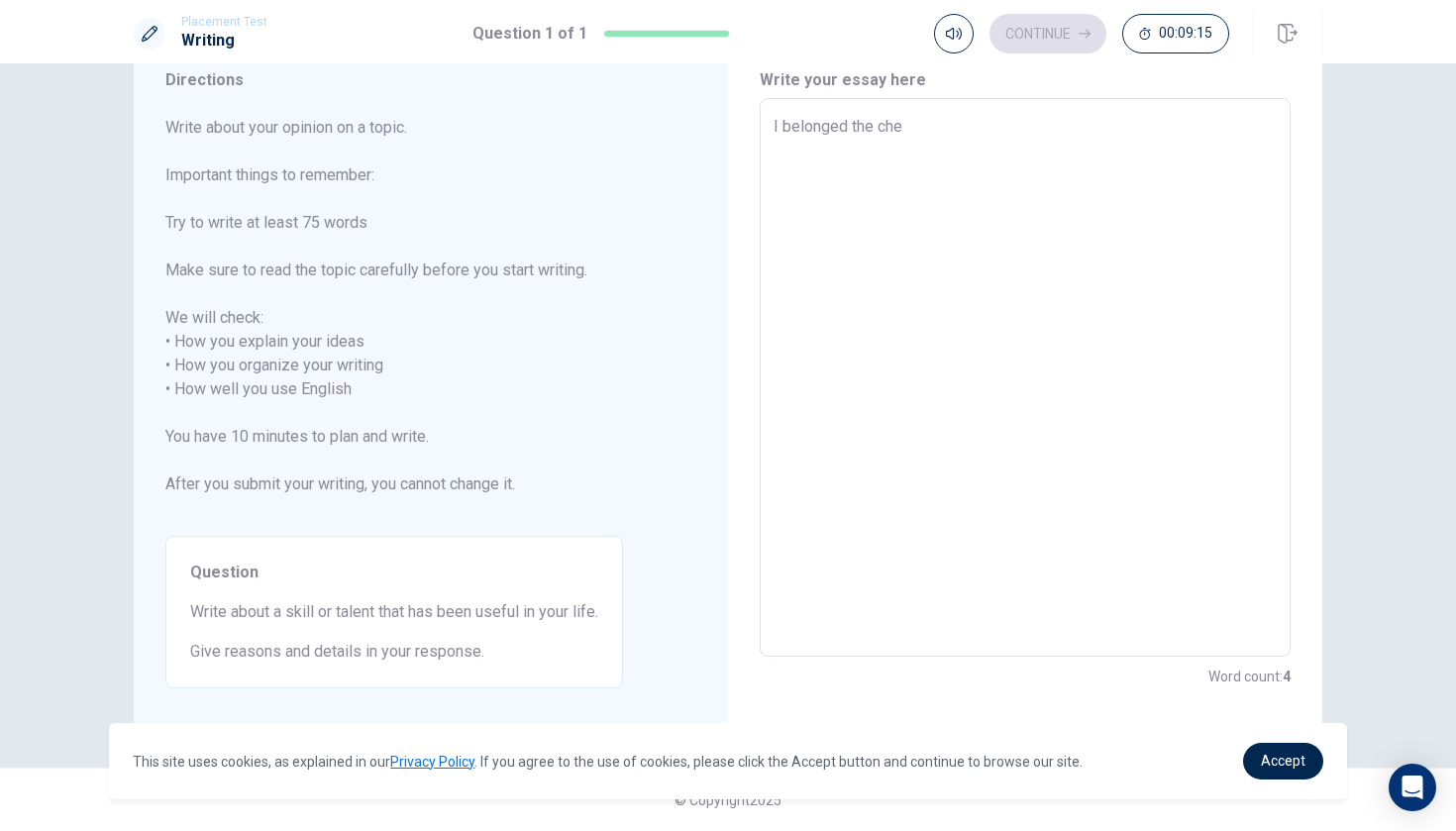 type on "x" 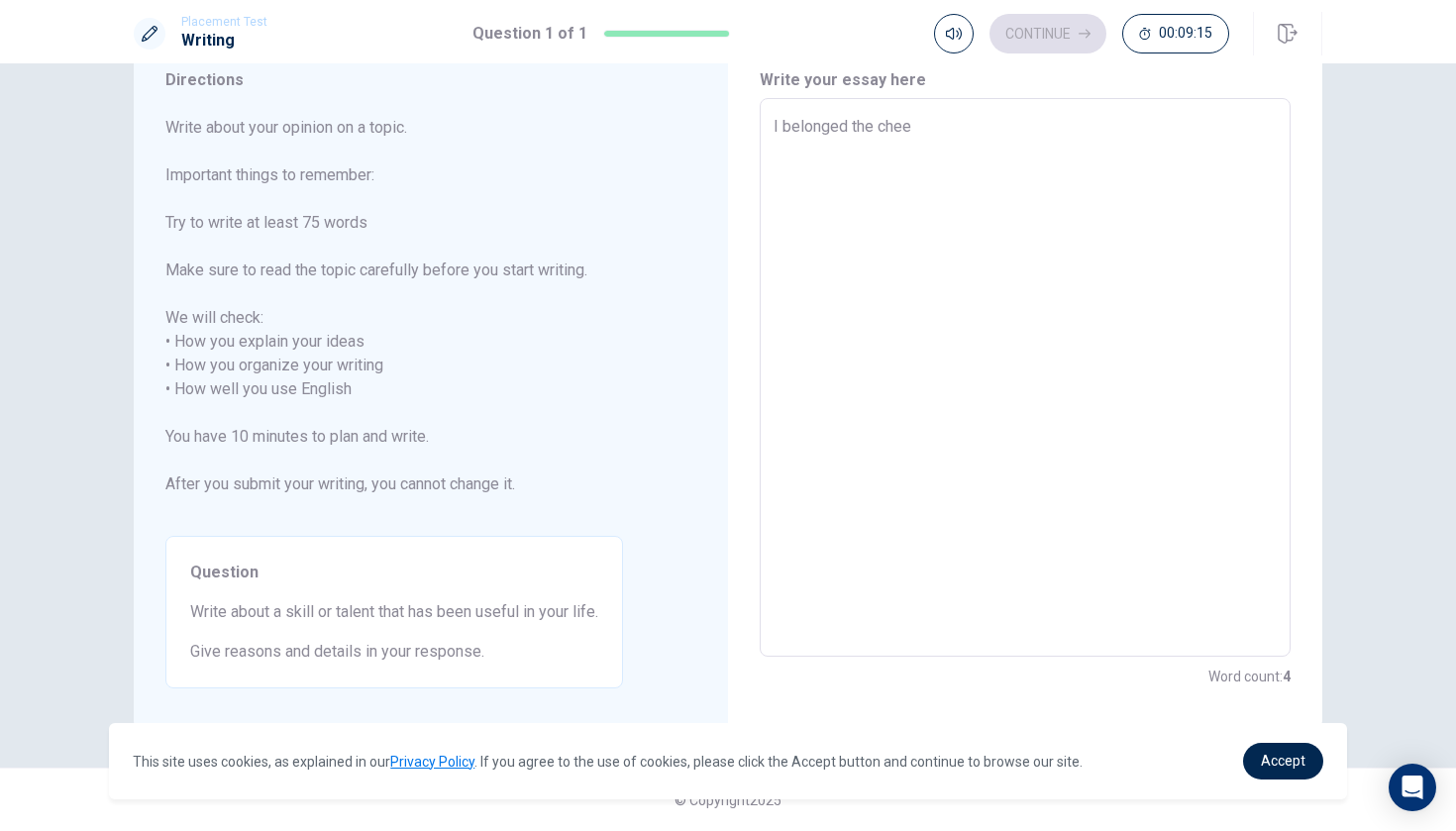type on "x" 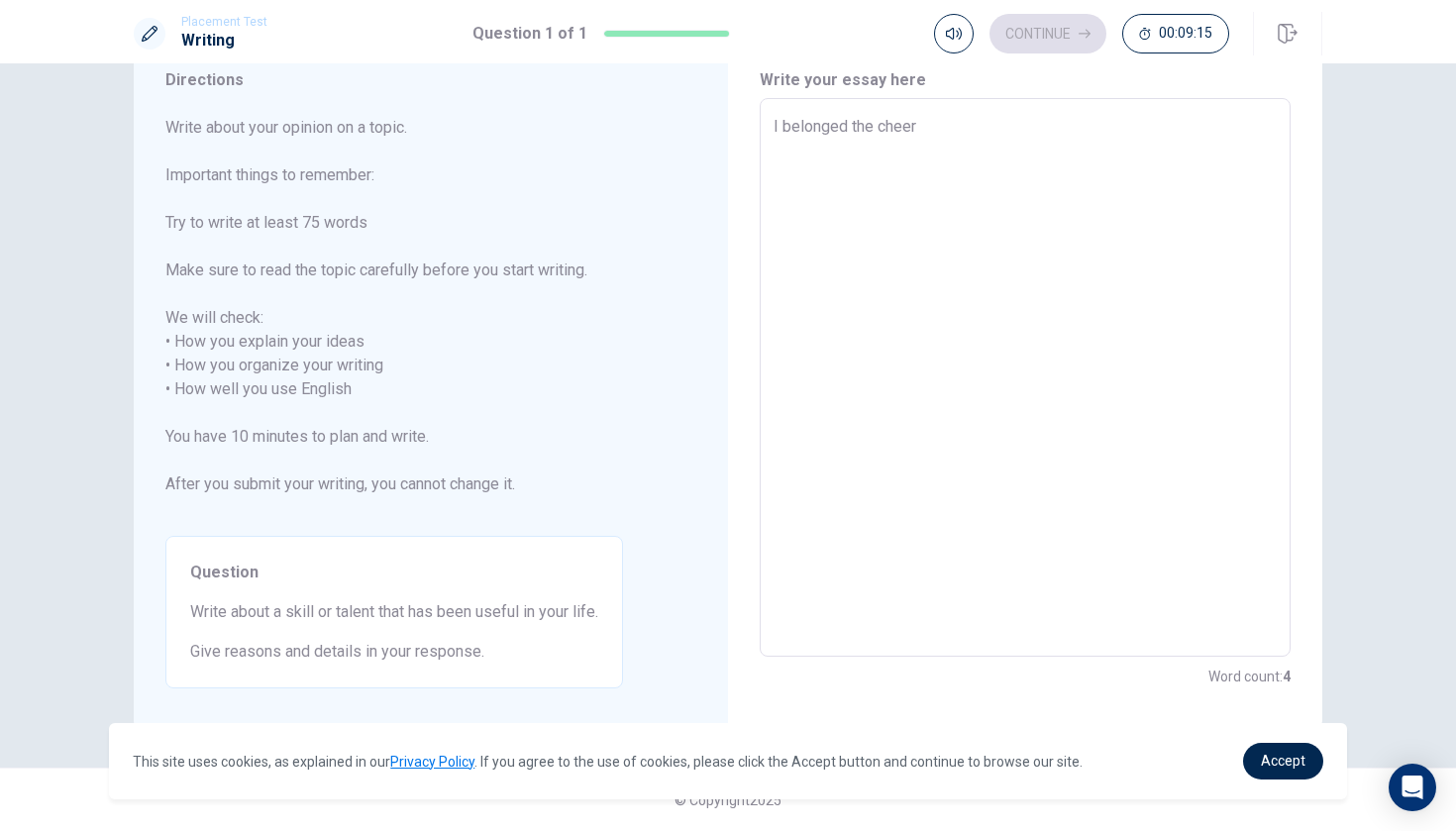 type on "x" 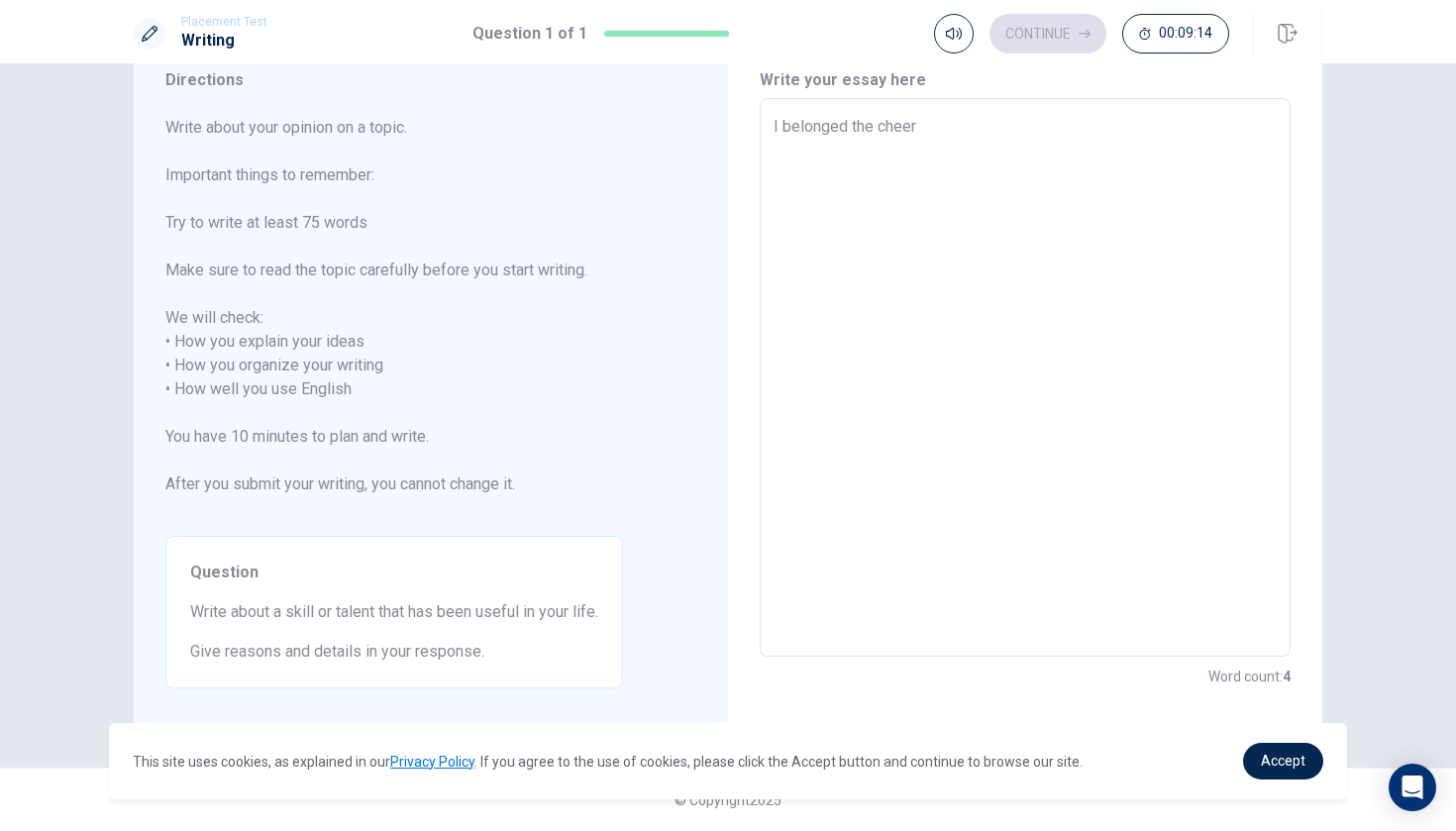 type on "I belonged the cheerl" 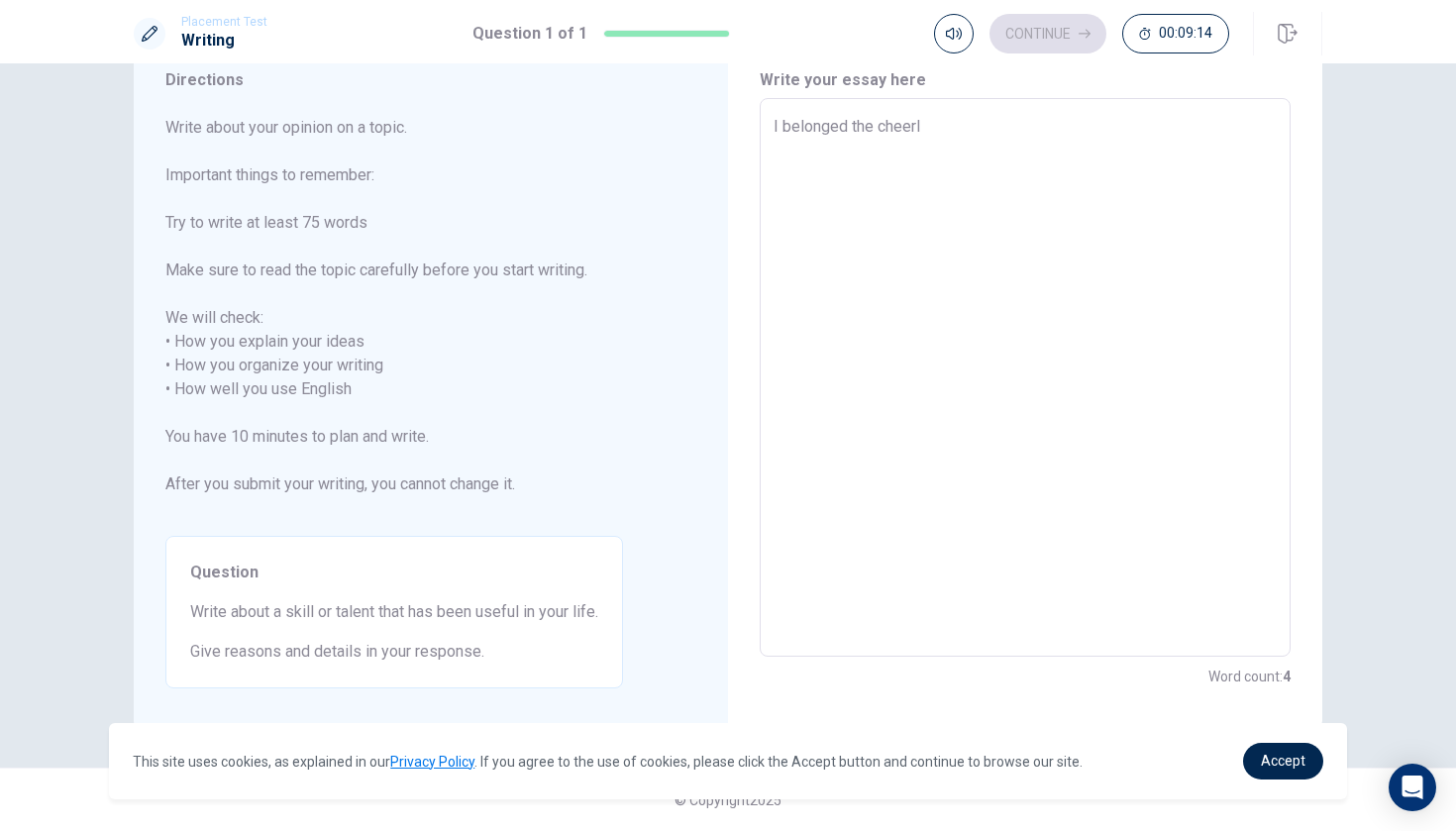 type on "x" 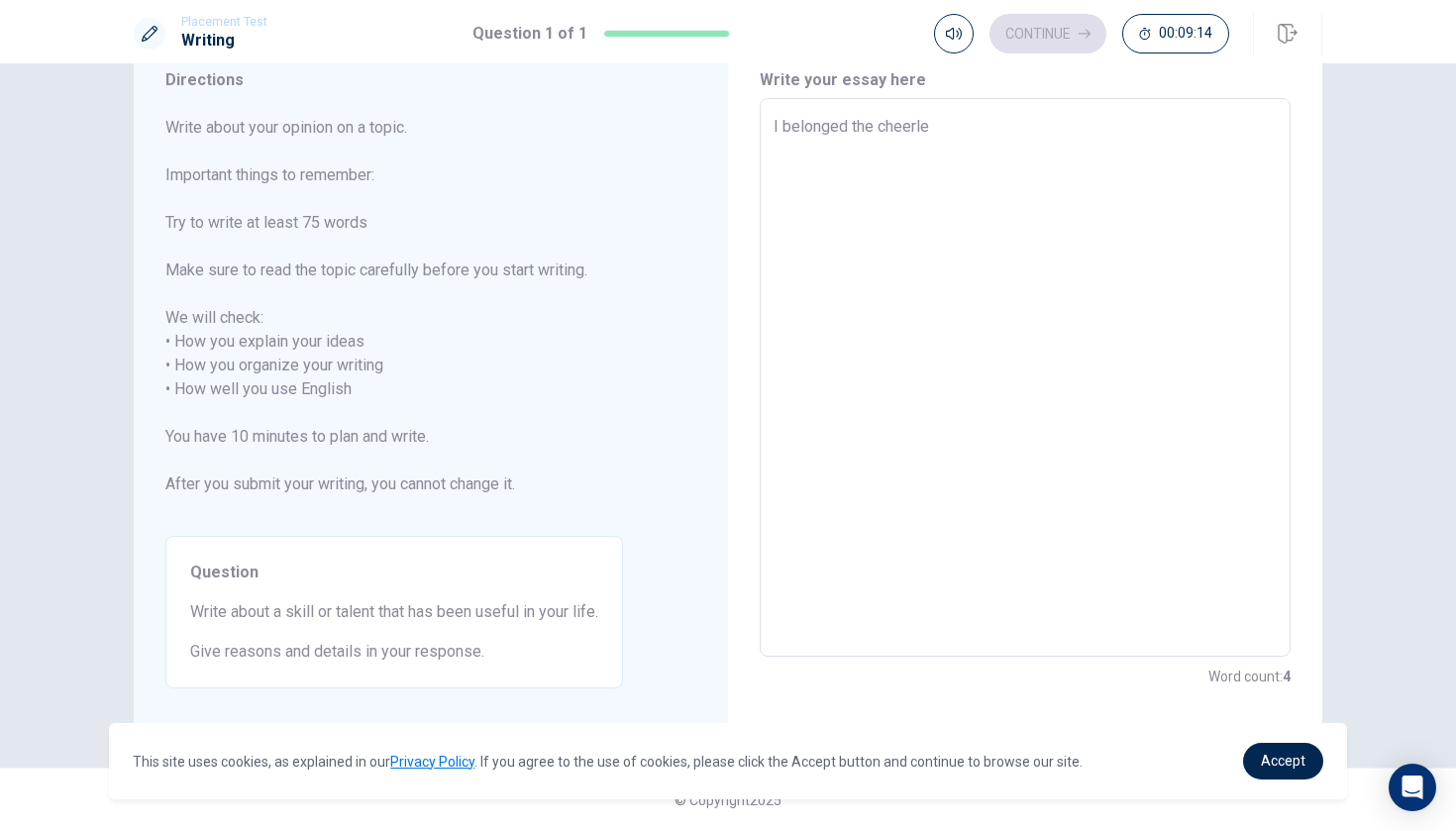 type on "x" 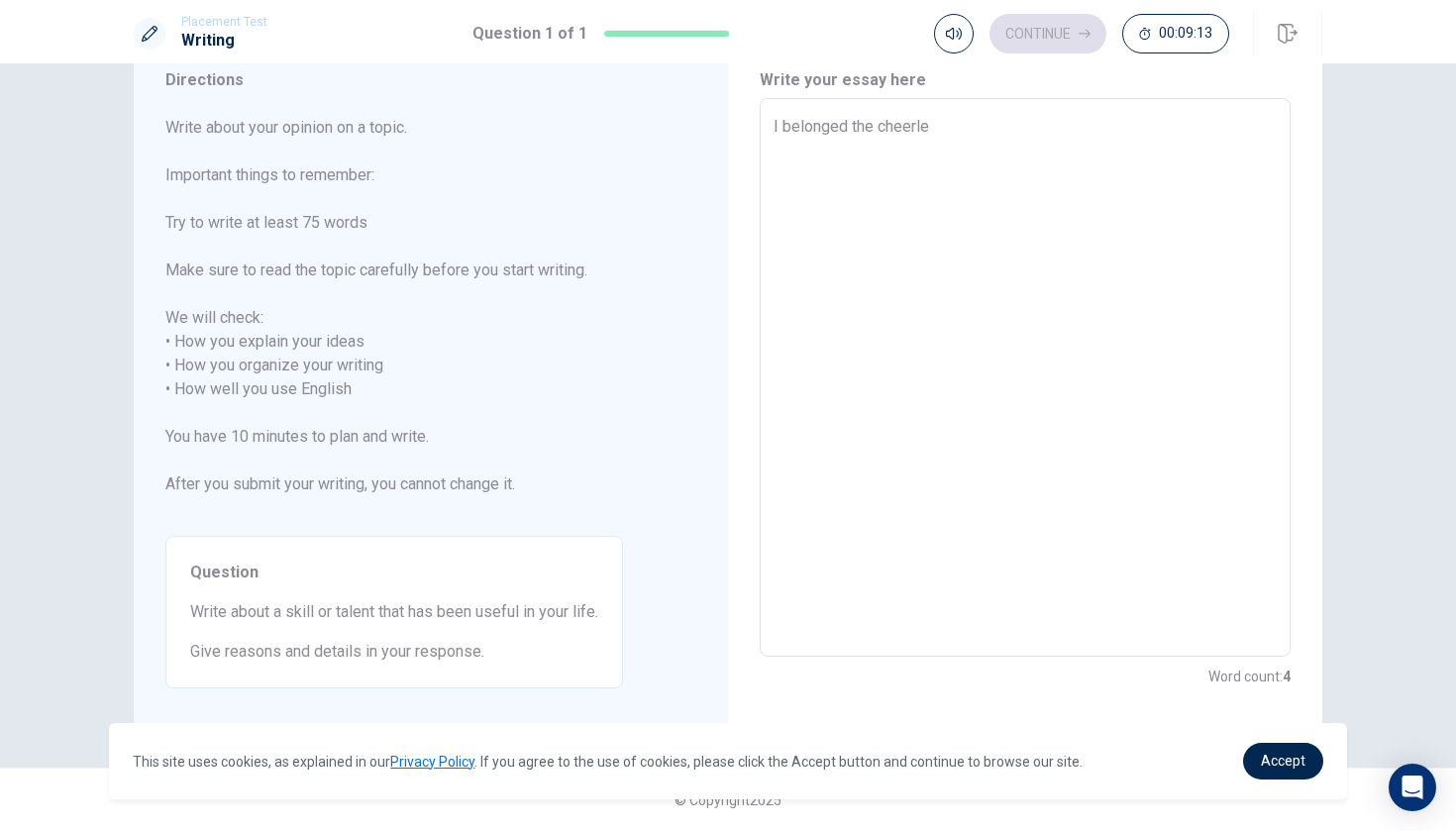 type on "I belonged the cheerlea" 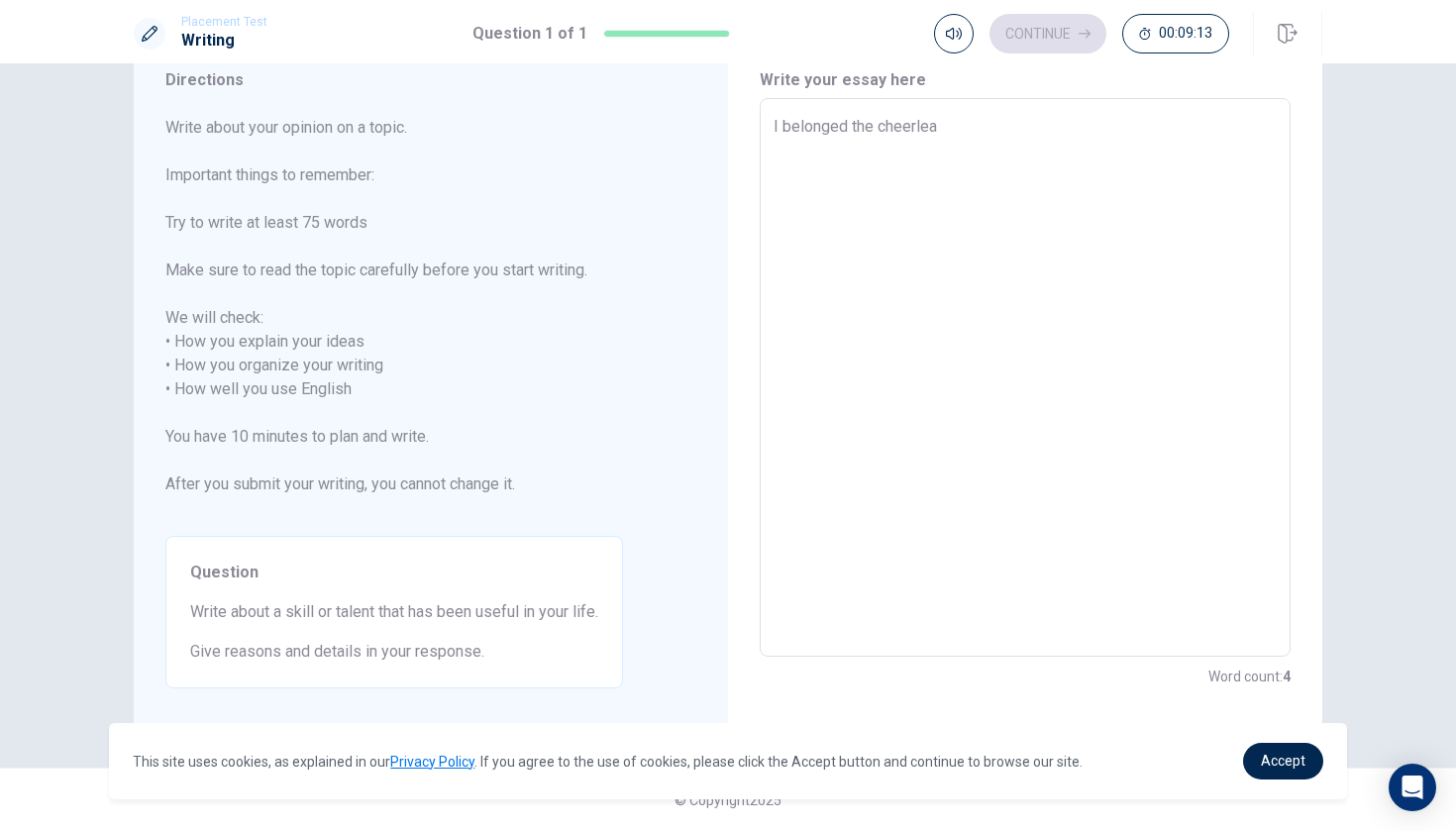 type on "x" 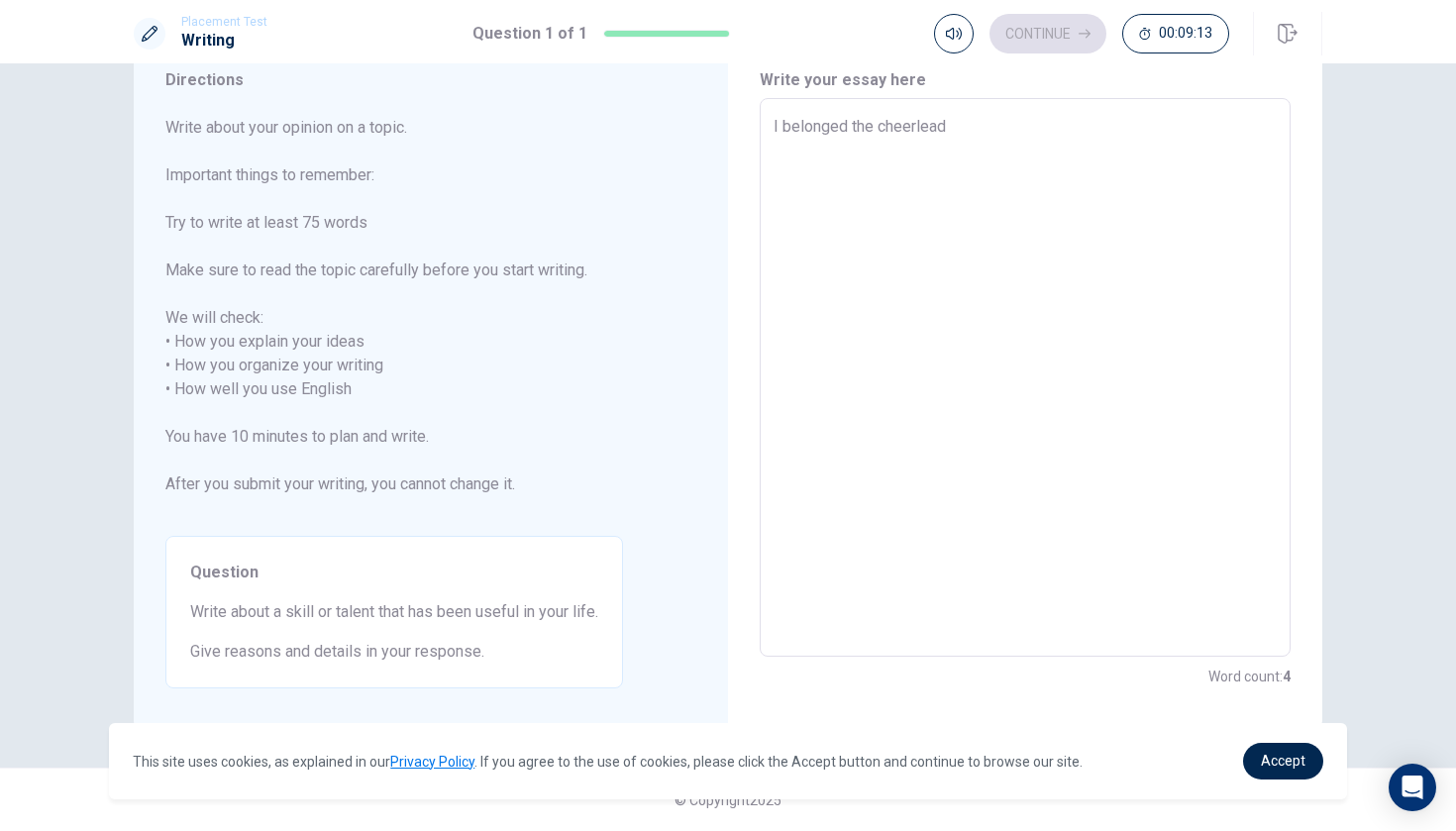 type on "x" 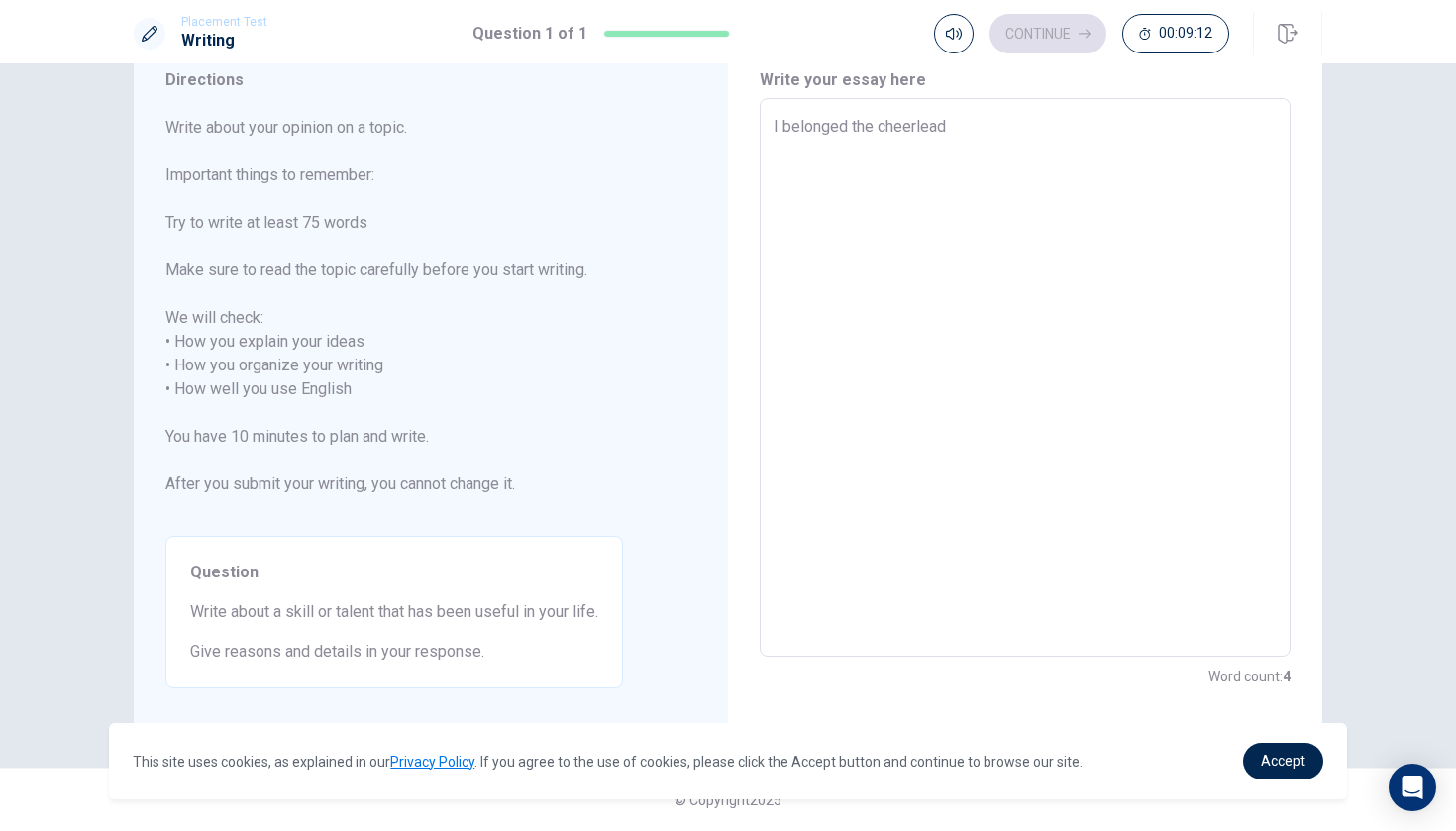 type on "I belonged the cheerleadi" 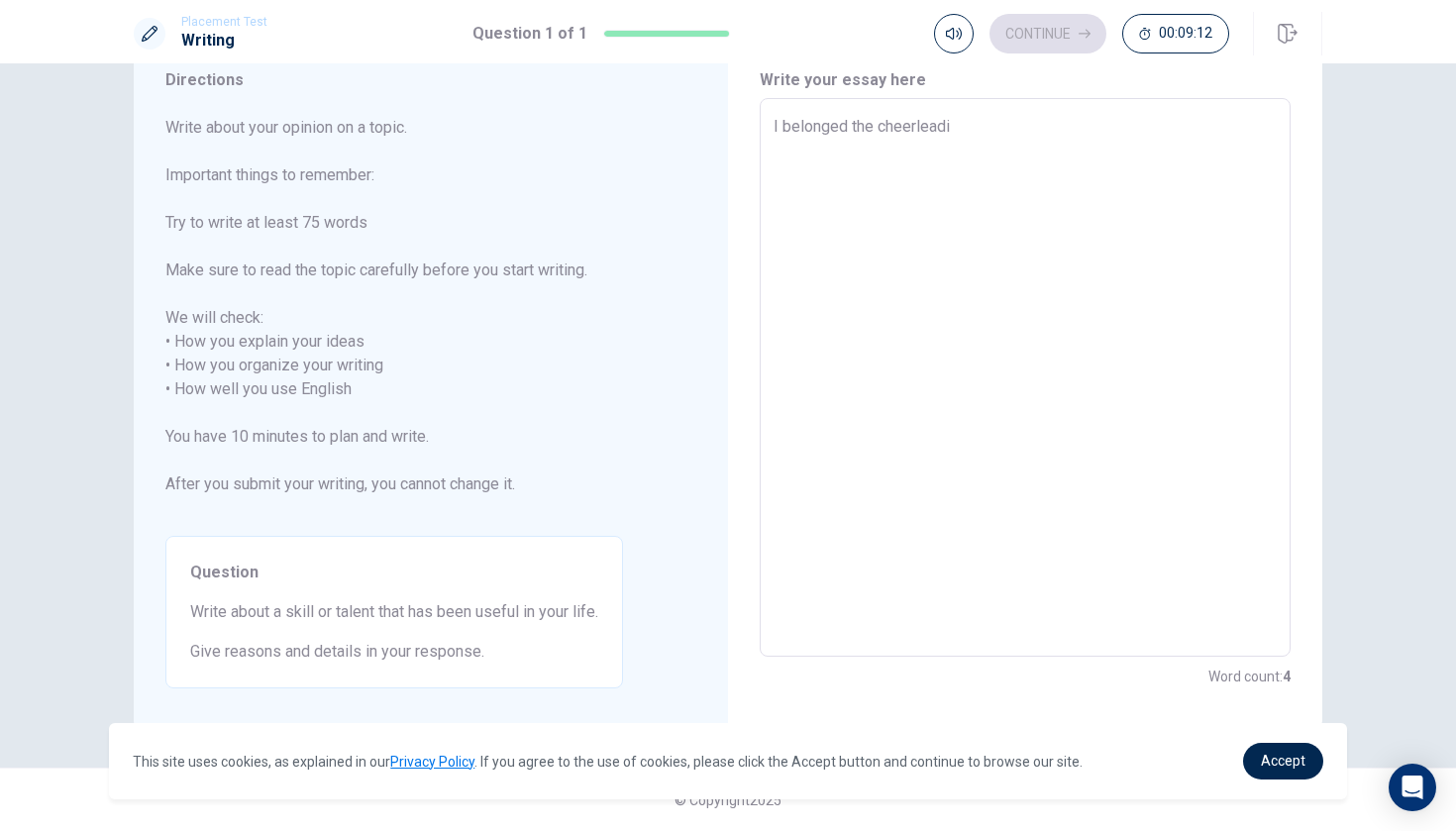type on "x" 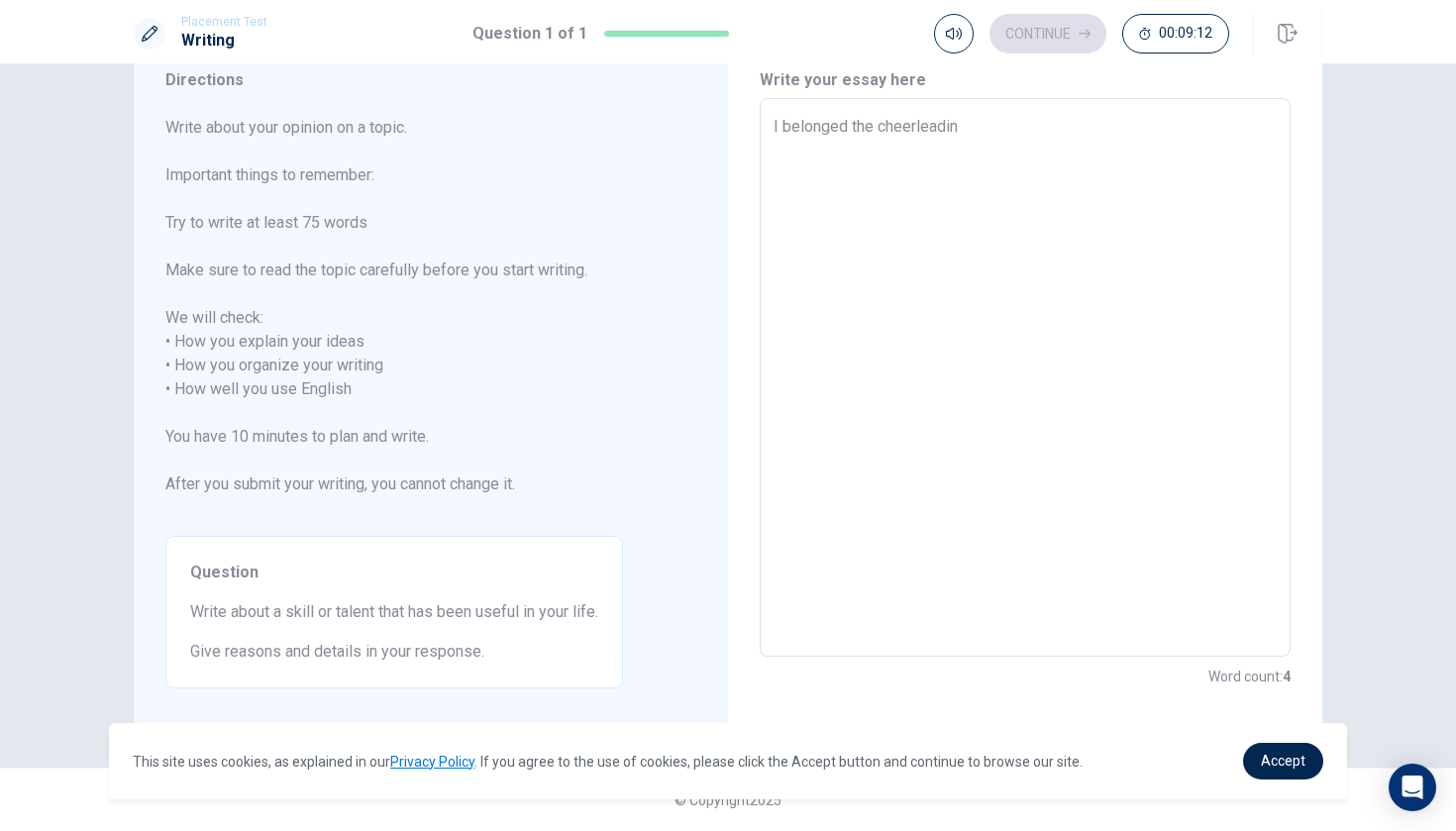 type on "x" 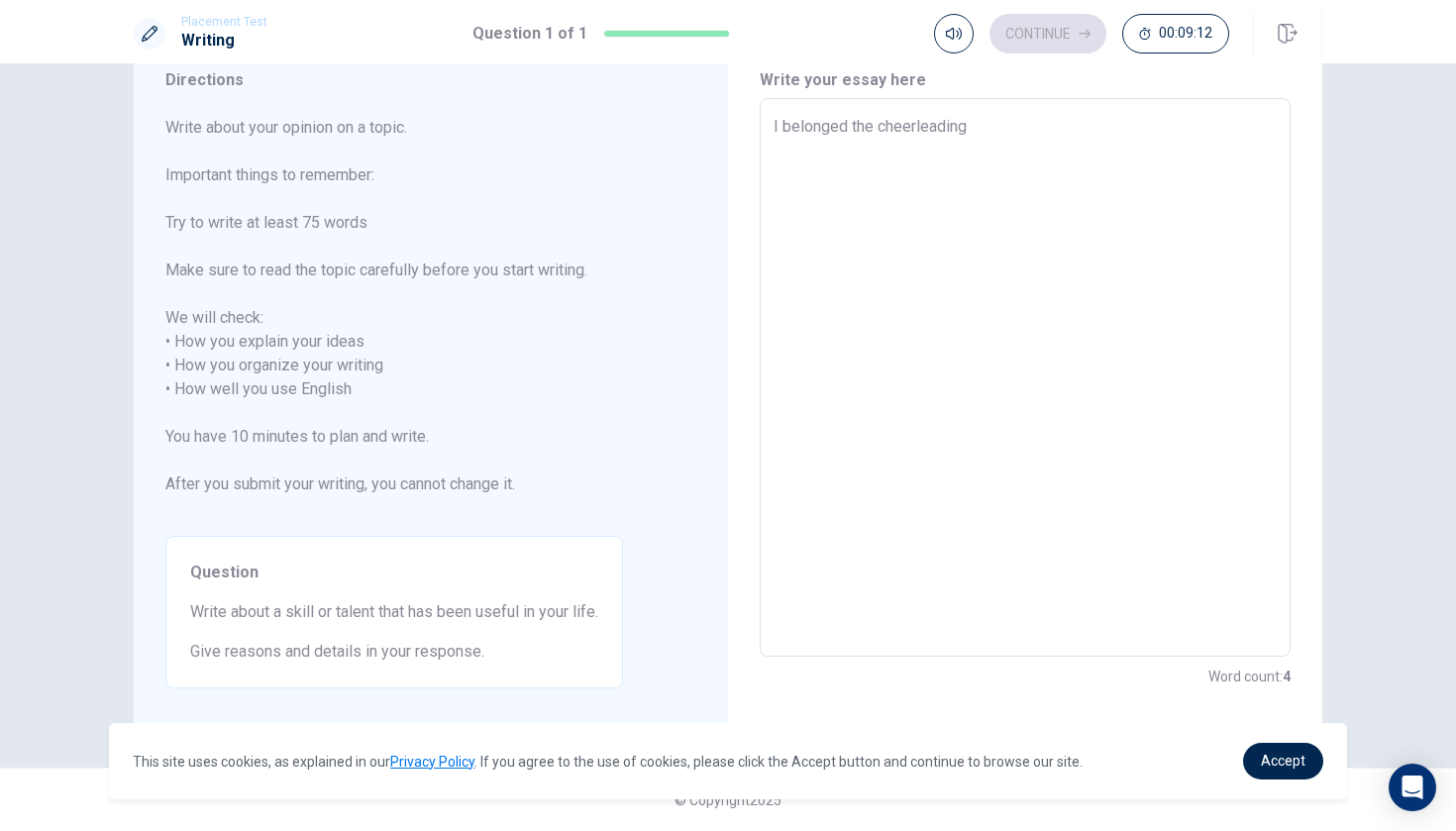 type on "x" 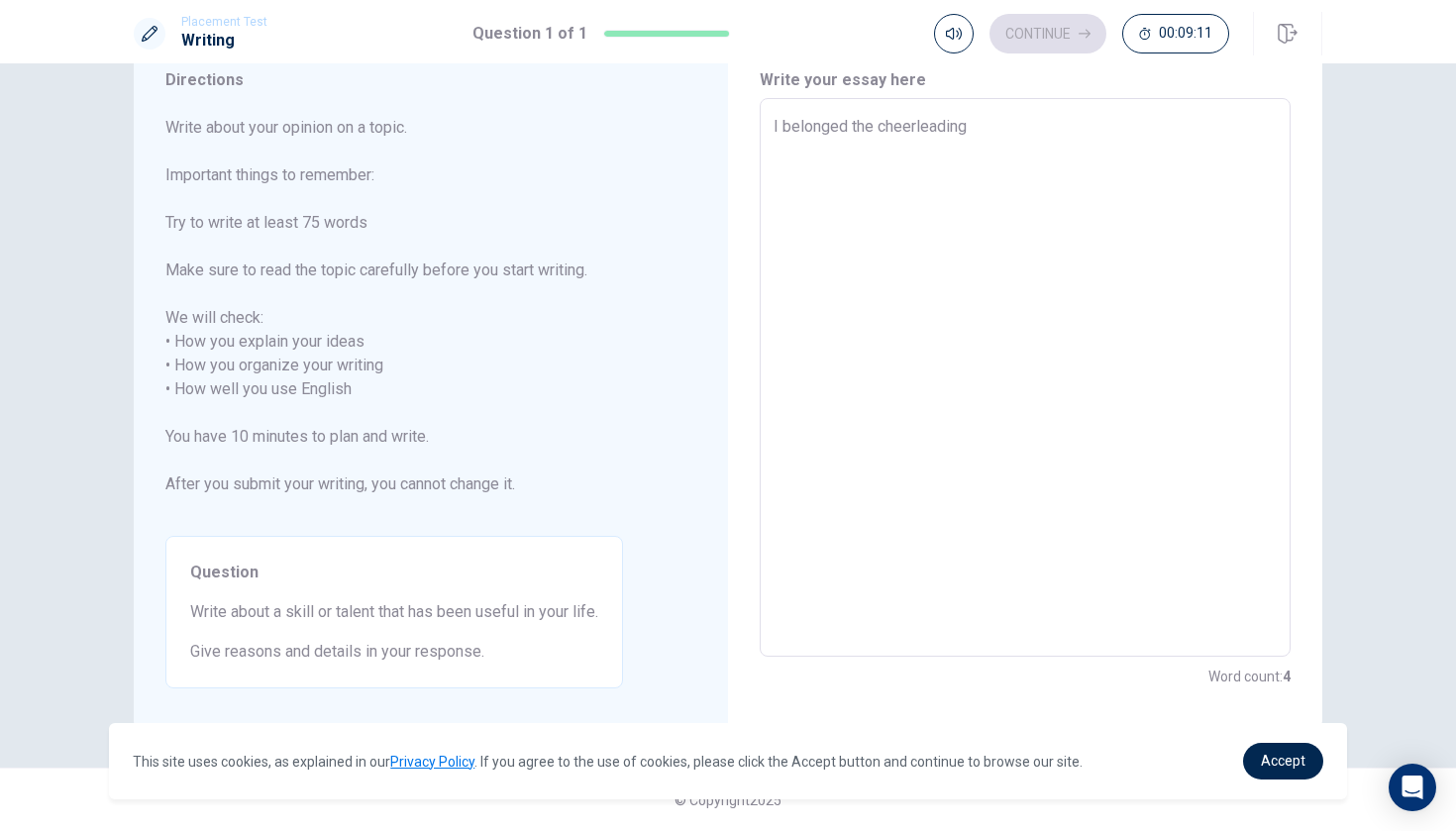 type on "I belonged the cheerleading" 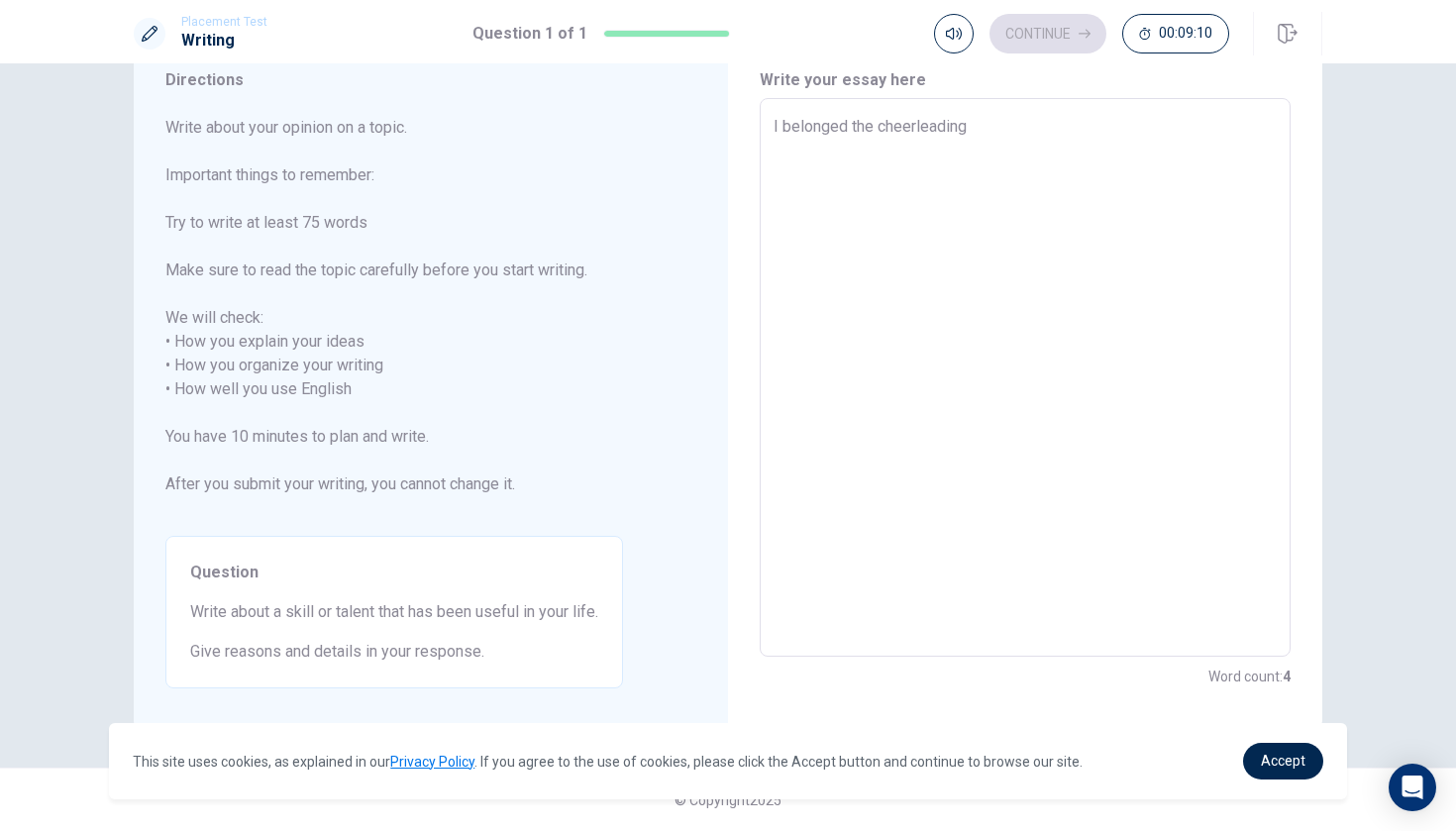 type on "I belonged the cheerleading c" 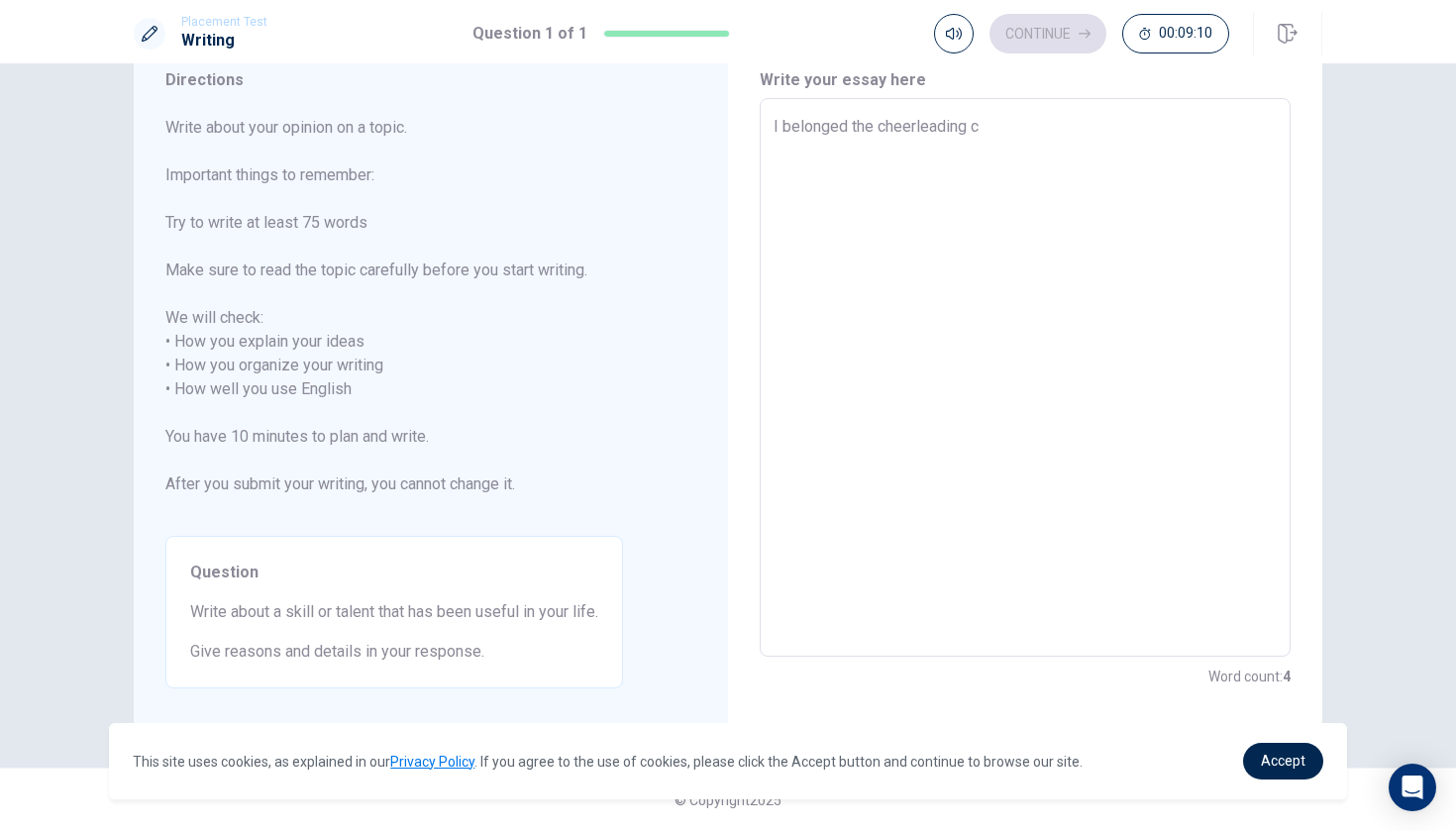 type on "x" 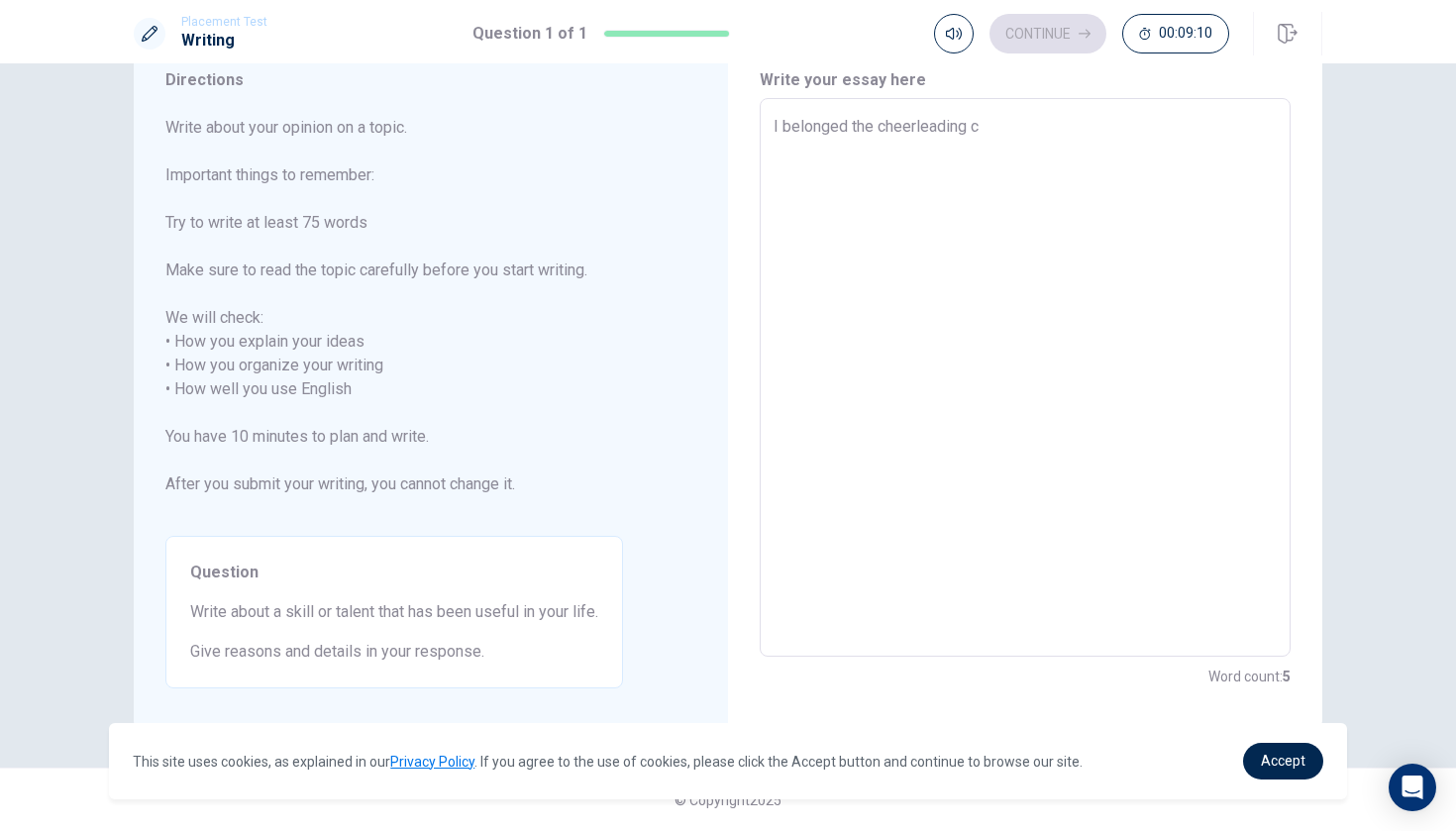 type on "I belonged the cheerleading cl" 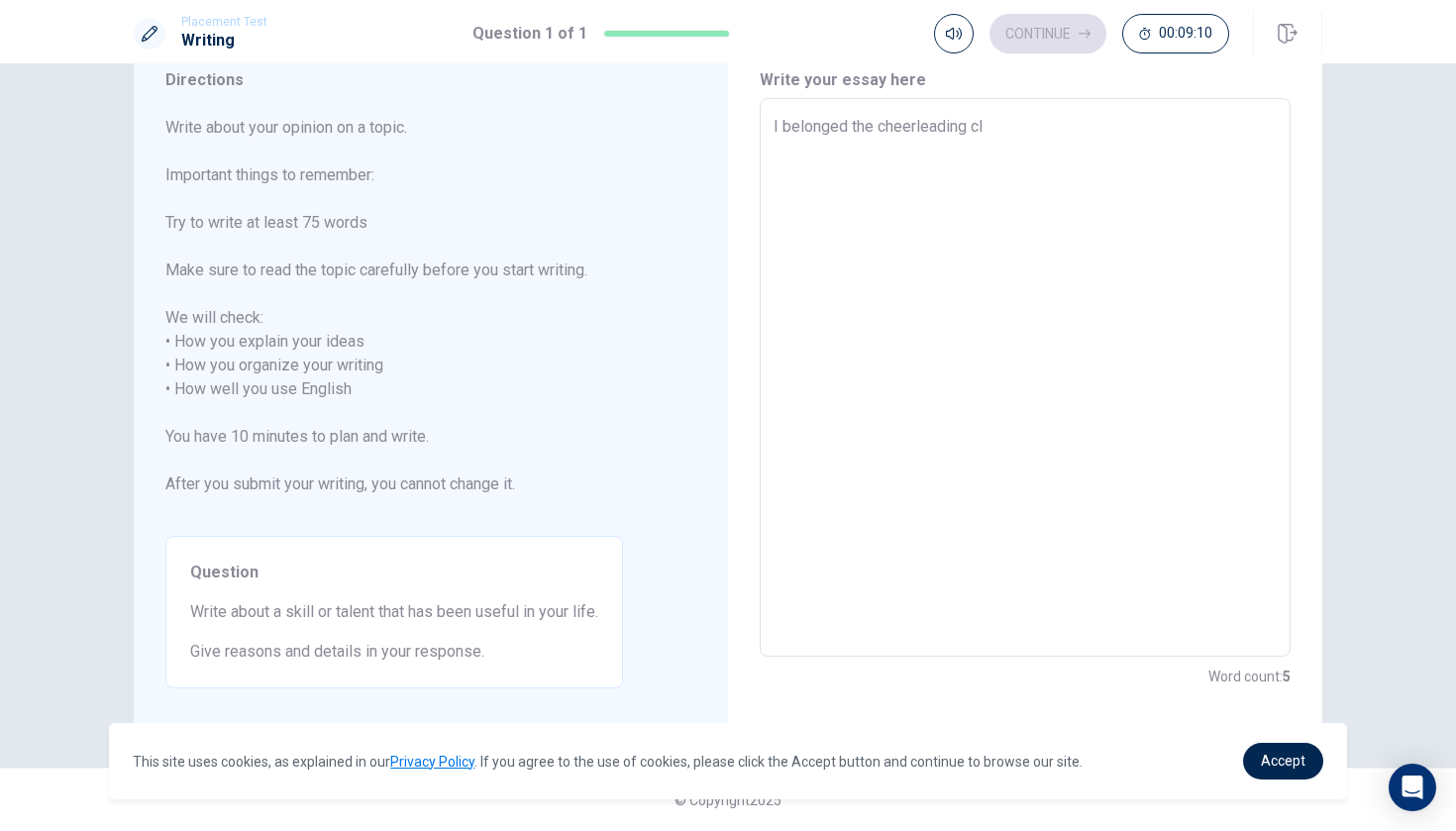 type on "x" 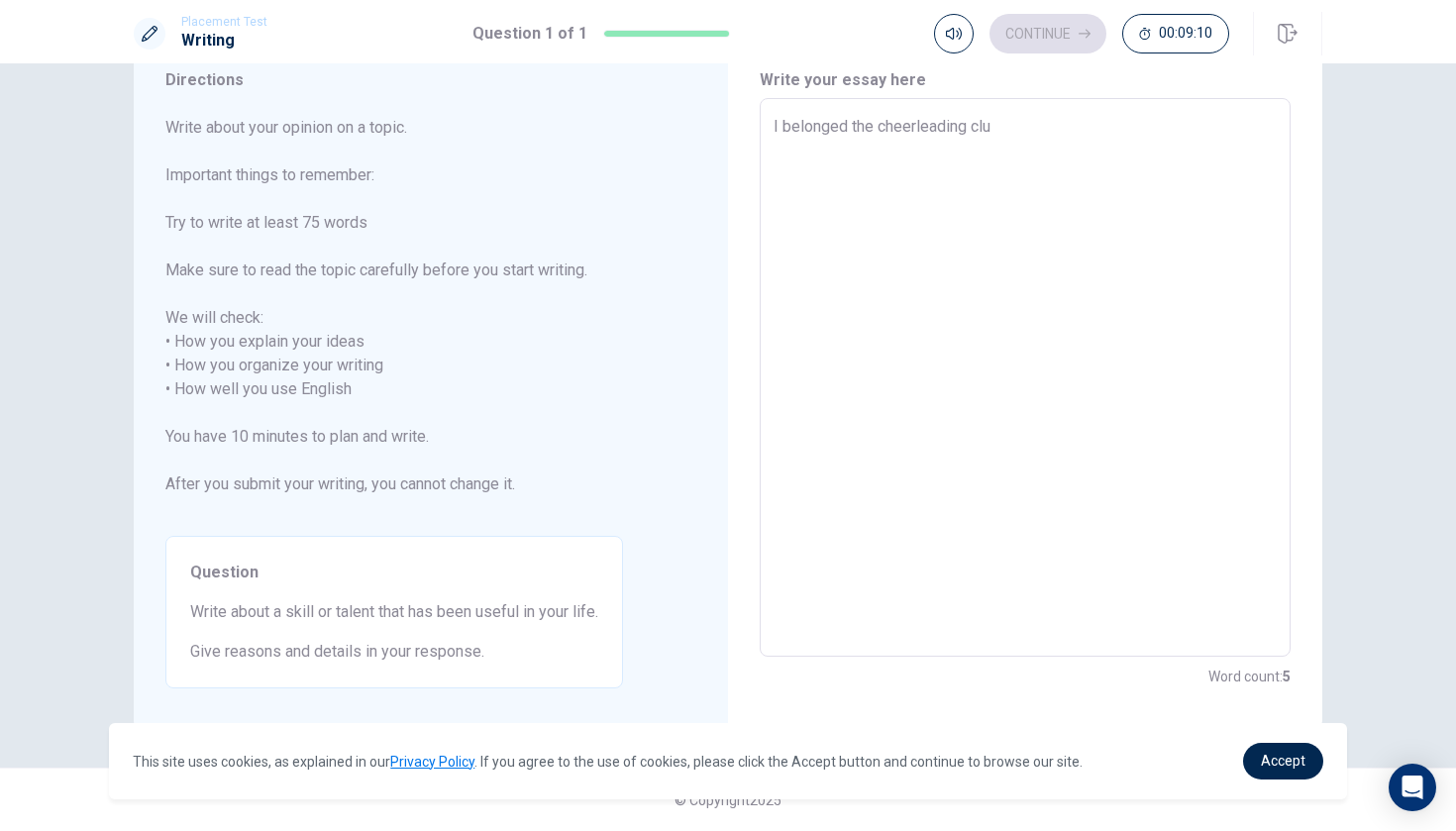 type on "x" 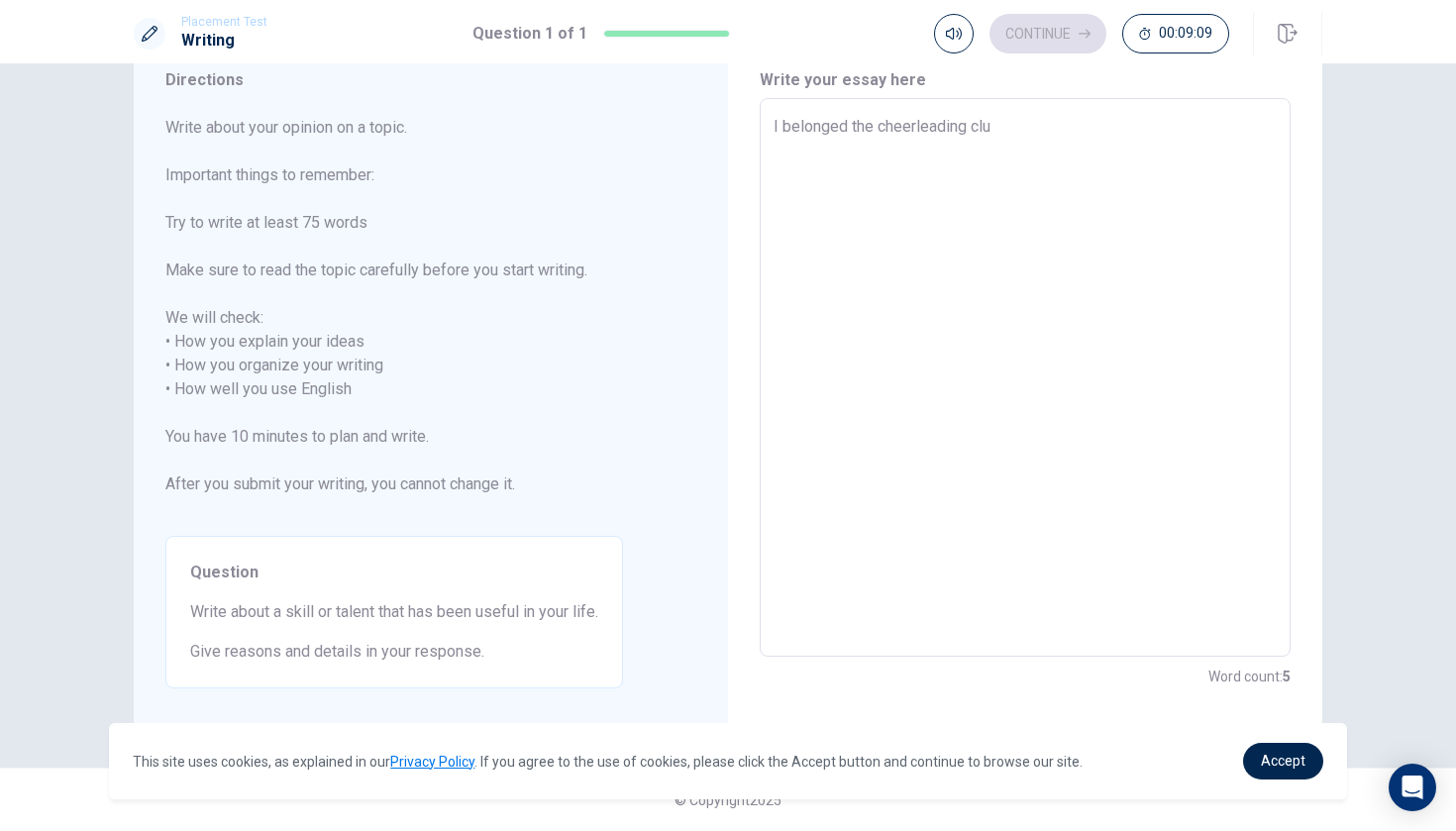 type on "I belonged the cheerleading club" 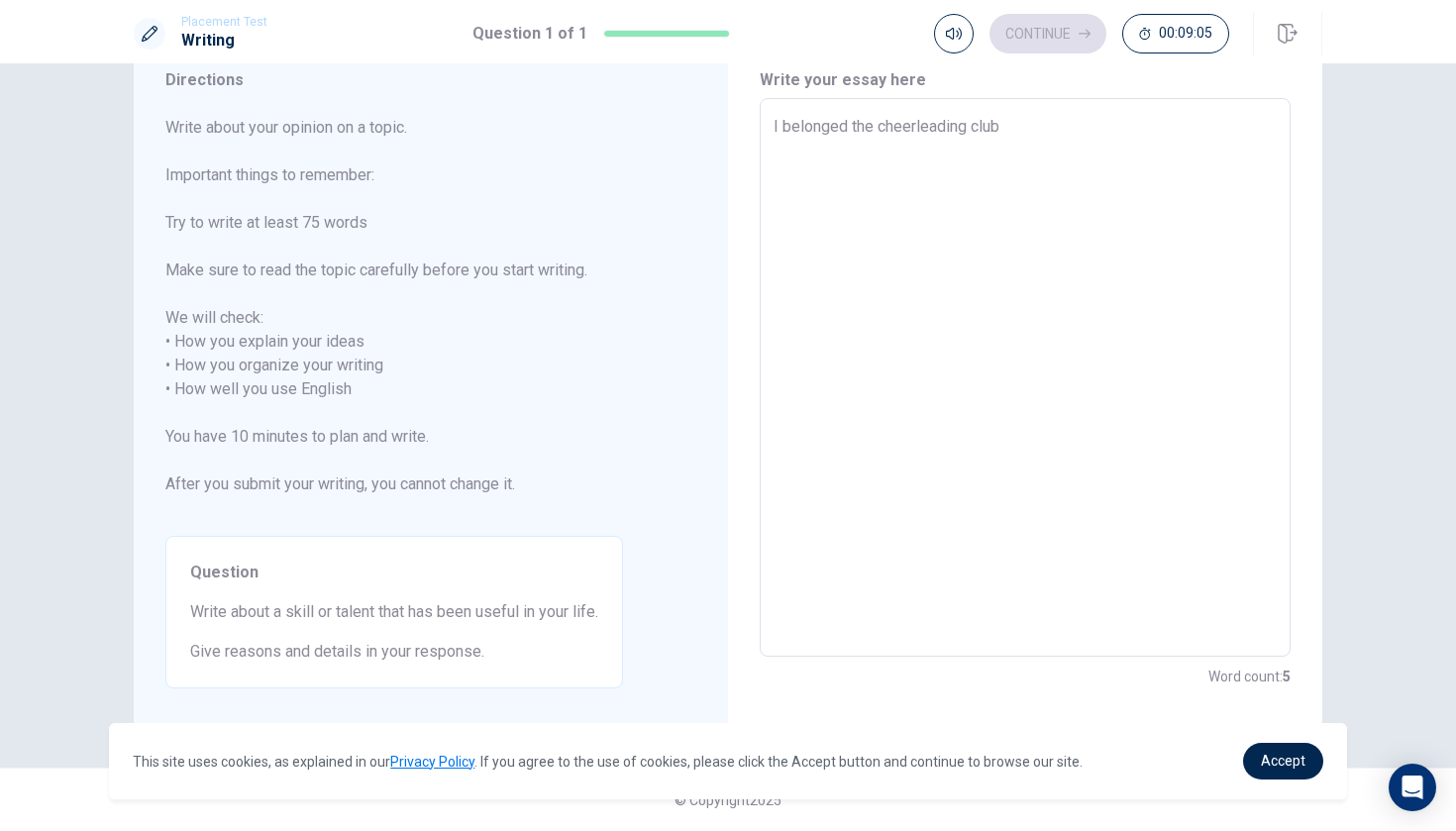 type on "x" 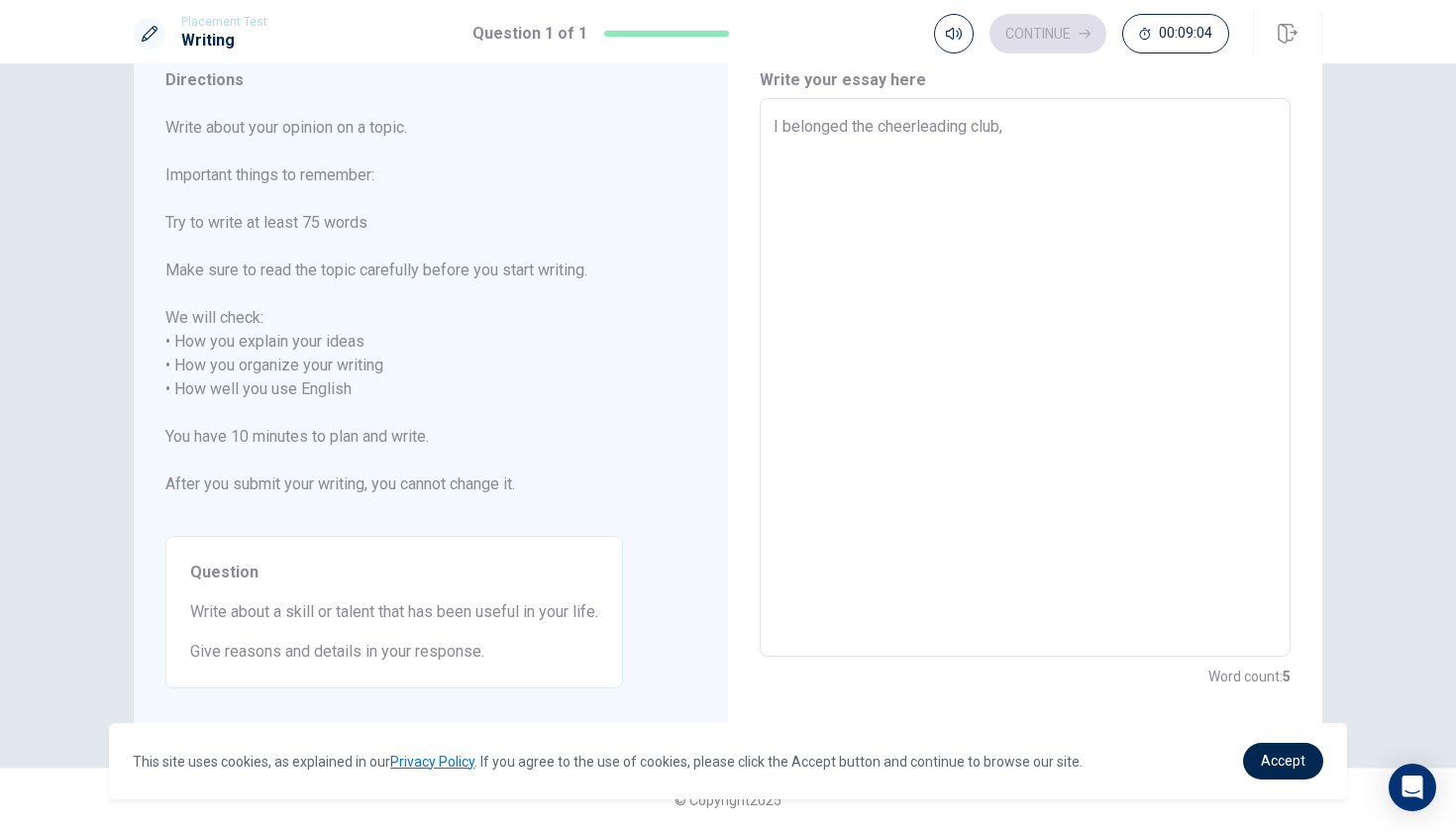 type on "x" 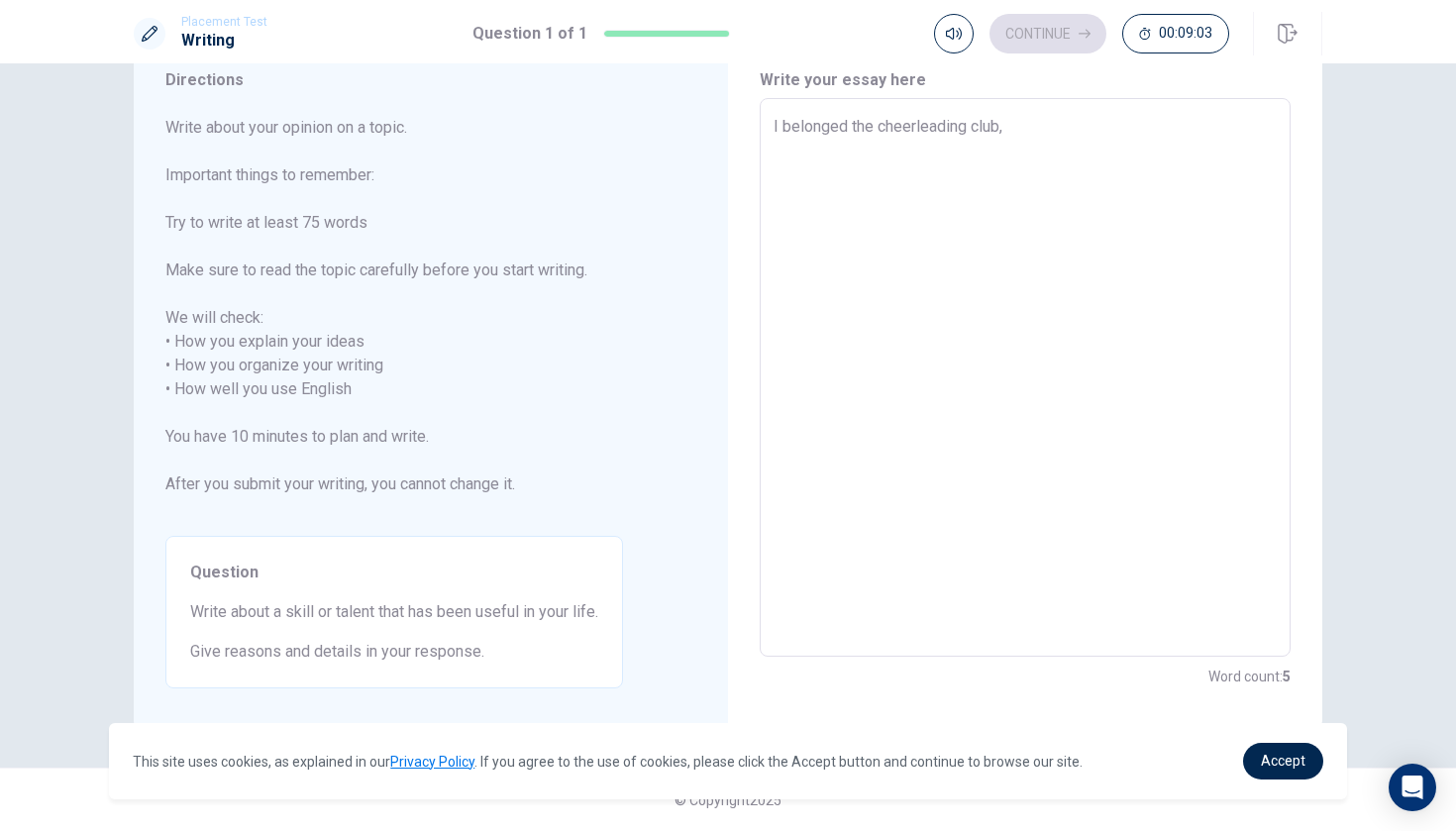 type on "I belonged the cheerleading club," 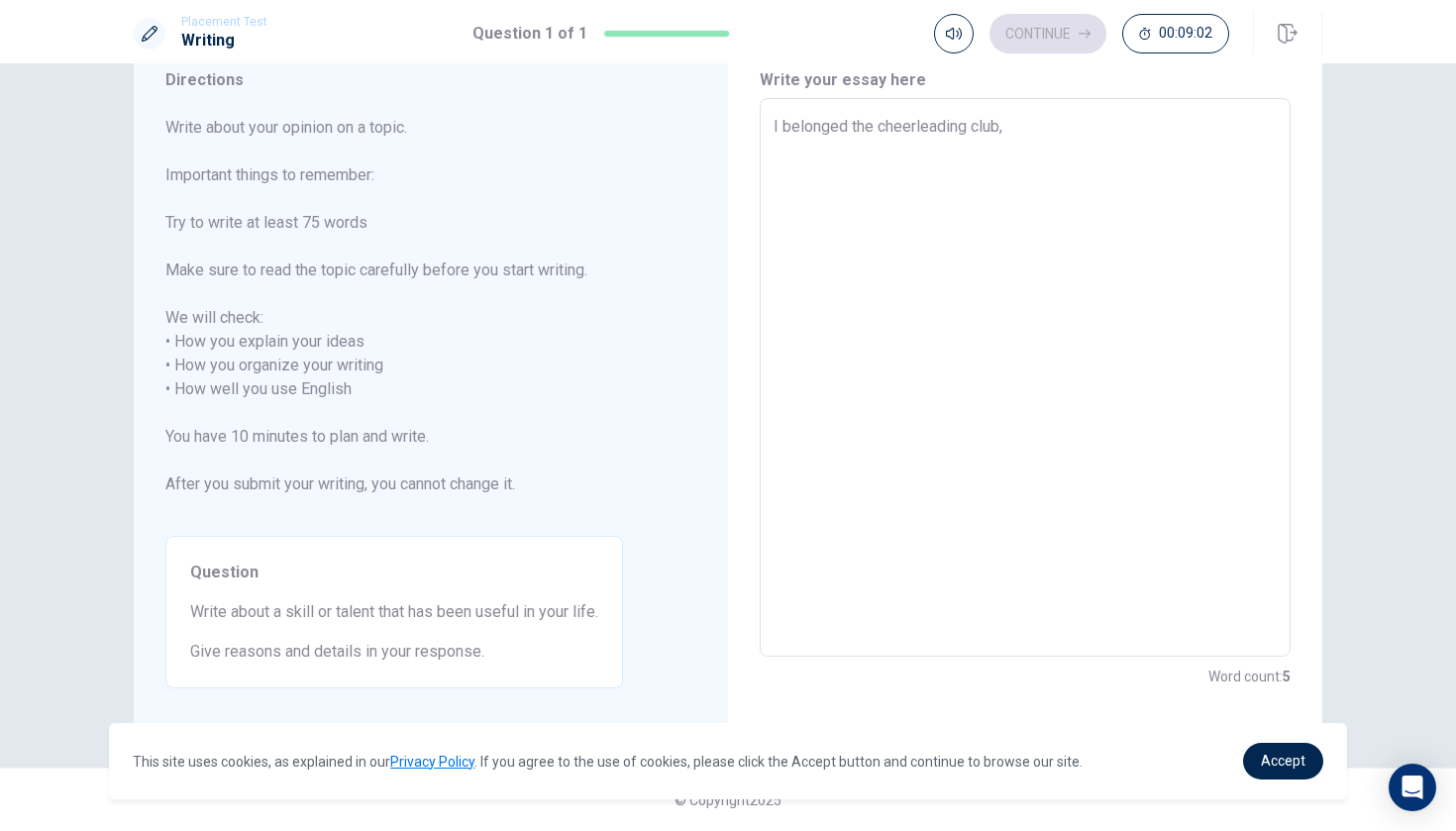 type on "x" 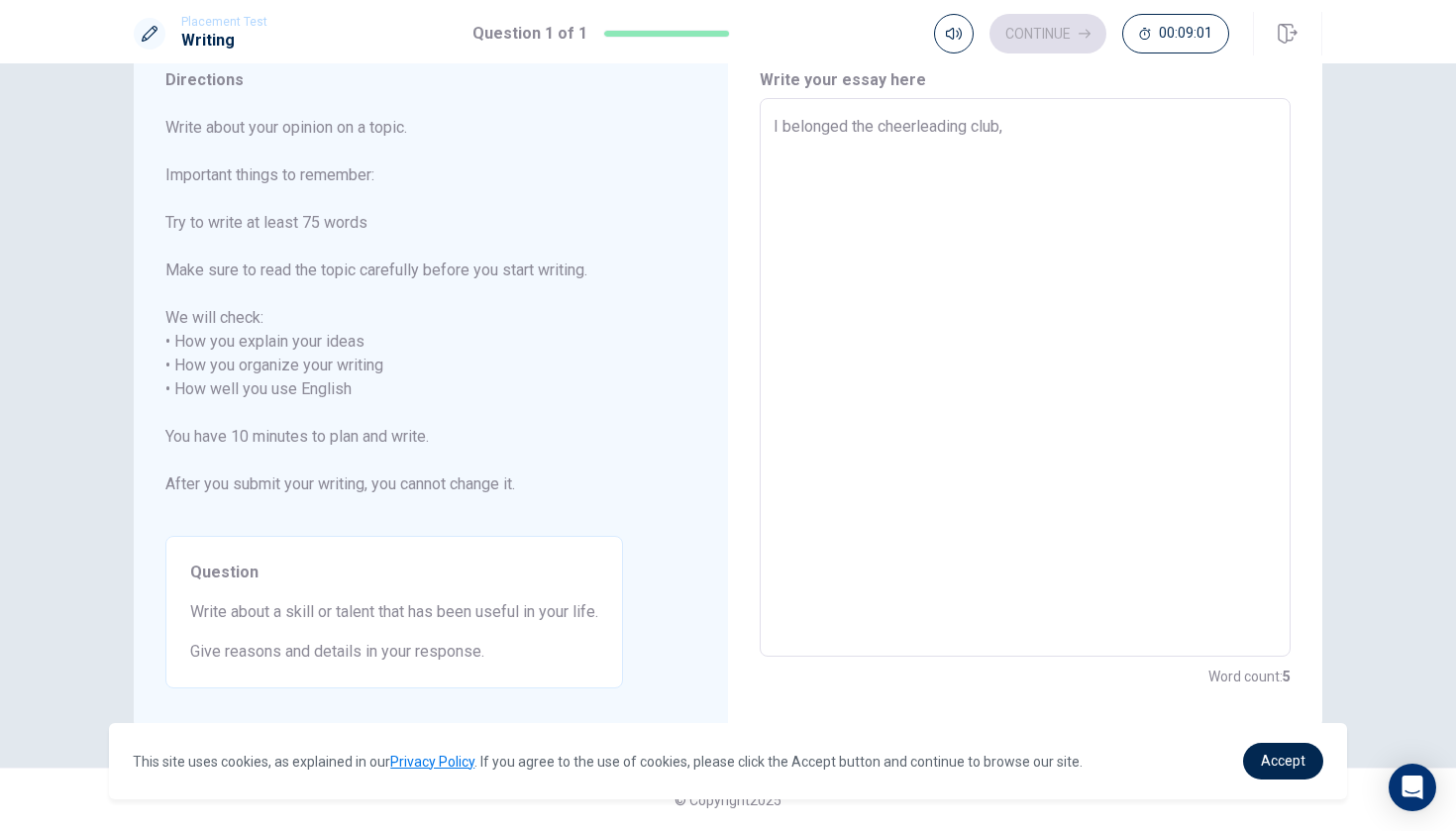 type on "I belonged the cheerleading club," 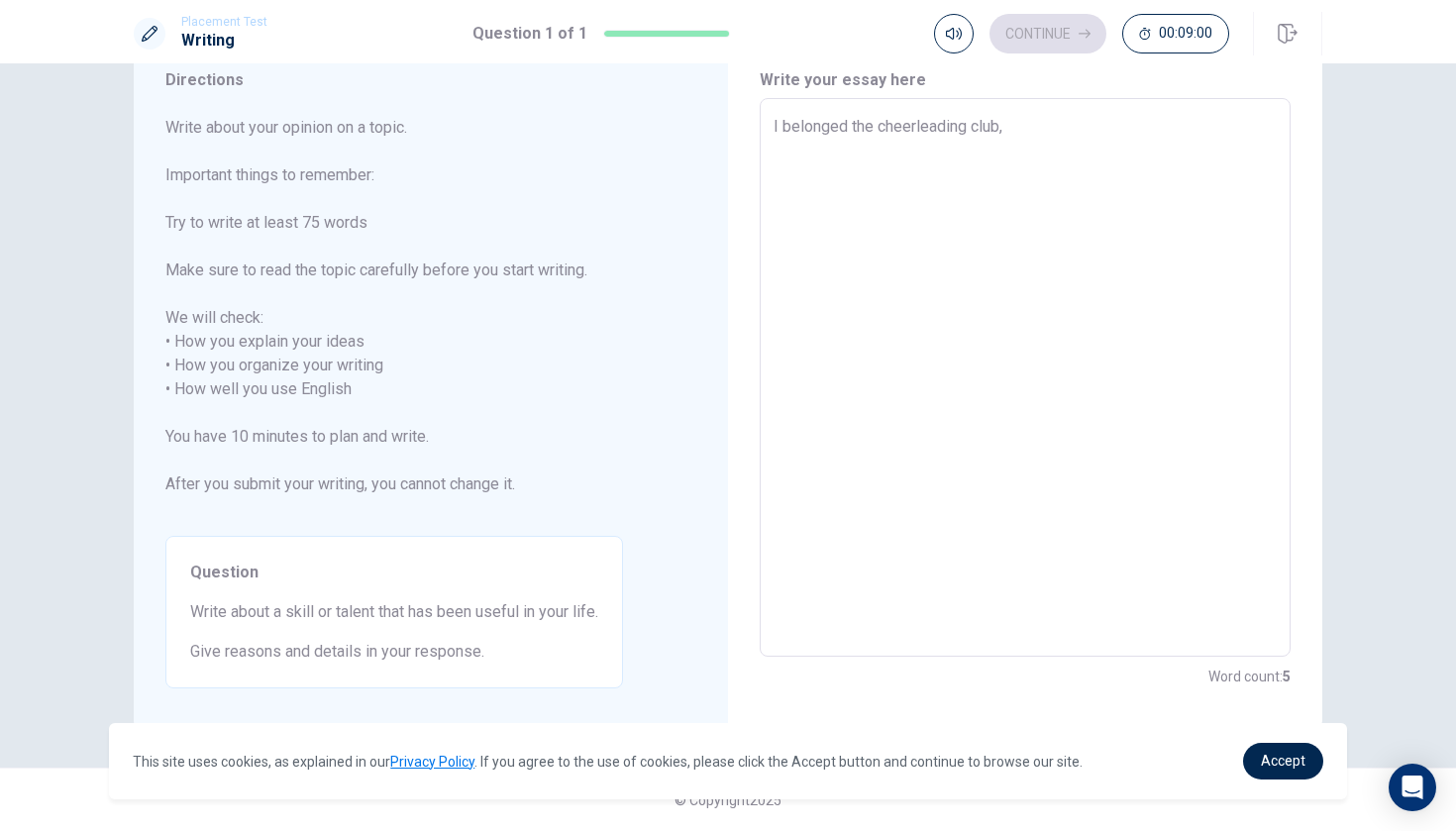 type on "I belonged the cheerleading club" 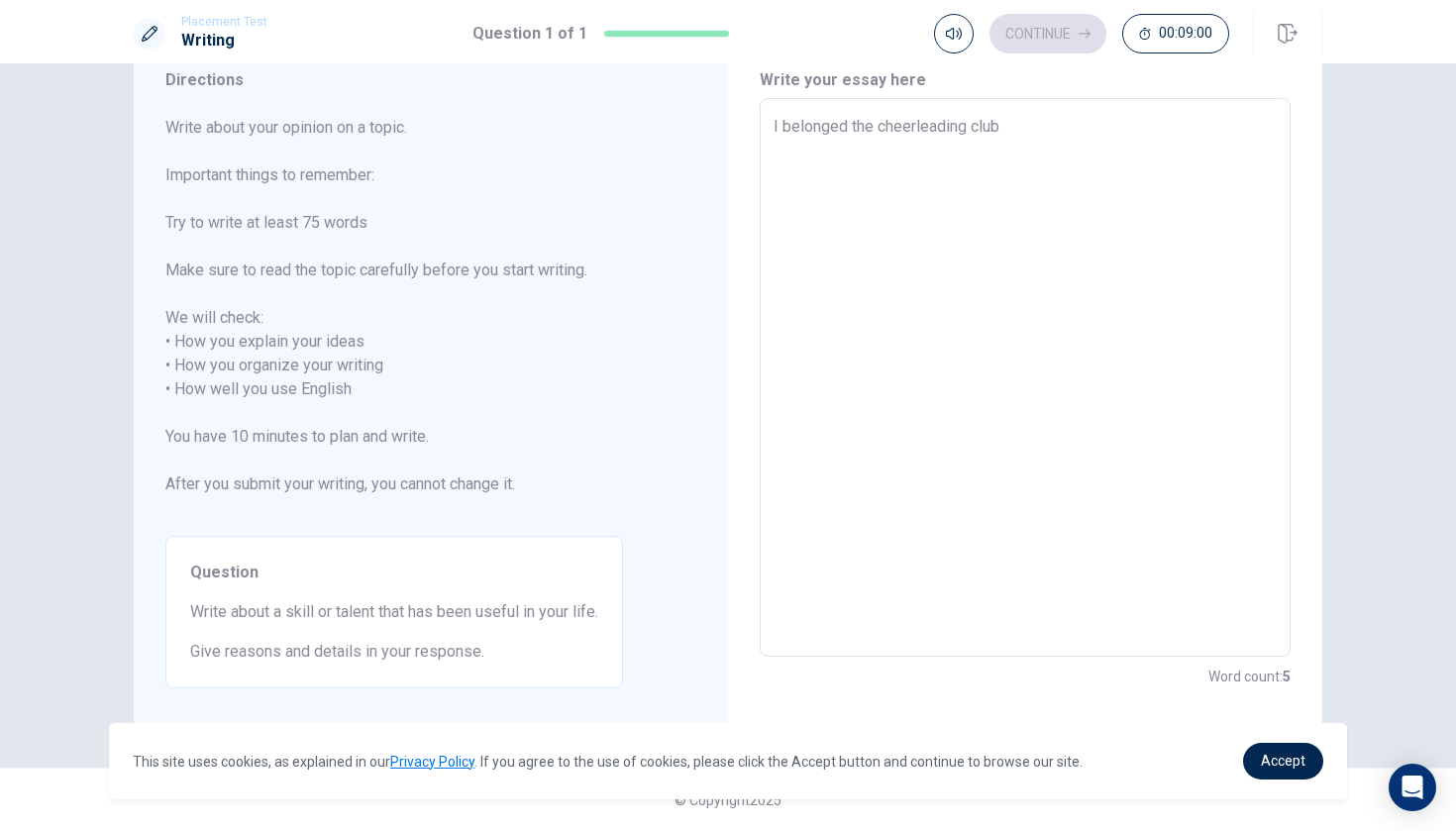 type on "x" 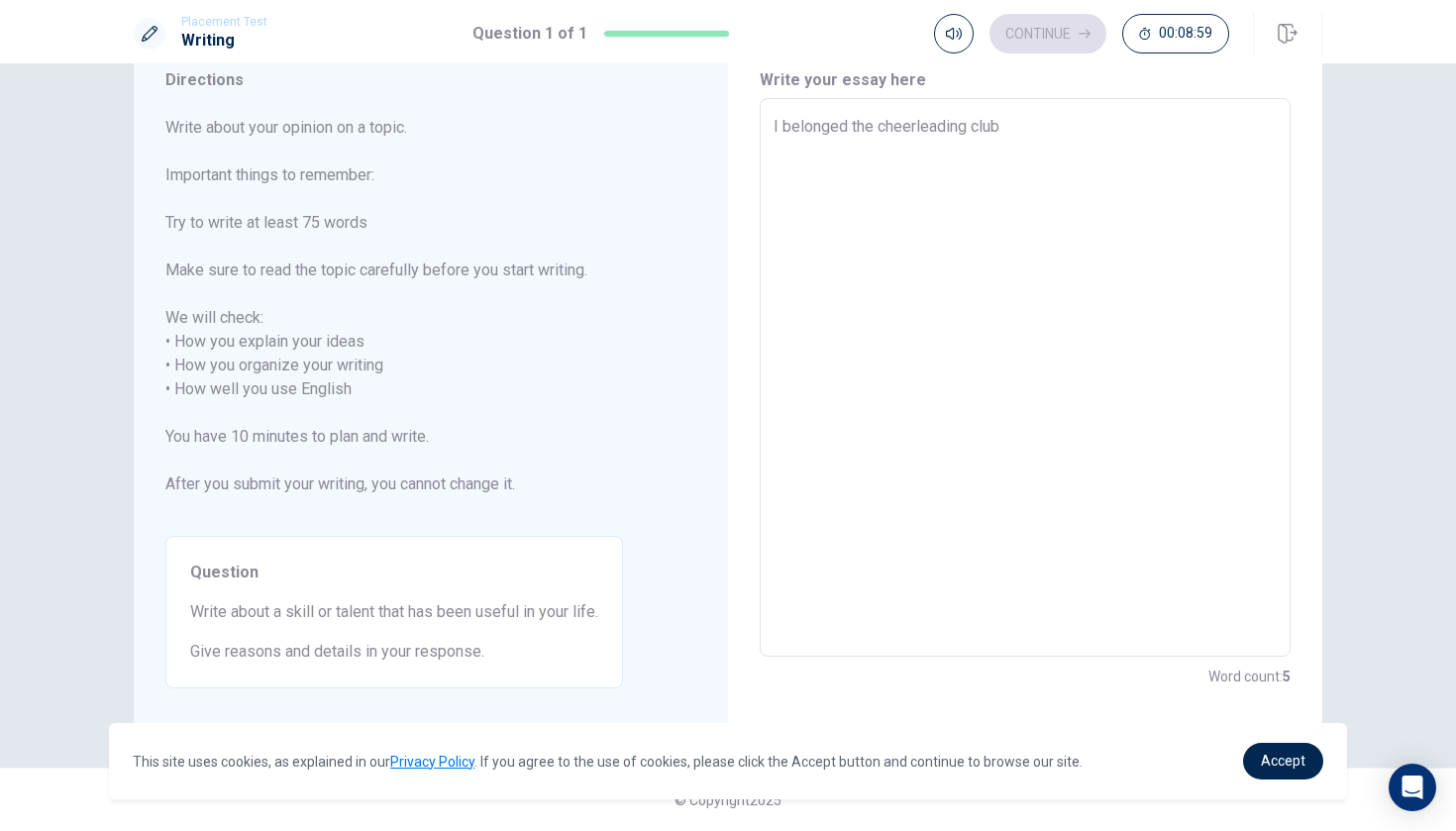 type on "I belonged the cheerleading club" 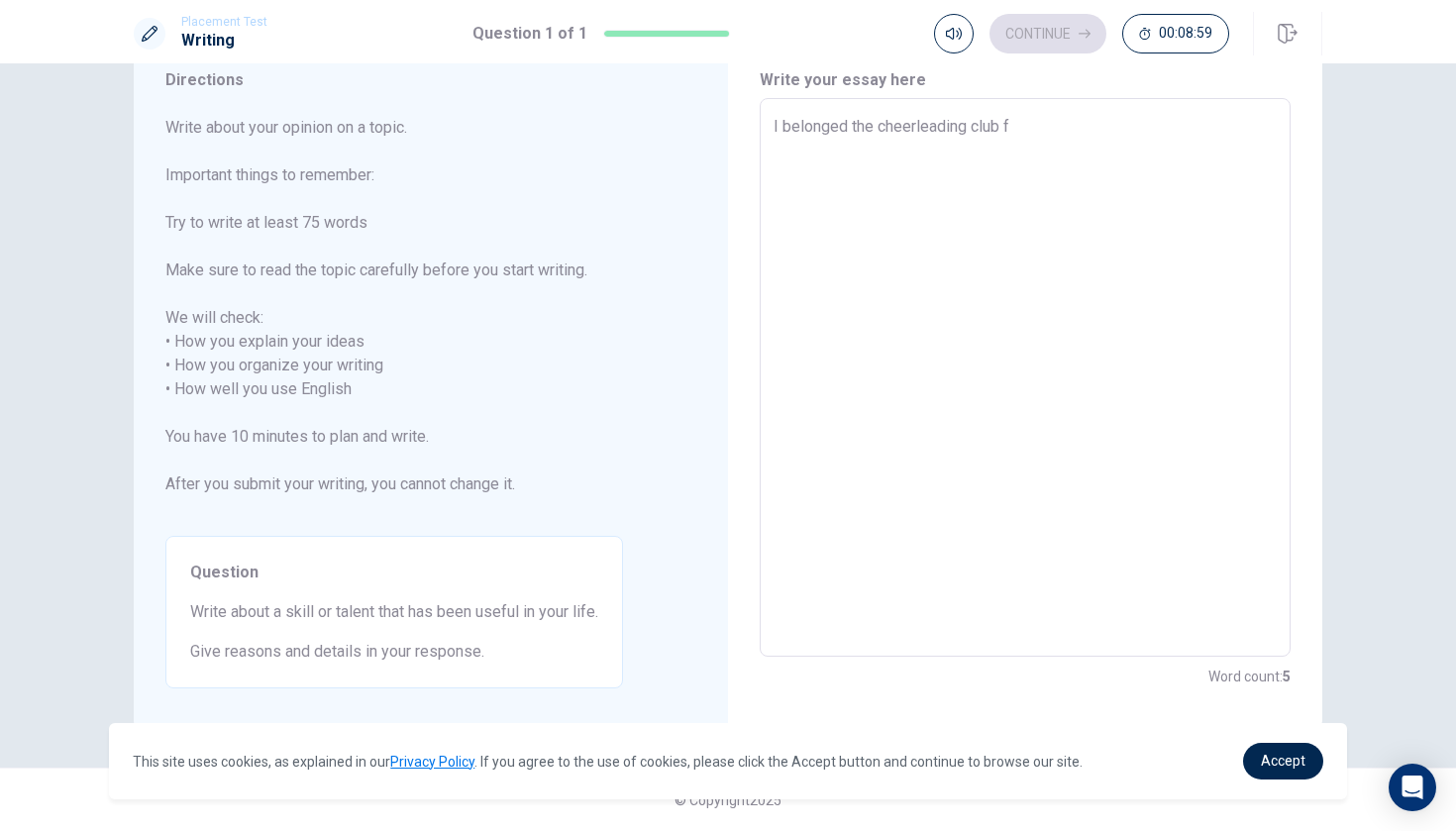 type on "x" 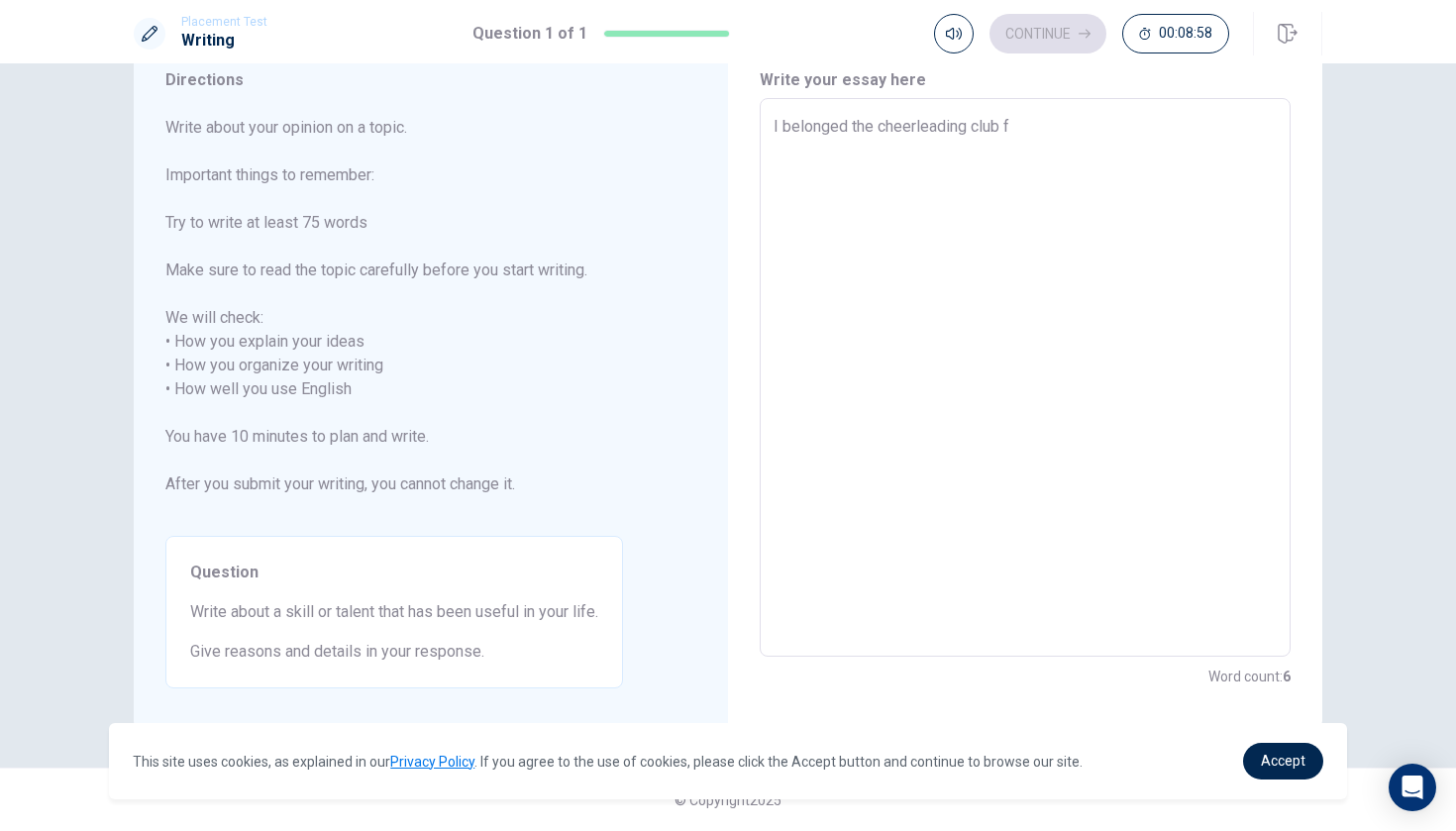 type on "I belonged the cheerleading club fo" 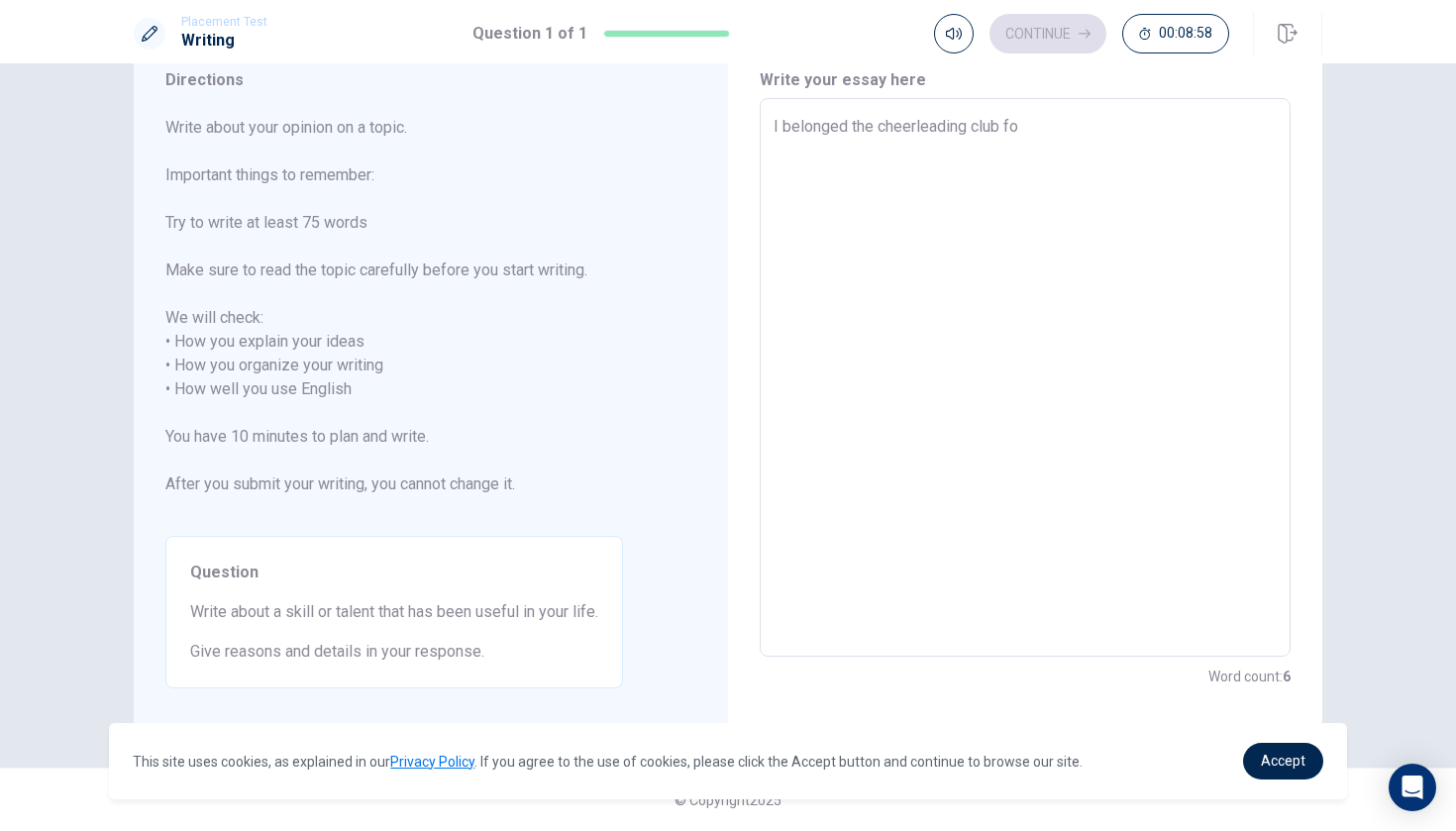 type on "x" 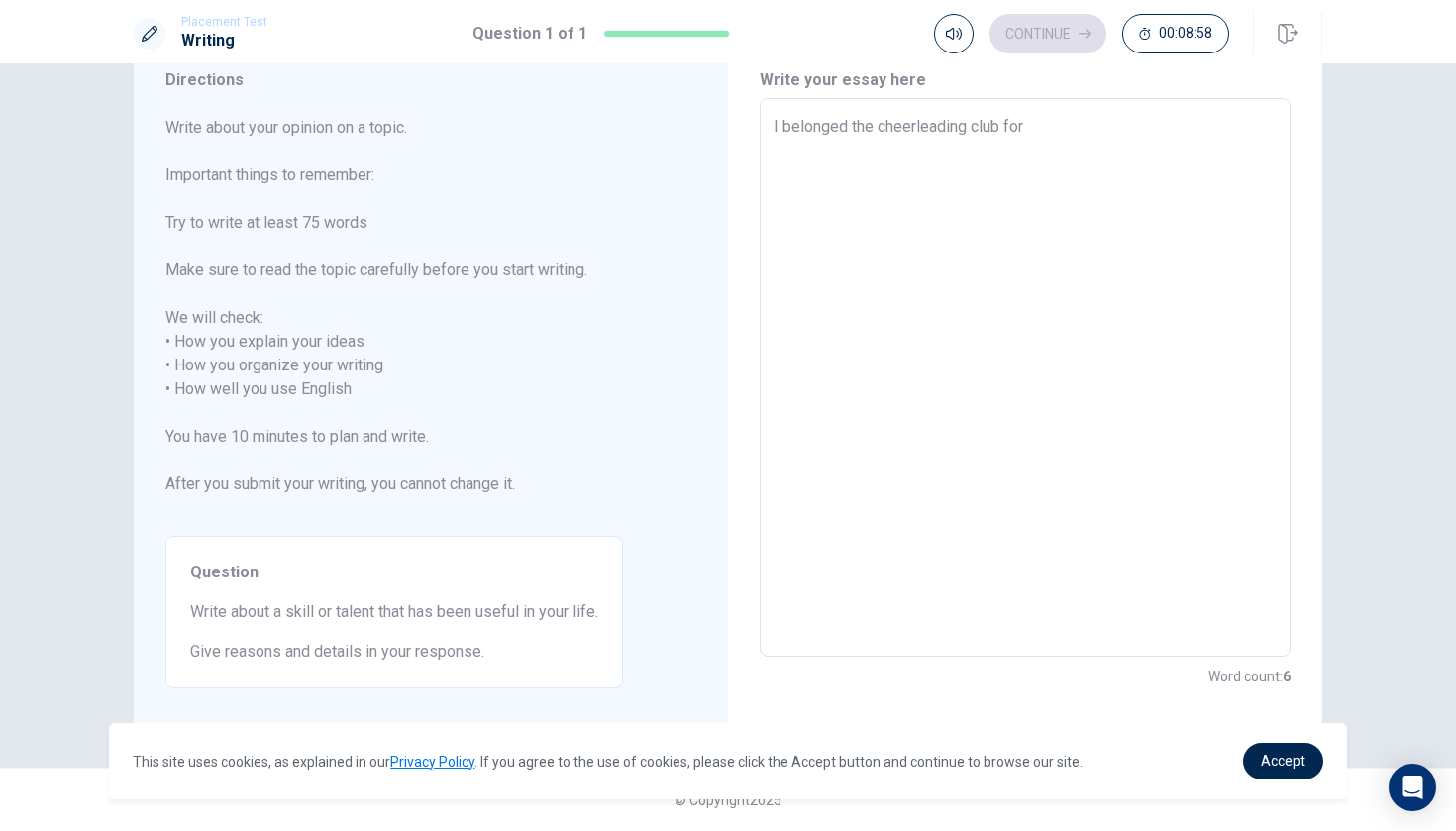 type on "x" 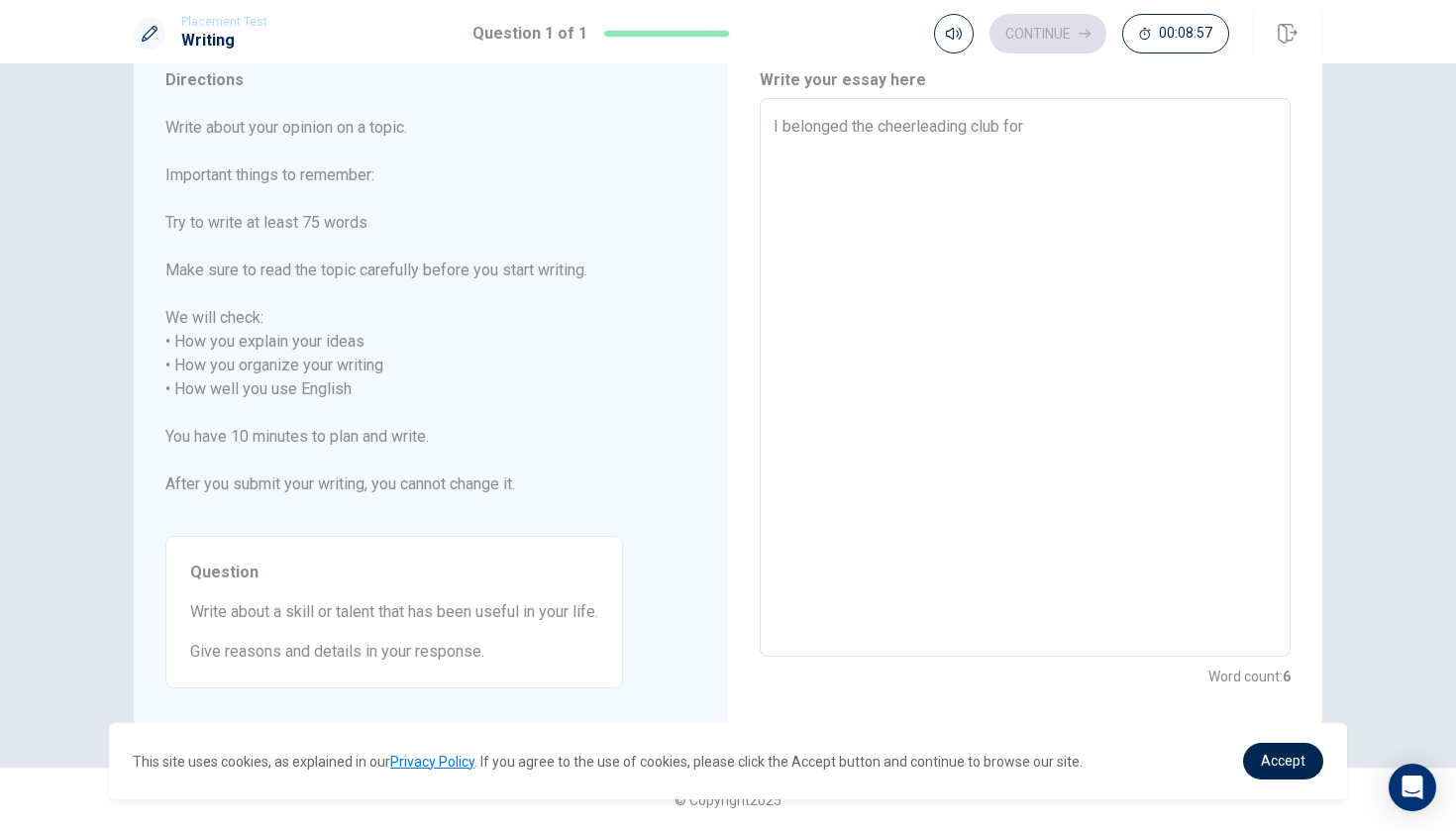 type on "x" 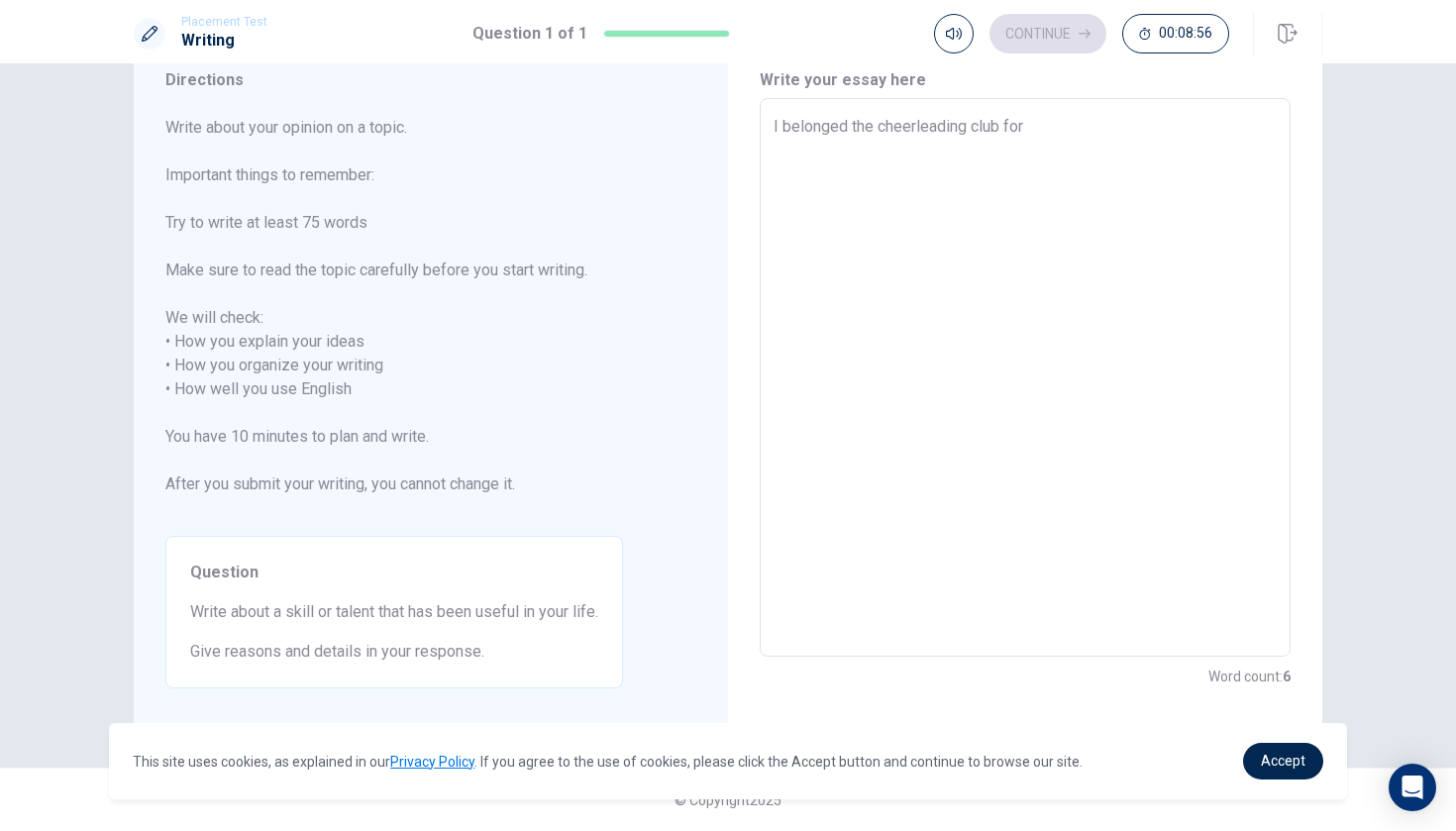 type on "I belonged the cheerleading club for 5" 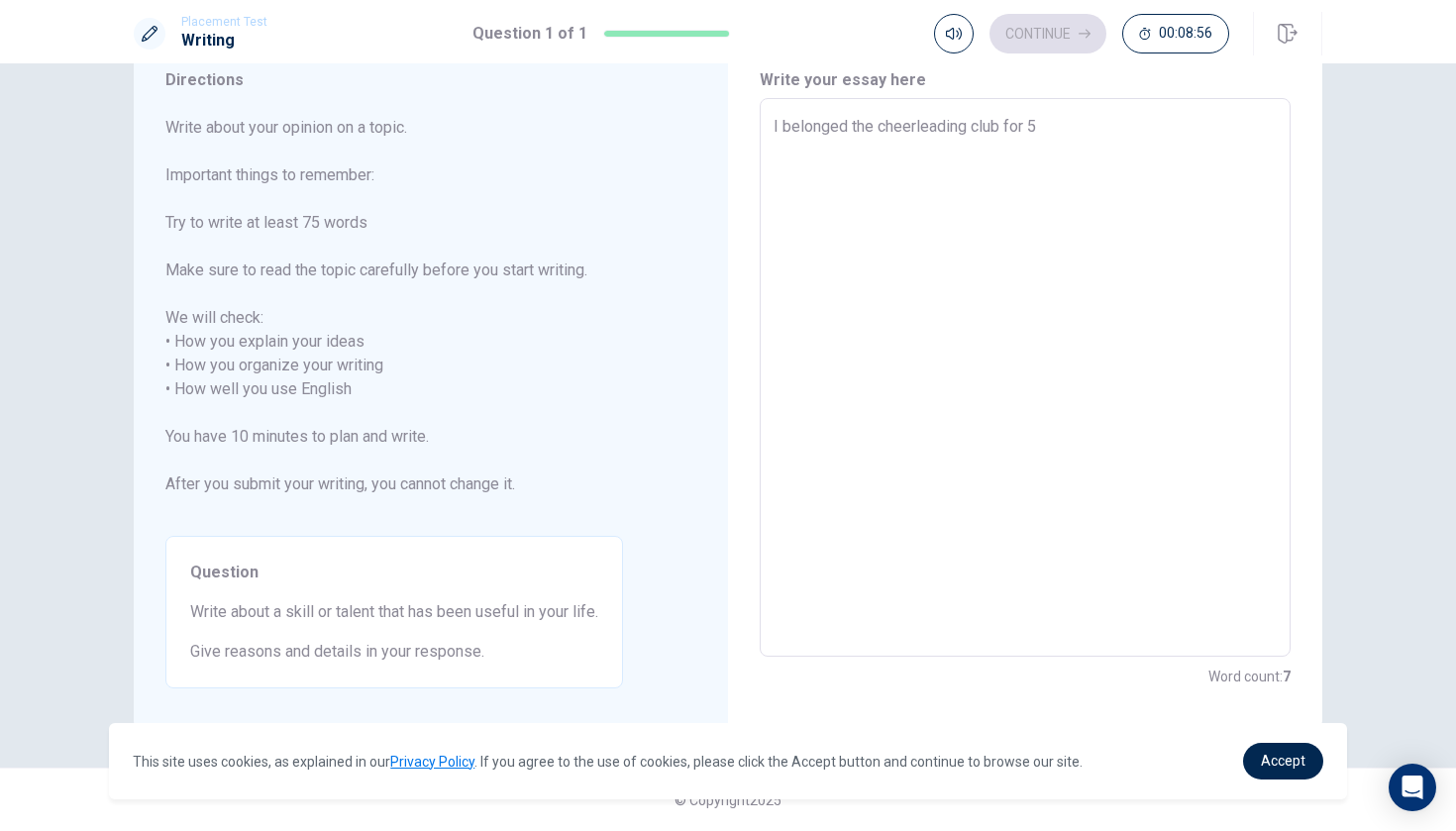 type on "x" 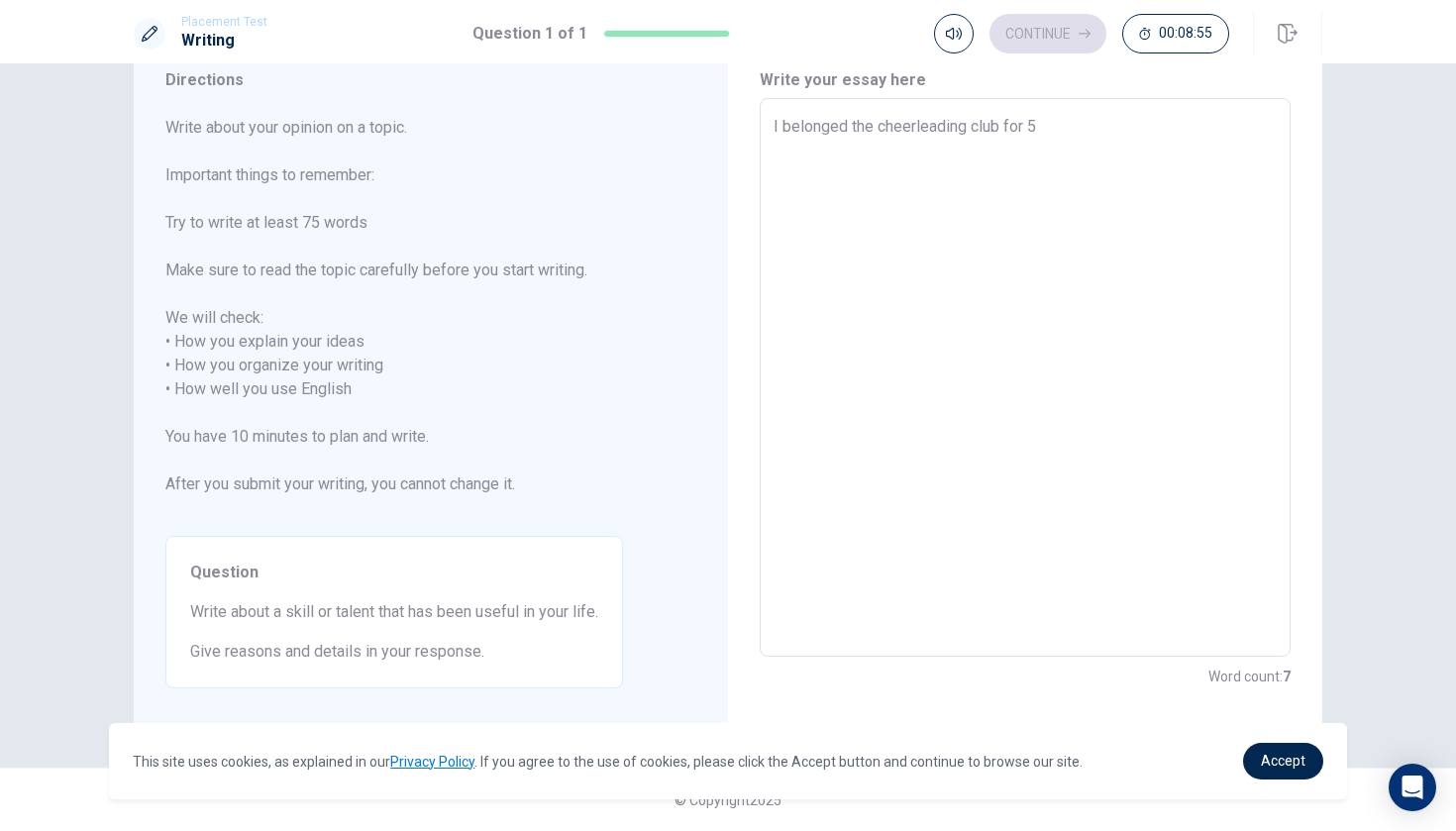 type on "x" 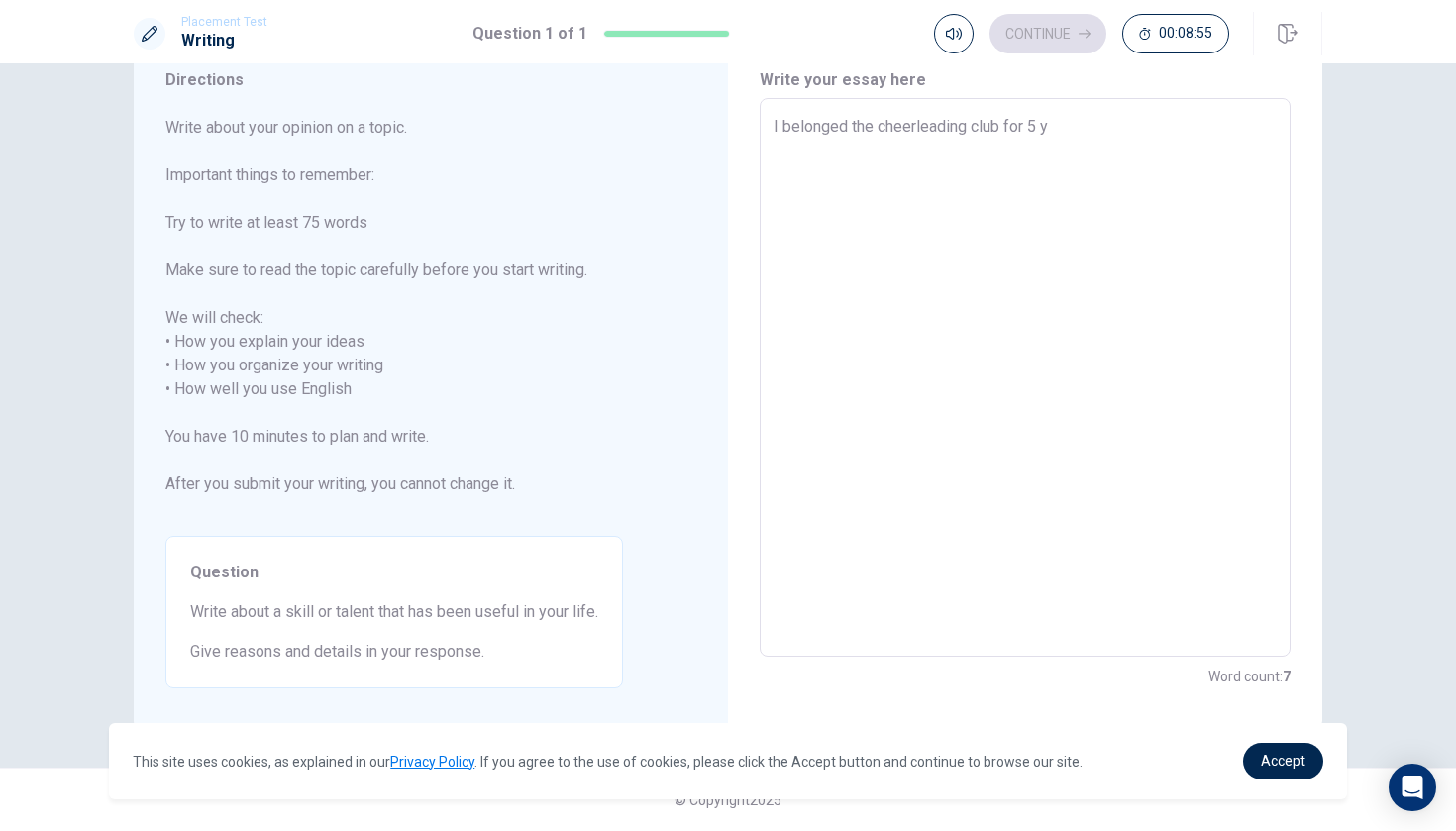 type on "x" 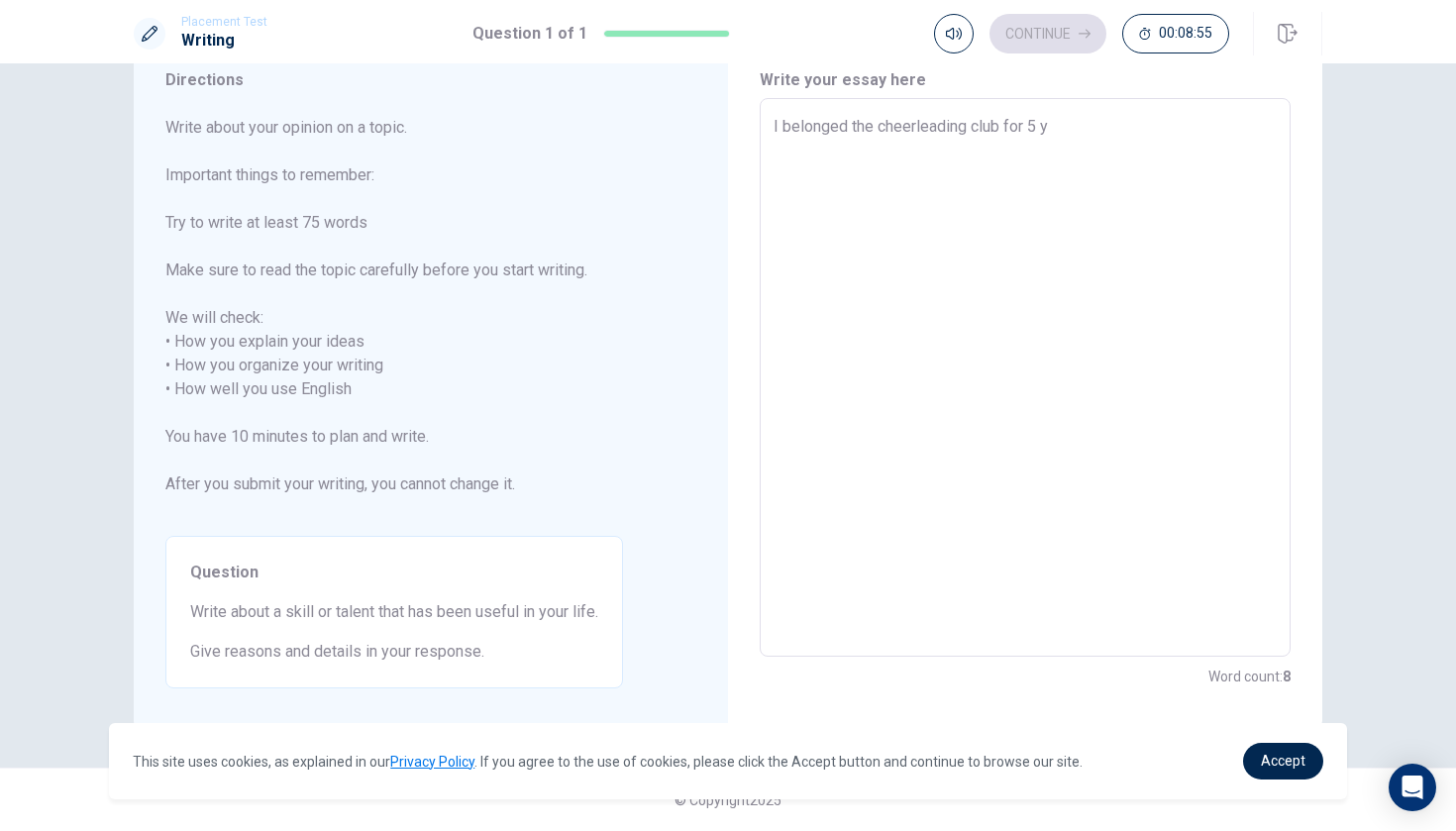 type on "I belonged the cheerleading club for 5 ye" 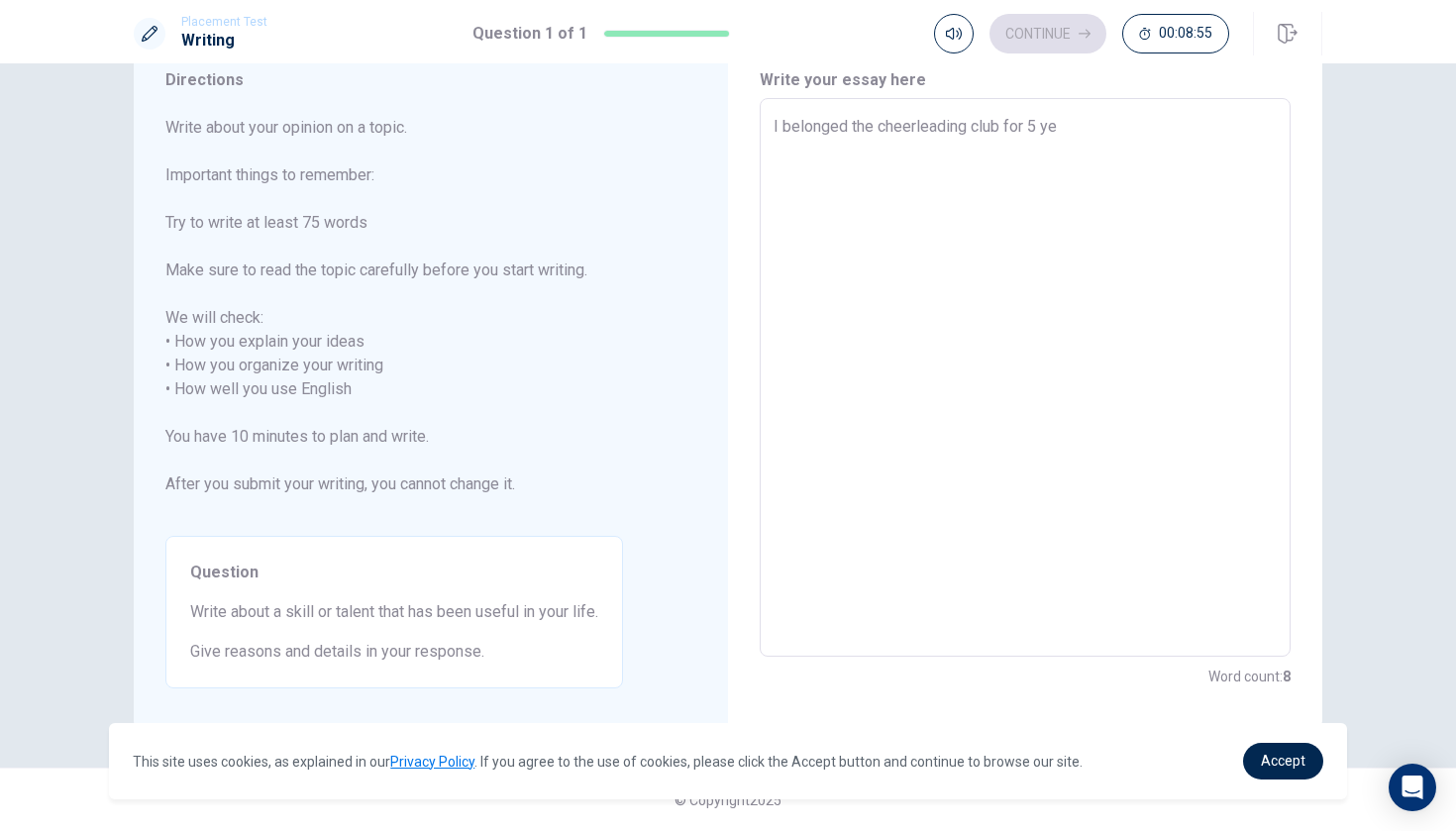 type on "x" 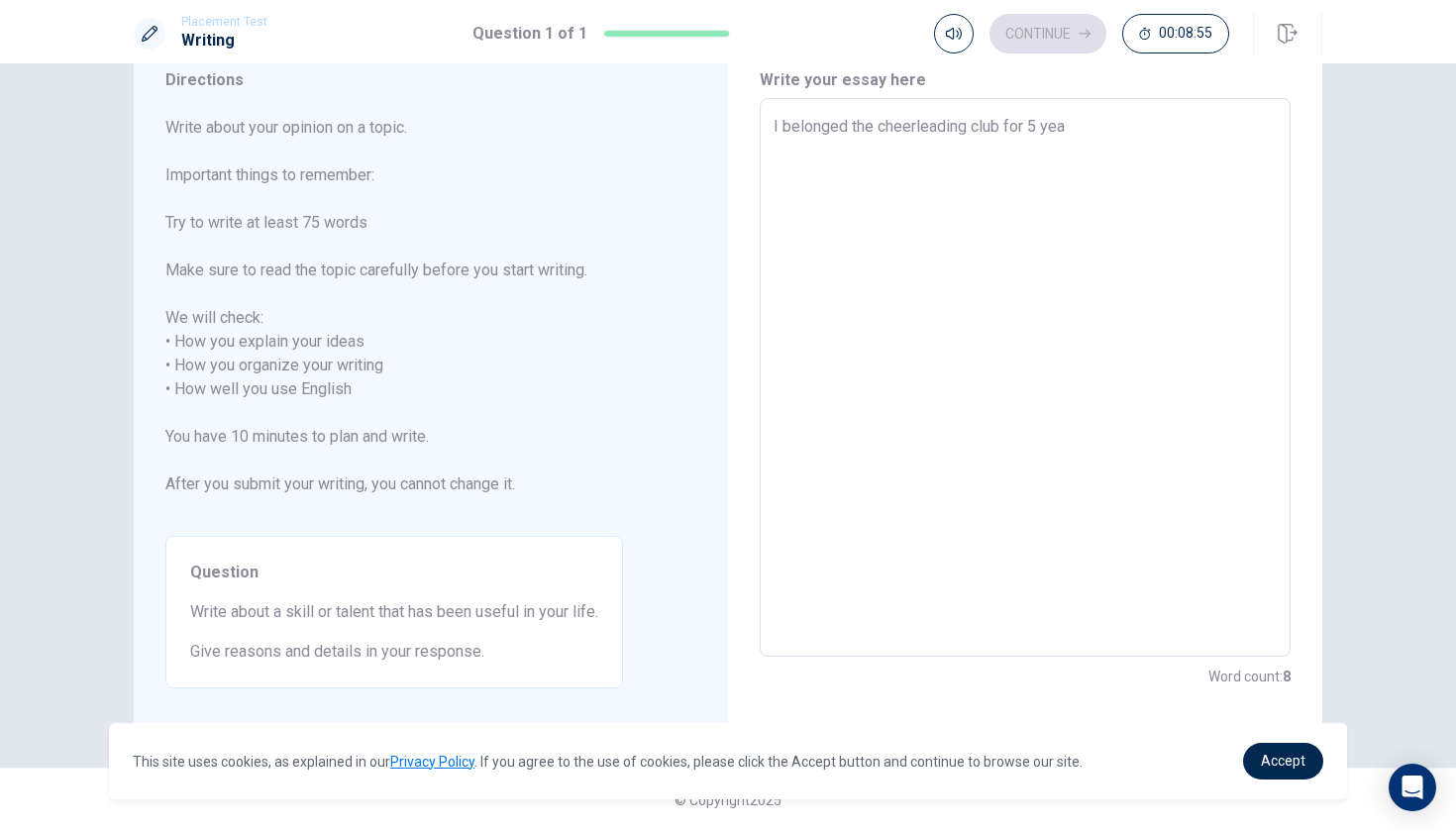 type on "x" 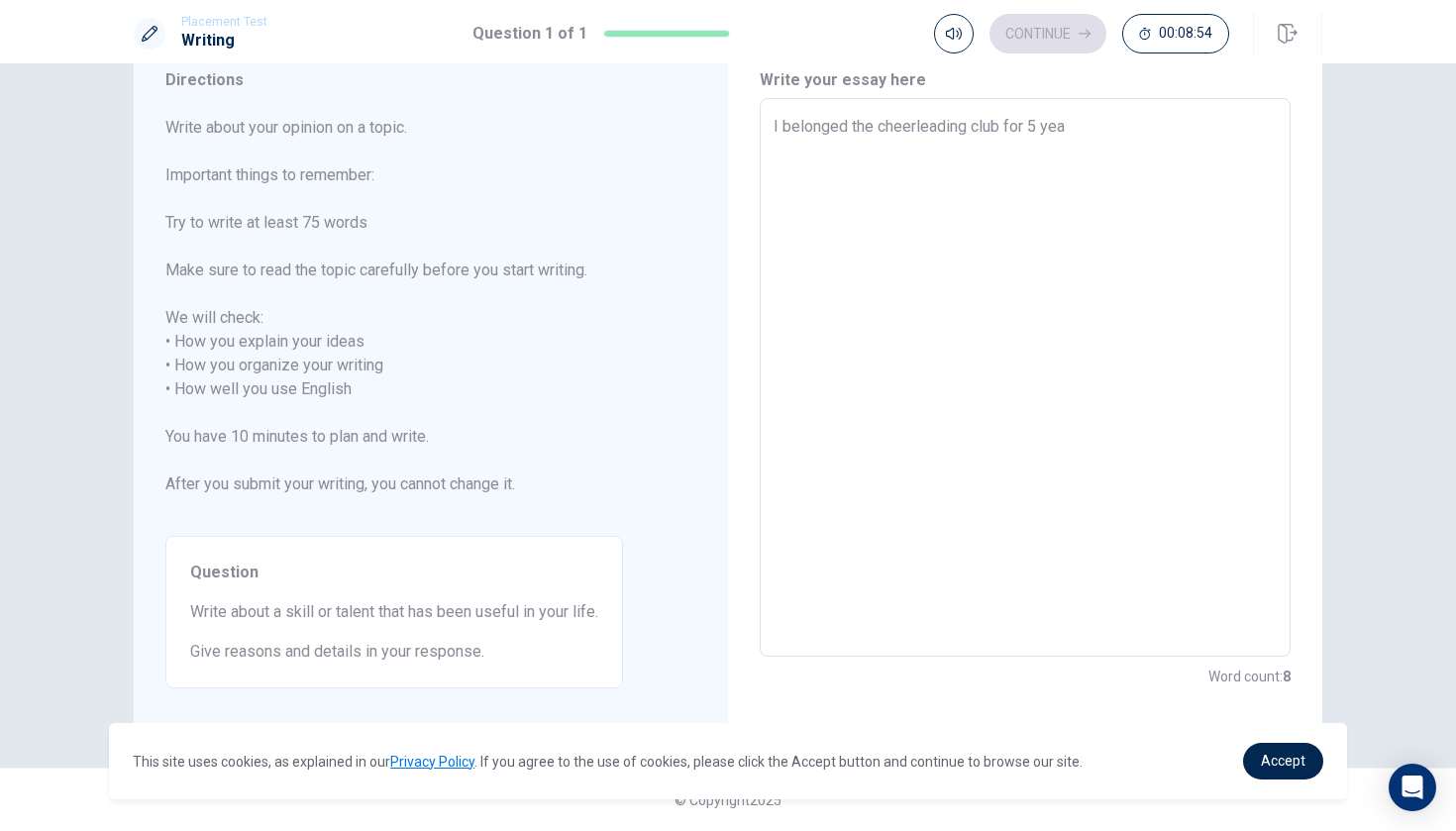 type on "I belonged the cheerleading club for 5 year" 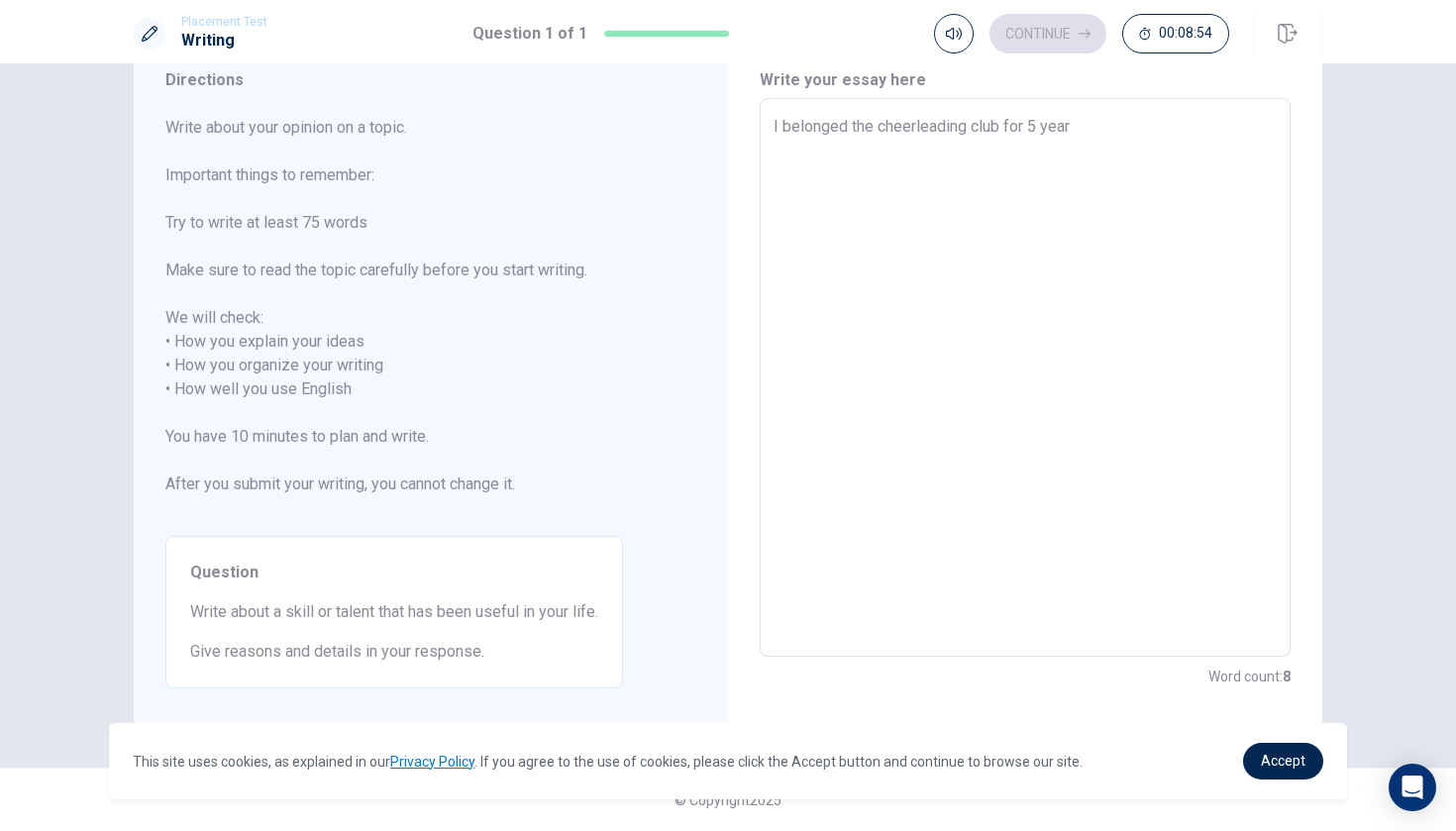 type on "x" 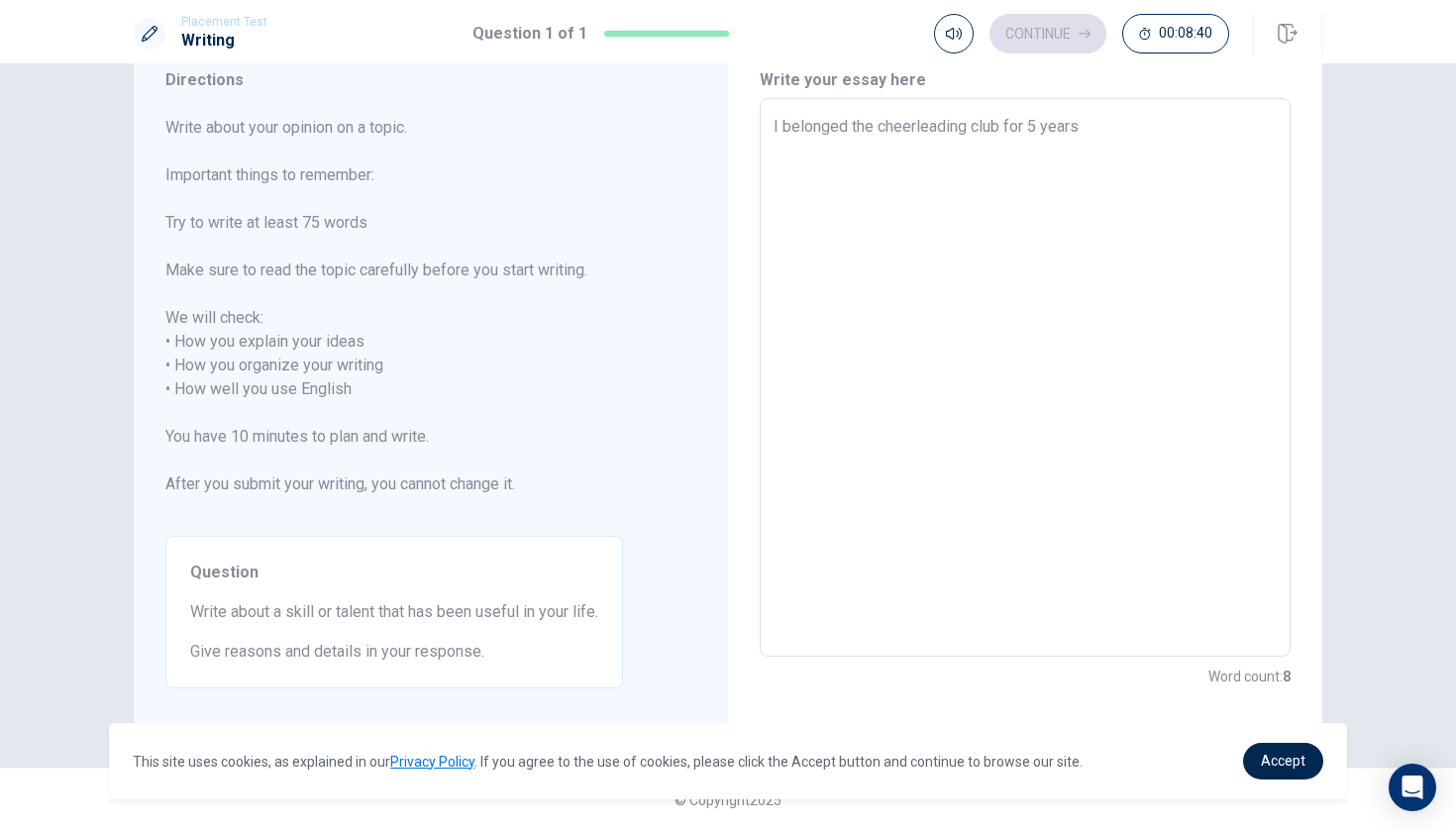 click on "I belonged the cheerleading club for 5 years" at bounding box center (1025, 377) 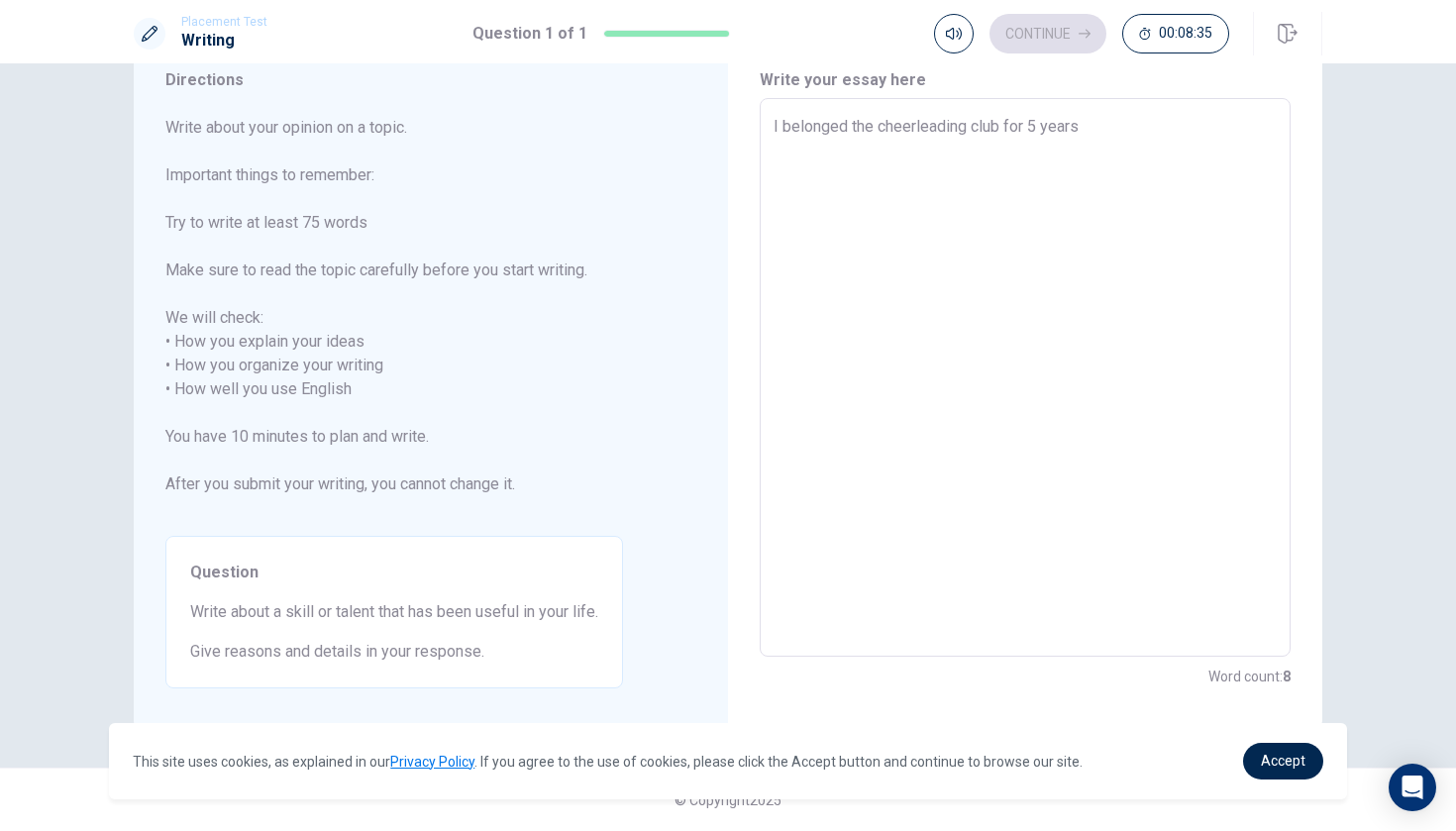 type on "x" 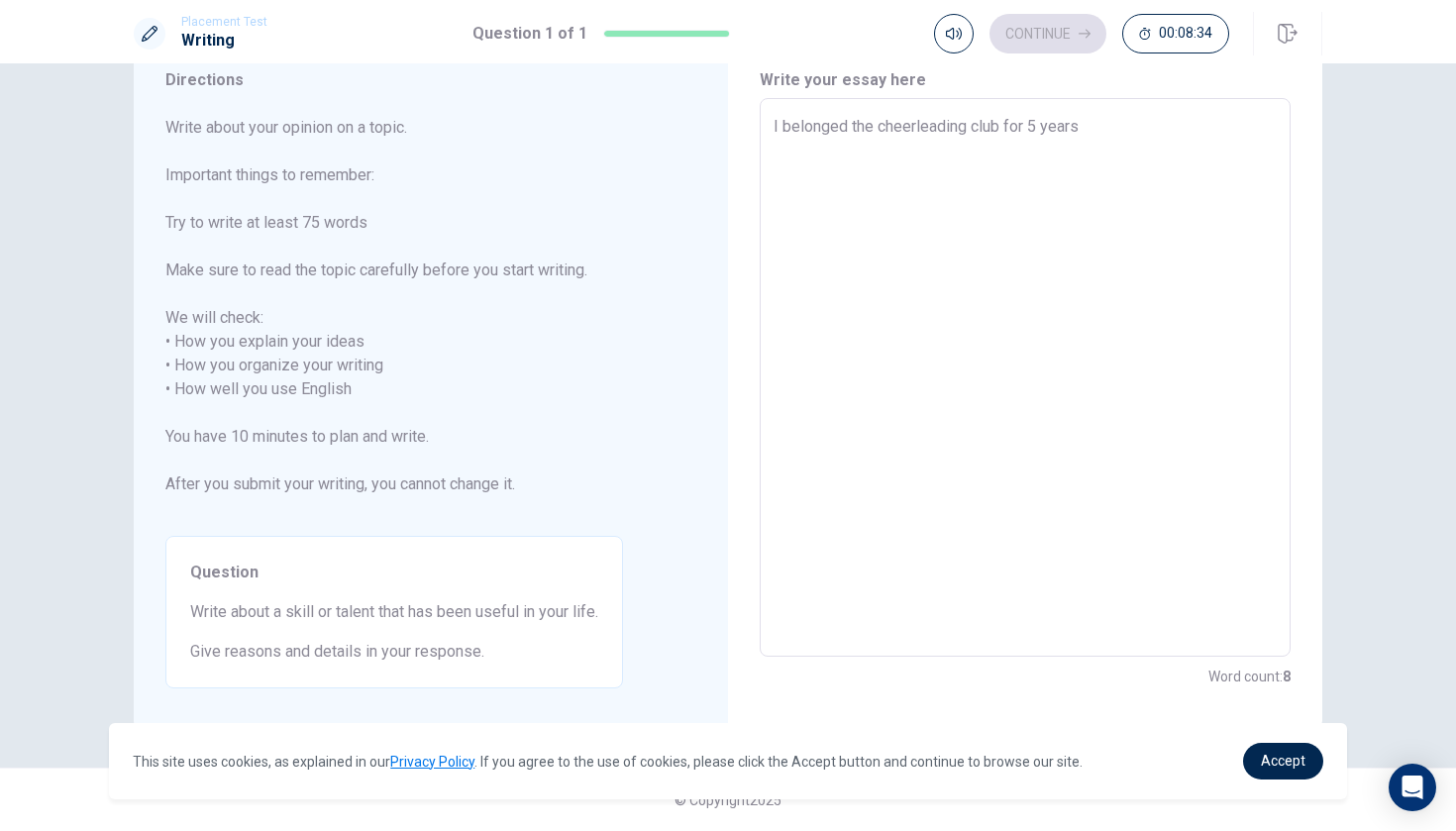 type on "I belonged the cheerleading club for 5 years." 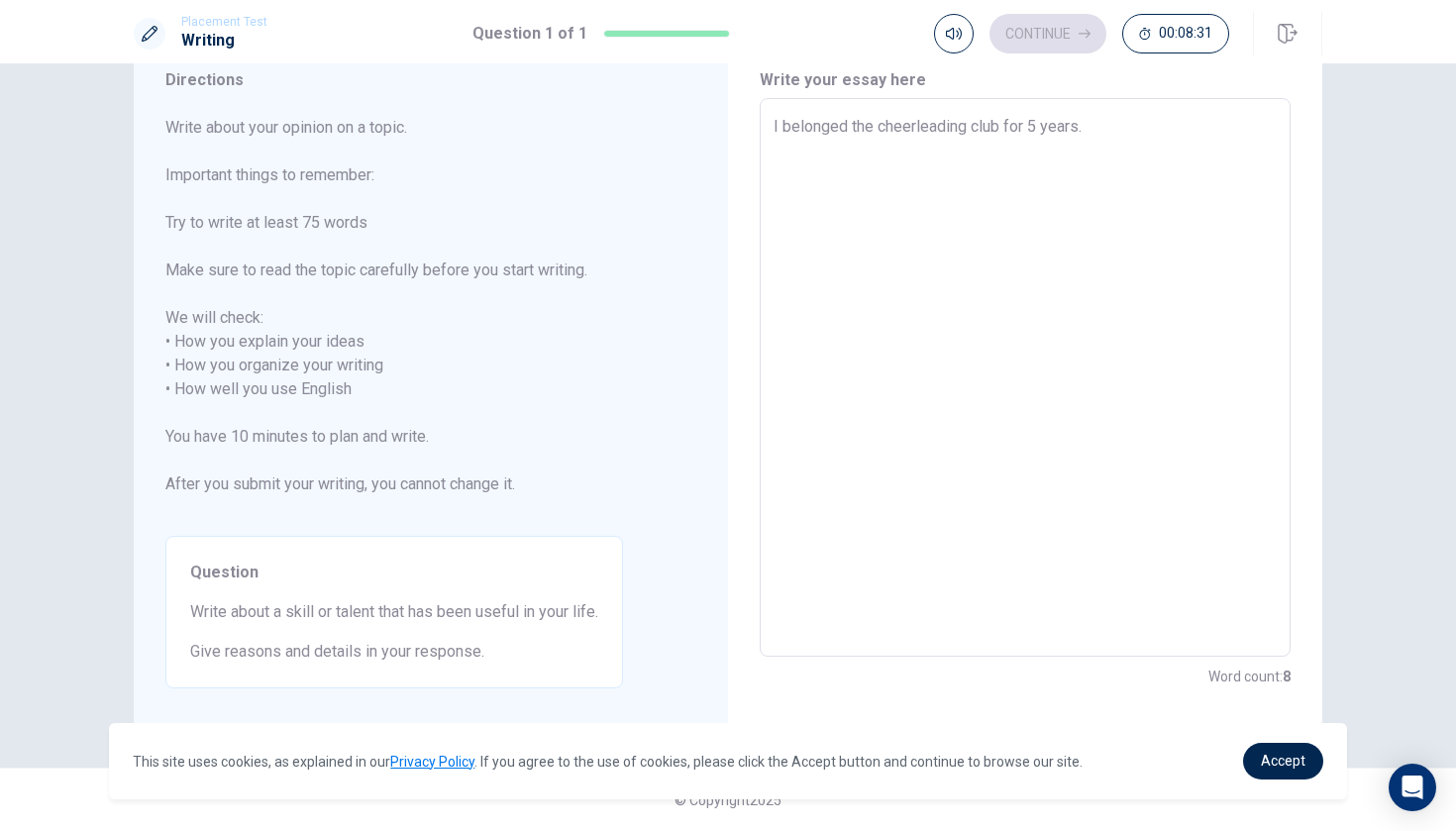 type on "x" 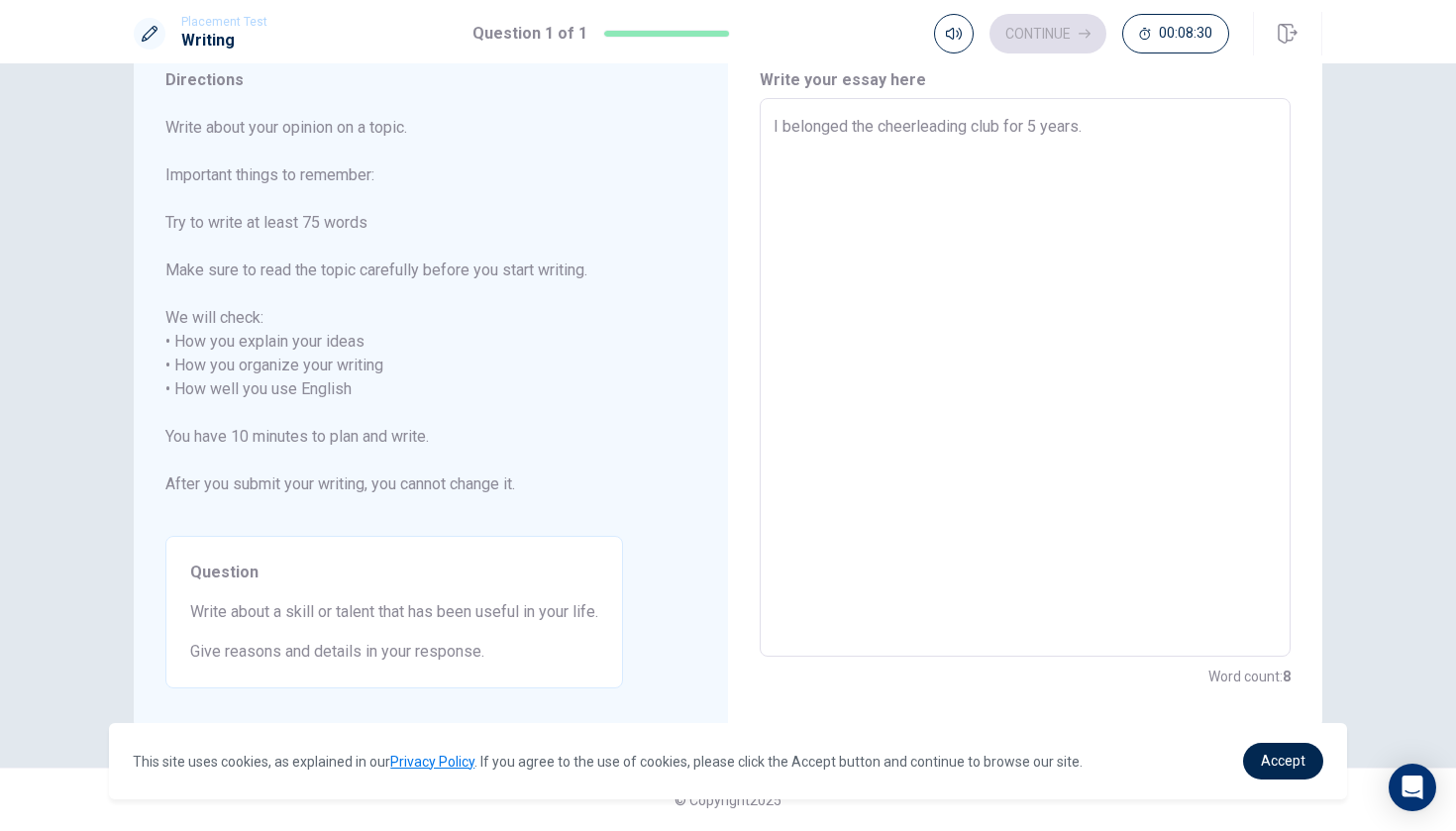 type on "I belonged the cheerleading club for 5 years." 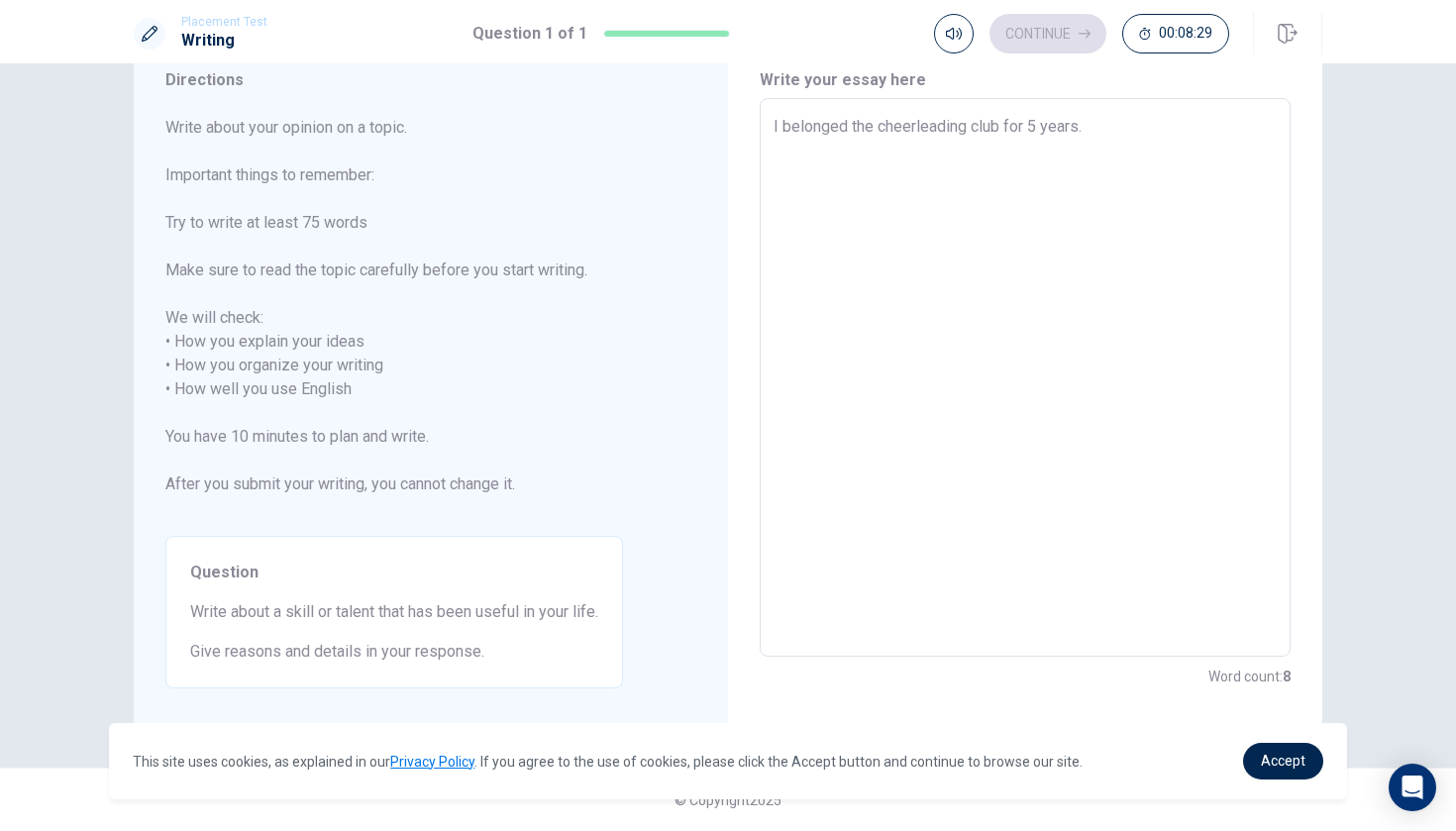 type on "I belonged the cheerleading club for 5 years.
W" 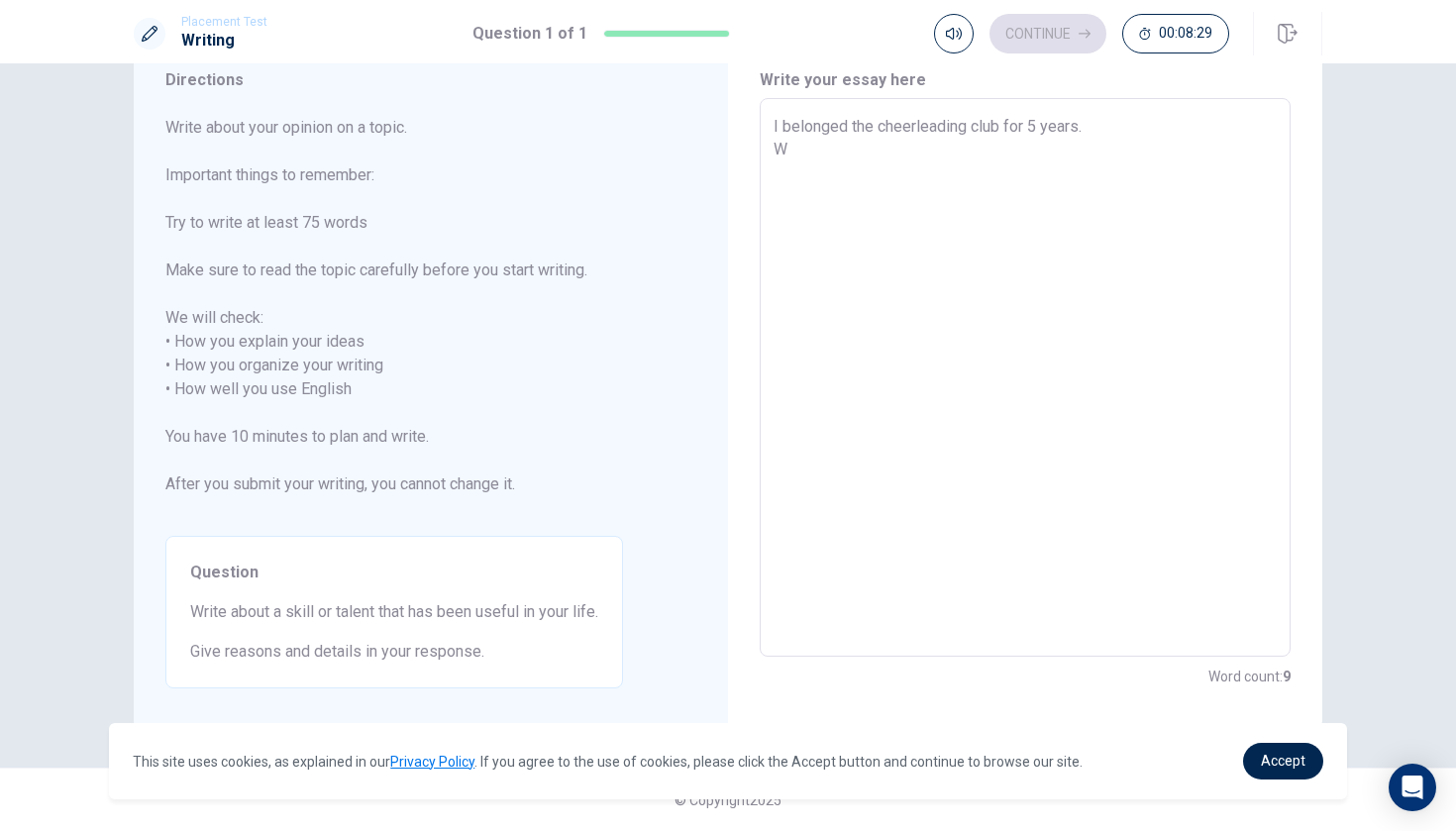 type on "x" 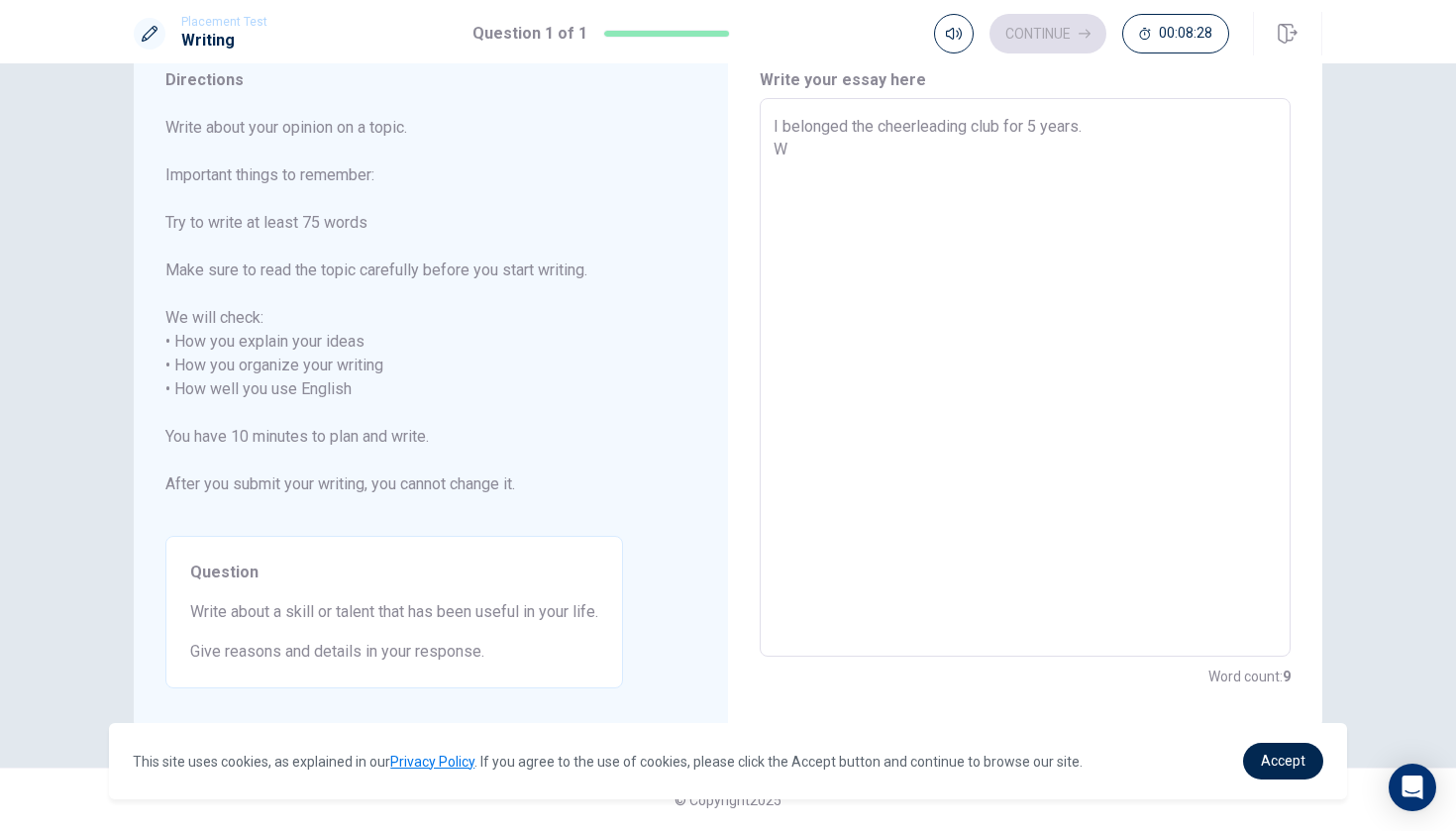 type on "I belonged the cheerleading club for 5 years.
Wh" 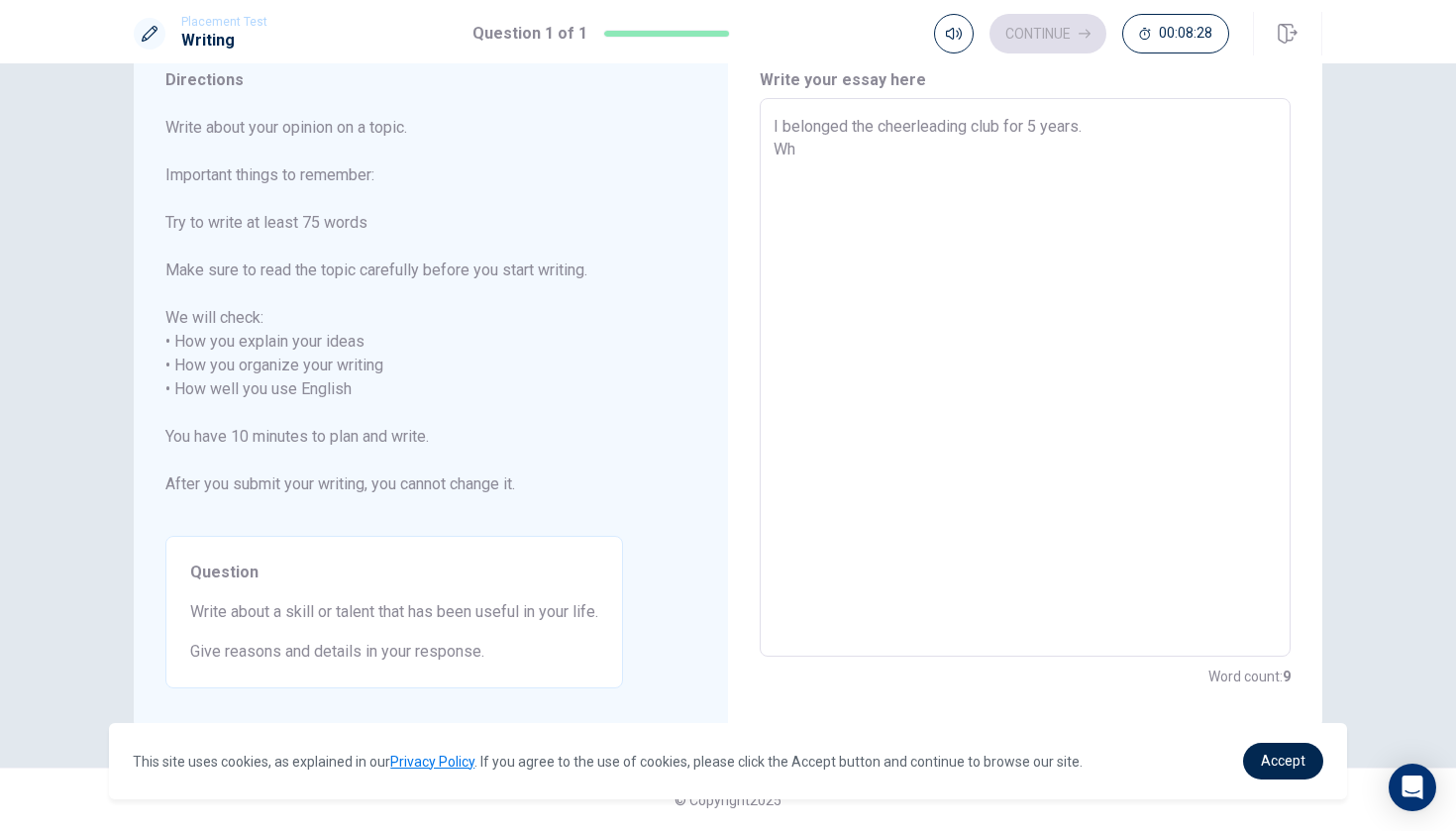 type on "x" 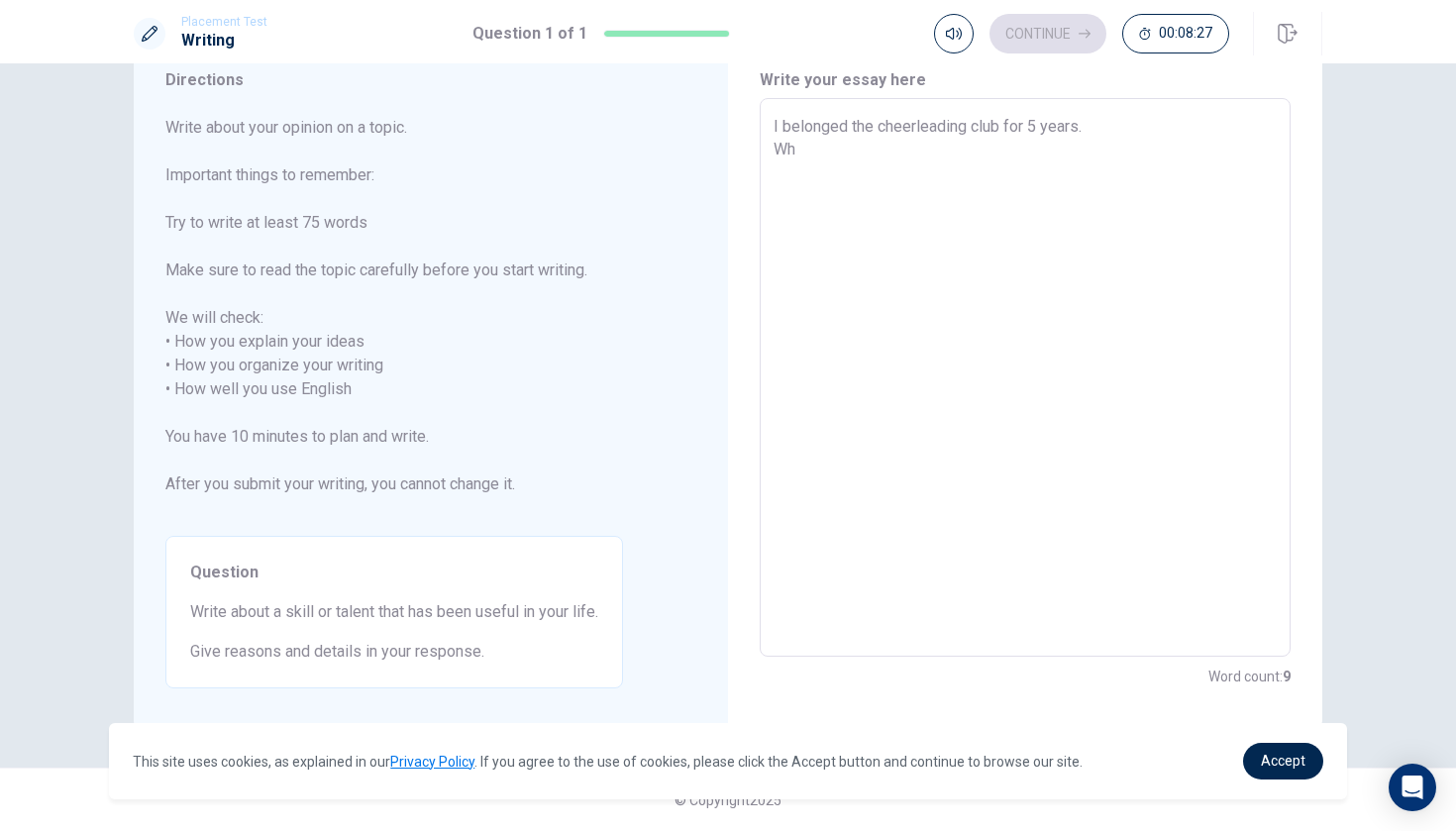 type on "I belonged the cheerleading club for 5 years.
Whe" 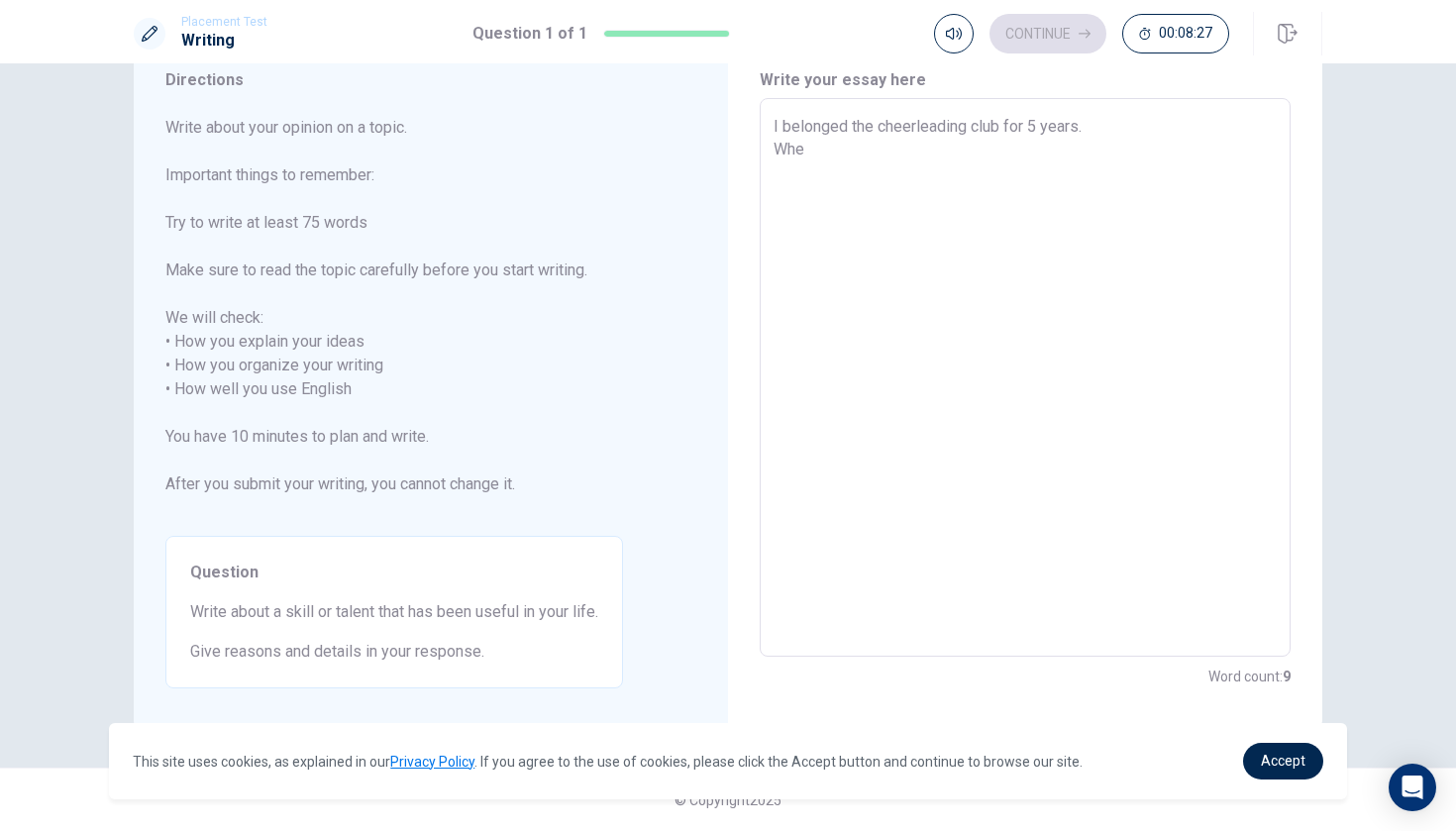type on "x" 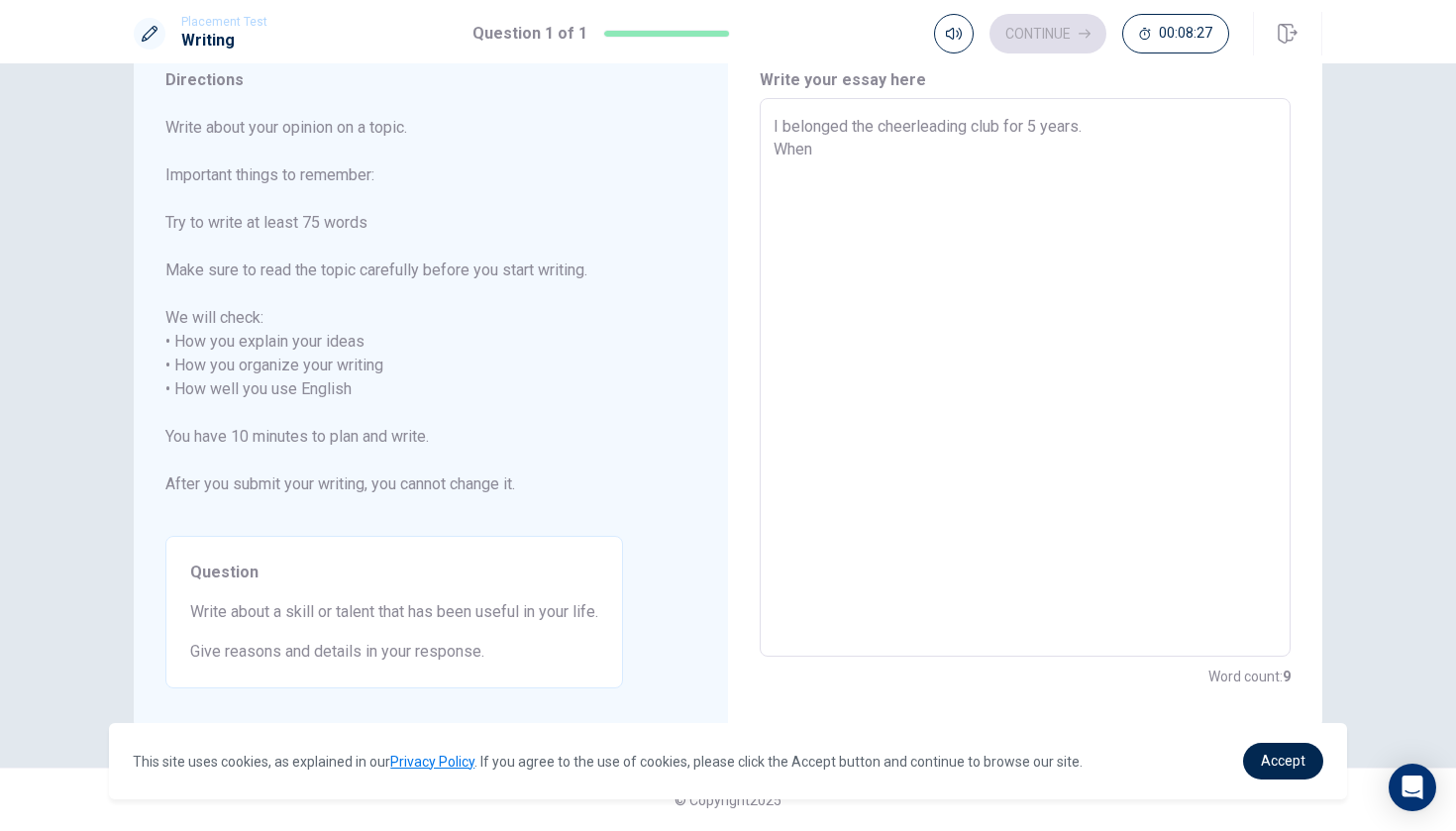 type on "x" 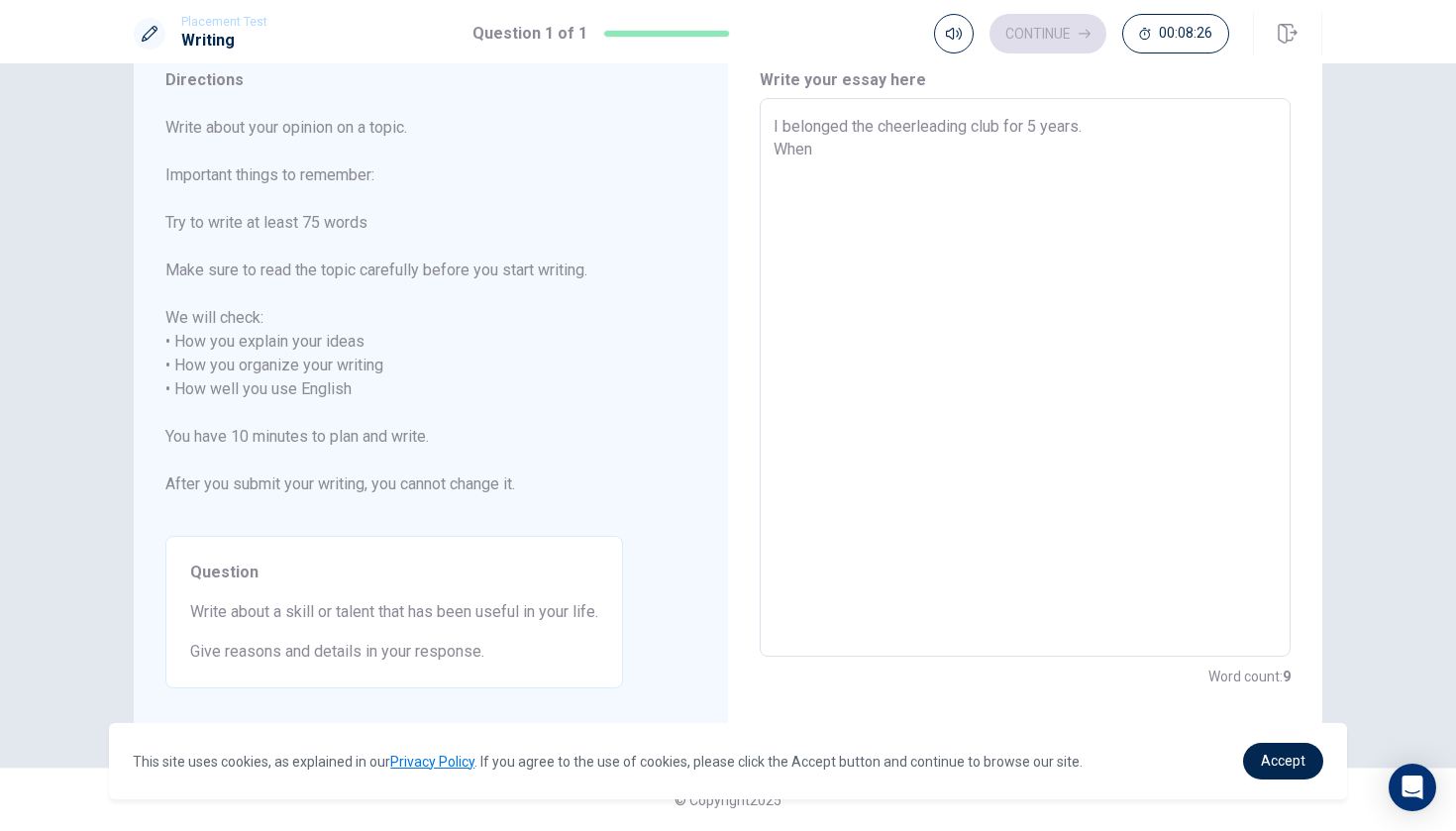type on "I belonged the cheerleading club for 5 years.
When" 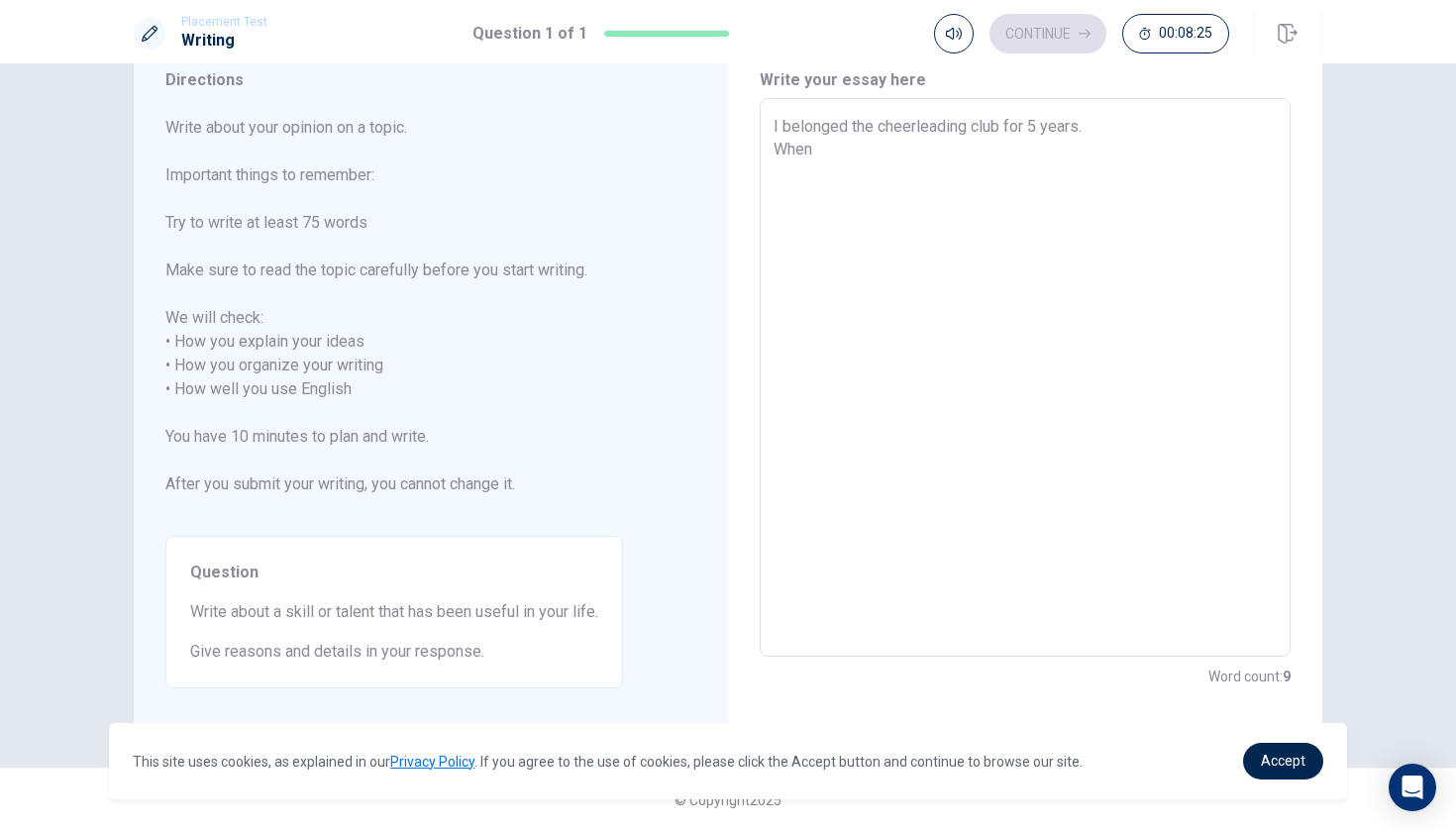 type on "I belonged the cheerleading club for 5 years.
When I" 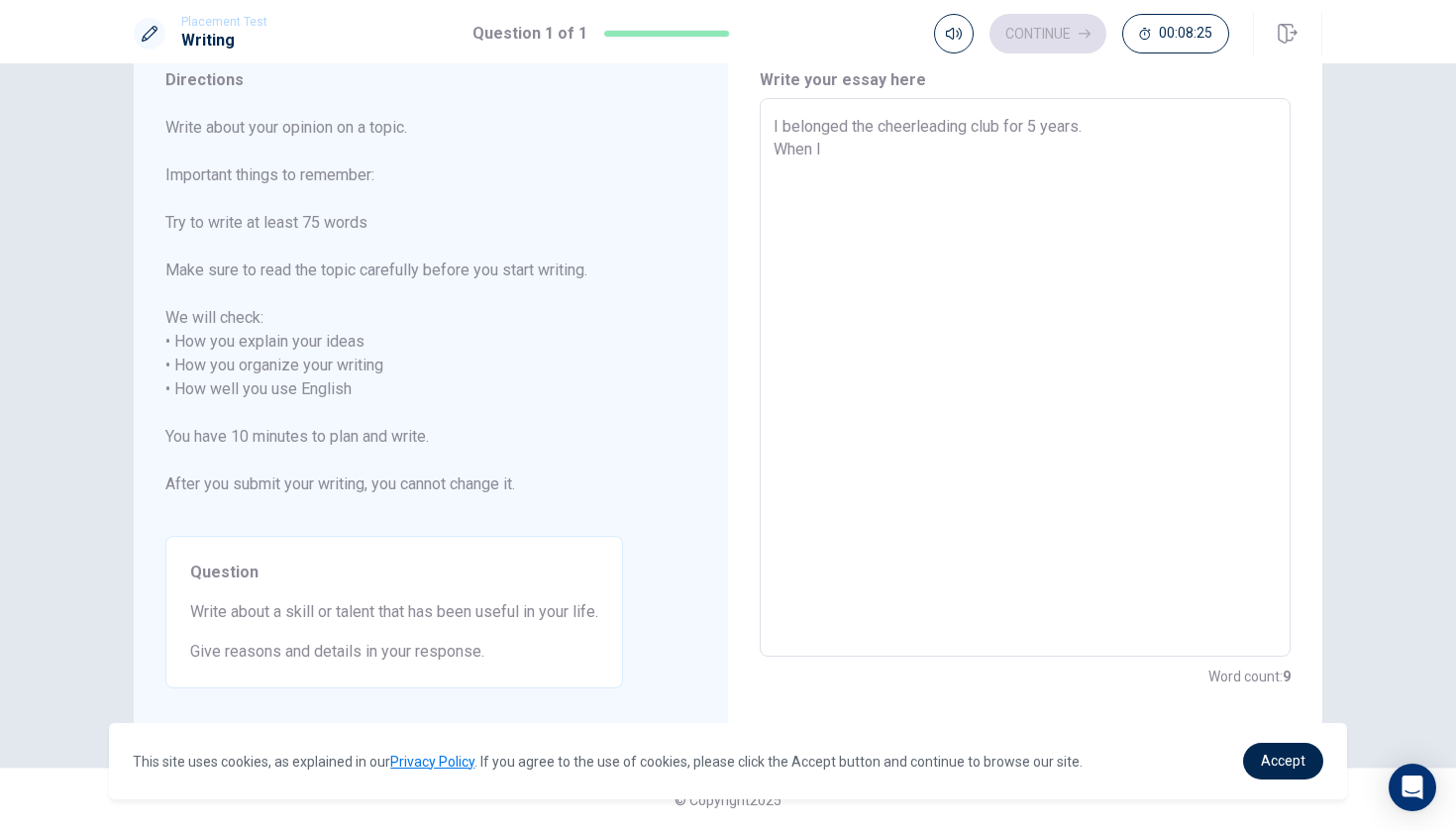 type on "x" 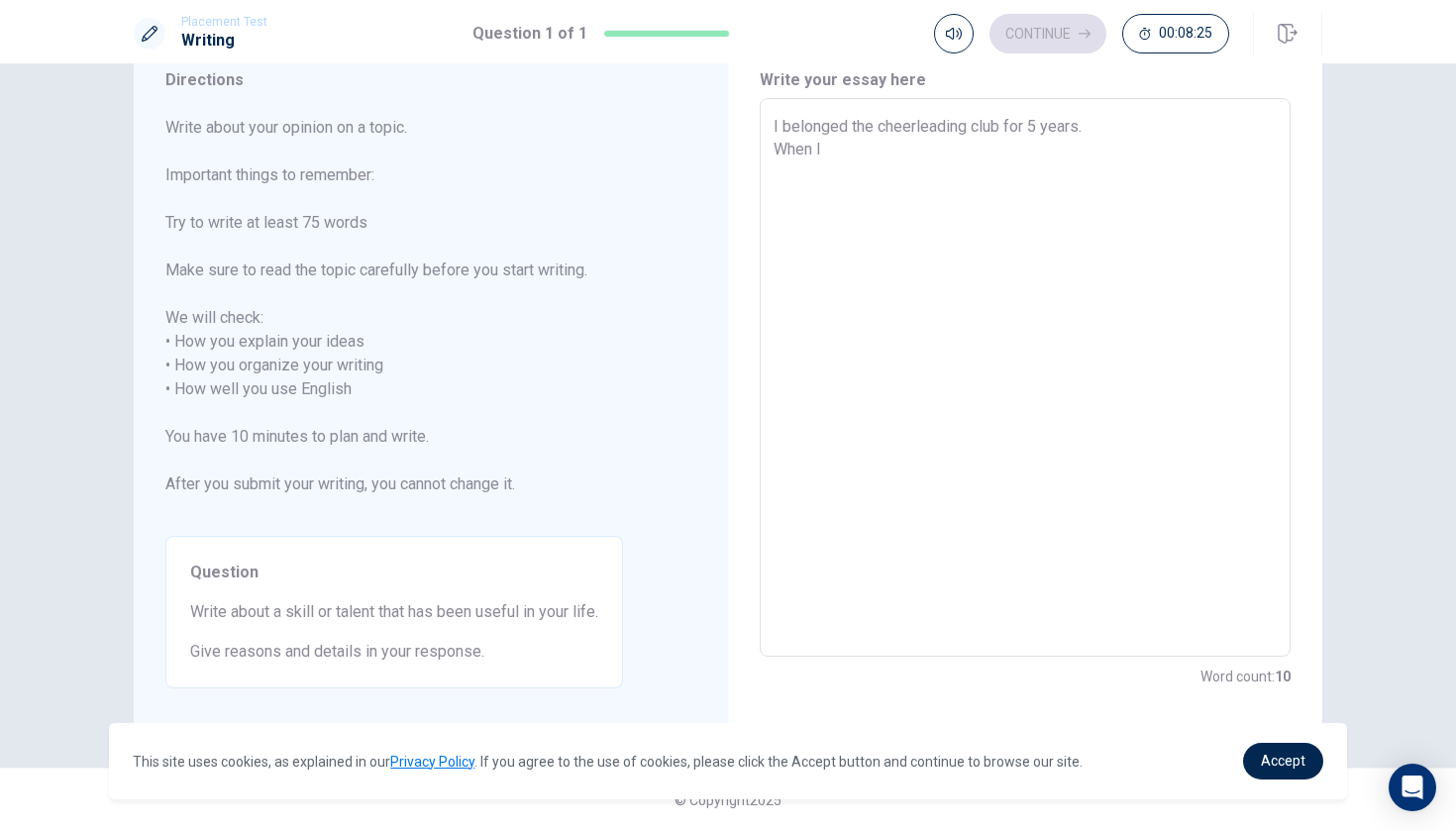 type on "I belonged the cheerleading club for 5 years.
When I" 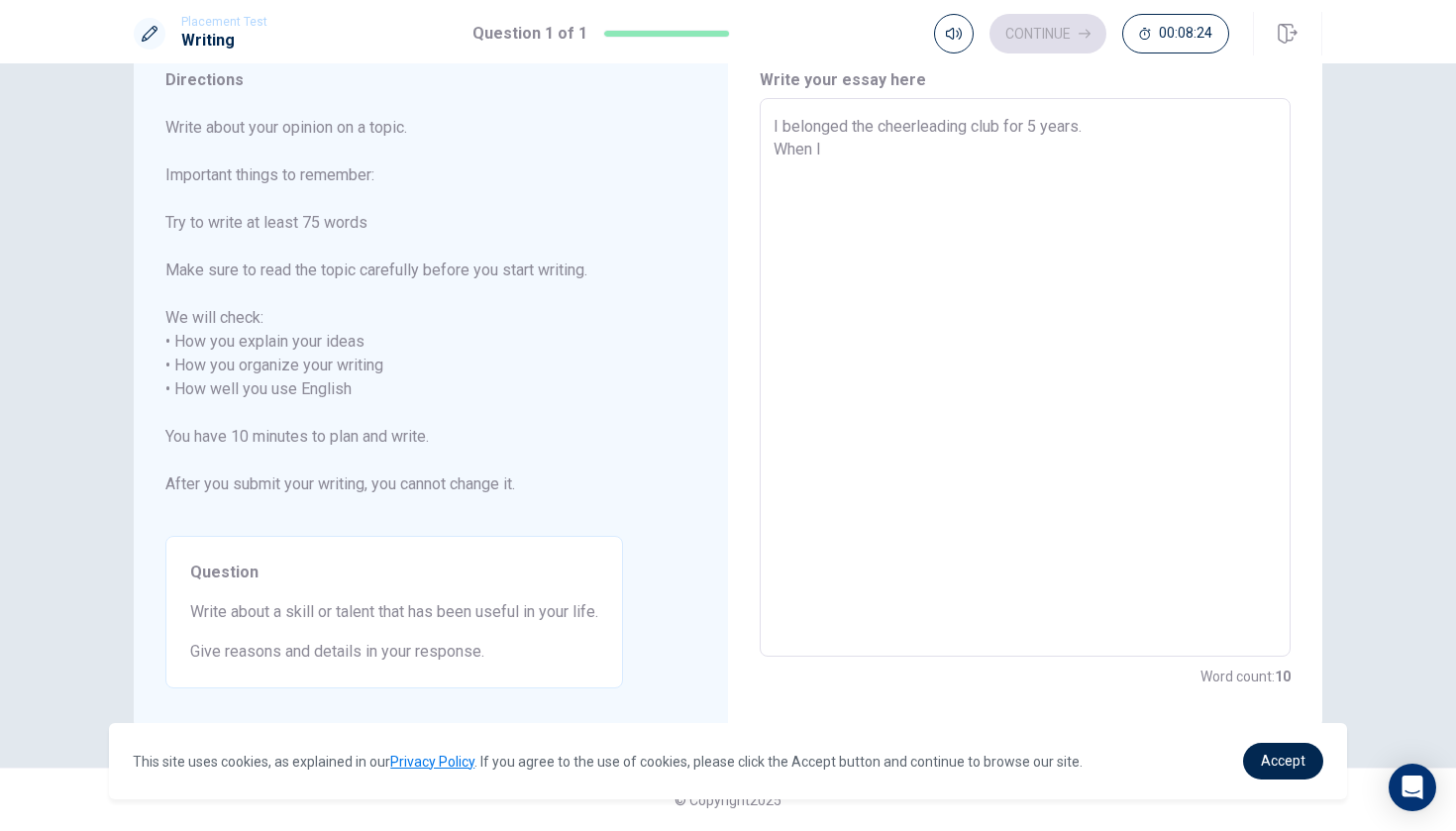 type on "I belonged the cheerleading club for 5 years.
When I s" 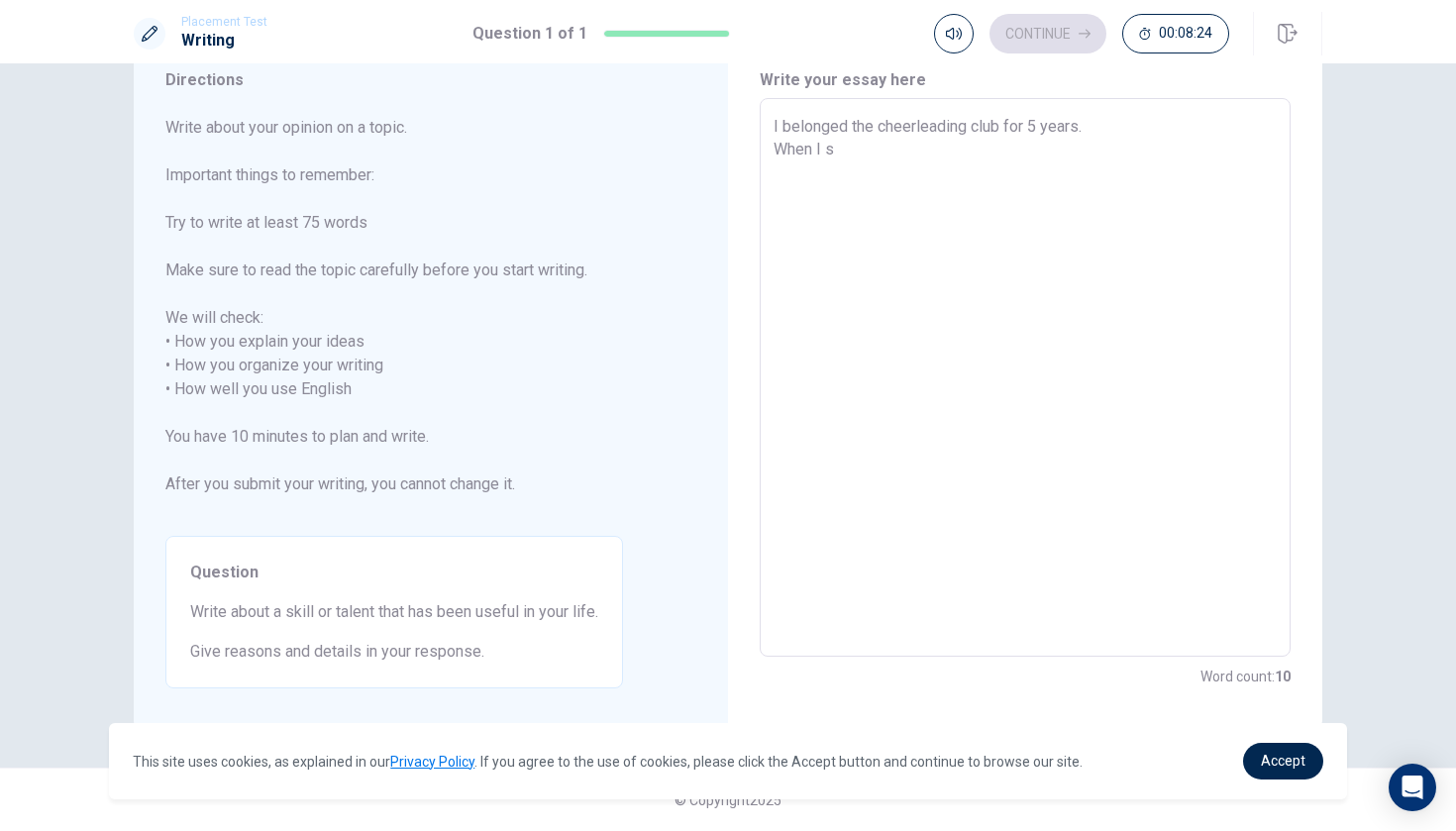 type on "x" 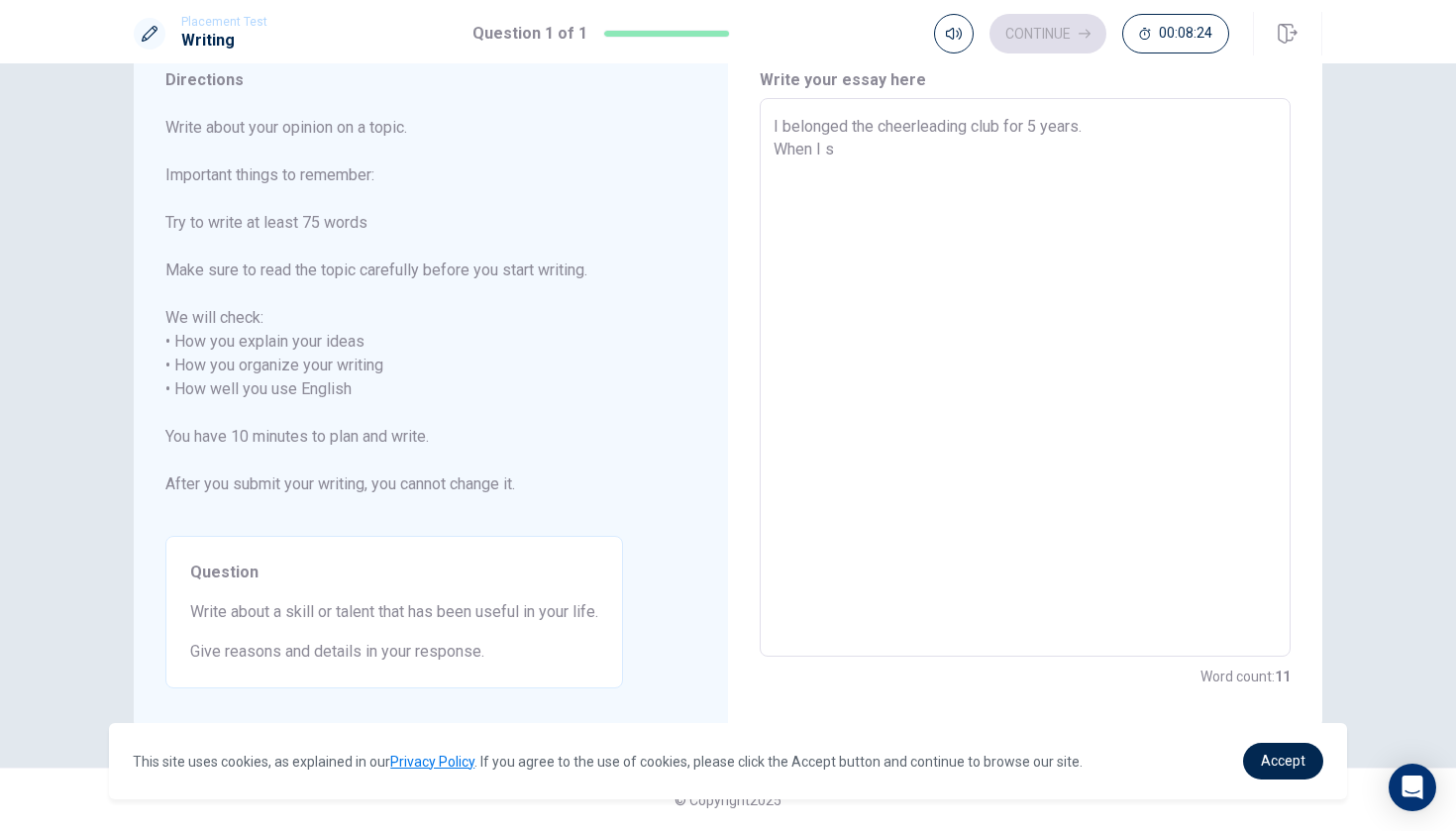 type on "I belonged the cheerleading club for 5 years.
When I st" 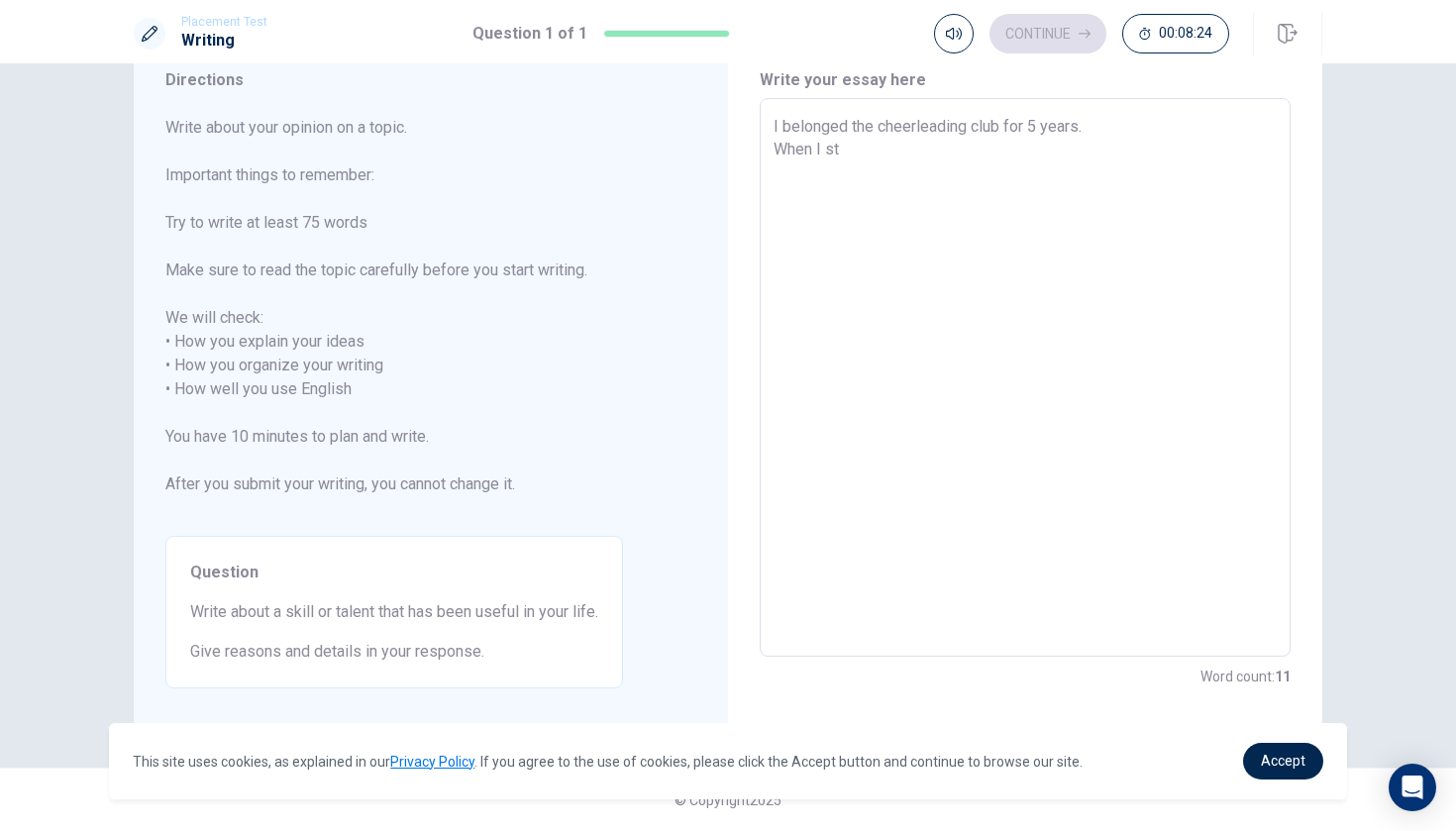 type on "x" 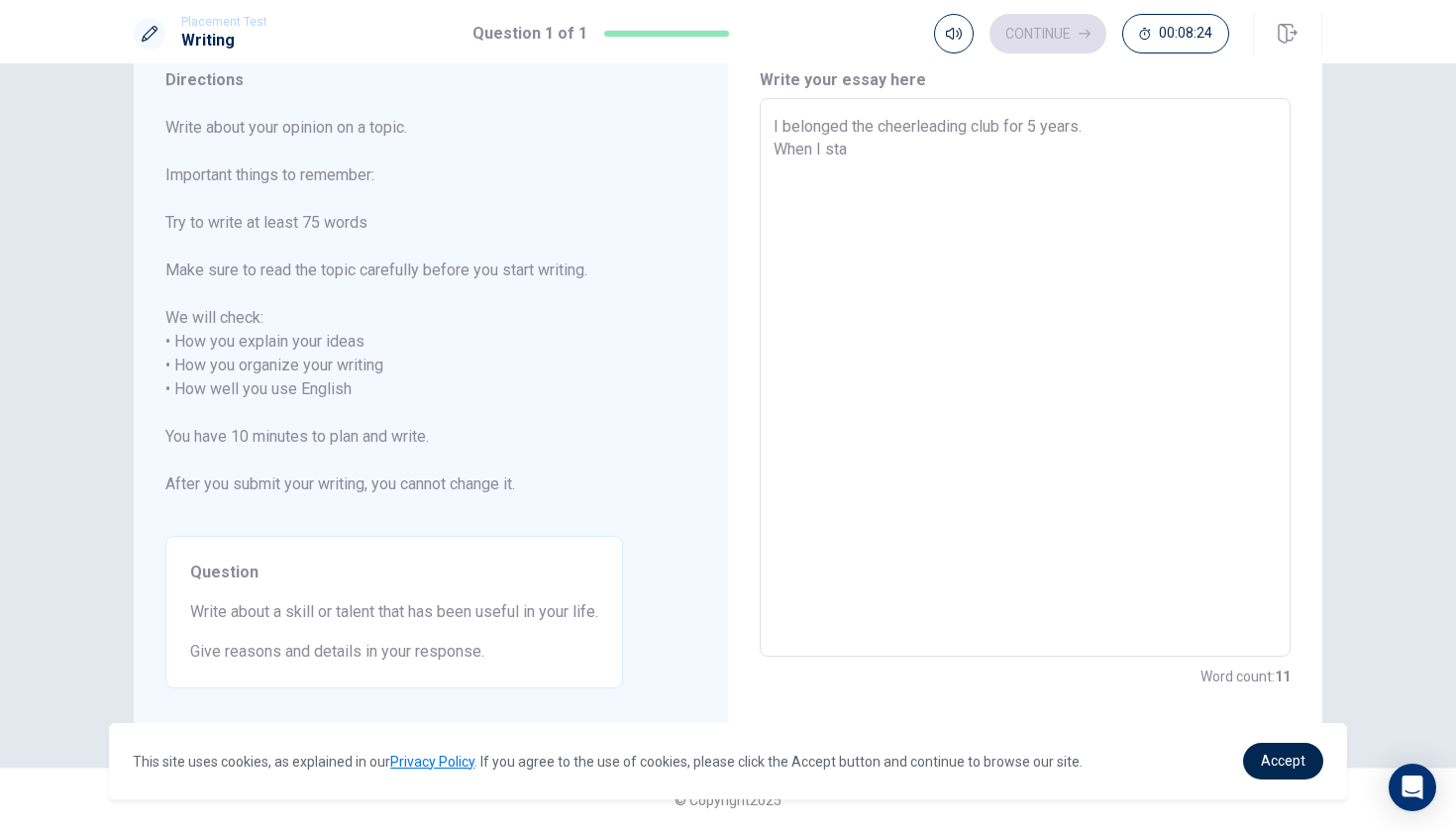 type on "x" 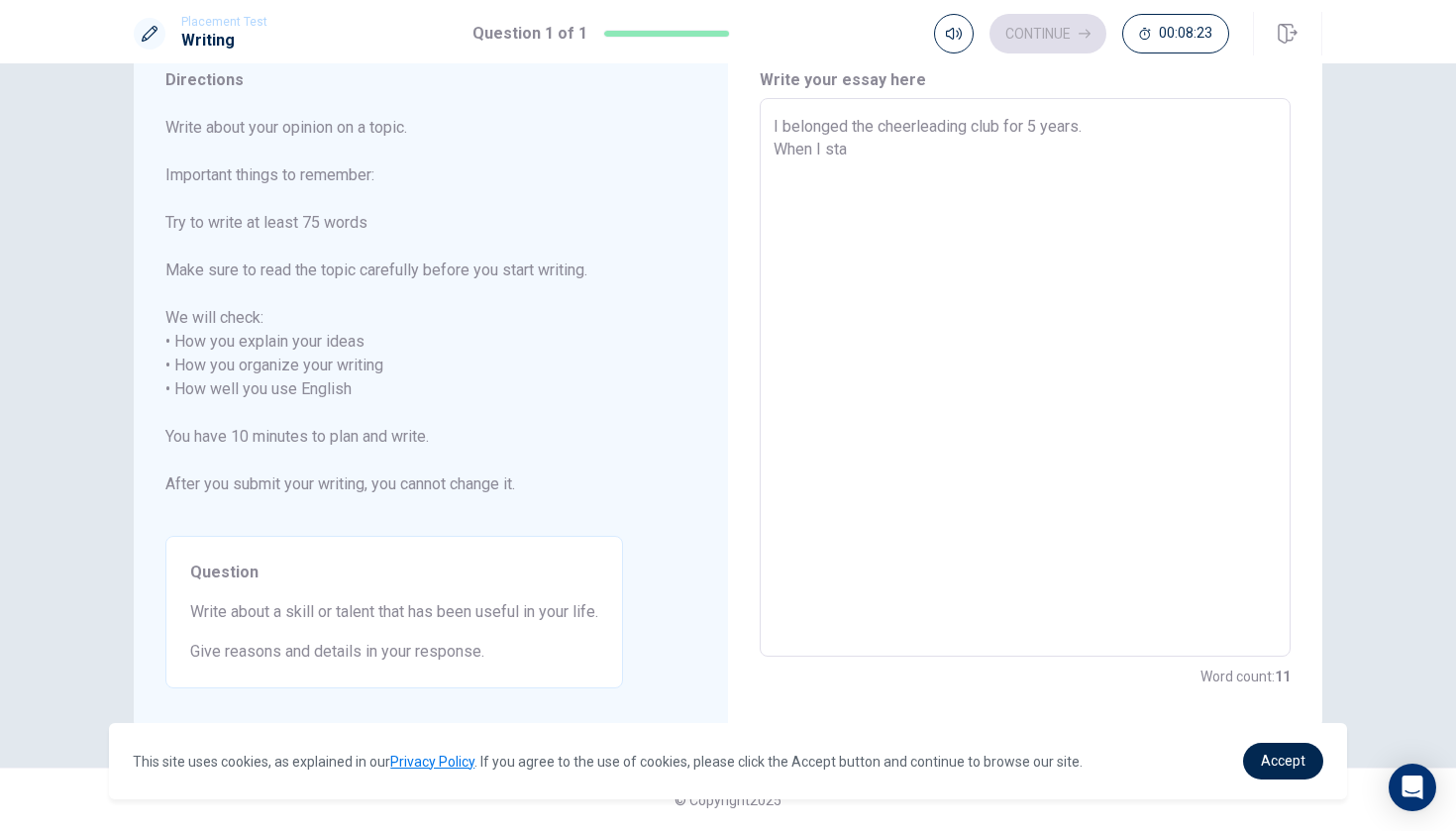 type on "I belonged the cheerleading club for 5 years.
When I star" 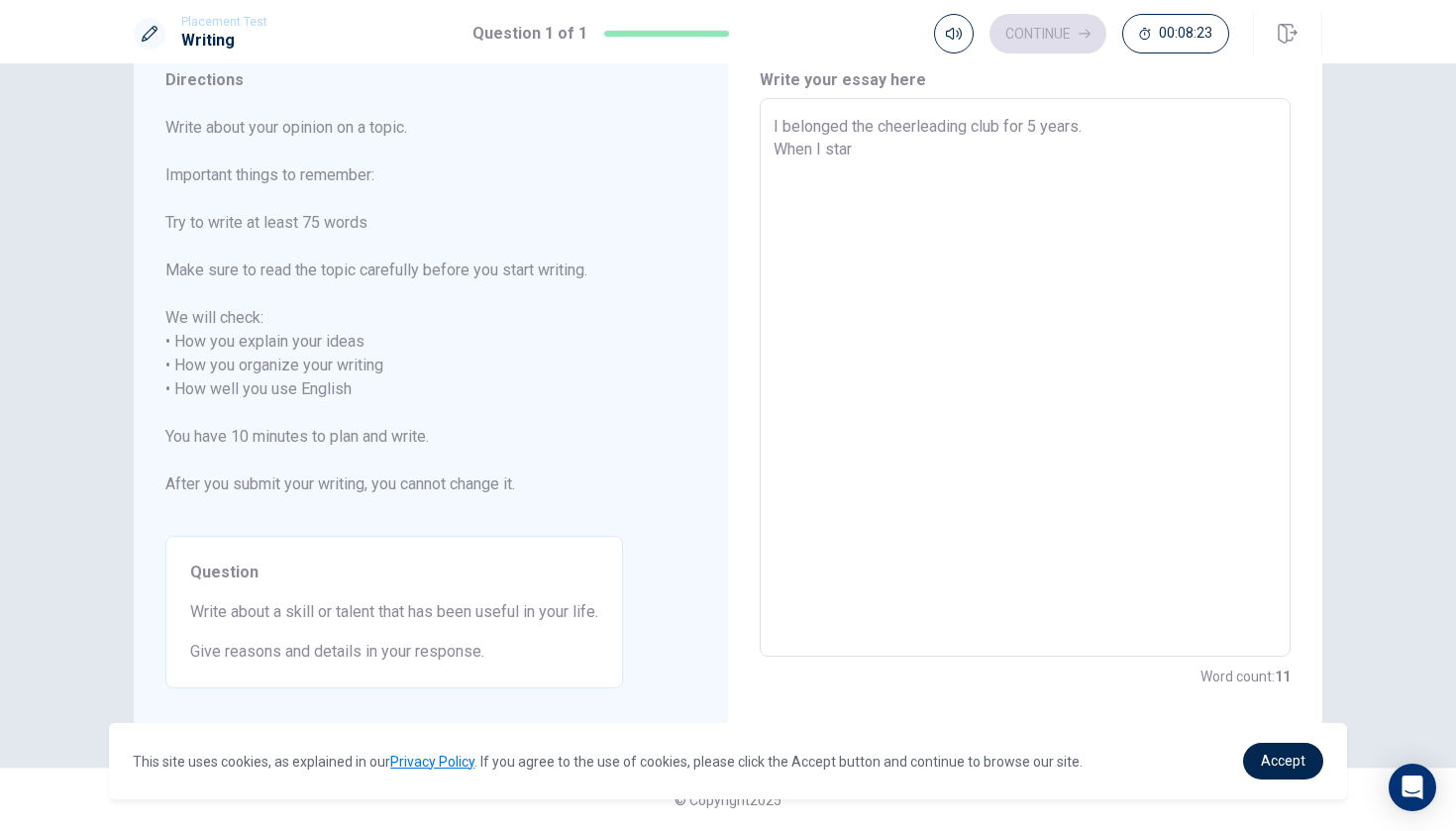 type on "x" 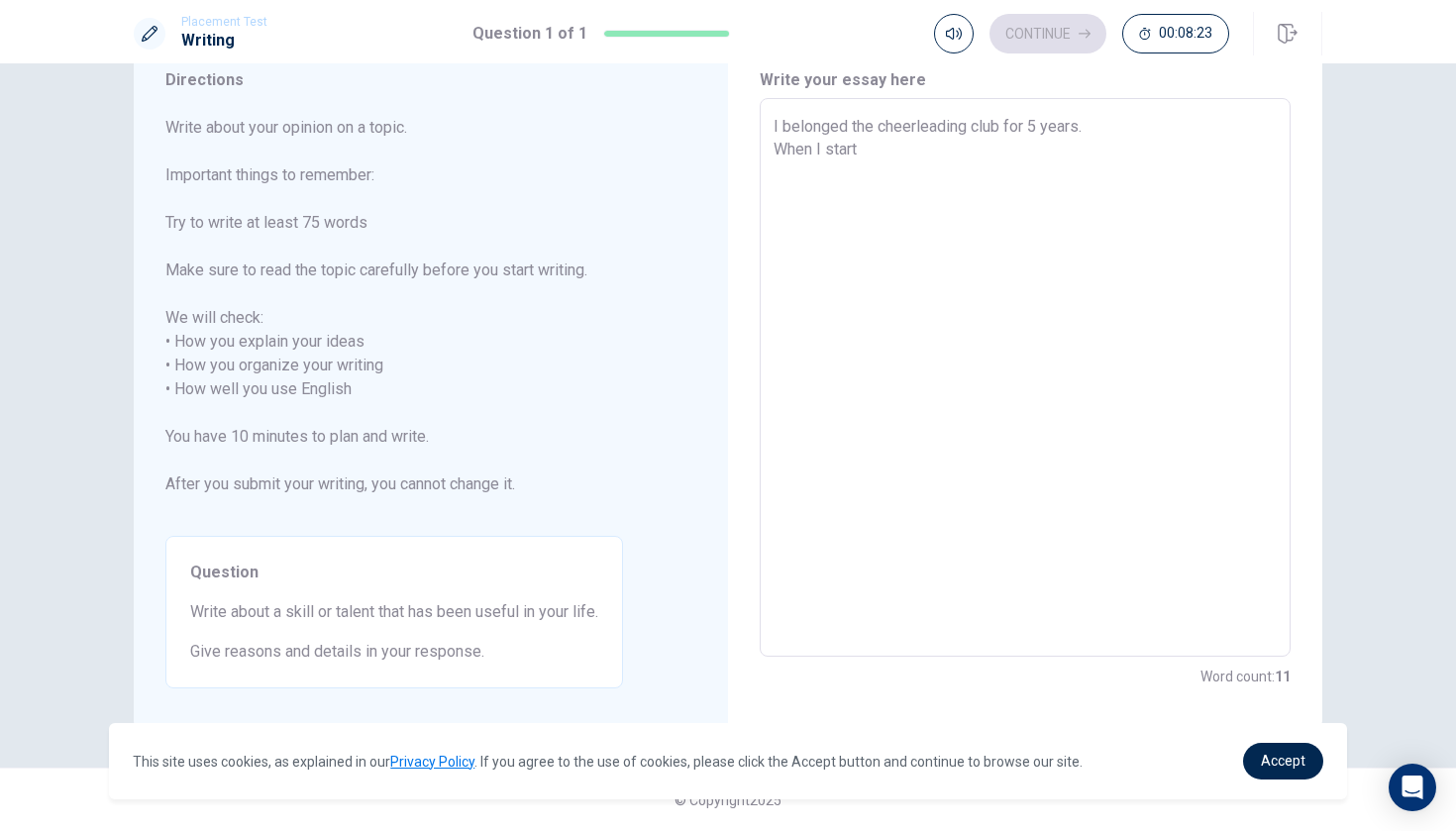 type on "x" 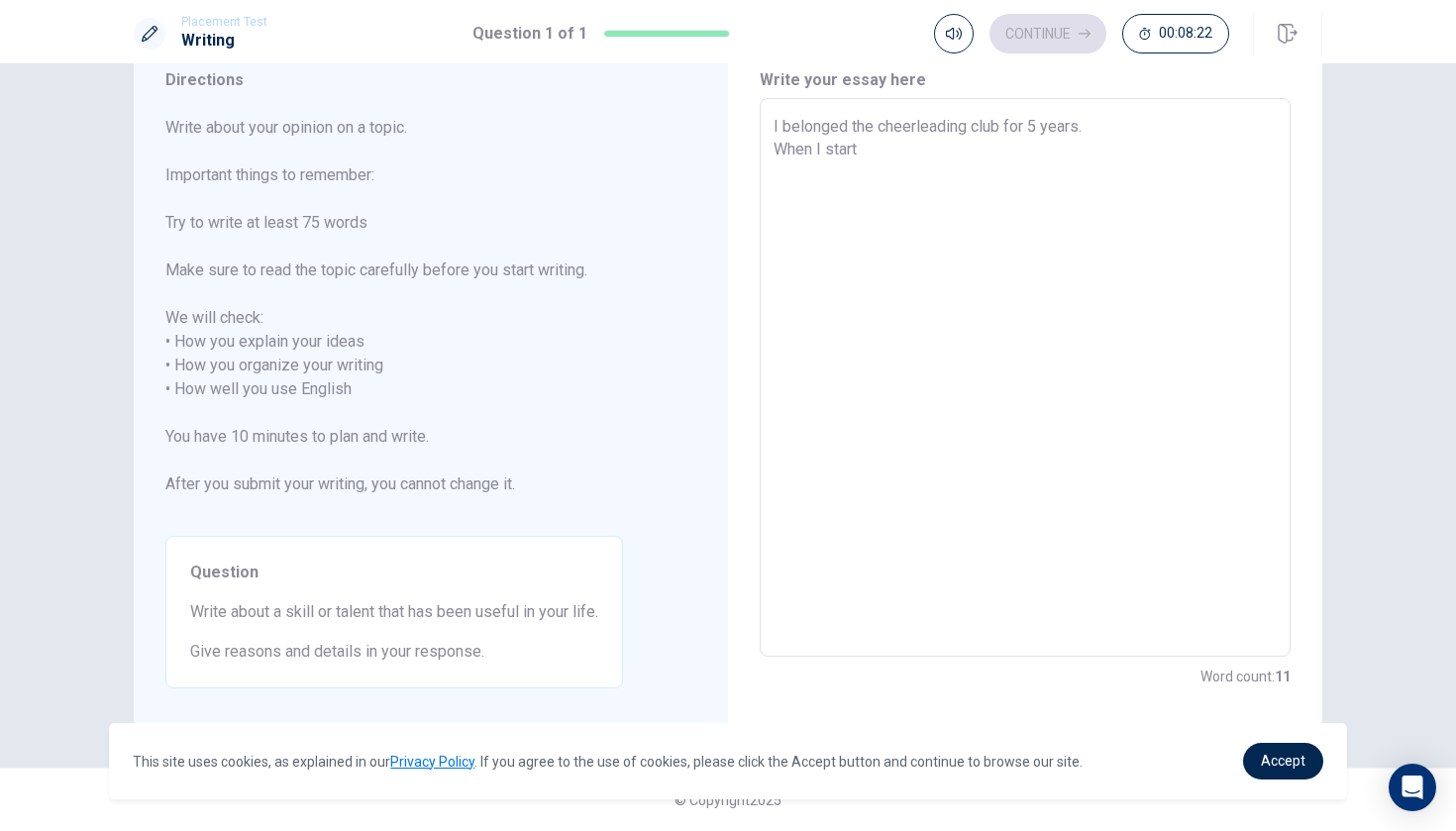 type on "I belonged the cheerleading club for 5 years.
When I starte" 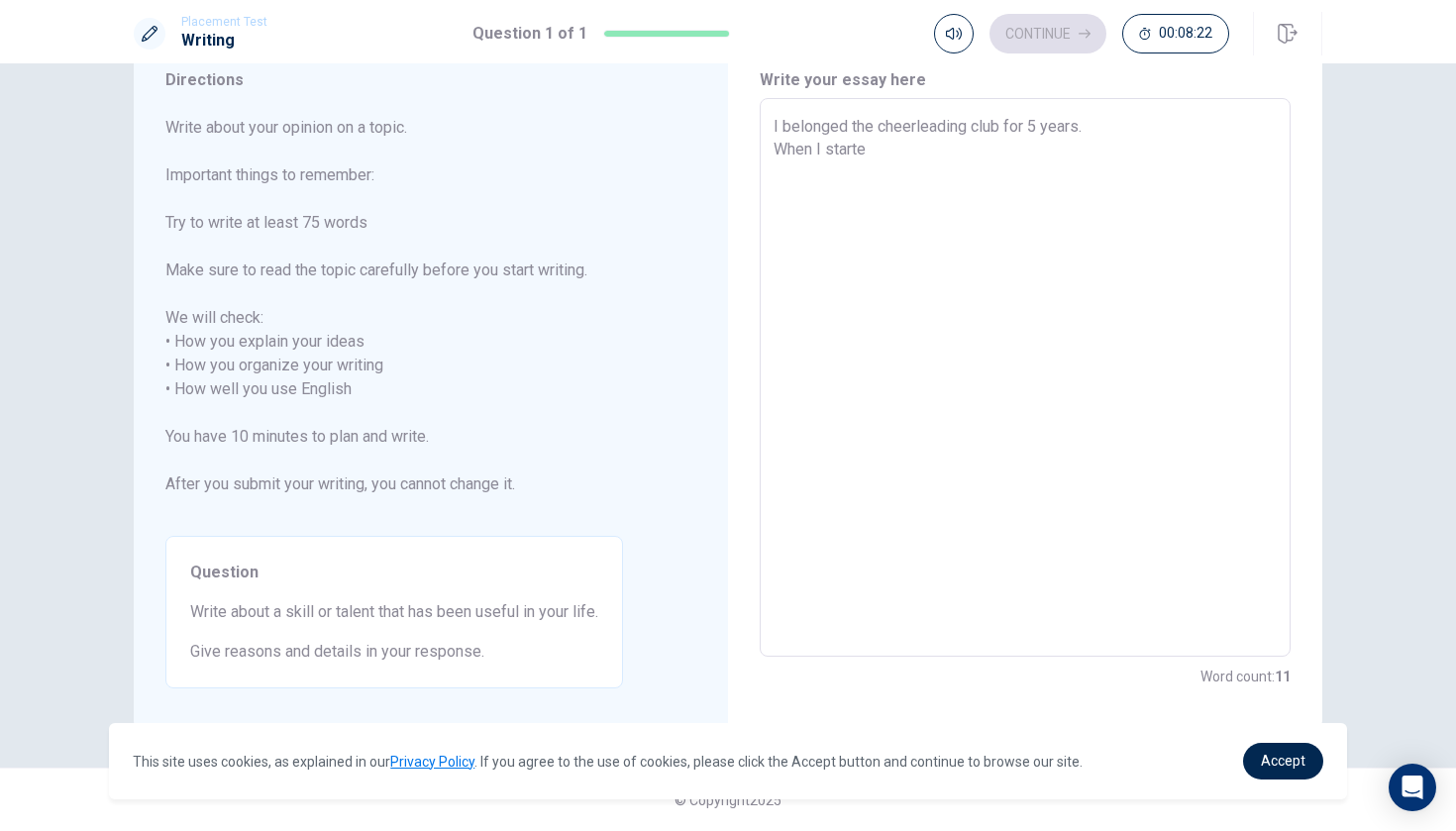 type on "x" 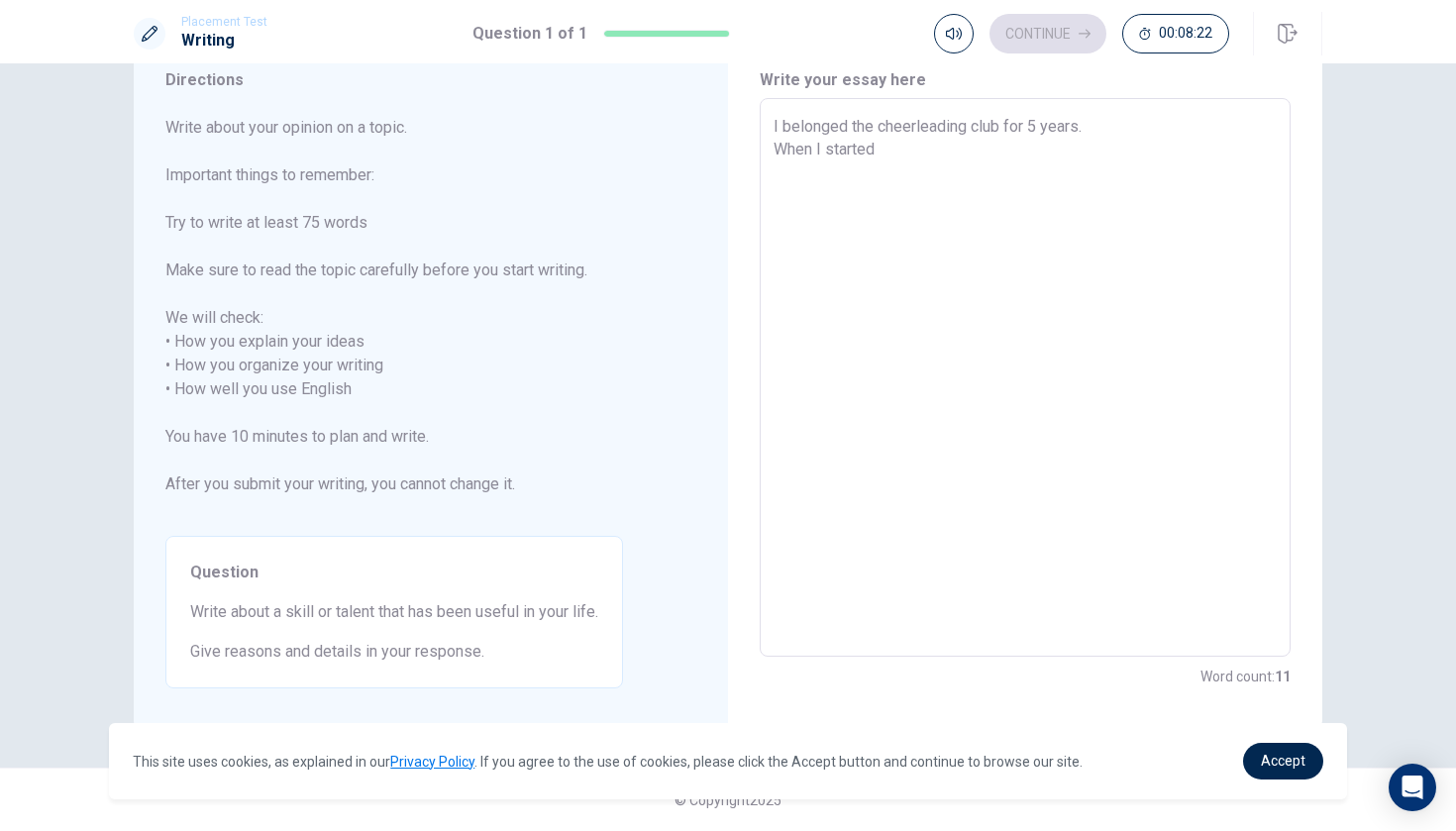 type on "x" 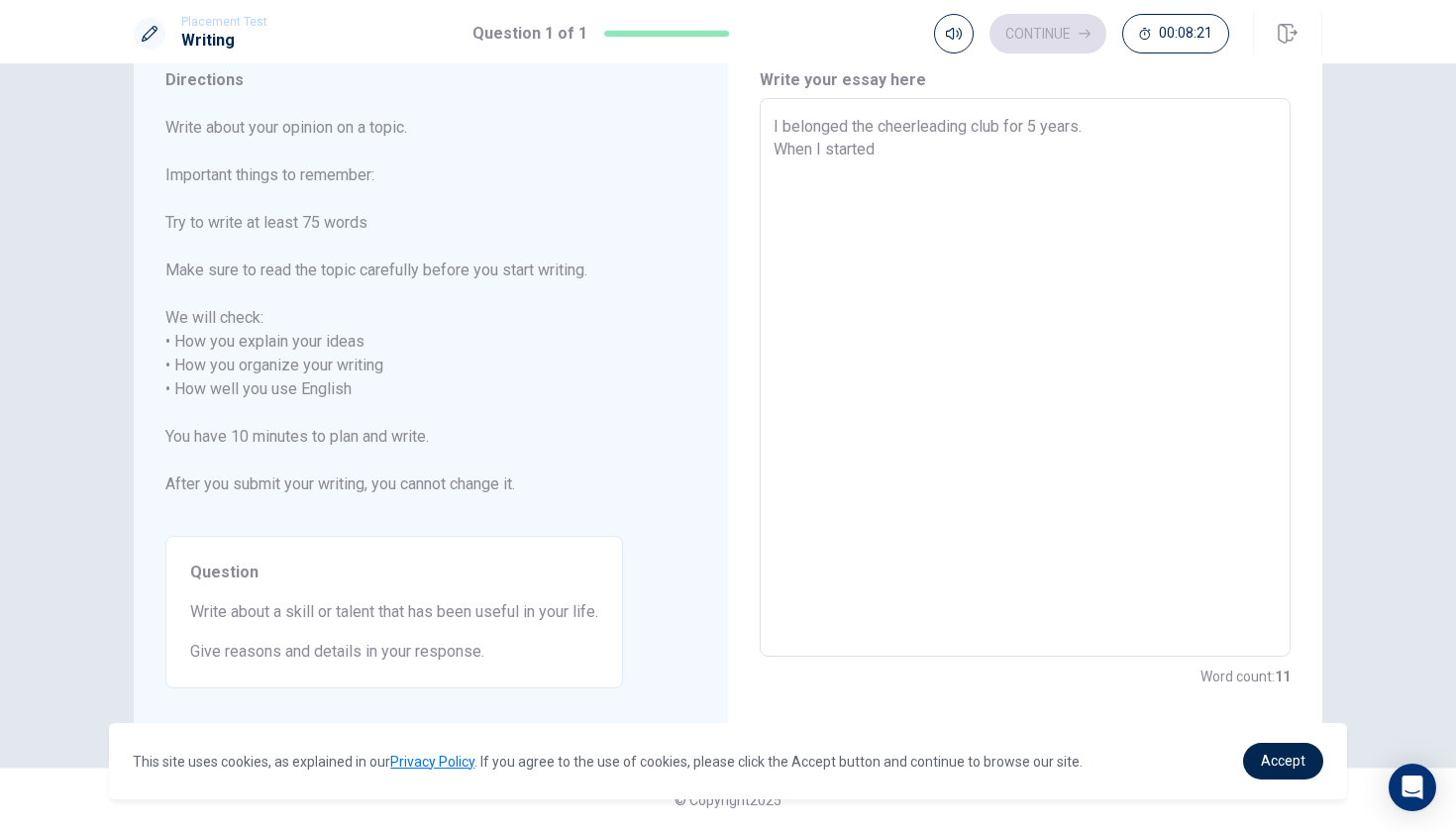 type on "I belonged the cheerleading club for 5 years.
When I started t" 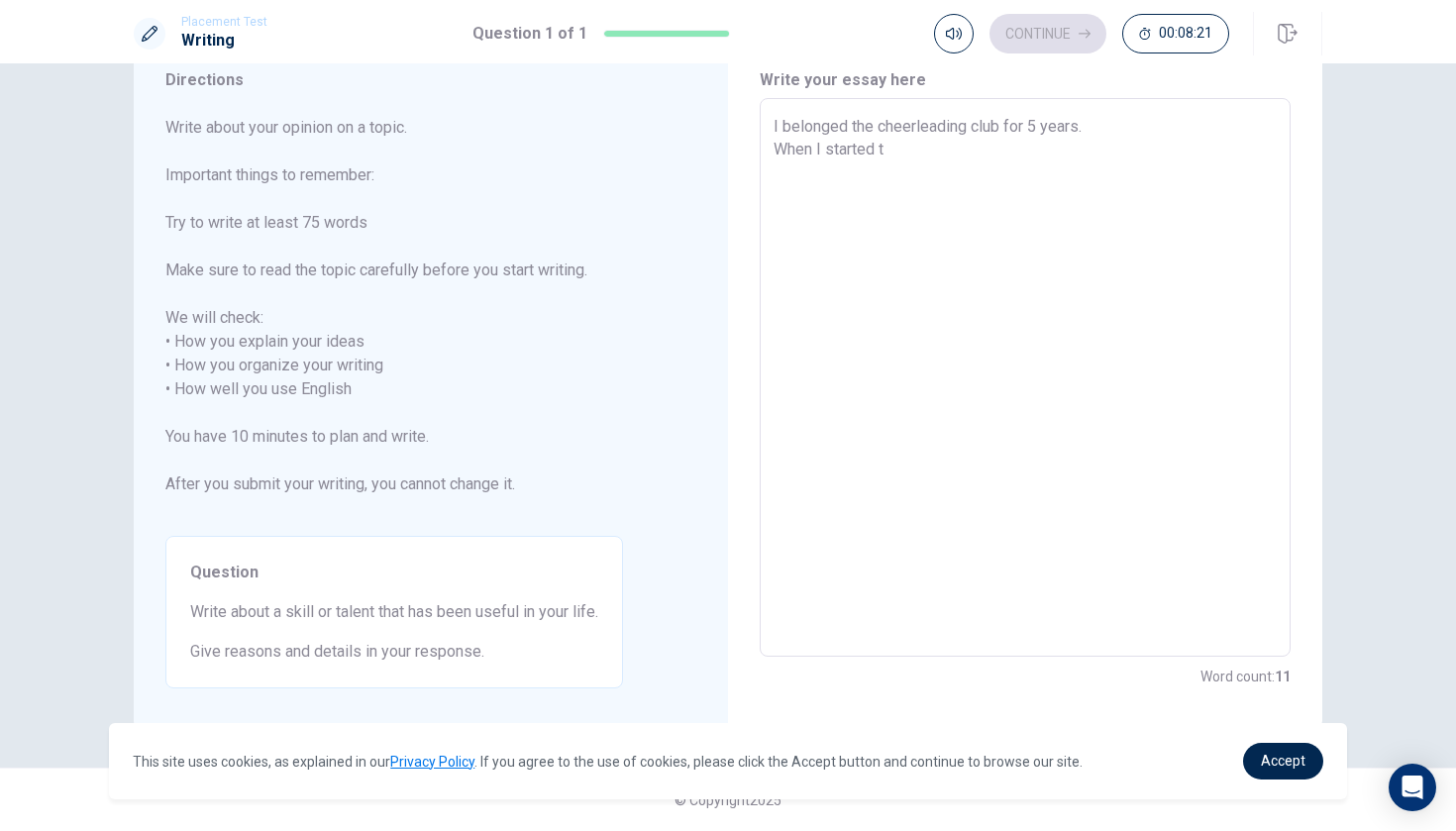 type on "x" 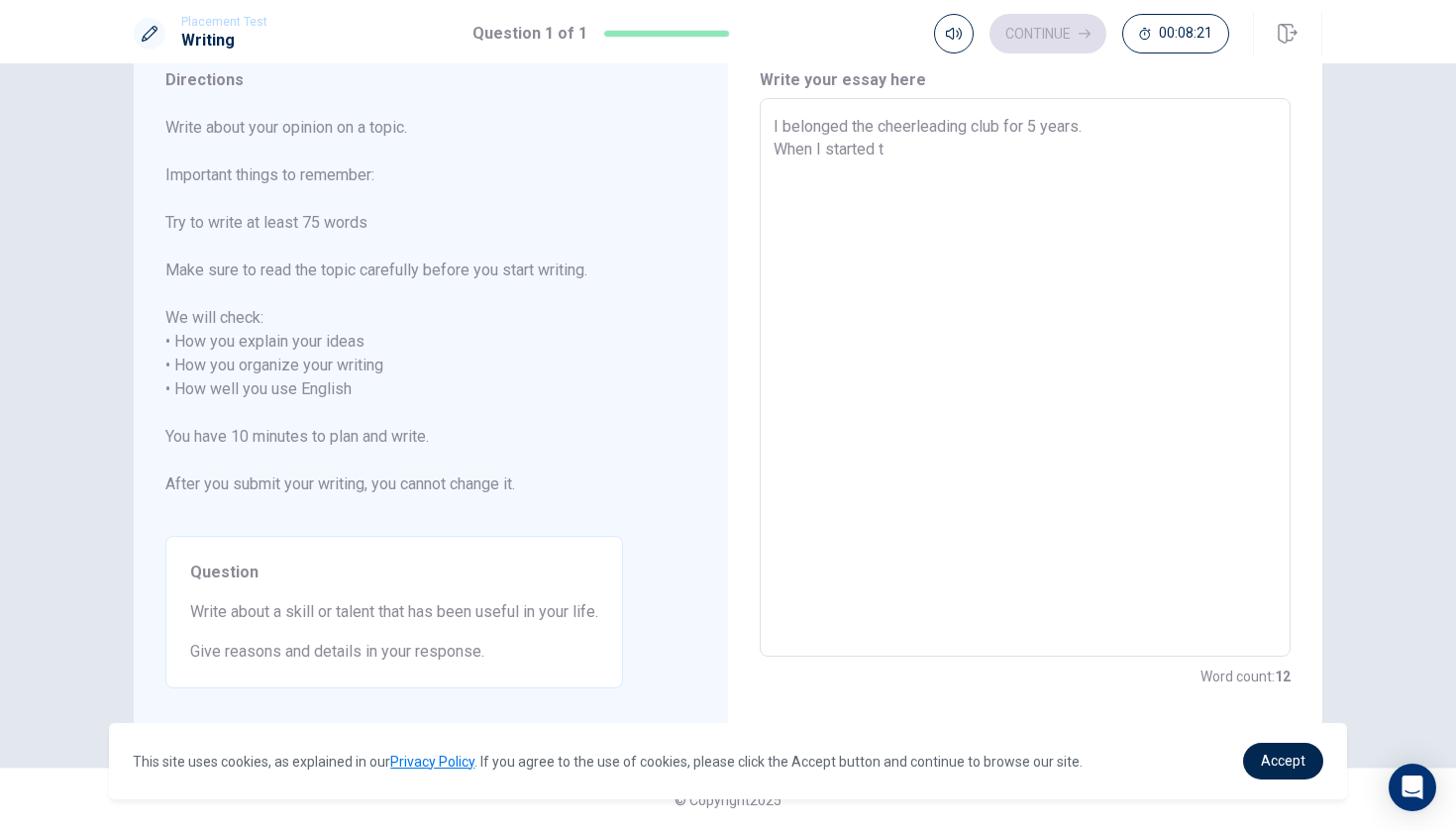 type on "I belonged the cheerleading club for 5 years.
When I started th" 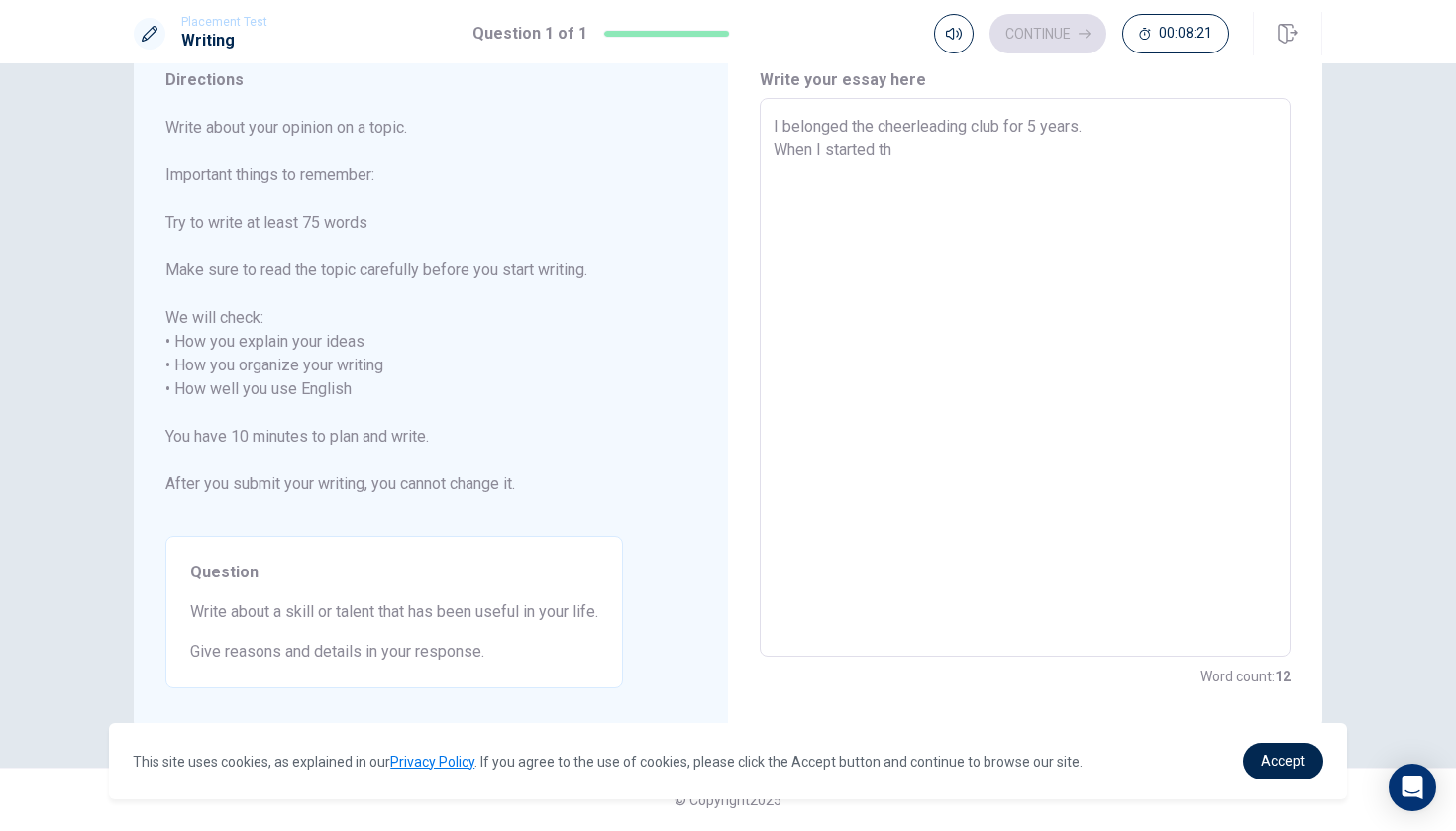 type on "x" 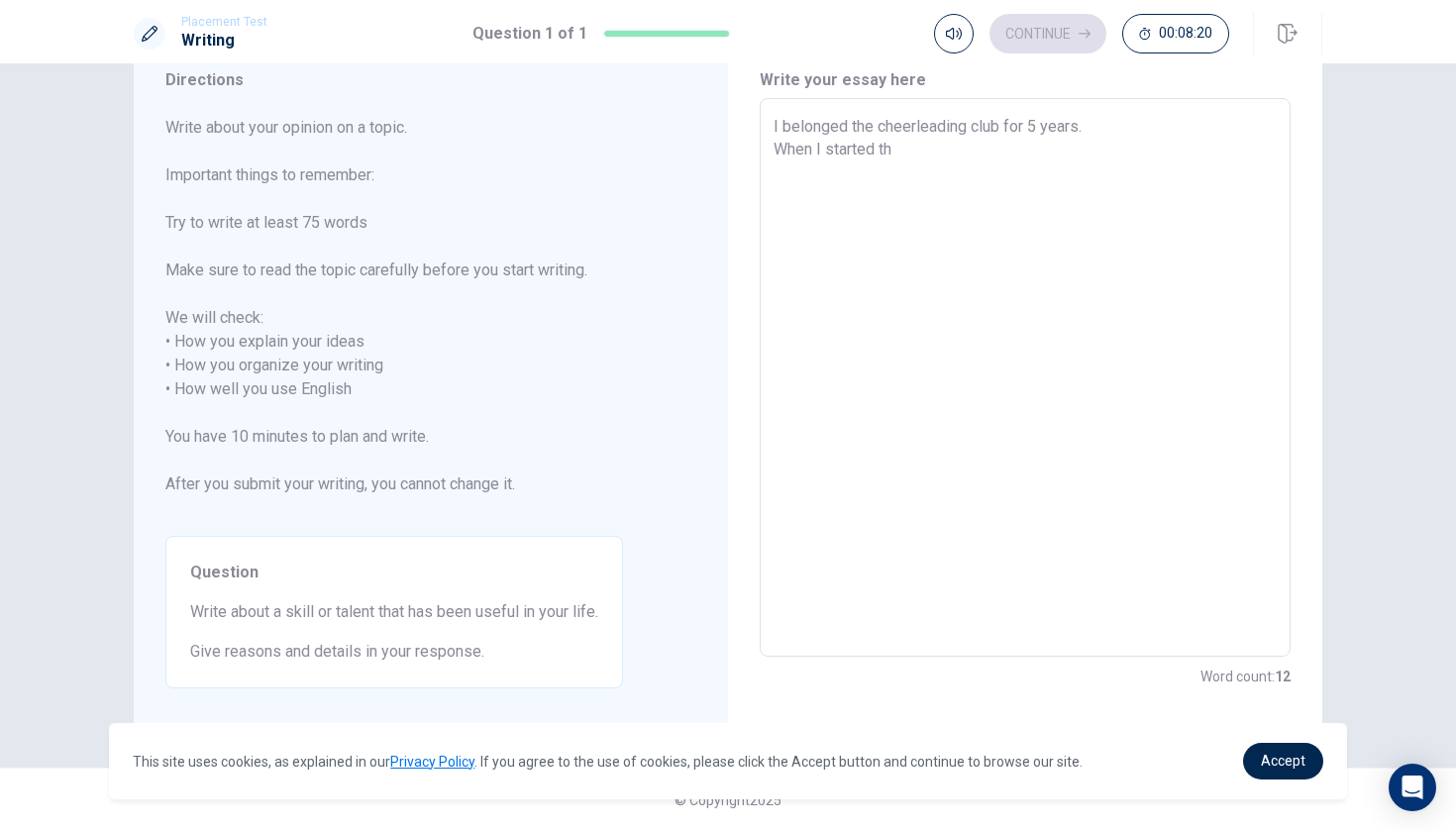type on "I belonged the cheerleading club for 5 years.
When I started the" 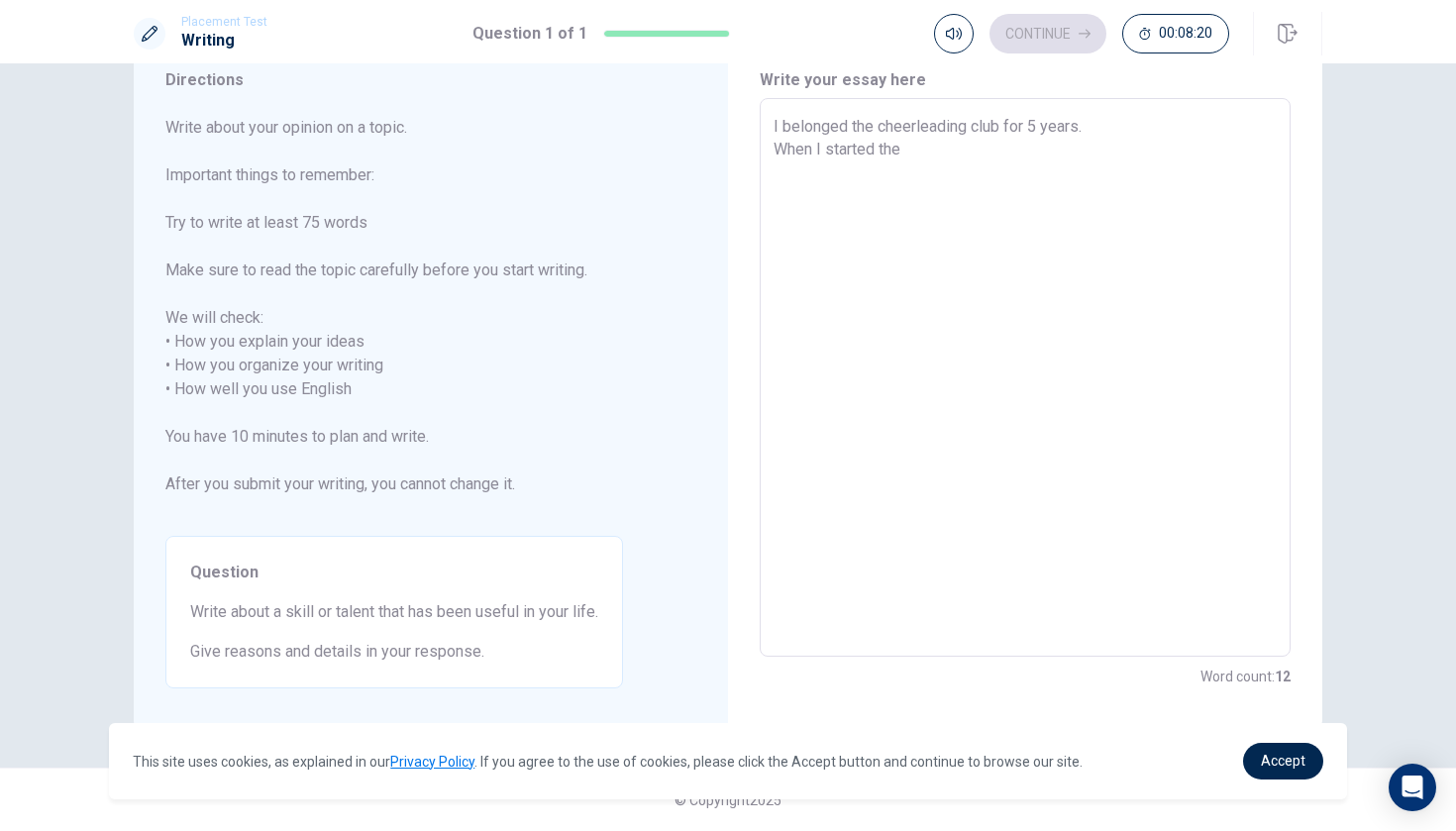 type on "x" 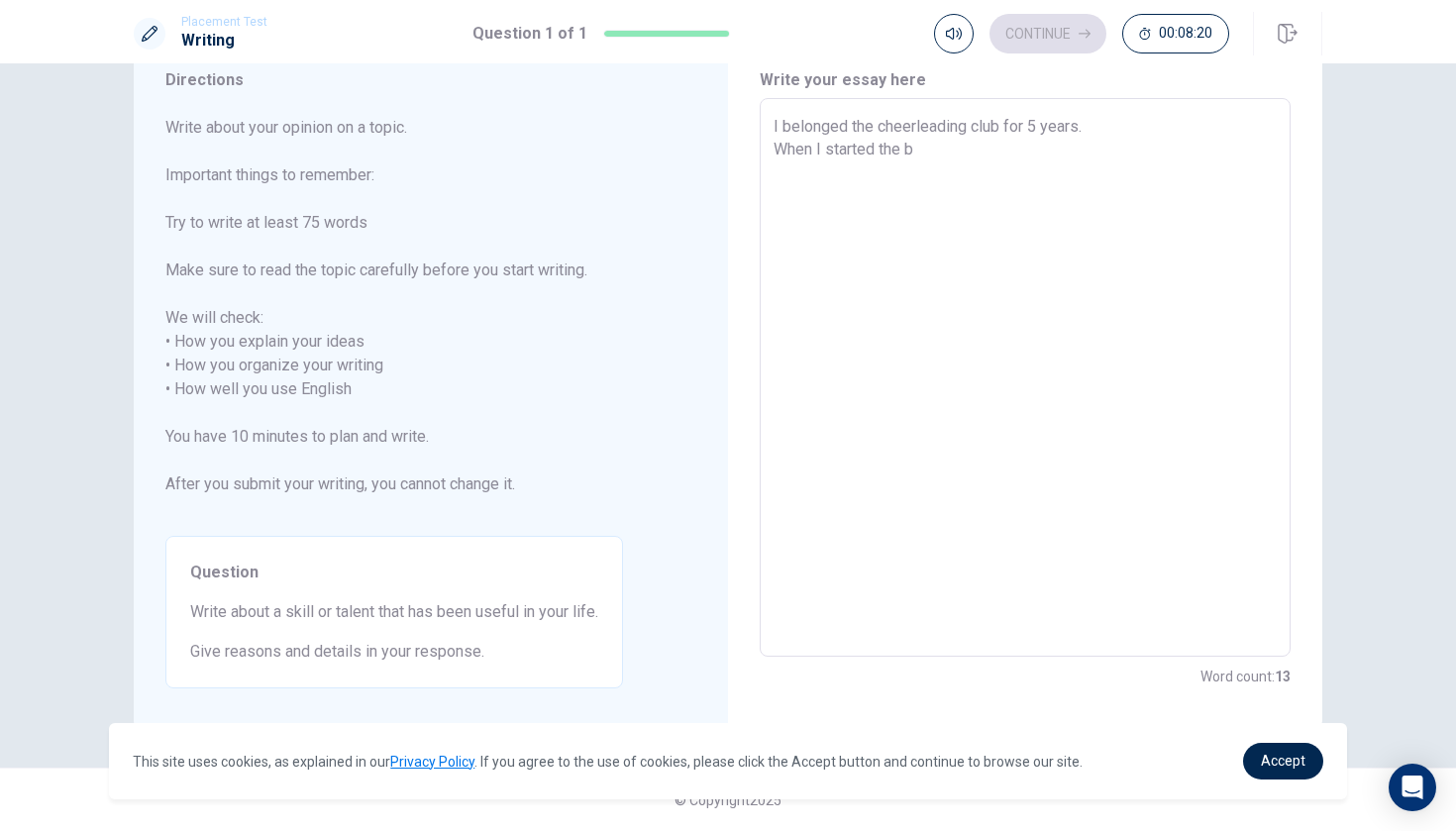 type on "x" 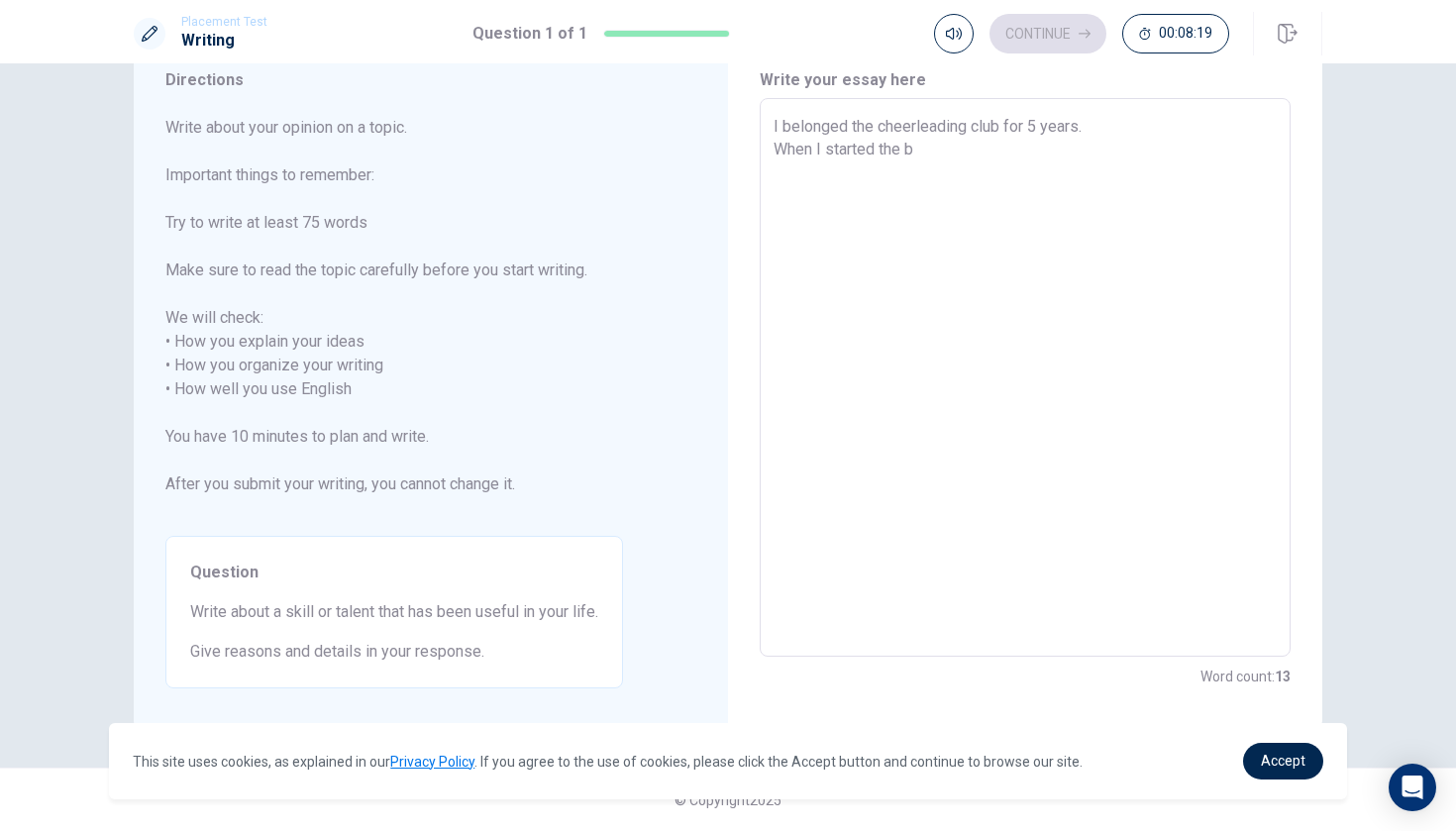 type on "I belonged the cheerleading club for 5 years.
When I started the" 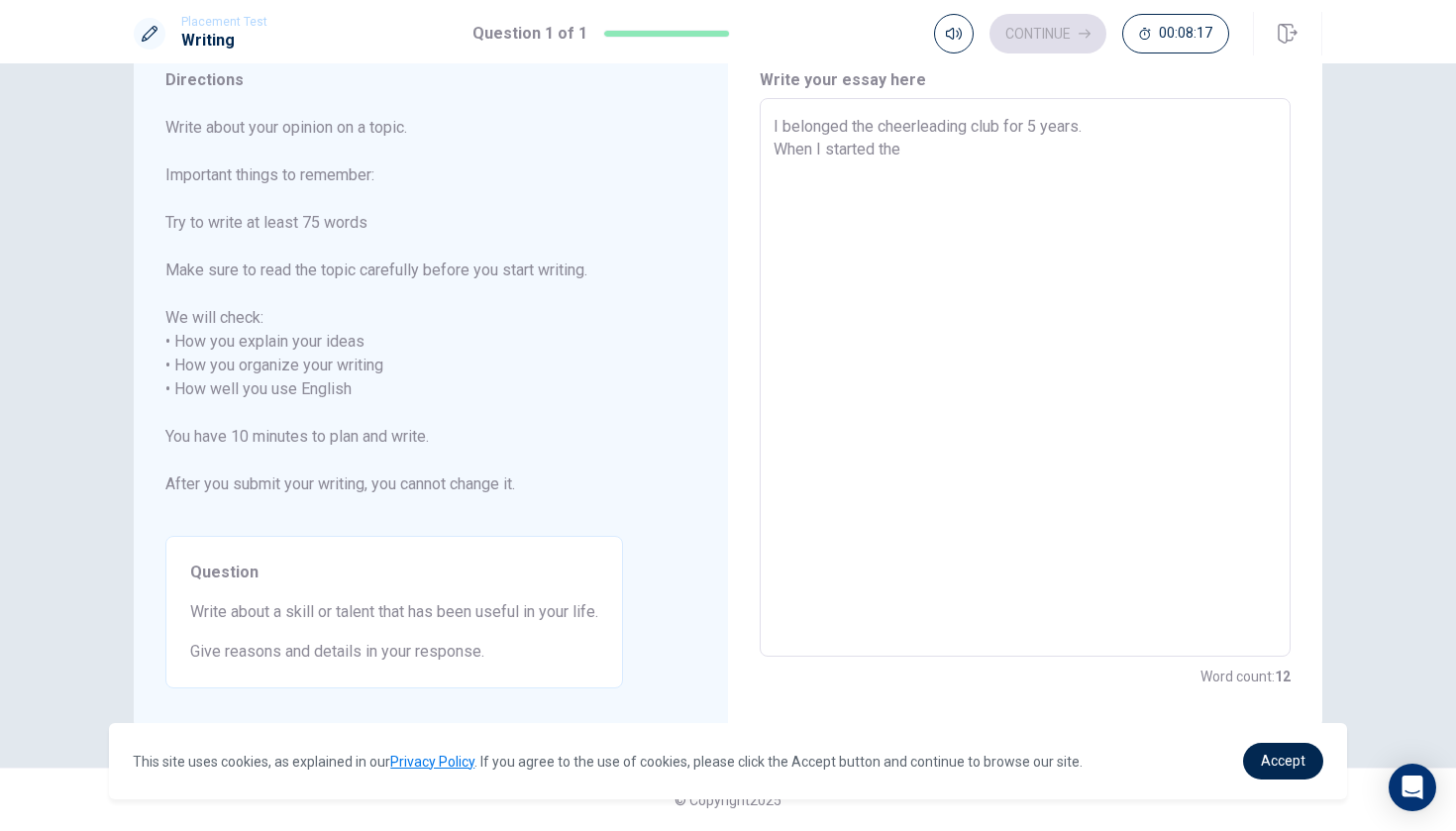 type on "x" 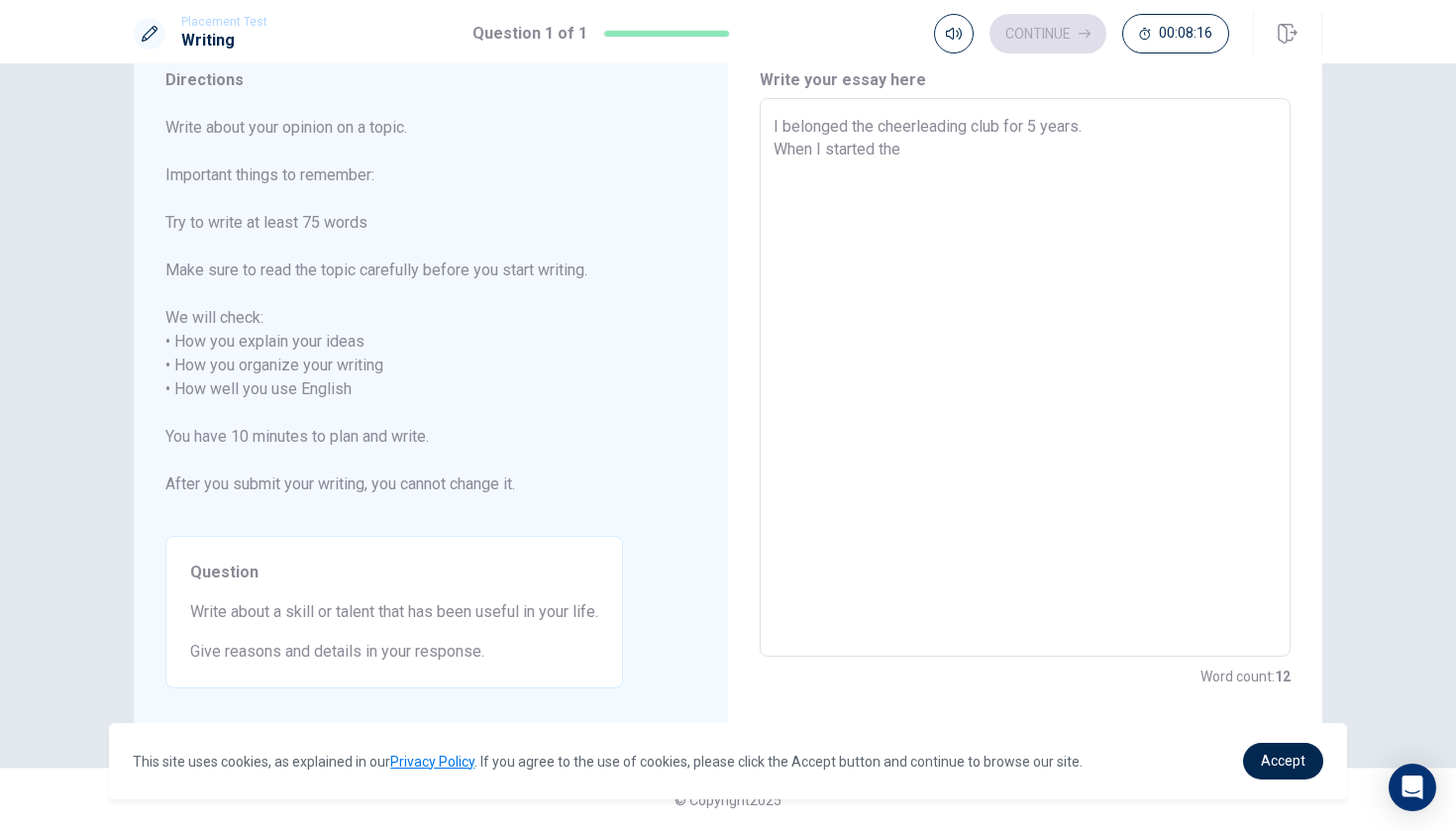 type on "I belonged the cheerleading club for 5 years.
When I started the f" 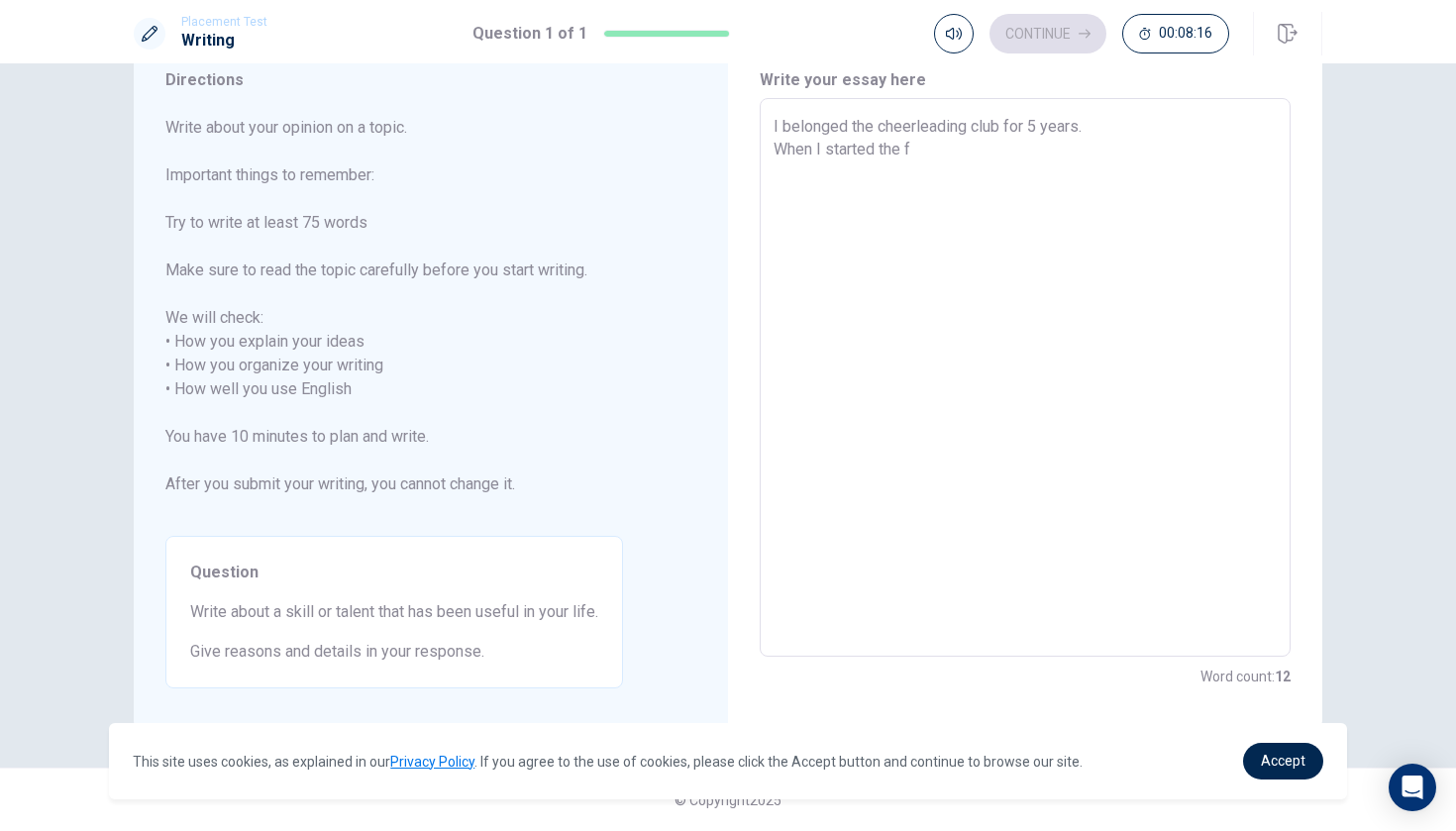 type on "x" 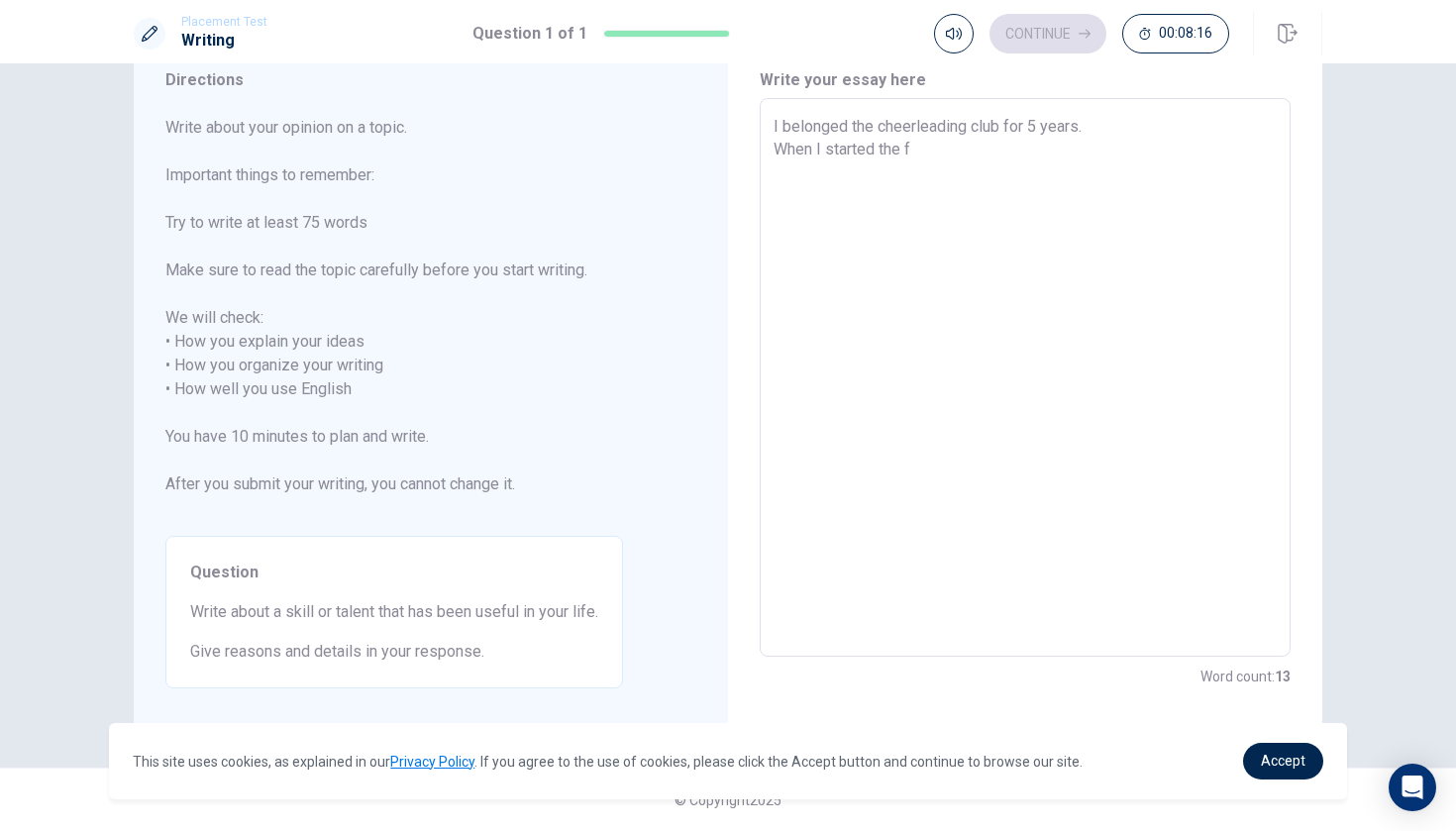 type on "I belonged the cheerleading club for 5 years.
When I started the fi" 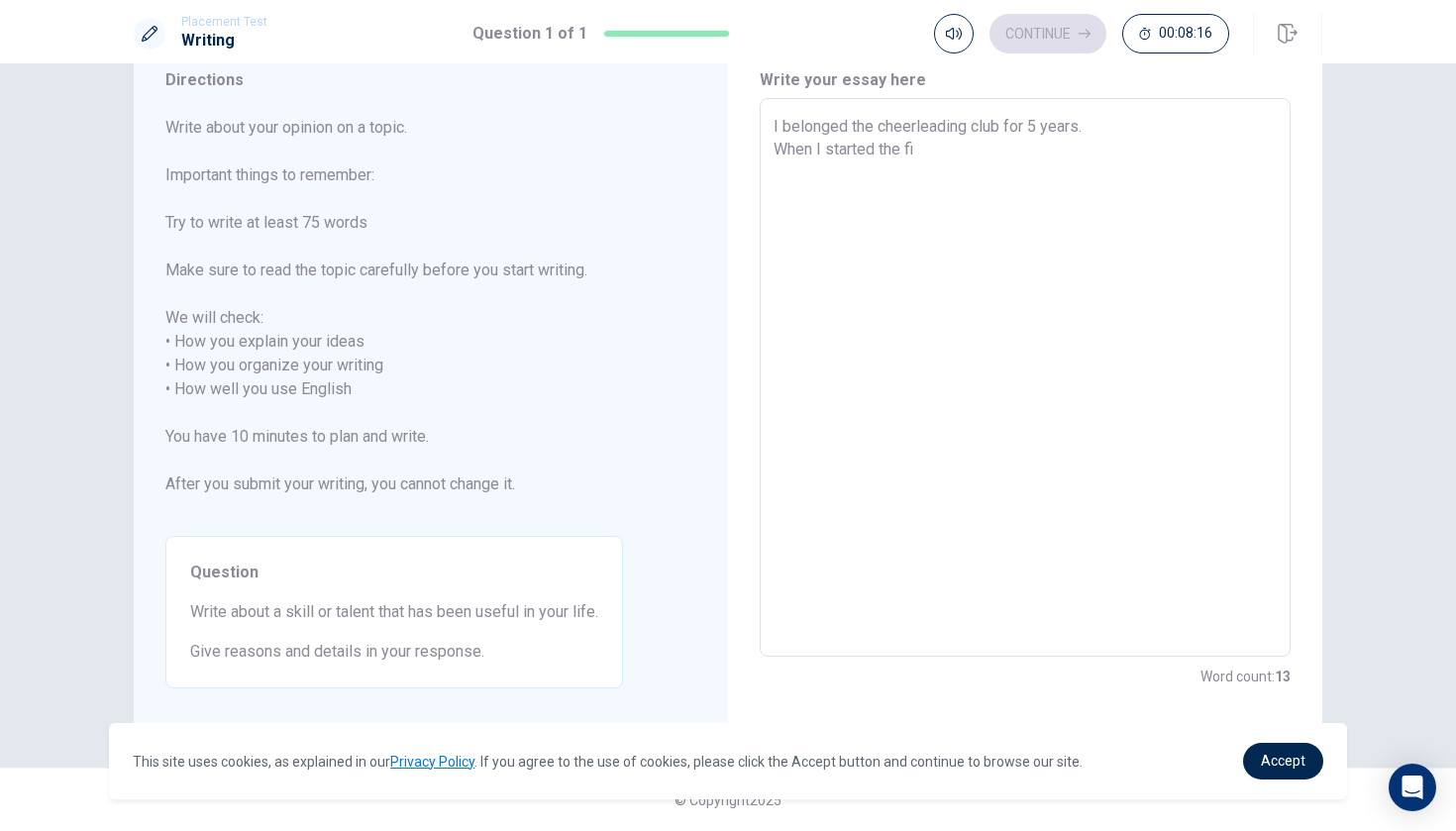 type on "x" 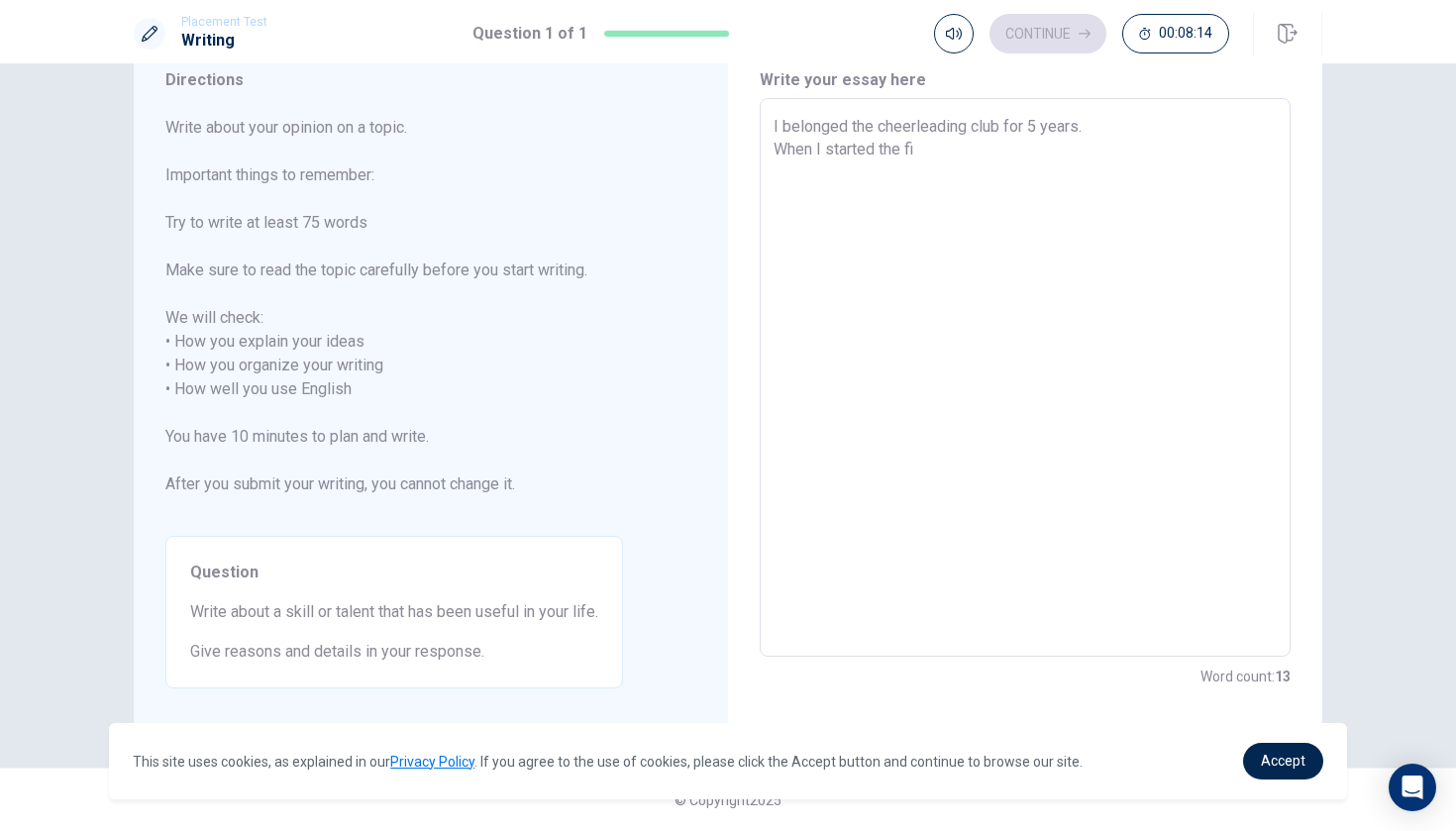 type on "I belonged the cheerleading club for 5 years.
When I started the fir" 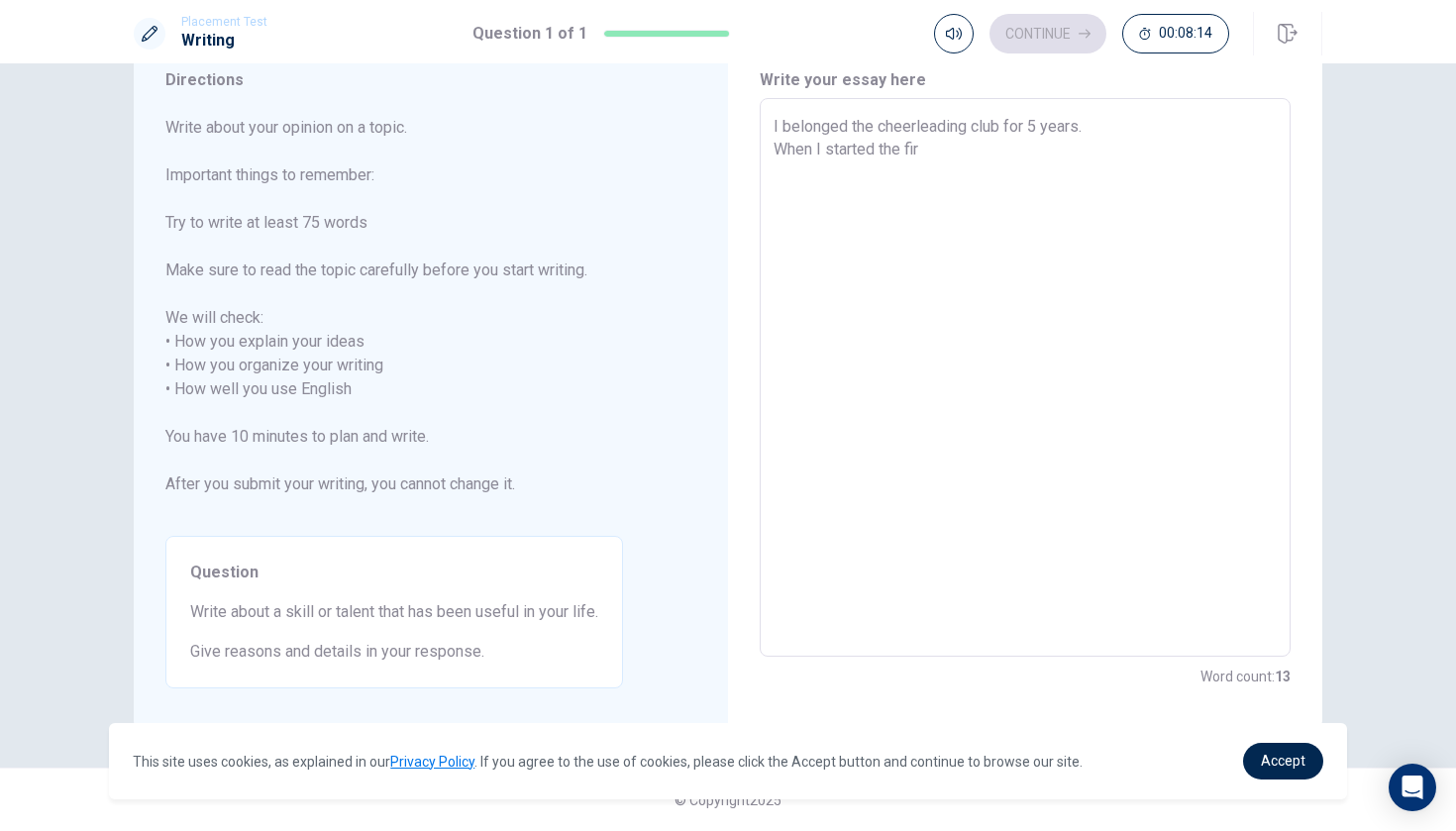 type on "x" 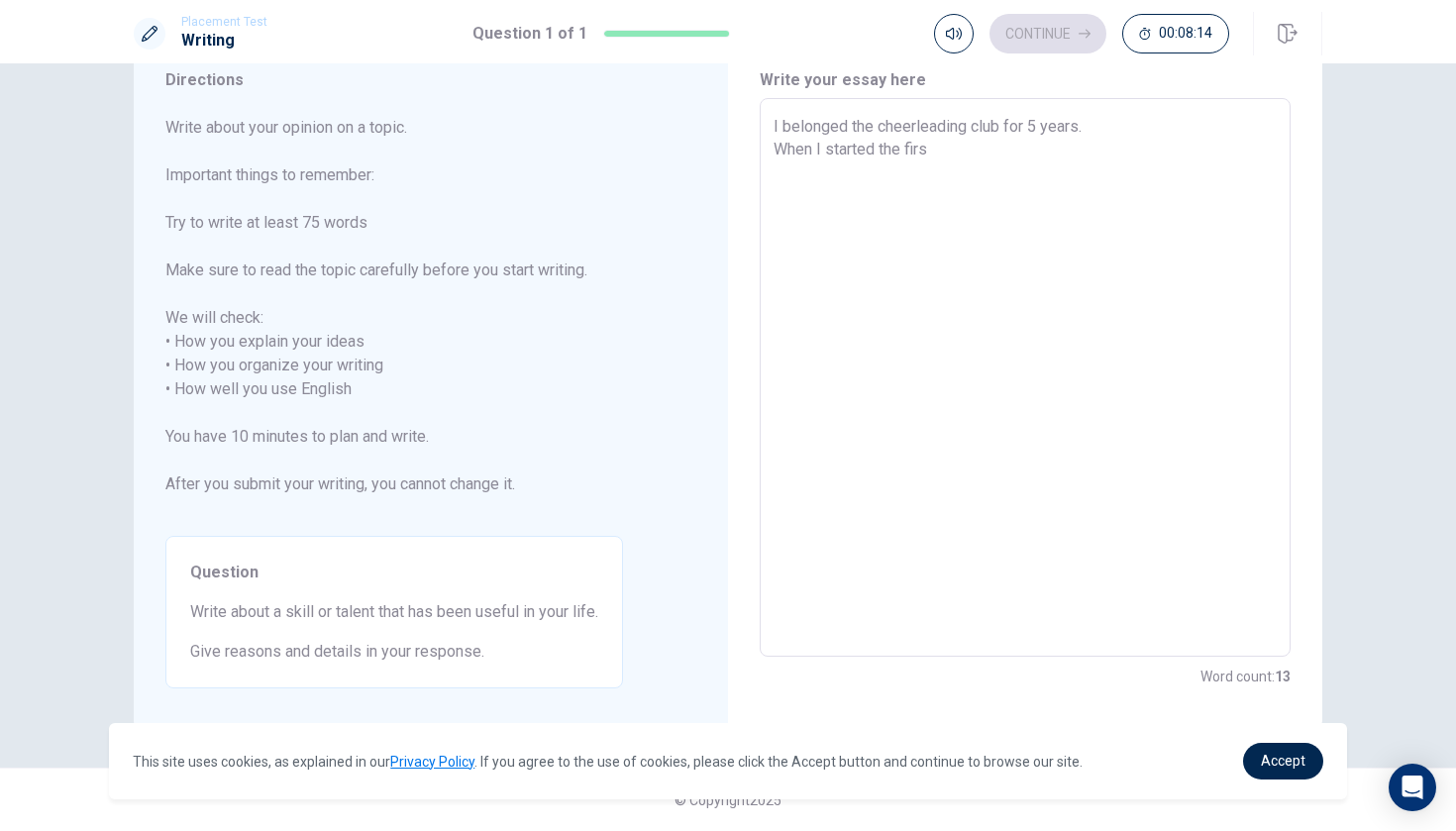 type on "x" 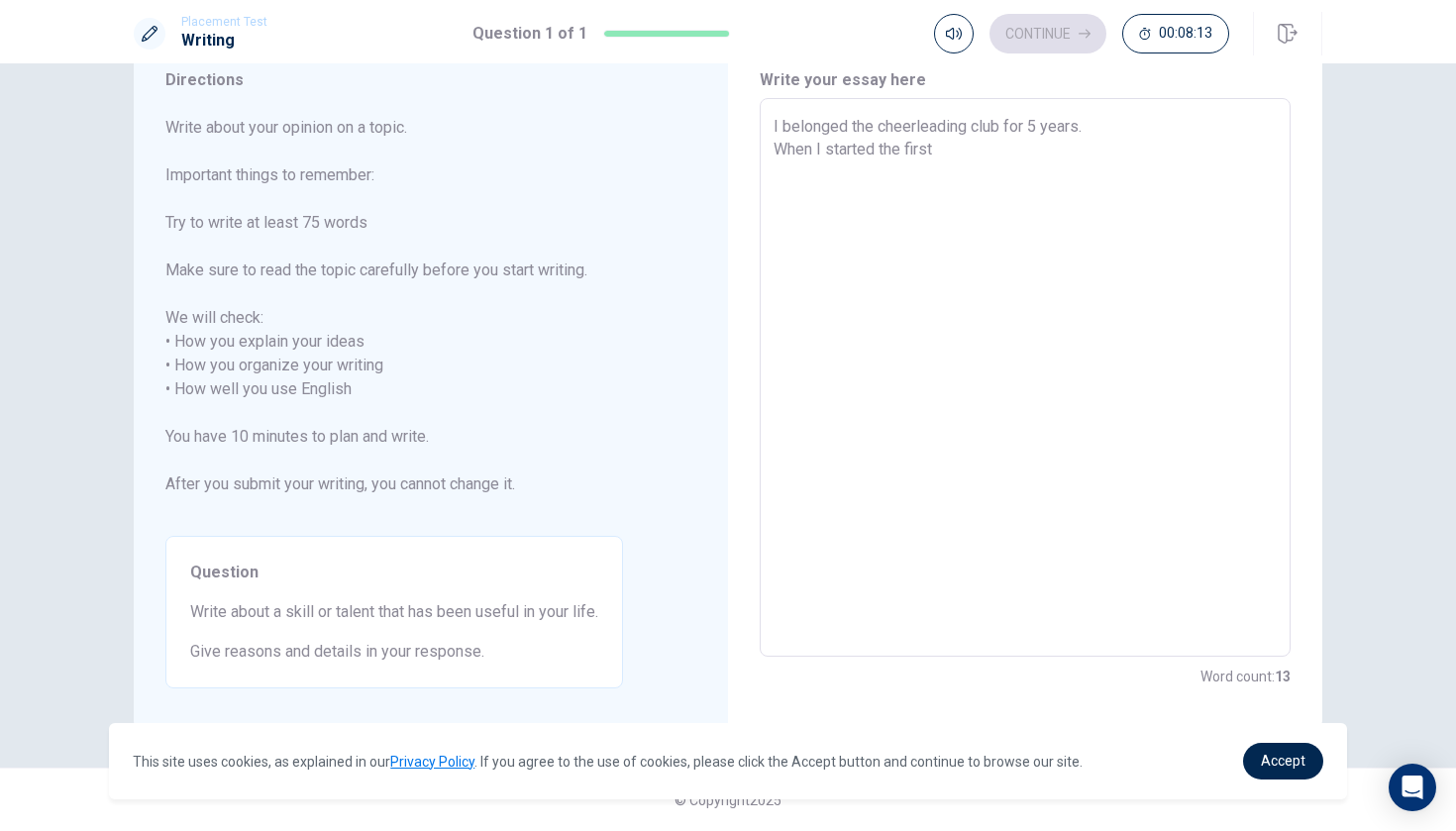 type on "x" 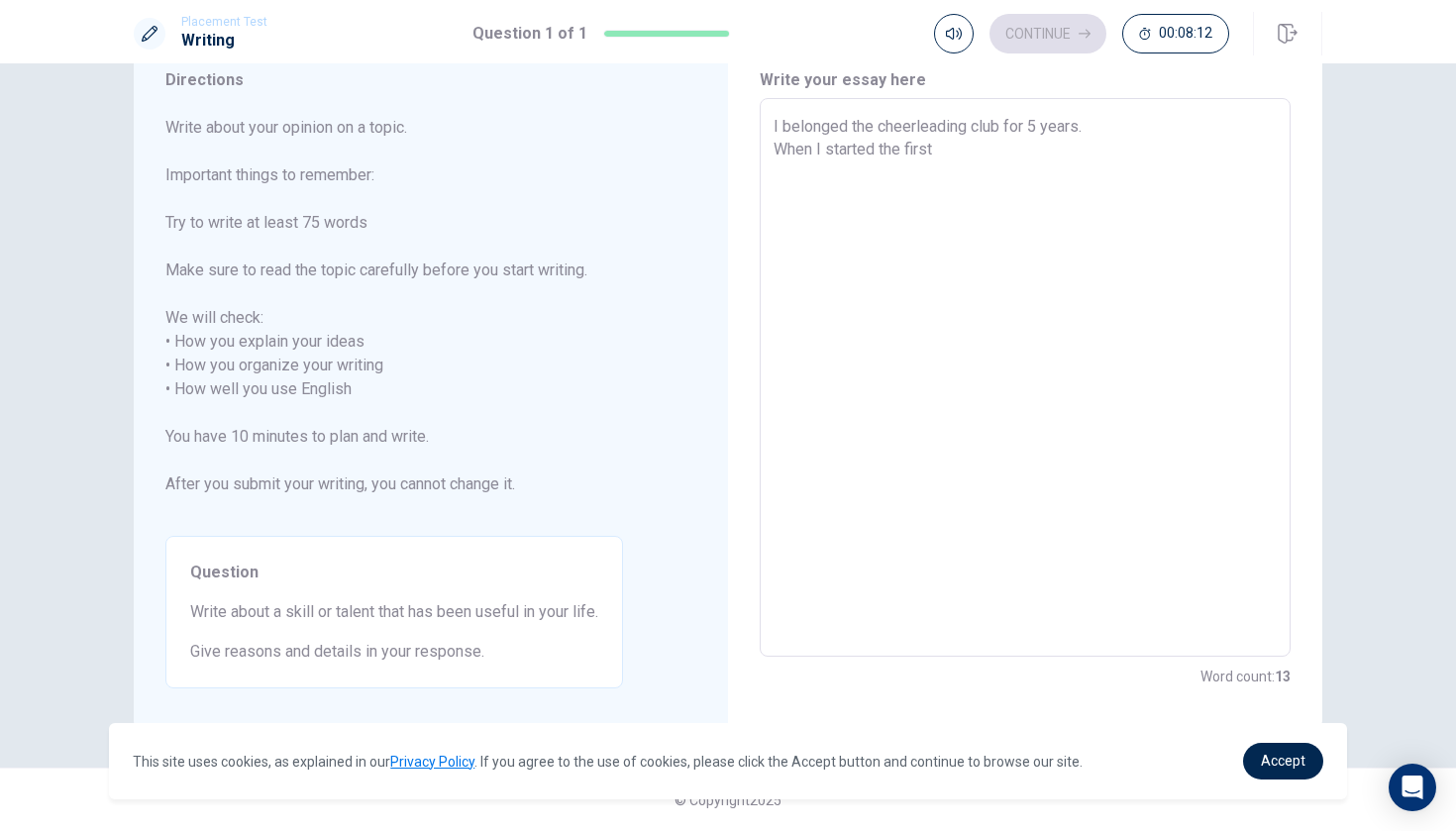 type on "I belonged the cheerleading club for 5 years.
When I started the first" 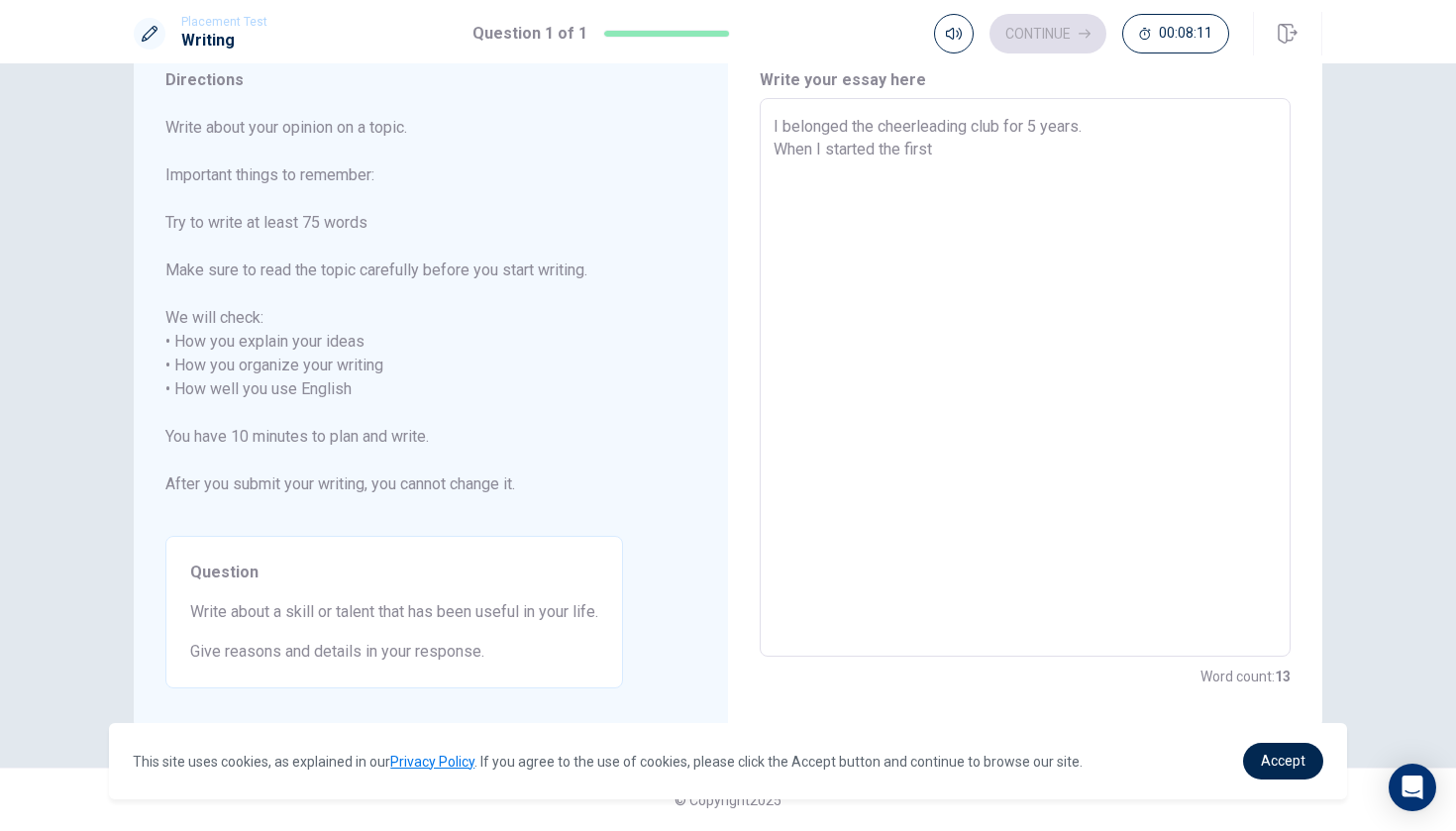 type on "x" 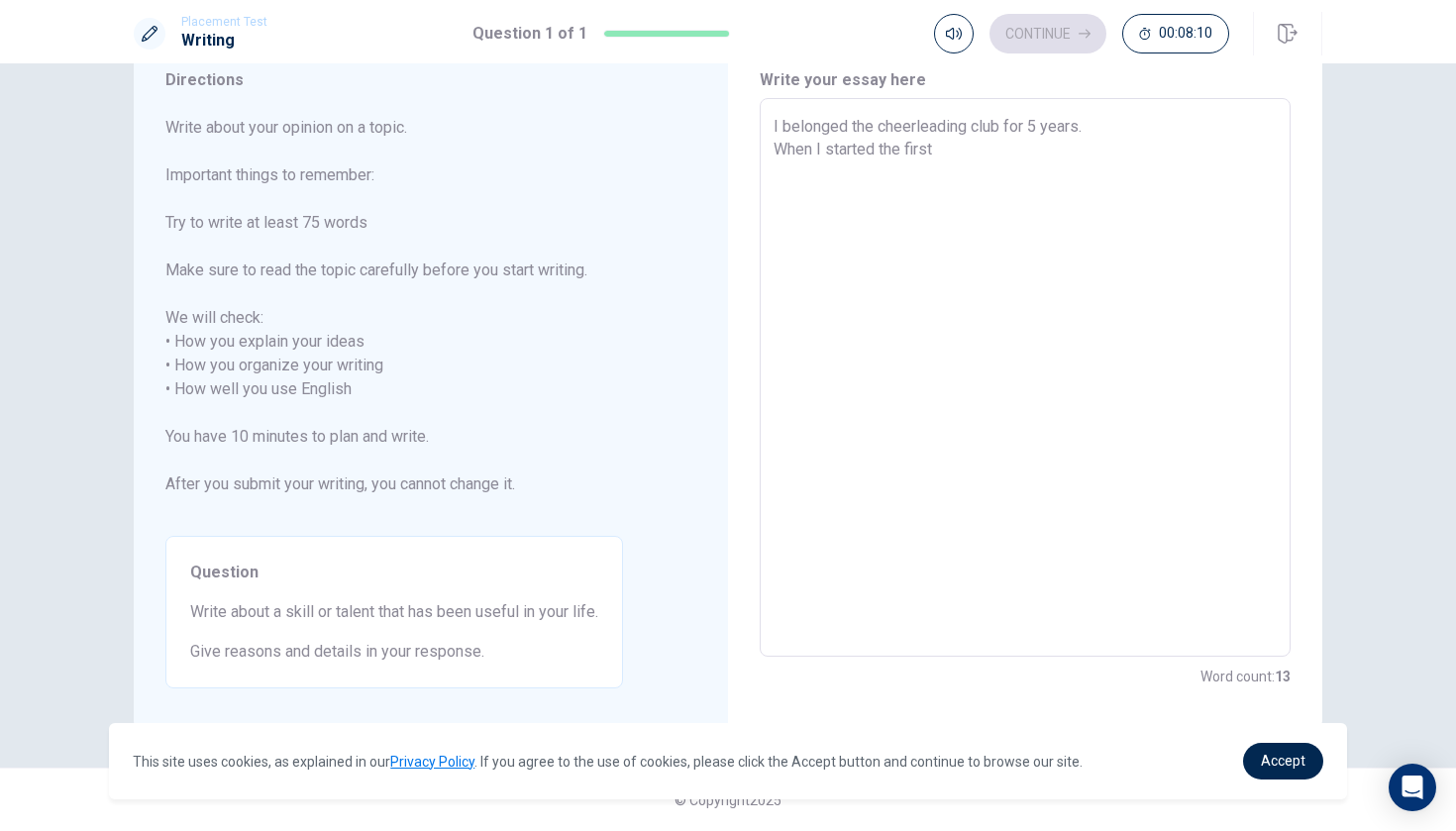 type on "I belonged the cheerleading club for 5 years.
When I started the first j" 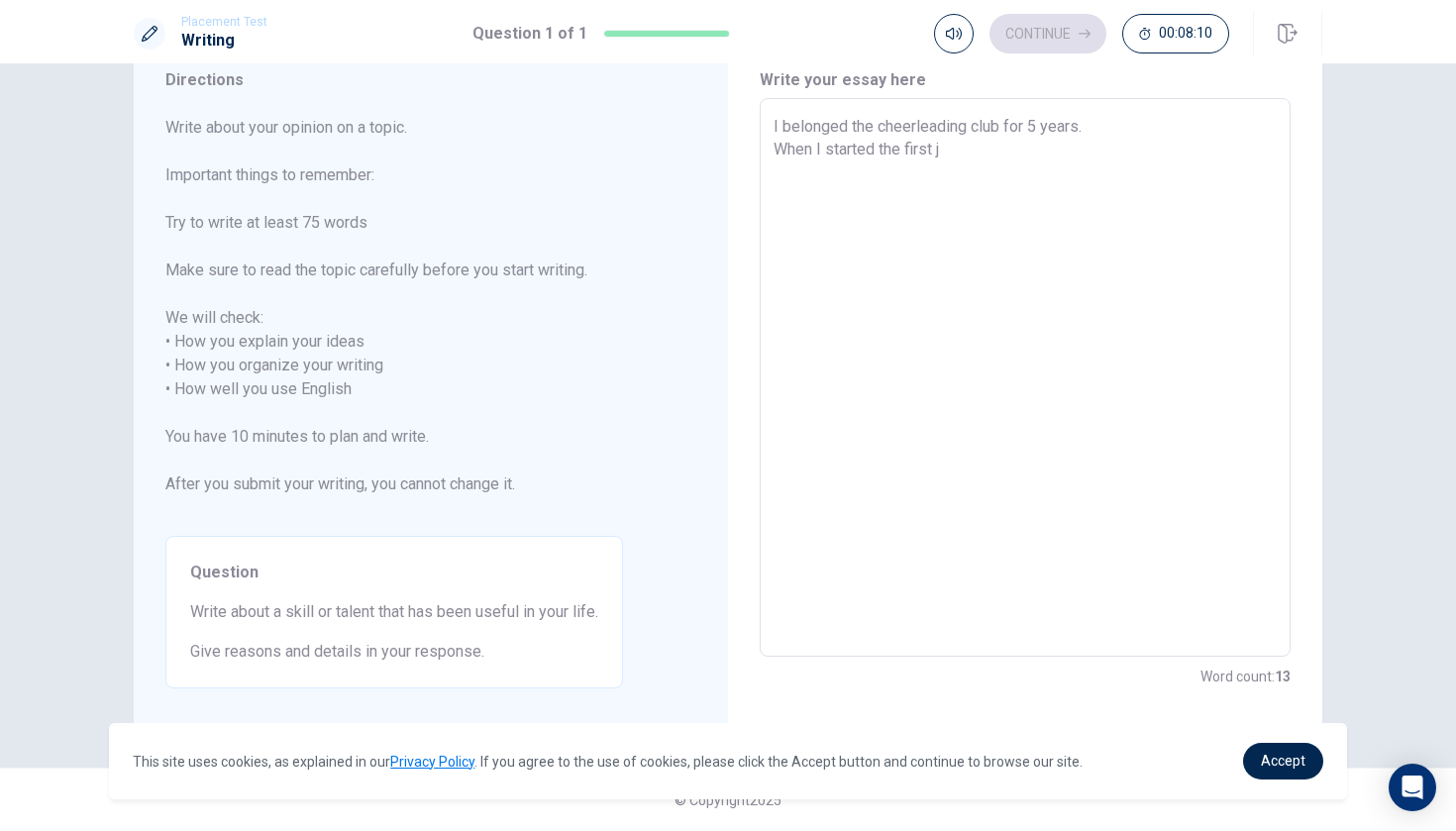 type on "x" 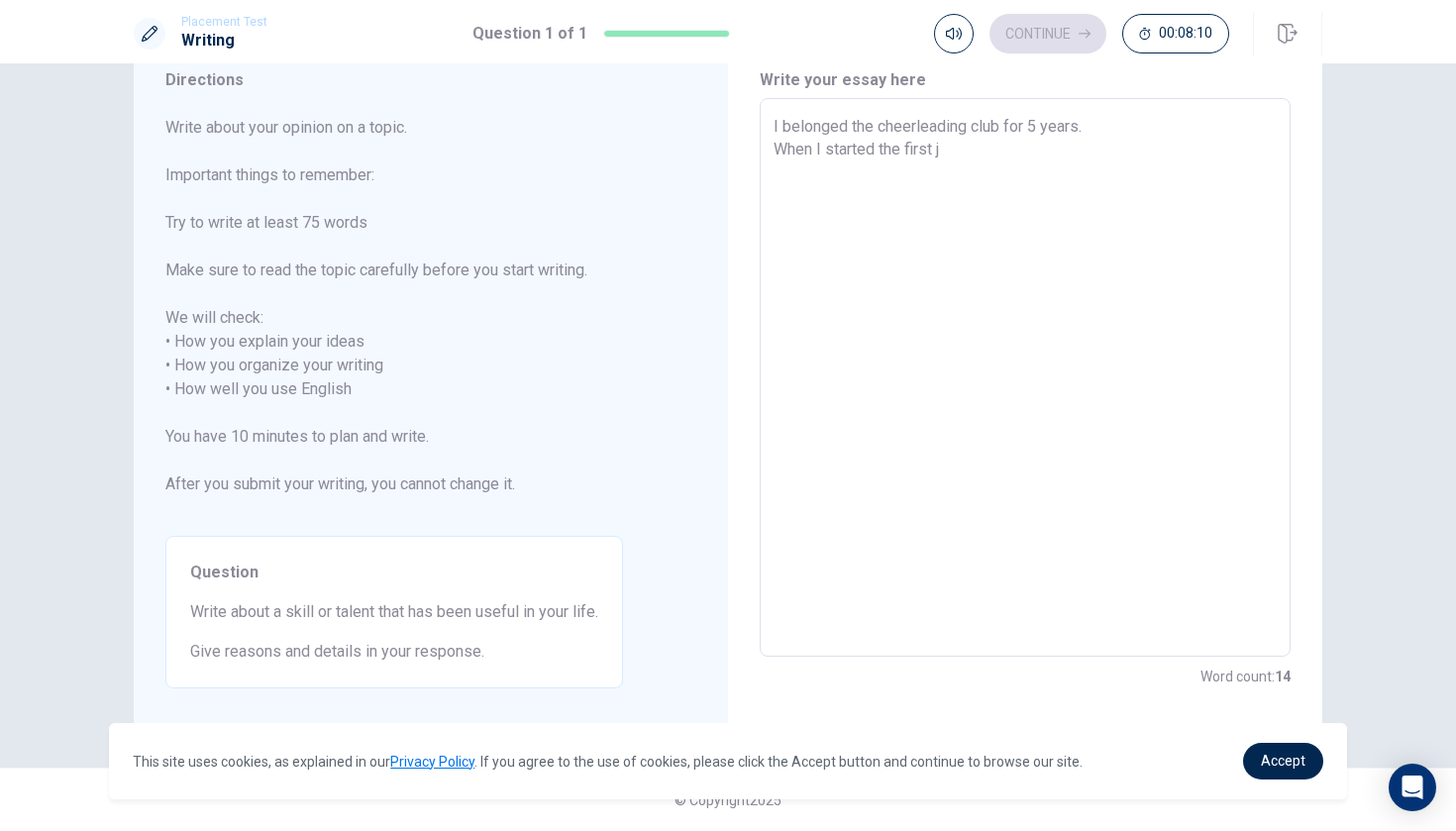 type on "I belonged the cheerleading club for 5 years.
When I started the first ju" 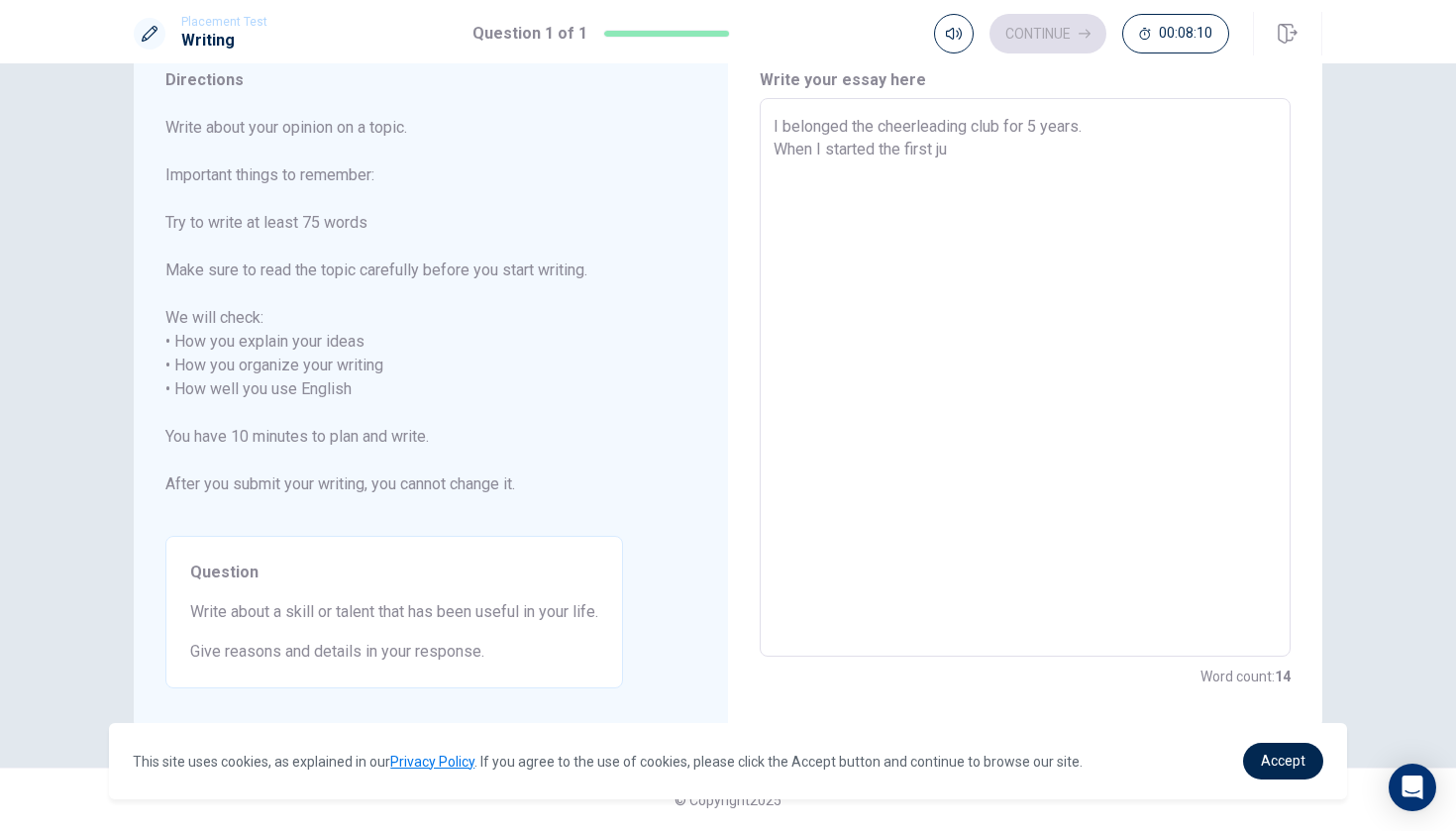 type on "x" 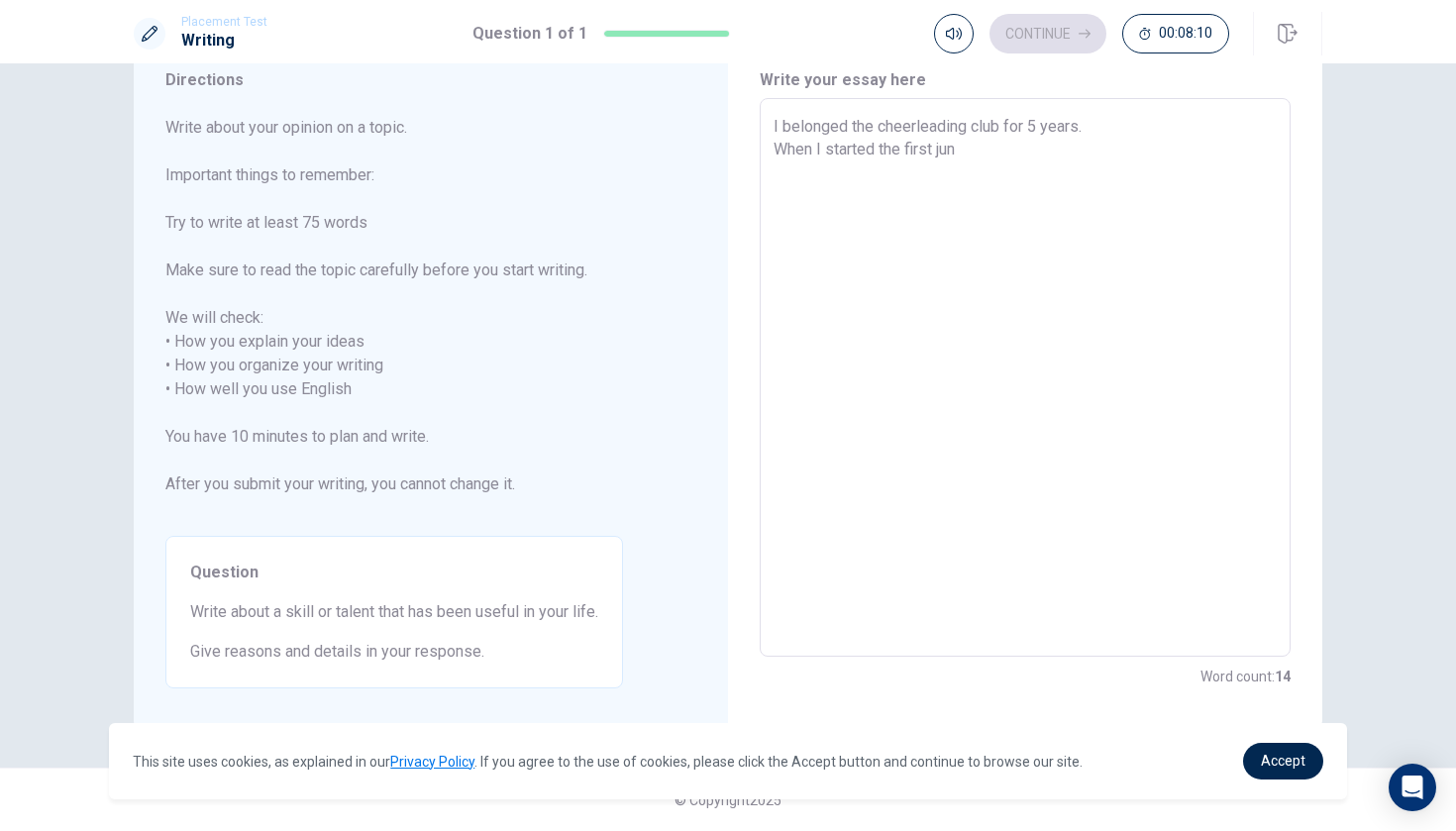 type on "x" 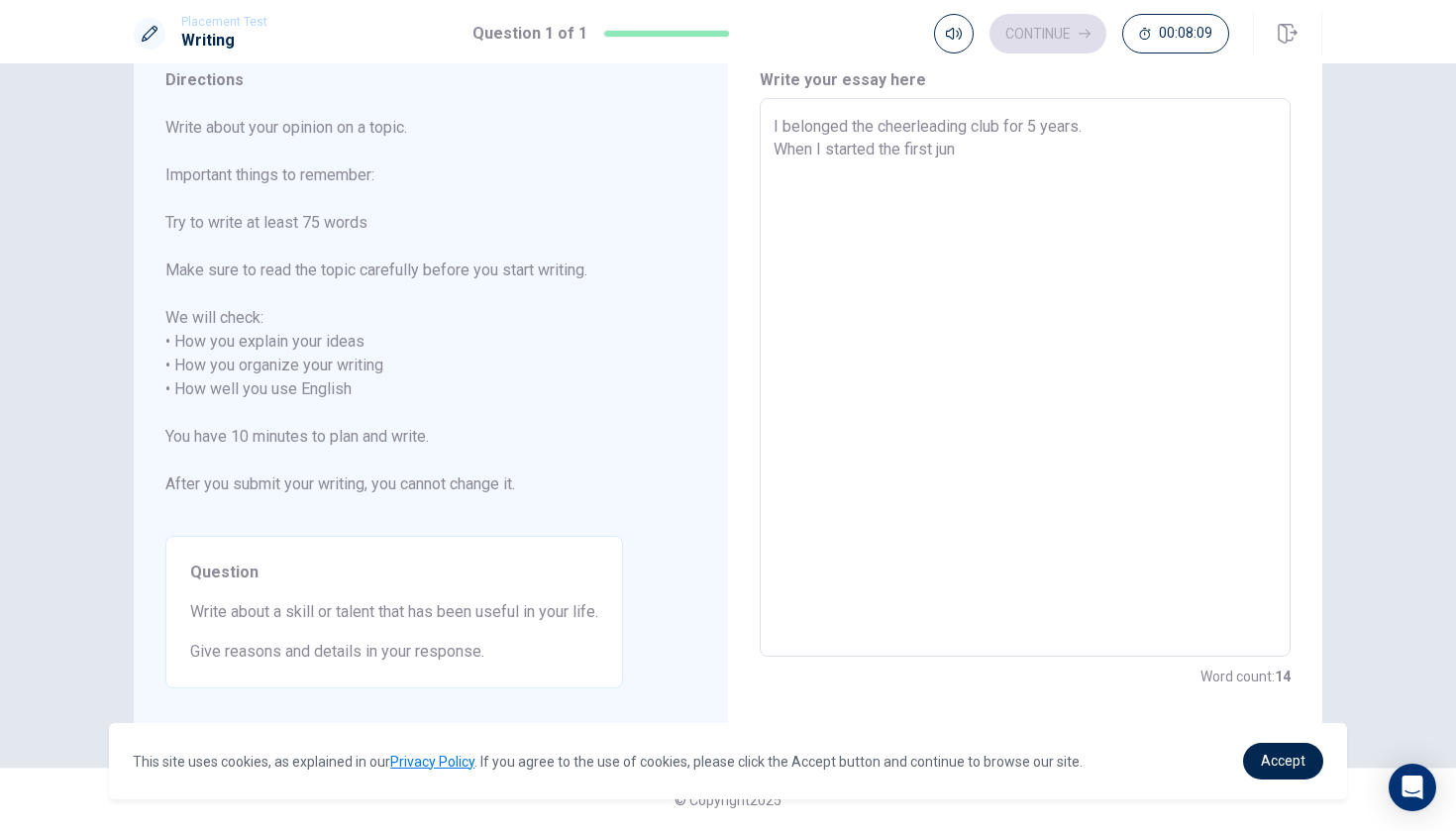type on "I belonged the cheerleading club for 5 years.
When I started the first juni" 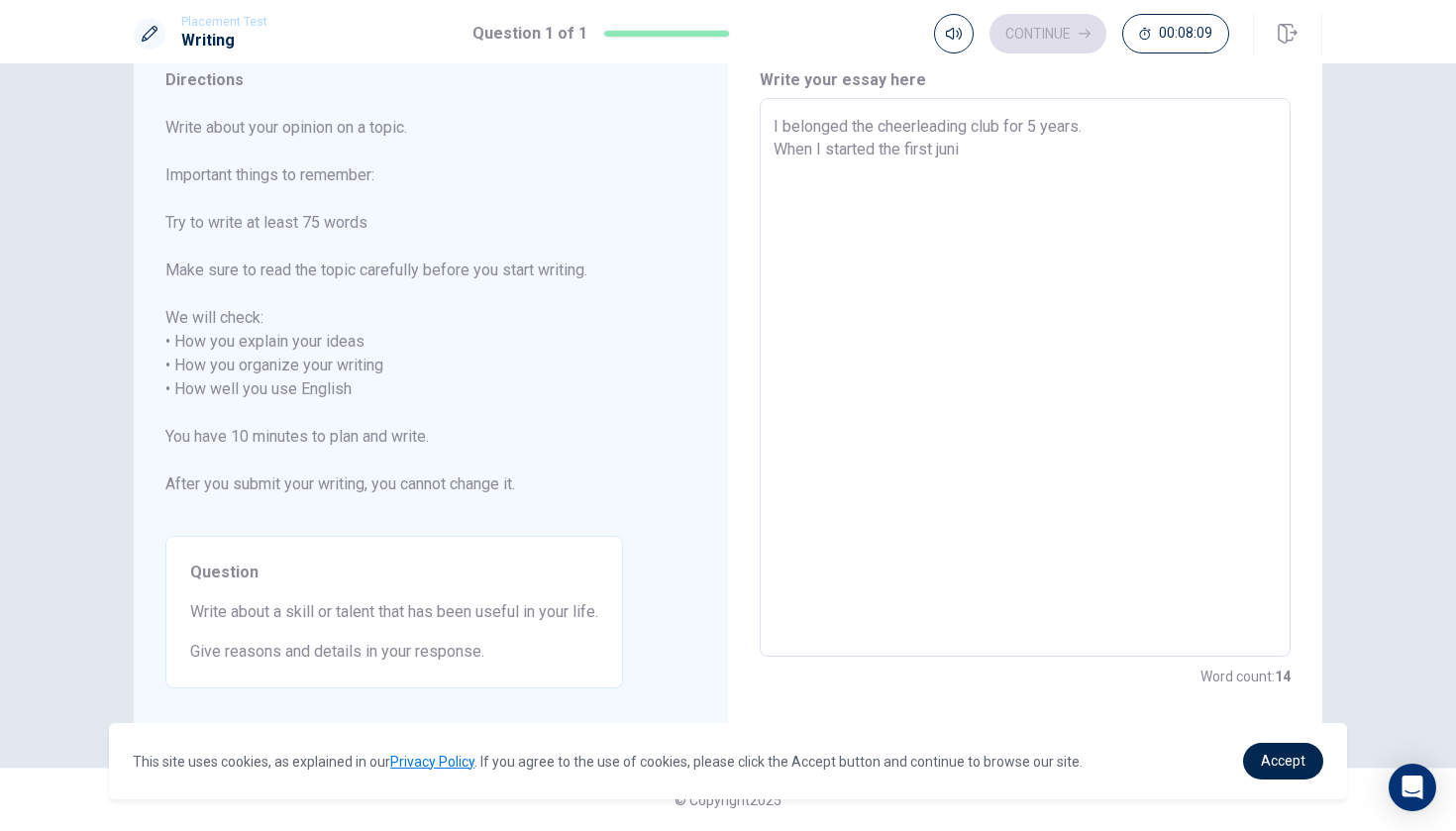 type on "x" 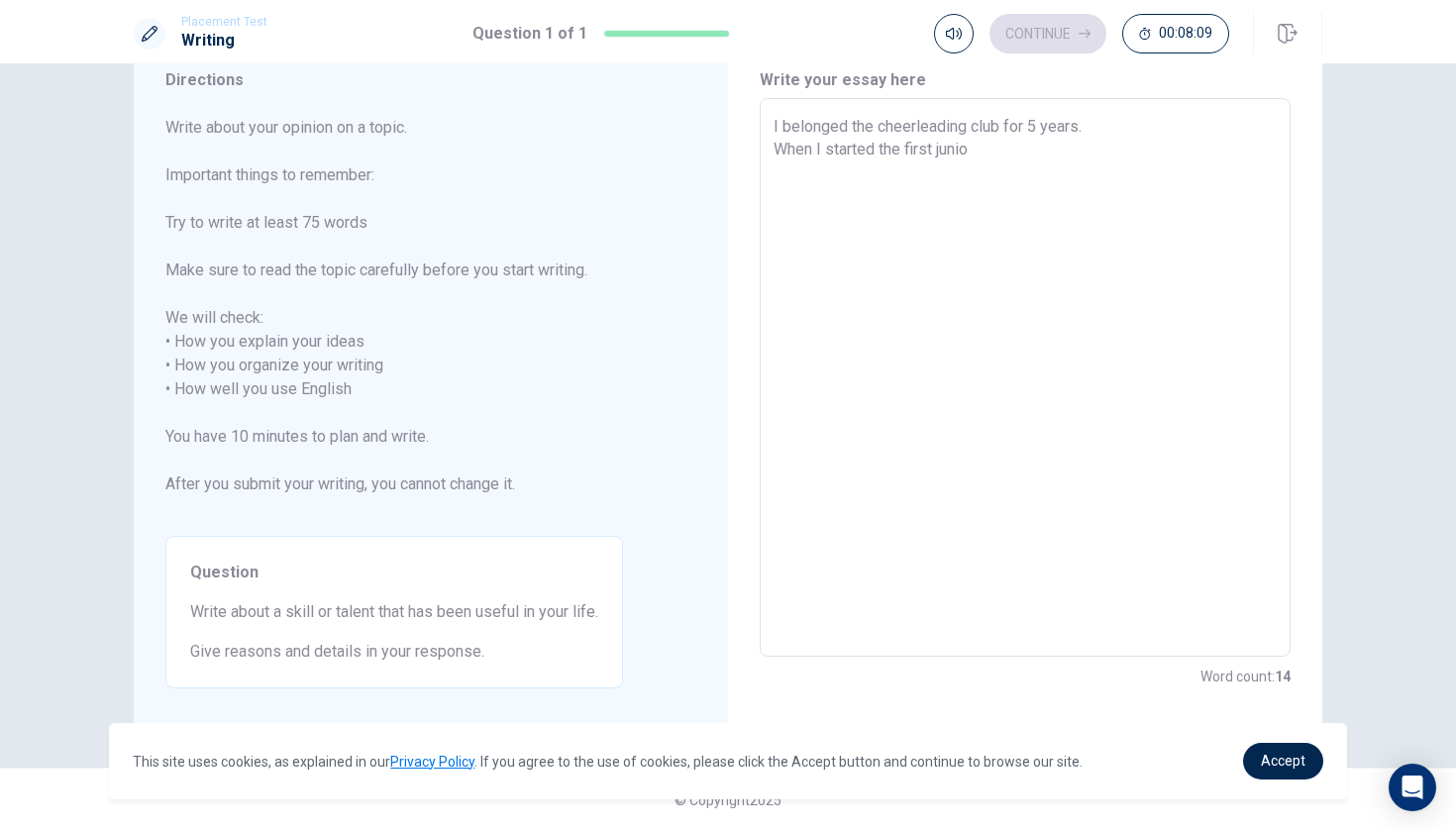type on "x" 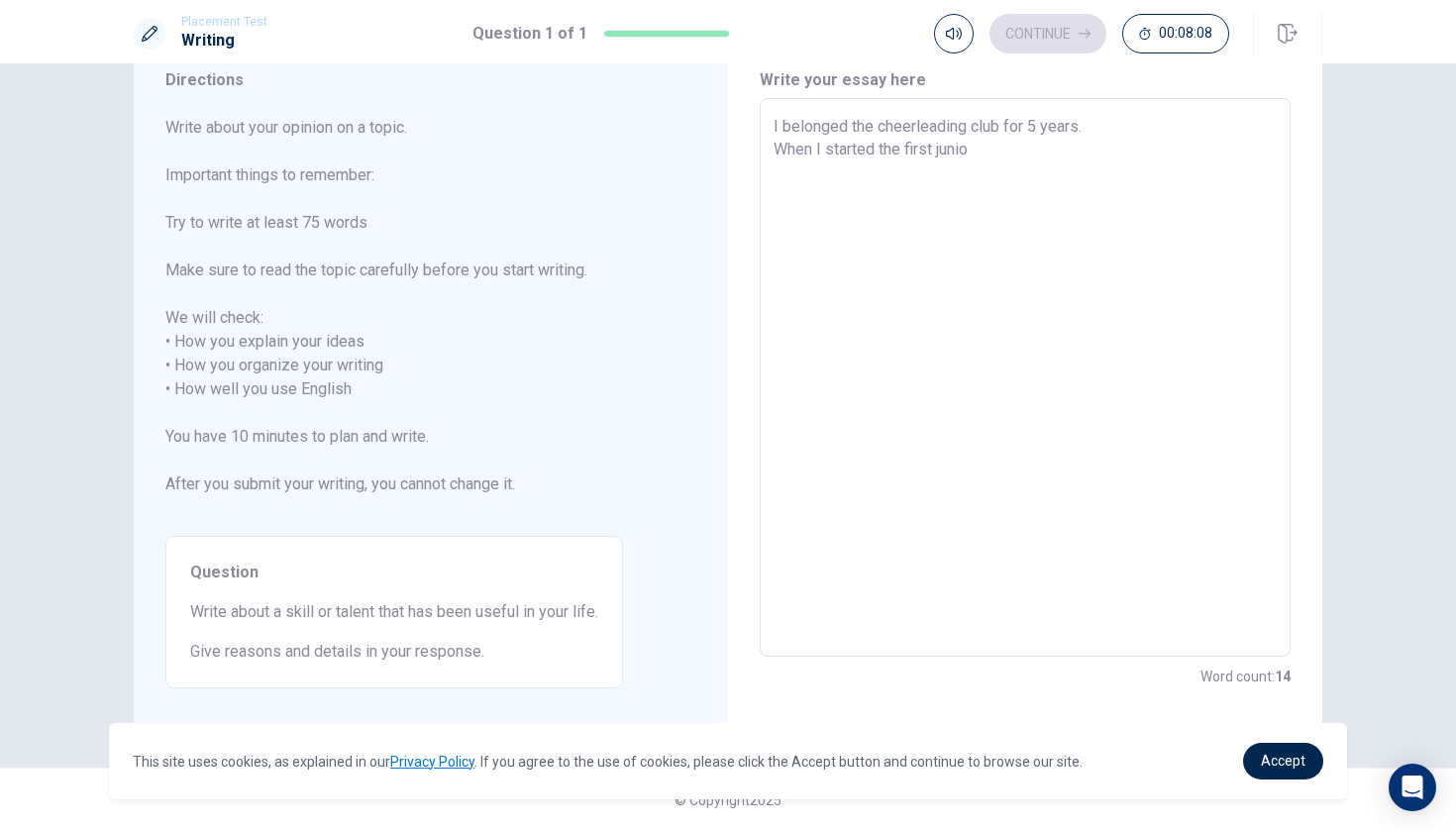 type on "I belonged the cheerleading club for 5 years.
When I started the first junior" 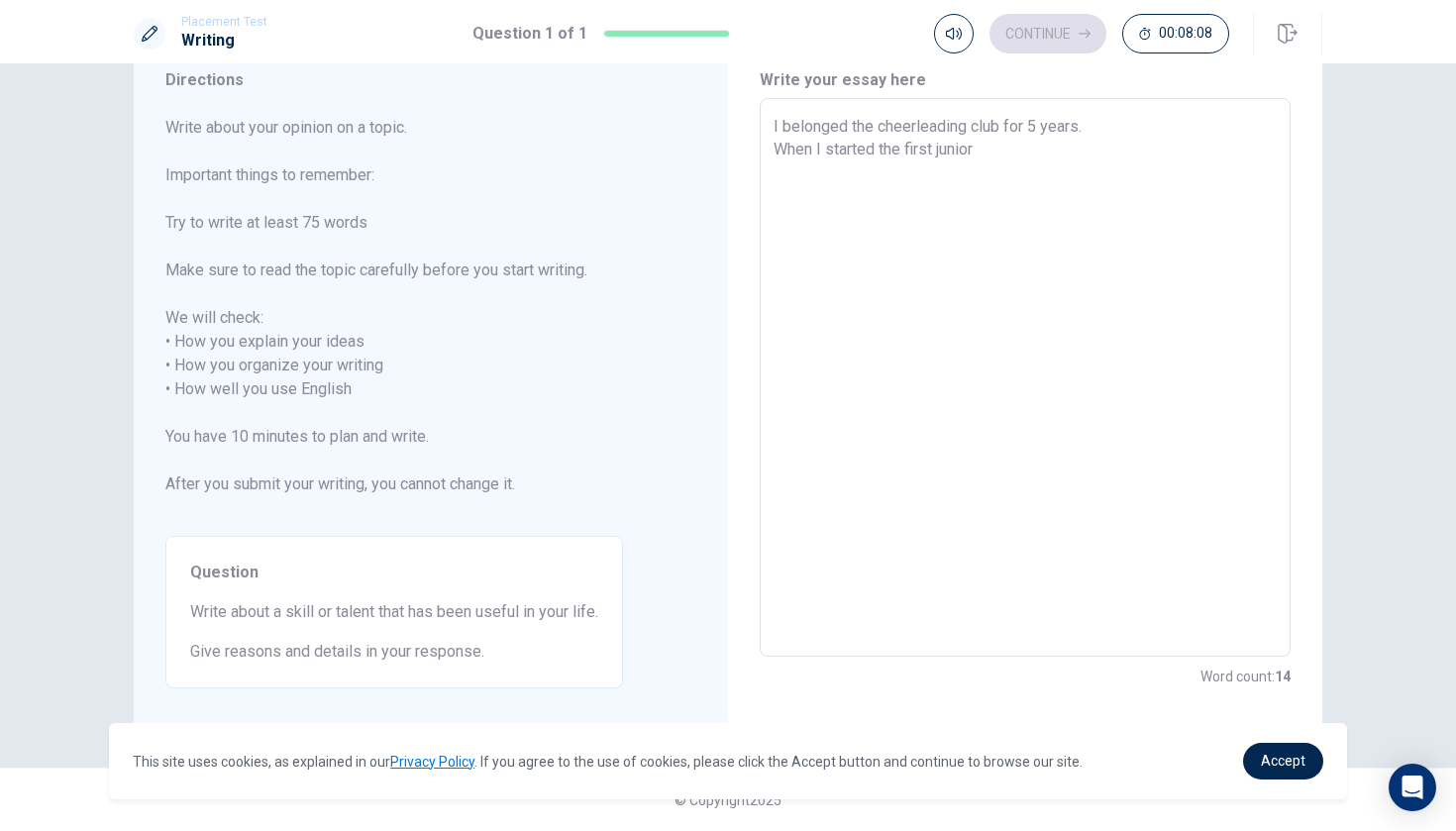 type on "x" 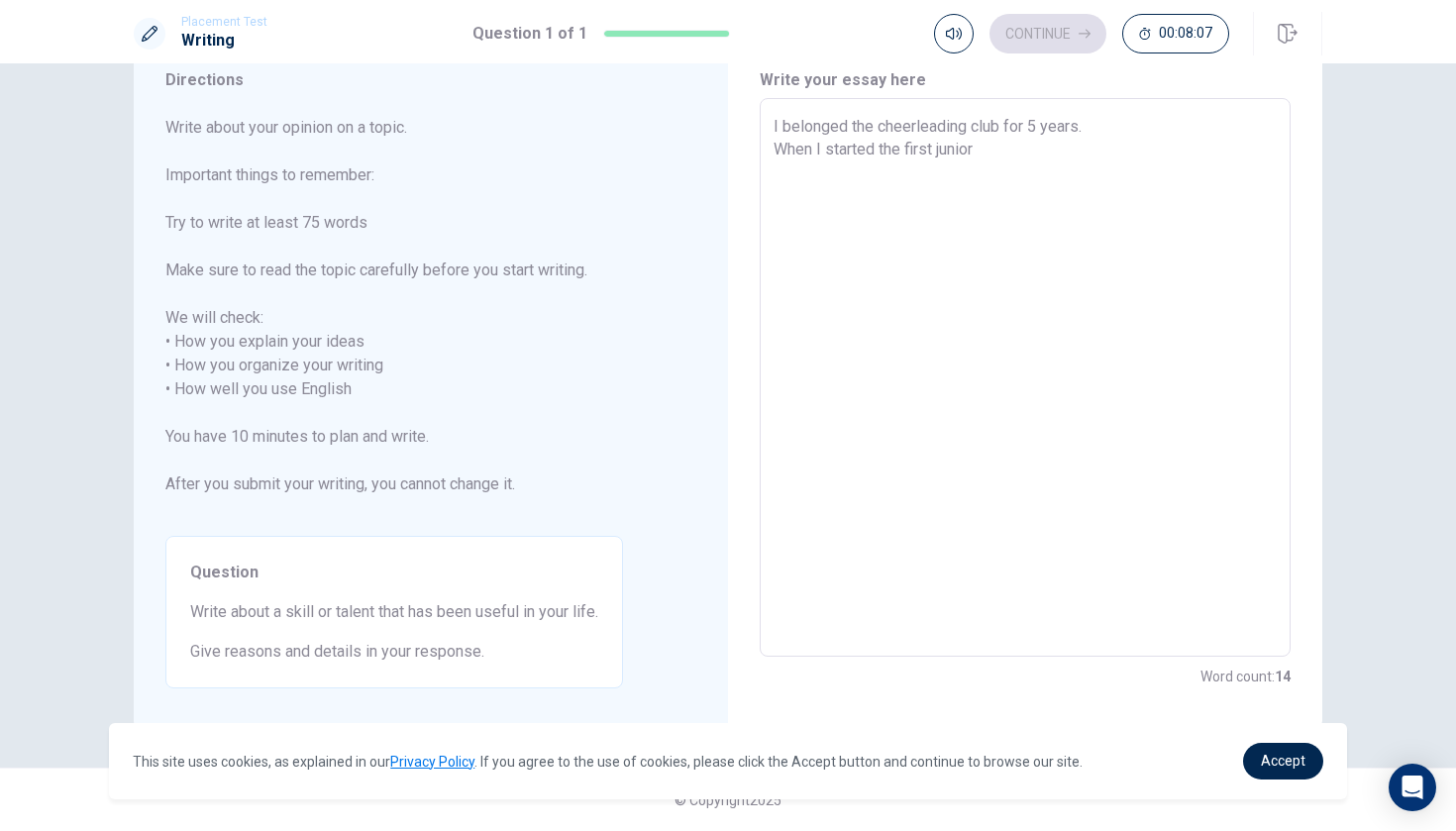 type on "I belonged the cheerleading club for 5 years.
When I started the first junior" 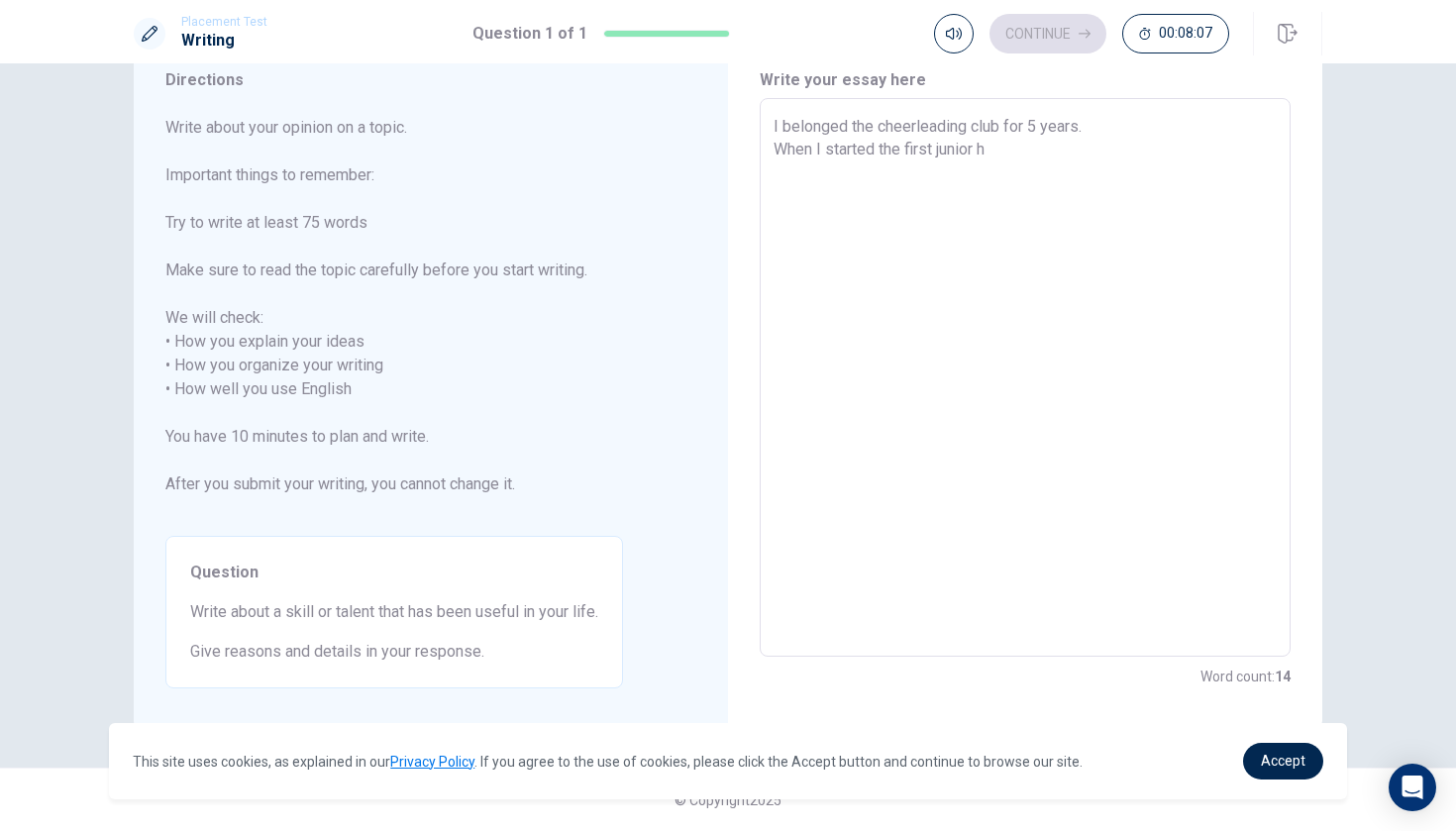 type on "x" 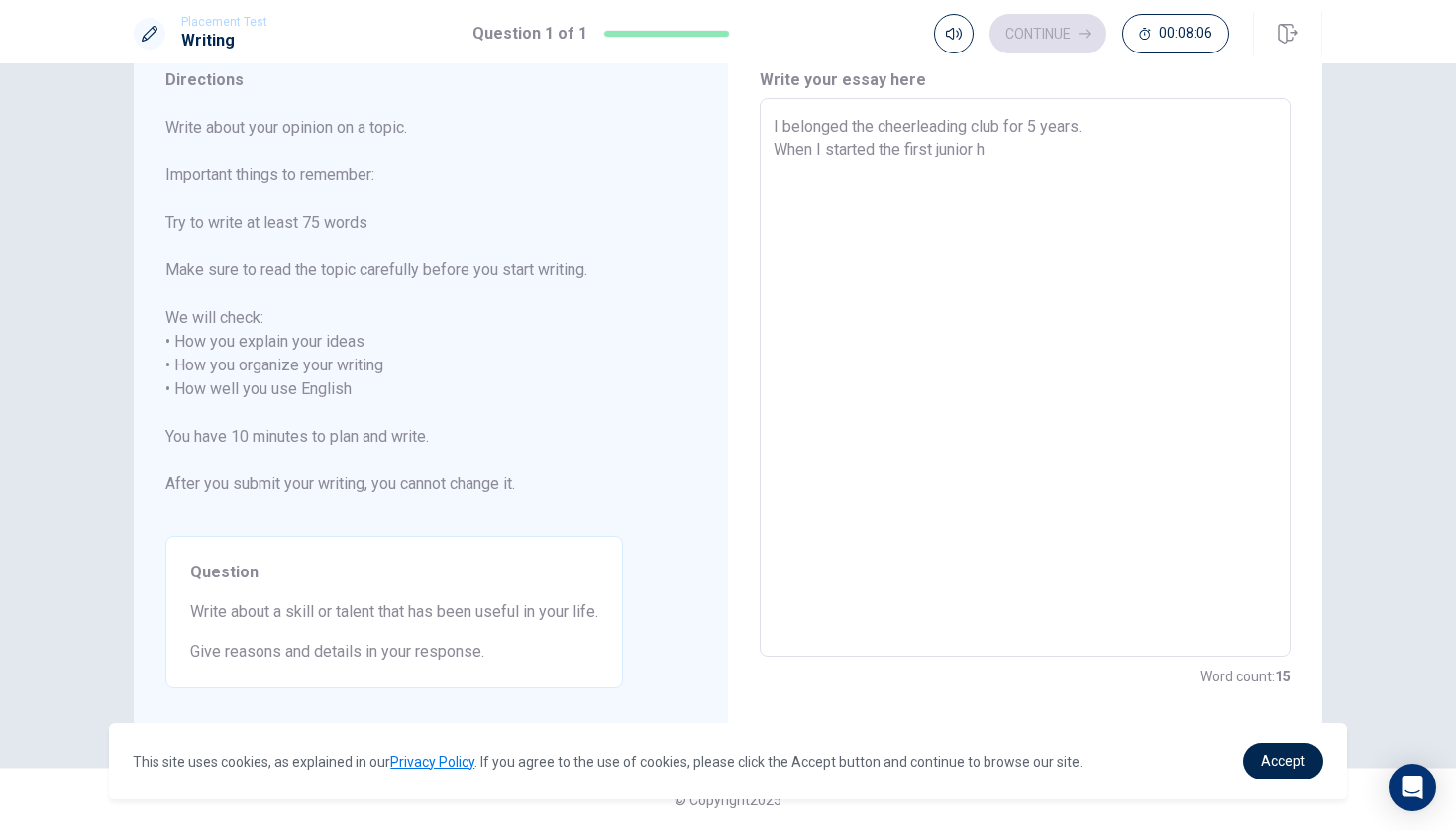 type on "I belonged the cheerleading club for 5 years.
When I started the first junior hi" 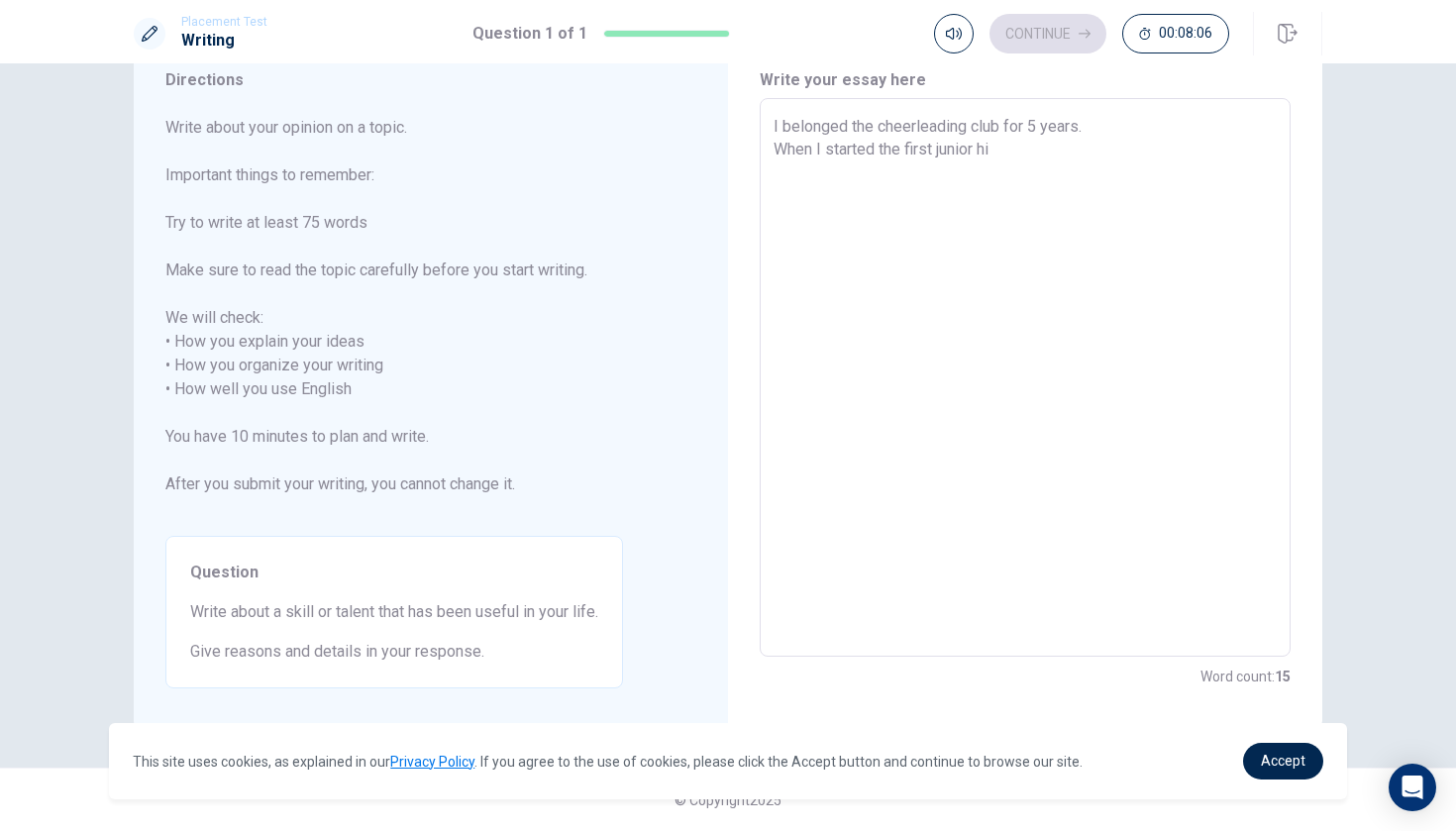 type on "x" 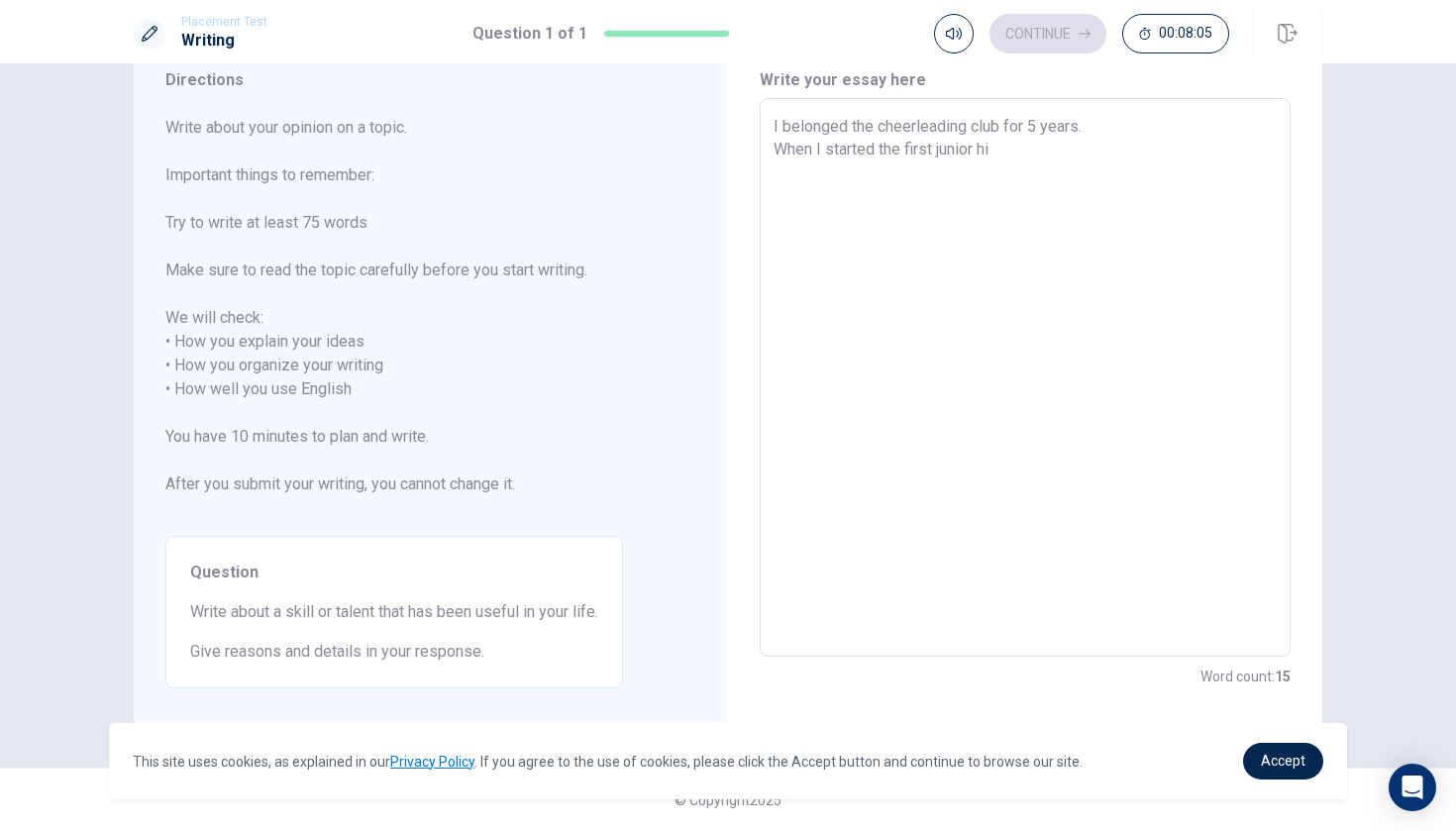 type on "I belonged the cheerleading club for 5 years.
When I started the first junior hig" 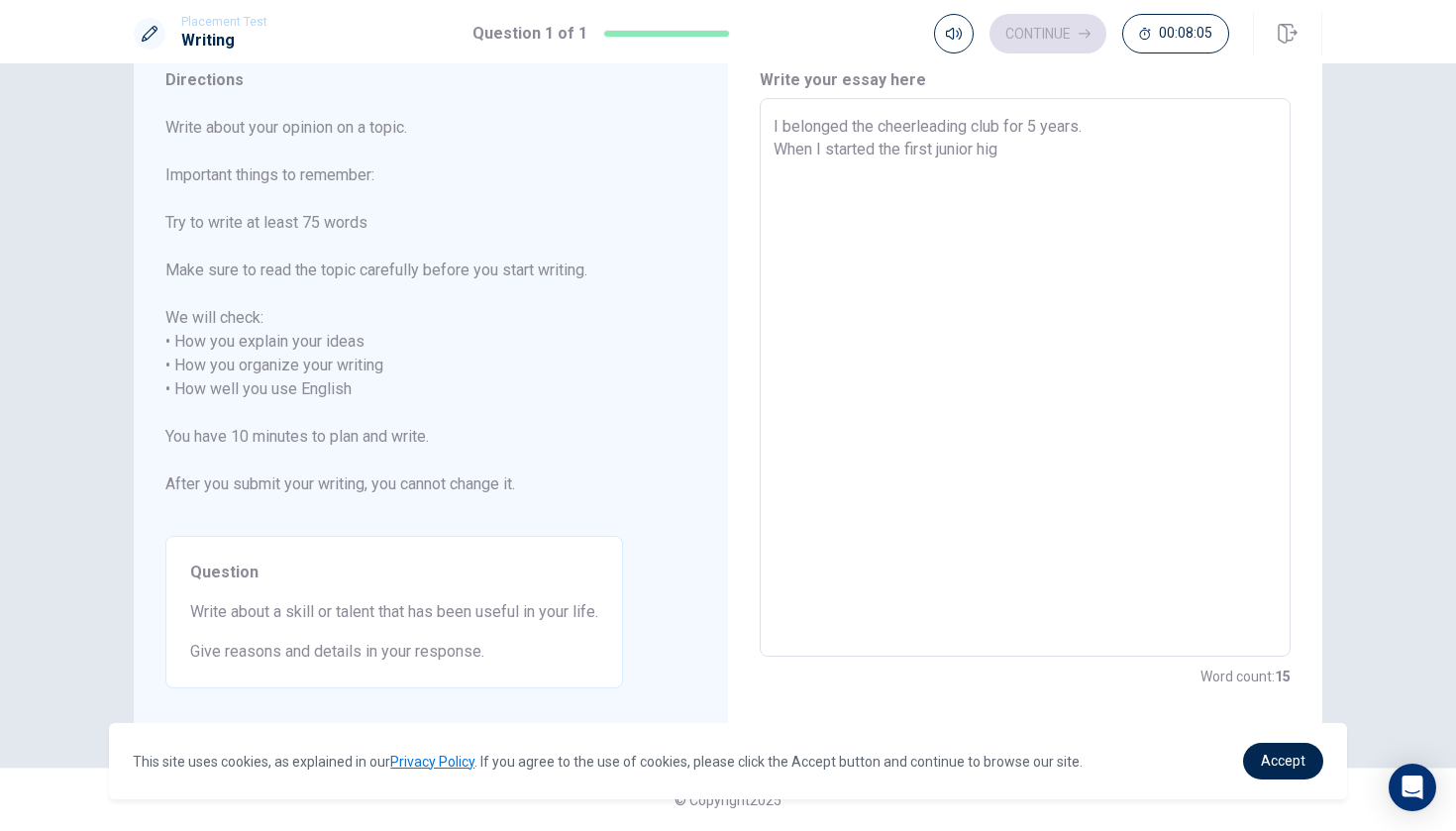 type on "x" 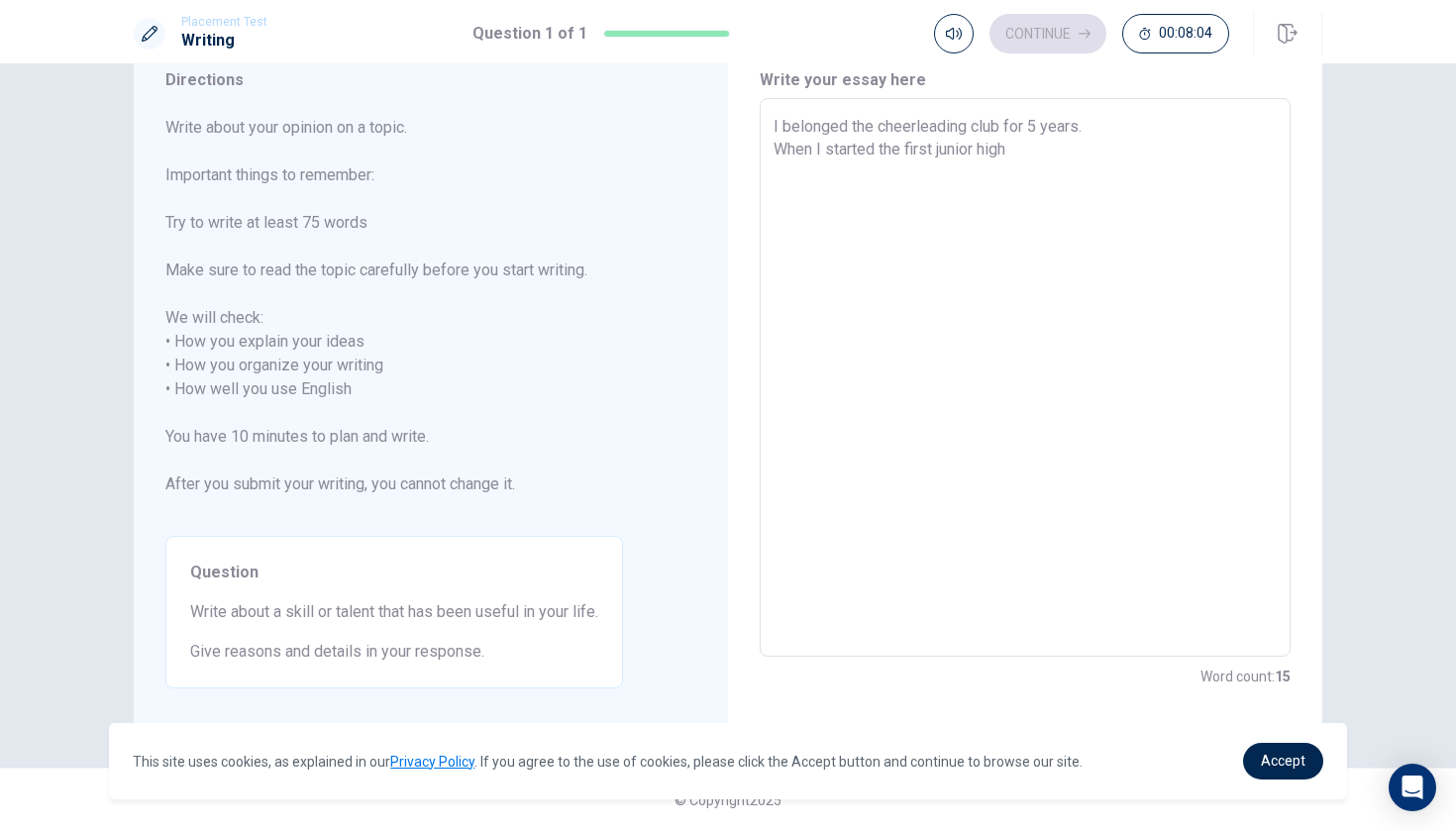 type on "I belonged the cheerleading club for 5 years.
When I started the first junior high" 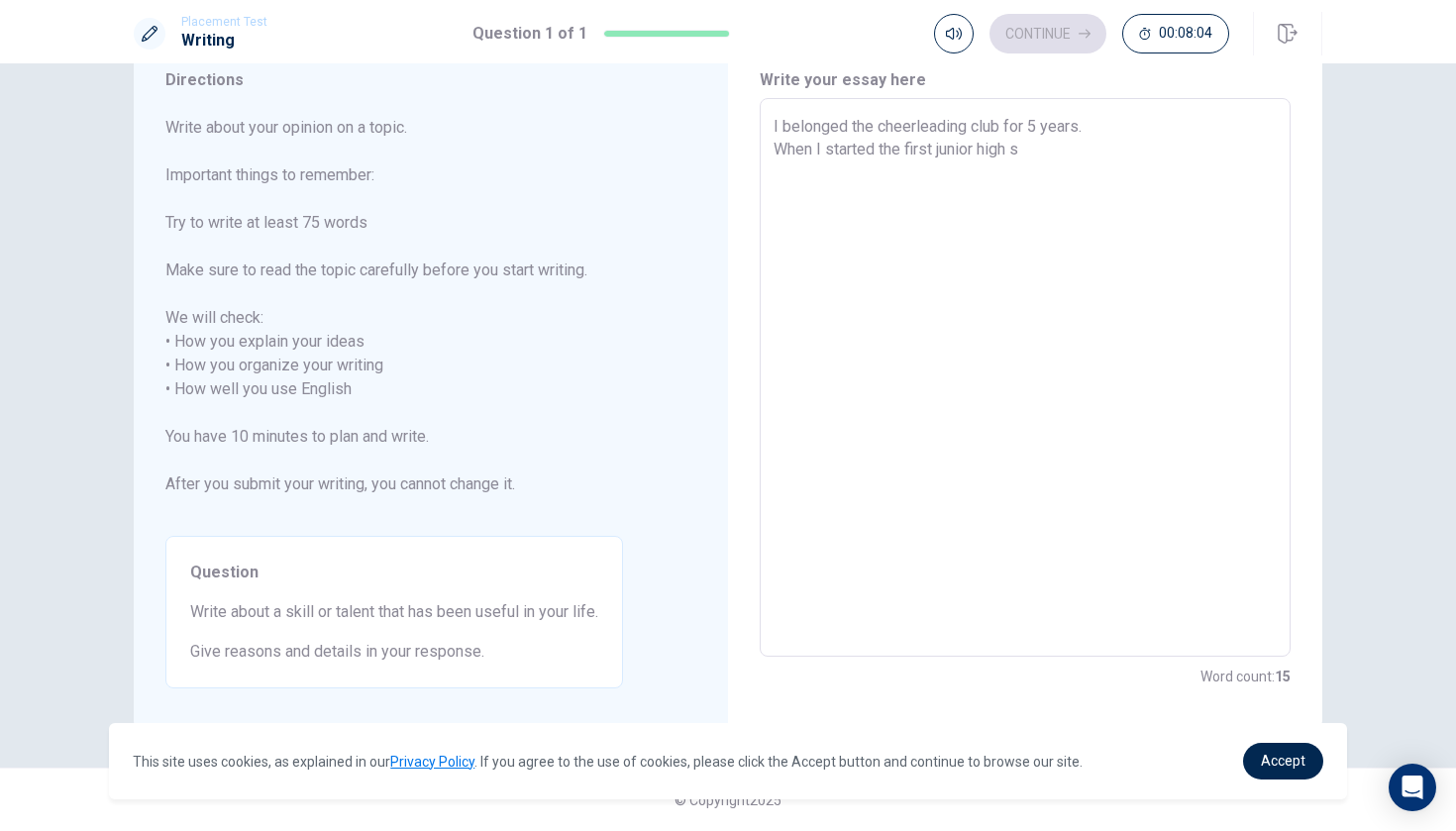 type on "x" 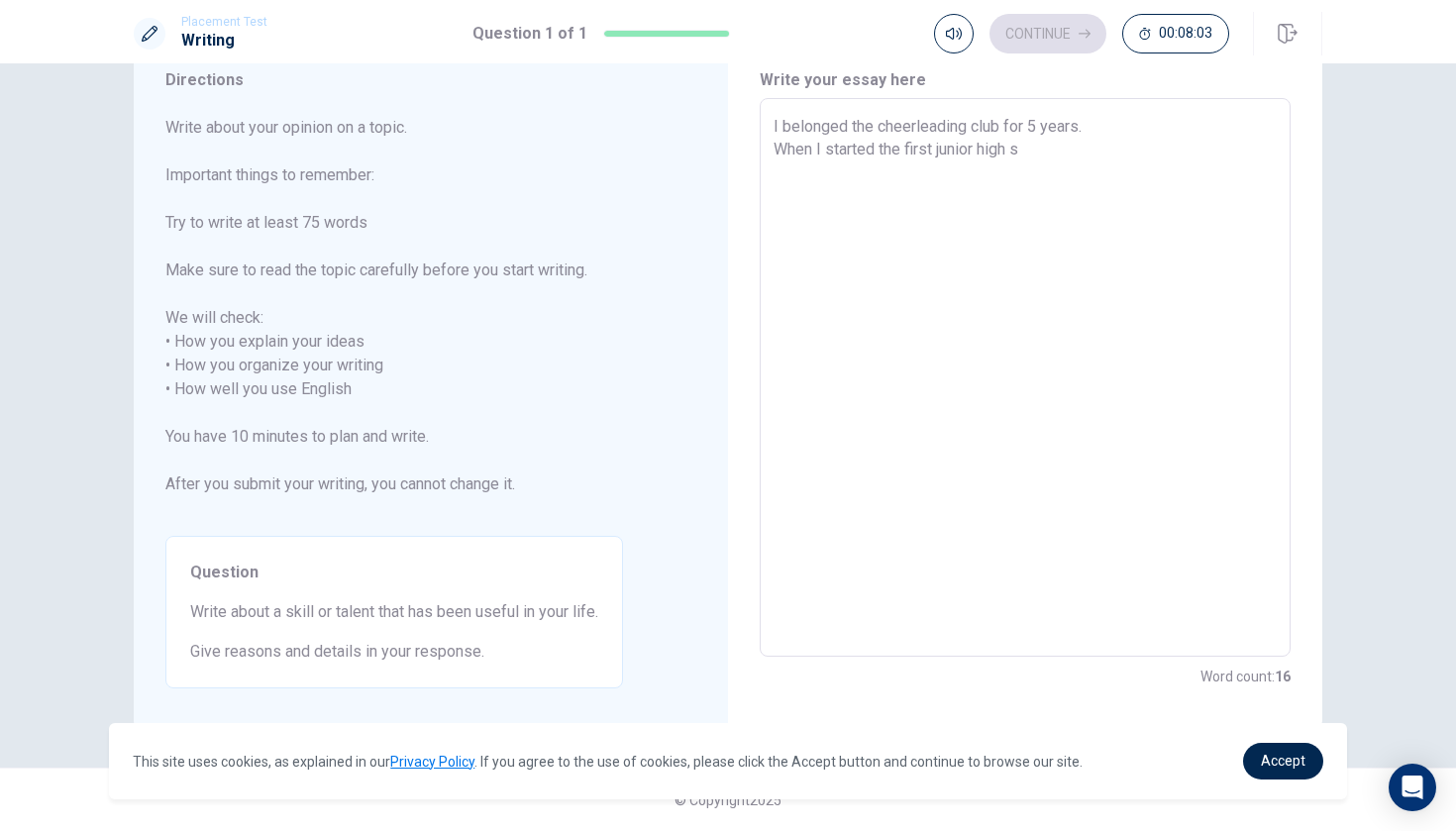 type on "I belonged the cheerleading club for 5 years.
When I started the first junior high sc" 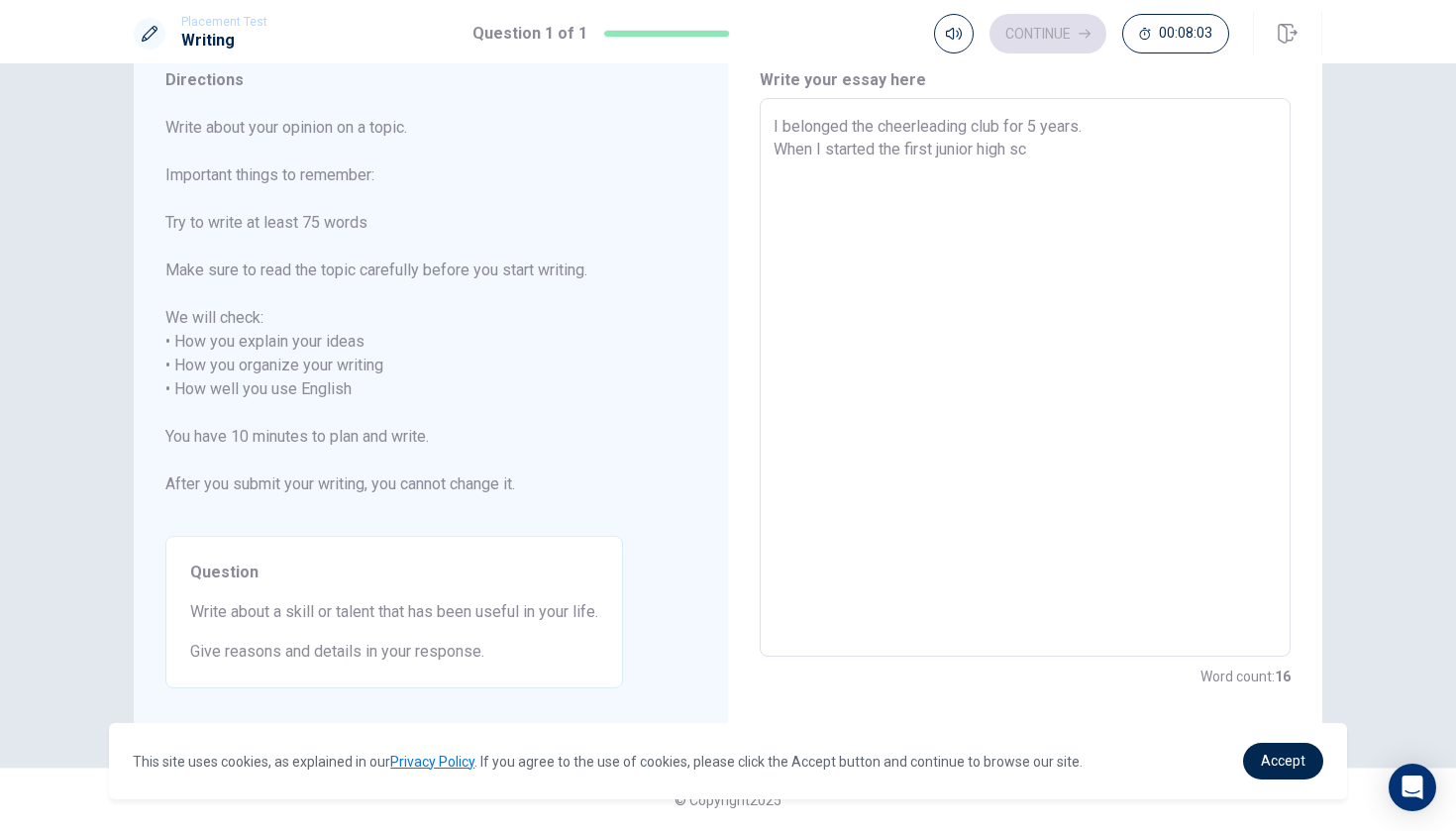 type on "x" 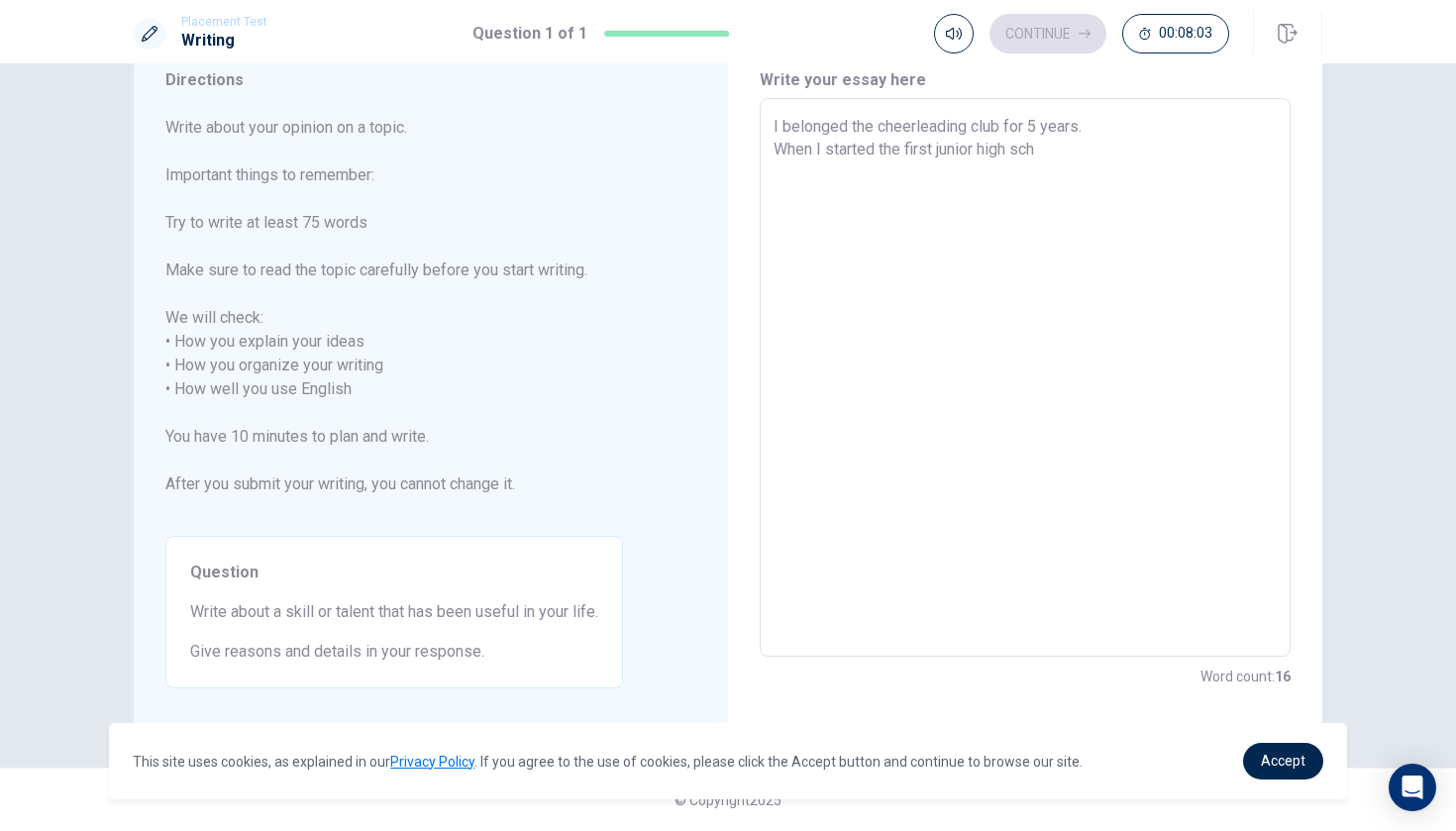 type on "x" 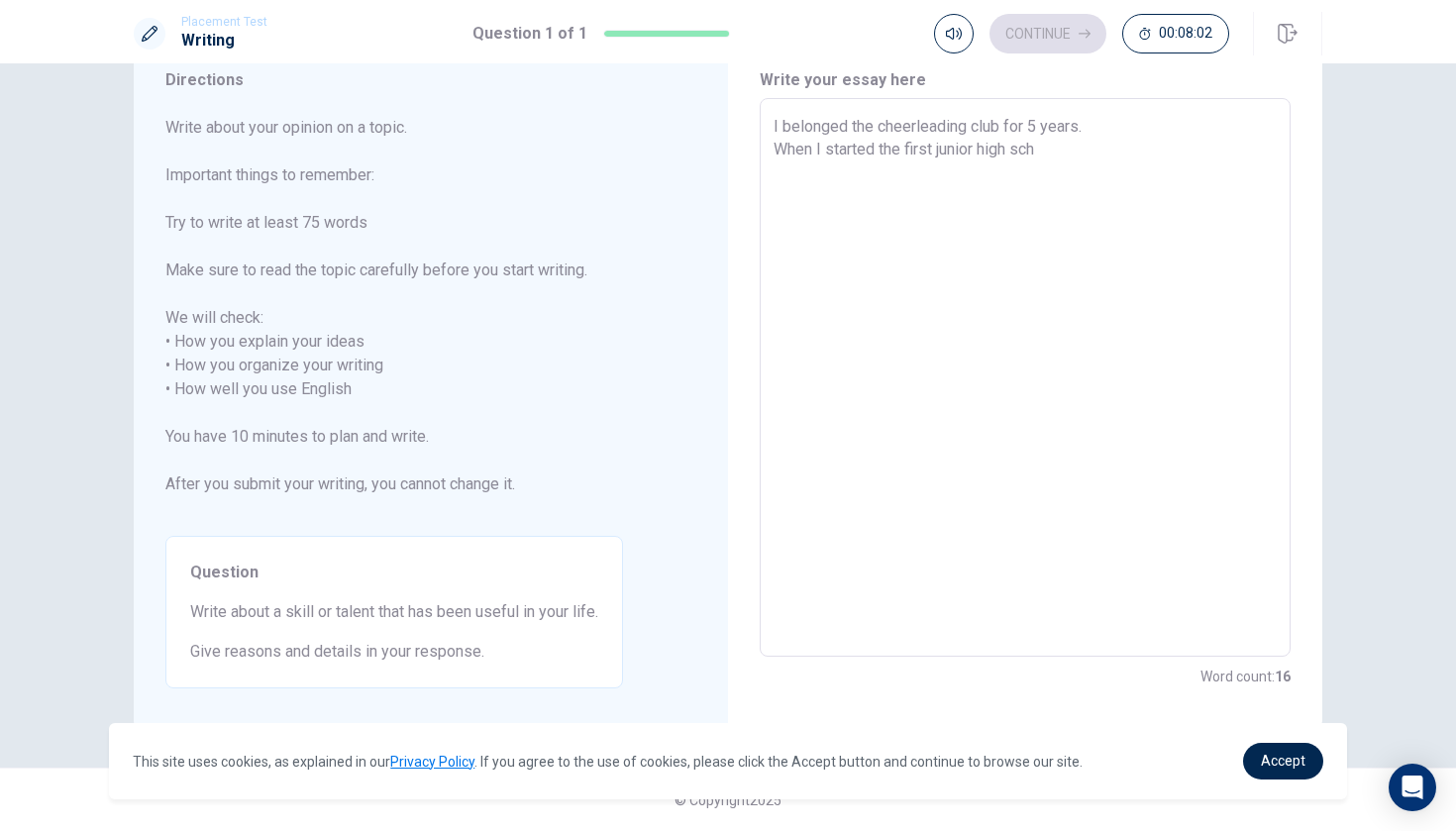 type on "I belonged the cheerleading club for 5 years.
When I started the first junior high scho" 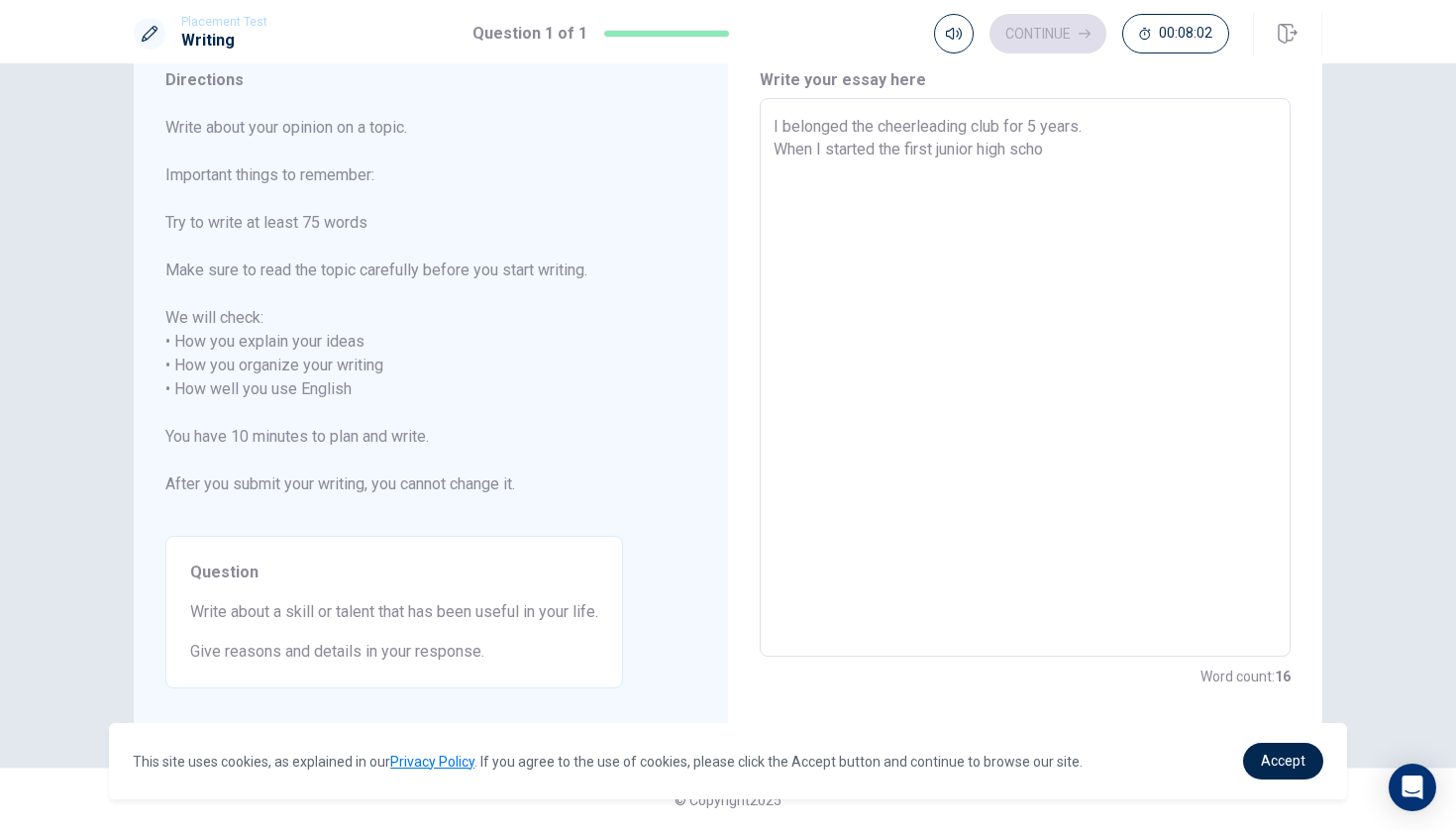type on "x" 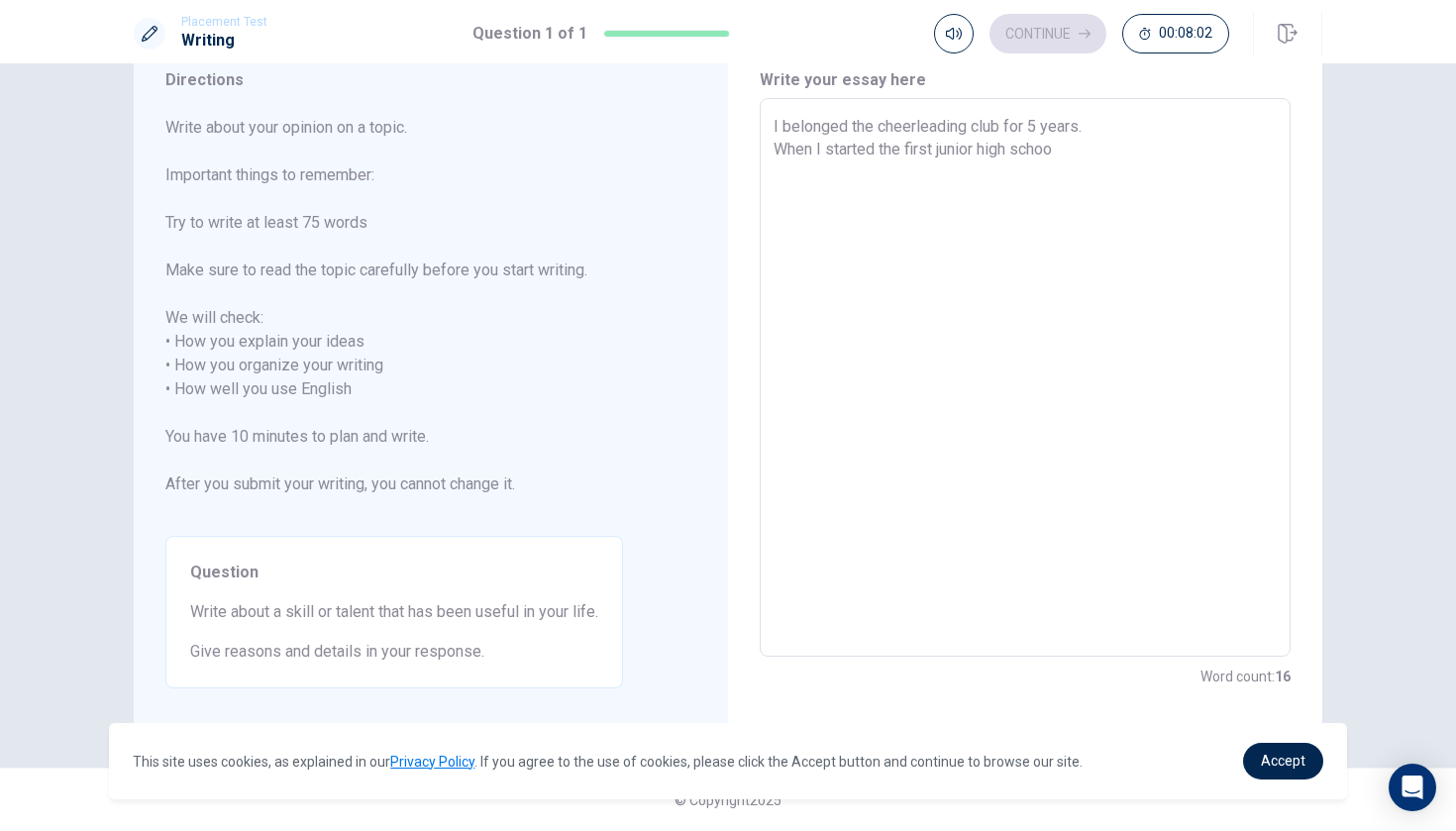 type on "x" 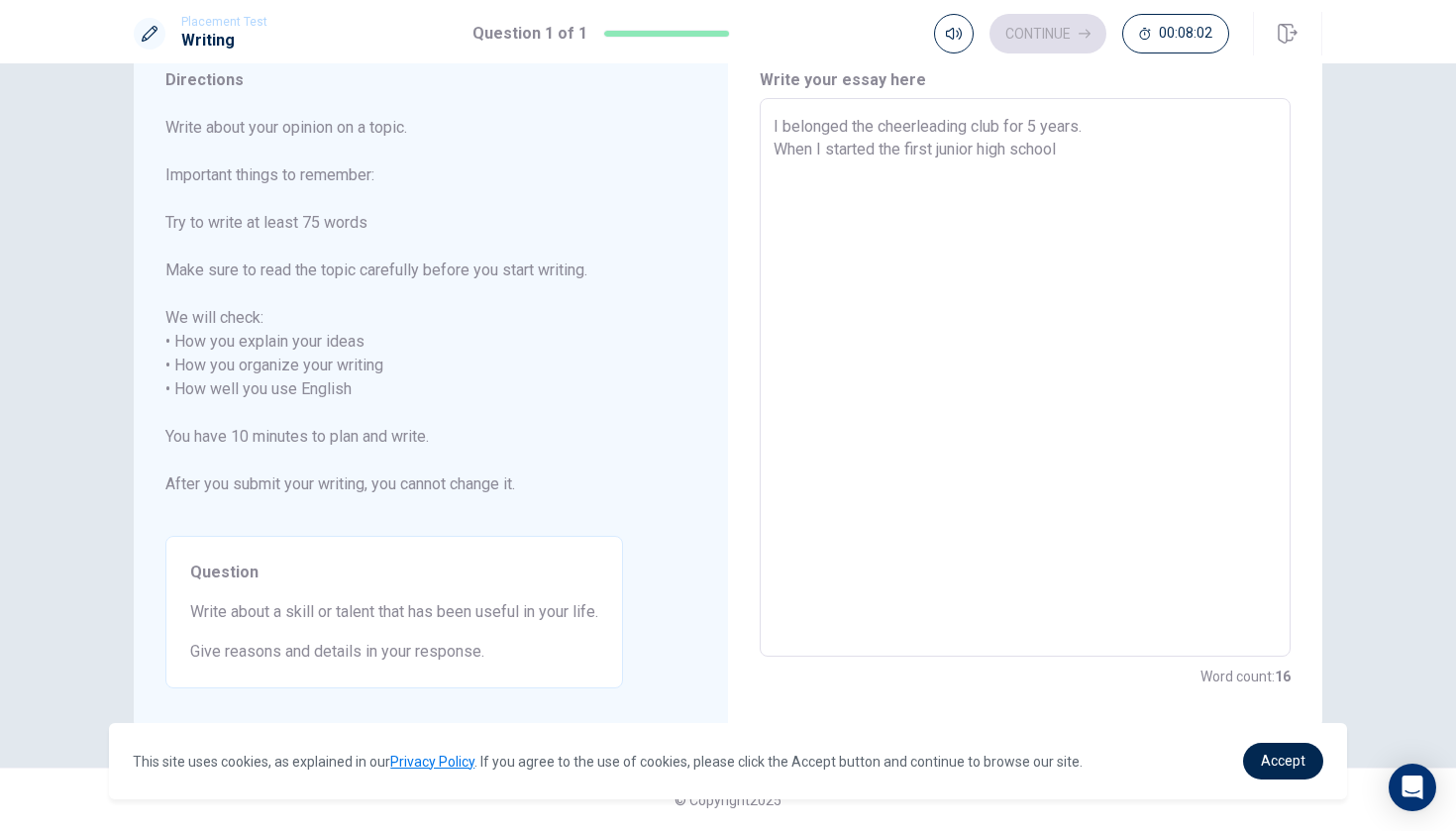 type on "x" 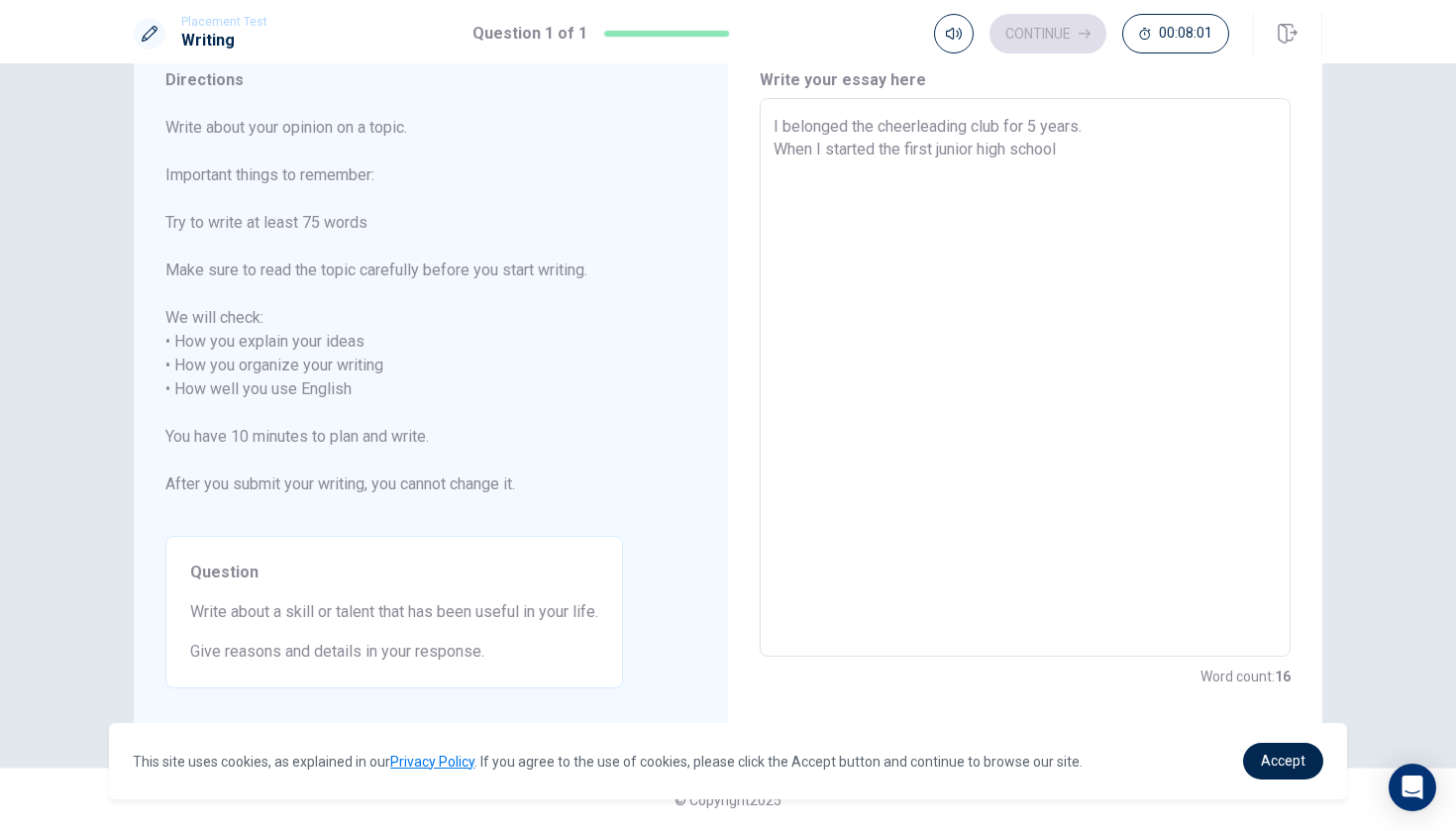 type on "I belonged the cheerleading club for 5 years.
When I started the first junior high school" 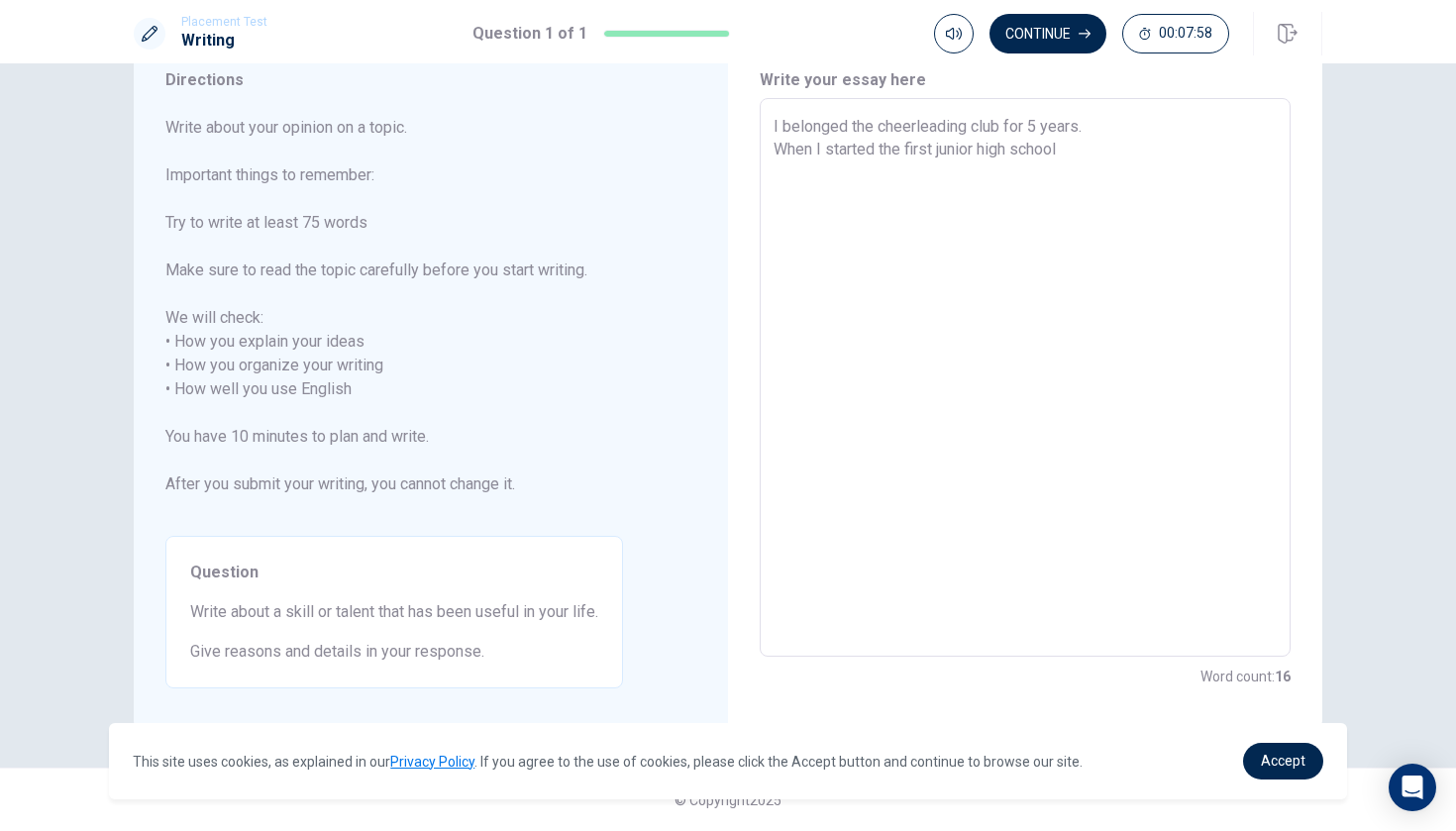 click on "I belonged the cheerleading club for 5 years.
When I started the first junior high school" at bounding box center (1025, 377) 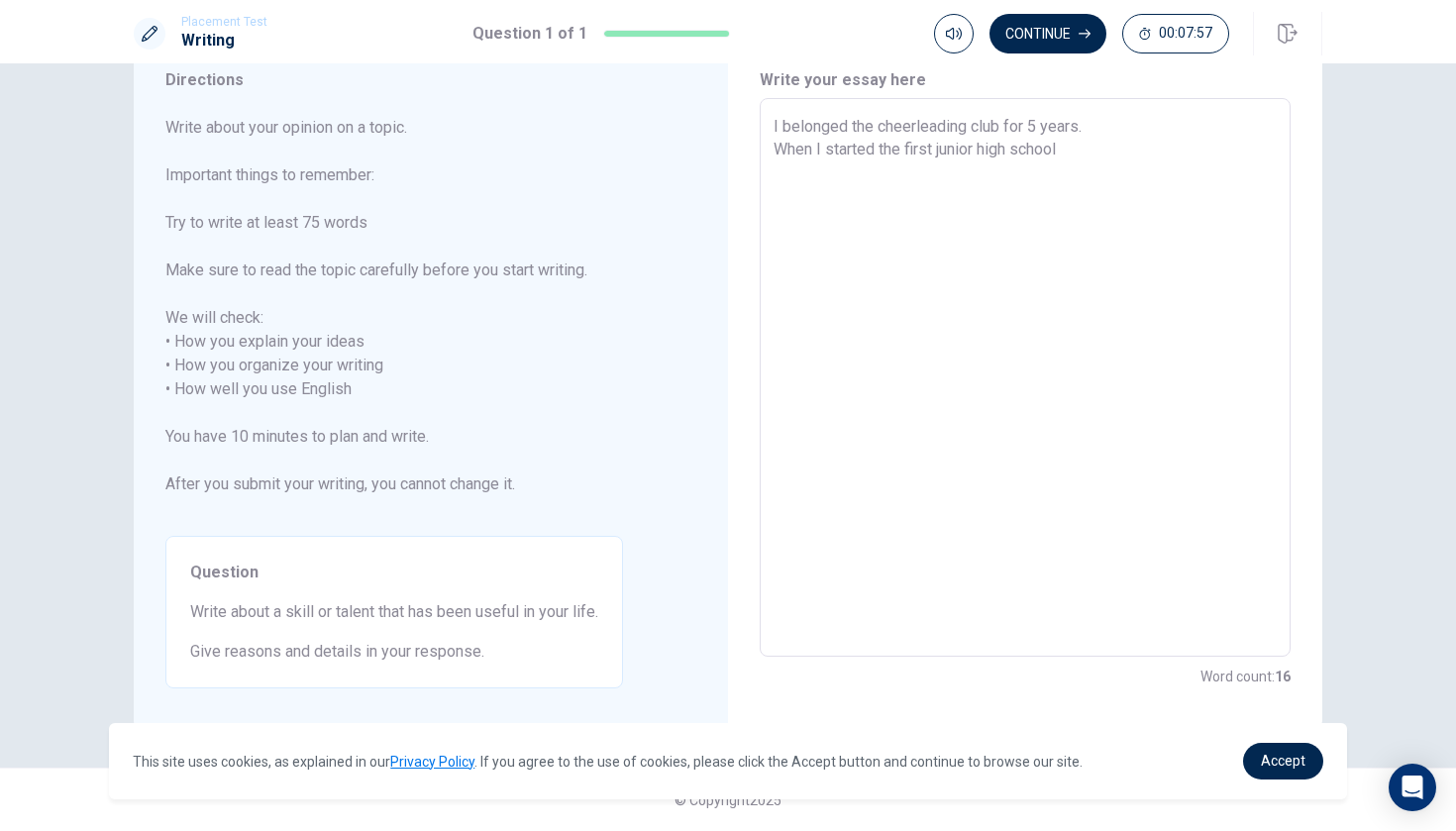 type on "x" 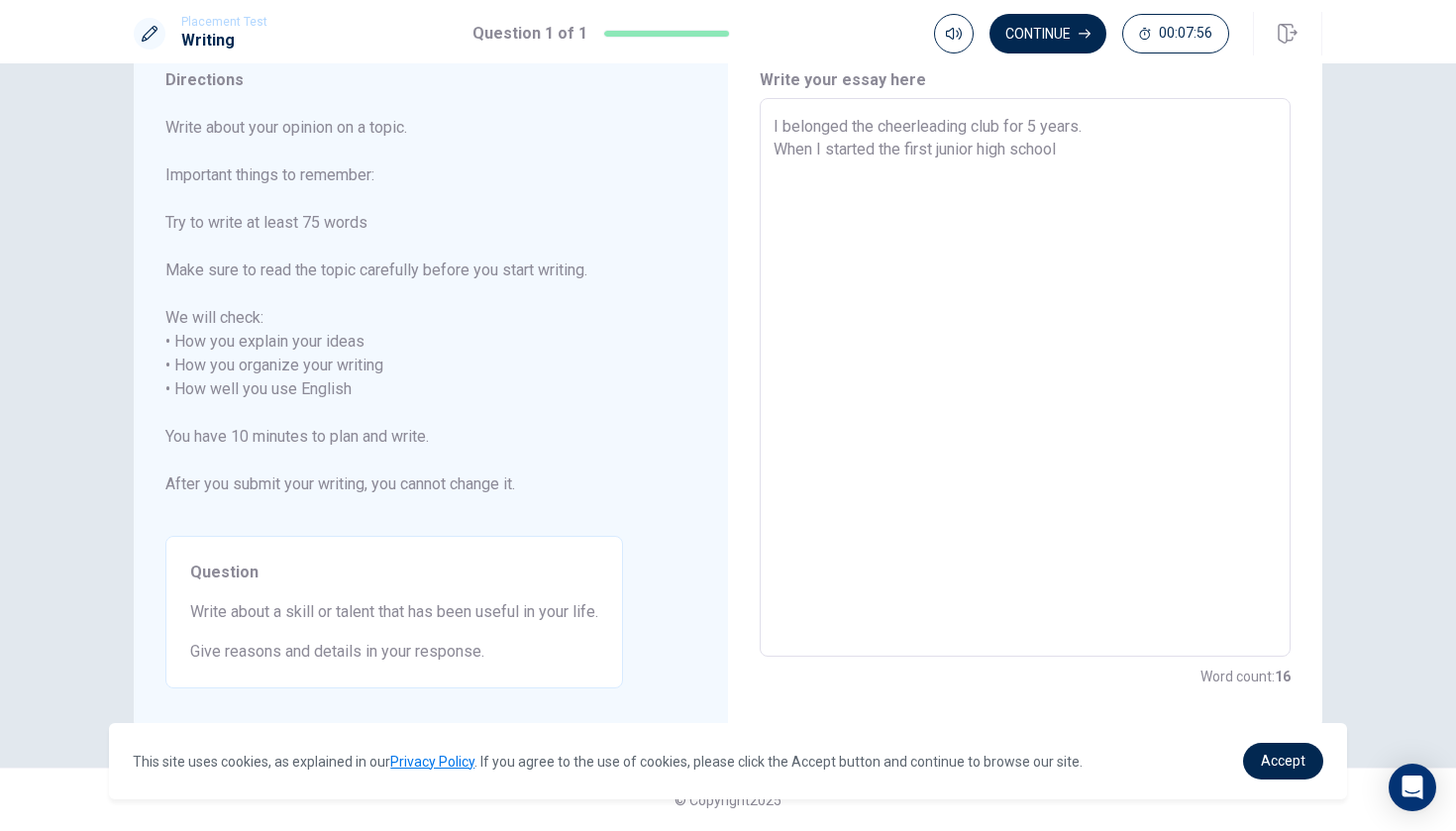 type on "I belonged the cheerleading club for 5 years.
When I started the first  junior high school" 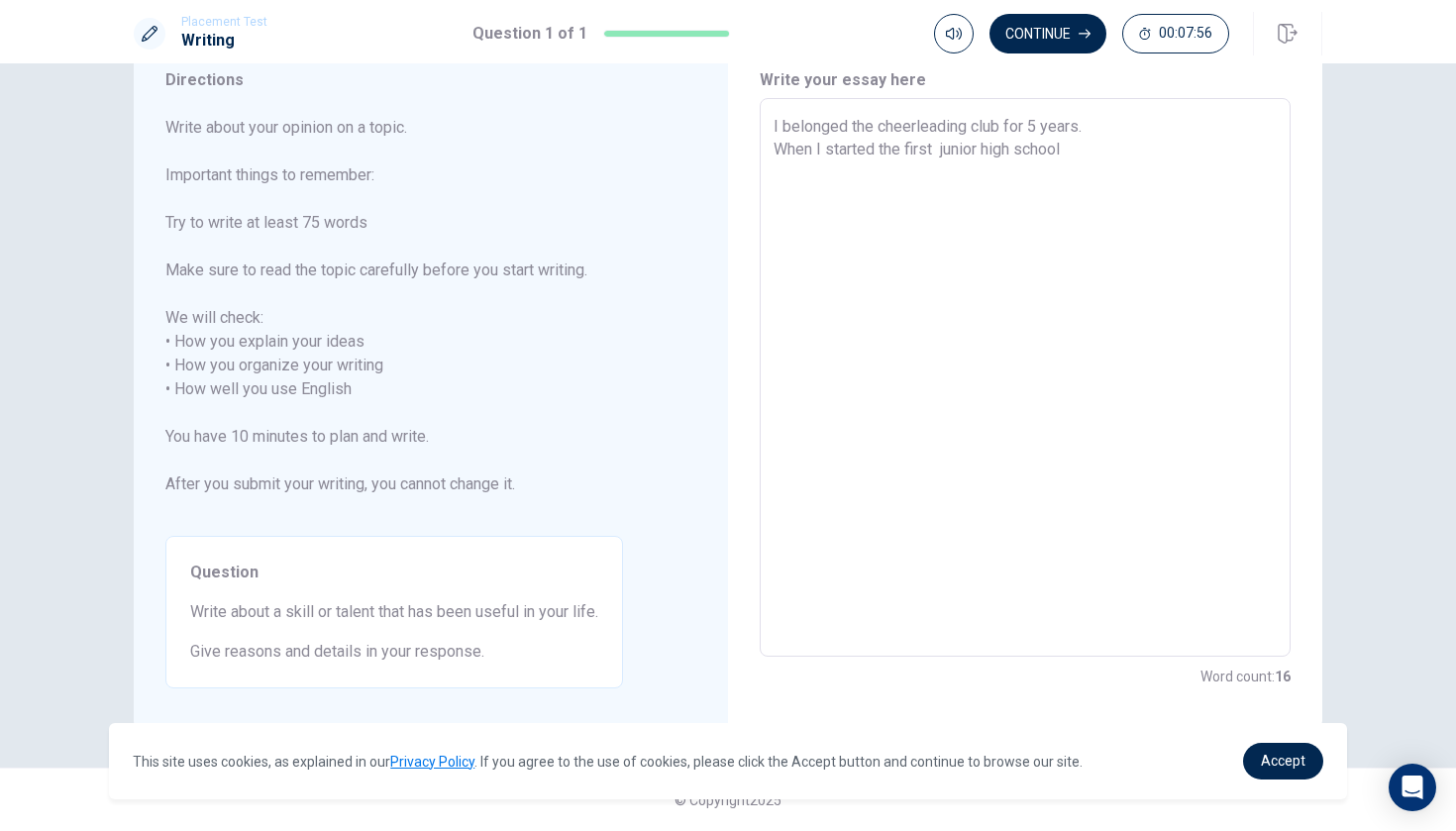 type on "x" 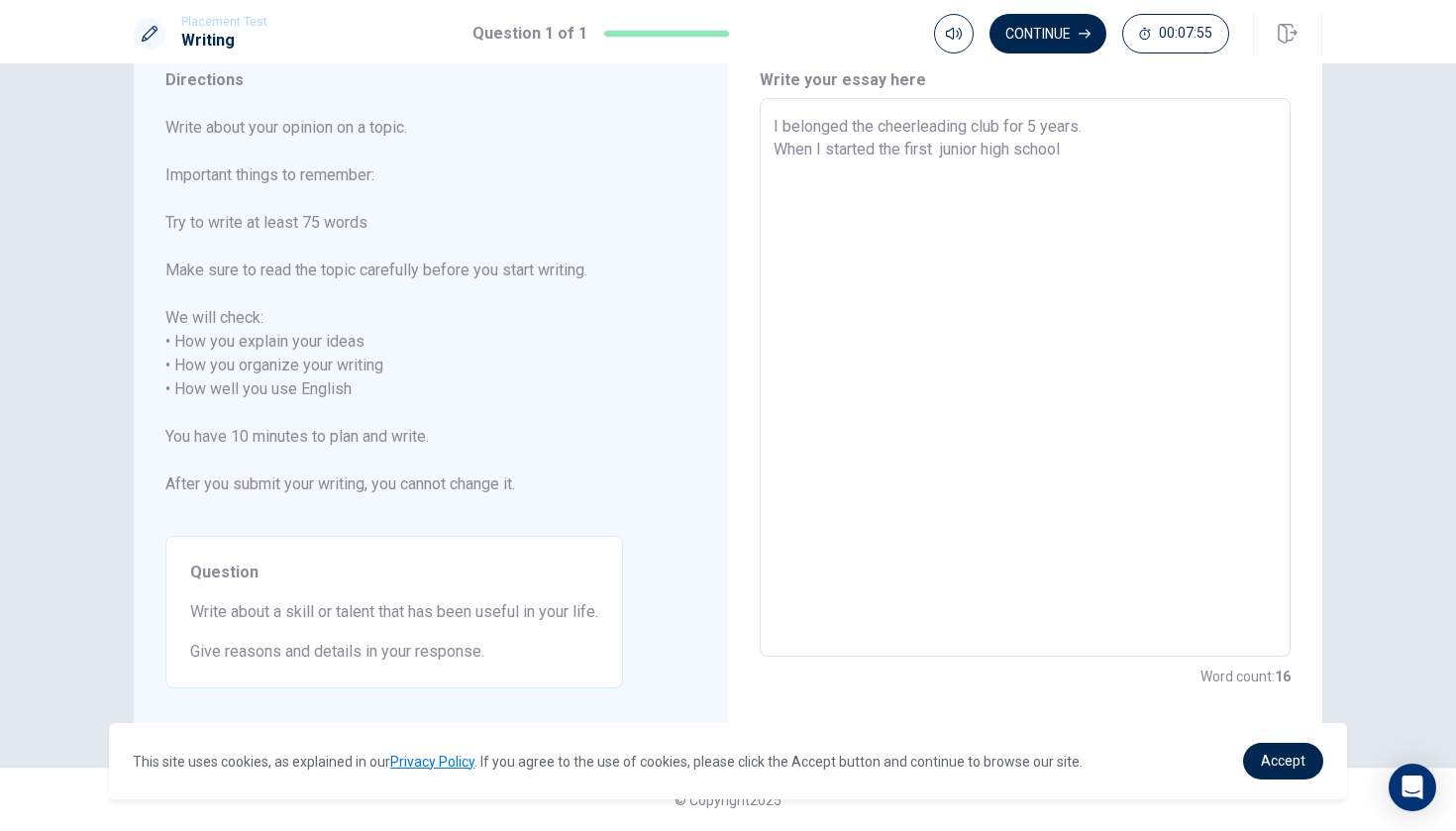 type on "I belonged the cheerleading club for 5 years.
When I started the first g junior high school" 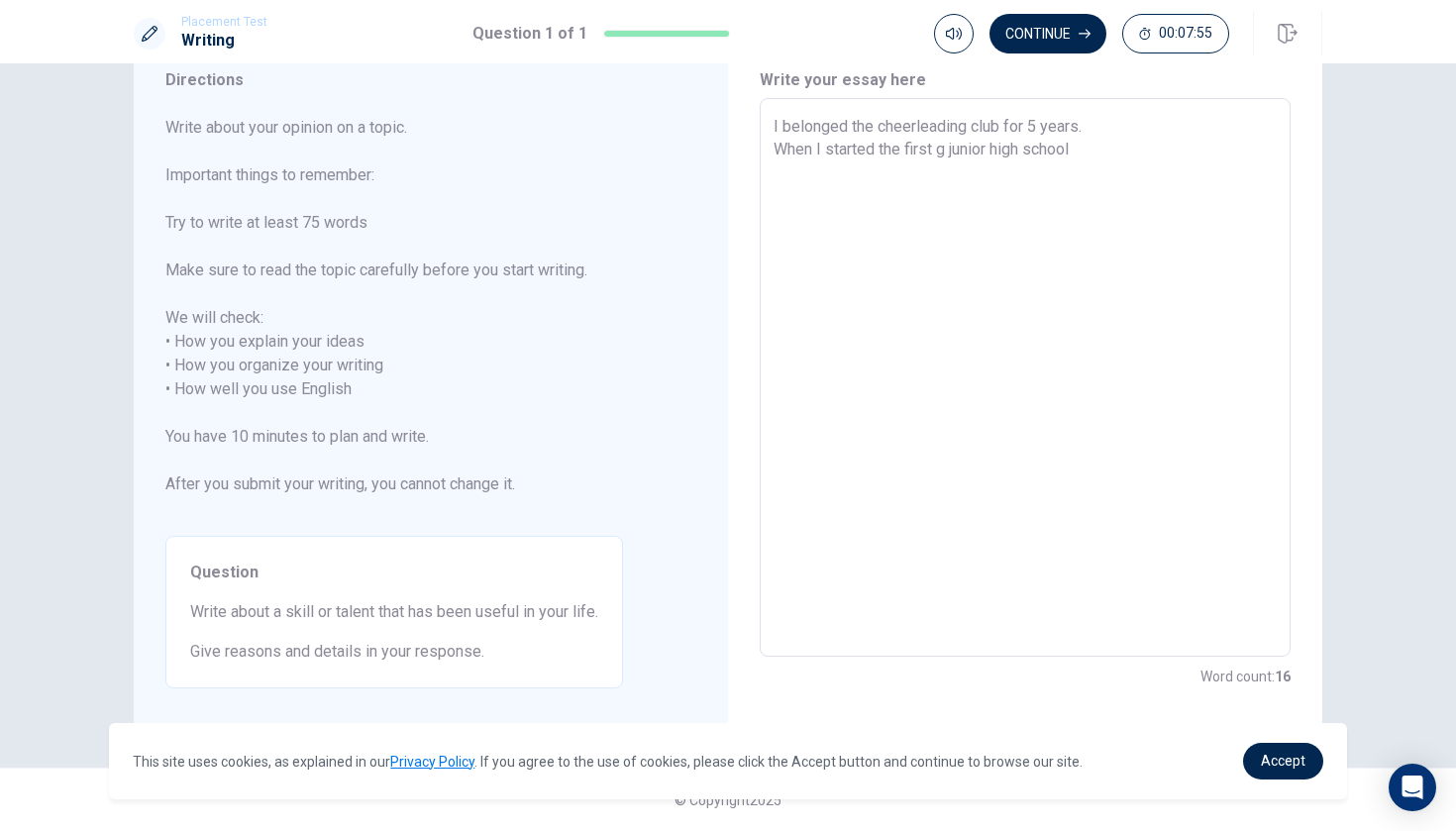 type on "x" 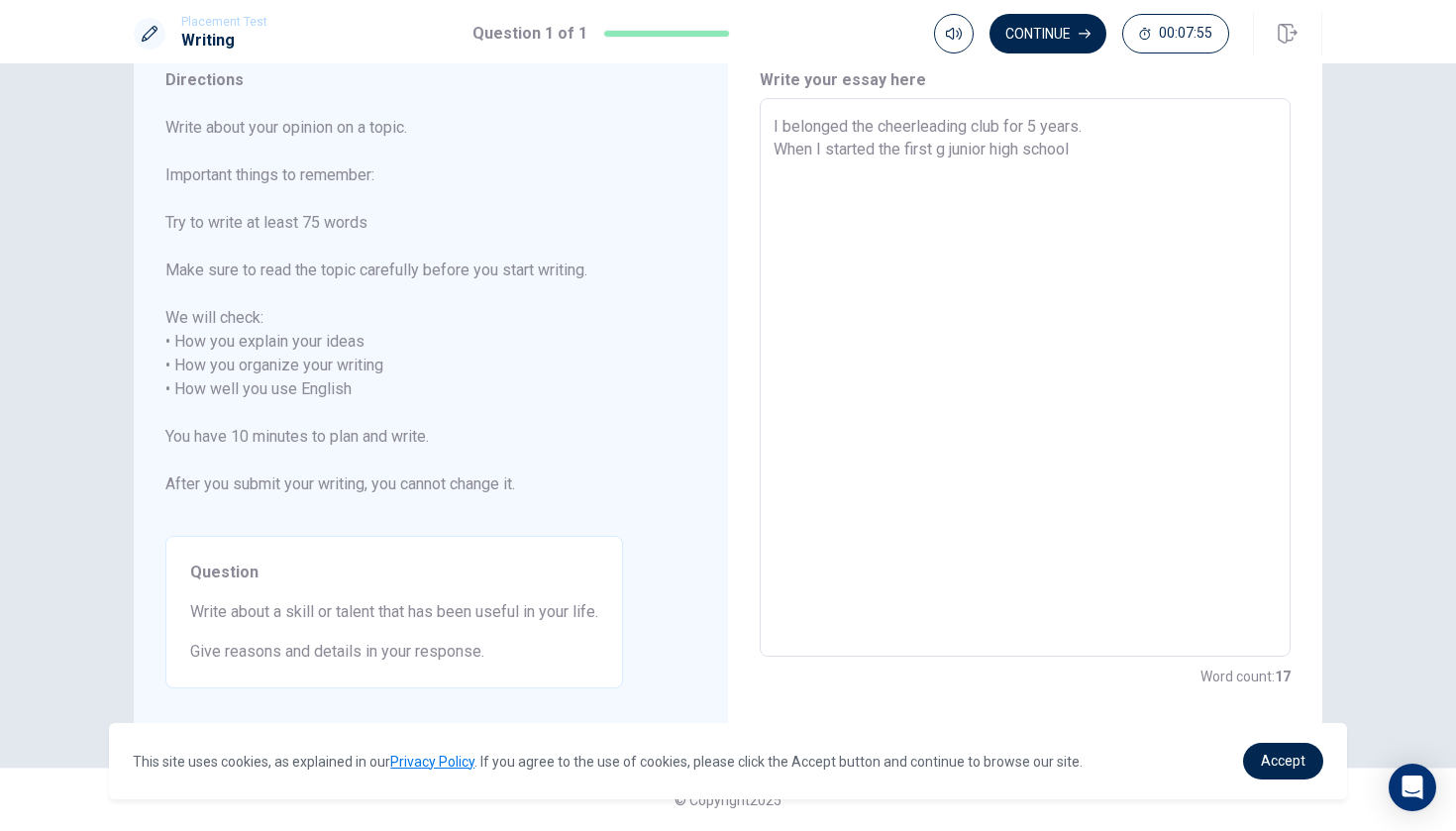 type on "I belonged the cheerleading club for 5 years.
When I started the first gr junior high school" 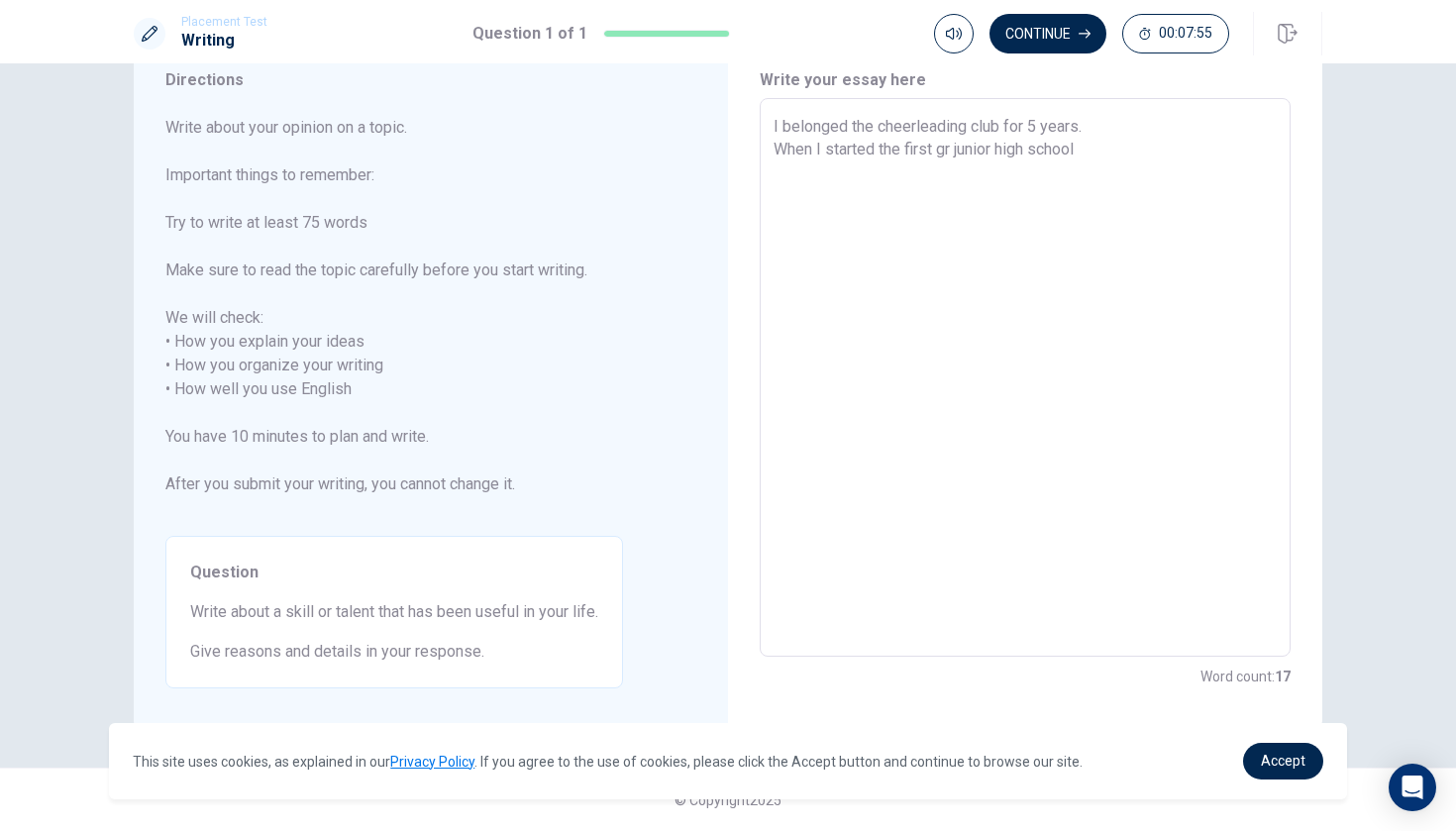 type 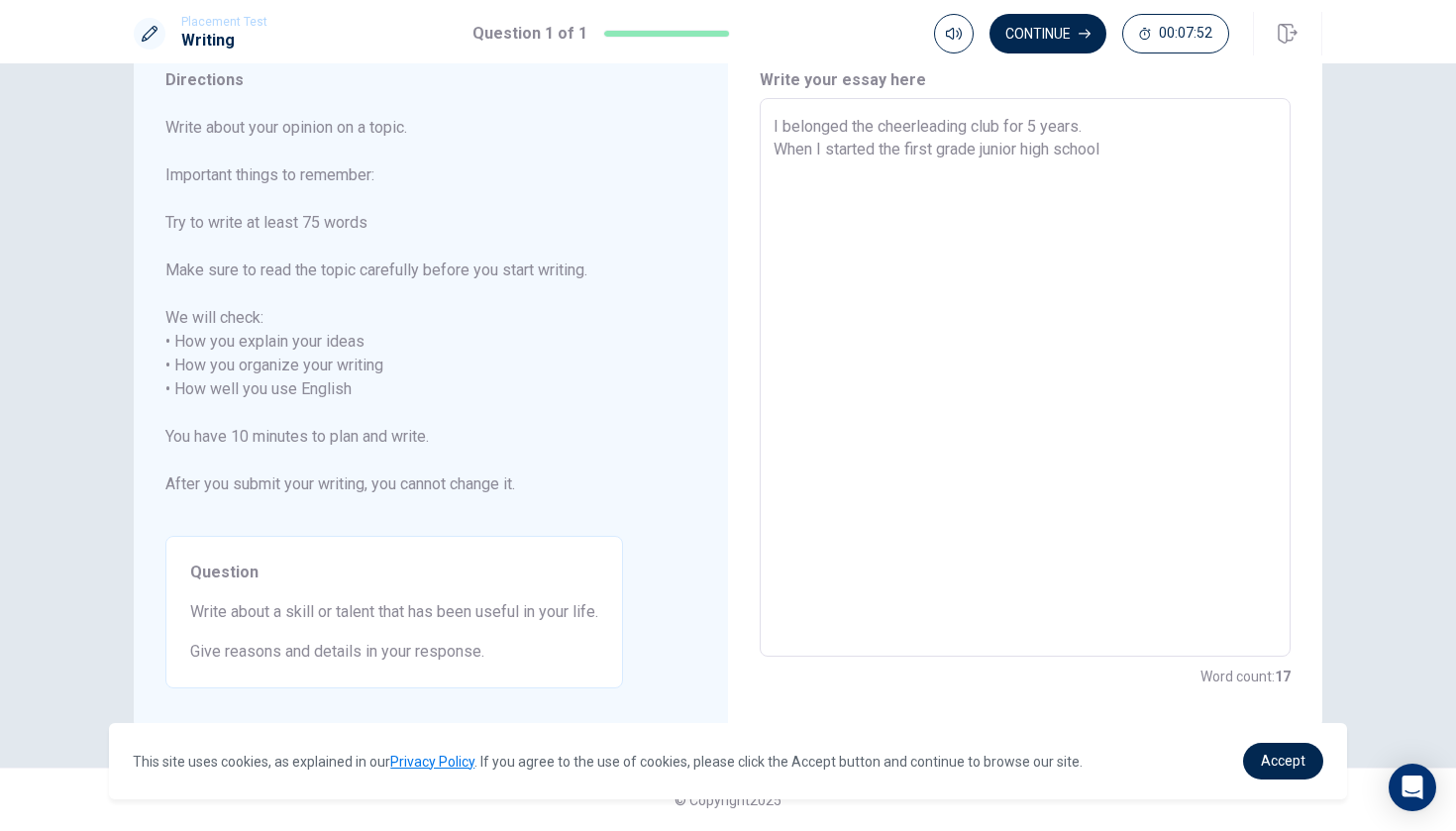 click on "I belonged the cheerleading club for 5 years.
When I started the first grade junior high school" at bounding box center (1025, 377) 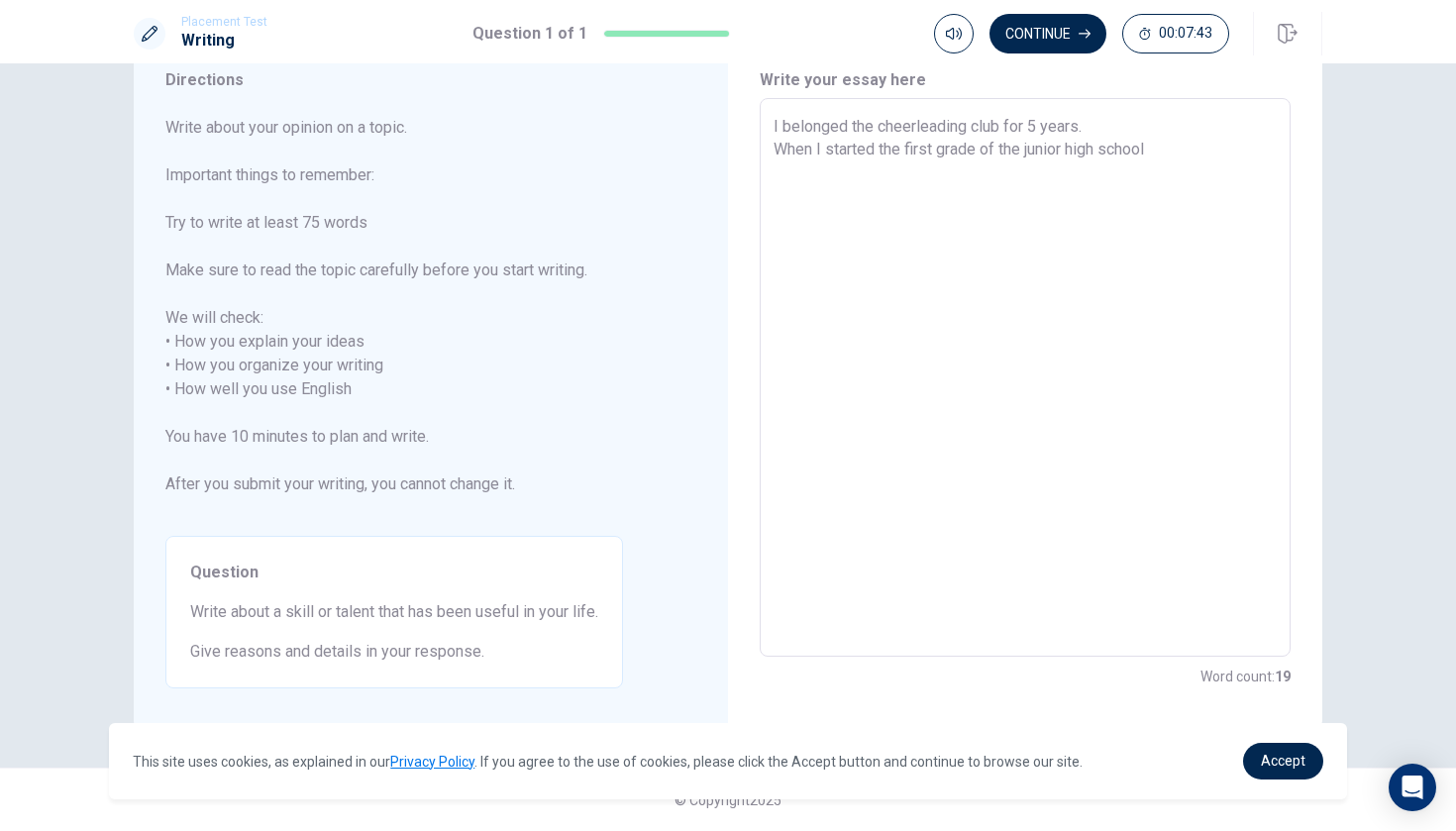 click on "I belonged the cheerleading club for 5 years.
When I started the first grade of the junior high school" at bounding box center (1025, 377) 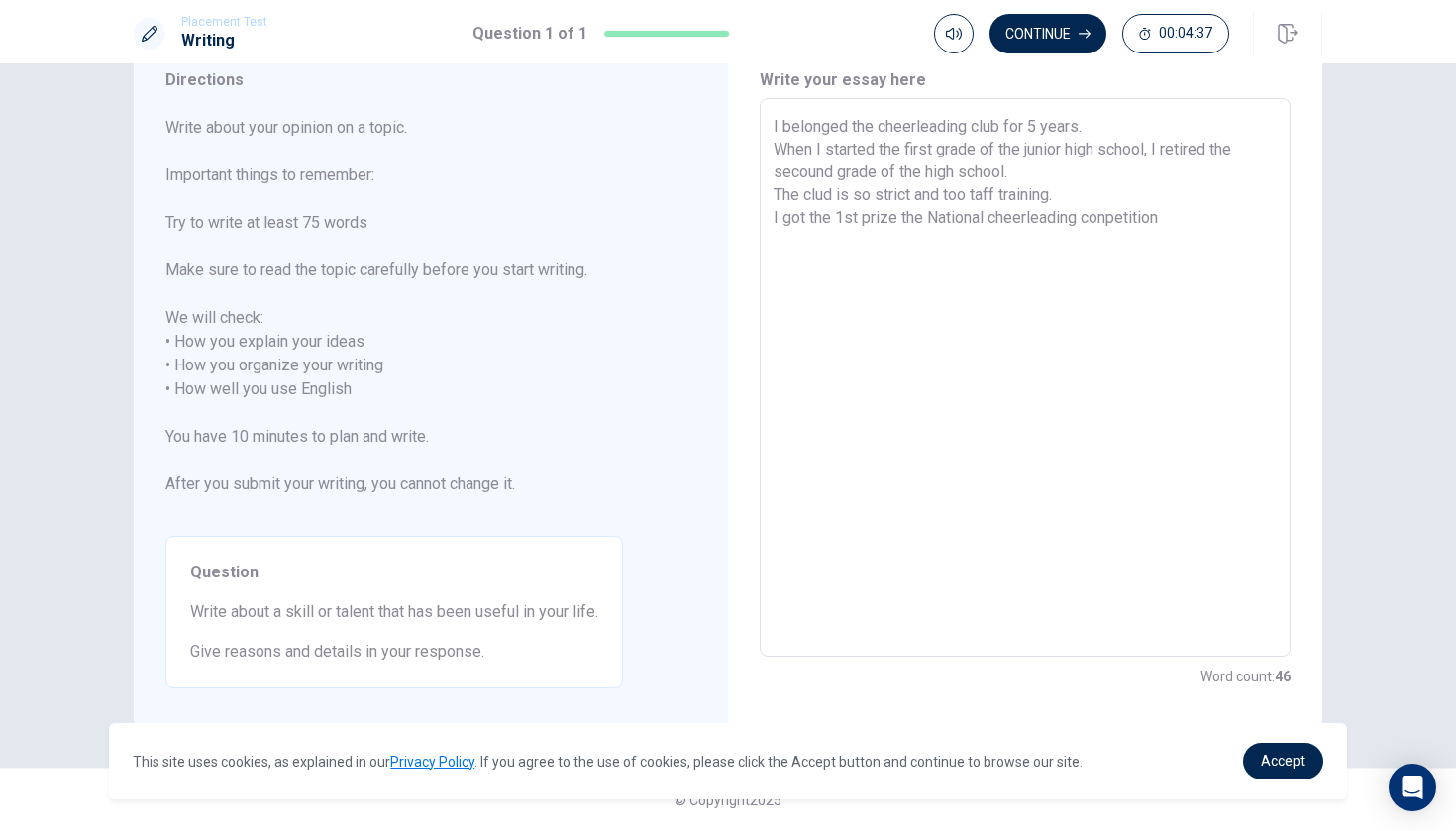 click on "I belonged the cheerleading club for 5 years.
When I started the first grade of the junior high school, I retired the secound grade of the high school.
The clud is so strict and too taff training.
I got the 1st prize the National cheerleading conpetition" at bounding box center [1025, 377] 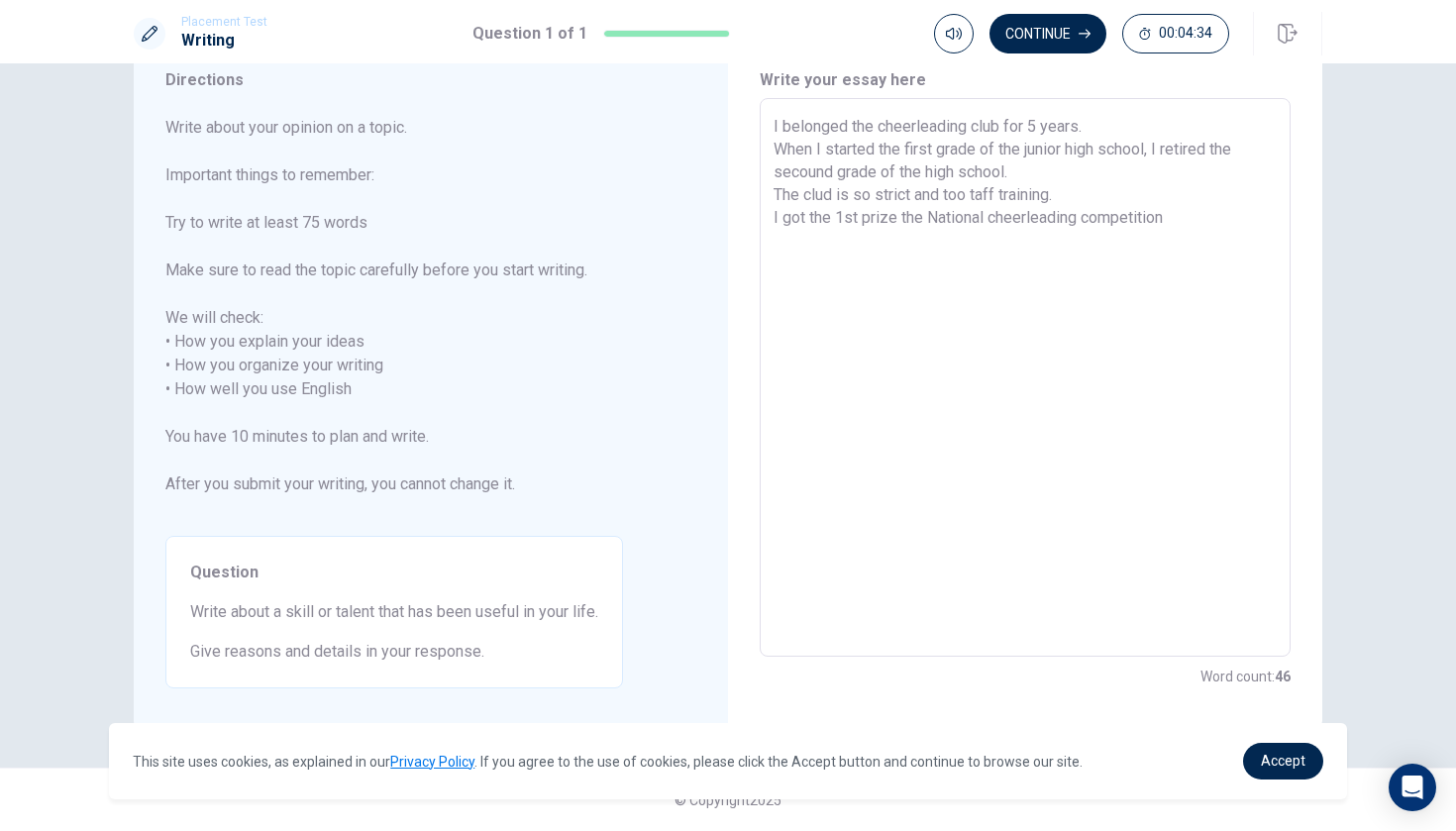 click on "I belonged the cheerleading club for 5 years.
When I started the first grade of the junior high school, I retired the secound grade of the high school.
The clud is so strict and too taff training.
I got the 1st prize the National cheerleading competition" at bounding box center [1025, 377] 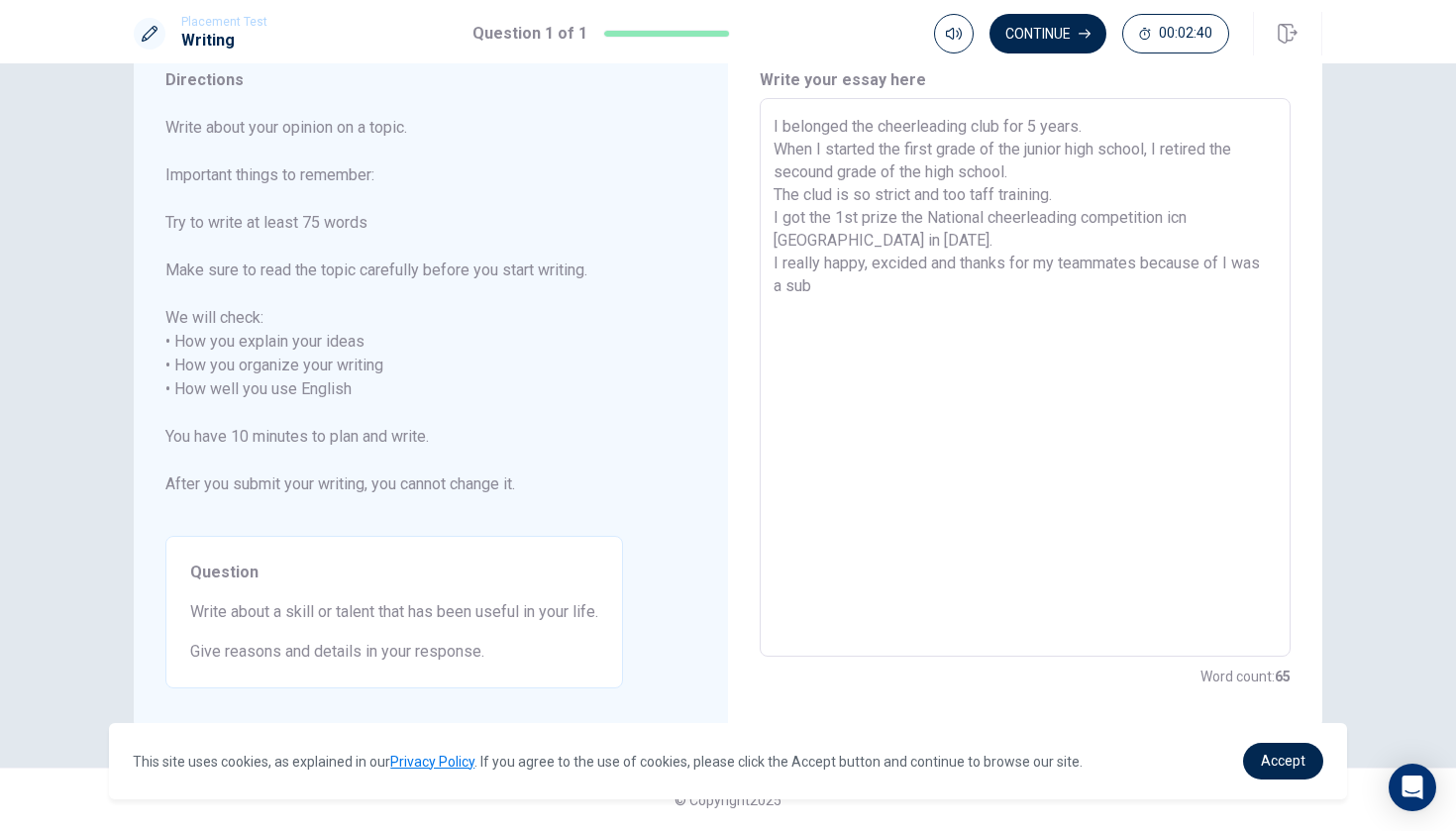 click on "I belonged the cheerleading club for 5 years.
When I started the first grade of the junior high school, I retired the secound grade of the high school.
The clud is so strict and too taff training.
I got the 1st prize the National cheerleading competition in Japan in 2023.
I really happy, excided and thanks for my teammates because of I was a sub" at bounding box center [1025, 377] 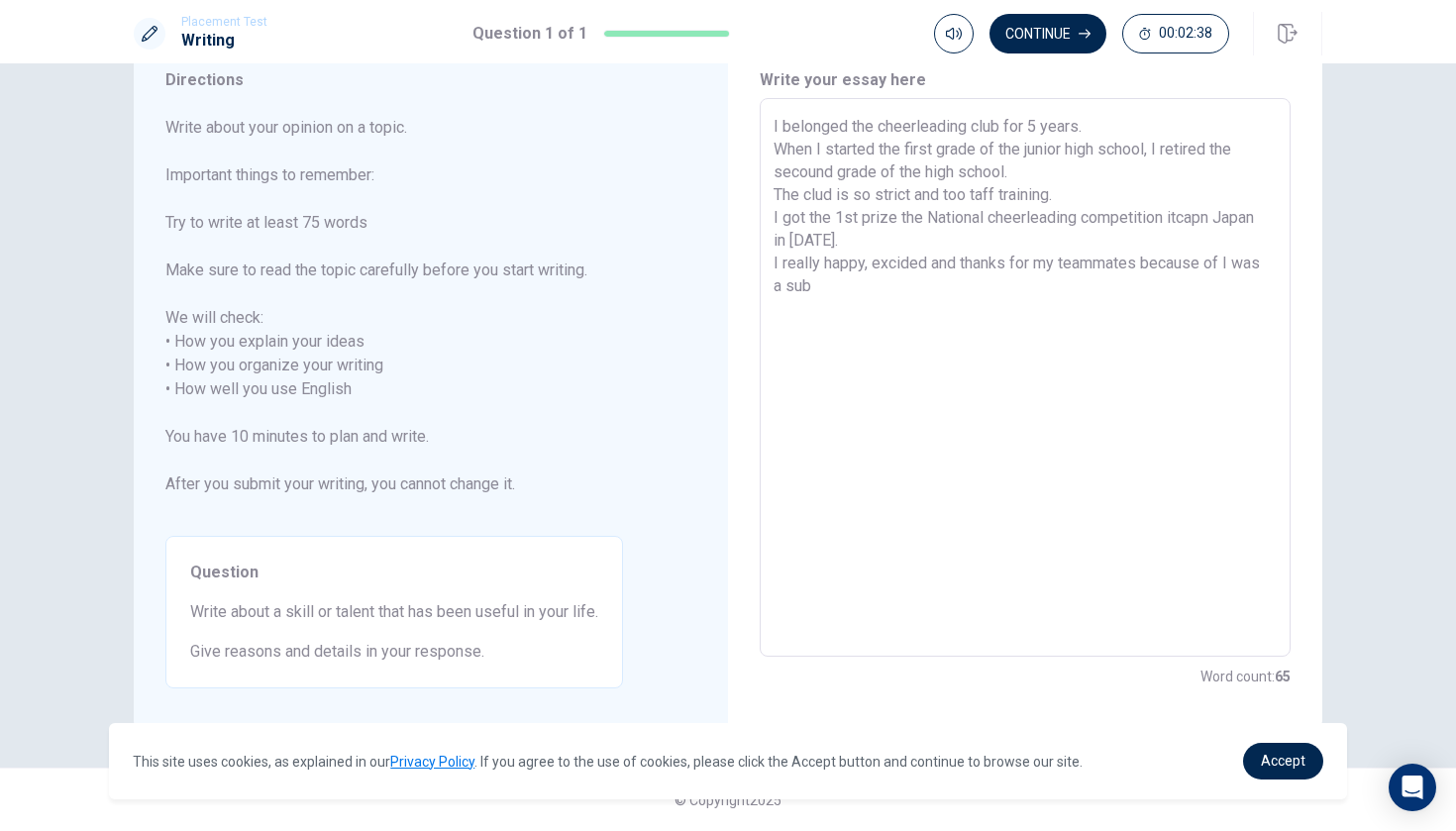 click on "I belonged the cheerleading club for 5 years.
When I started the first grade of the junior high school, I retired the secound grade of the high school.
The clud is so strict and too taff training.
I got the 1st prize the National cheerleading competition itcapn Japan in 2023.
I really happy, excided and thanks for my teammates because of I was a sub" at bounding box center [1025, 377] 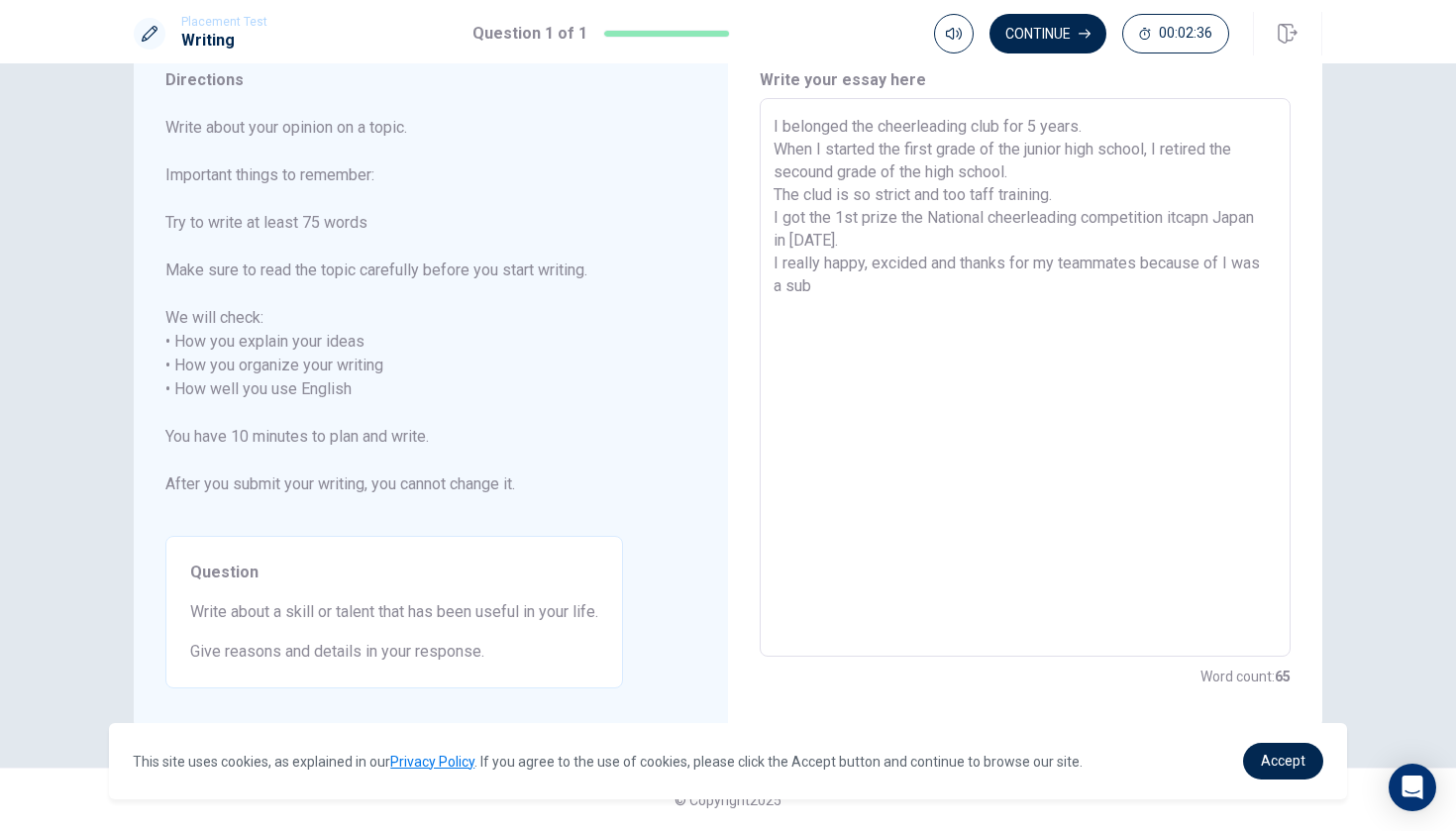 click on "I belonged the cheerleading club for 5 years.
When I started the first grade of the junior high school, I retired the secound grade of the high school.
The clud is so strict and too taff training.
I got the 1st prize the National cheerleading competition itcapn Japan in 2023.
I really happy, excided and thanks for my teammates because of I was a sub" at bounding box center (1025, 377) 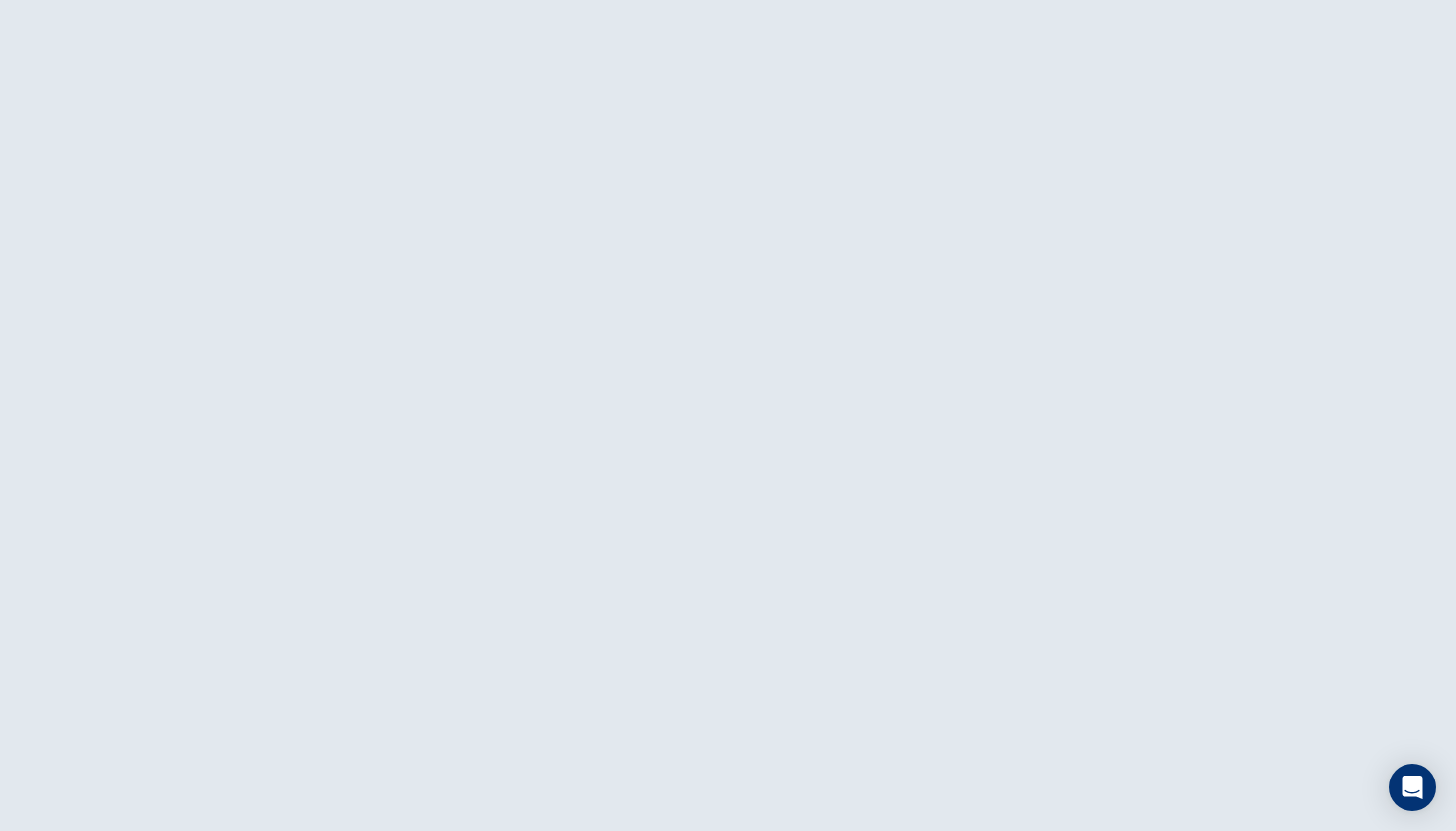 scroll, scrollTop: 0, scrollLeft: 0, axis: both 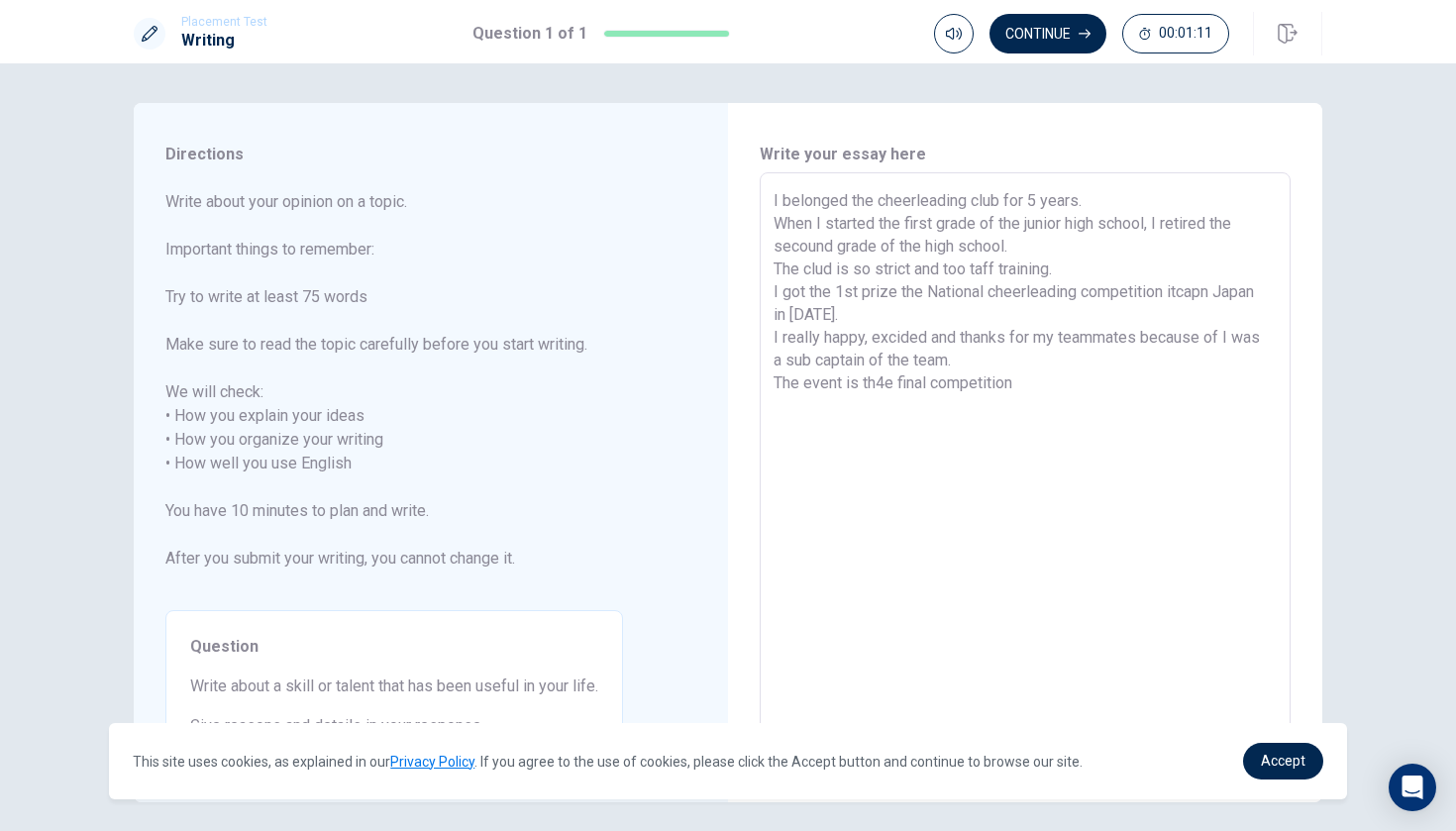 click on "I belonged the cheerleading club for 5 years.
When I started the first grade of the junior high school, I retired the secound grade of the high school.
The clud is so strict and too taff training.
I got the 1st prize the National cheerleading competition itcapn Japan in [DATE].
I really happy, excided and thanks for my teammates because of I was a sub captain of the team.
The event is th4e final competition" at bounding box center (1025, 452) 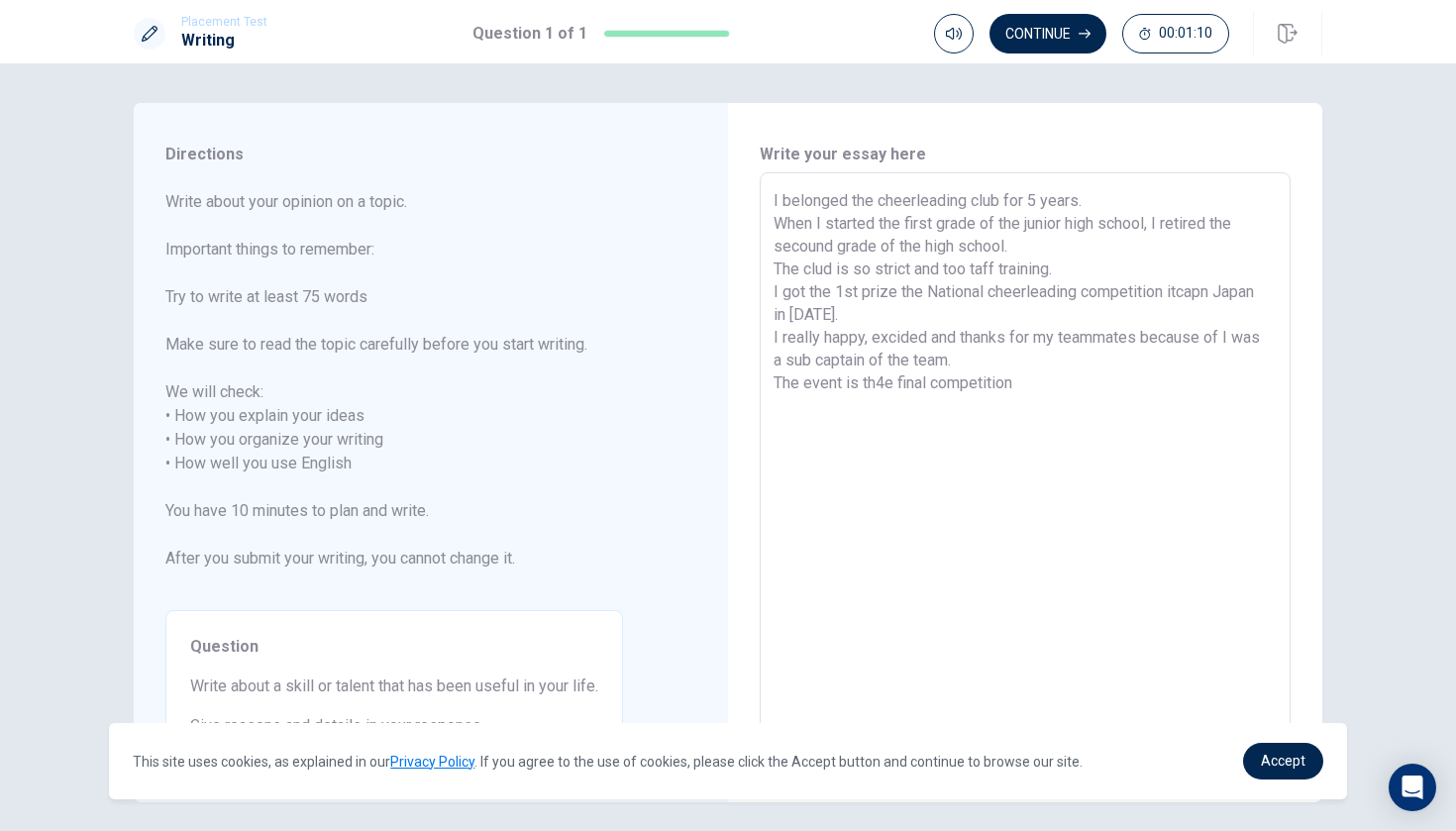 type on "x" 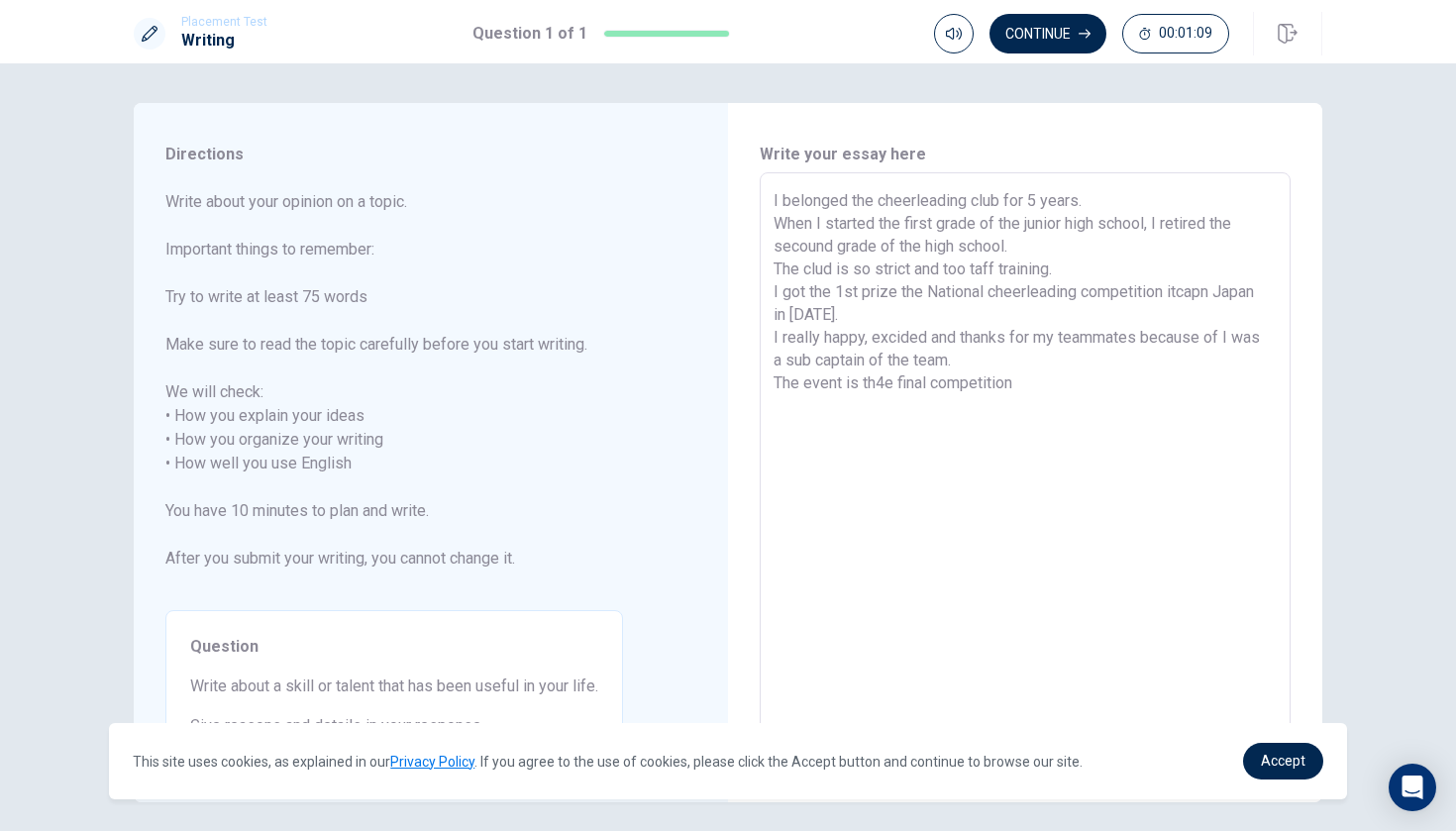 type on "I belonged the cheerleading club for 5 years.
When I started the first grade of the junior high school, I retired the secound grade of the high school.
The clud is so strict and too taff training.
I got the 1st prize the National cheerleading competition itcapn Japan in [DATE].
I really happy, excided and thanks for my teammates because of I was a sub captain of the team.
The event is th4e final competition" 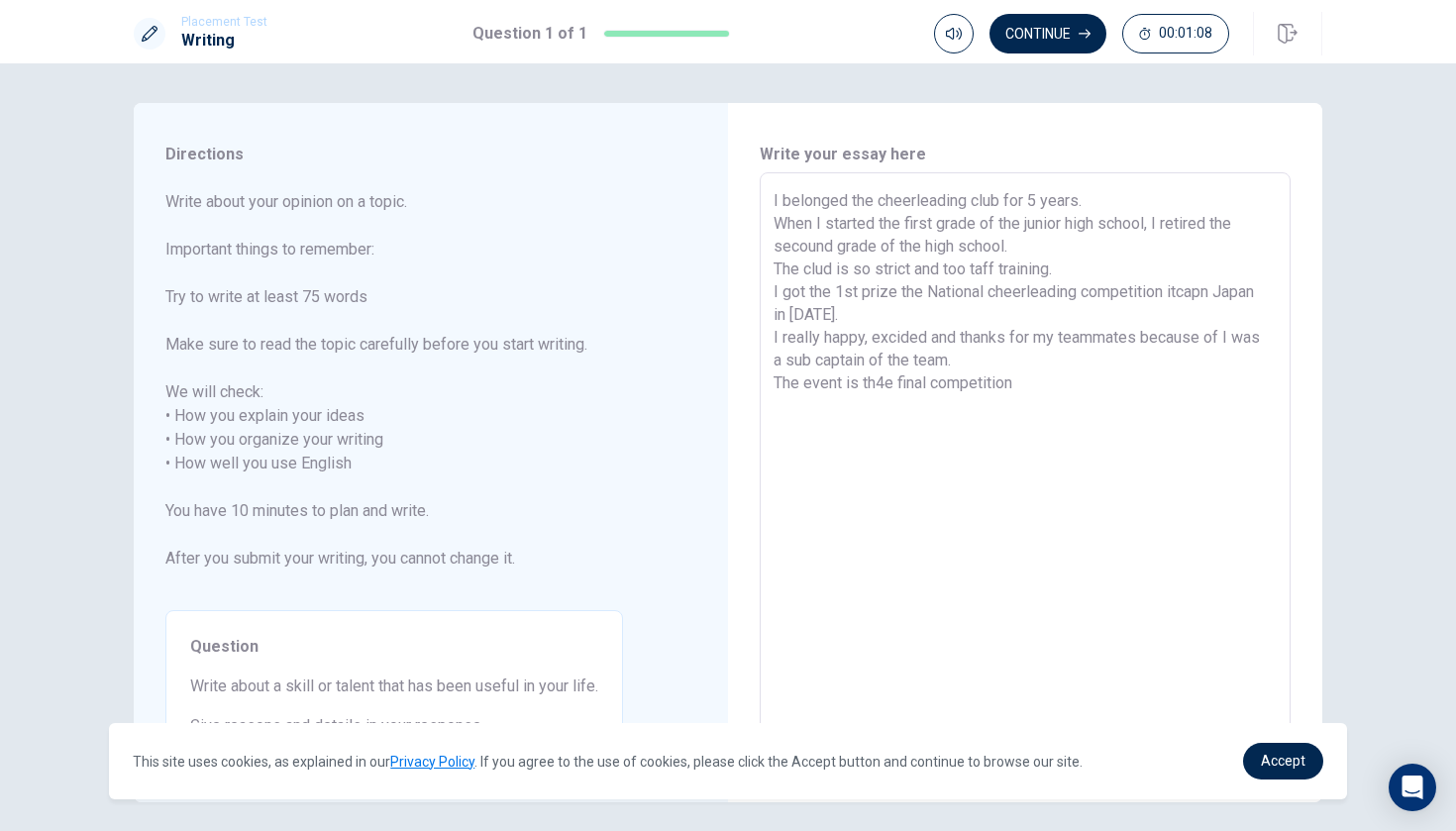 type on "I belonged the cheerleading club for 5 years.
When I started the first grade of the junior high school, I retired the secound grade of the high school.
The clud is so strict and too taff training.
I got the 1st prize the National cheerleading competition itcapn Japan in [DATE].
I really happy, excided and thanks for my teammates because of I was a sub captain of the team.
The event is th4e final competition b" 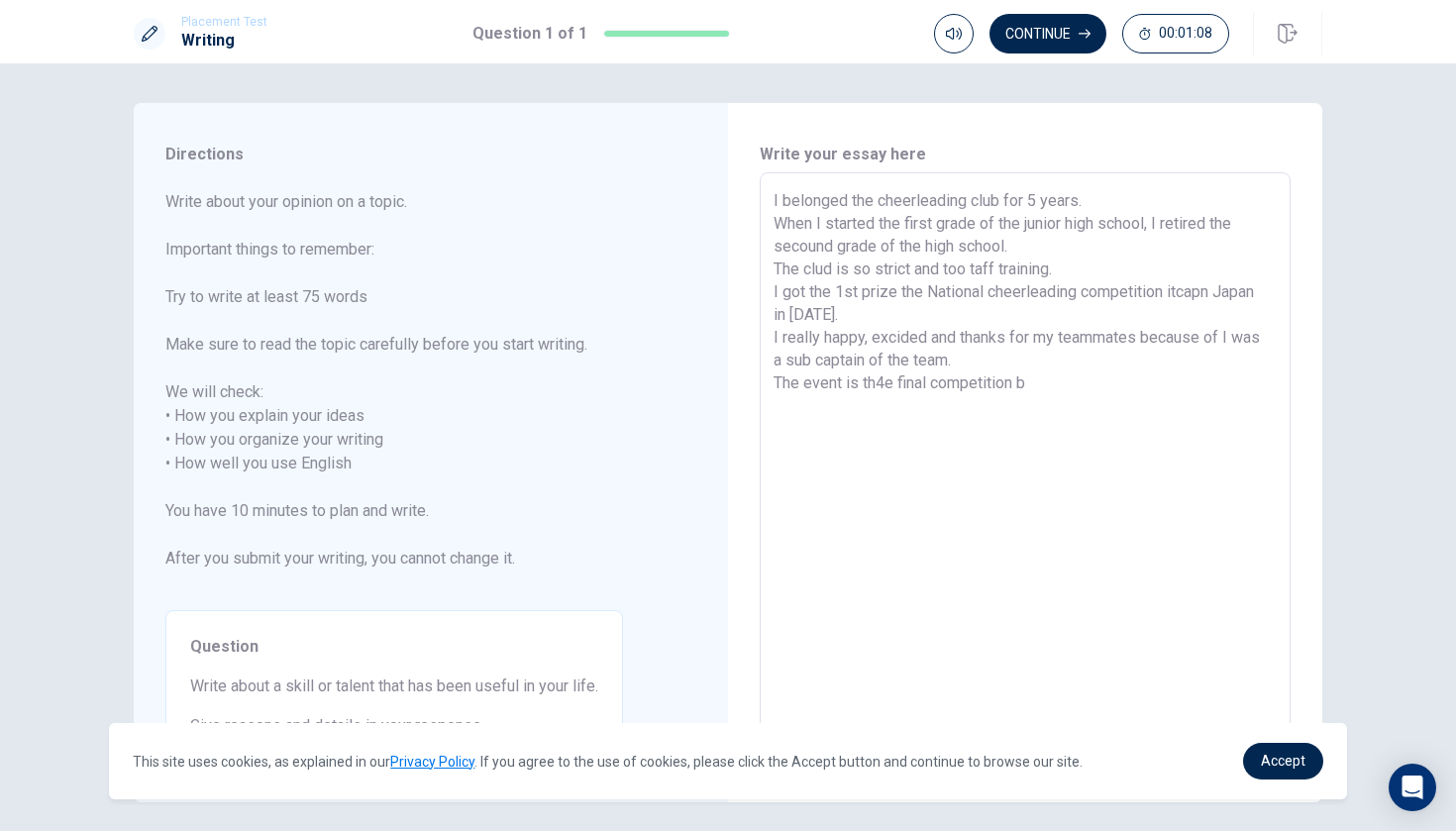 type on "x" 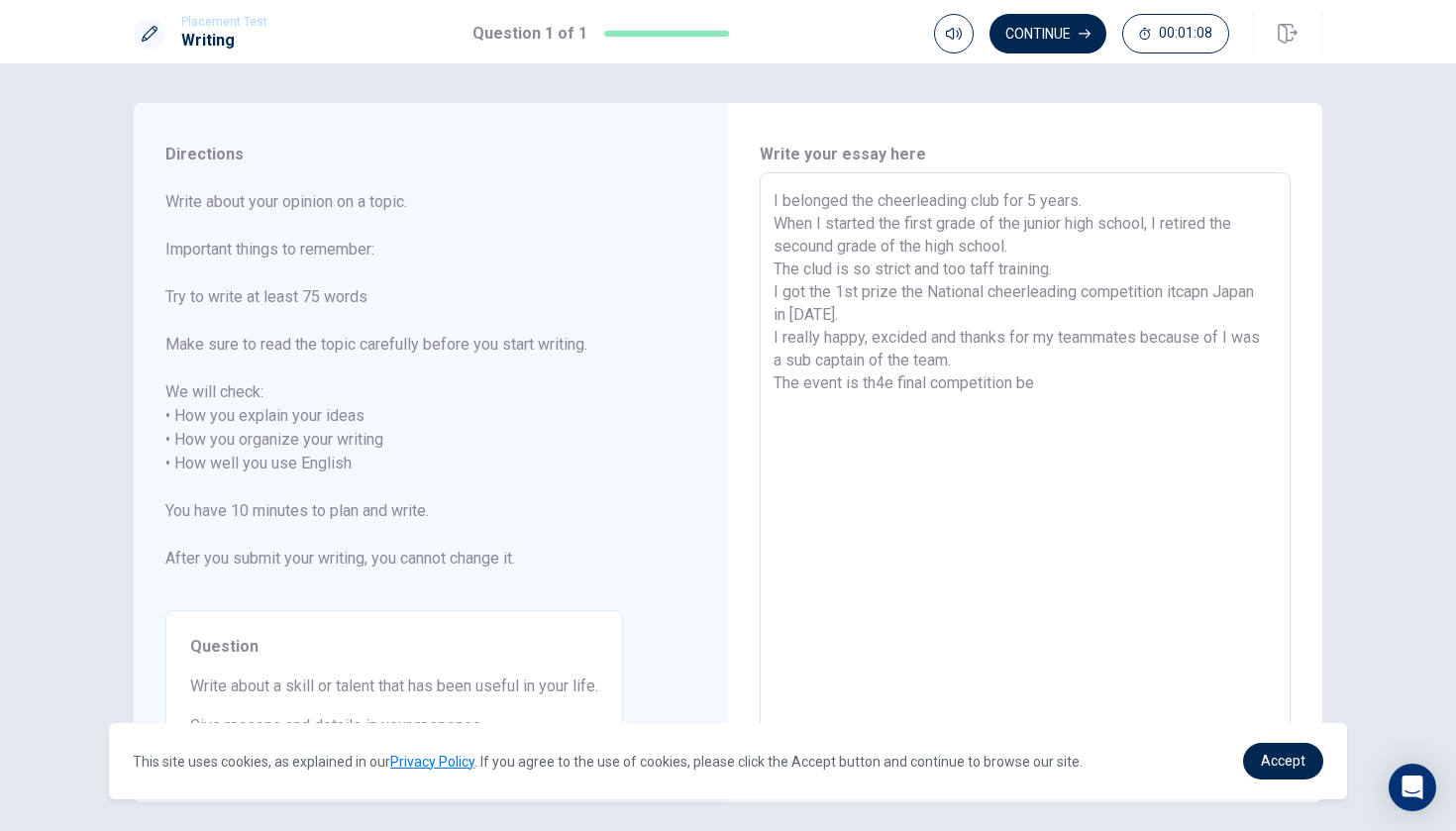 type on "x" 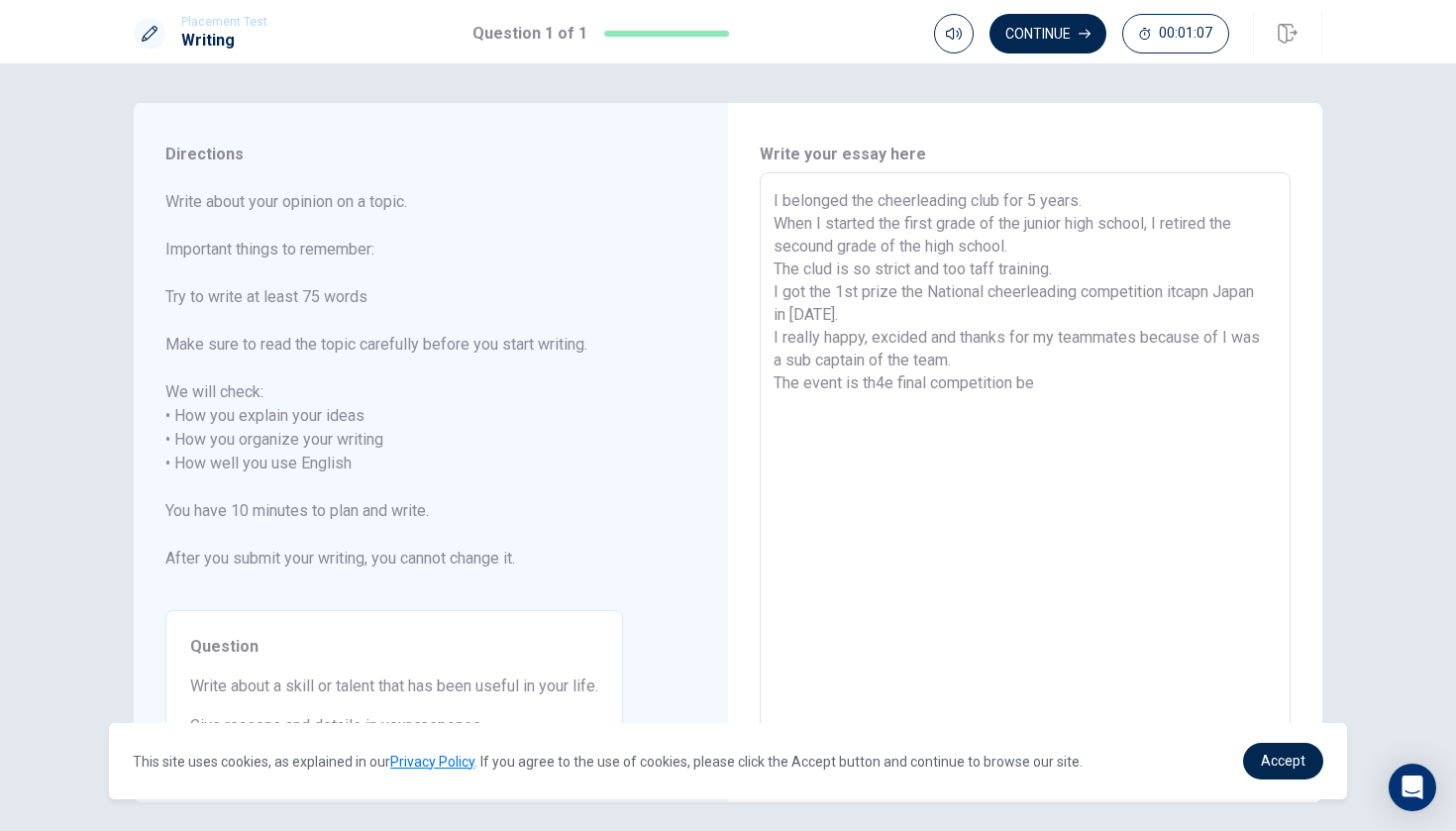 type on "I belonged the cheerleading club for 5 years.
When I started the first grade of the junior high school, I retired the secound grade of the high school.
The clud is so strict and too taff training.
I got the 1st prize the National cheerleading competition itcapn Japan in [DATE].
I really happy, excided and thanks for my teammates because of I was a sub captain of the team.
The event is th4e final competition bef" 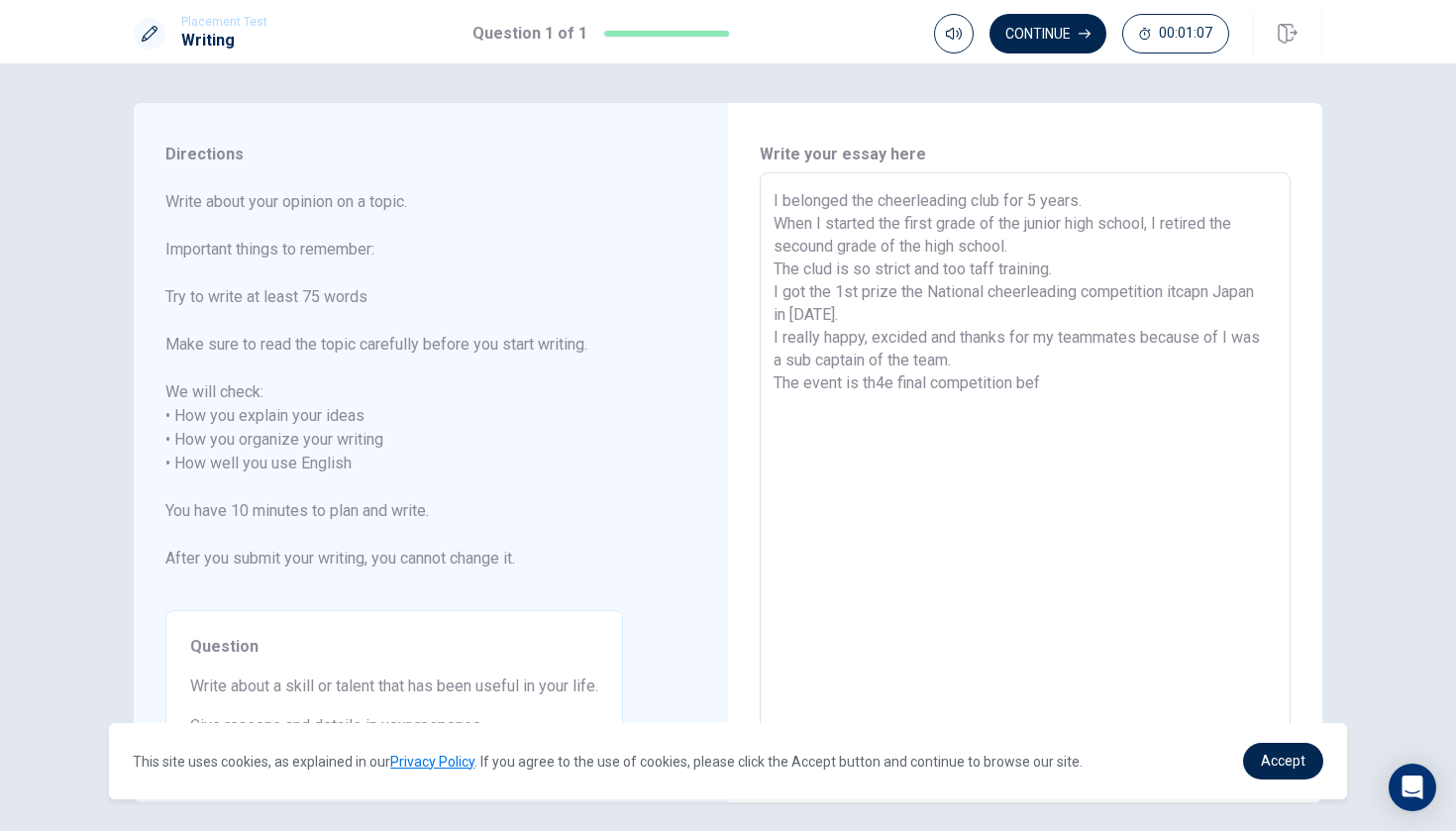 type on "x" 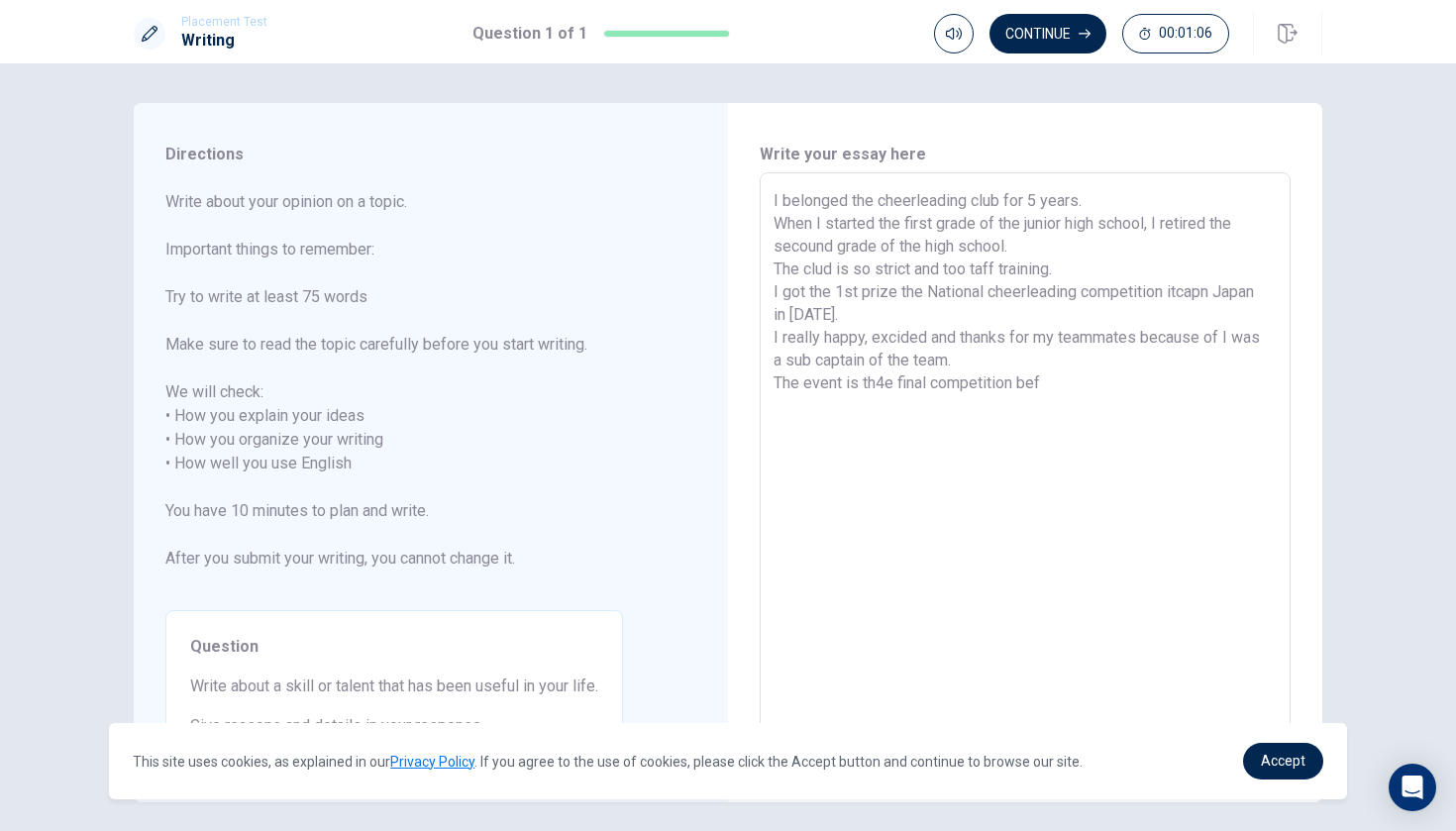 type on "I belonged the cheerleading club for 5 years.
When I started the first grade of the junior high school, I retired the secound grade of the high school.
The clud is so strict and too taff training.
I got the 1st prize the National cheerleading competition itcapn Japan in [DATE].
I really happy, excided and thanks for my teammates because of I was a sub captain of the team.
The event is th4e final competition befo" 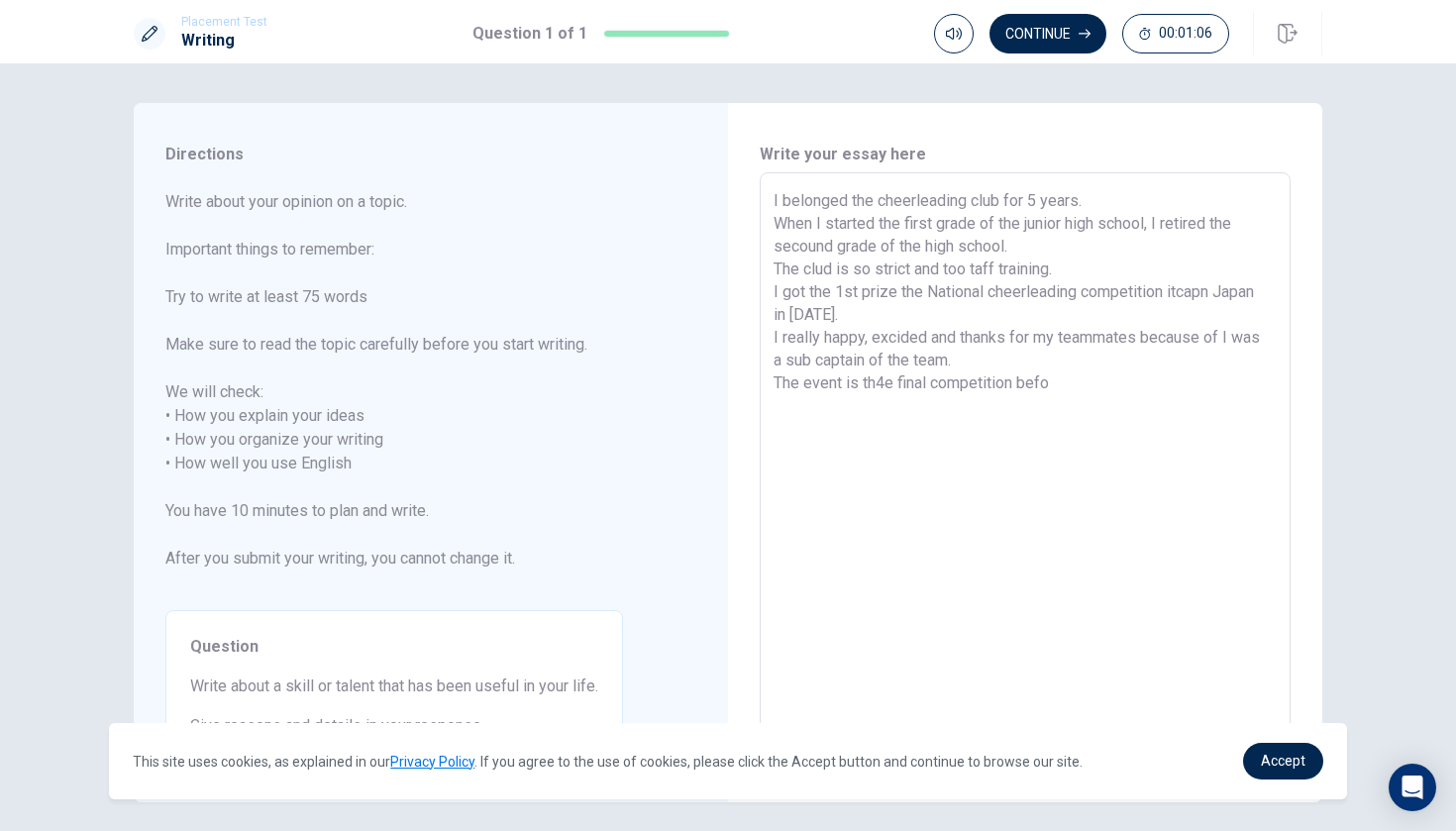 type on "x" 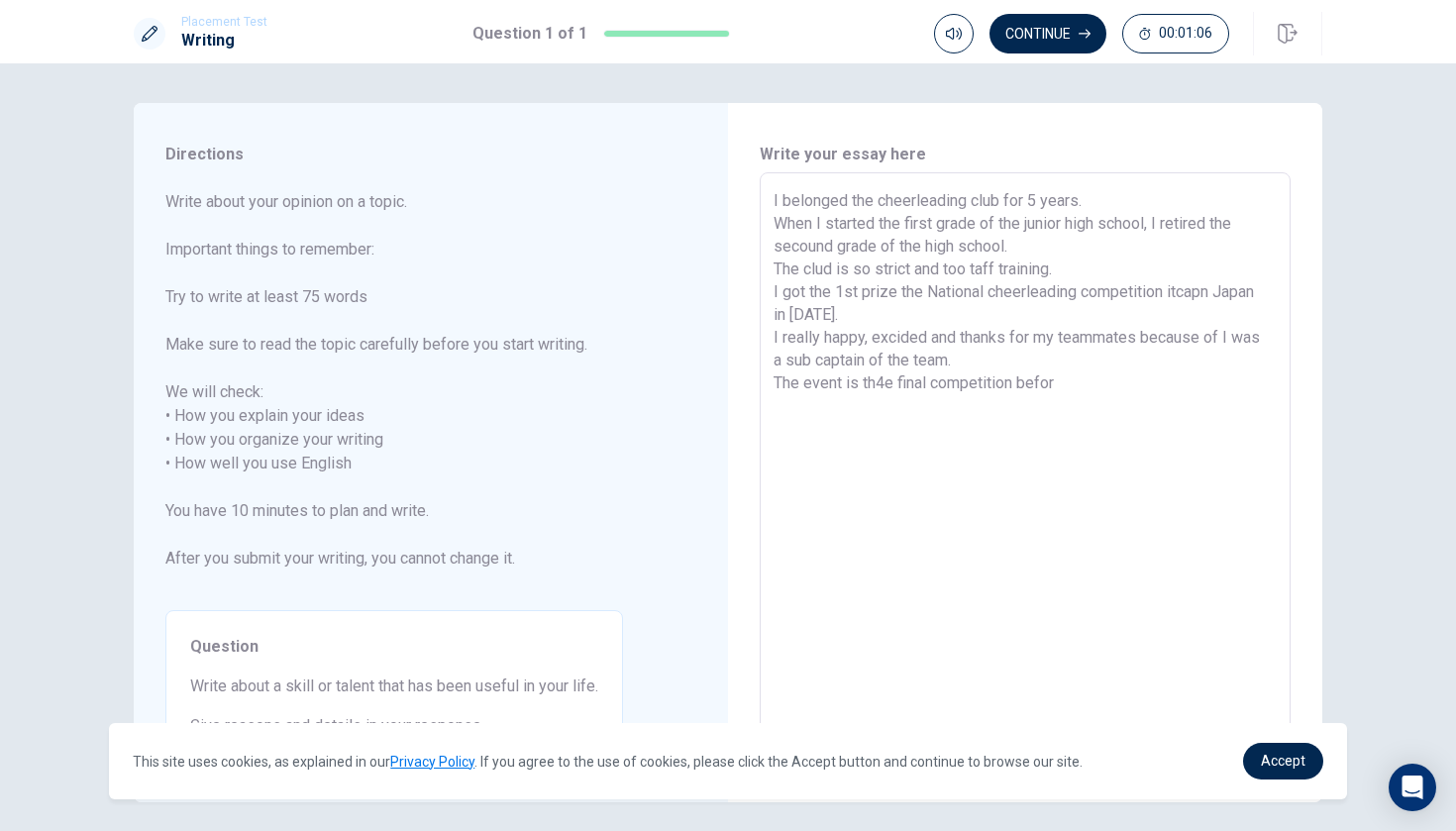 type on "x" 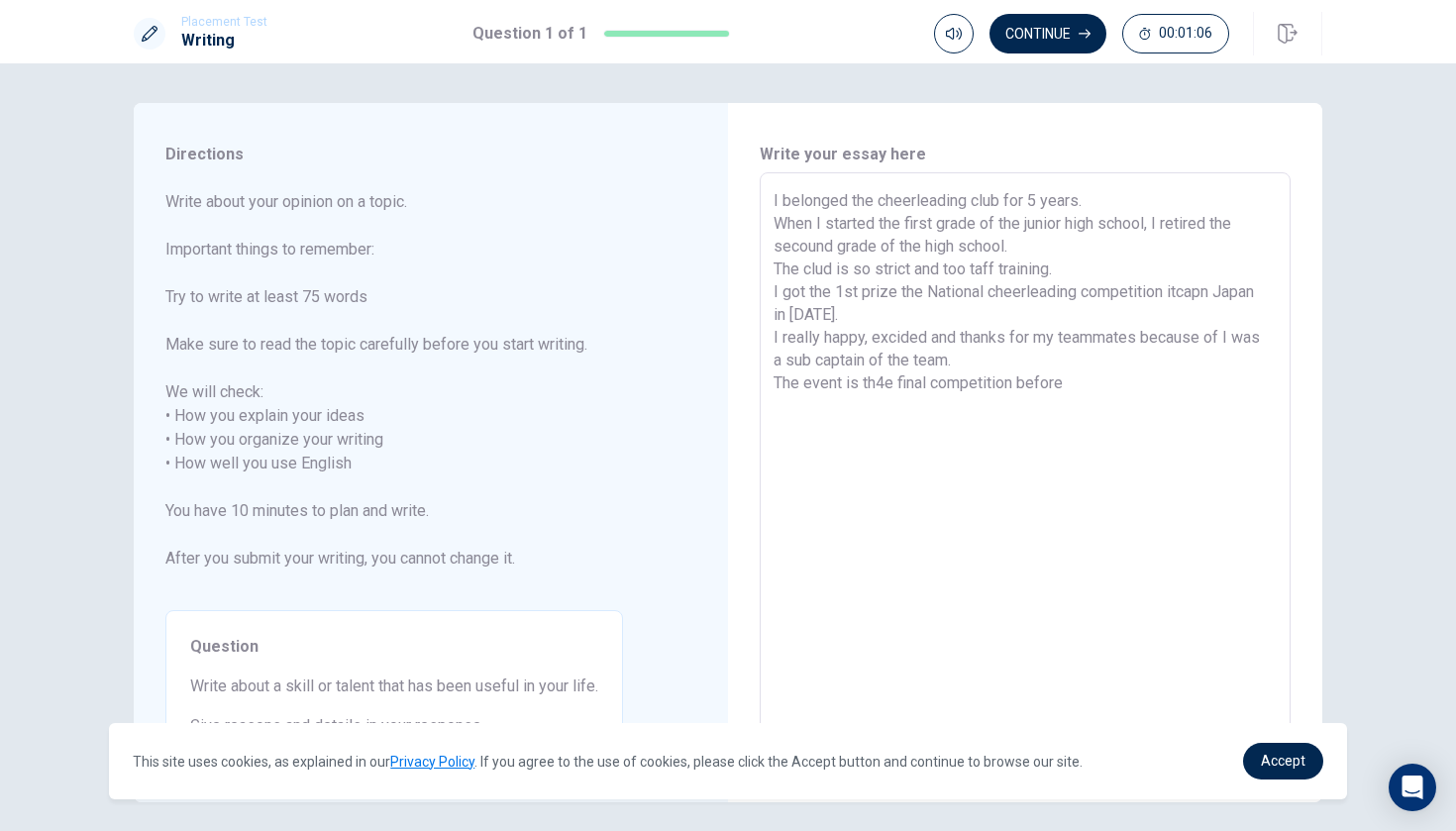 type on "x" 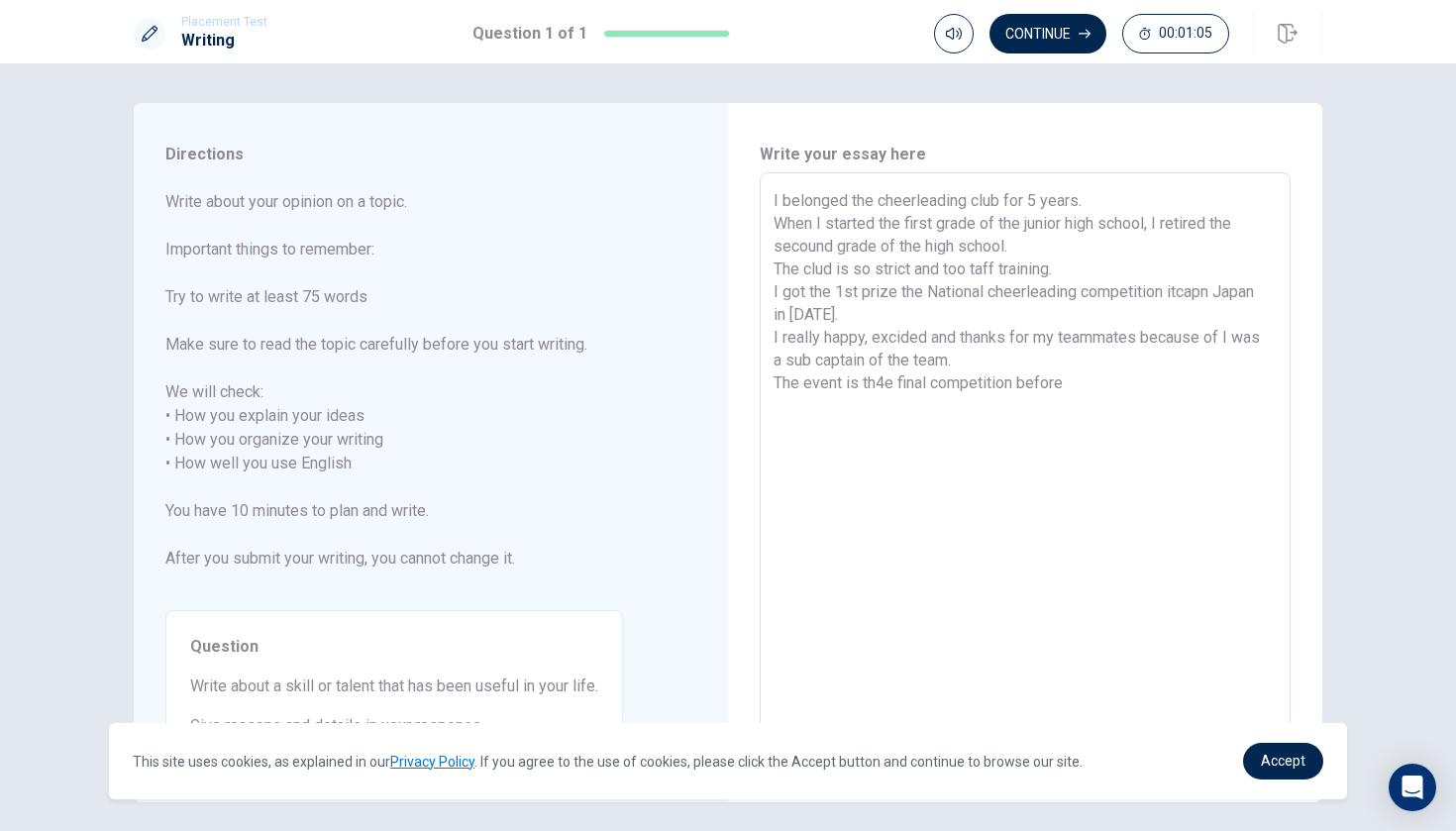 type on "I belonged the cheerleading club for 5 years.
When I started the first grade of the junior high school, I retired the secound grade of the high school.
The clud is so strict and too taff training.
I got the 1st prize the National cheerleading competition itcapn Japan in [DATE].
I really happy, excided and thanks for my teammates because of I was a sub captain of the team.
The event is th4e final competition before" 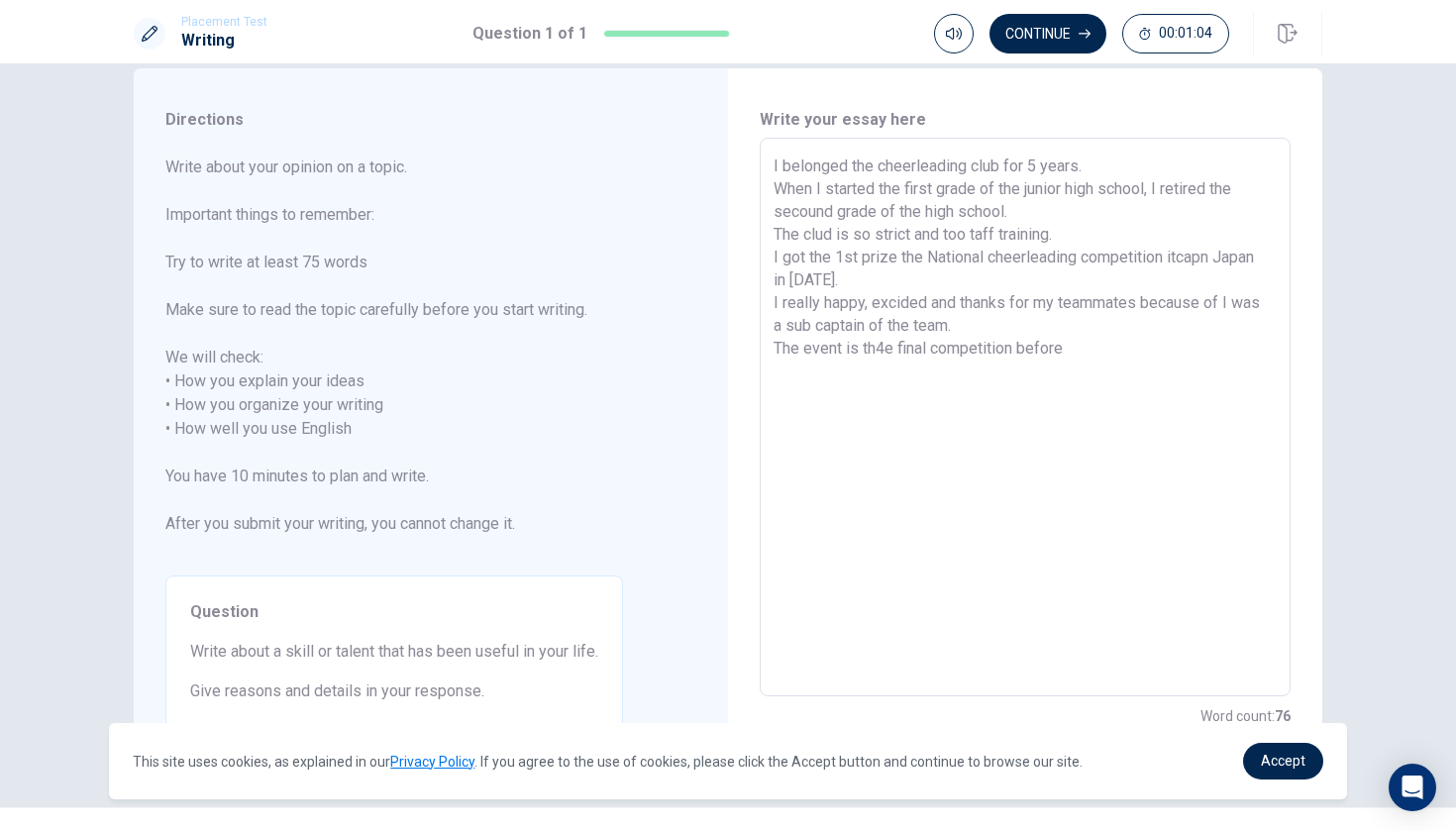 scroll, scrollTop: 36, scrollLeft: 0, axis: vertical 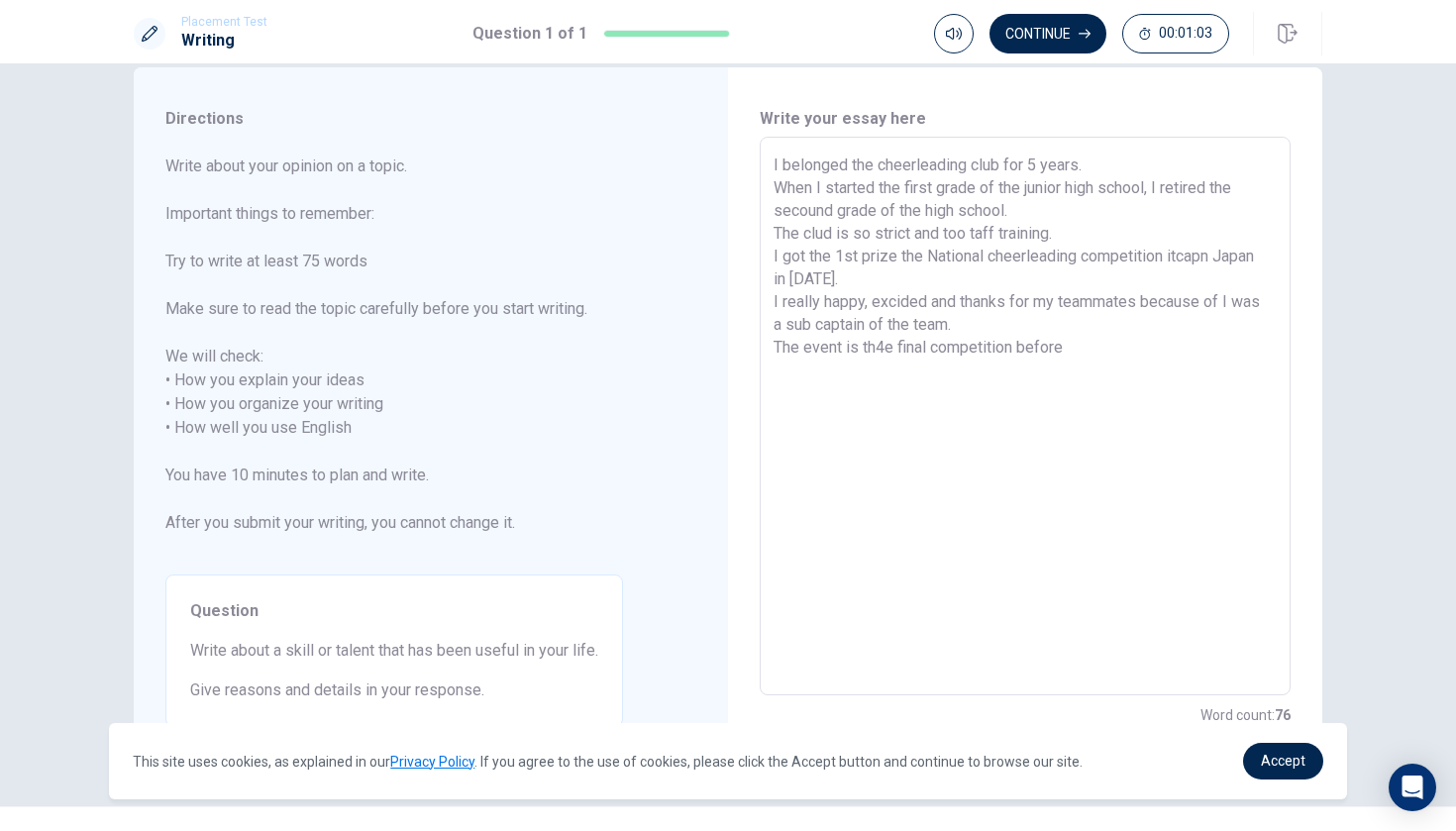 click on "I belonged the cheerleading club for 5 years.
When I started the first grade of the junior high school, I retired the secound grade of the high school.
The clud is so strict and too taff training.
I got the 1st prize the National cheerleading competition itcapn Japan in [DATE].
I really happy, excided and thanks for my teammates because of I was a sub captain of the team.
The event is th4e final competition before" at bounding box center [1025, 416] 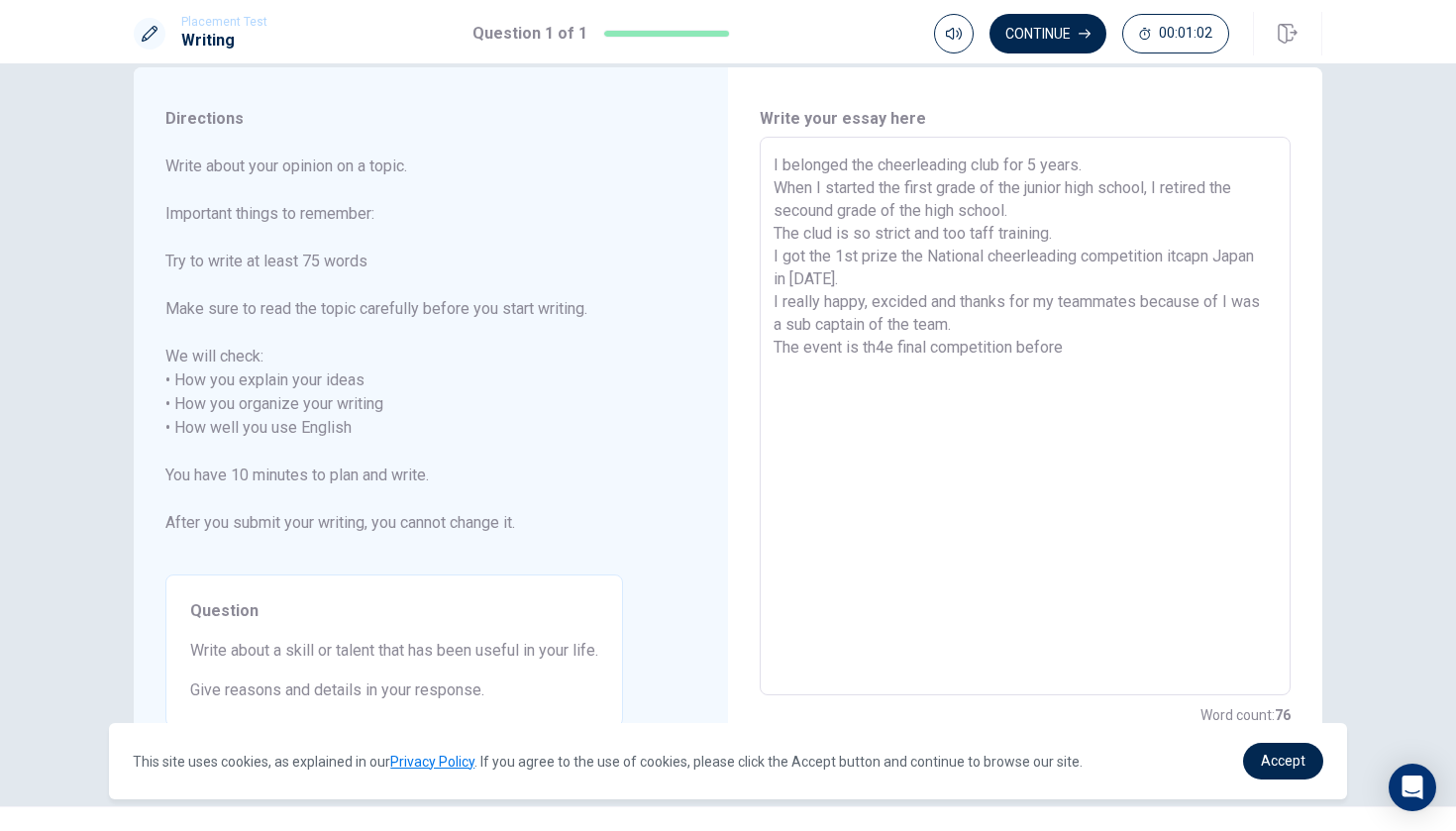 type on "I belonged the cheerleading club for 5 years.
When I started the first grade of the junior high school, I retired the secound grade of the high school.
The clud is so strict and too taff training.
I got the 1st prize the National cheerleading competition itcapn Japan in [DATE].
I really happy, excided and thanks for my teammates because of I was a sub captain of the team.
The event is the final competition before" 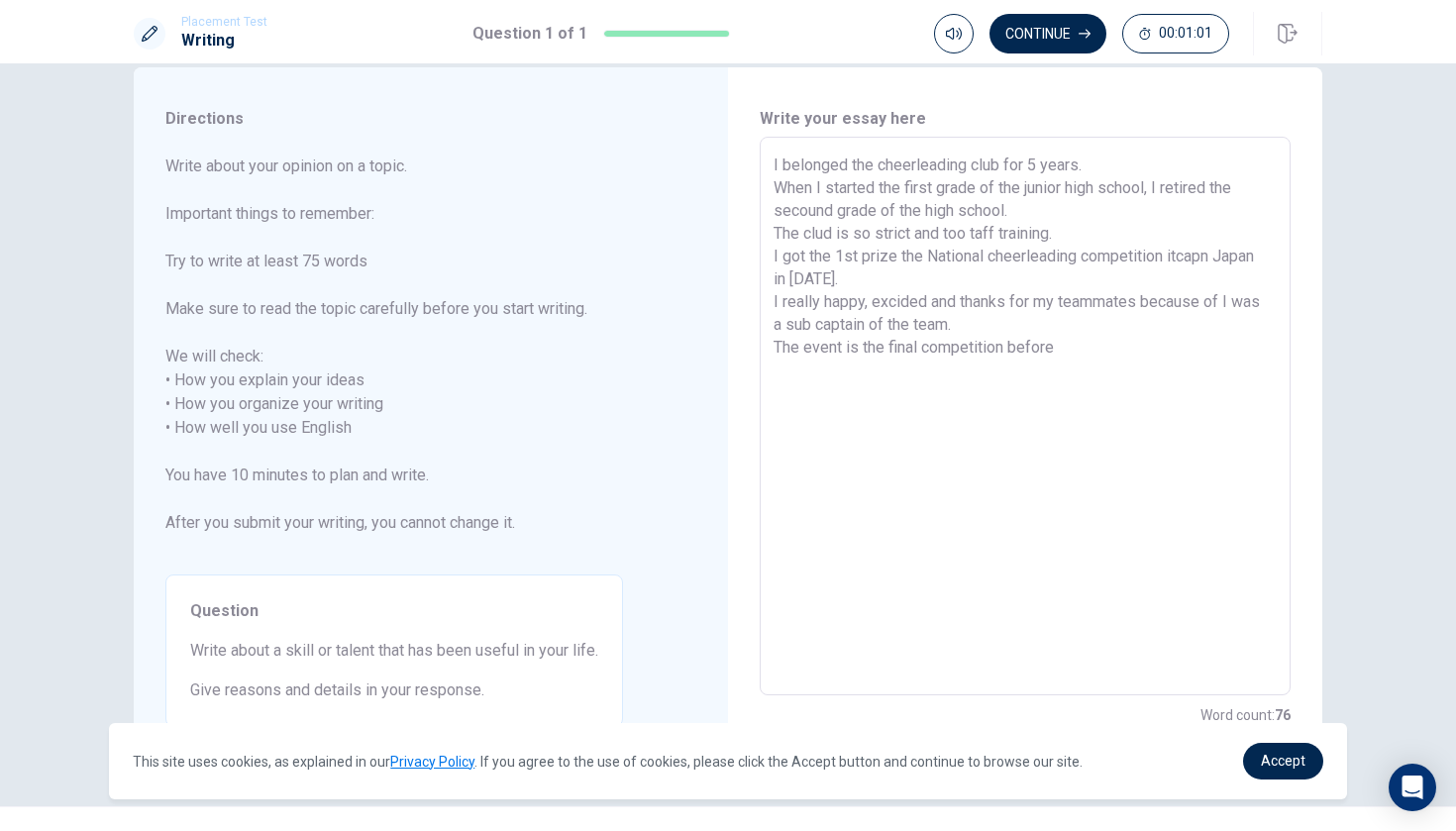 click on "I belonged the cheerleading club for 5 years.
When I started the first grade of the junior high school, I retired the secound grade of the high school.
The clud is so strict and too taff training.
I got the 1st prize the National cheerleading competition itcapn Japan in [DATE].
I really happy, excided and thanks for my teammates because of I was a sub captain of the team.
The event is the final competition before" at bounding box center (1025, 416) 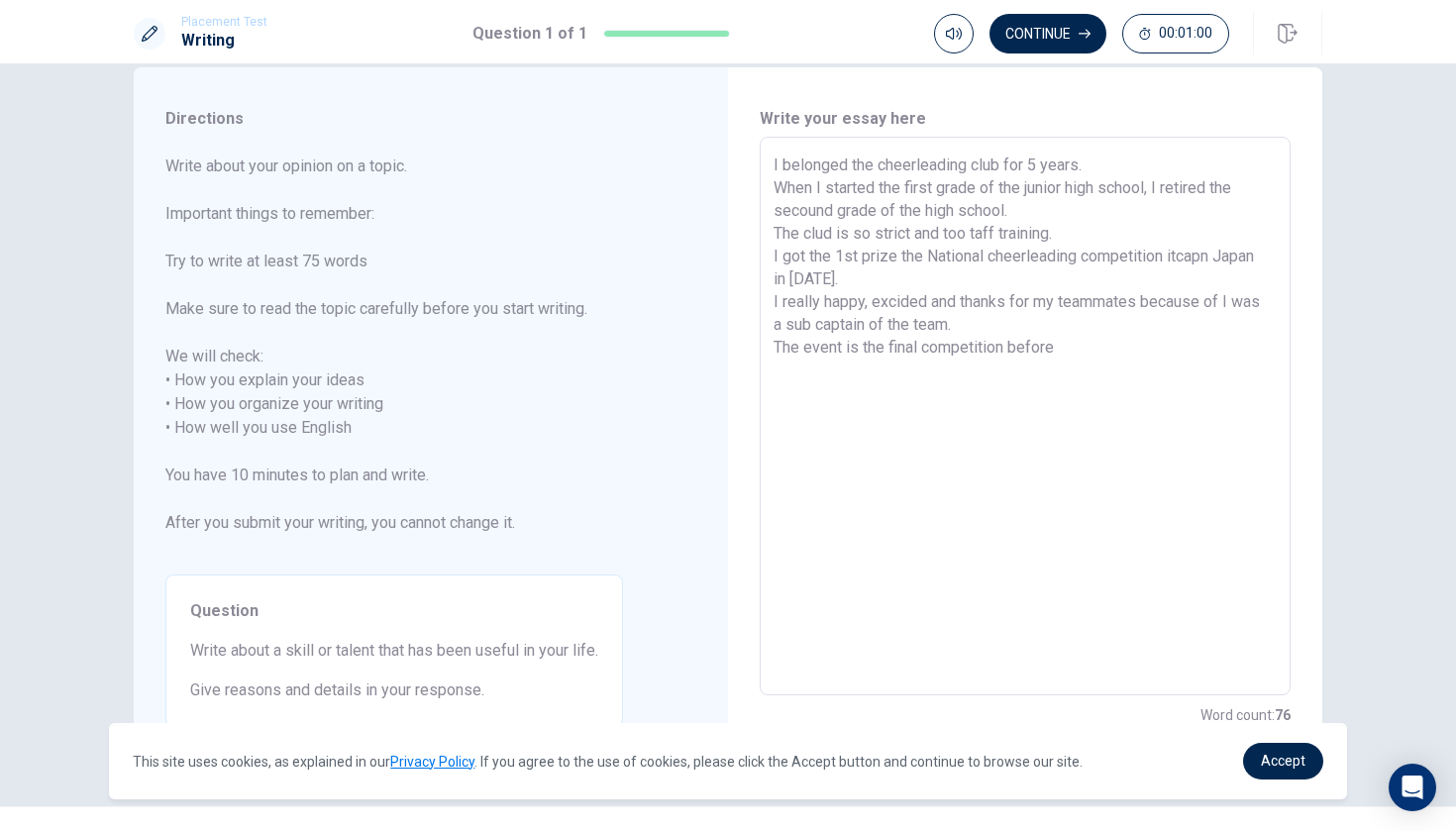 type on "x" 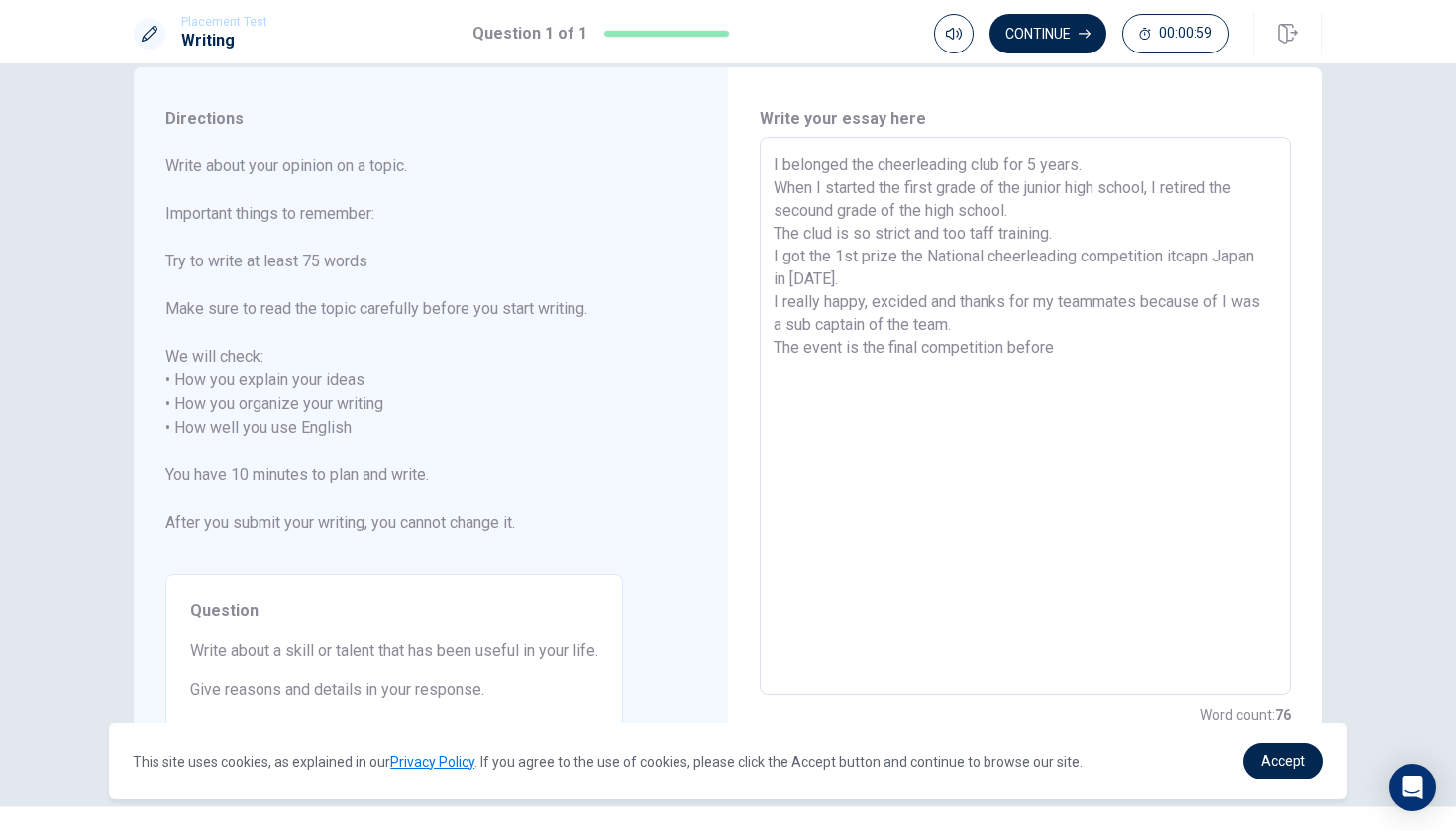 type on "I belonged the cheerleading club for 5 years.
When I started the first grade of the junior high school, I retired the secound grade of the high school.
The clud is so strict and too taff training.
I got the 1st prize the National cheerleading competition itcapn Japan in [DATE].
I really happy, excided and thanks for my teammates because of I was a sub captain of the team.
The event is the final competition before I" 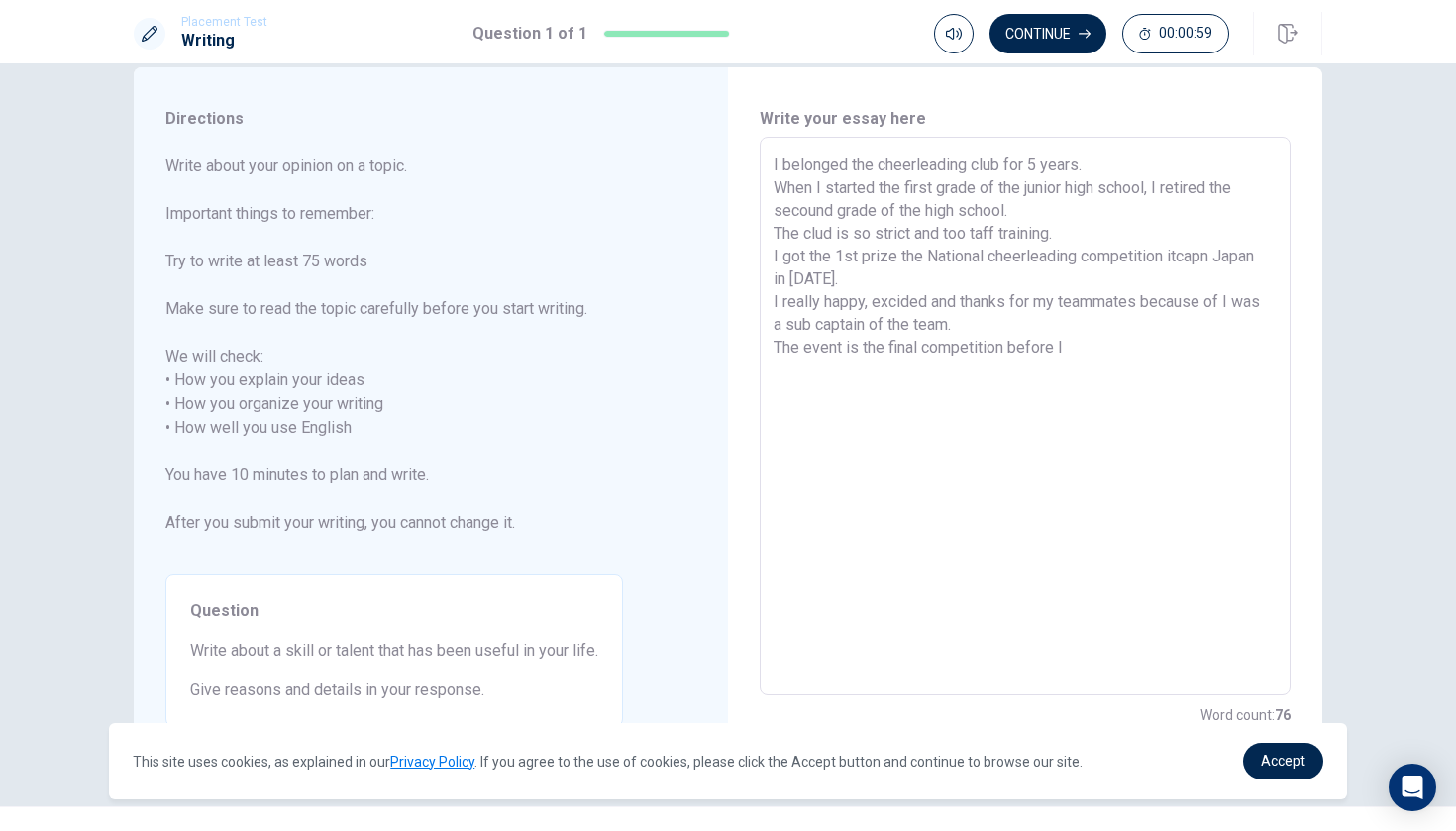 type on "x" 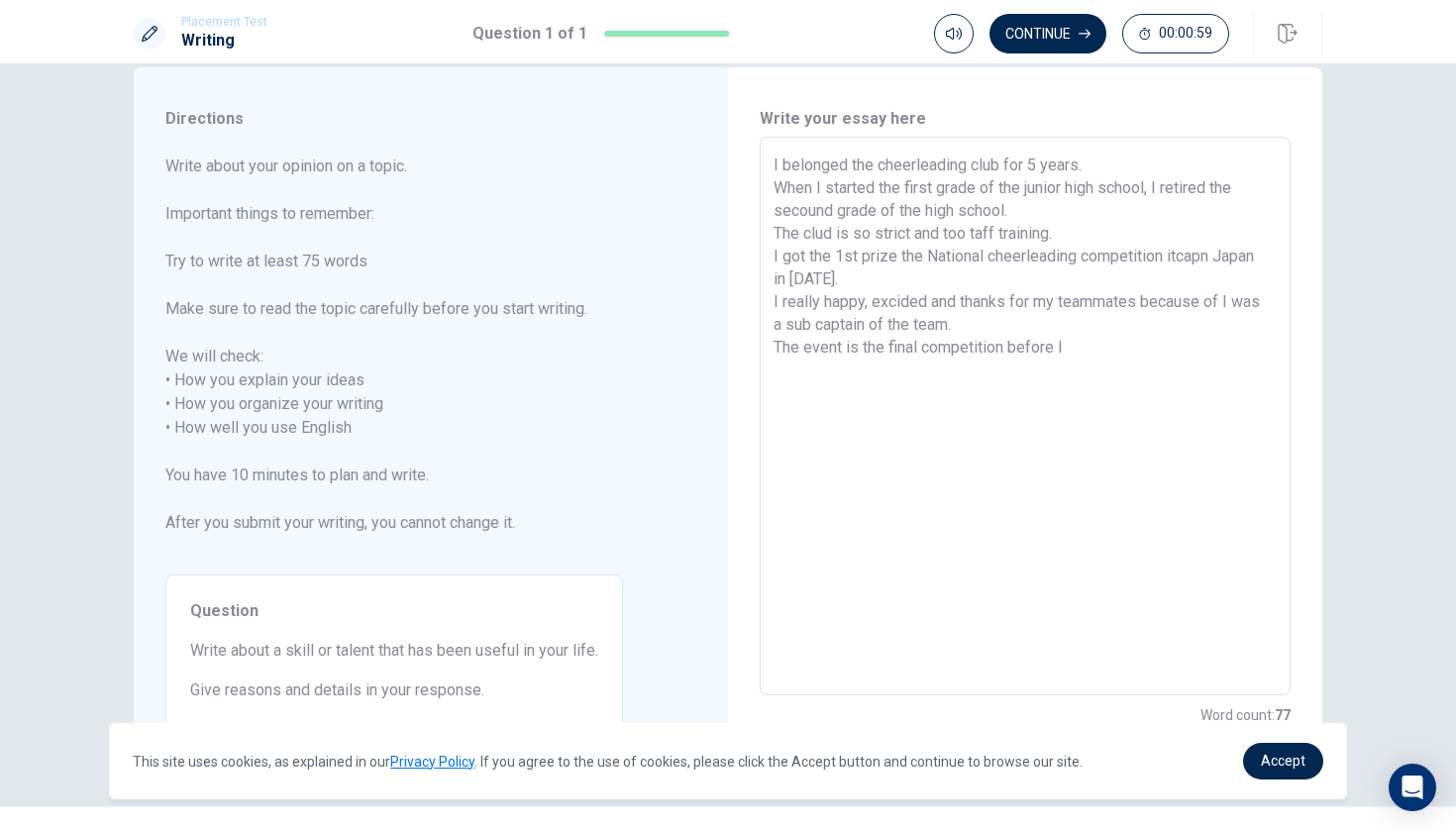 type on "I belonged the cheerleading club for 5 years.
When I started the first grade of the junior high school, I retired the secound grade of the high school.
The clud is so strict and too taff training.
I got the 1st prize the National cheerleading competition itcapn Japan in [DATE].
I really happy, excided and thanks for my teammates because of I was a sub captain of the team.
The event is the final competition before I" 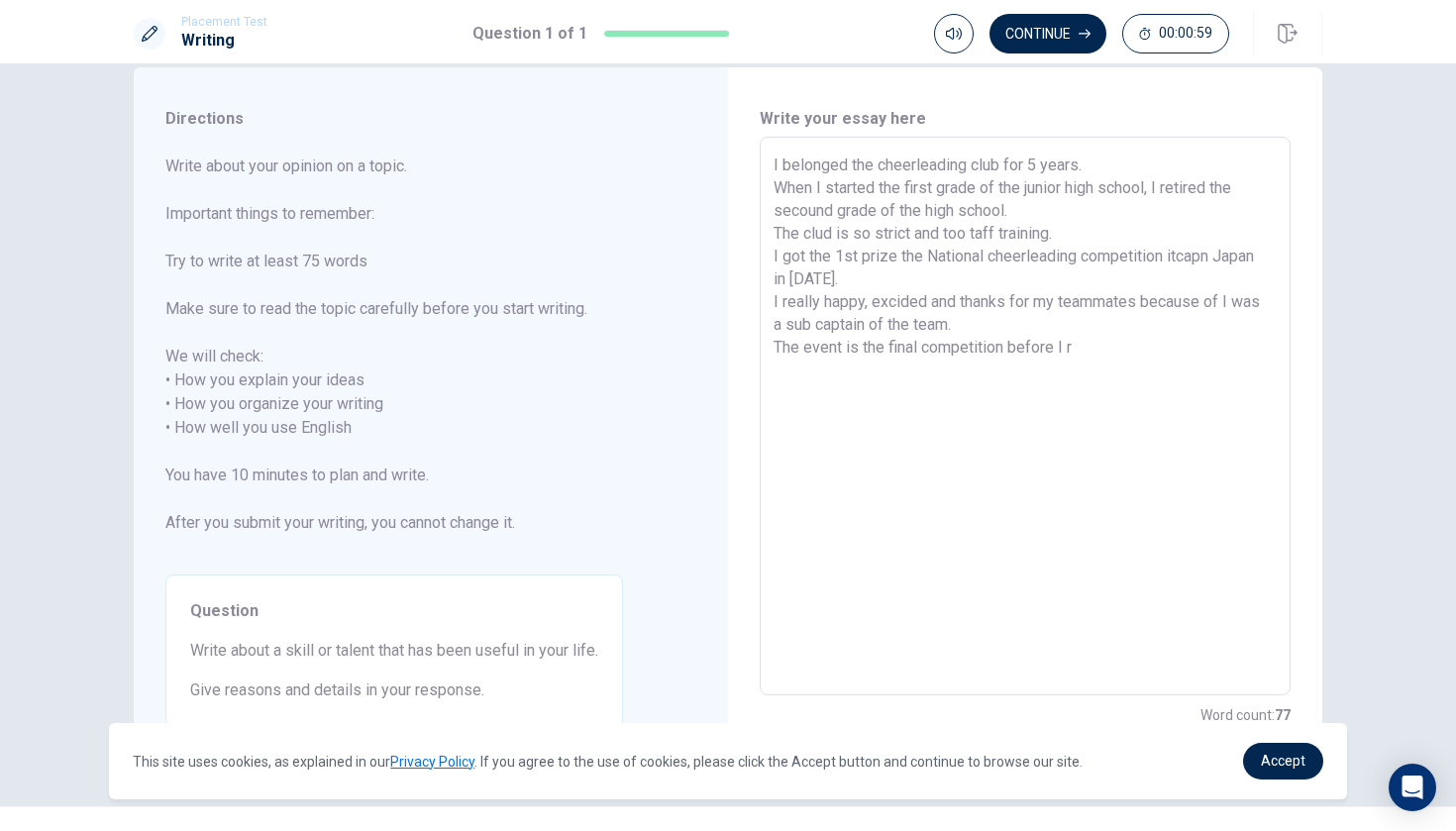 type on "x" 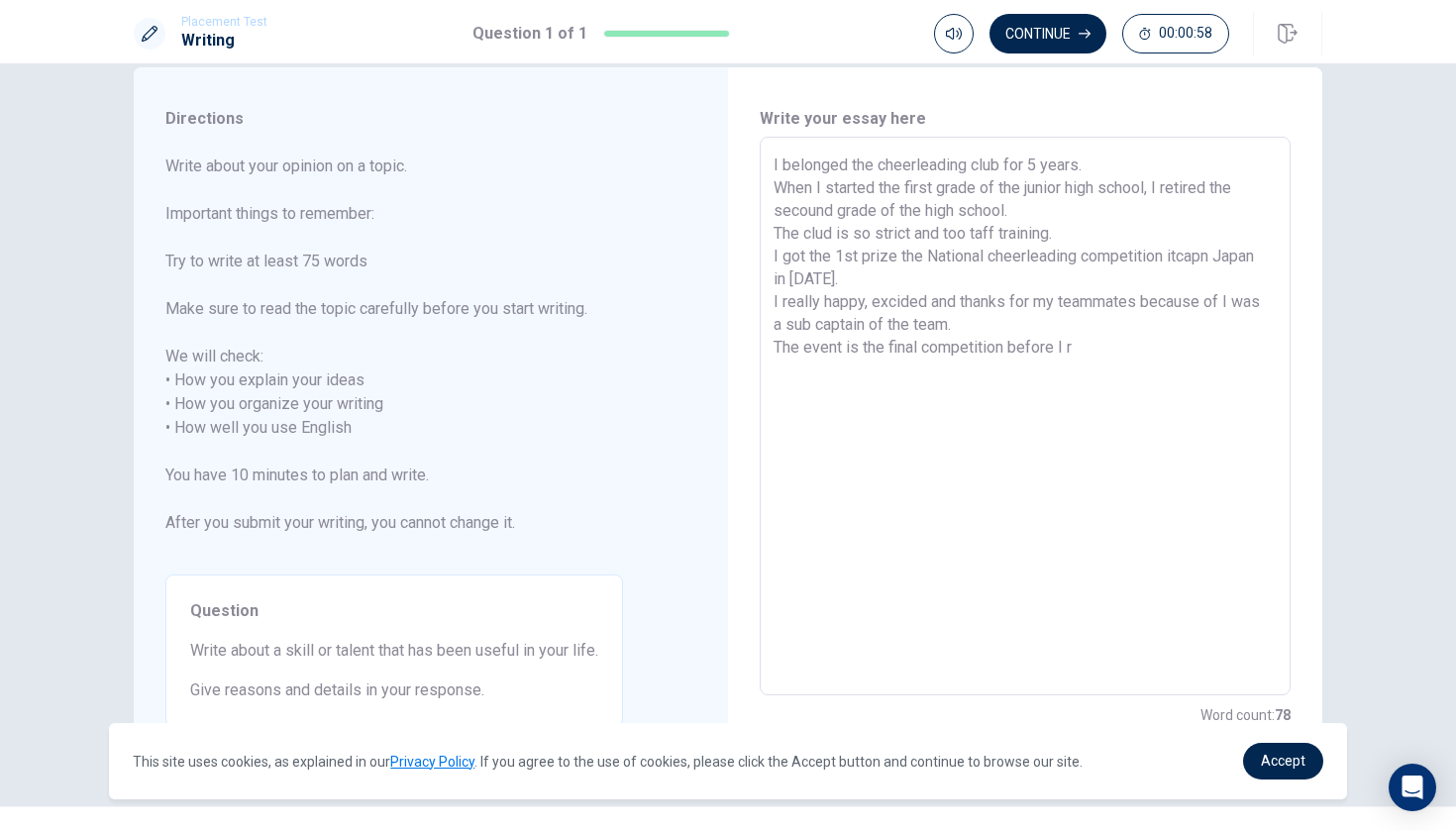 type on "I belonged the cheerleading club for 5 years.
When I started the first grade of the junior high school, I retired the secound grade of the high school.
The clud is so strict and too taff training.
I got the 1st prize the National cheerleading competition itcapn Japan in [DATE].
I really happy, excided and thanks for my teammates because of I was a sub captain of the team.
The event is the final competition before I re" 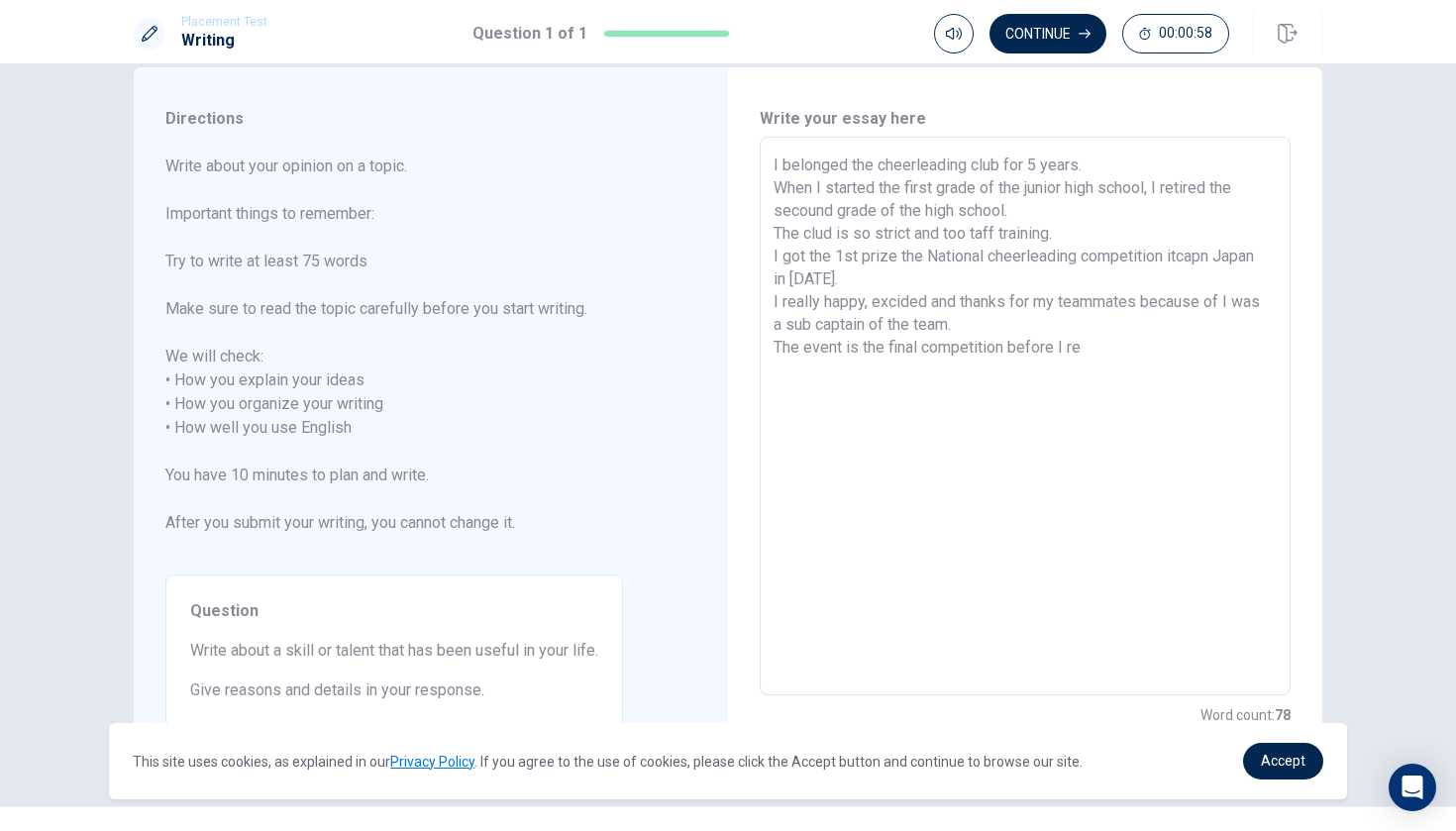 type on "x" 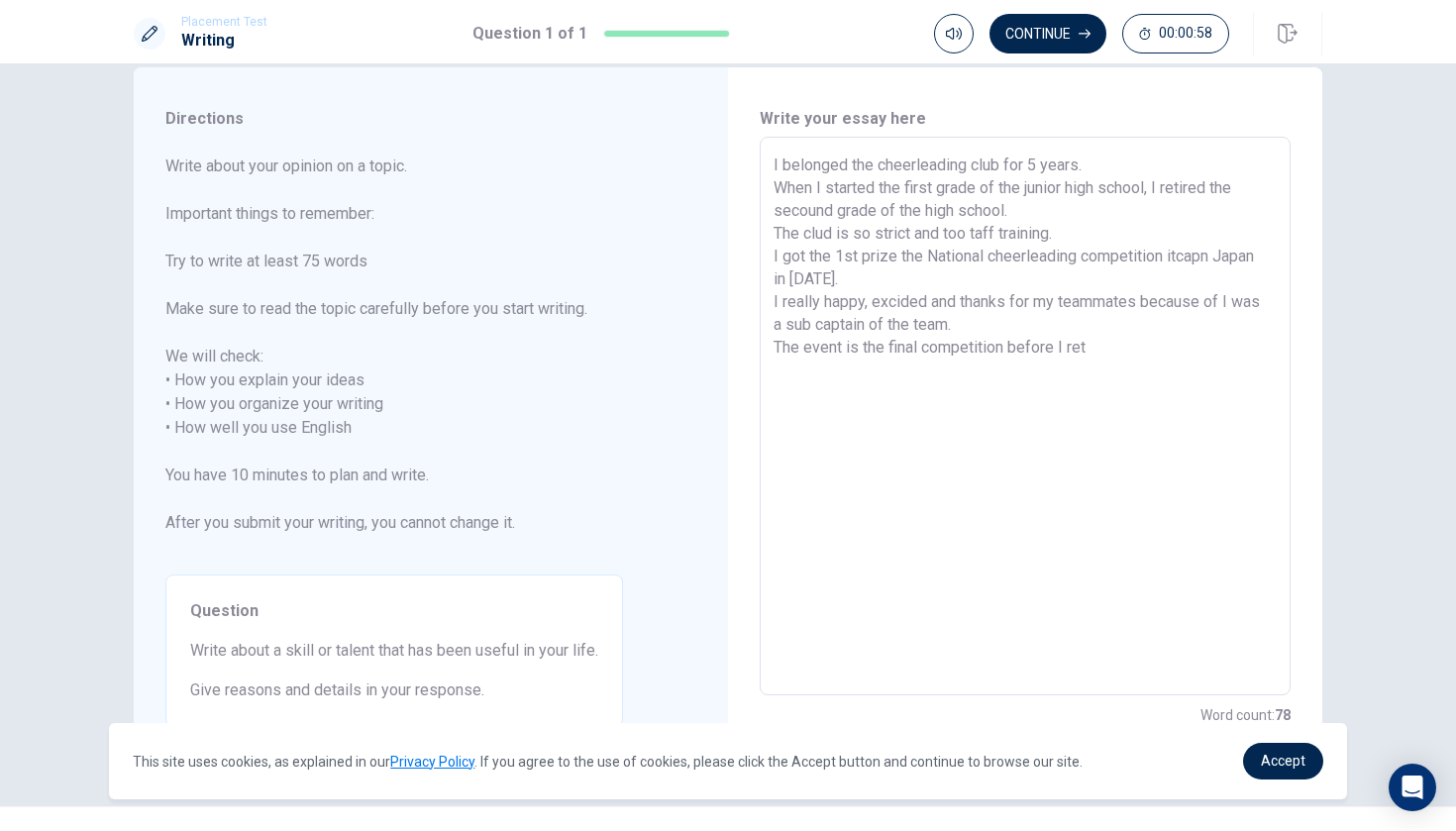 type on "x" 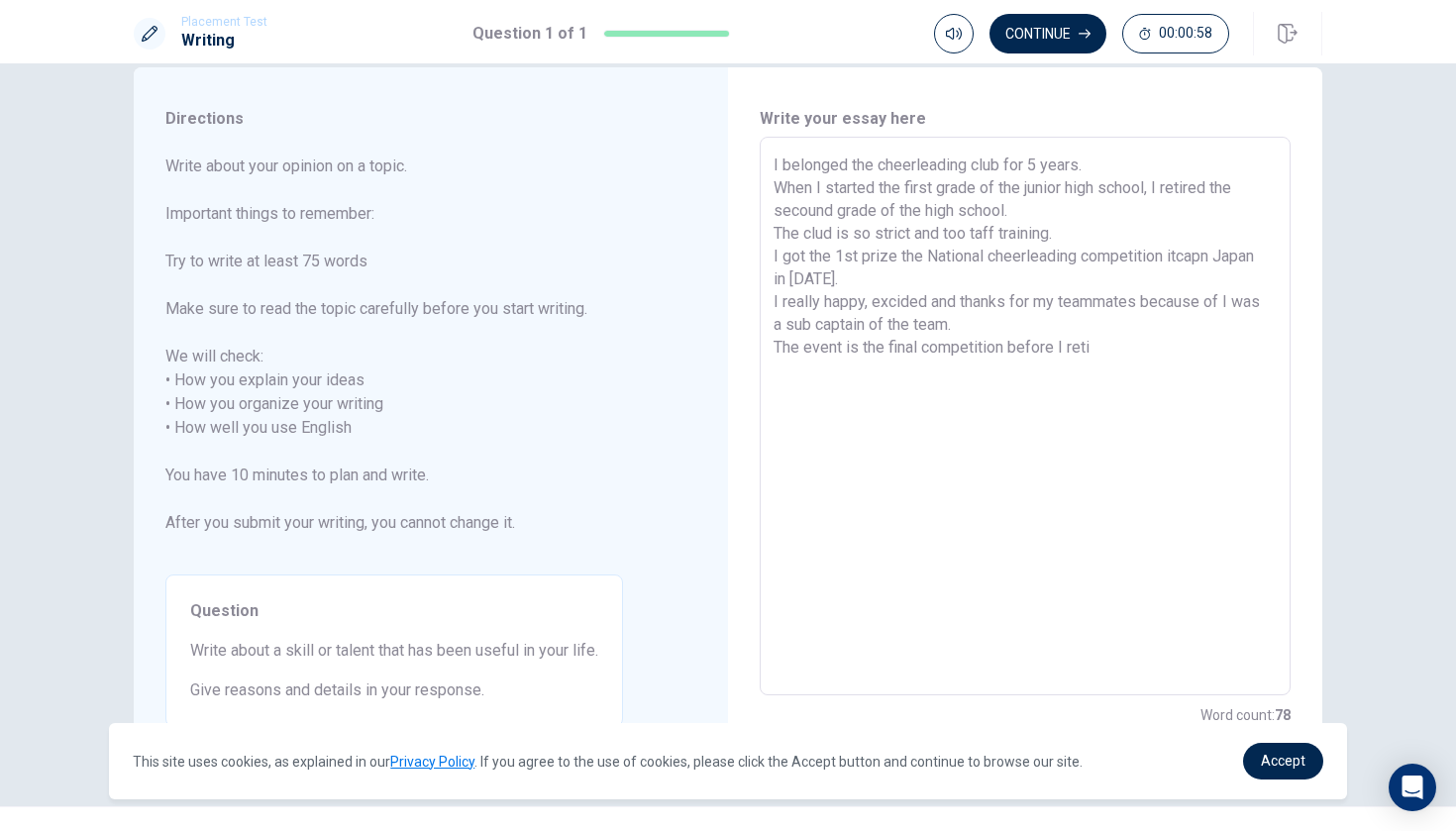 type on "x" 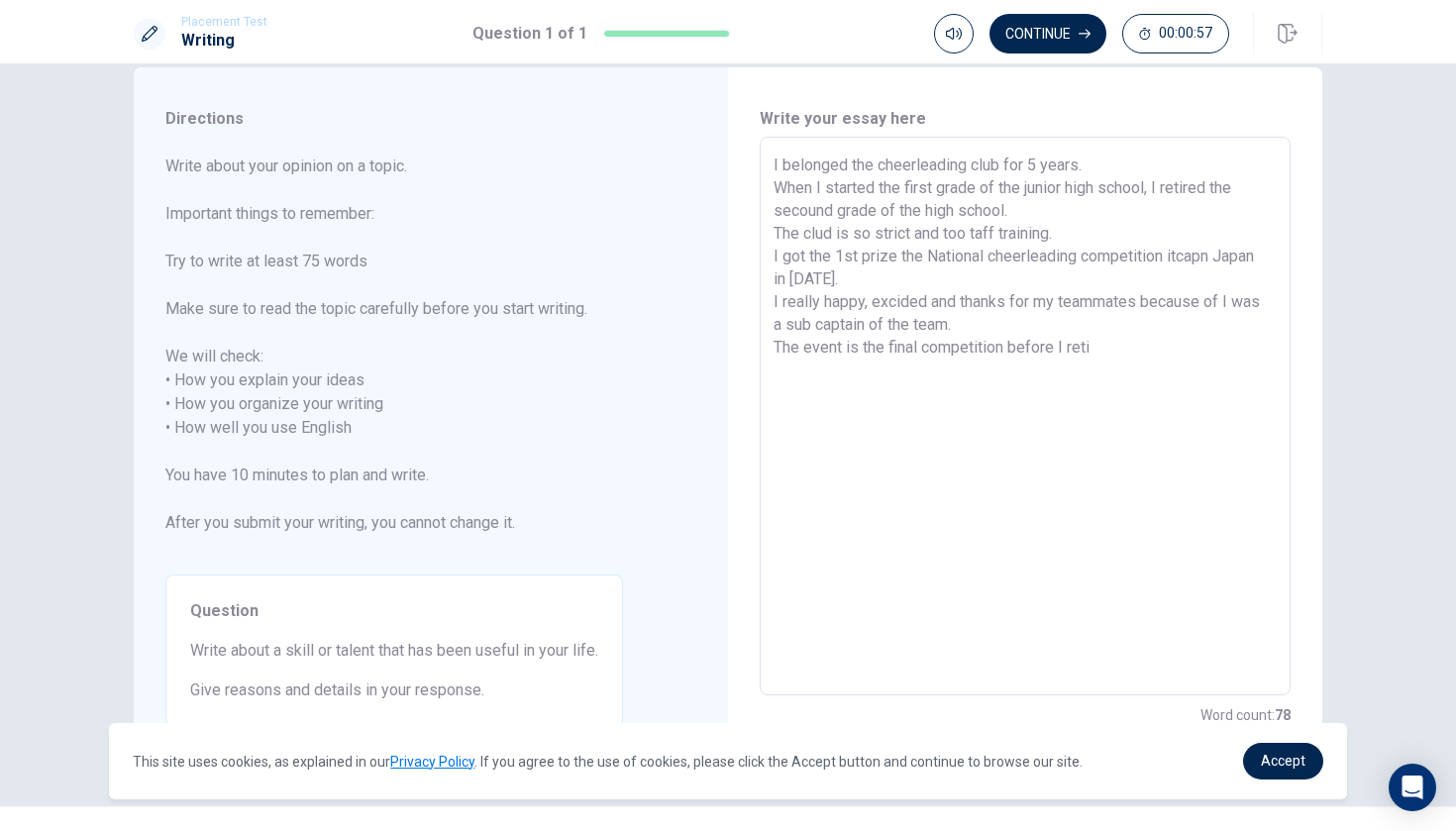 type on "I belonged the cheerleading club for 5 years.
When I started the first grade of the junior high school, I retired the secound grade of the high school.
The clud is so strict and too taff training.
I got the 1st prize the National cheerleading competition itcapn Japan in [DATE].
I really happy, excided and thanks for my teammates because of I was a sub captain of the team.
The event is the final competition before I retir" 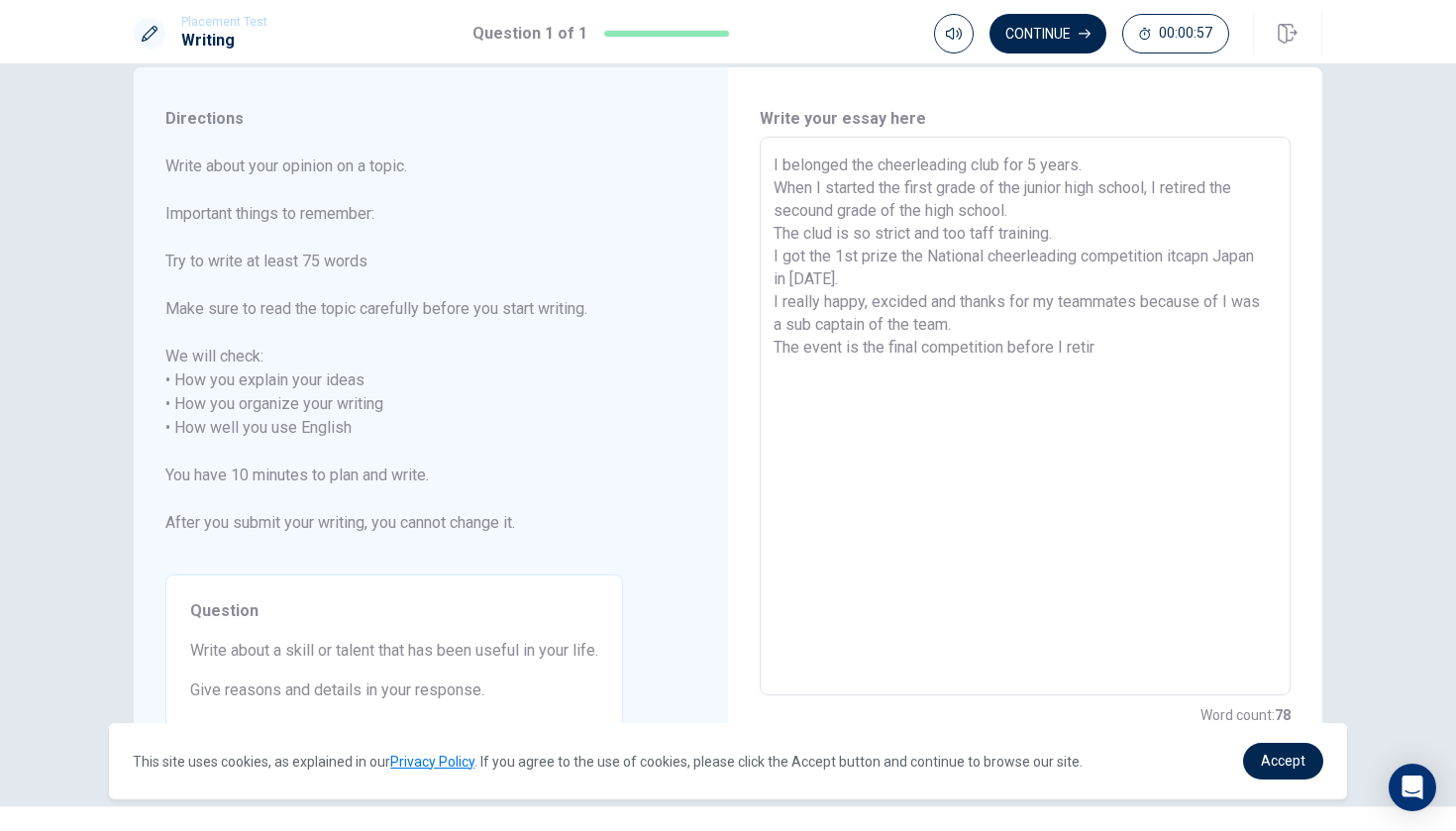 type on "x" 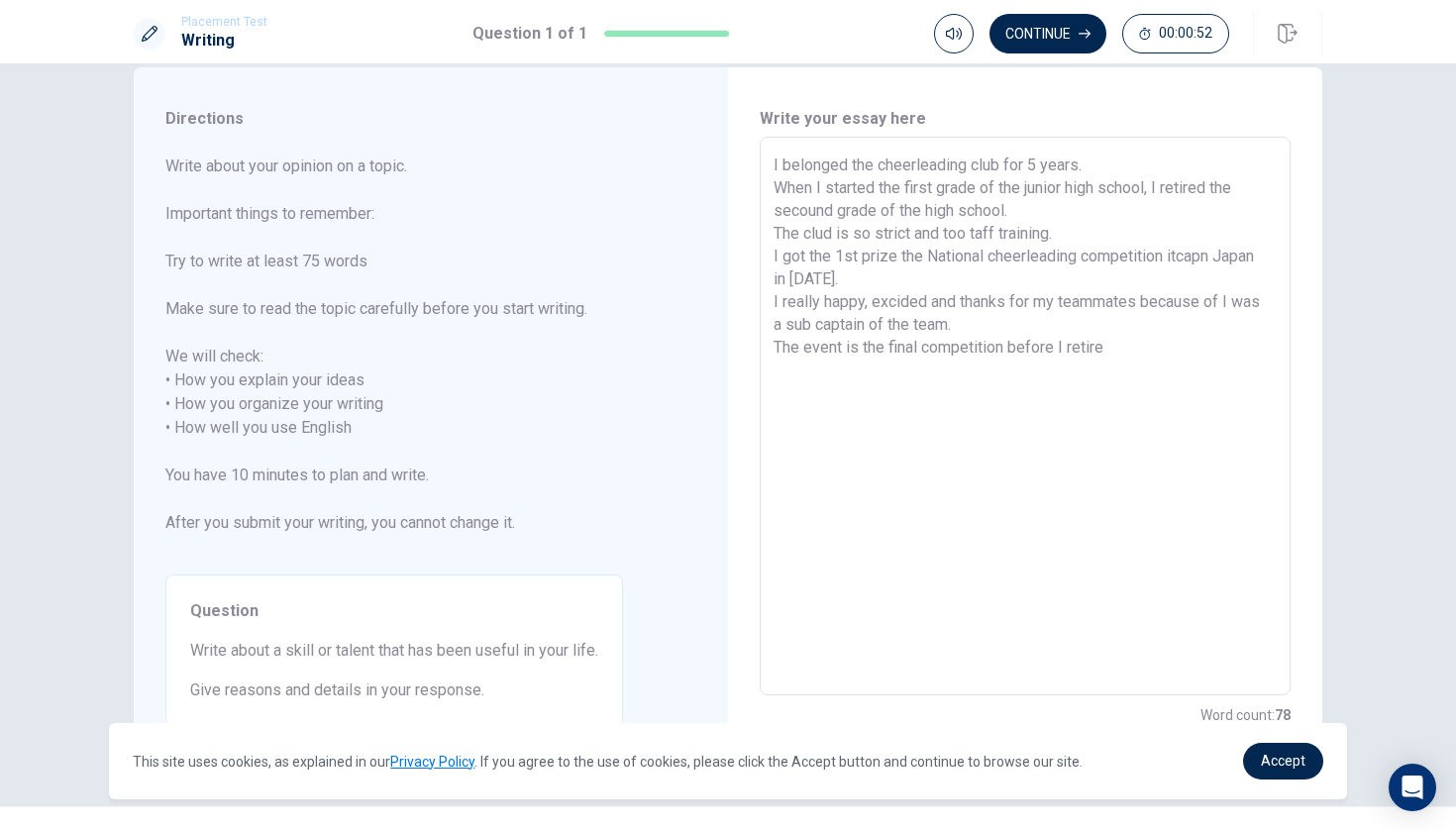 type on "x" 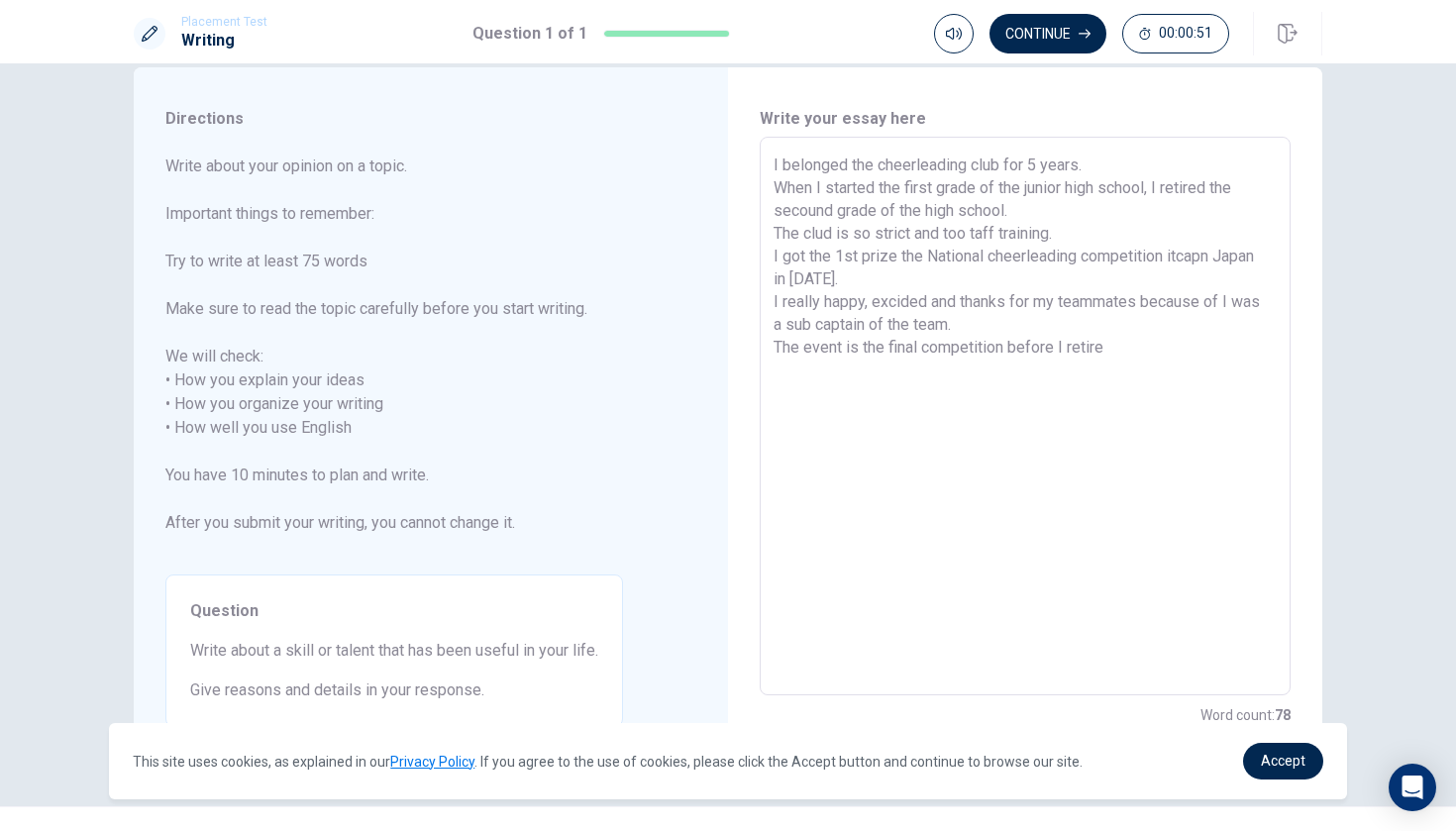 type on "I belonged the cheerleading club for 5 years.
When I started the first grade of the junior high school, I retired the secound grade of the high school.
The clud is so strict and too taff training.
I got the 1st prize the National cheerleading competition itcapn Japan in [DATE].
I really happy, excided and thanks for my teammates because of I was a sub captain of the team.
The event is the final competition before I retire" 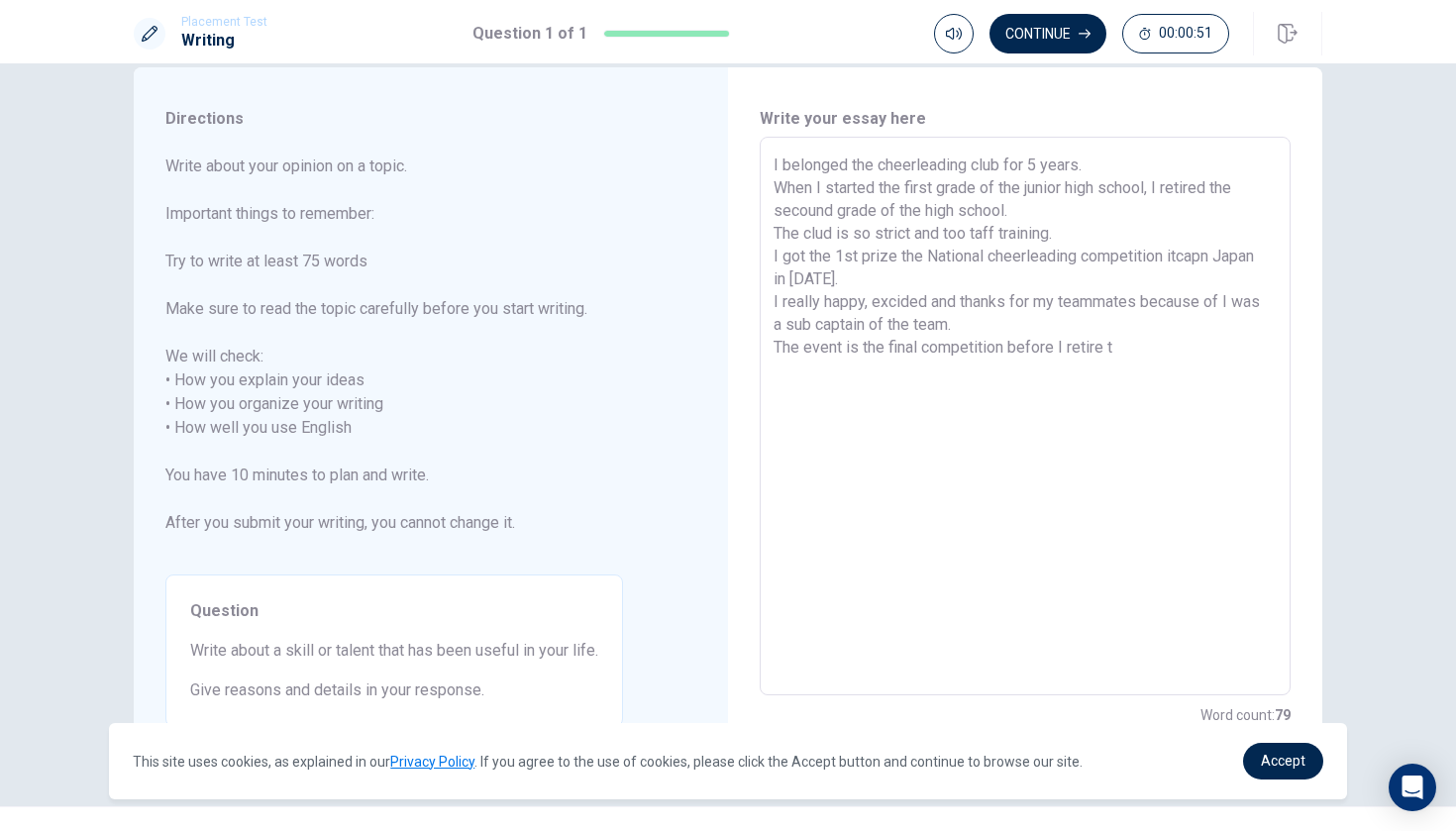 type on "x" 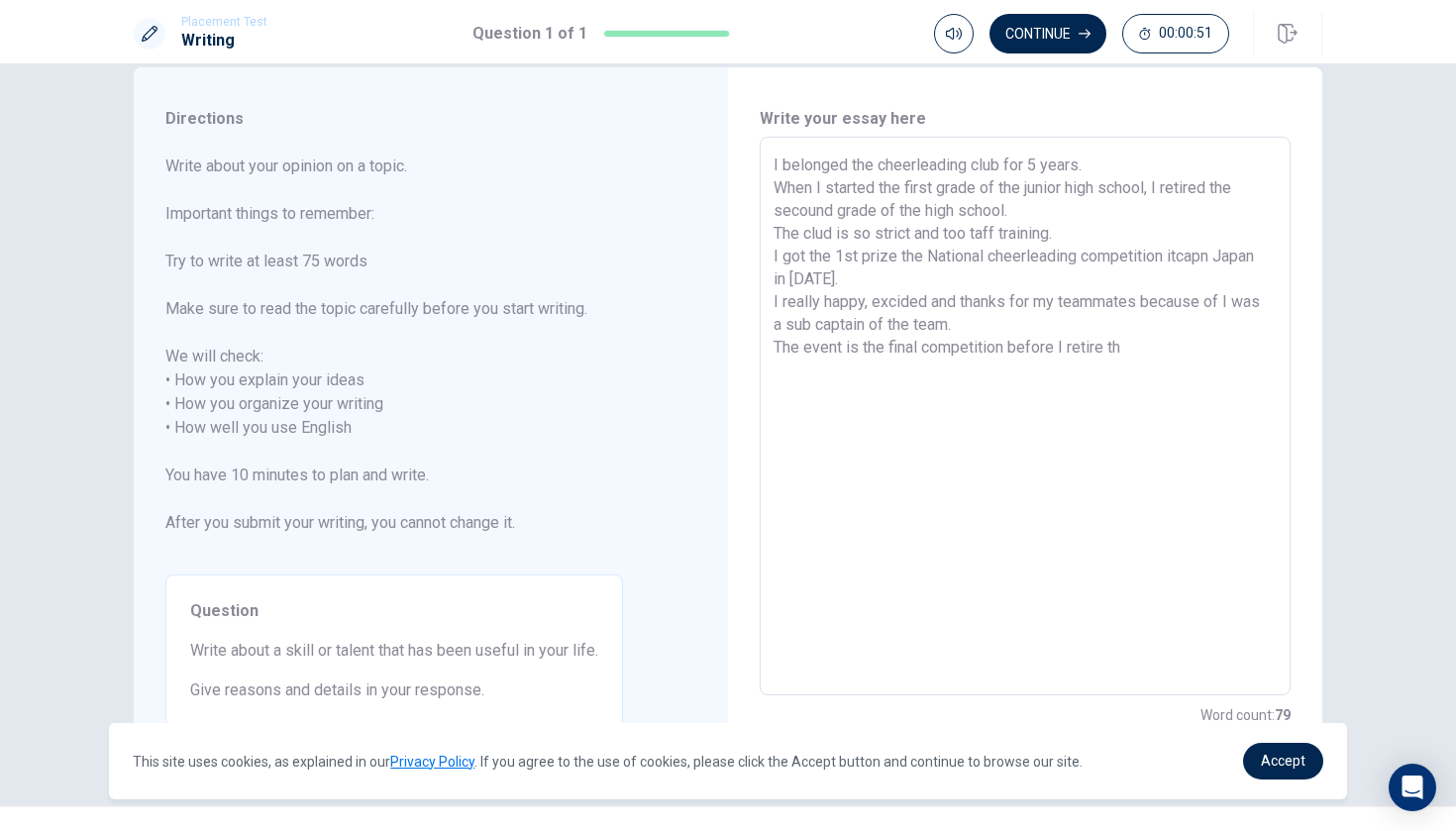type on "x" 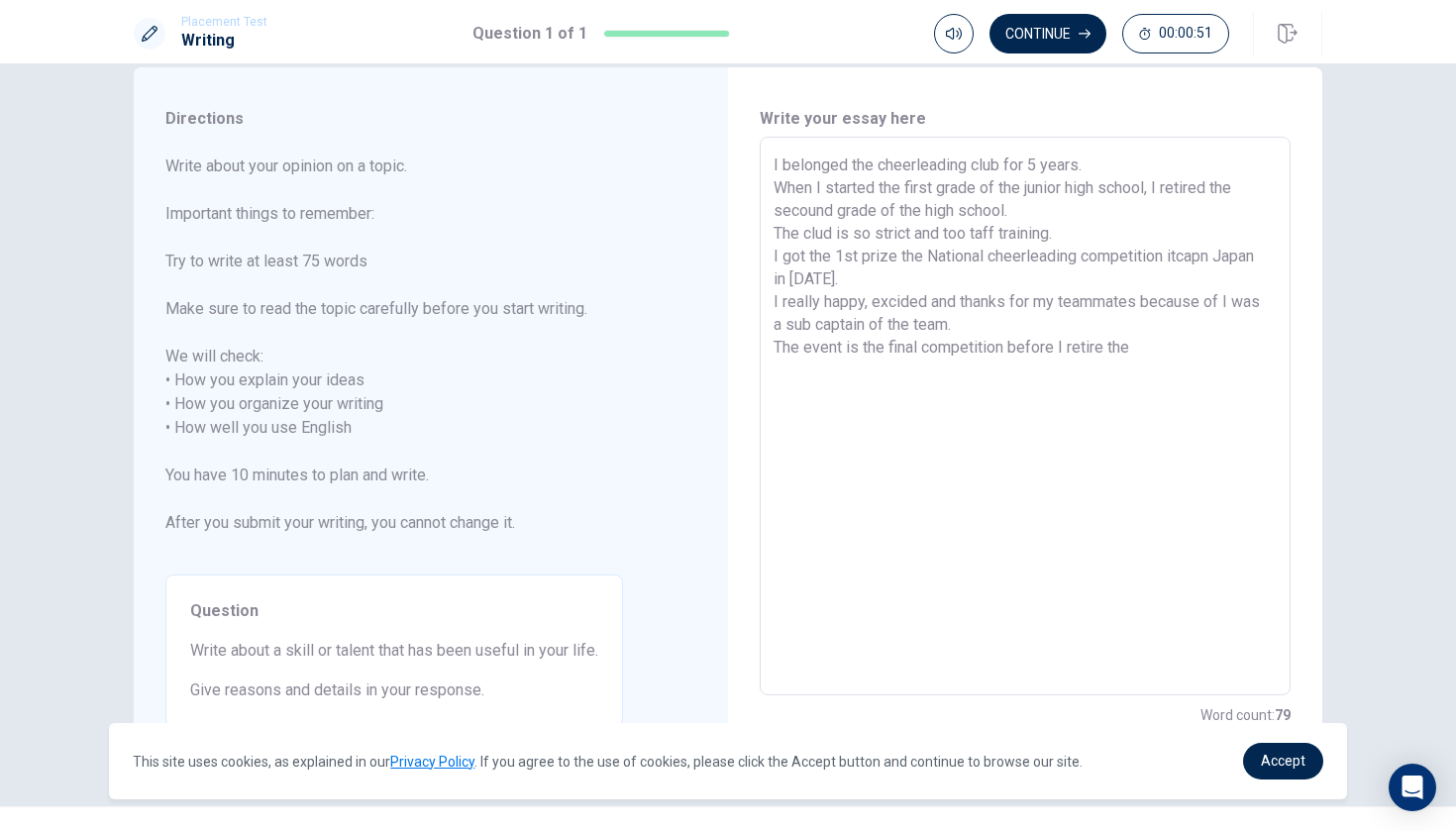 type on "x" 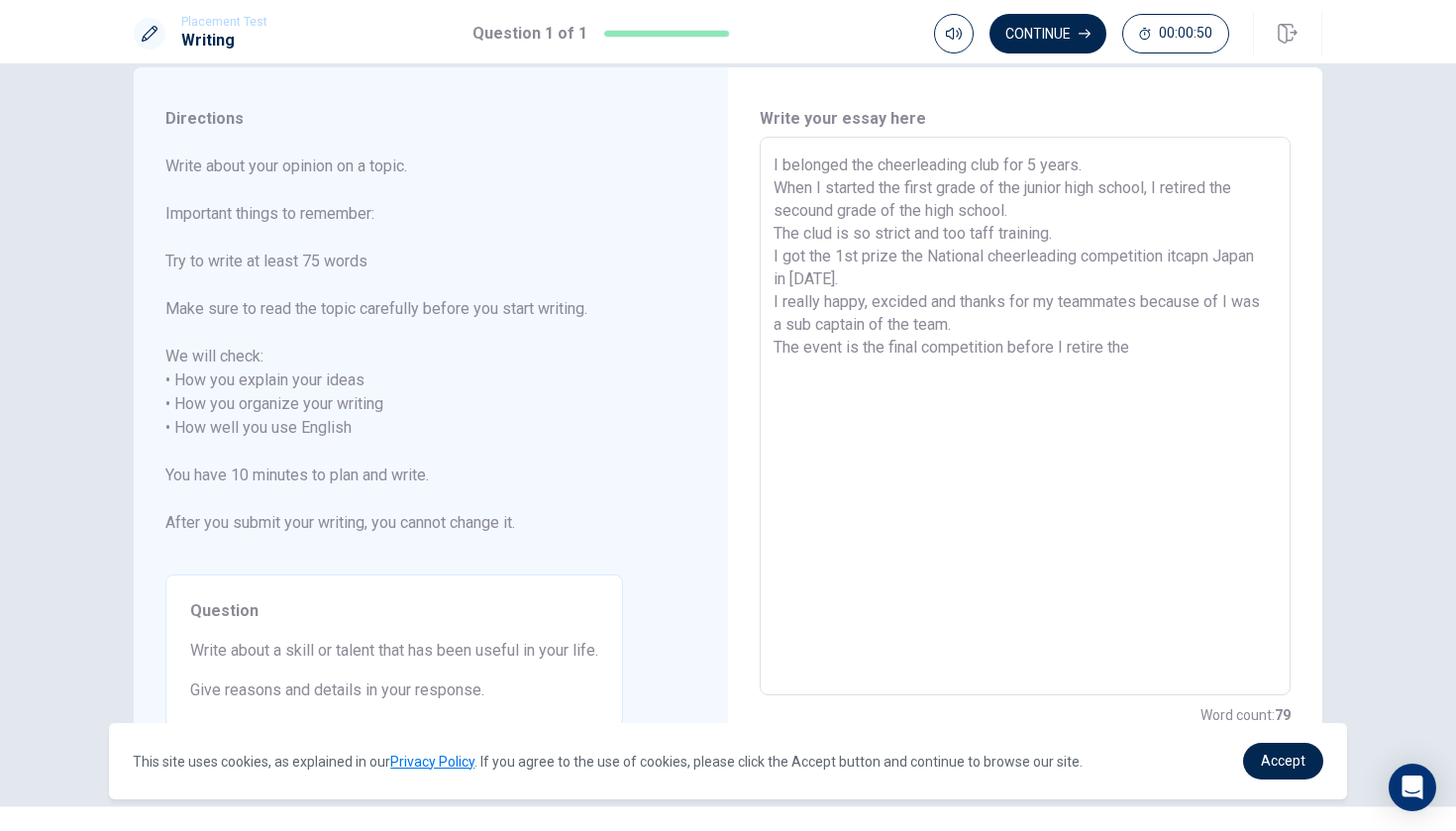 type on "I belonged the cheerleading club for 5 years.
When I started the first grade of the junior high school, I retired the secound grade of the high school.
The clud is so strict and too taff training.
I got the 1st prize the National cheerleading competition itcapn Japan in [DATE].
I really happy, excided and thanks for my teammates because of I was a sub captain of the team.
The event is the final competition before I retire the" 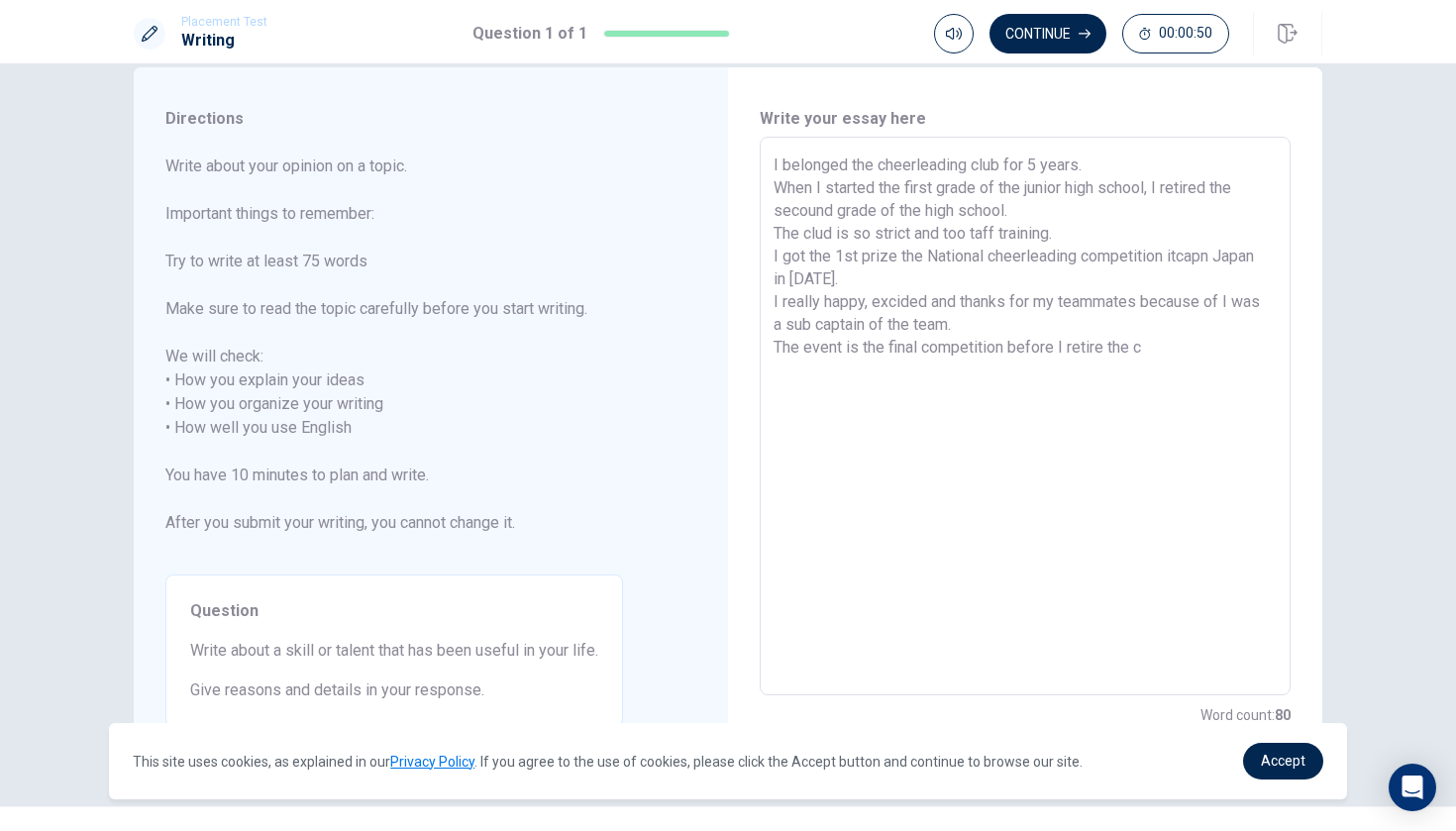 type on "x" 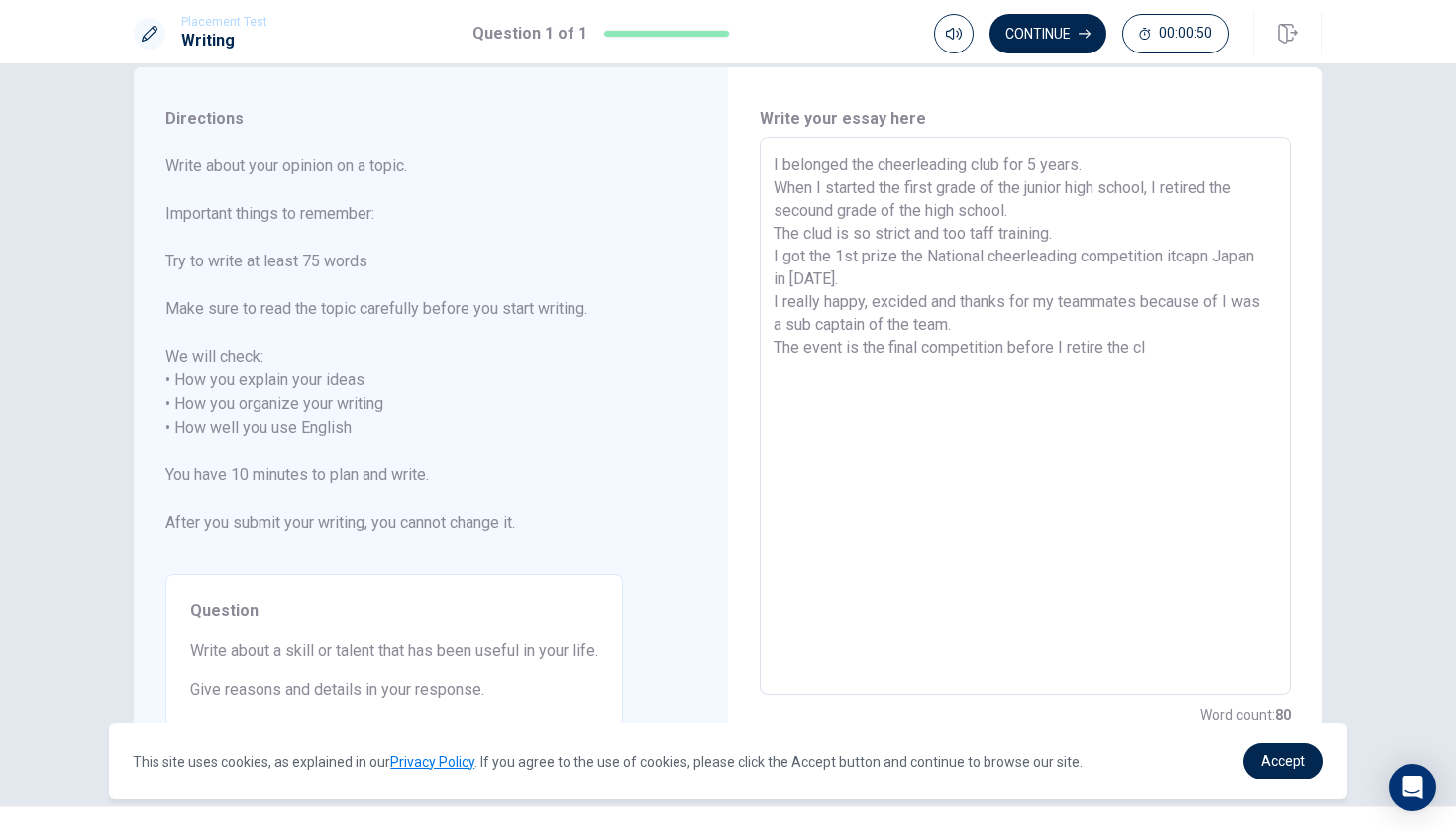 type on "x" 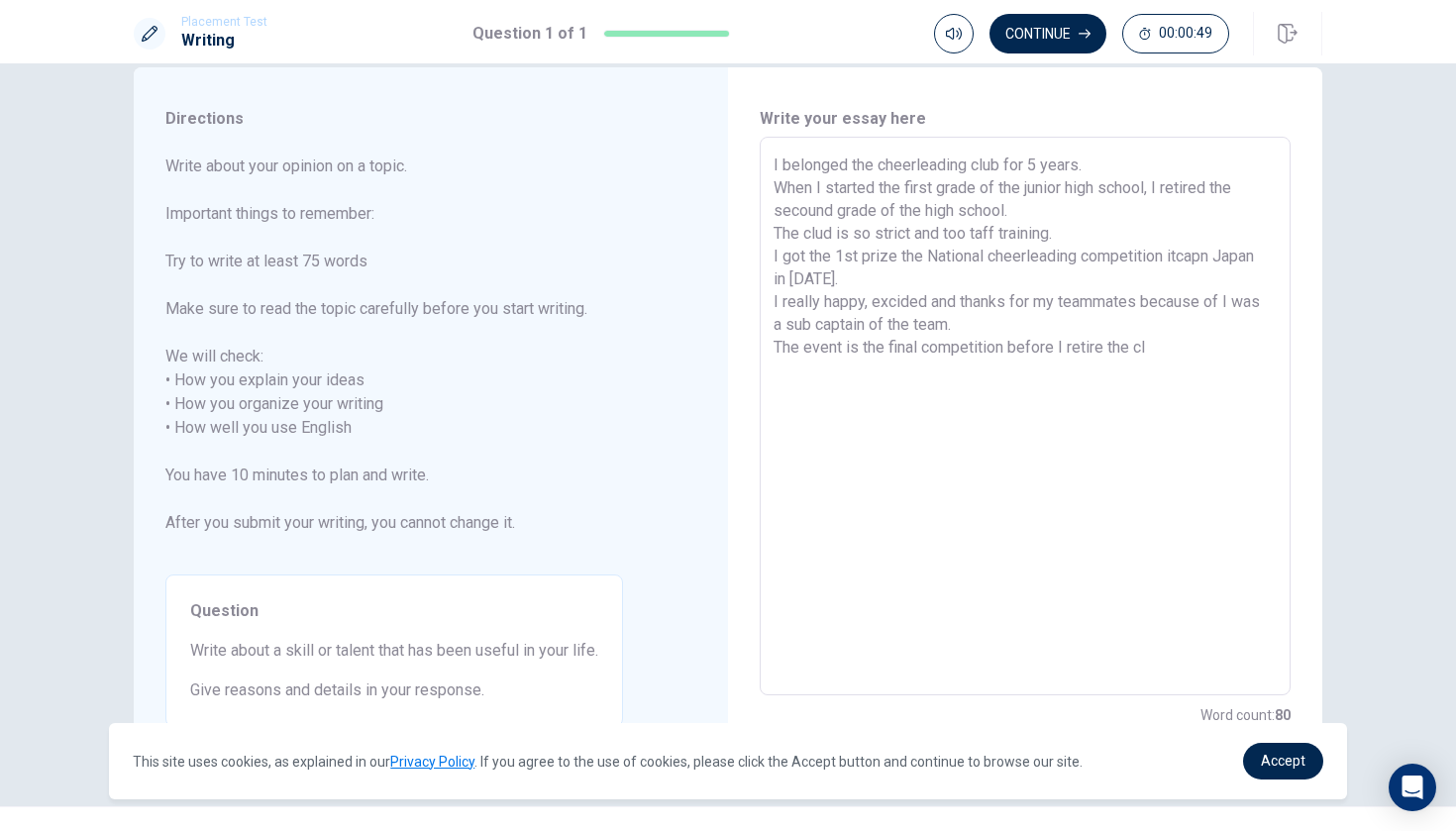 type on "I belonged the cheerleading club for 5 years.
When I started the first grade of the junior high school, I retired the secound grade of the high school.
The clud is so strict and too taff training.
I got the 1st prize the National cheerleading competition itcapn Japan in [DATE].
I really happy, excided and thanks for my teammates because of I was a sub captain of the team.
The event is the final competition before I retire the clu" 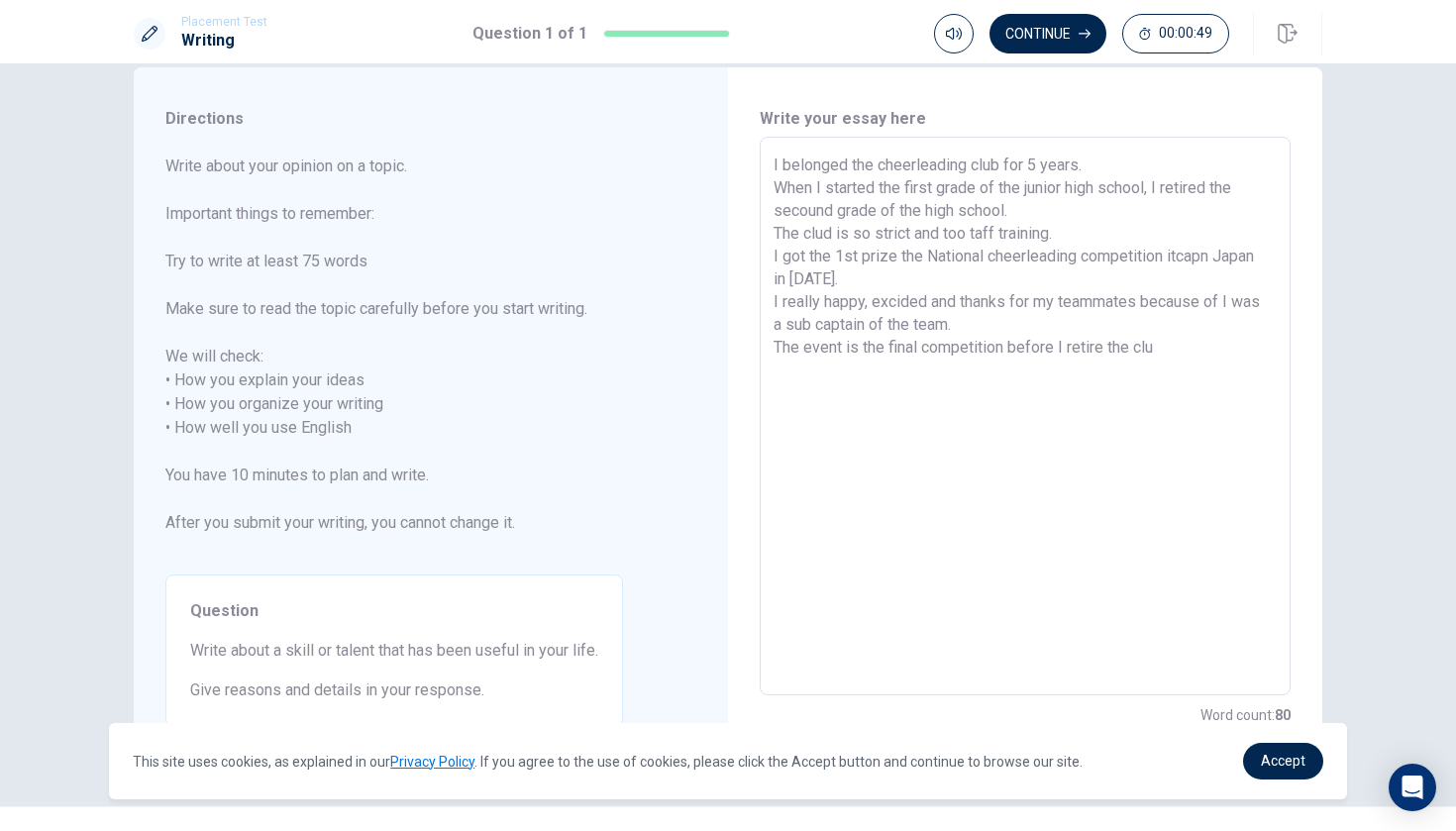 type on "x" 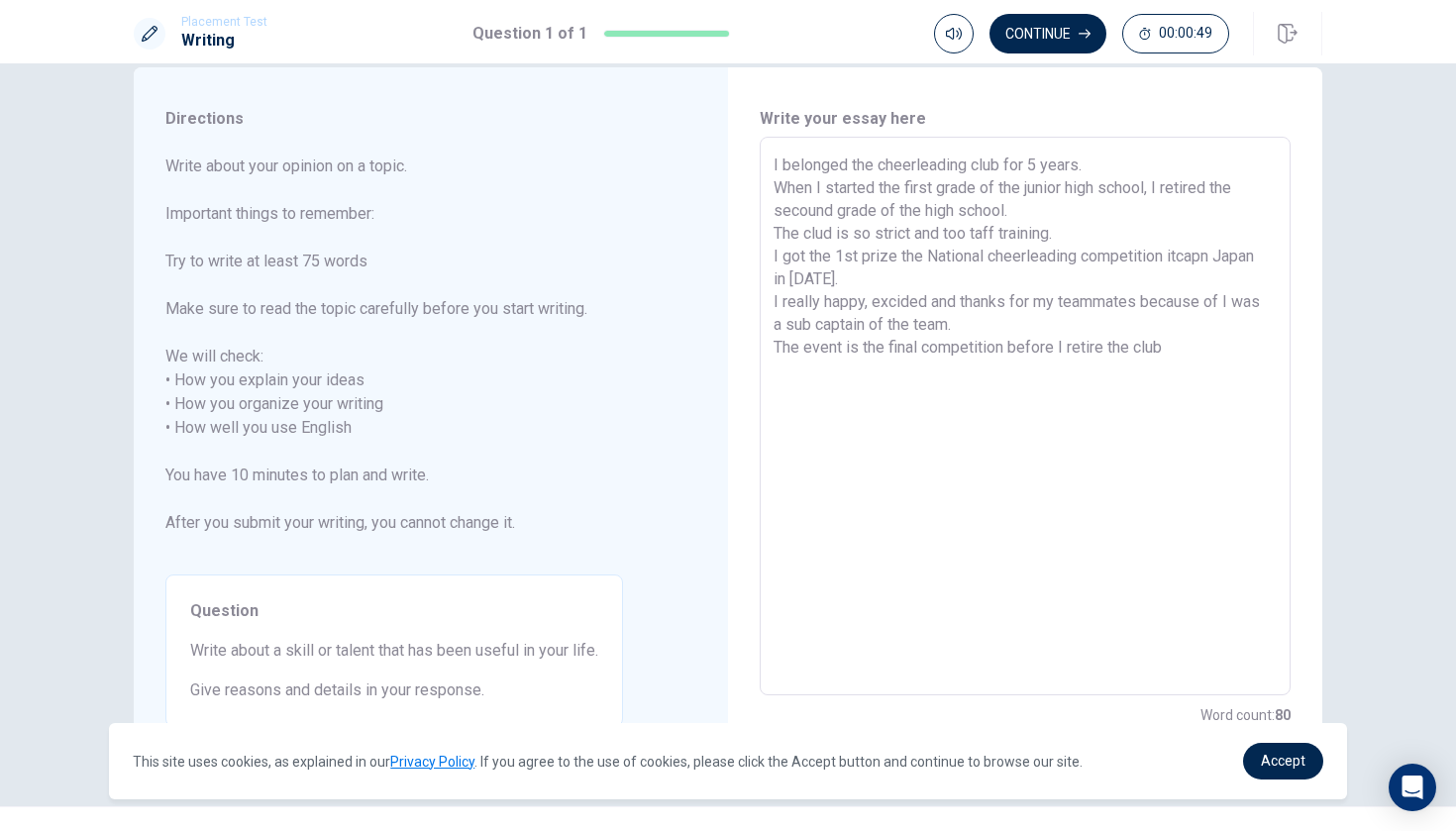 type on "x" 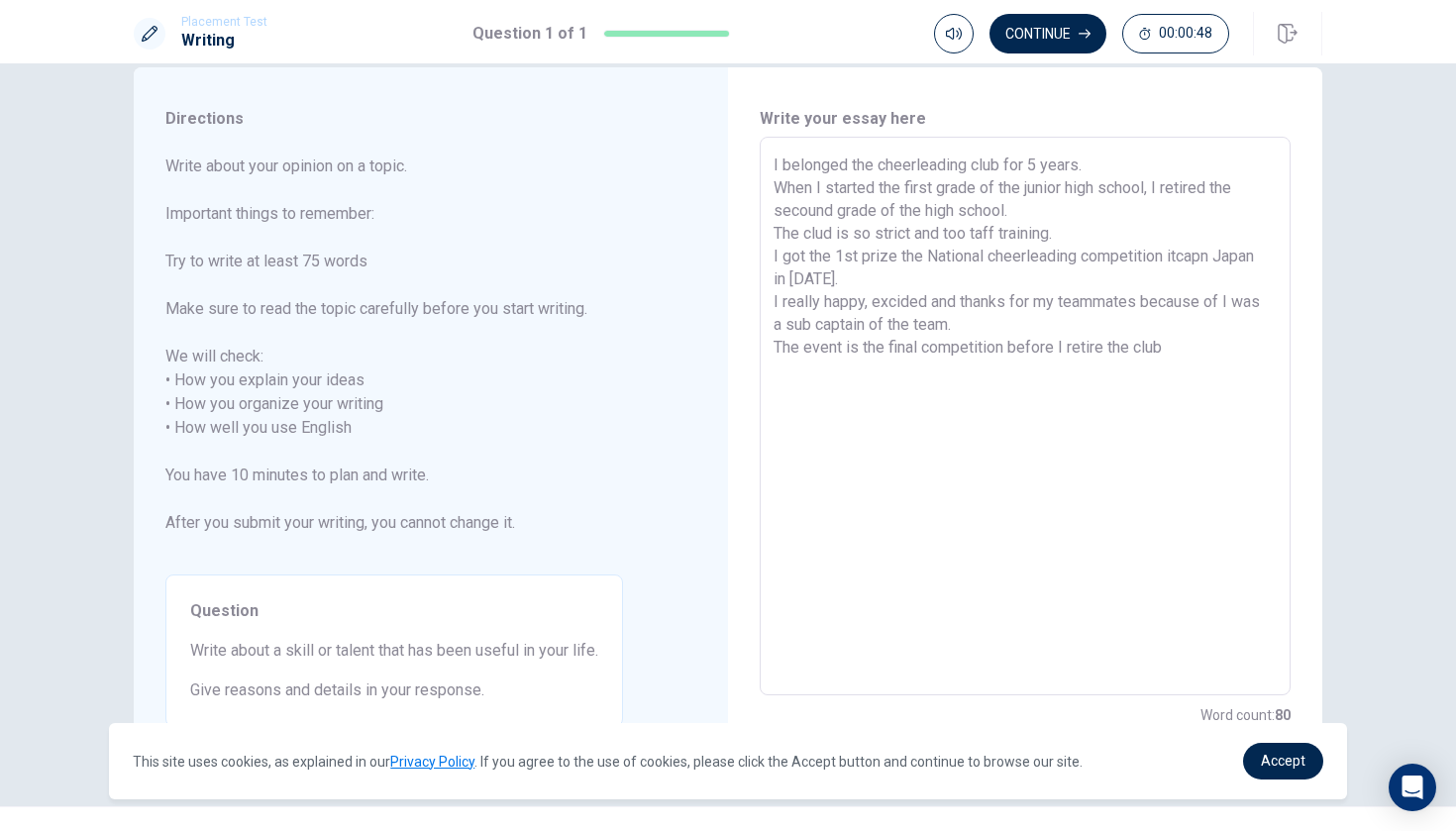 type on "I belonged the cheerleading club for 5 years.
When I started the first grade of the junior high school, I retired the secound grade of the high school.
The clud is so strict and too taff training.
I got the 1st prize the National cheerleading competition itcapn Japan in [DATE].
I really happy, excided and thanks for my teammates because of I was a sub captain of the team.
The event is the final competition before I retire the club." 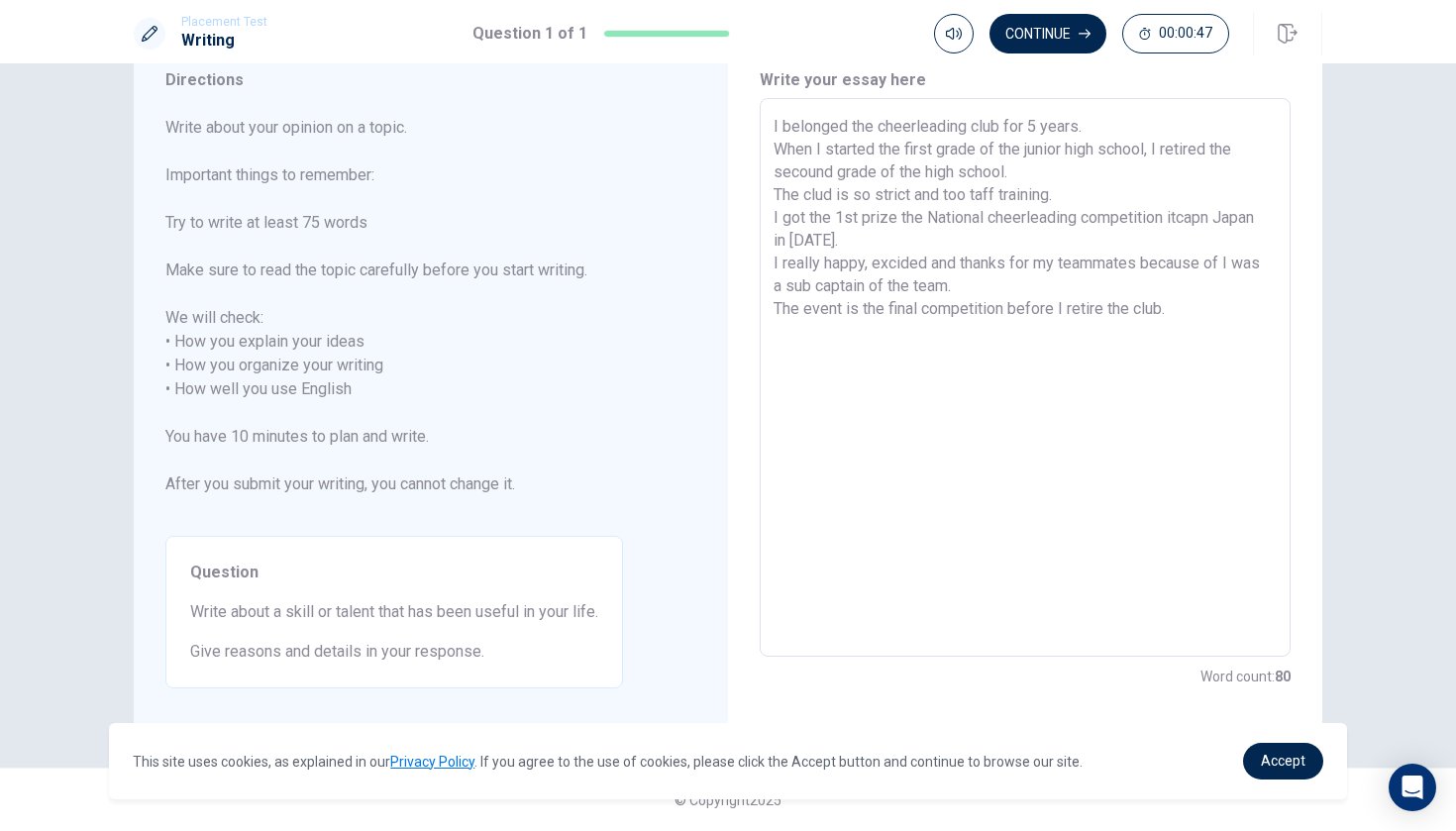 scroll, scrollTop: 74, scrollLeft: 0, axis: vertical 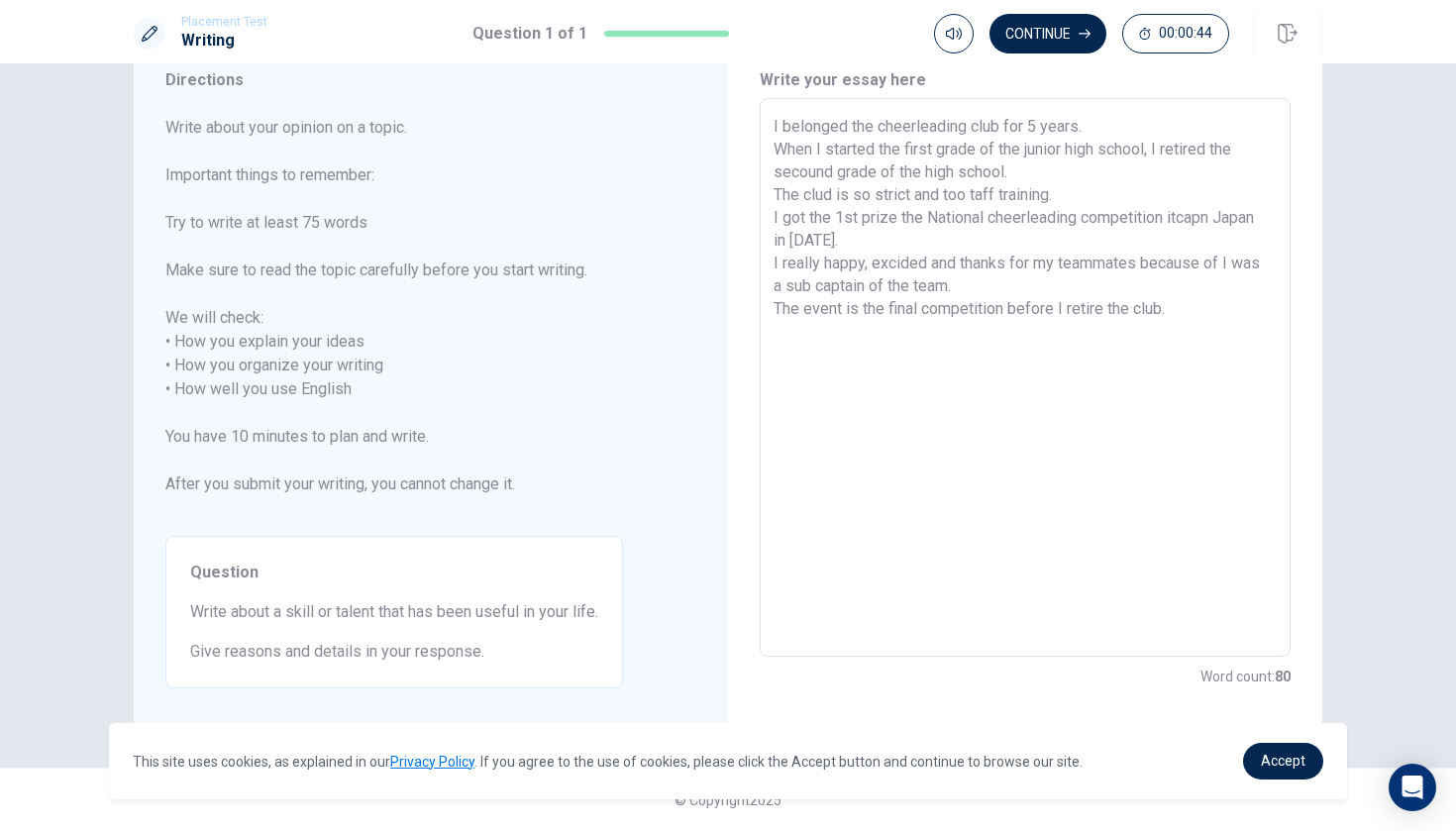 click on "I belonged the cheerleading club for 5 years.
When I started the first grade of the junior high school, I retired the secound grade of the high school.
The clud is so strict and too taff training.
I got the 1st prize the National cheerleading competition itcapn Japan in [DATE].
I really happy, excided and thanks for my teammates because of I was a sub captain of the team.
The event is the final competition before I retire the club." at bounding box center (1025, 377) 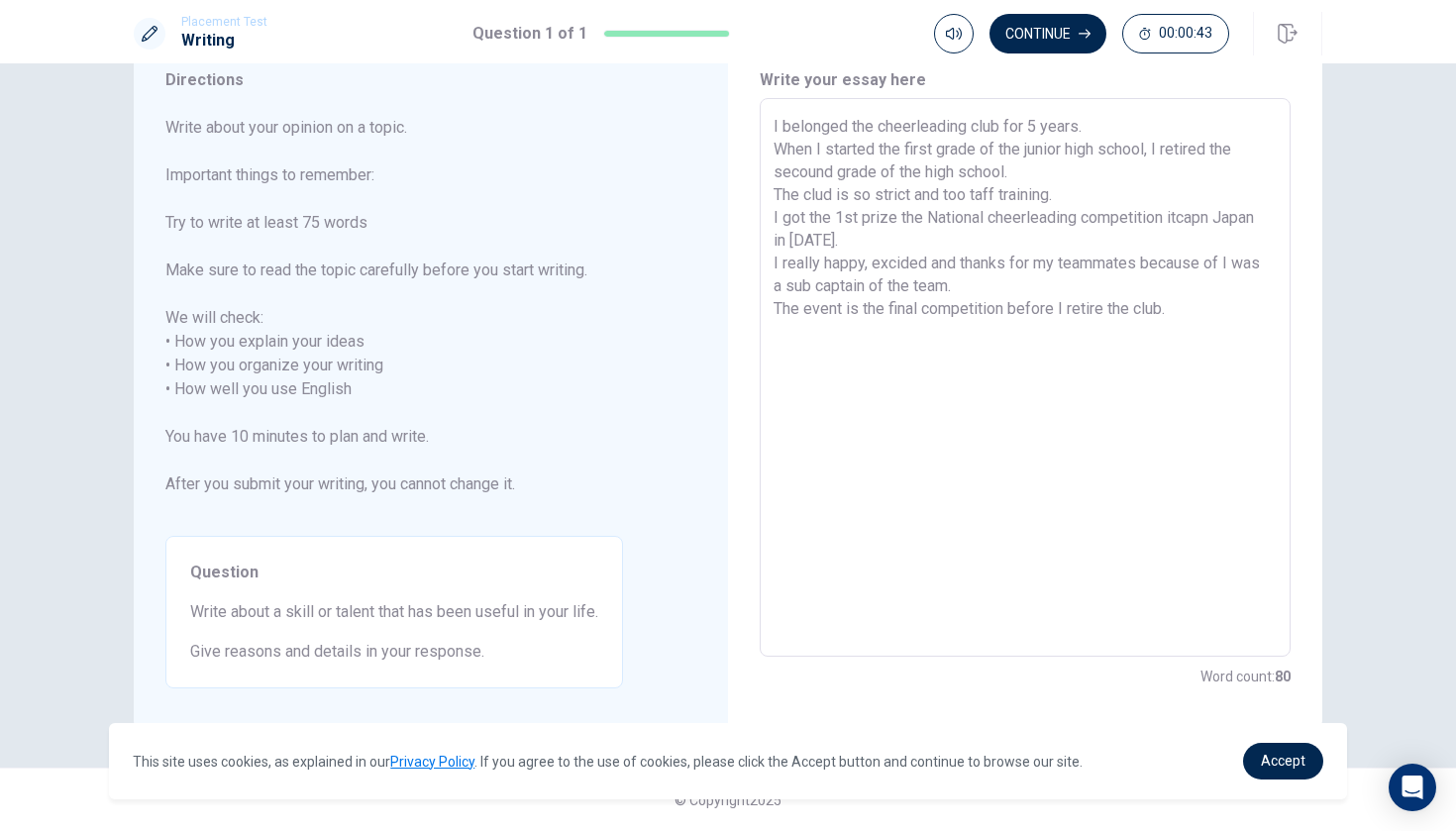 type on "x" 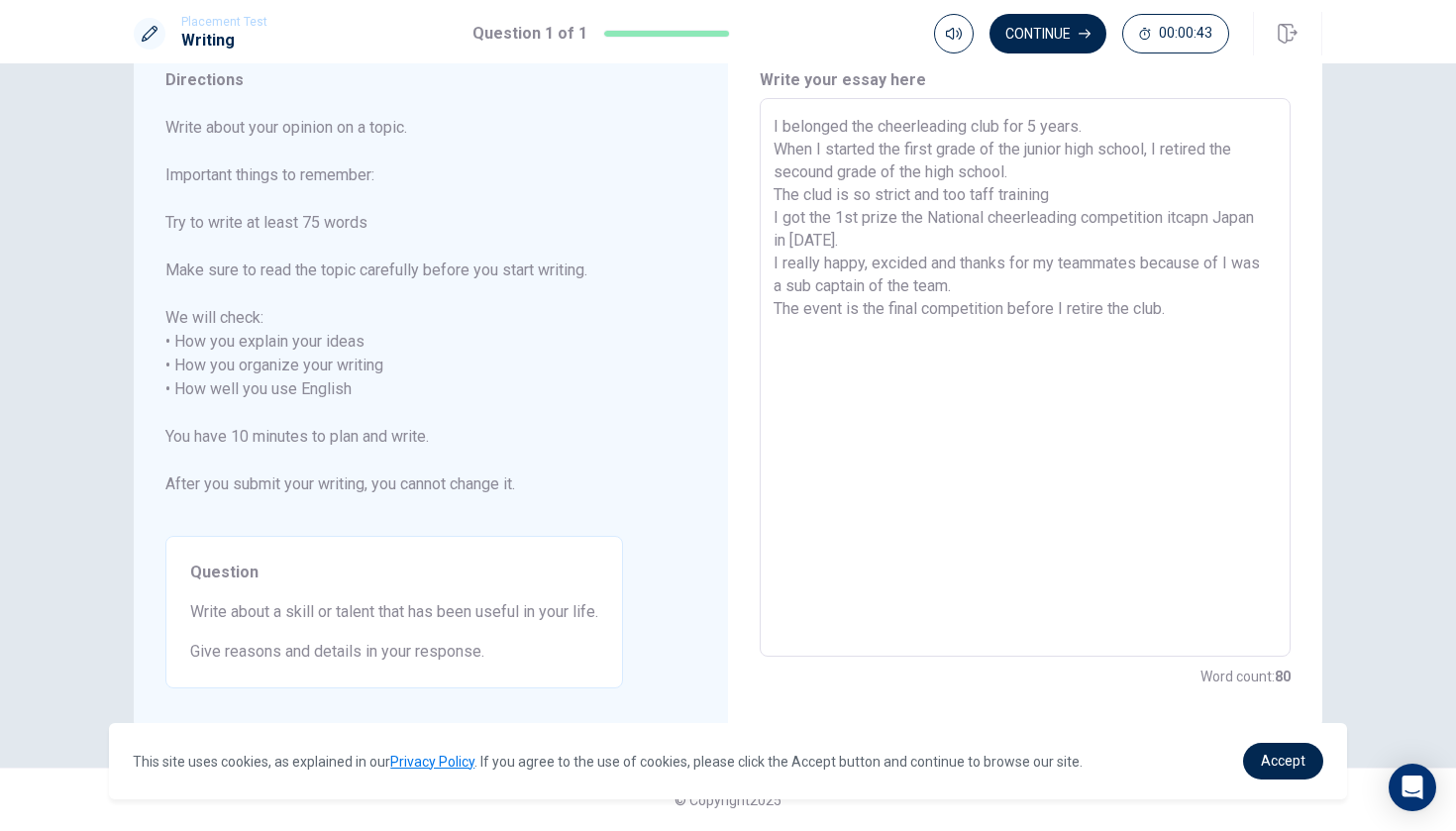 type on "x" 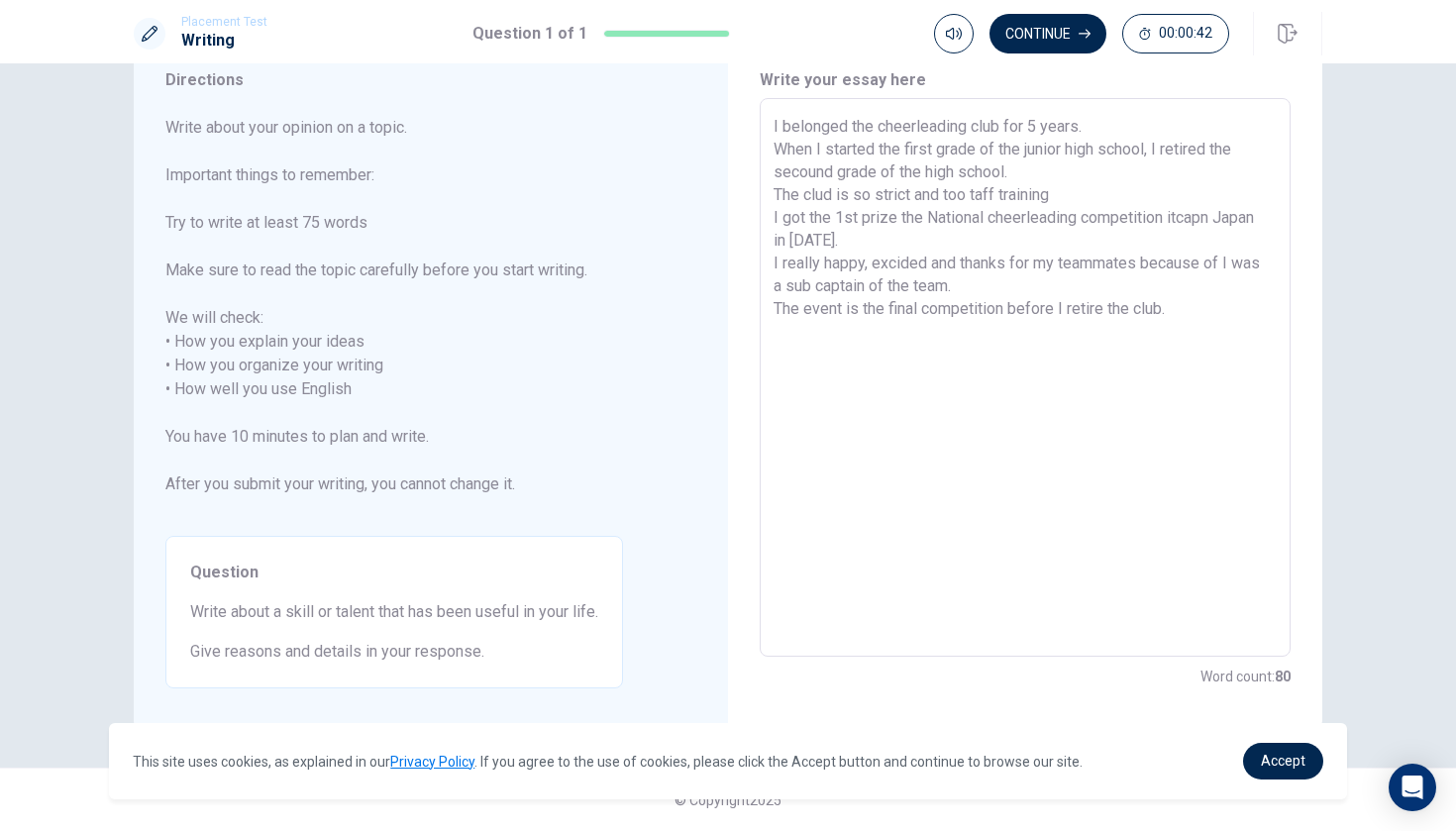 type on "I belonged the cheerleading club for 5 years.
When I started the first grade of the junior high school, I retired the secound grade of the high school.
The clud is so strict and too taff training,
I got the 1st prize the National cheerleading competition itcapn Japan in [DATE].
I really happy, excided and thanks for my teammates because of I was a sub captain of the team.
The event is the final competition before I retire the club." 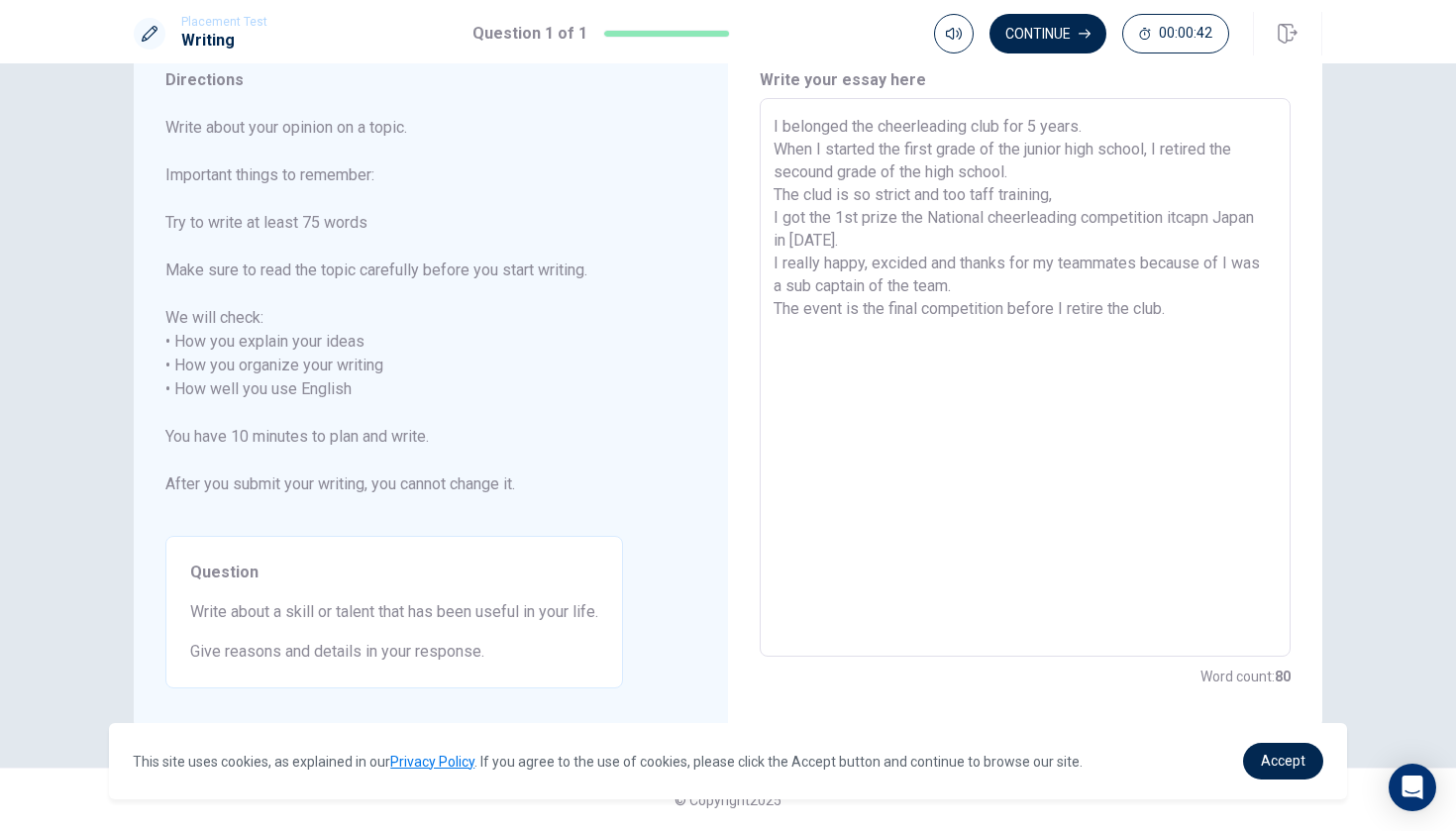 type on "x" 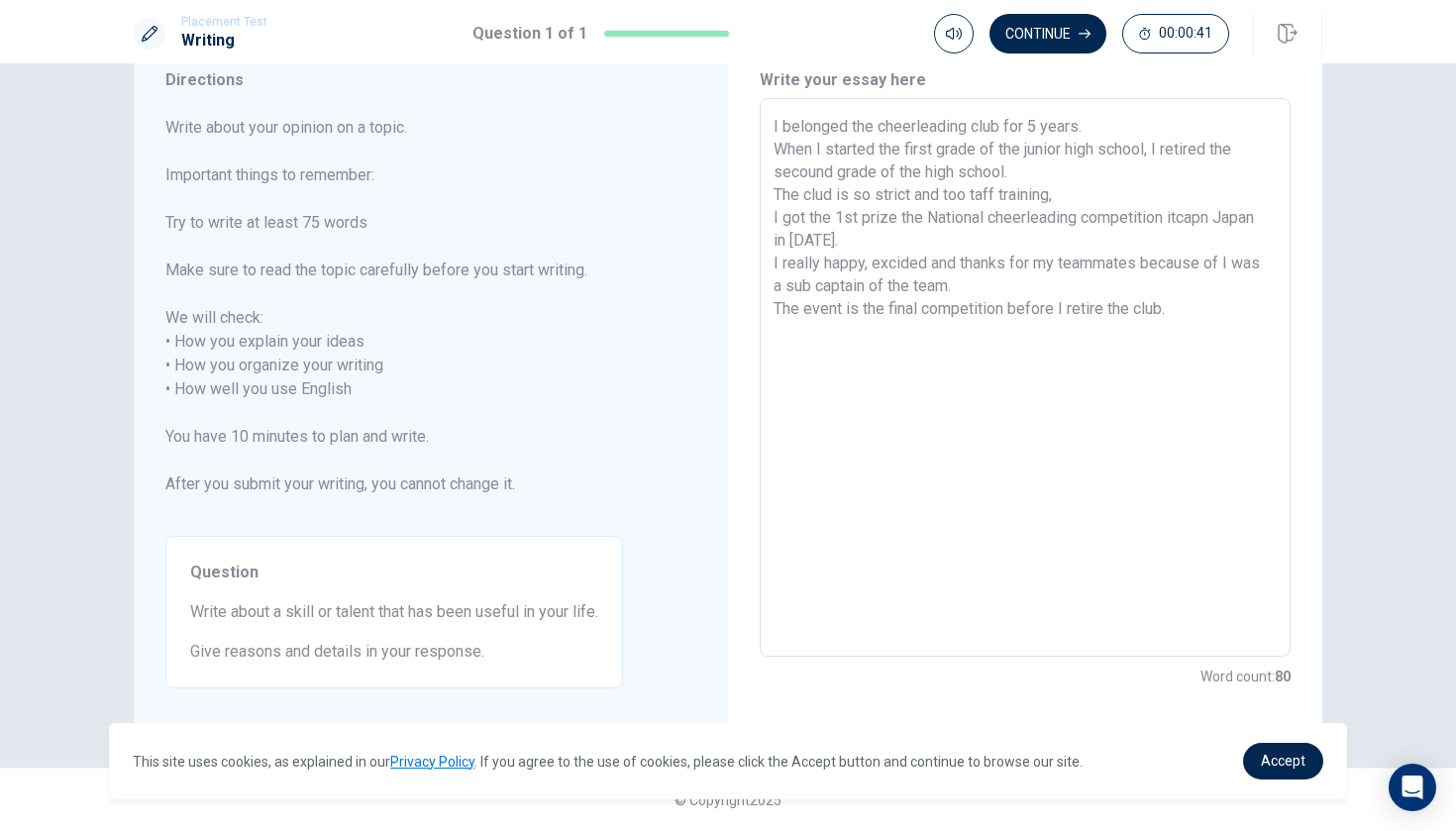 type on "I belonged the cheerleading club for 5 years.
When I started the first grade of the junior high school, I retired the secound grade of the high school.
The clud is so strict and too taff training,
I got the 1st prize the National cheerleading competition itcapn Japan in [DATE].
I really happy, excided and thanks for my teammates because of I was a sub captain of the team.
The event is the final competition before I retire the club." 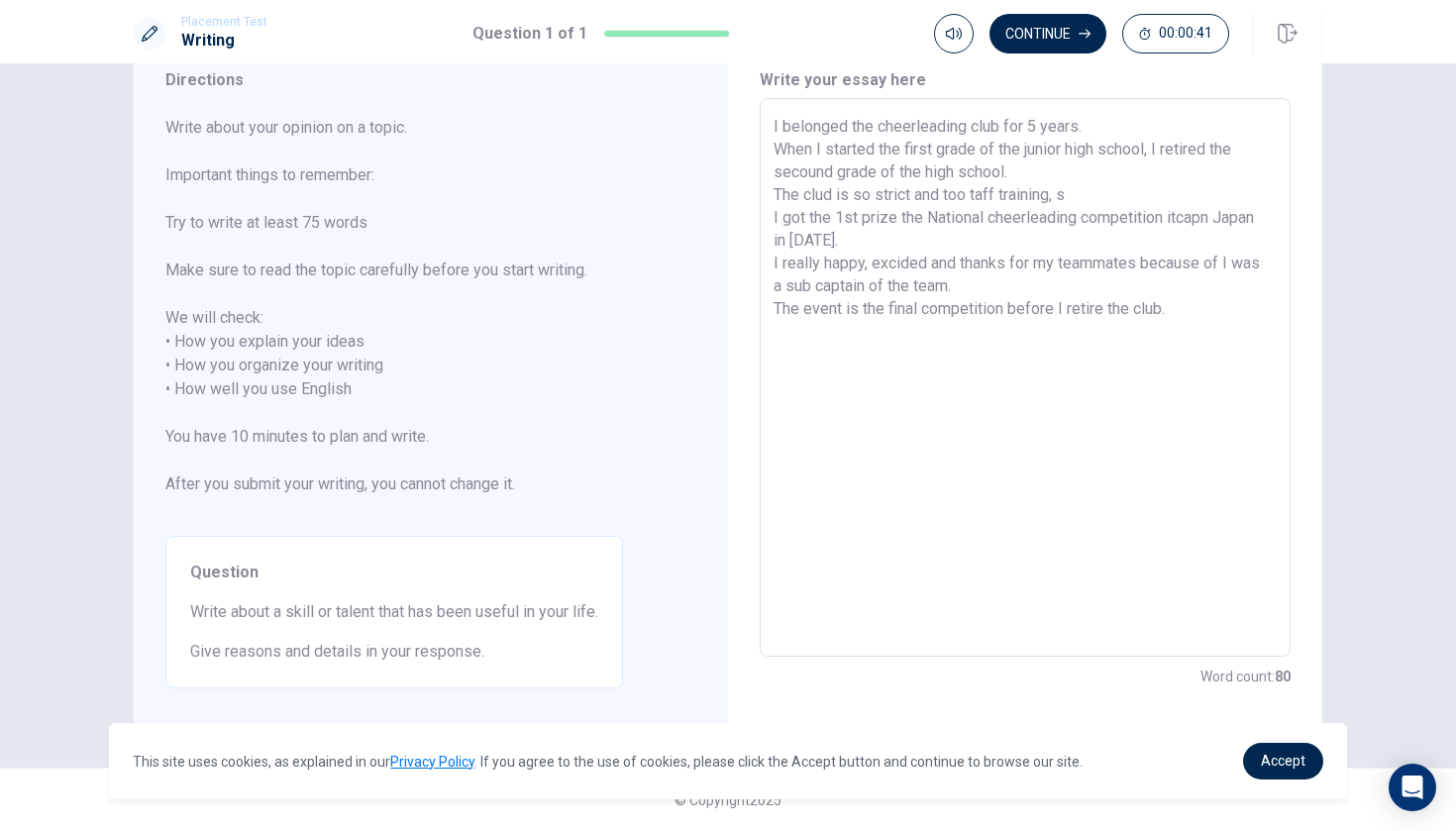 type on "x" 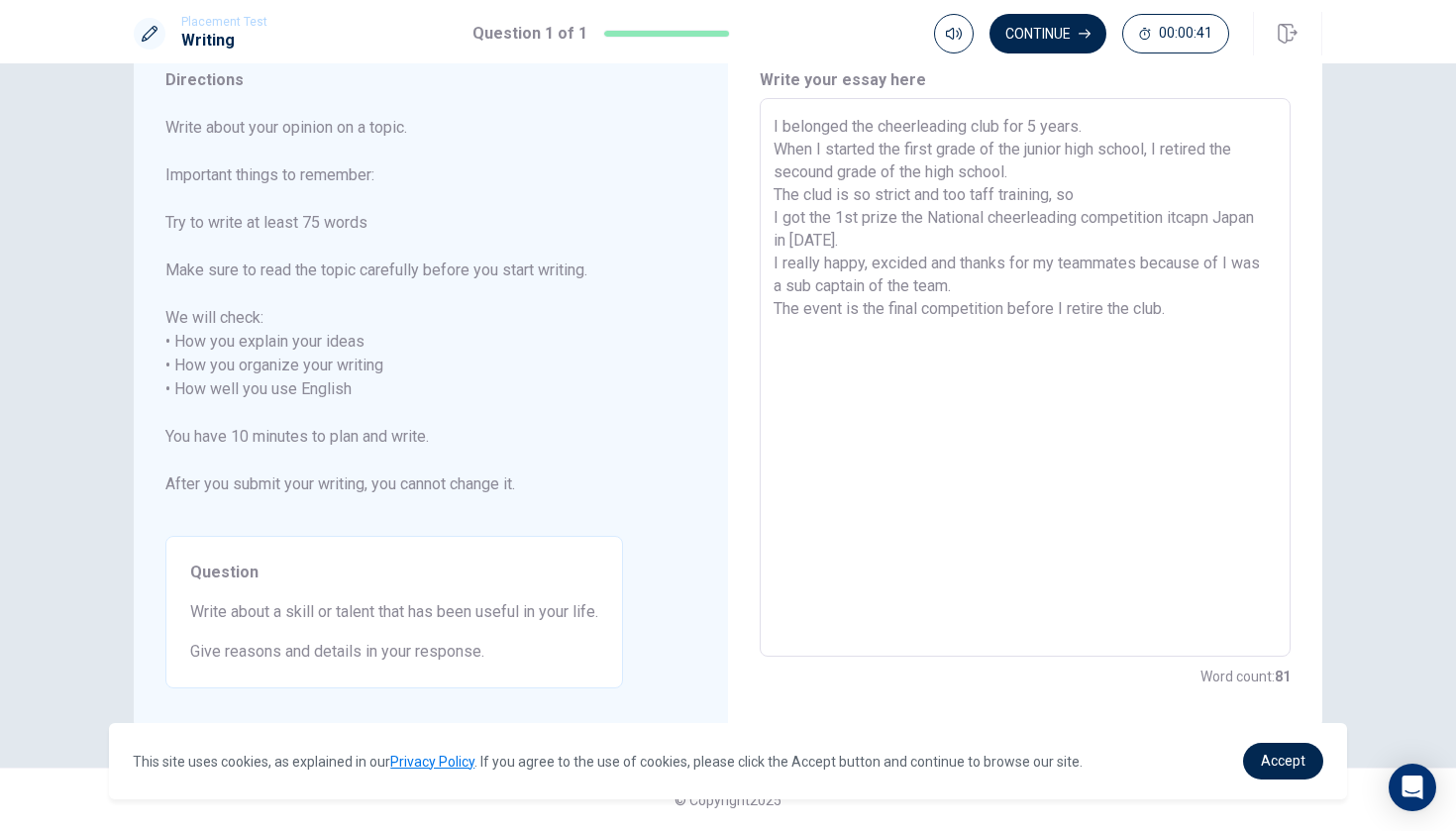 type on "x" 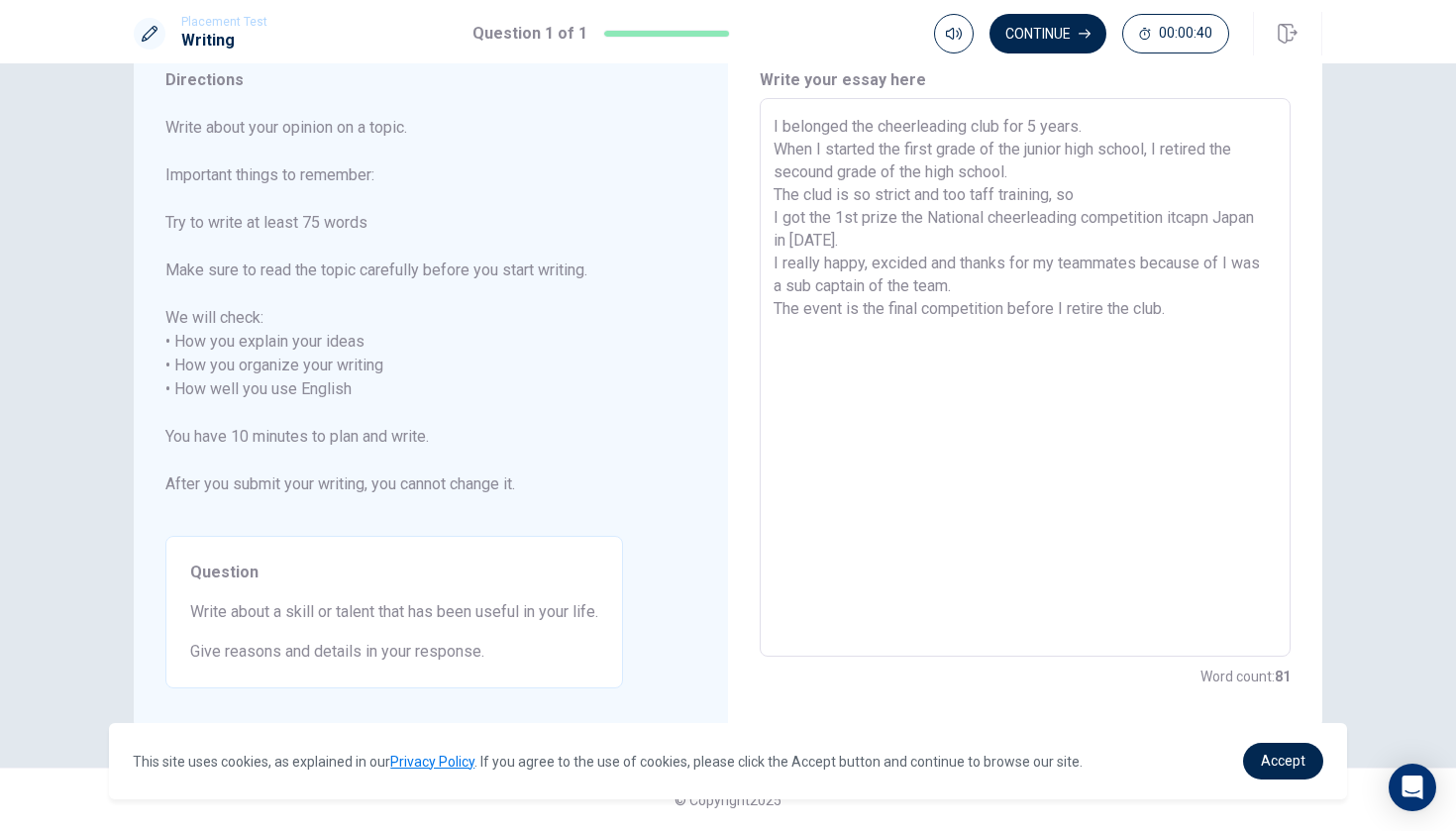 type on "I belonged the cheerleading club for 5 years.
When I started the first grade of the junior high school, I retired the secound grade of the high school.
The clud is so strict and too taff training, so
I got the 1st prize the National cheerleading competition itcapn Japan in [DATE].
I really happy, excided and thanks for my teammates because of I was a sub captain of the team.
The event is the final competition before I retire the club." 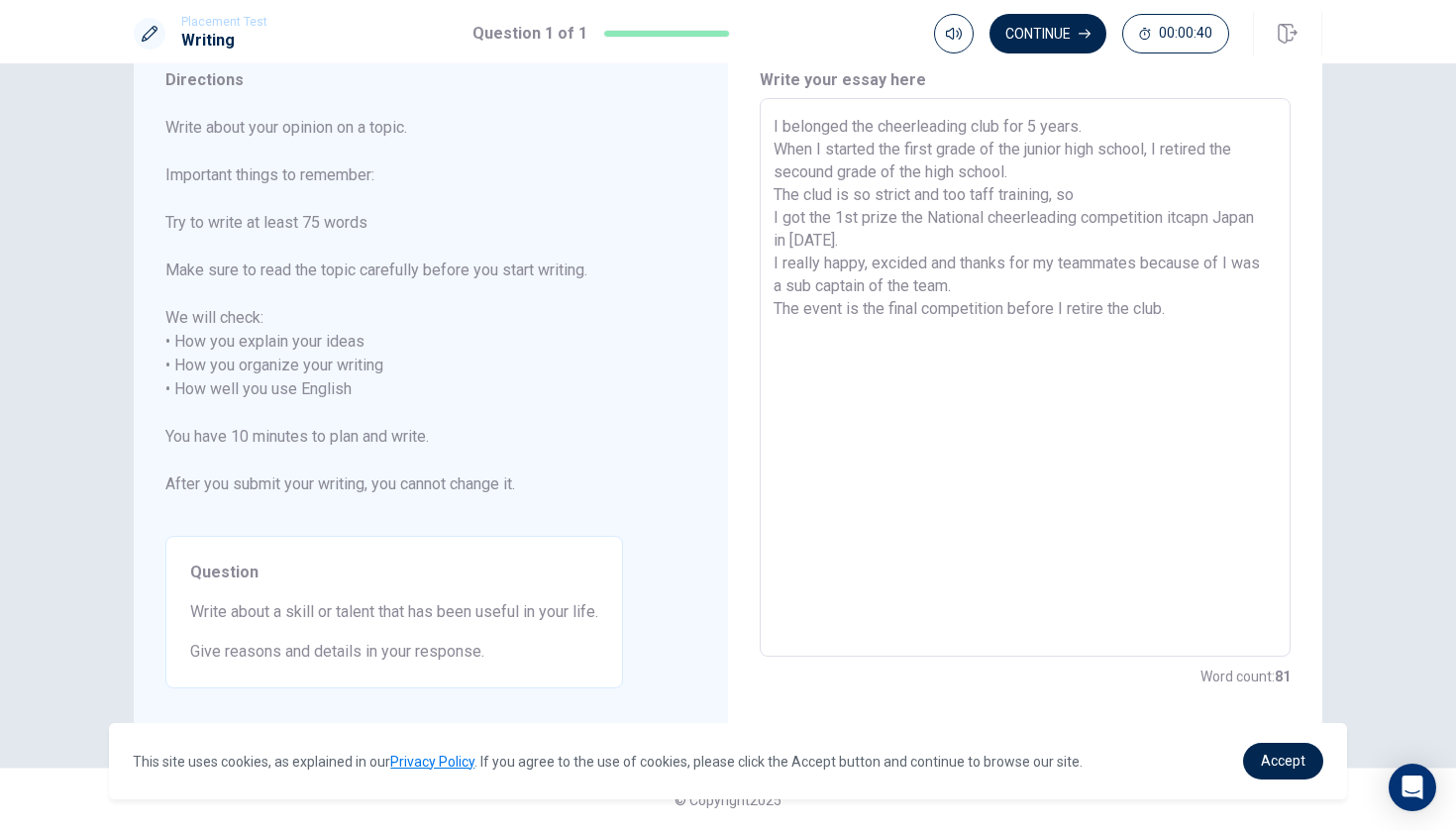 type on "x" 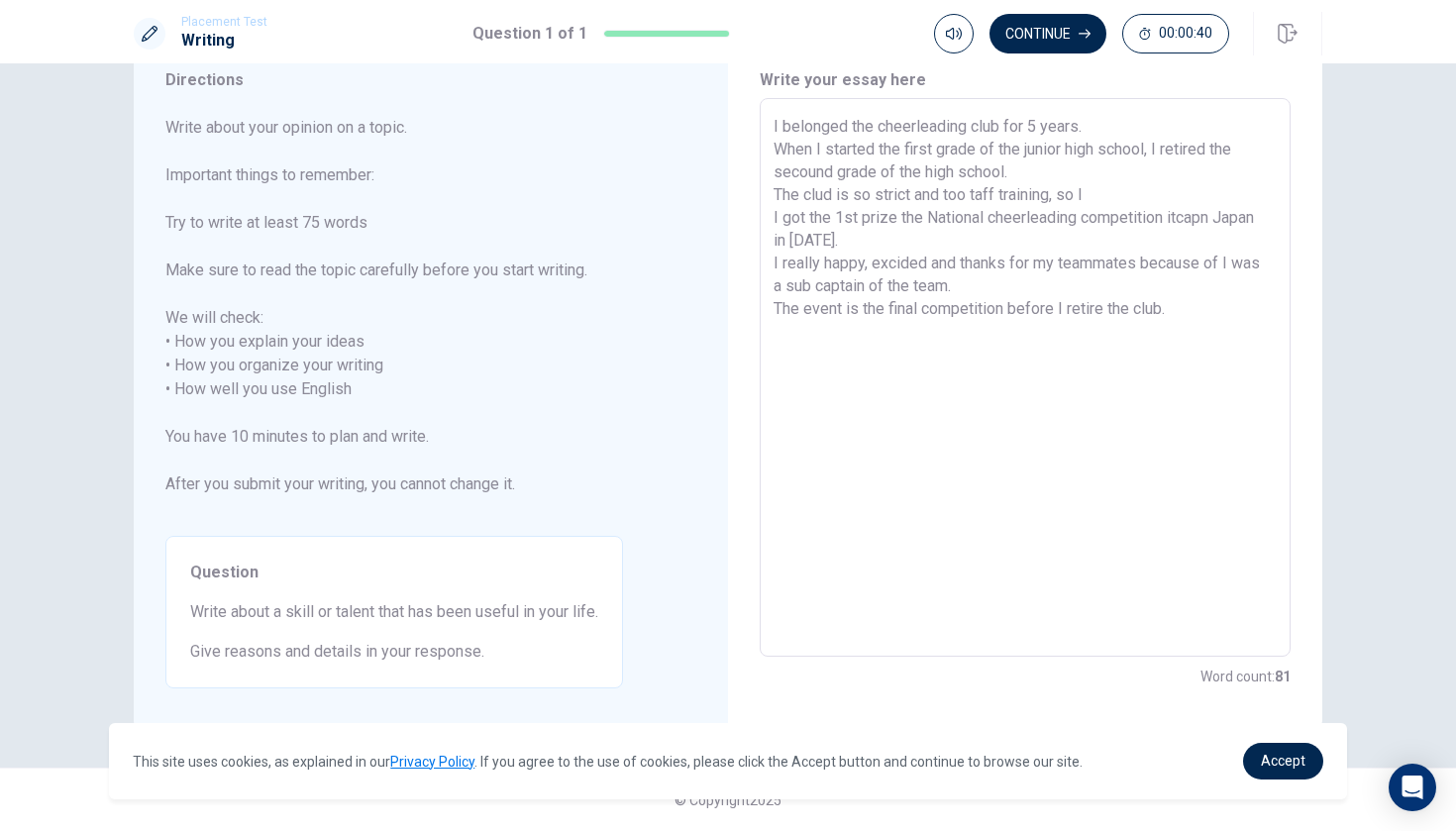 type on "x" 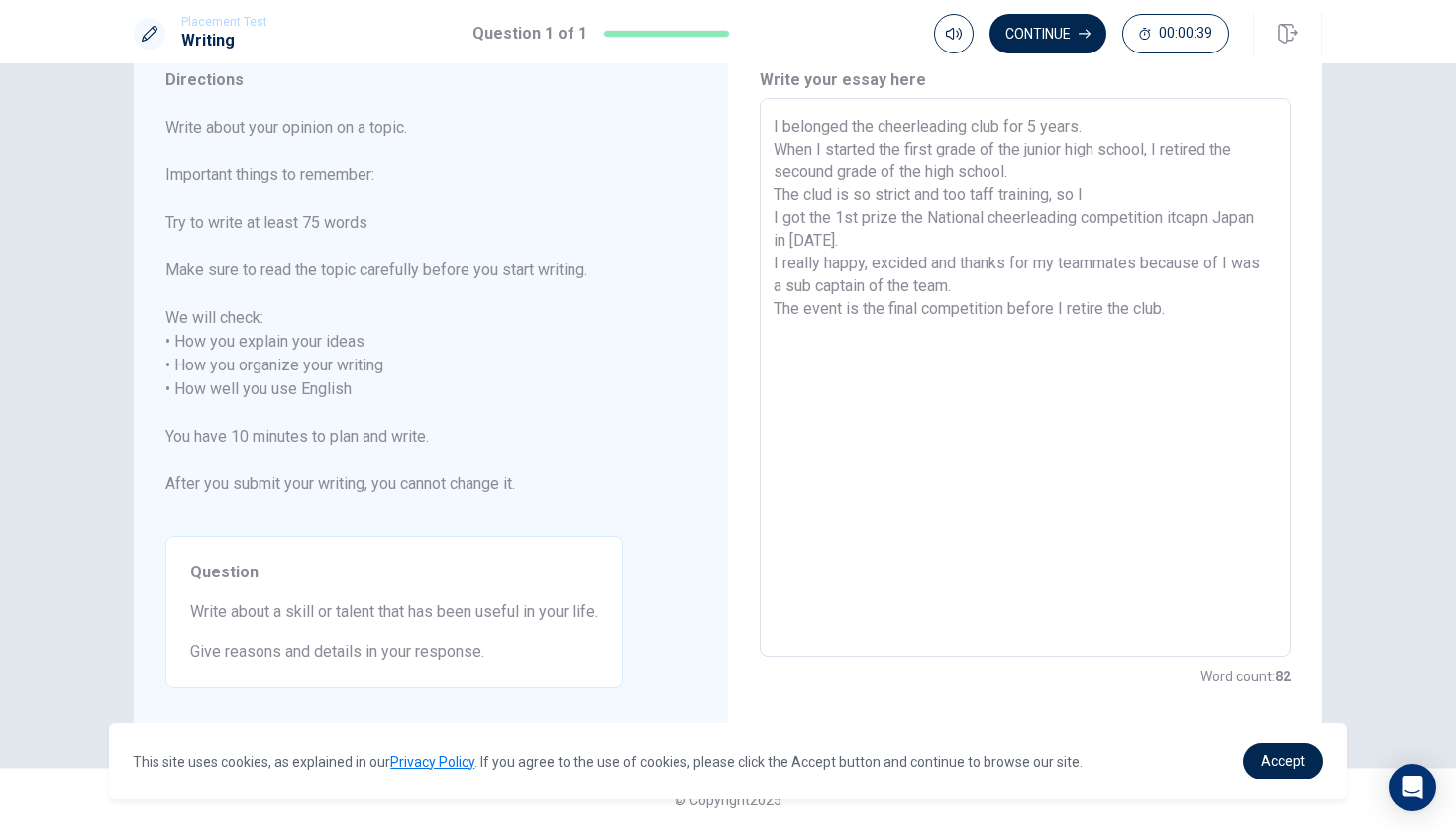 type on "I belonged the cheerleading club for 5 years.
When I started the first grade of the junior high school, I retired the secound grade of the high school.
The clud is so strict and too taff training, so I
I got the 1st prize the National cheerleading competition itcapn Japan in [DATE].
I really happy, excided and thanks for my teammates because of I was a sub captain of the team.
The event is the final competition before I retire the club." 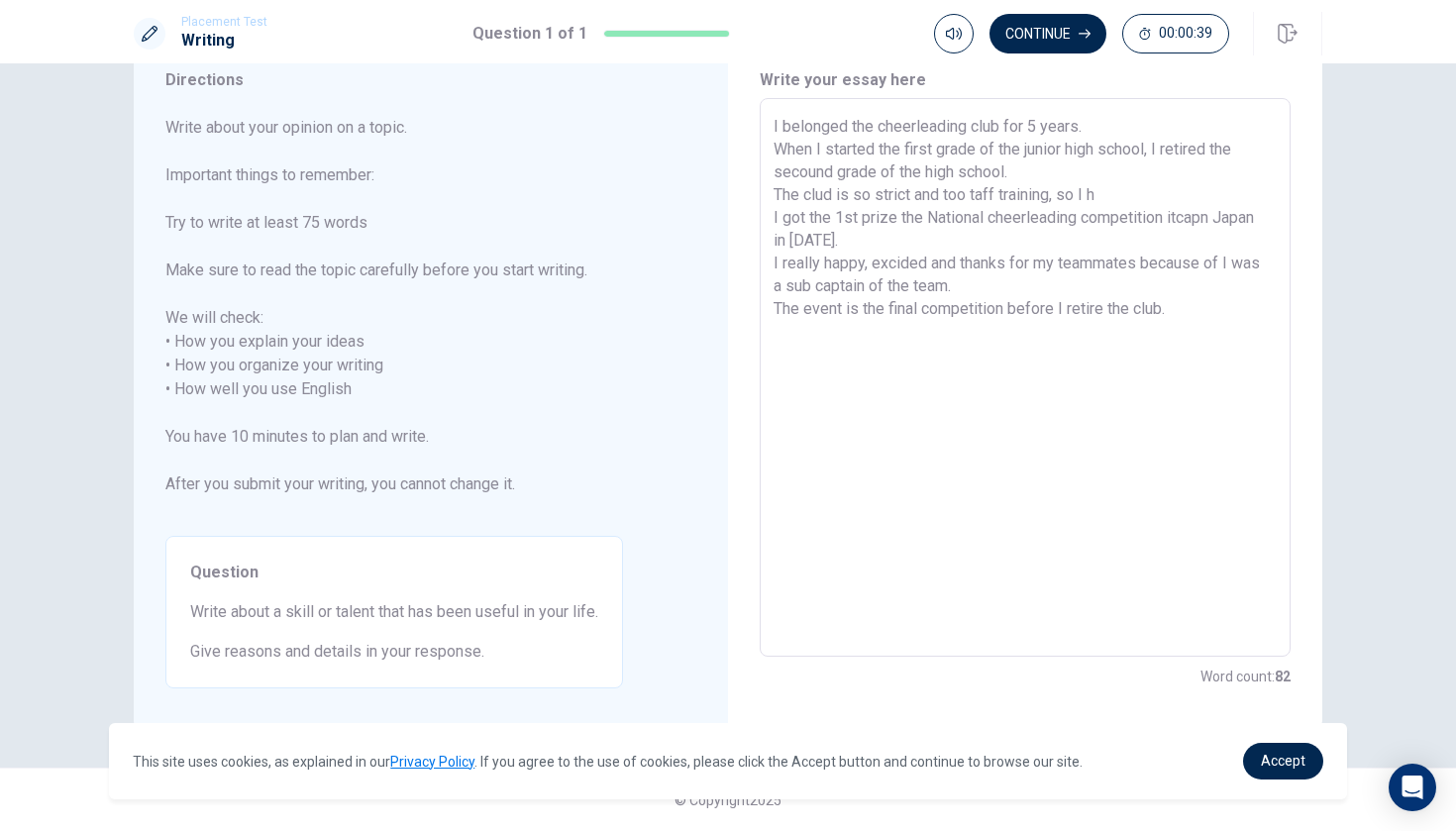 type on "x" 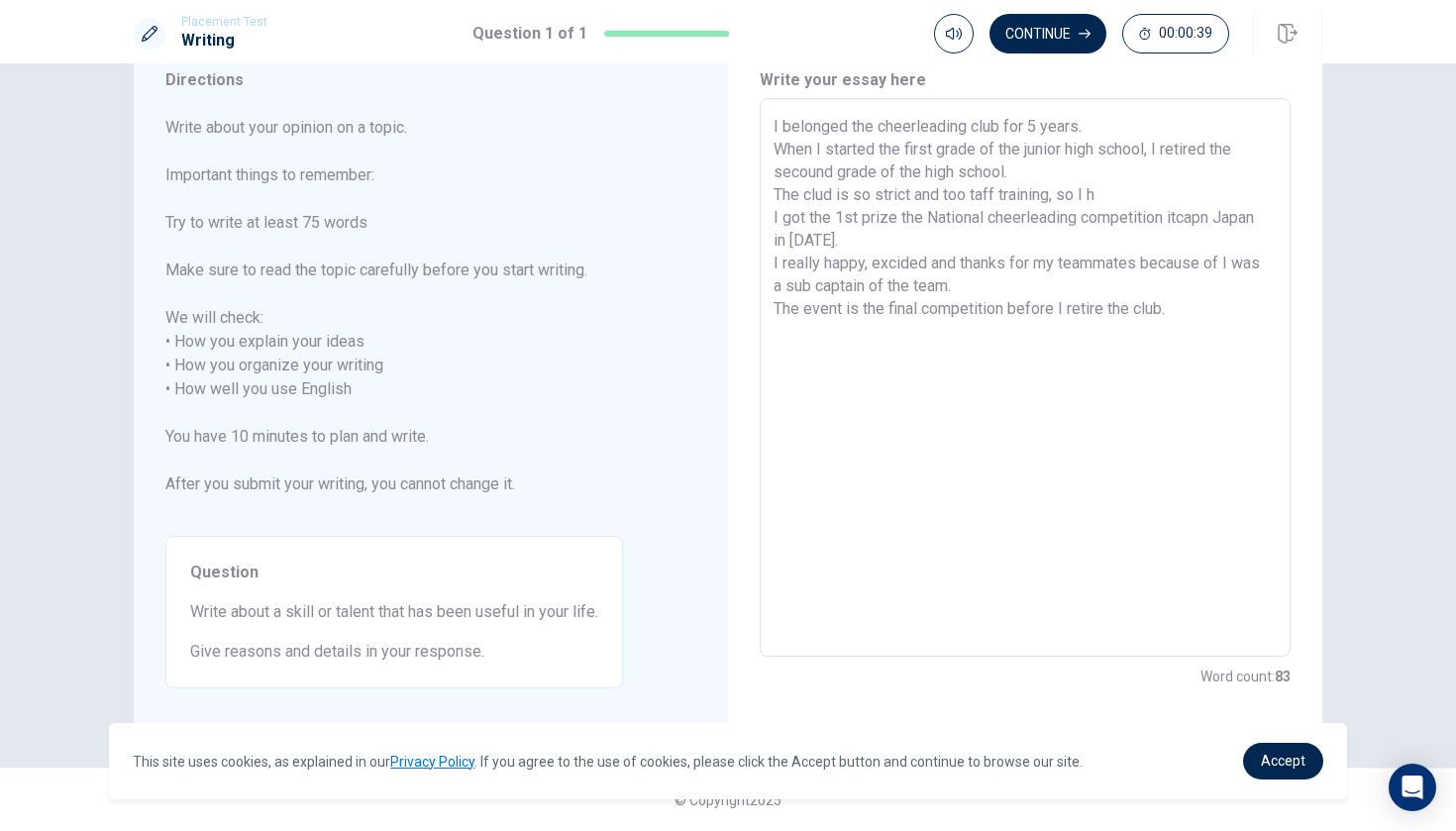 type on "I belonged the cheerleading club for 5 years.
When I started the first grade of the junior high school, I retired the secound grade of the high school.
The clud is so strict and too taff training, so I ha
I got the 1st prize the National cheerleading competition itcapn Japan in [DATE].
I really happy, excided and thanks for my teammates because of I was a sub captain of the team.
The event is the final competition before I retire the club." 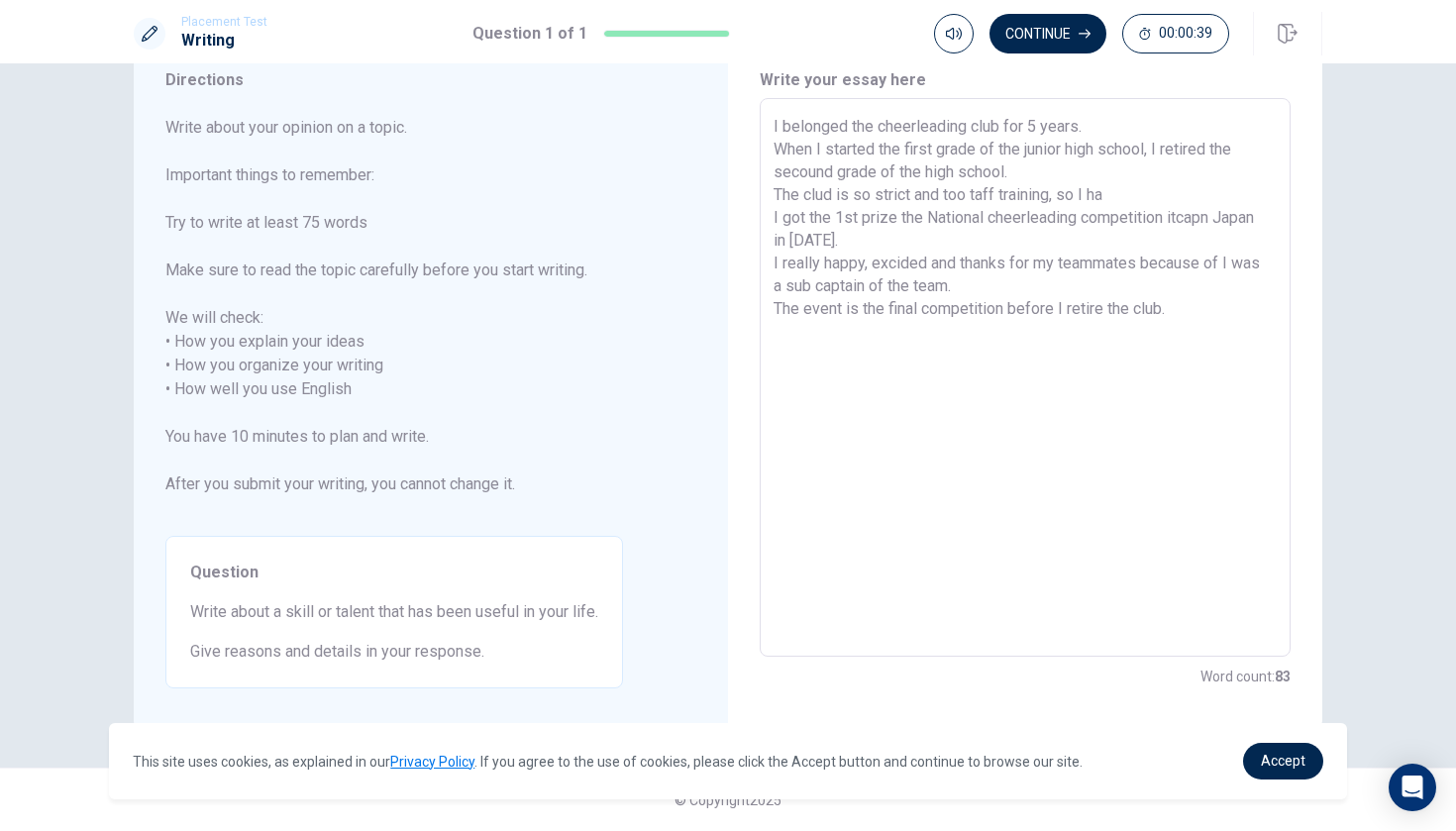 type on "x" 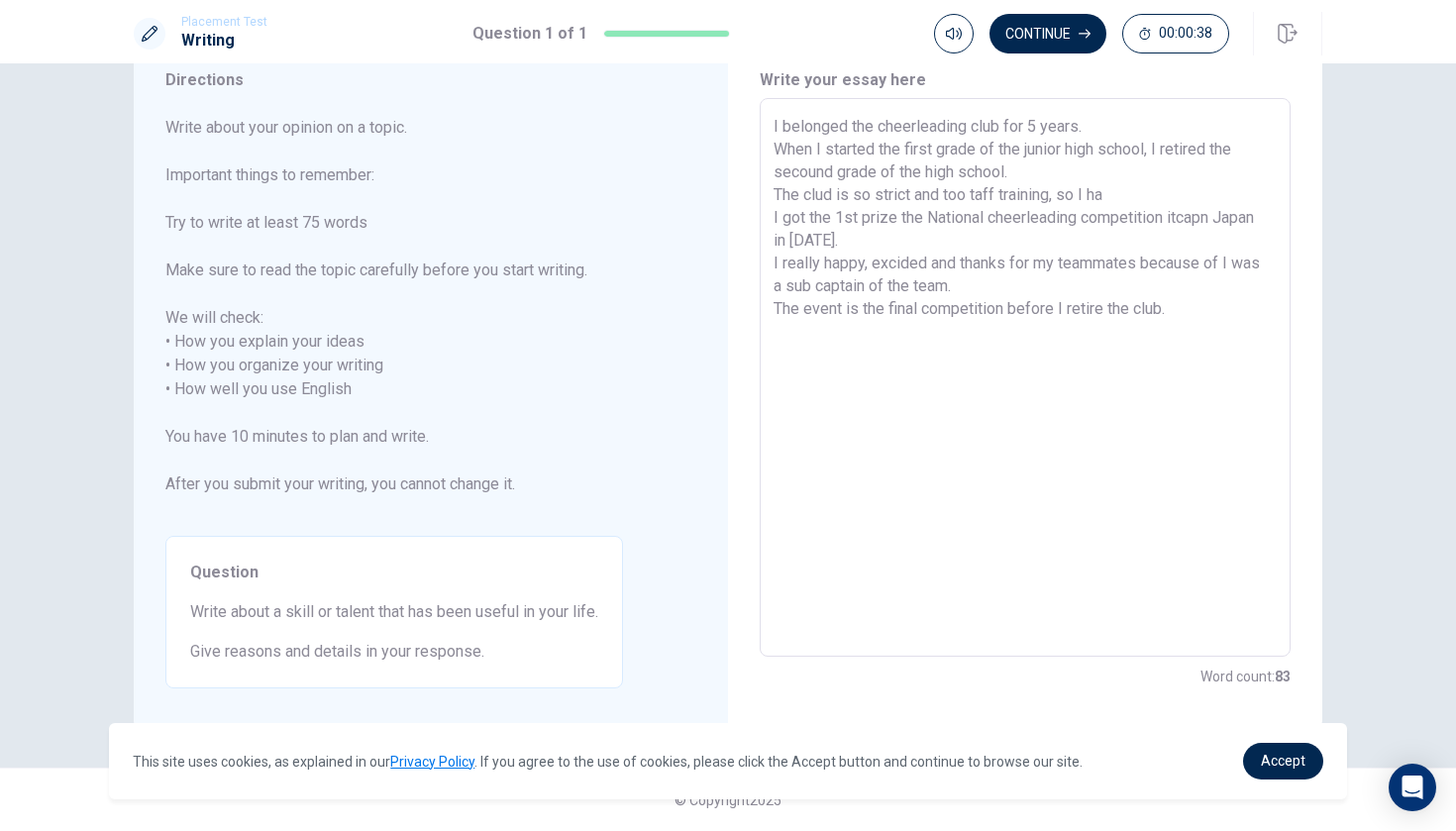 type on "I belonged the cheerleading club for 5 years.
When I started the first grade of the junior high school, I retired the secound grade of the high school.
The clud is so strict and too taff training, so I har
I got the 1st prize the National cheerleading competition itcapn Japan in [DATE].
I really happy, excided and thanks for my teammates because of I was a sub captain of the team.
The event is the final competition before I retire the club." 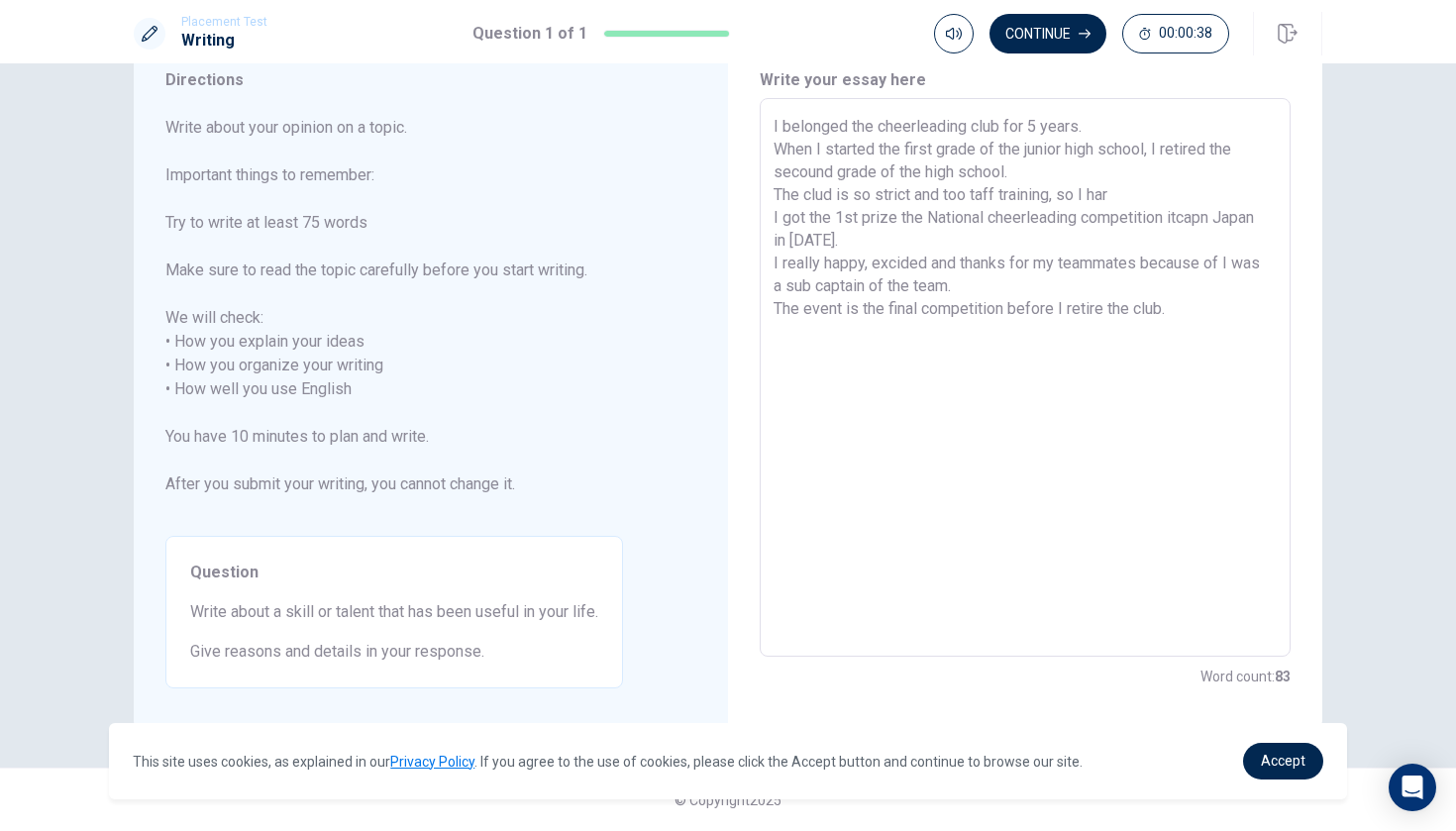type on "x" 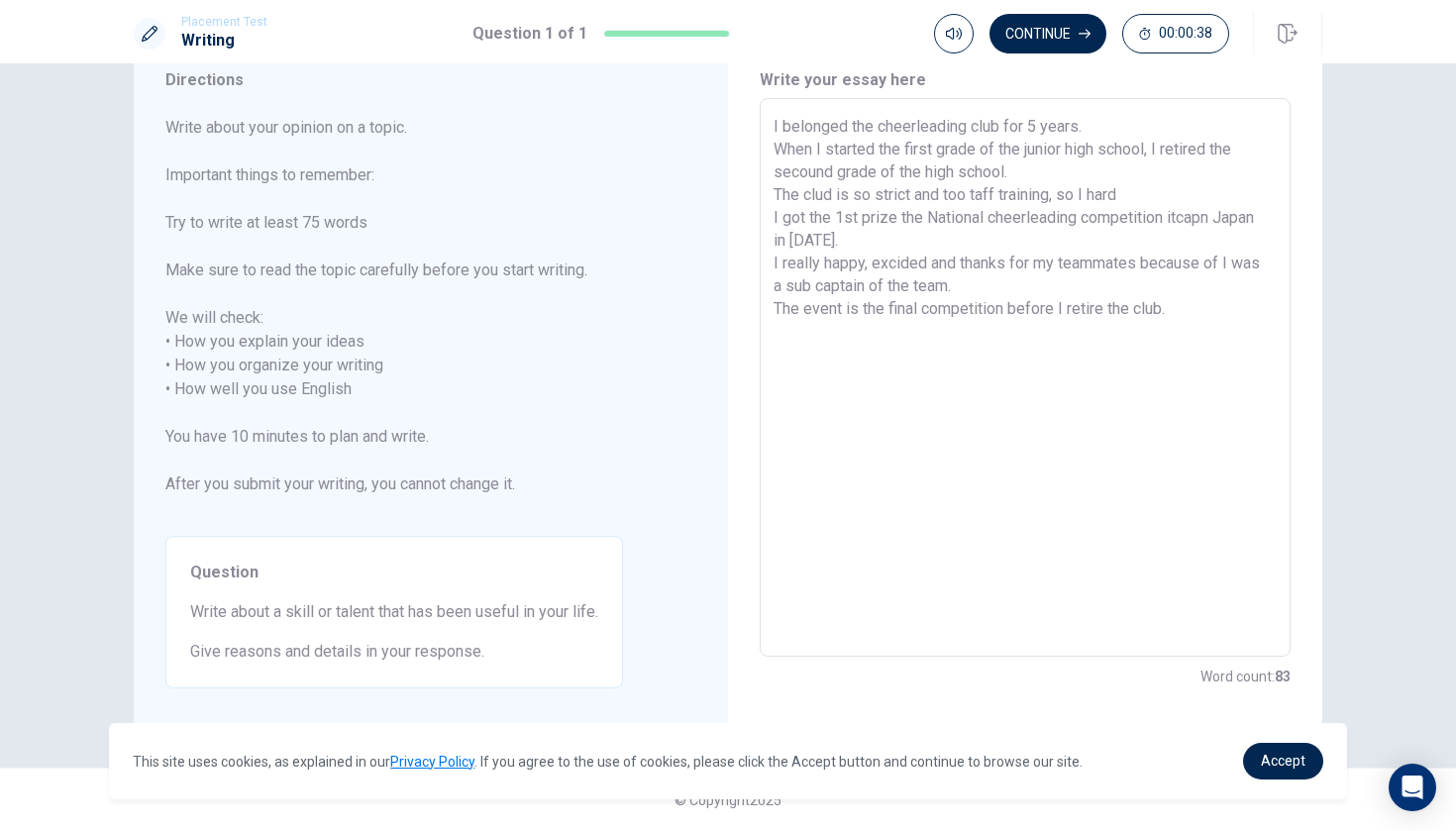 type on "x" 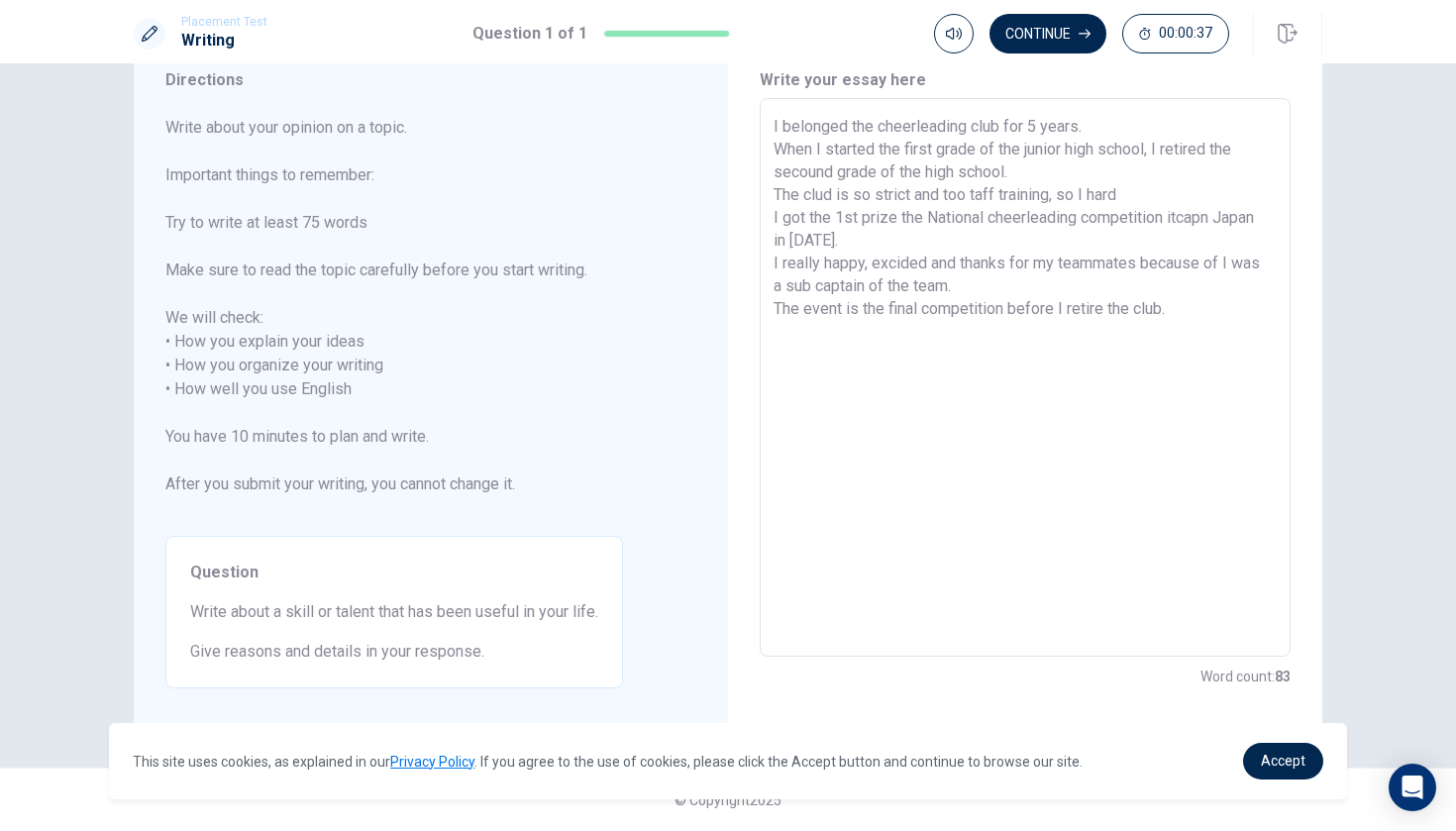 type on "I belonged the cheerleading club for 5 years.
When I started the first grade of the junior high school, I retired the secound grade of the high school.
The clud is so strict and too taff training, so I hard
I got the 1st prize the National cheerleading competition itcapn Japan in [DATE].
I really happy, excided and thanks for my teammates because of I was a sub captain of the team.
The event is the final competition before I retire the club." 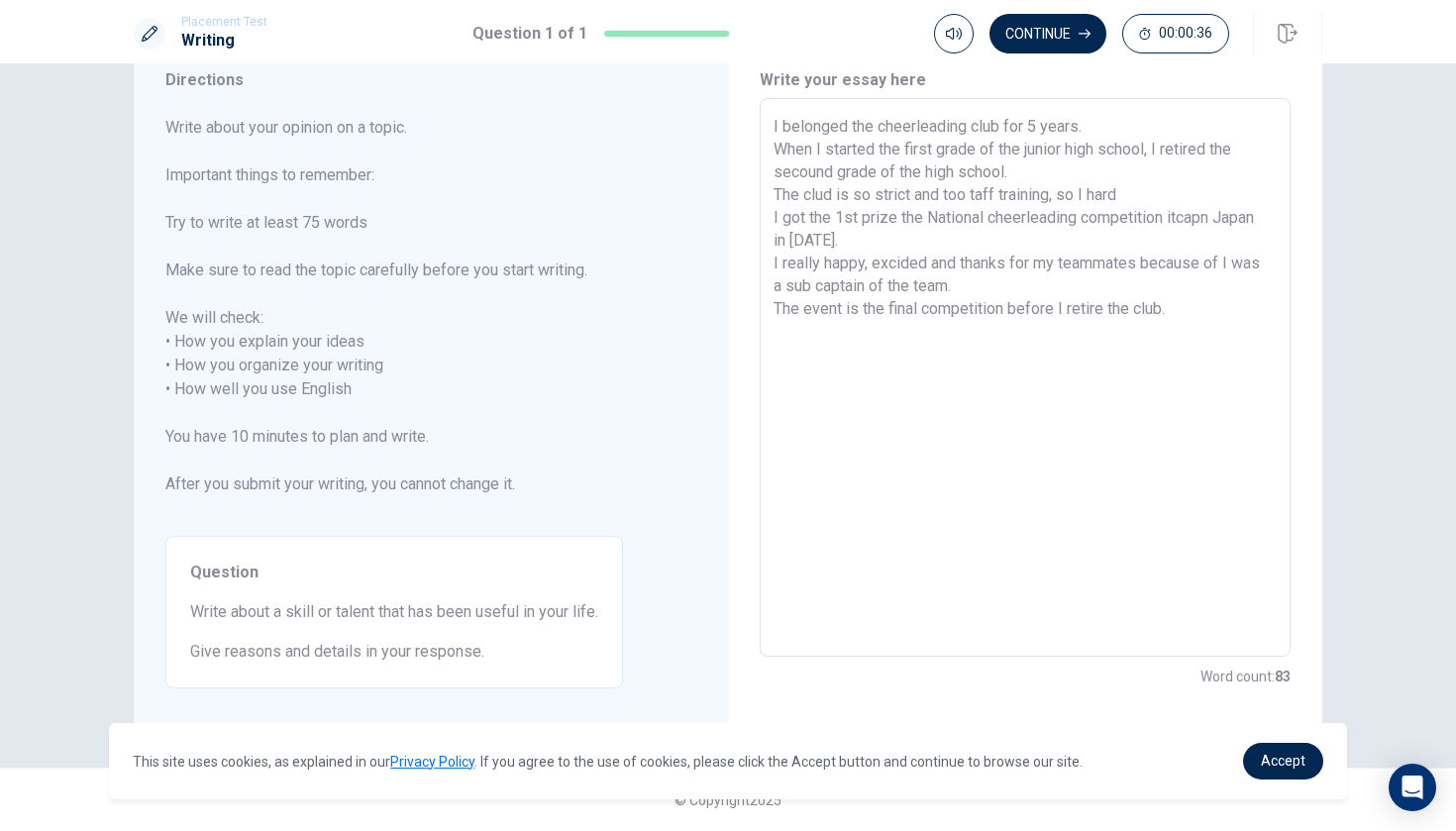 type on "I belonged the cheerleading club for 5 years.
When I started the first grade of the junior high school, I retired the secound grade of the high school.
The clud is so strict and too taff training, so I hard t
I got the 1st prize the National cheerleading competition itcapn Japan in [DATE].
I really happy, excided and thanks for my teammates because of I was a sub captain of the team.
The event is the final competition before I retire the club." 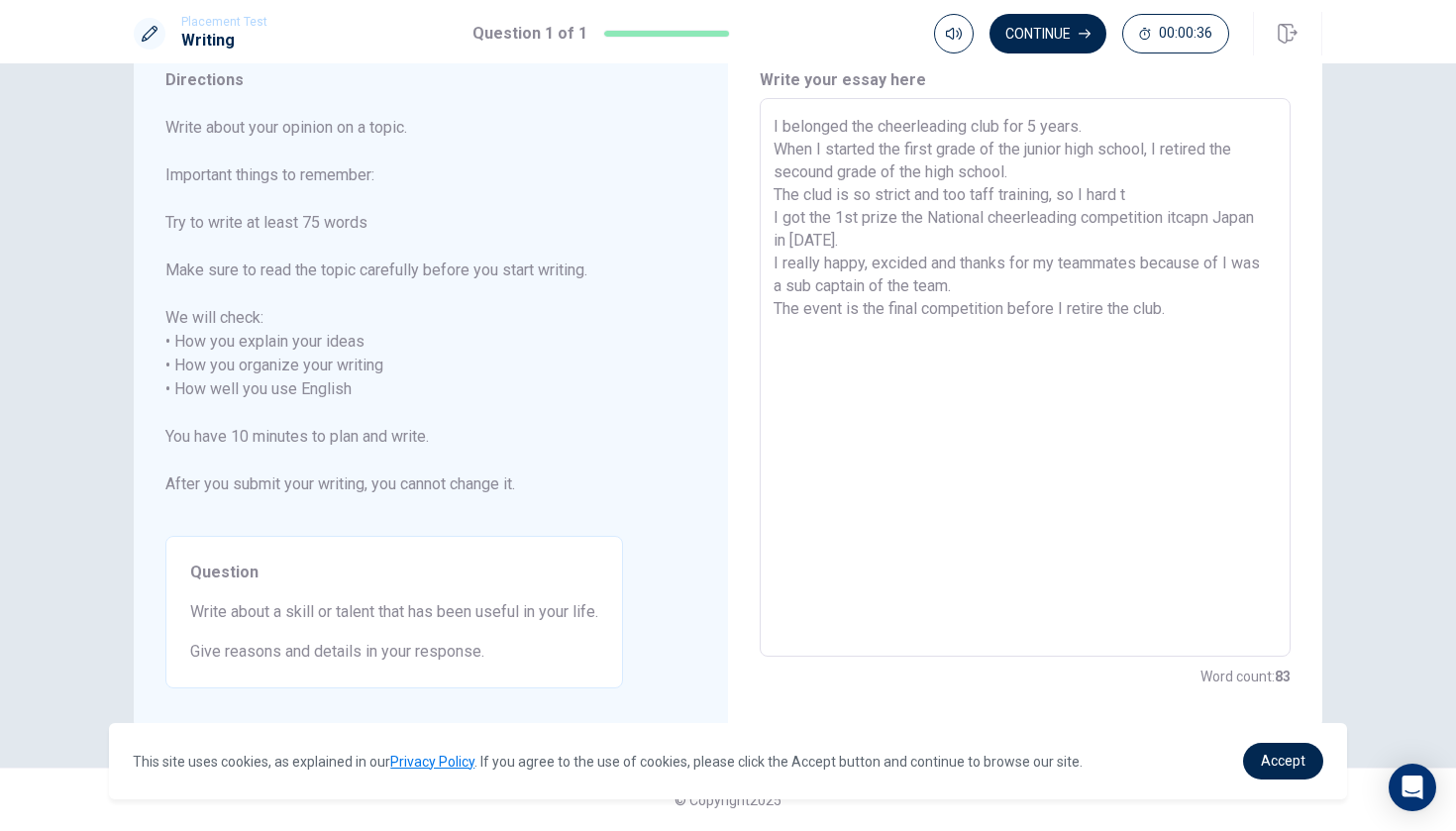 type on "x" 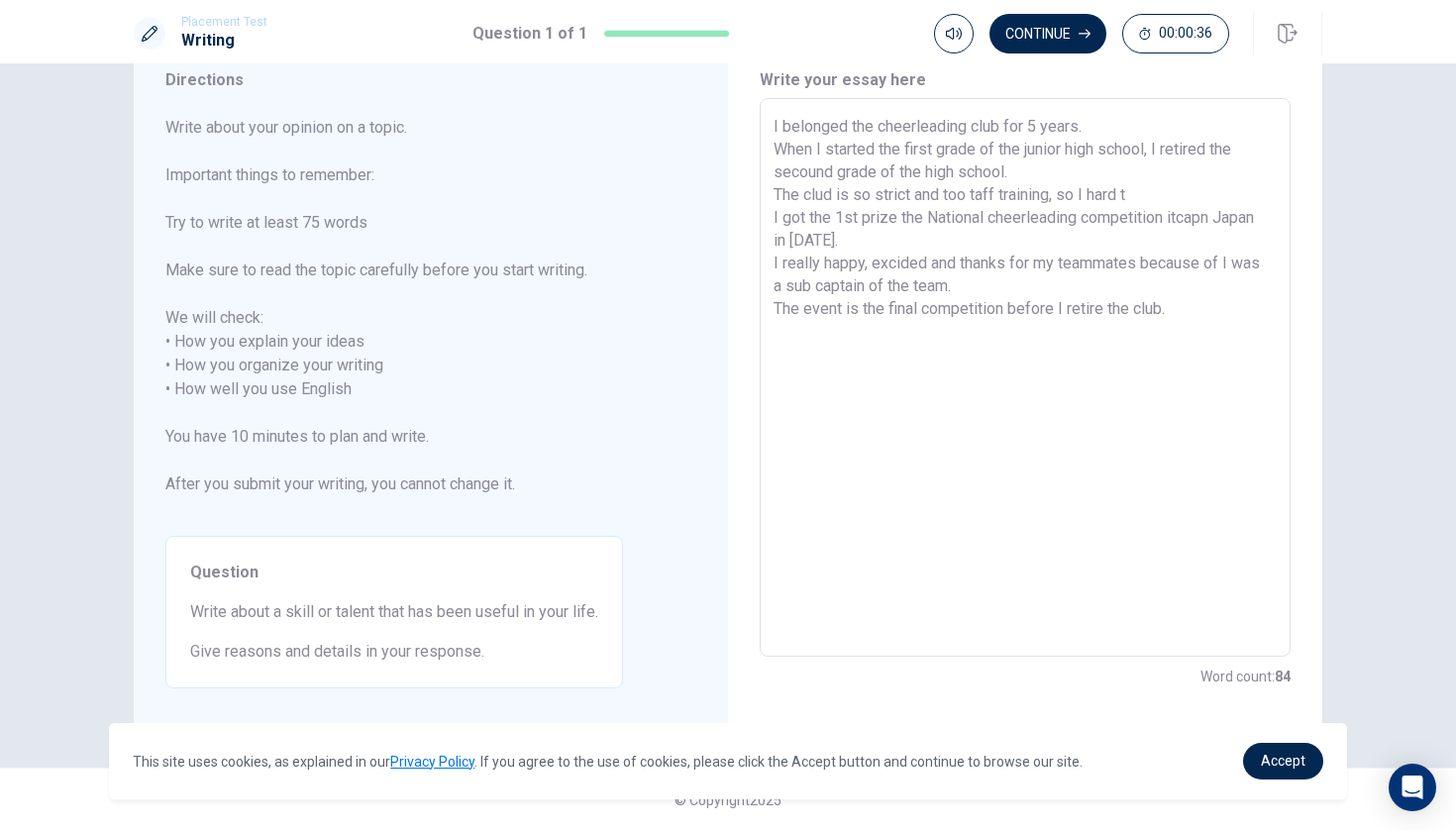 type on "I belonged the cheerleading club for 5 years.
When I started the first grade of the junior high school, I retired the secound grade of the high school.
The clud is so strict and too taff training, so I hard to
I got the 1st prize the National cheerleading competition itcapn Japan in [DATE].
I really happy, excided and thanks for my teammates because of I was a sub captain of the team.
The event is the final competition before I retire the club." 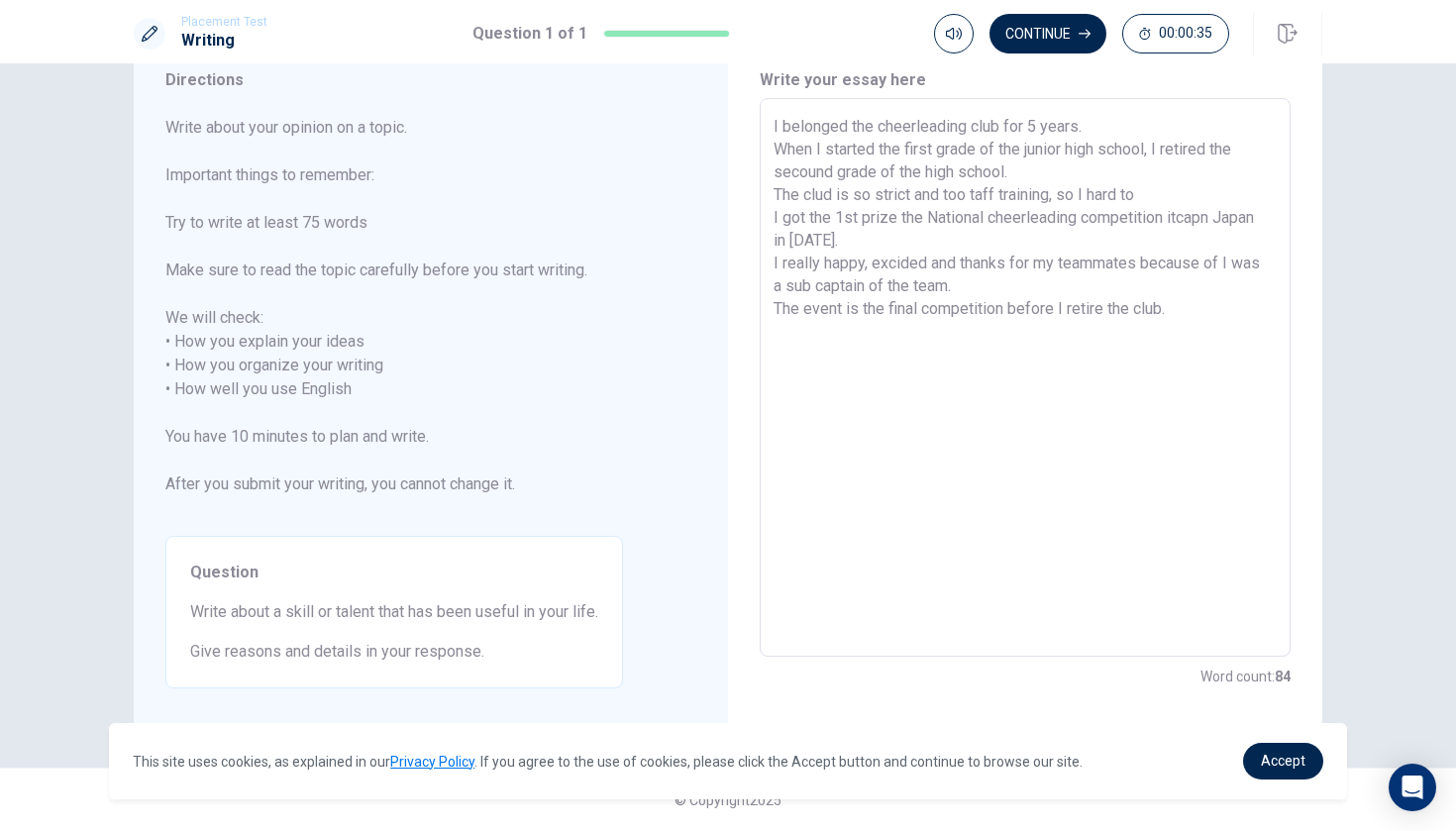 type on "x" 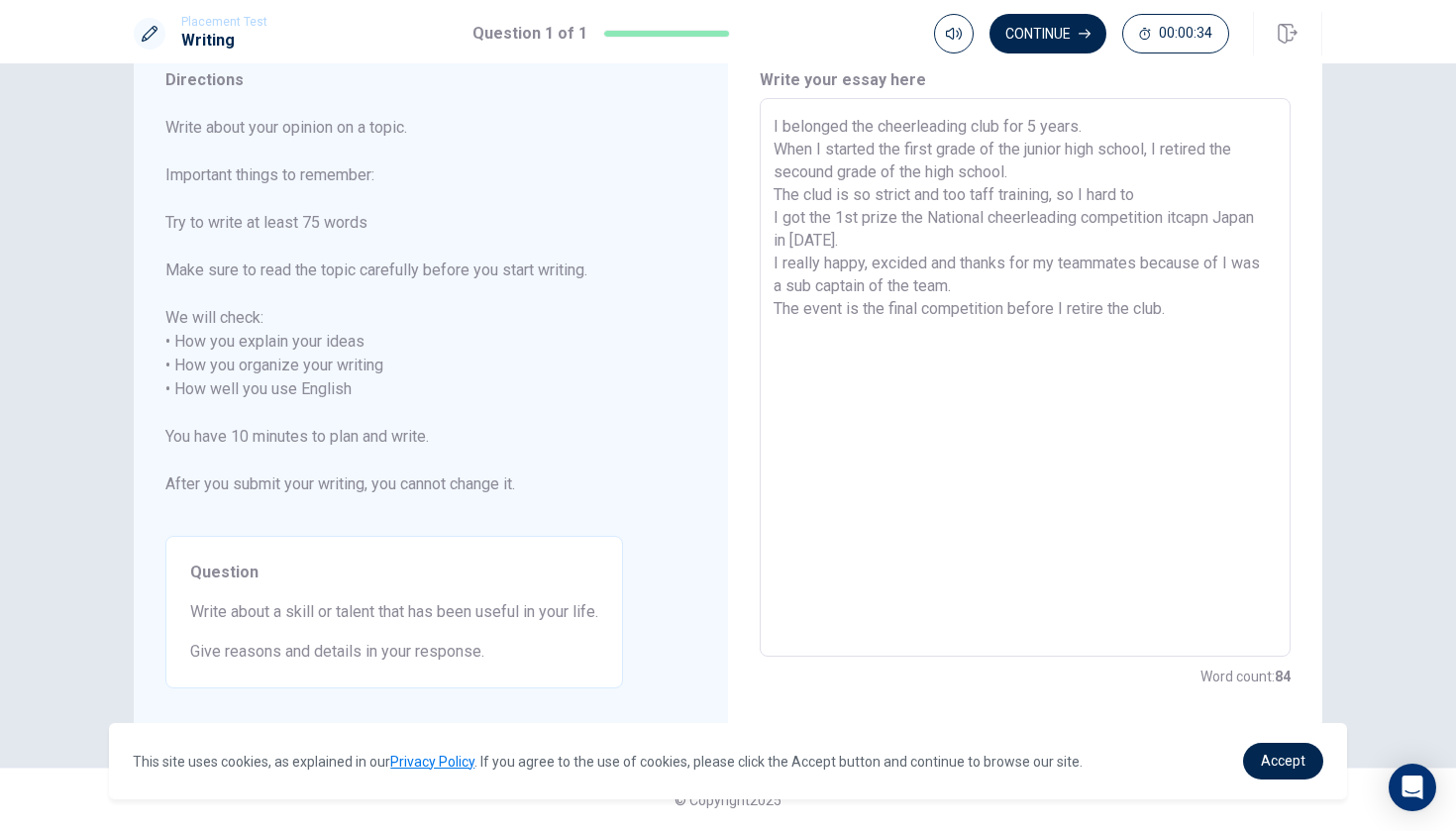type on "I belonged the cheerleading club for 5 years.
When I started the first grade of the junior high school, I retired the secound grade of the high school.
The clud is so strict and too taff training, so I hard to
I got the 1st prize the National cheerleading competition itcapn Japan in [DATE].
I really happy, excided and thanks for my teammates because of I was a sub captain of the team.
The event is the final competition before I retire the club." 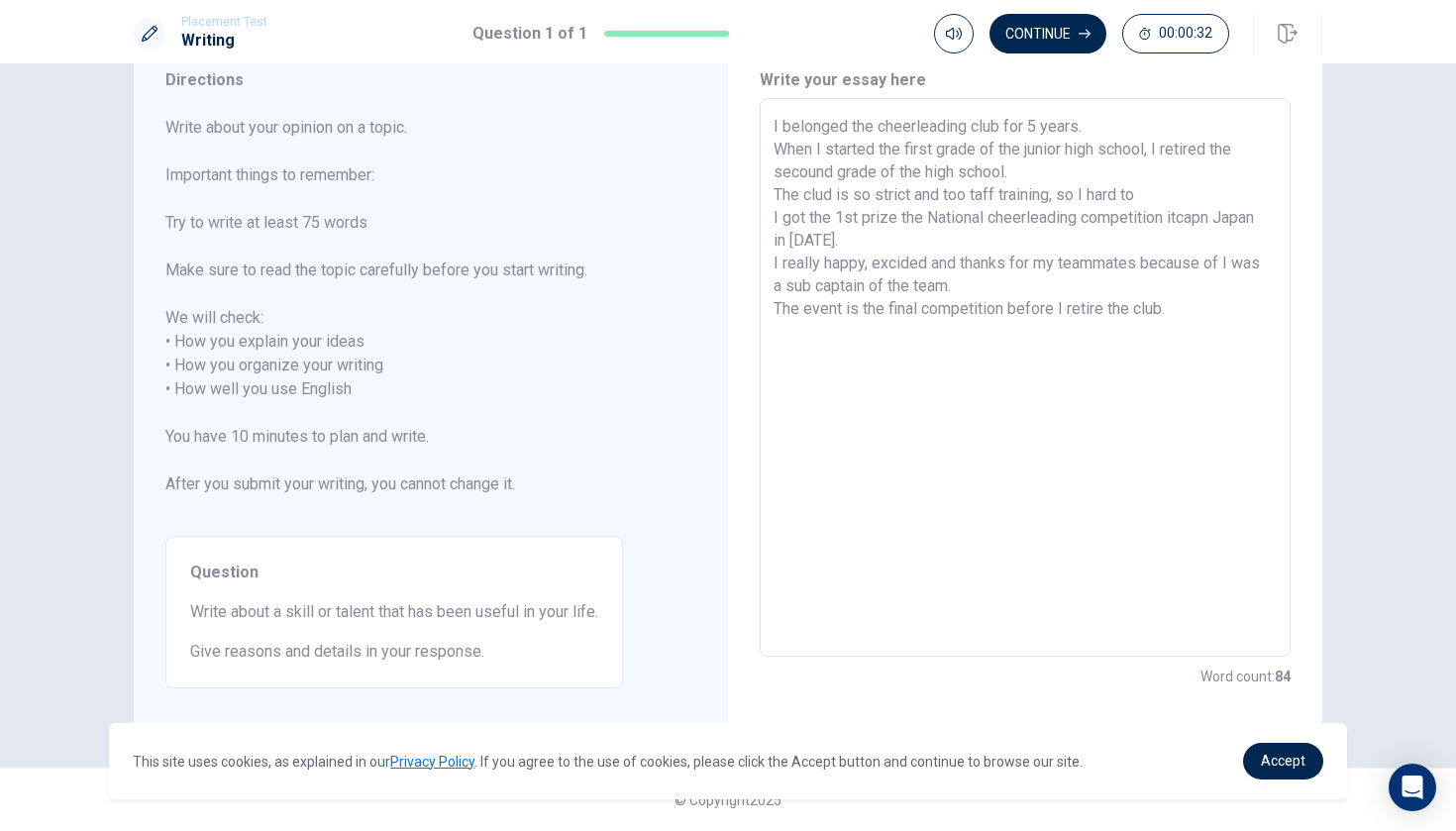 type on "x" 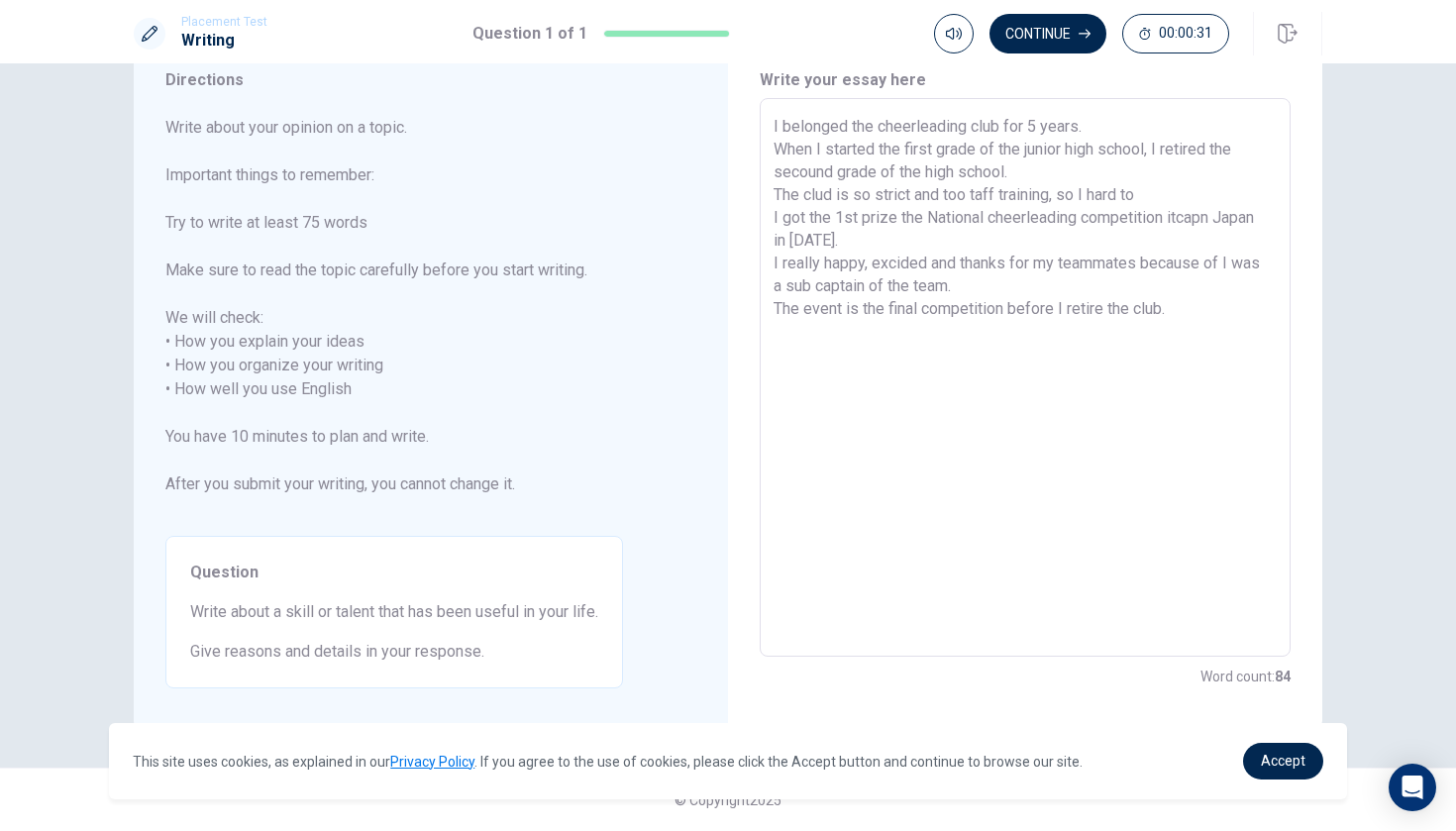 type on "I belonged the cheerleading club for 5 years.
When I started the first grade of the junior high school, I retired the secound grade of the high school.
The clud is so strict and too taff training, so I hard to k
I got the 1st prize the National cheerleading competition itcapn Japan in [DATE].
I really happy, excided and thanks for my teammates because of I was a sub captain of the team.
The event is the final competition before I retire the club." 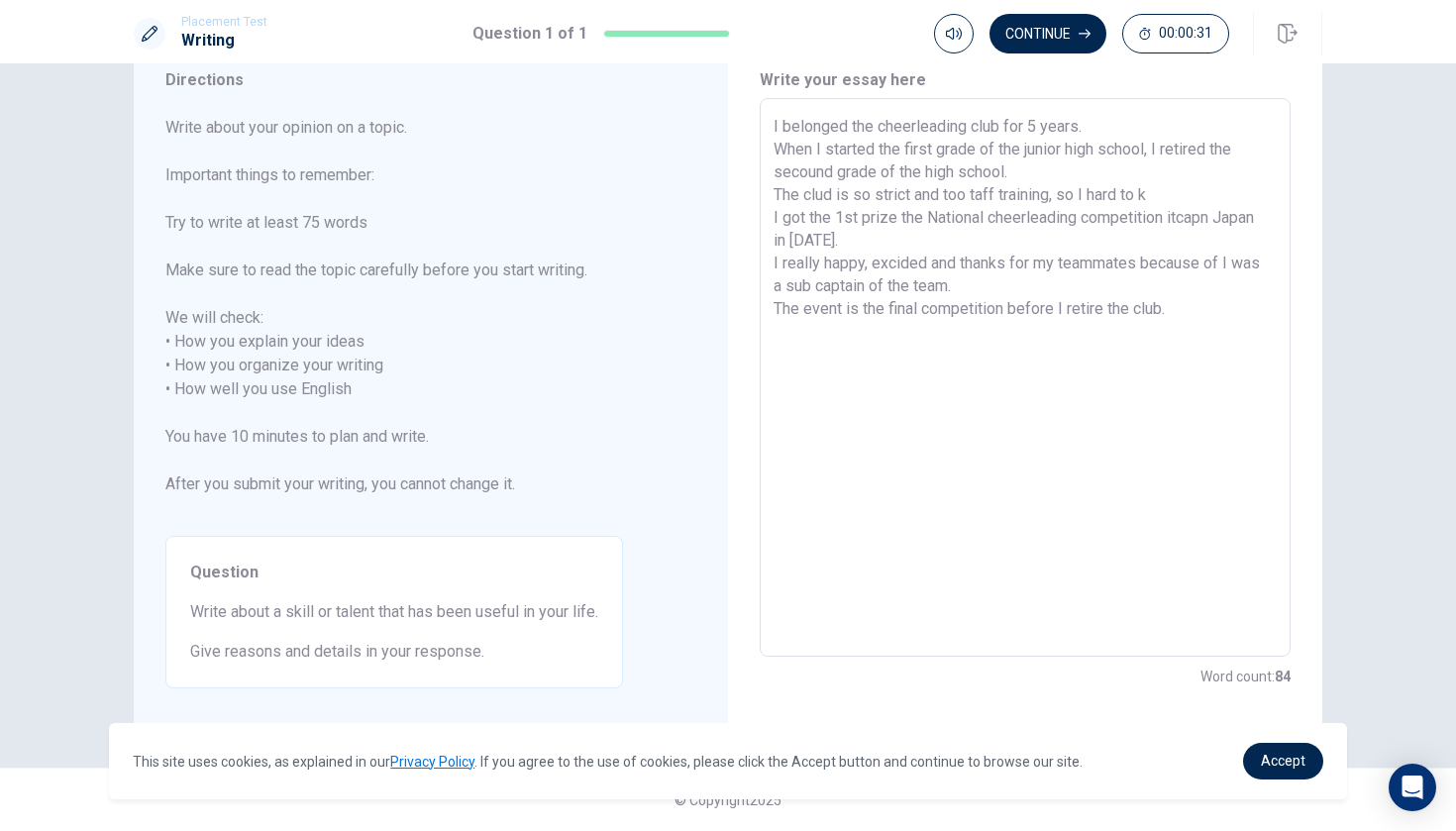 type on "x" 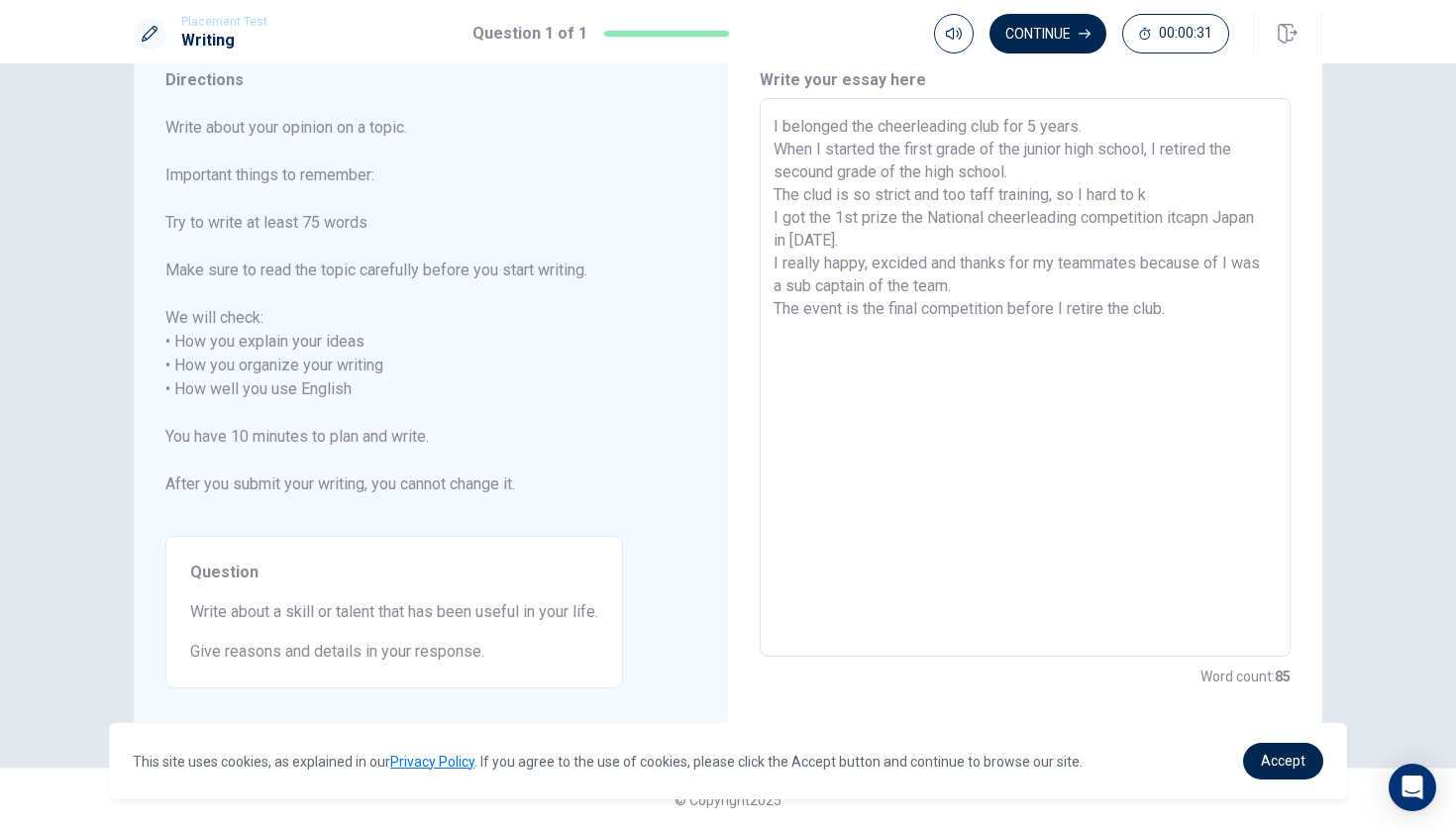 type on "I belonged the cheerleading club for 5 years.
When I started the first grade of the junior high school, I retired the secound grade of the high school.
The clud is so strict and too taff training, so I hard to ke
I got the 1st prize the National cheerleading competition itcapn Japan in [DATE].
I really happy, excided and thanks for my teammates because of I was a sub captain of the team.
The event is the final competition before I retire the club." 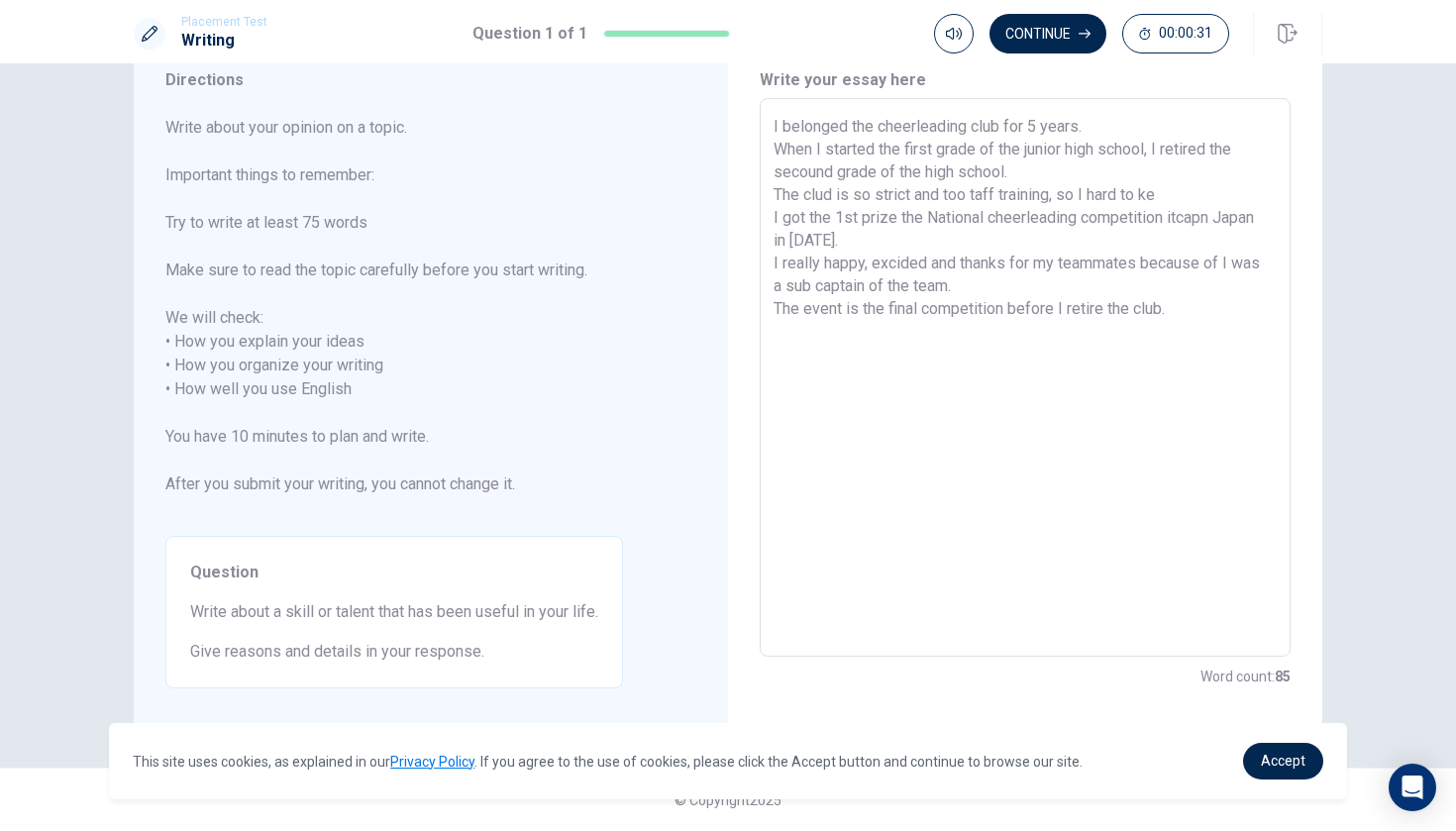 type on "x" 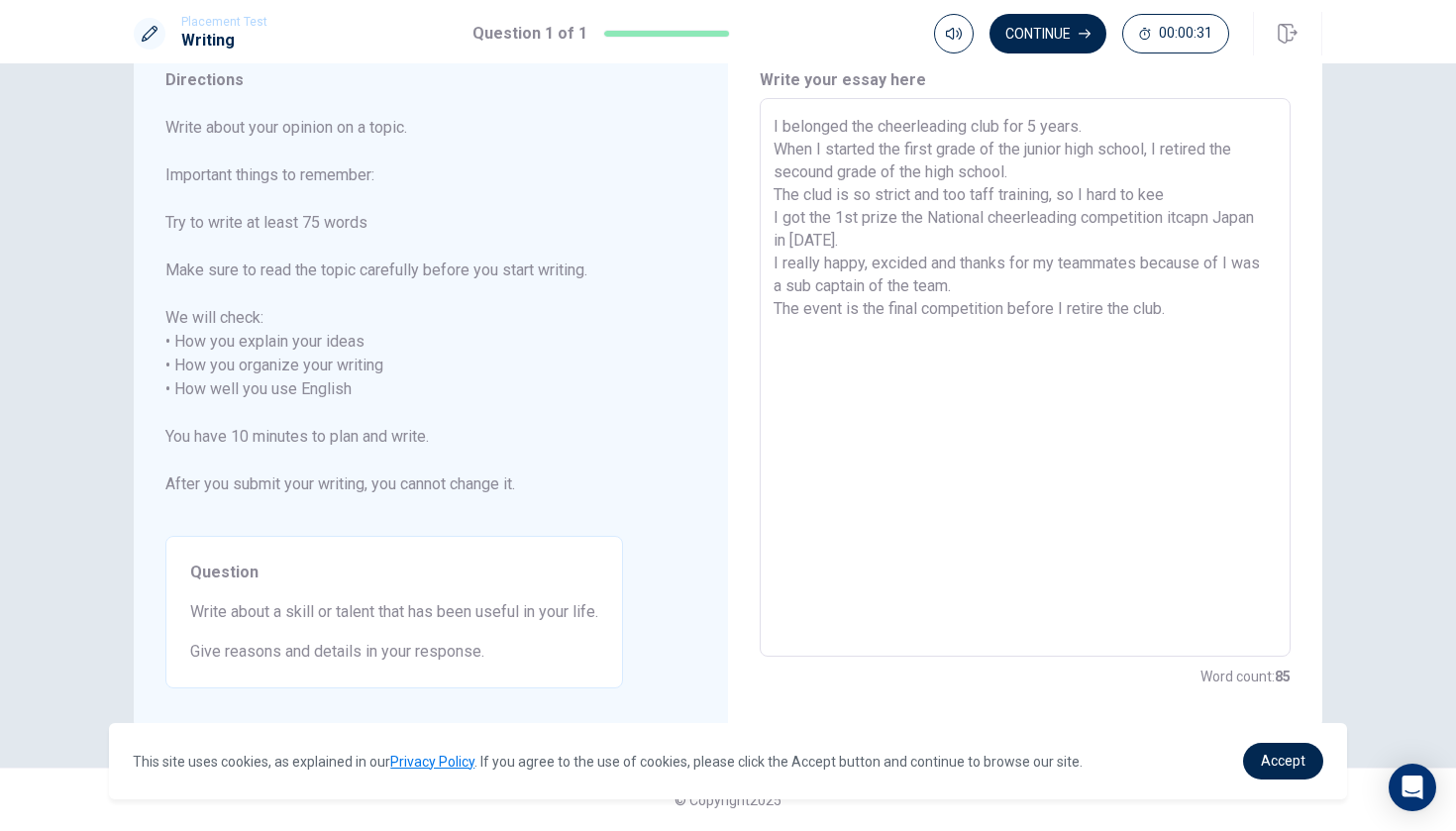 type on "x" 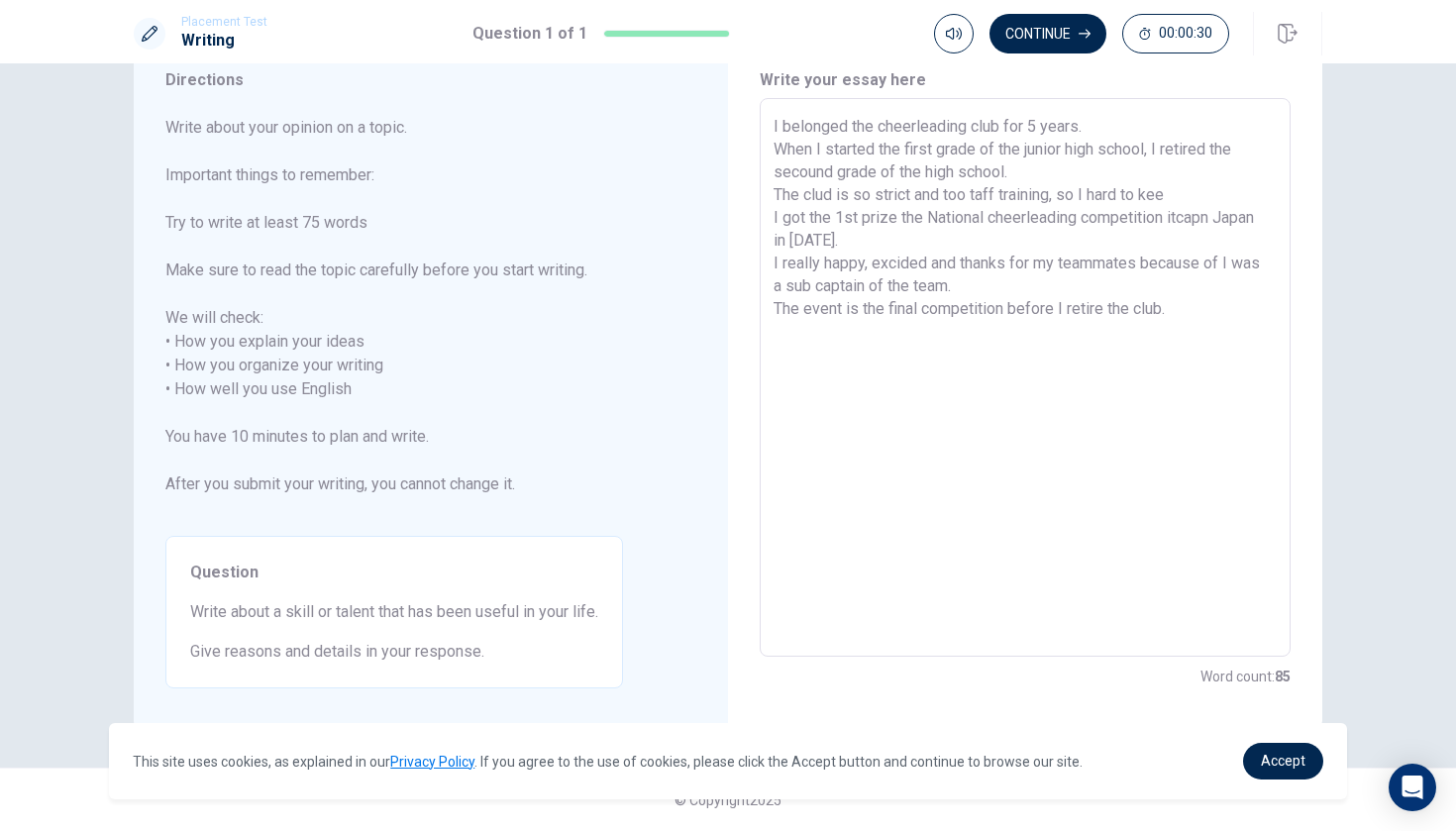 type on "I belonged the cheerleading club for 5 years.
When I started the first grade of the junior high school, I retired the secound grade of the high school.
The clud is so strict and too taff training, so I hard to keep
I got the 1st prize the National cheerleading competition itcapn Japan in [DATE].
I really happy, excided and thanks for my teammates because of I was a sub captain of the team.
The event is the final competition before I retire the club." 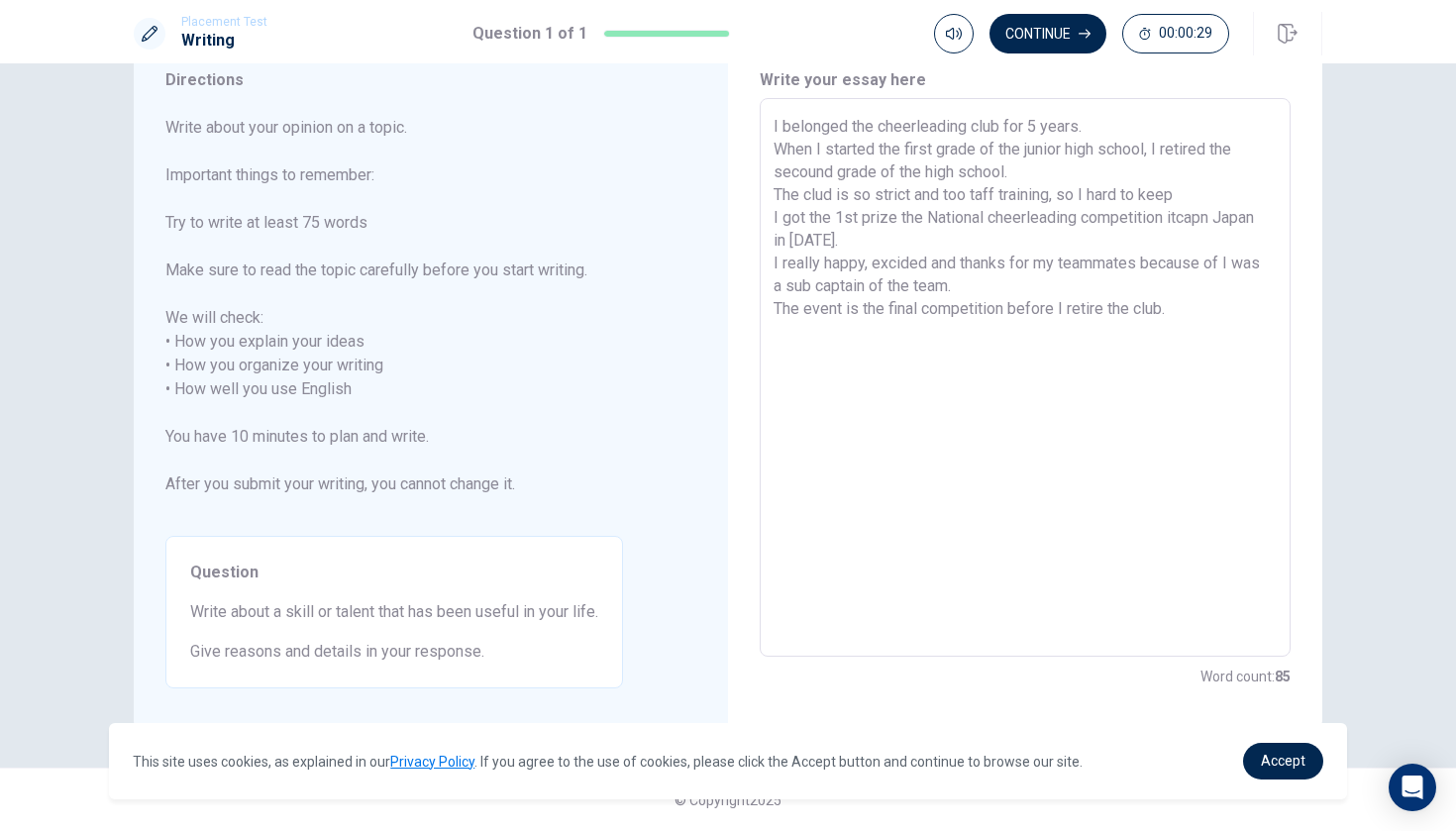 type on "x" 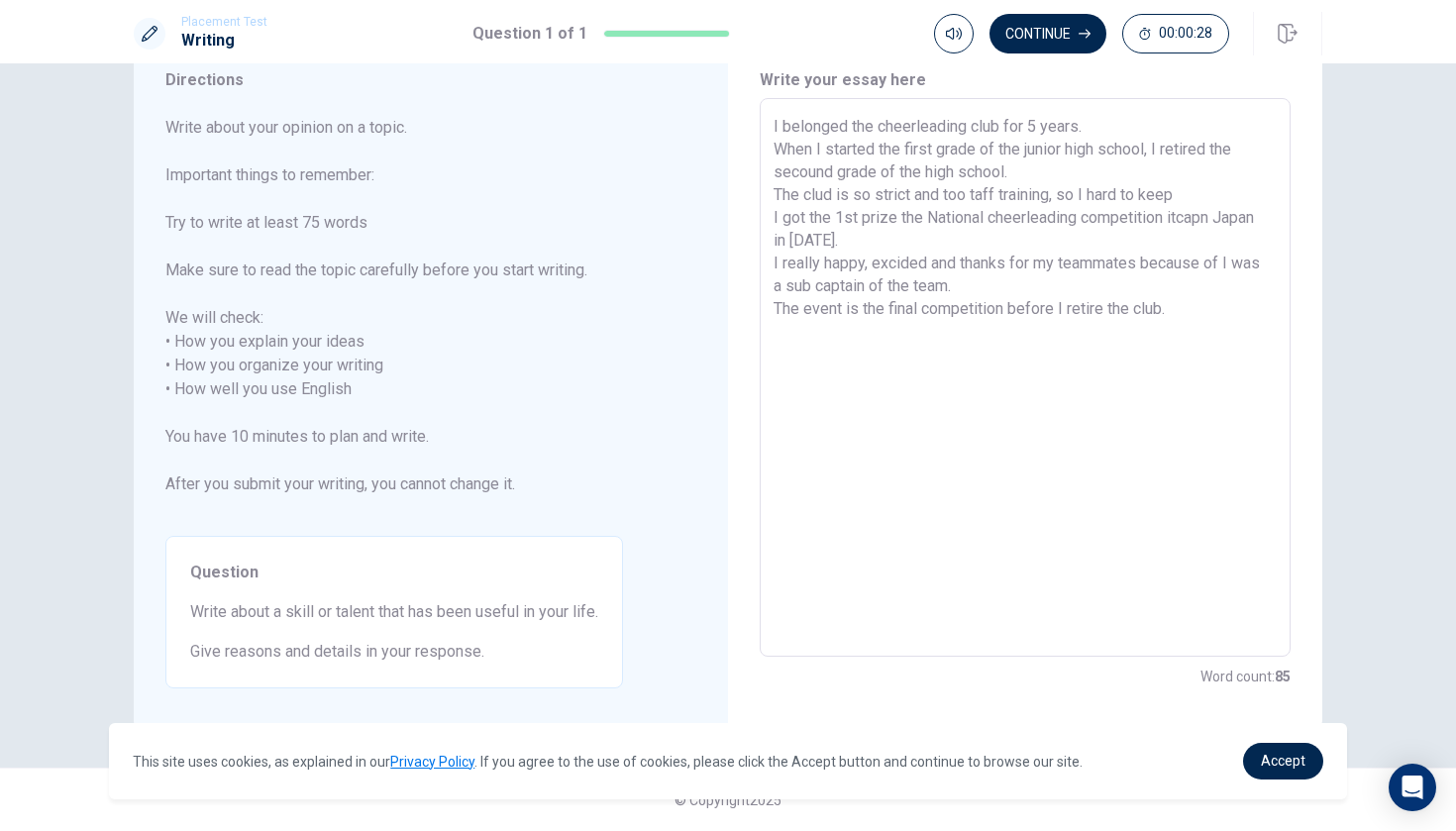 type on "I belonged the cheerleading club for 5 years.
When I started the first grade of the junior high school, I retired the secound grade of the high school.
The clud is so strict and too taff training, so I hard to keep
I got the 1st prize the National cheerleading competition itcapn Japan in [DATE].
I really happy, excided and thanks for my teammates because of I was a sub captain of the team.
The event is the final competition before I retire the club." 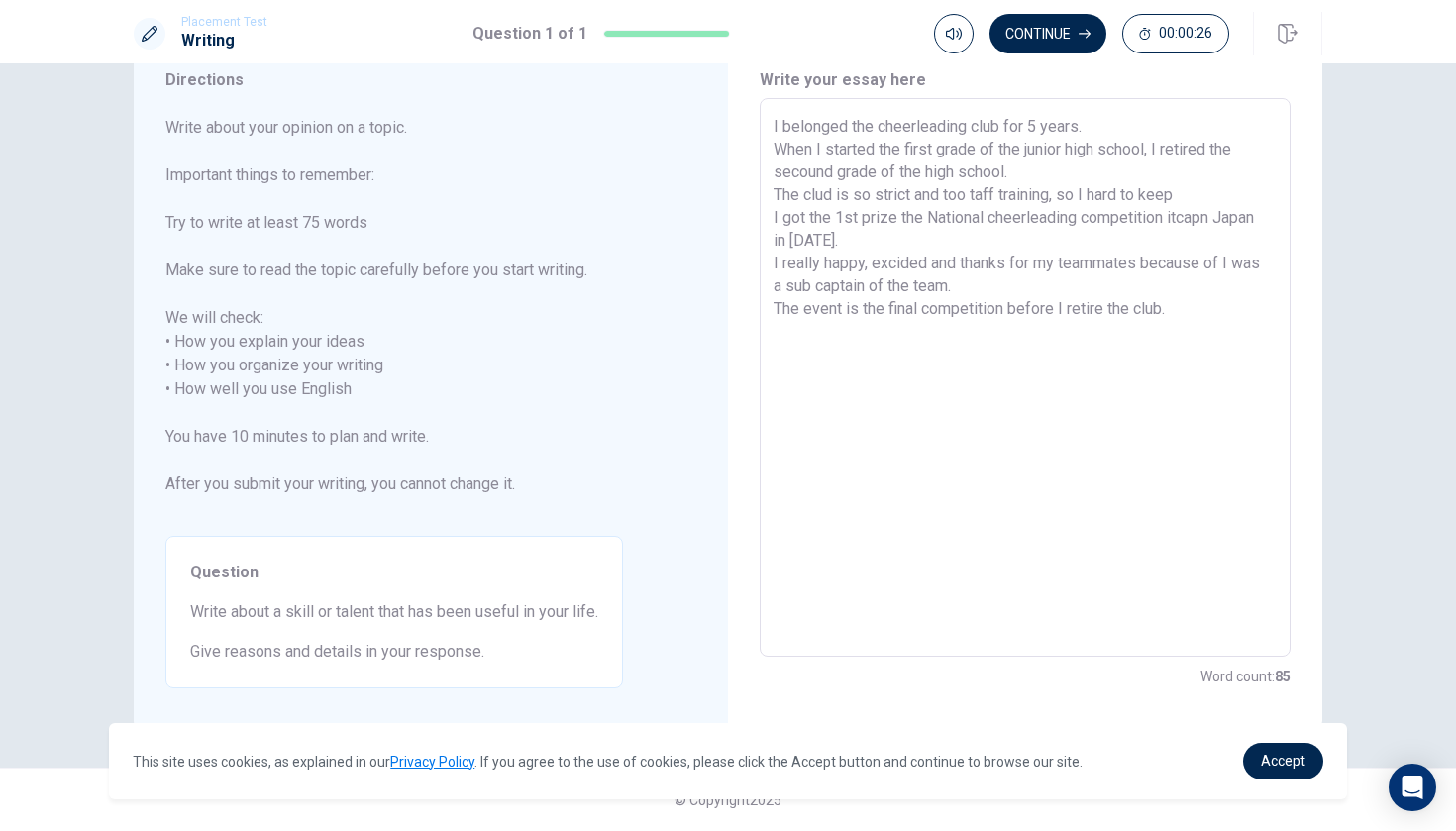 type on "x" 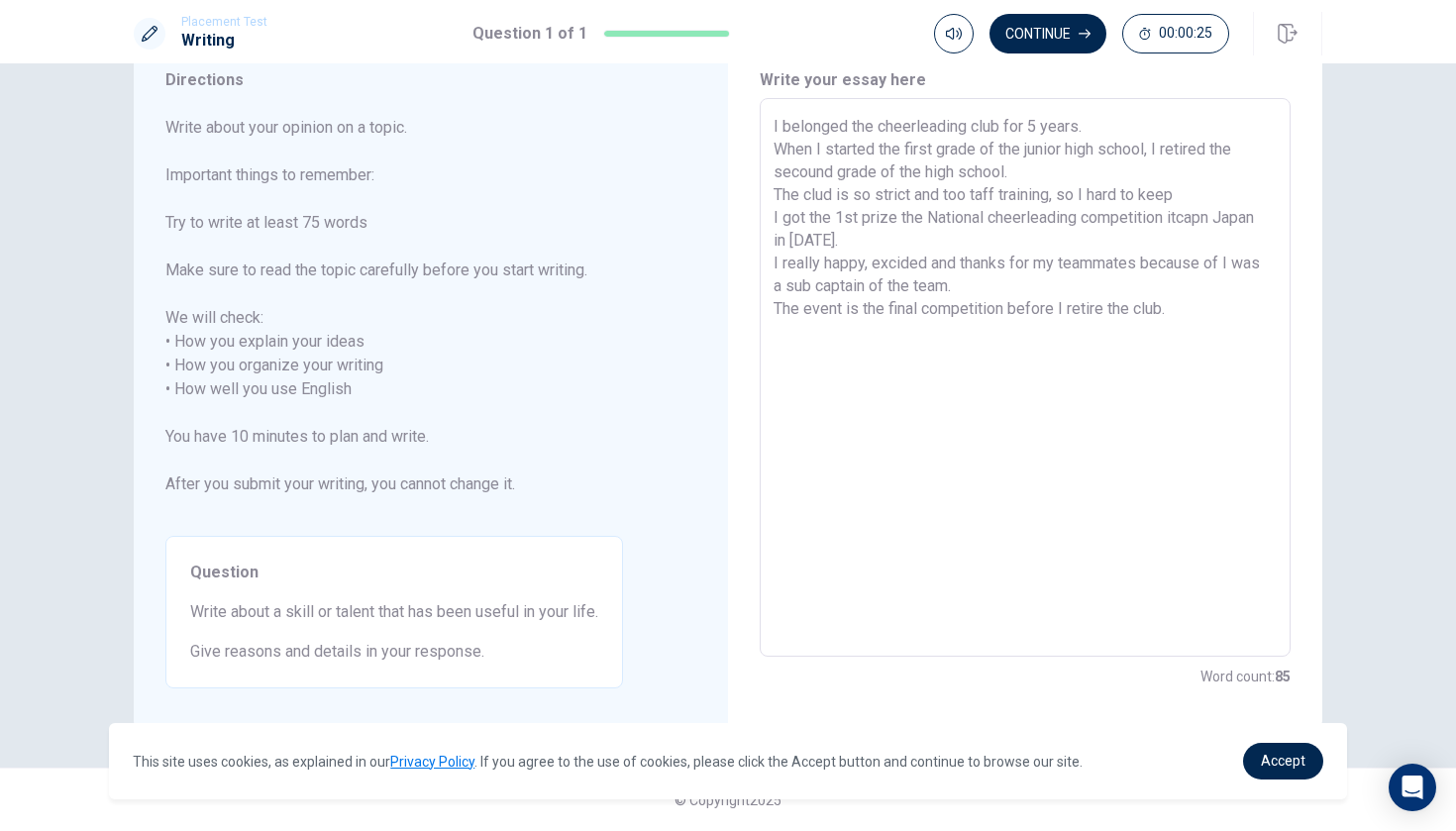 type on "I belonged the cheerleading club for 5 years.
When I started the first grade of the junior high school, I retired the secound grade of the high school.
The clud is so strict and too taff training, so I hard to keep t
I got the 1st prize the National cheerleading competition itcapn Japan in [DATE].
I really happy, excided and thanks for my teammates because of I was a sub captain of the team.
The event is the final competition before I retire the club." 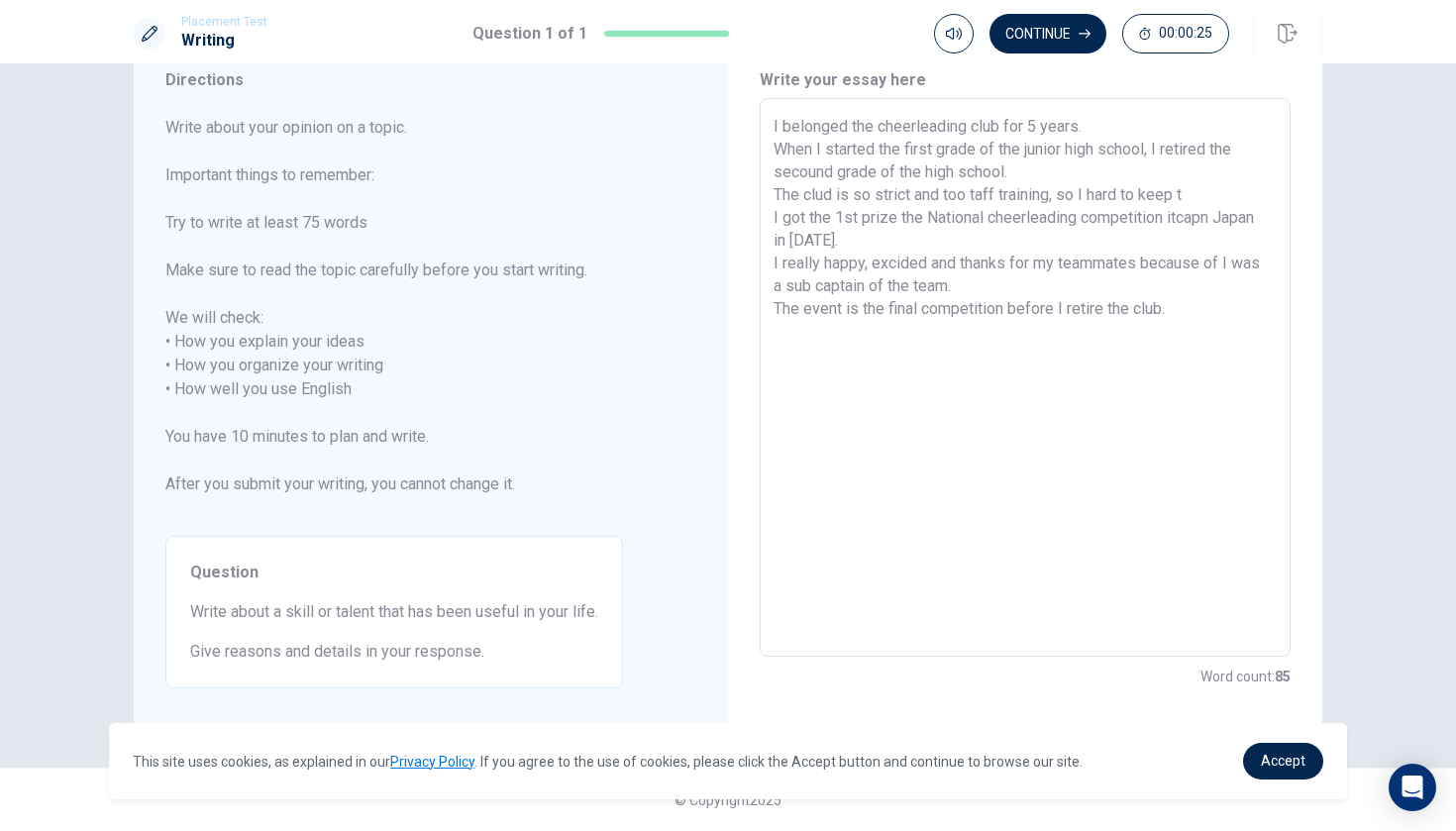 type on "x" 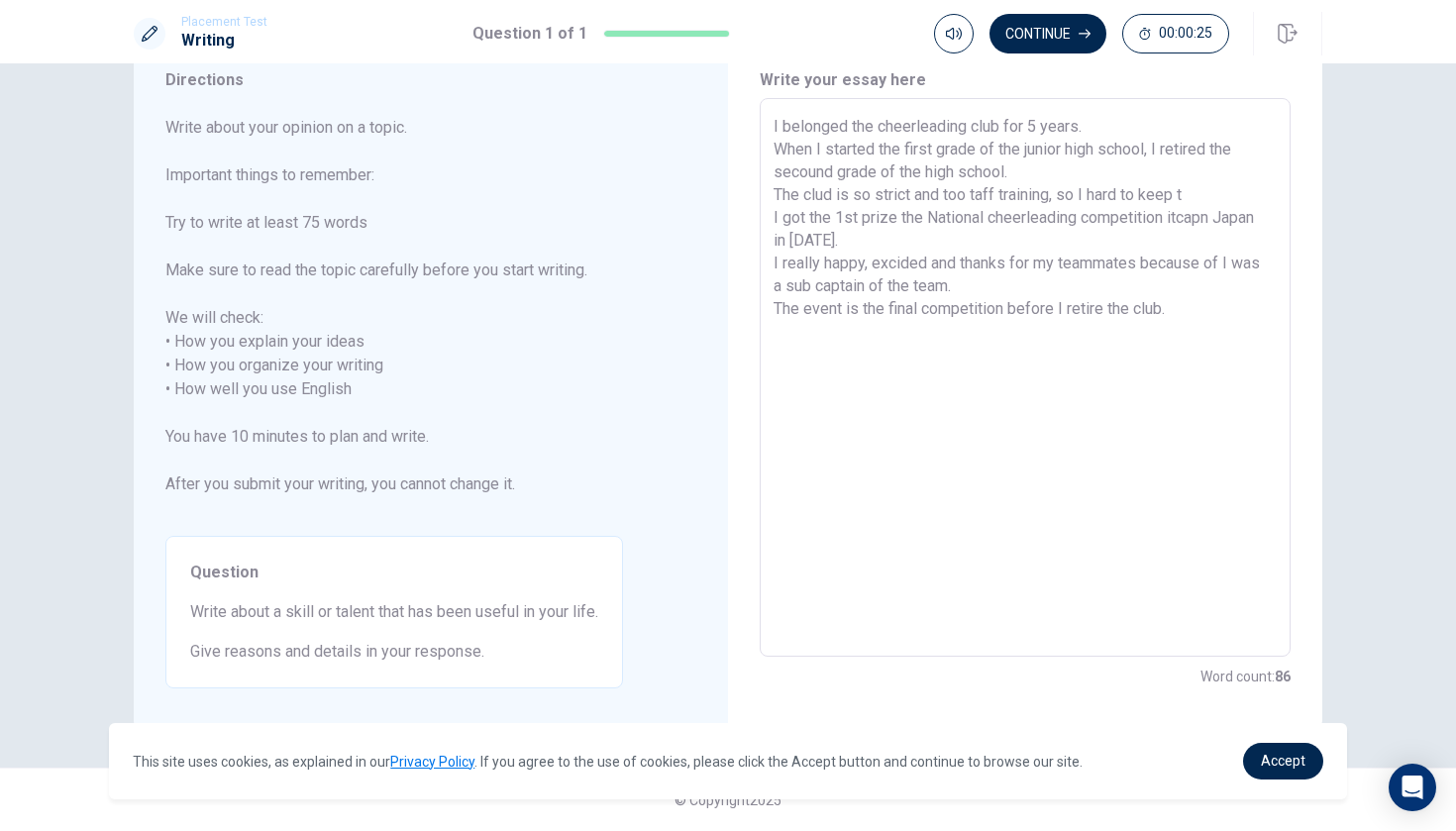 type on "I belonged the cheerleading club for 5 years.
When I started the first grade of the junior high school, I retired the secound grade of the high school.
The clud is so strict and too taff training, so I hard to keep ti
I got the 1st prize the National cheerleading competition itcapn Japan in [DATE].
I really happy, excided and thanks for my teammates because of I was a sub captain of the team.
The event is the final competition before I retire the club." 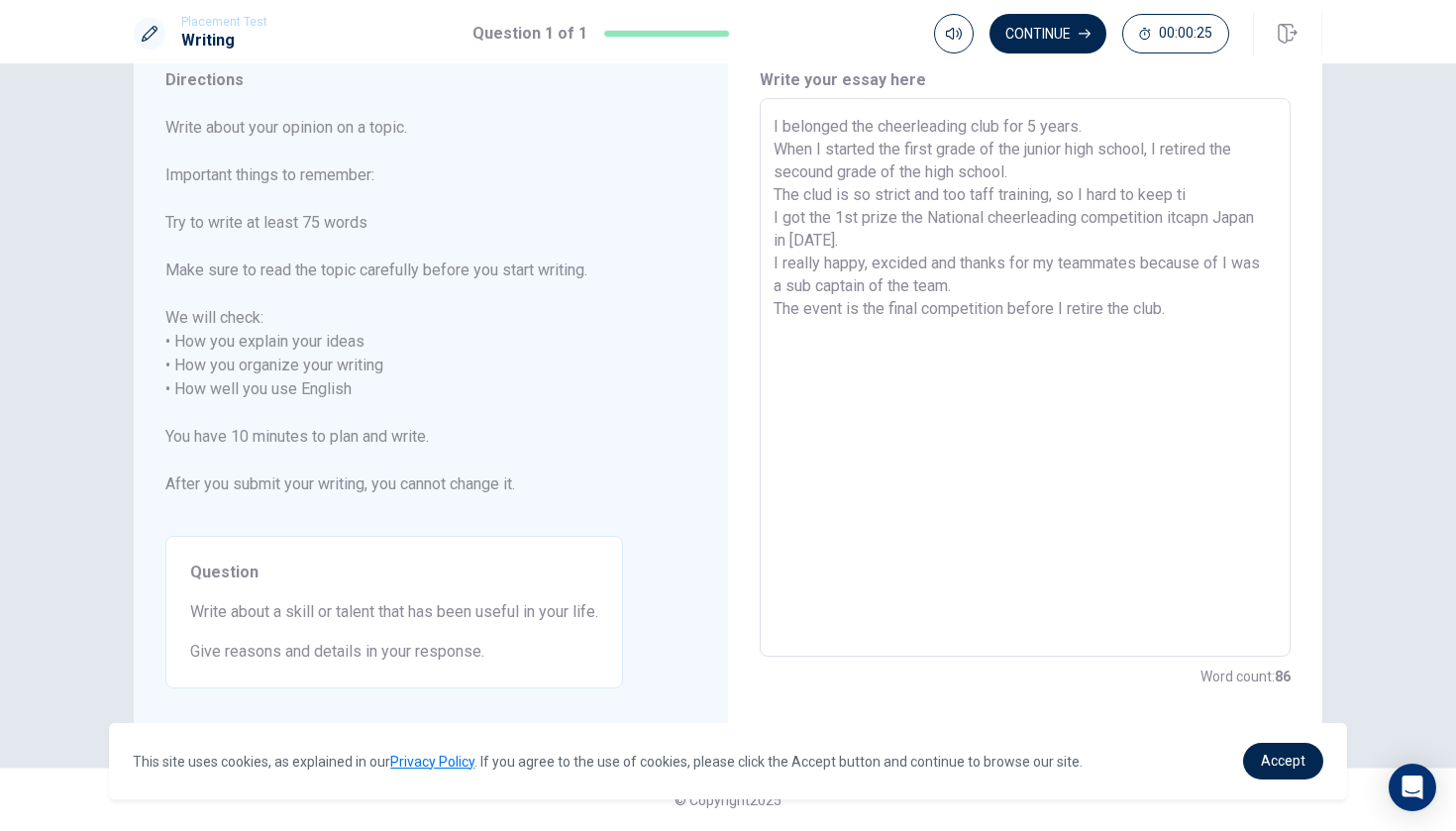 type on "x" 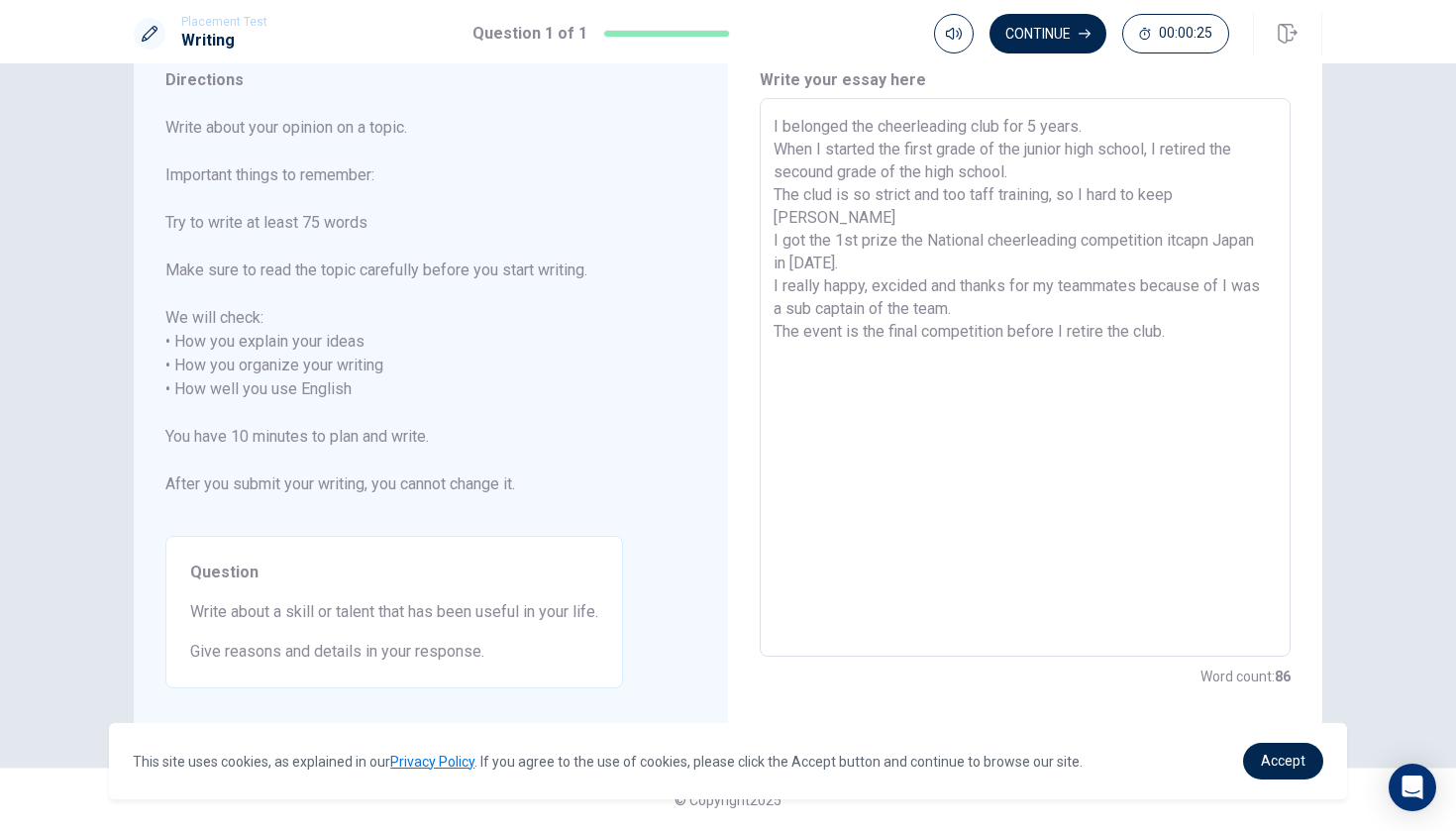 type on "x" 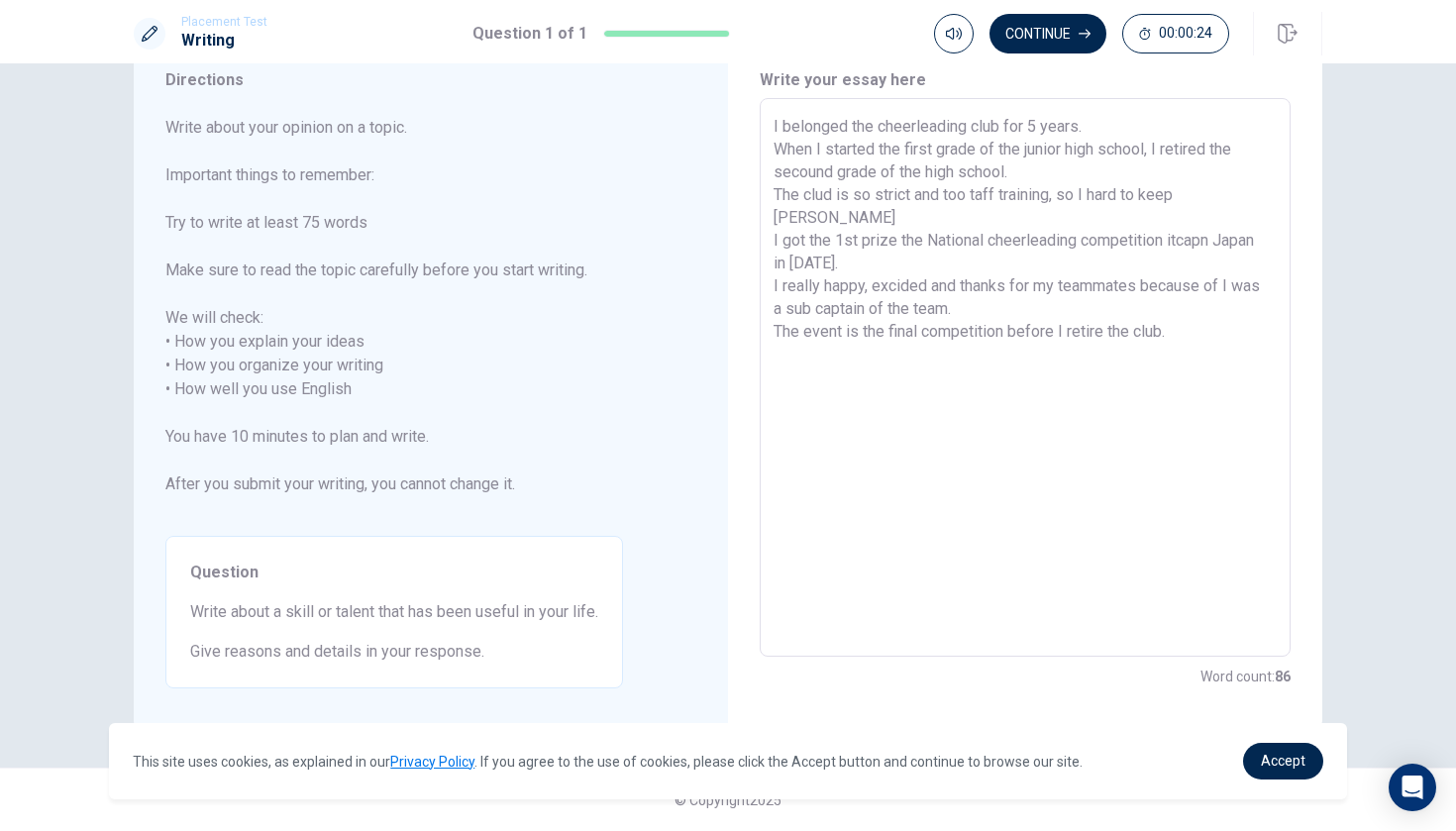 type on "I belonged the cheerleading club for 5 years.
When I started the first grade of the junior high school, I retired the secound grade of the high school.
The clud is so strict and too taff training, so I hard to keep time
I got the 1st prize the National cheerleading competition itcapn Japan in [DATE].
I really happy, excided and thanks for my teammates because of I was a sub captain of the team.
The event is the final competition before I retire the club." 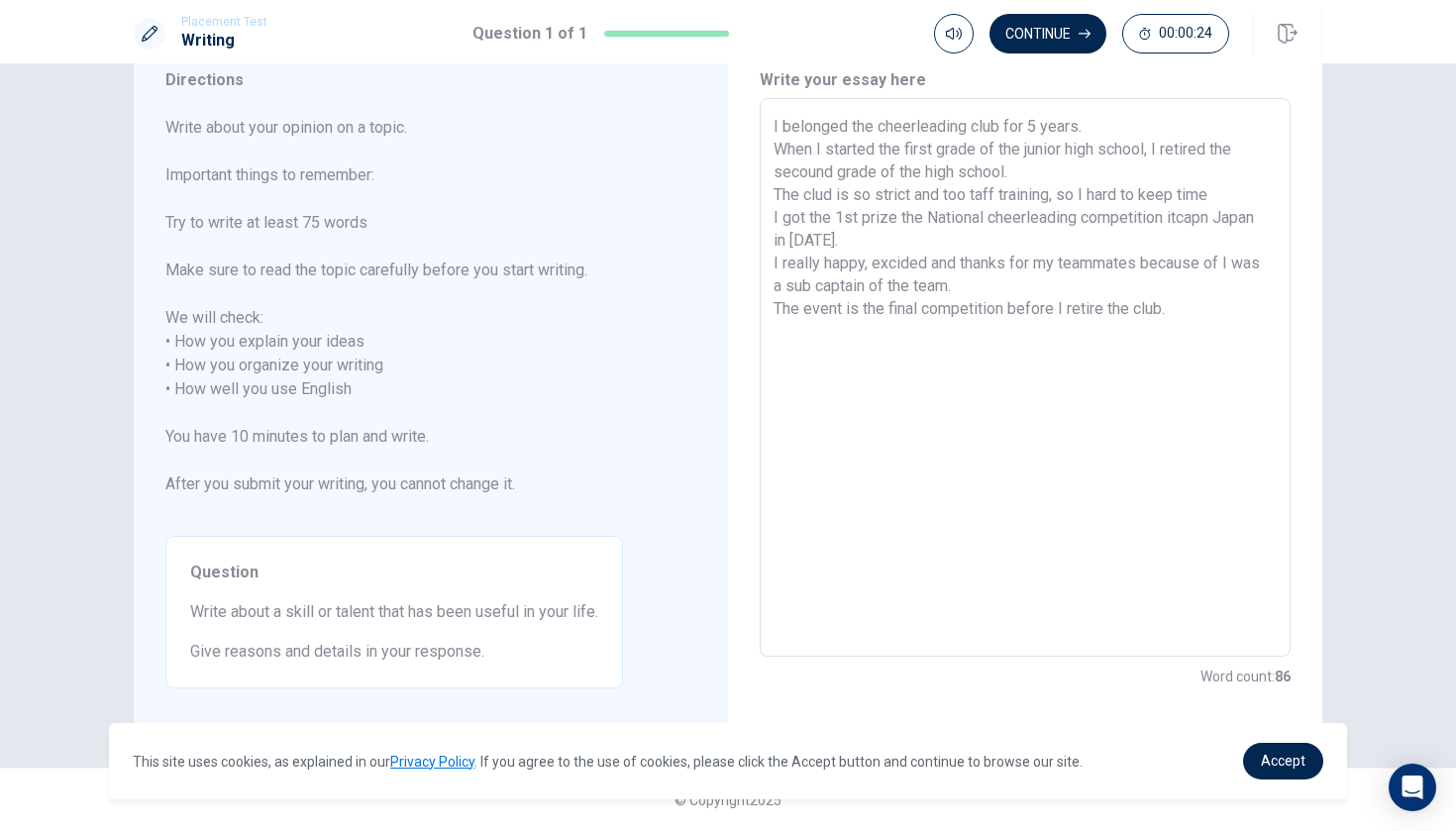 type on "x" 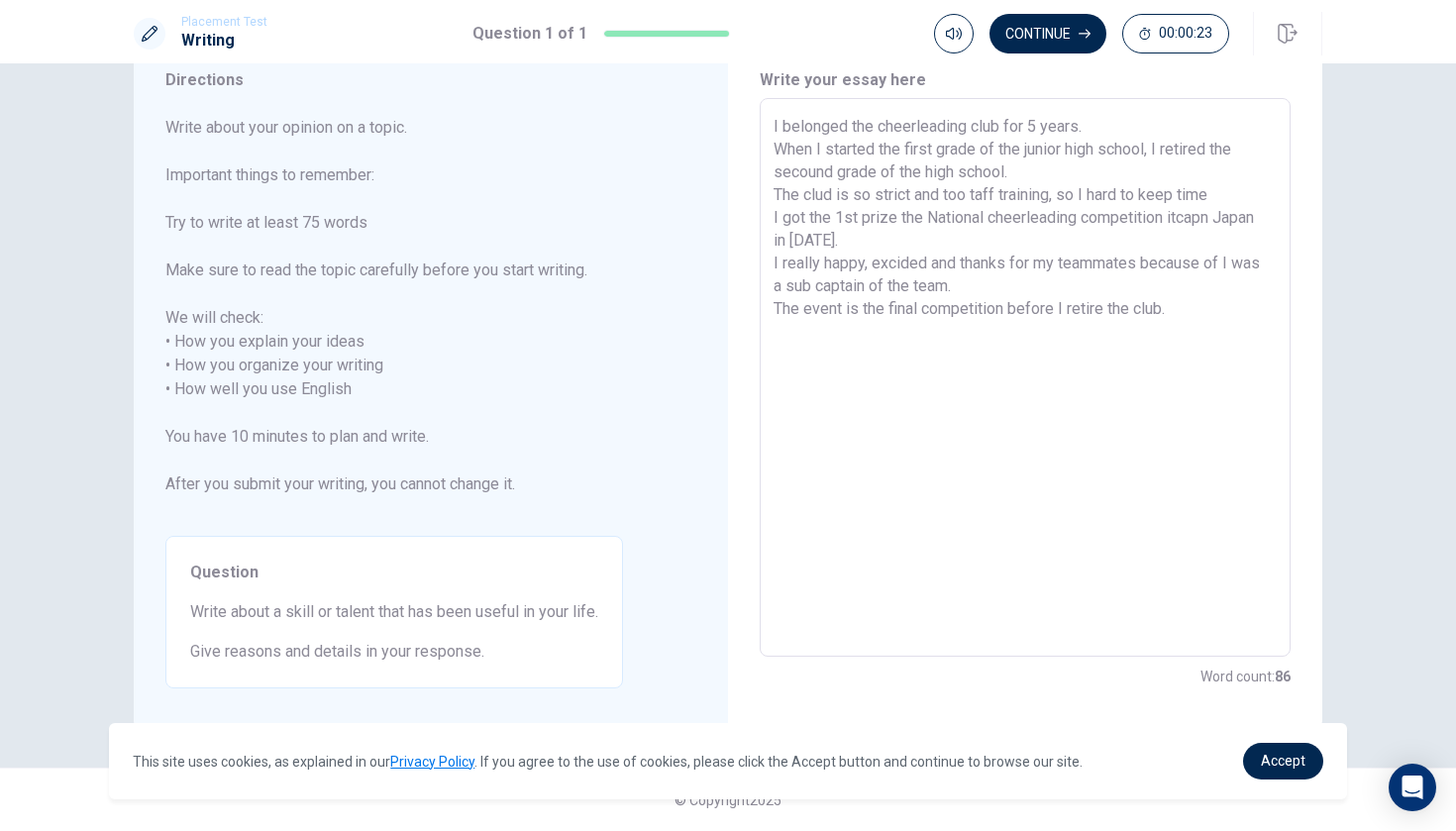 type on "I belonged the cheerleading club for 5 years.
When I started the first grade of the junior high school, I retired the secound grade of the high school.
The clud is so strict and too taff training, so I hard to keep time t
I got the 1st prize the National cheerleading competition itcapn Japan in [DATE].
I really happy, excided and thanks for my teammates because of I was a sub captain of the team.
The event is the final competition before I retire the club." 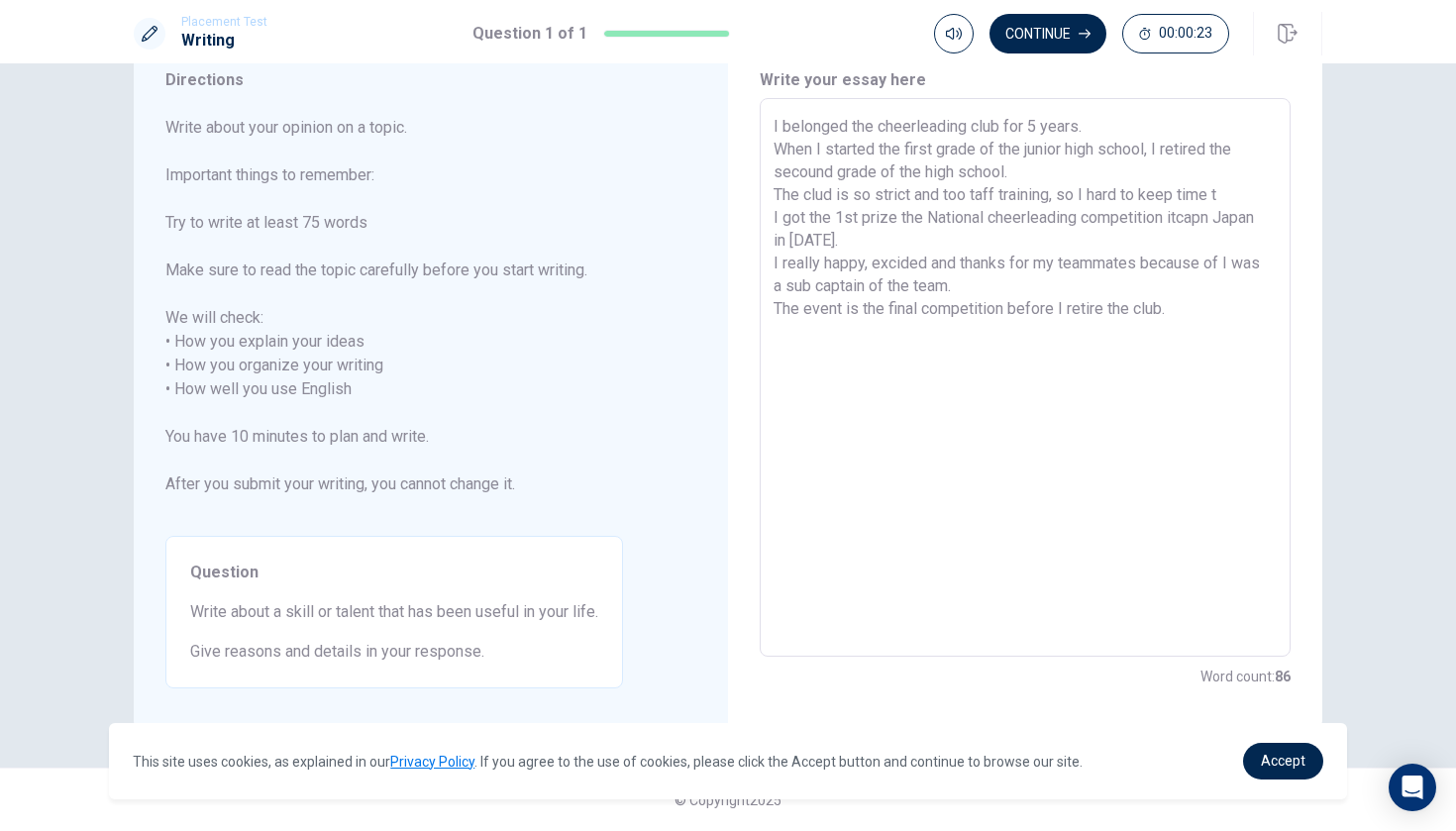 type on "x" 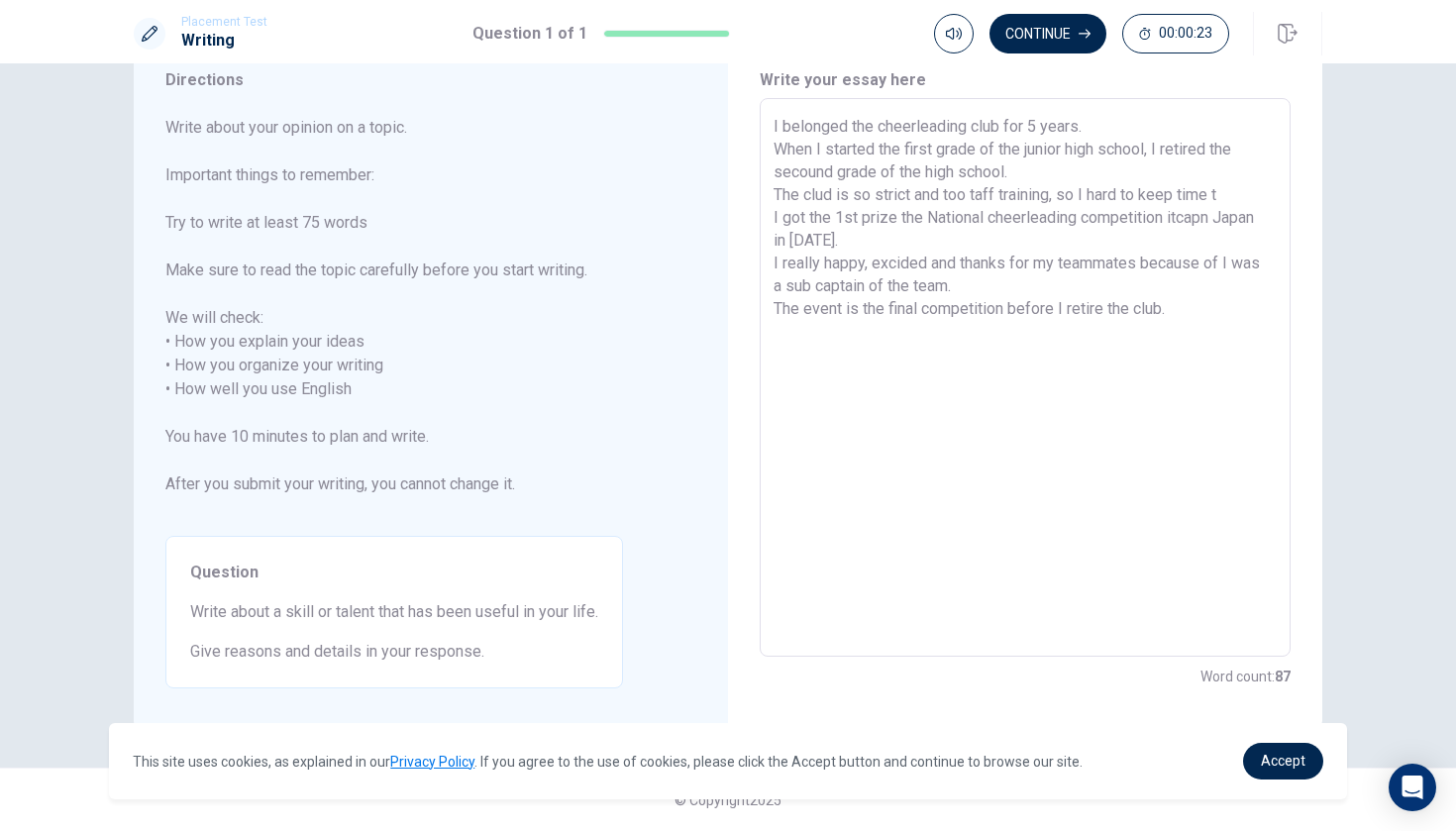type on "I belonged the cheerleading club for 5 years.
When I started the first grade of the junior high school, I retired the secound grade of the high school.
The clud is so strict and too taff training, so I hard to keep time to
I got the 1st prize the National cheerleading competition itcapn Japan in [DATE].
I really happy, excided and thanks for my teammates because of I was a sub captain of the team.
The event is the final competition before I retire the club." 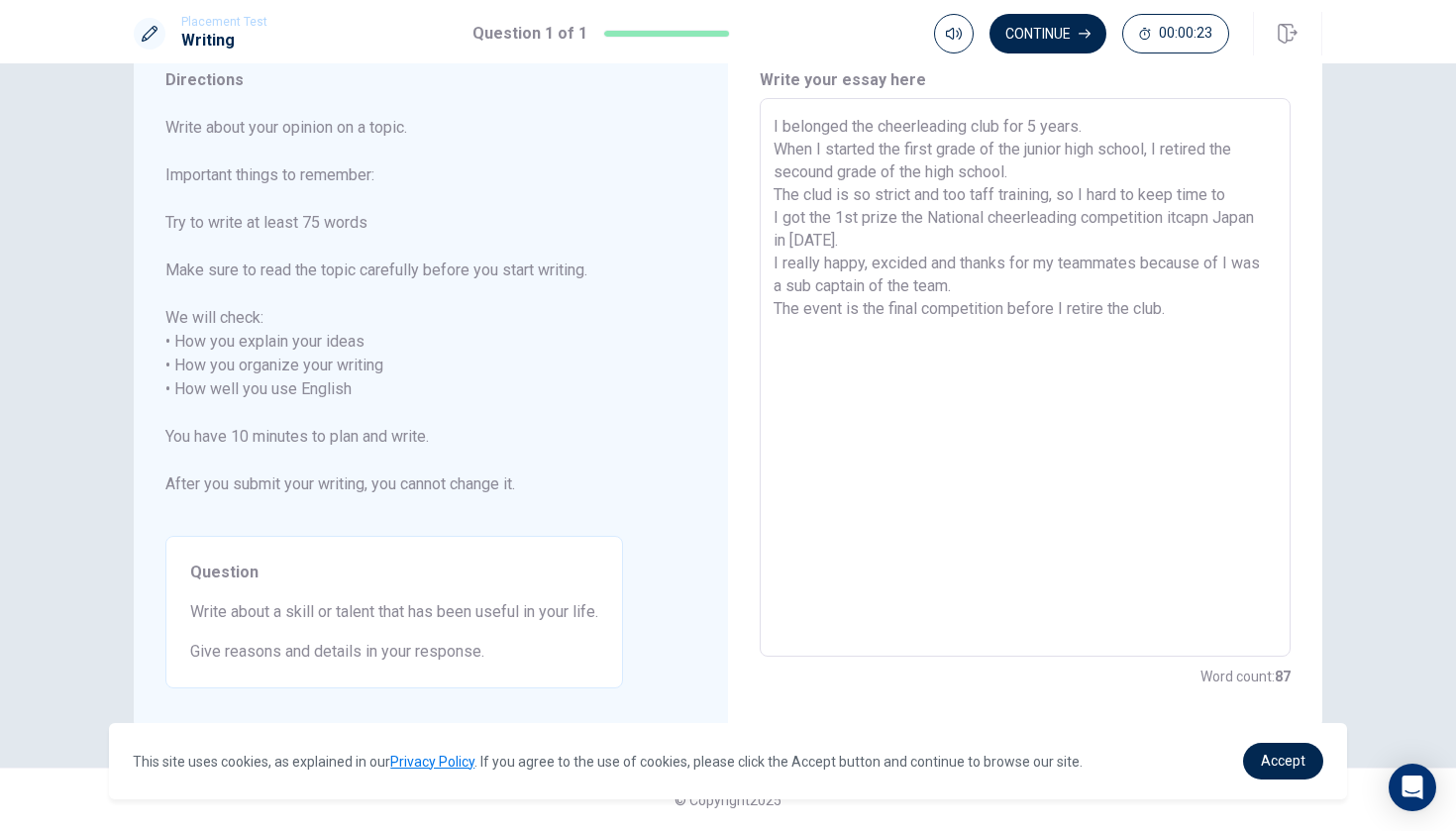 type on "x" 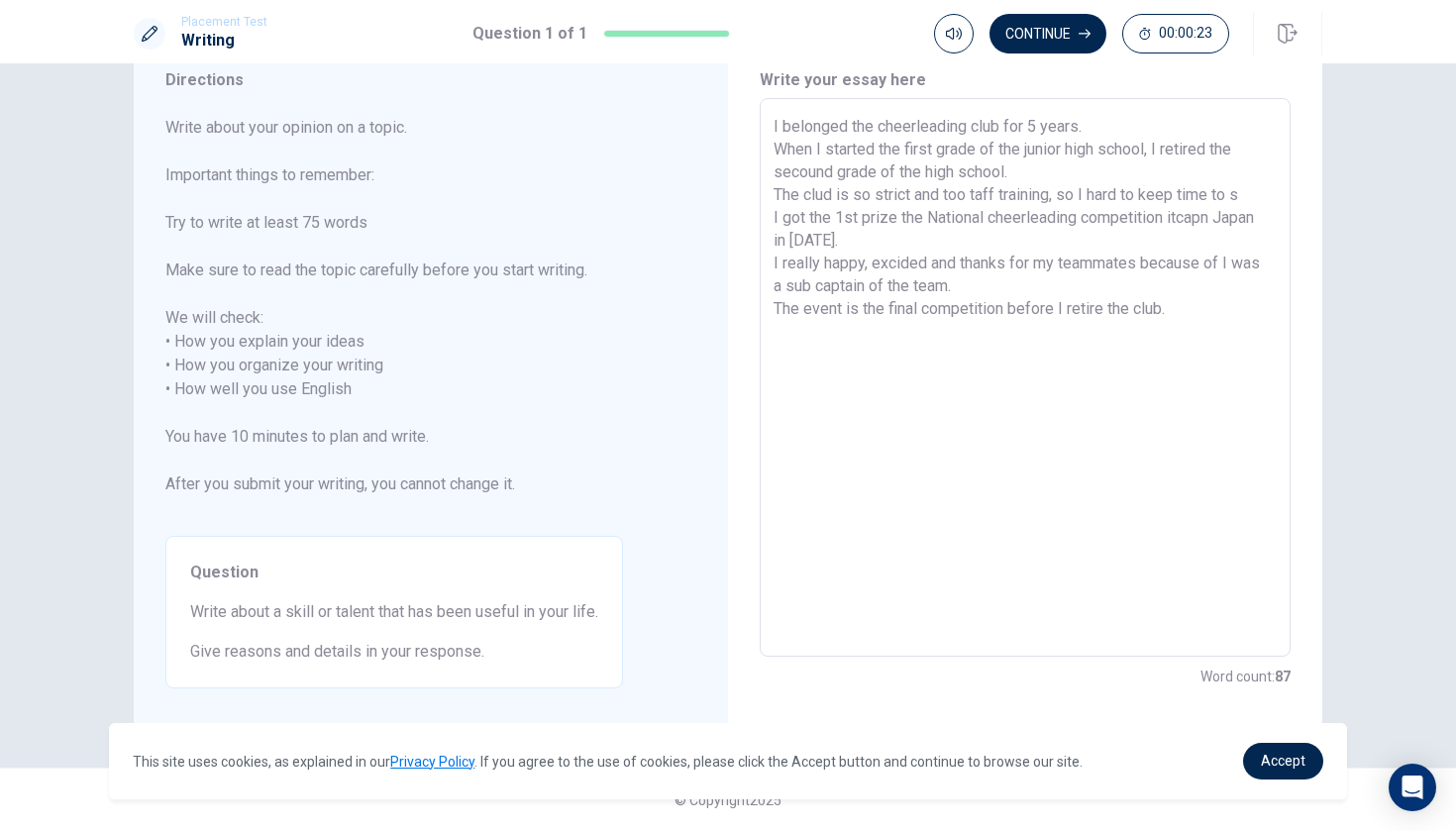 type on "x" 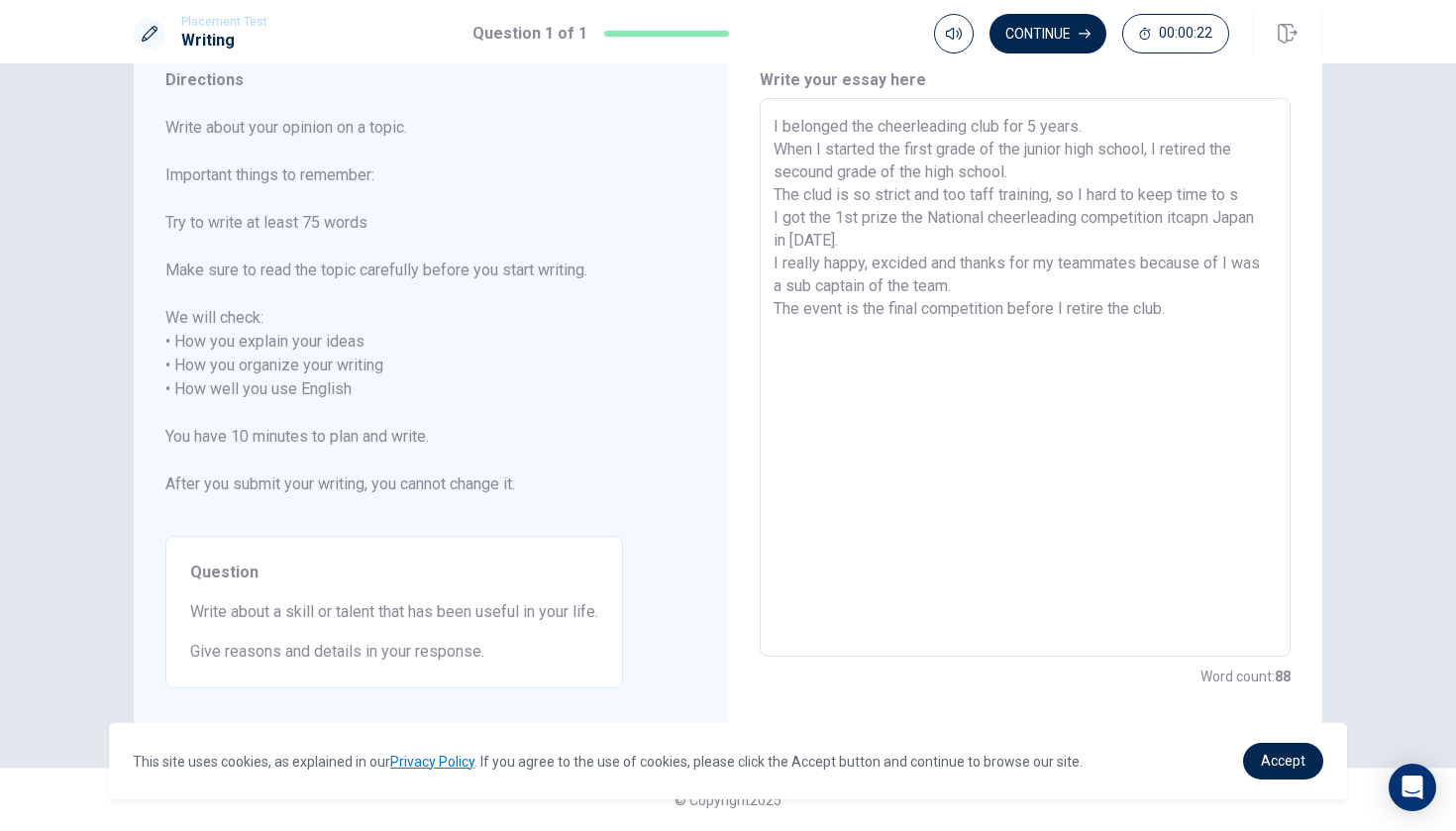 type on "I belonged the cheerleading club for 5 years.
When I started the first grade of the junior high school, I retired the secound grade of the high school.
The clud is so strict and too taff training, so I hard to keep time to st
I got the 1st prize the National cheerleading competition itcapn Japan in [DATE].
I really happy, excided and thanks for my teammates because of I was a sub captain of the team.
The event is the final competition before I retire the club." 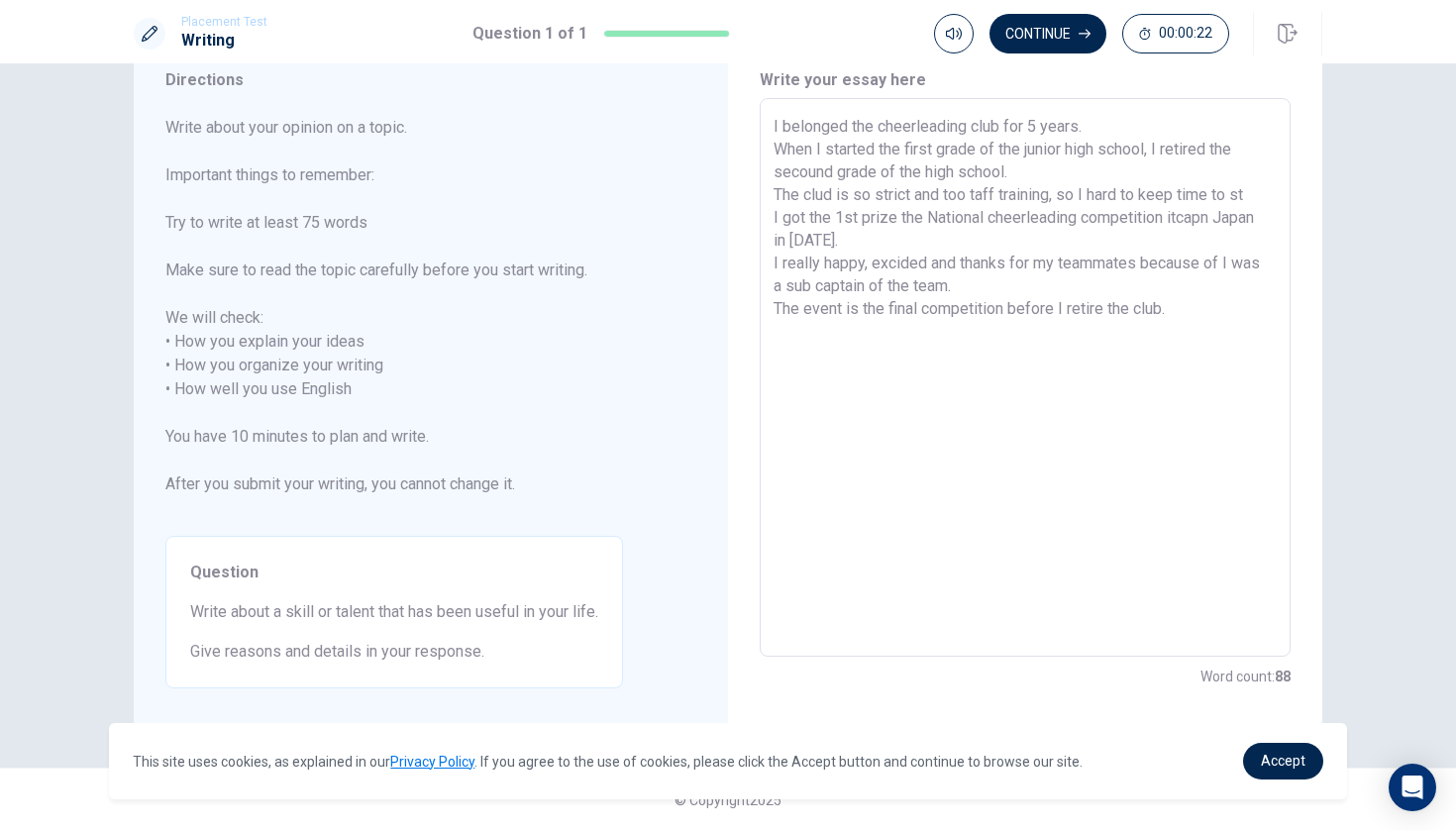 type on "x" 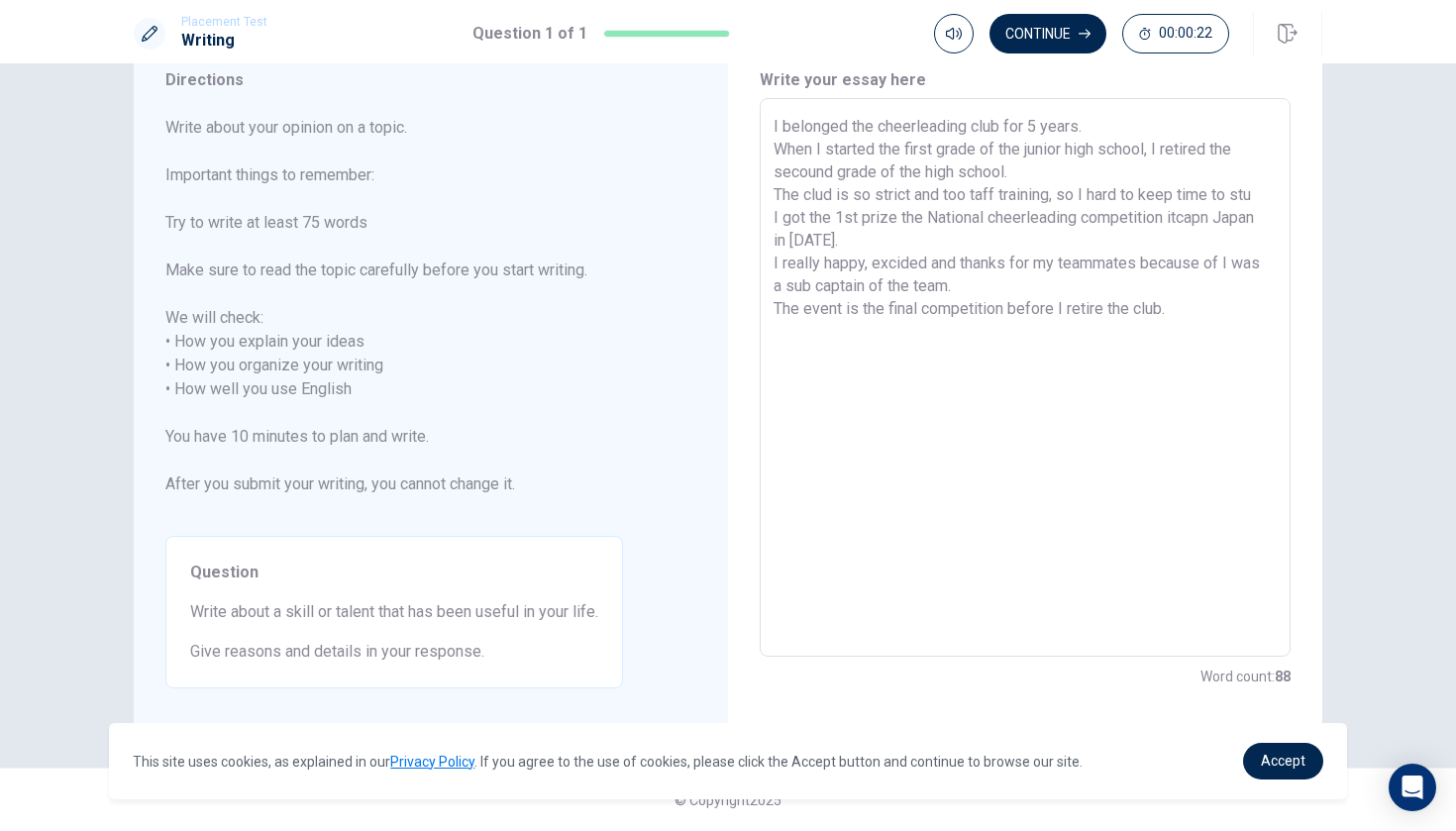 type on "x" 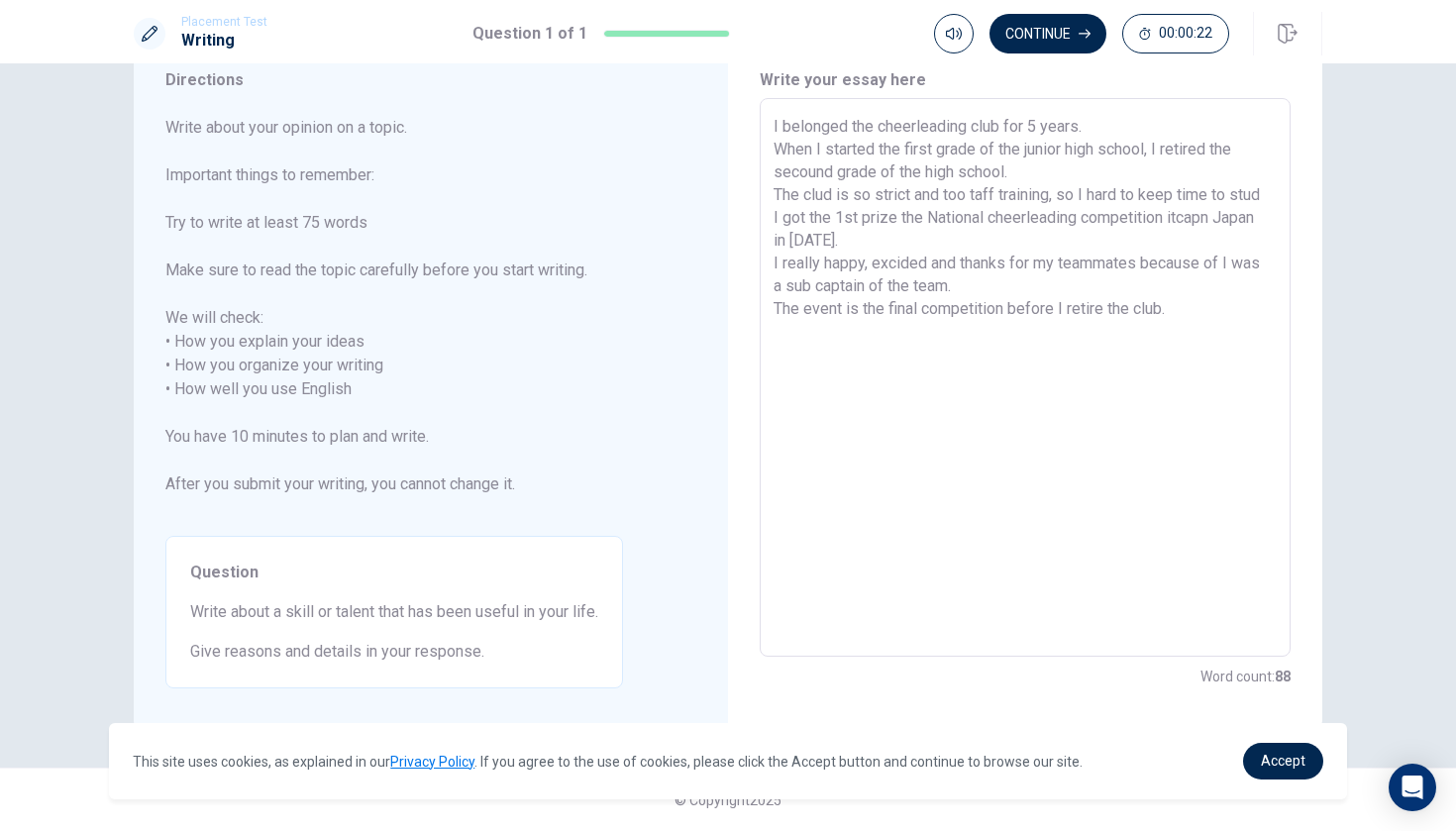 type on "x" 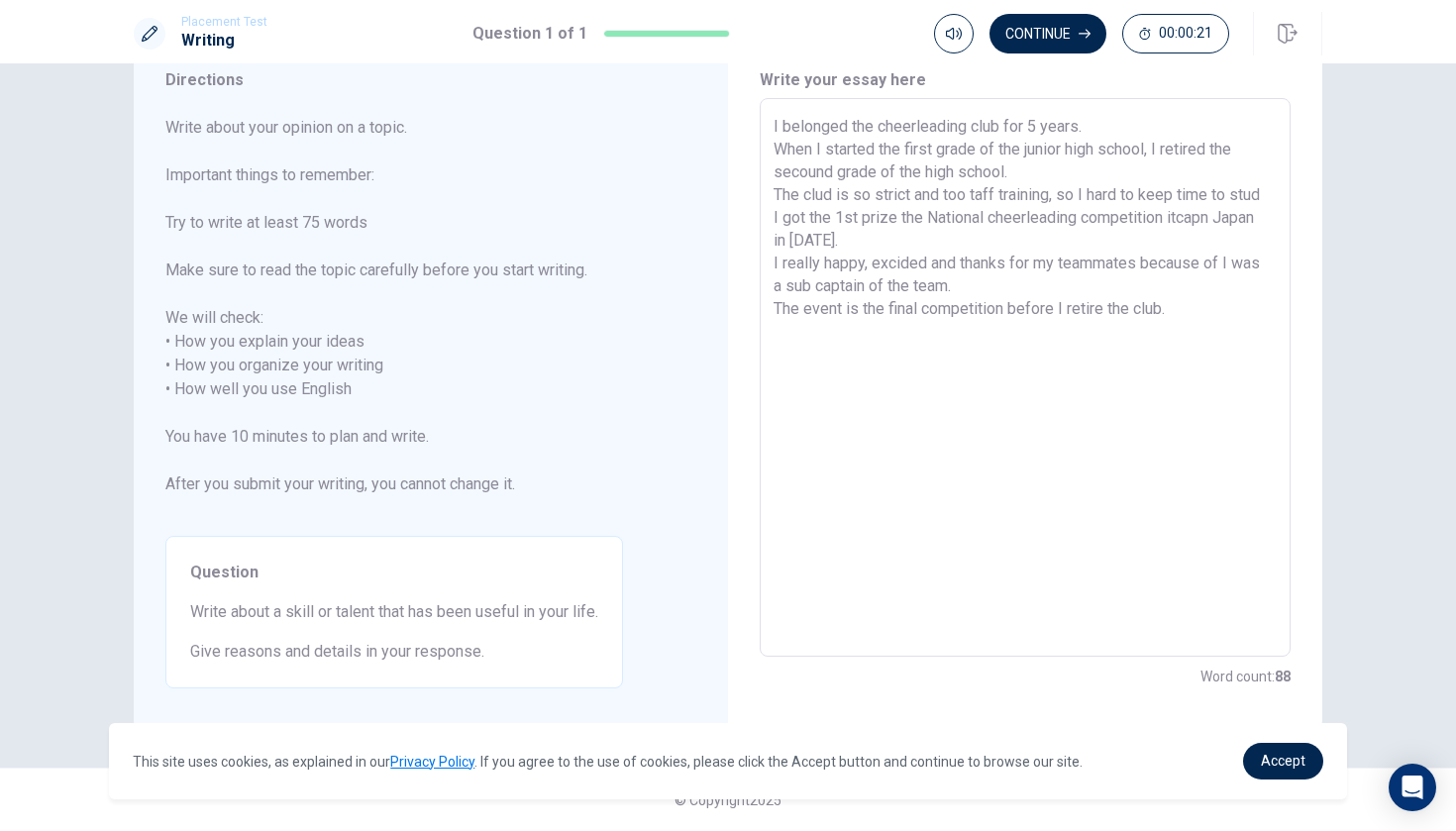 type on "I belonged the cheerleading club for 5 years.
When I started the first grade of the junior high school, I retired the secound grade of the high school.
The clud is so strict and too taff training, so I hard to keep time to study
I got the 1st prize the National cheerleading competition itcapn Japan in [DATE].
I really happy, excided and thanks for my teammates because of I was a sub captain of the team.
The event is the final competition before I retire the club." 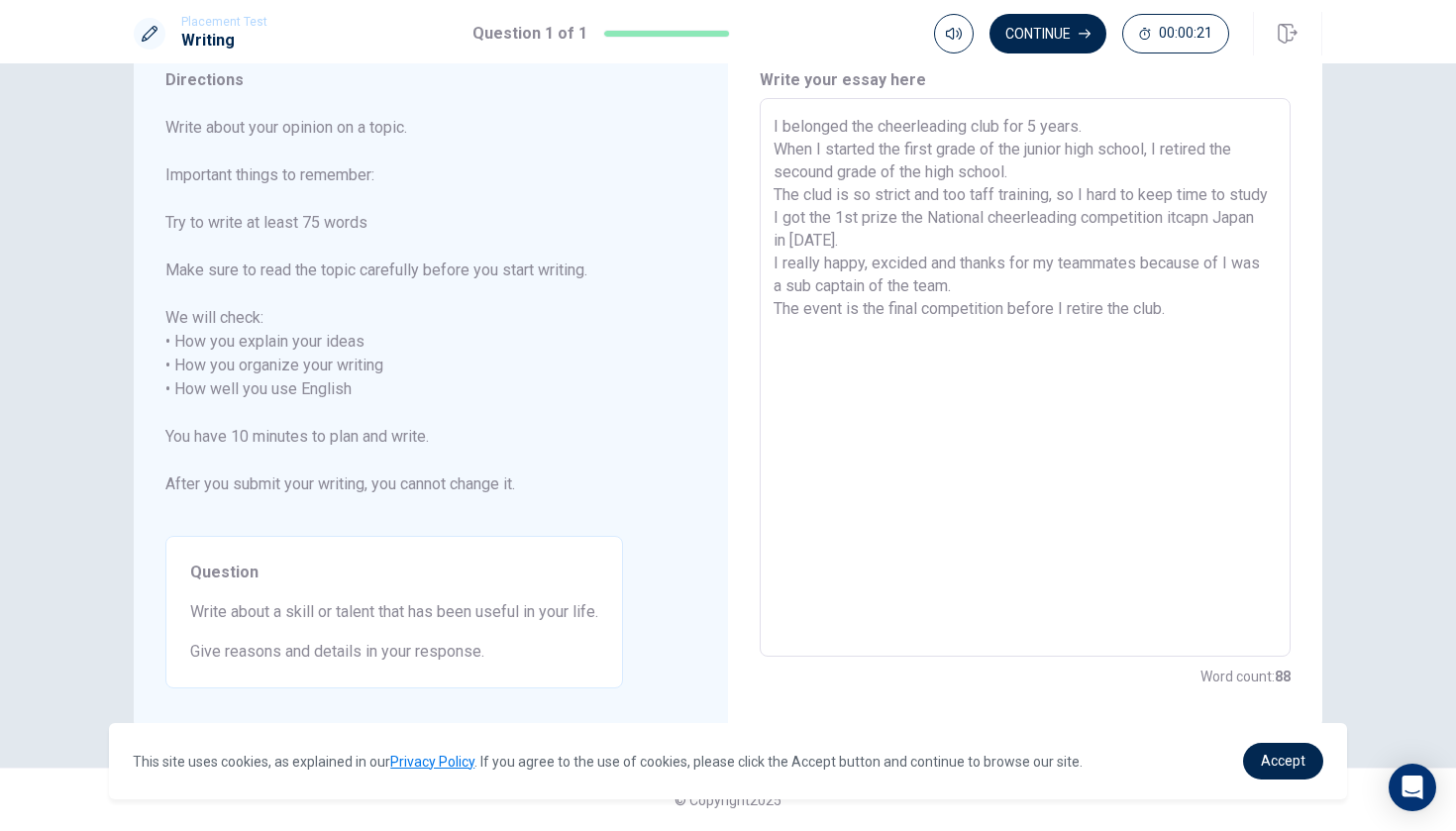 type on "x" 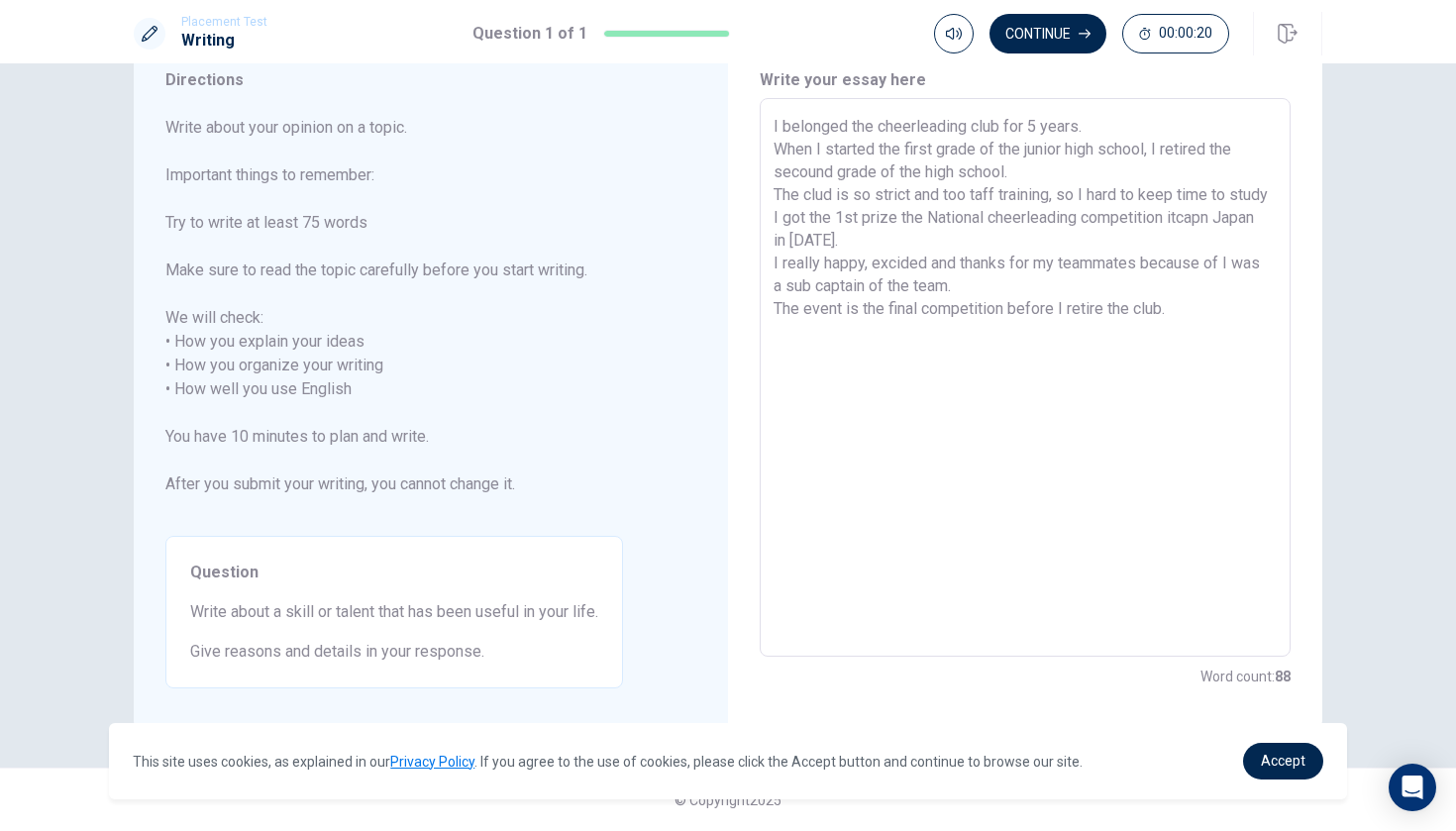 type on "I belonged the cheerleading club for 5 years.
When I started the first grade of the junior high school, I retired the secound grade of the high school.
The clud is so strict and too taff training, so I hard to keep time to study.
I got the 1st prize the National cheerleading competition itcapn Japan in [DATE].
I really happy, excided and thanks for my teammates because of I was a sub captain of the team.
The event is the final competition before I retire the club." 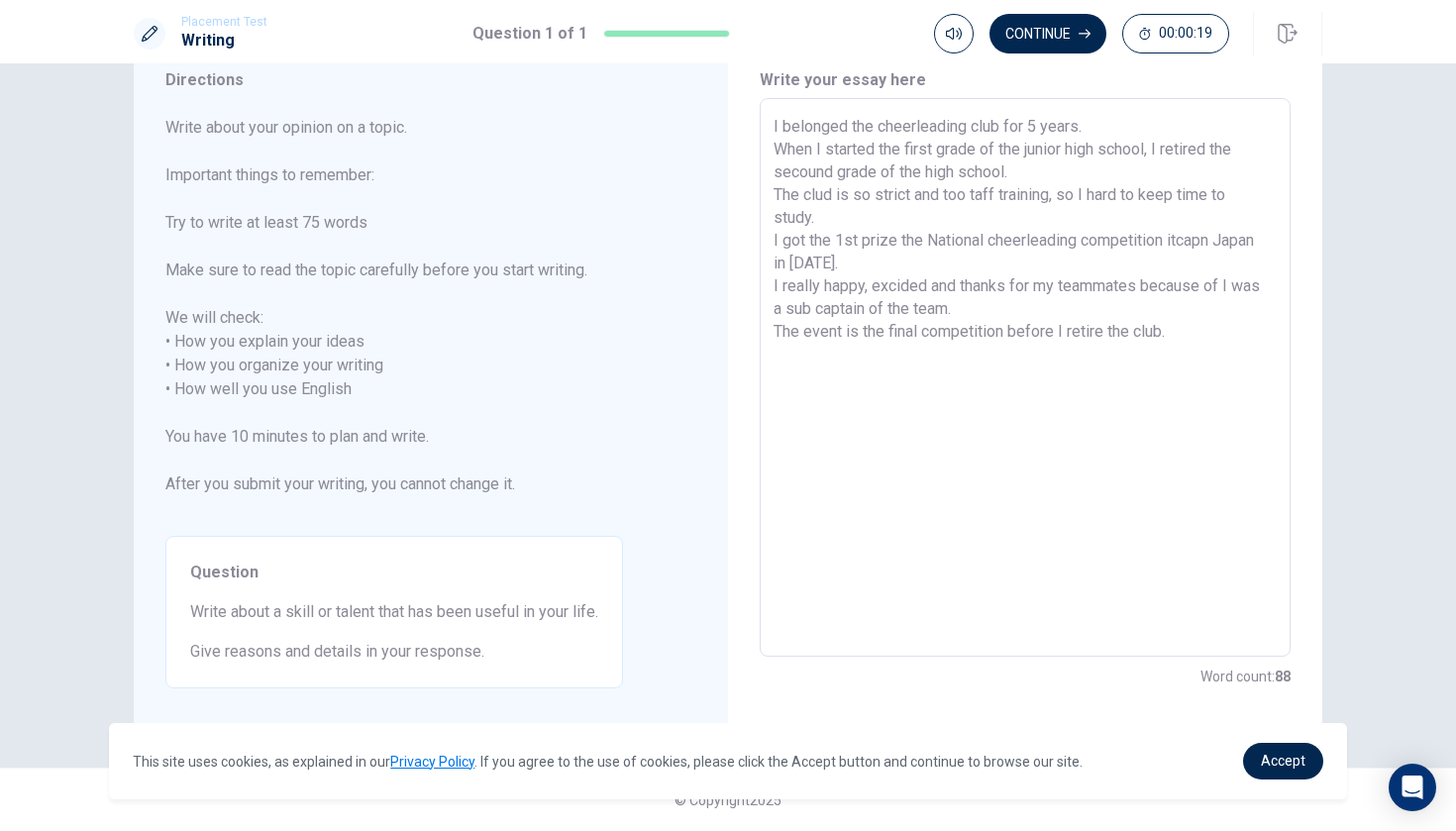 click on "I belonged the cheerleading club for 5 years.
When I started the first grade of the junior high school, I retired the secound grade of the high school.
The clud is so strict and too taff training, so I hard to keep time to study.
I got the 1st prize the National cheerleading competition itcapn Japan in [DATE].
I really happy, excided and thanks for my teammates because of I was a sub captain of the team.
The event is the final competition before I retire the club." at bounding box center (1025, 377) 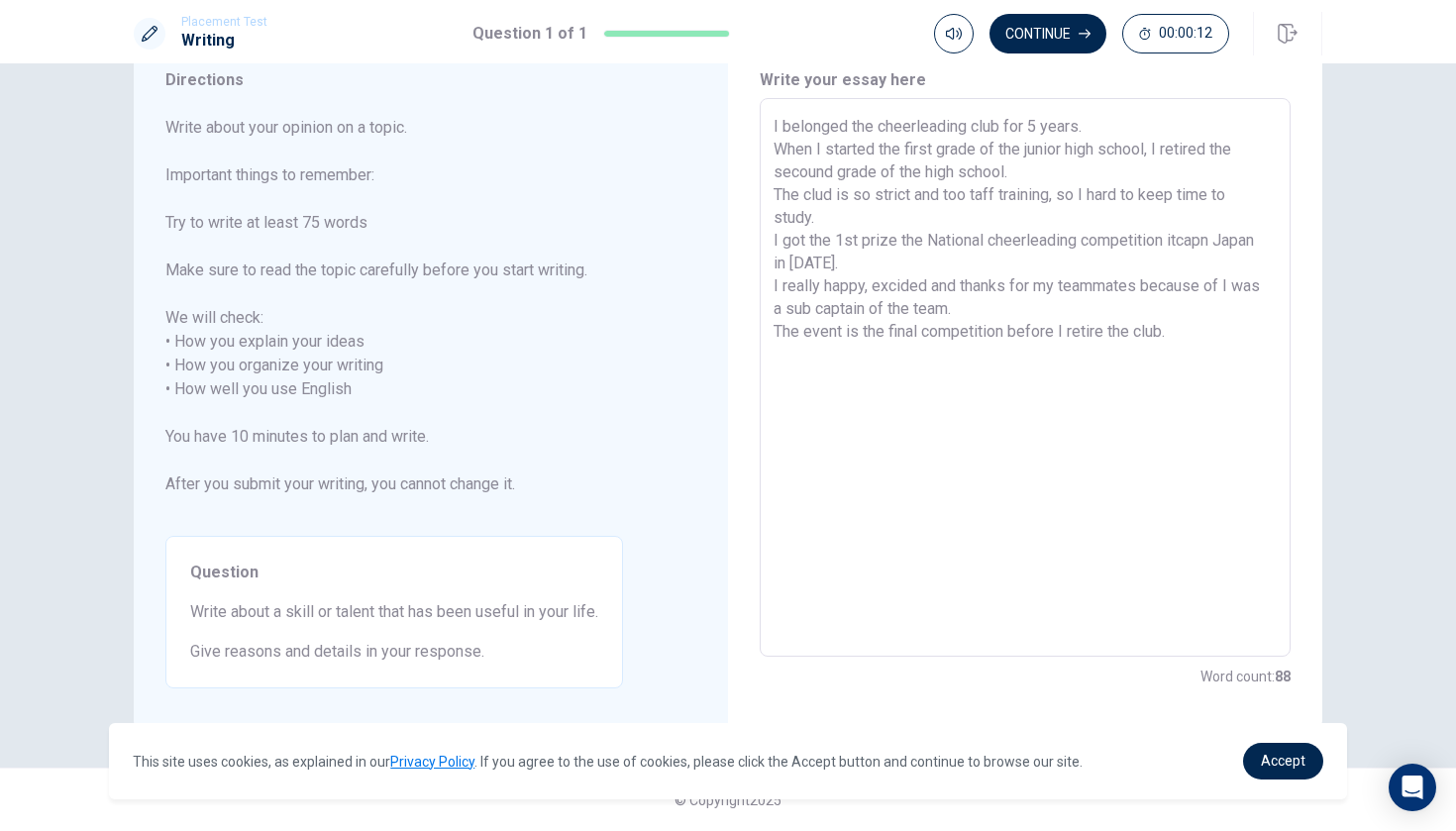 click on "I belonged the cheerleading club for 5 years.
When I started the first grade of the junior high school, I retired the secound grade of the high school.
The clud is so strict and too taff training, so I hard to keep time to study.
I got the 1st prize the National cheerleading competition itcapn Japan in [DATE].
I really happy, excided and thanks for my teammates because of I was a sub captain of the team.
The event is the final competition before I retire the club." at bounding box center [1025, 377] 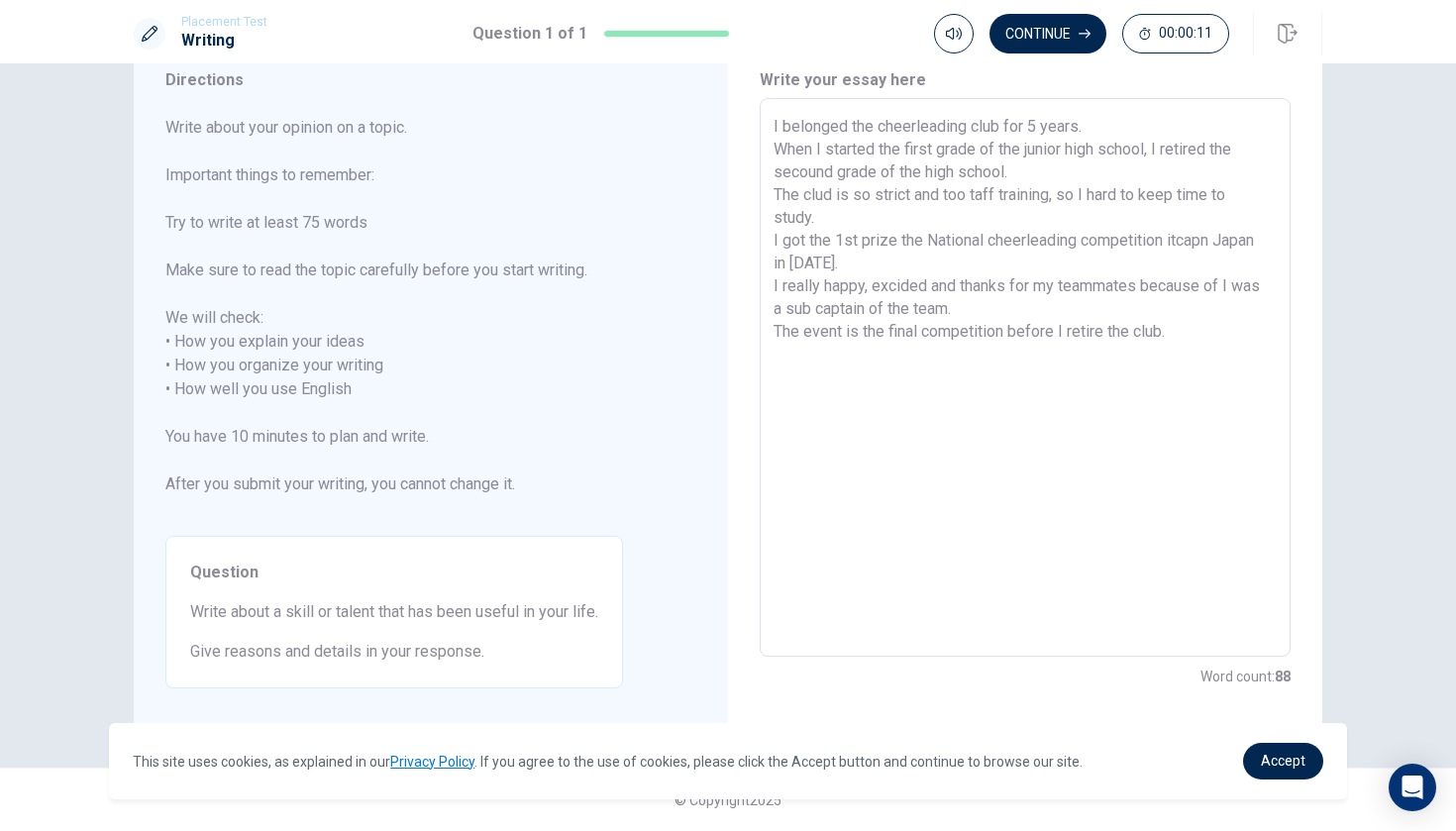 type on "I belonged the cheerleading club for 5 years.
When I started the first grade of the junior high school, I retired the secound grade of the high school.
The clud is so strict and too taff training, so I hard to keep time to study.
I got the 1st prize the National cheerleading competition itcapn [GEOGRAPHIC_DATA] in 22023.
I really happy, excided and thanks for my teammates because of I was a sub captain of the team.
The event is the final competition before I retire the club." 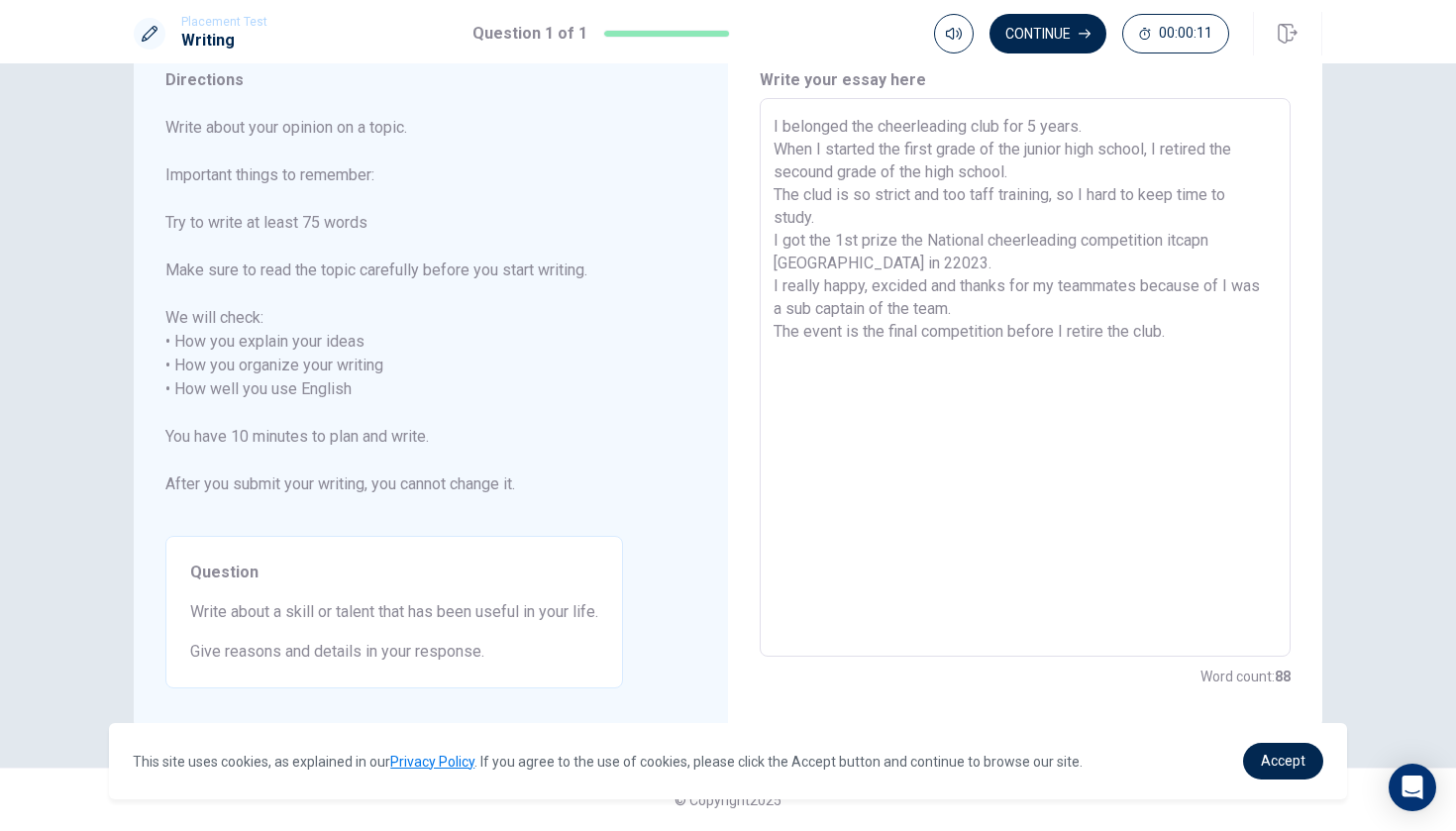 type on "x" 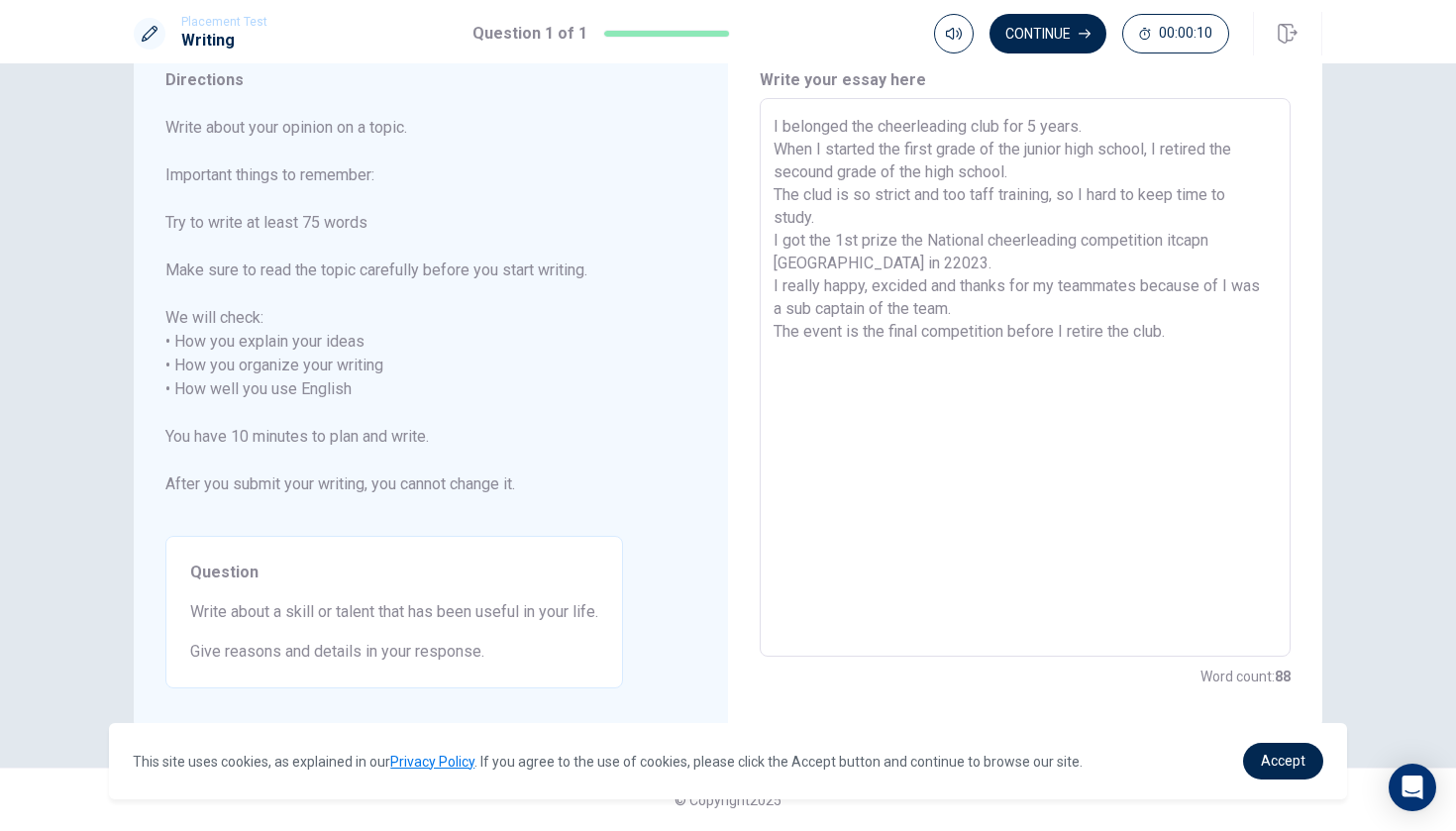 type on "I belonged the cheerleading club for 5 years.
When I started the first grade of the junior high school, I retired the secound grade of the high school.
The clud is so strict and too taff training, so I hard to keep time to study.
I got the 1st prize the National cheerleading competition itcapn [GEOGRAPHIC_DATA] in 202023.
I really happy, excided and thanks for my teammates because of I was a sub captain of the team.
The event is the final competition before I retire the club." 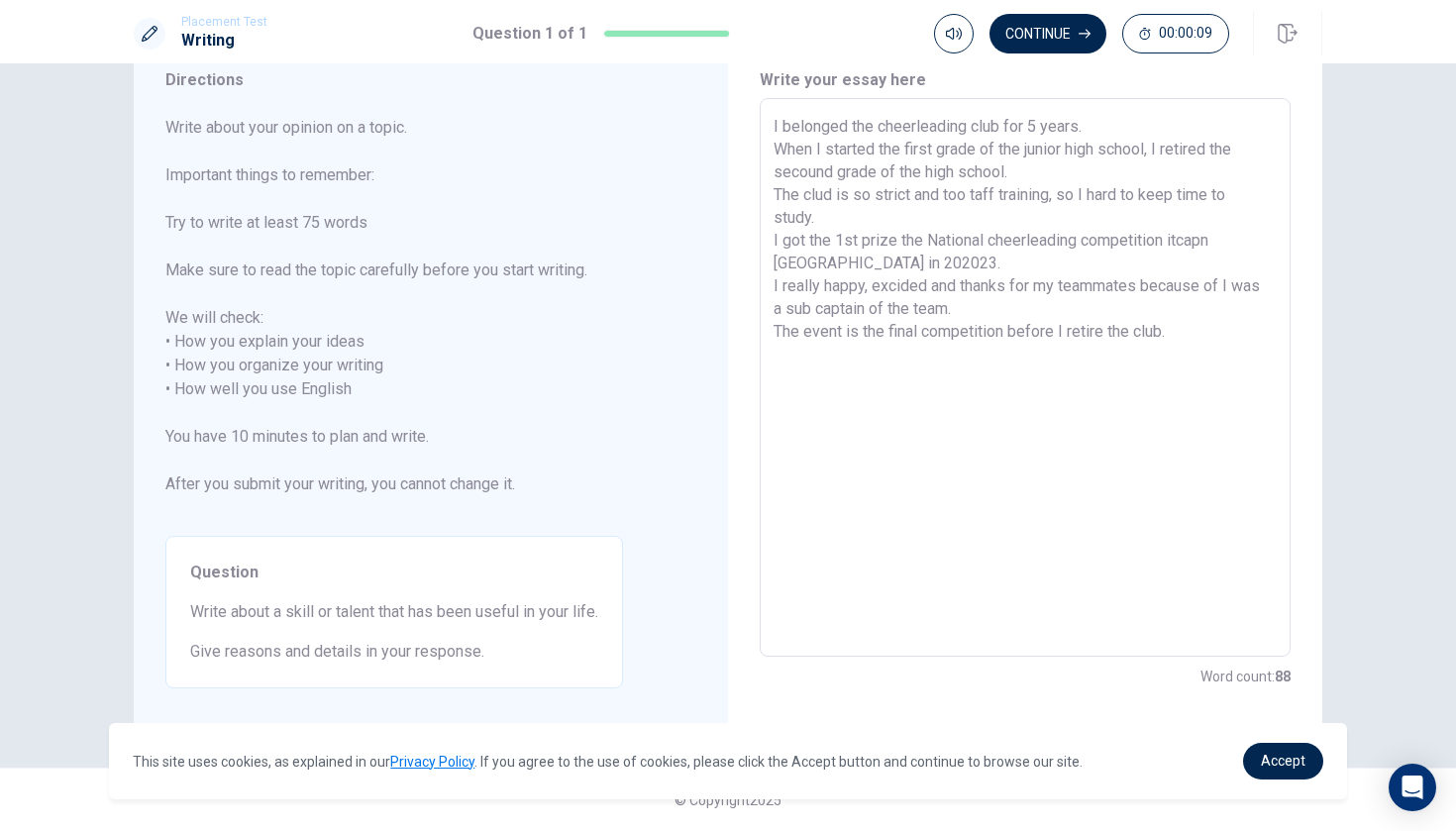 type on "x" 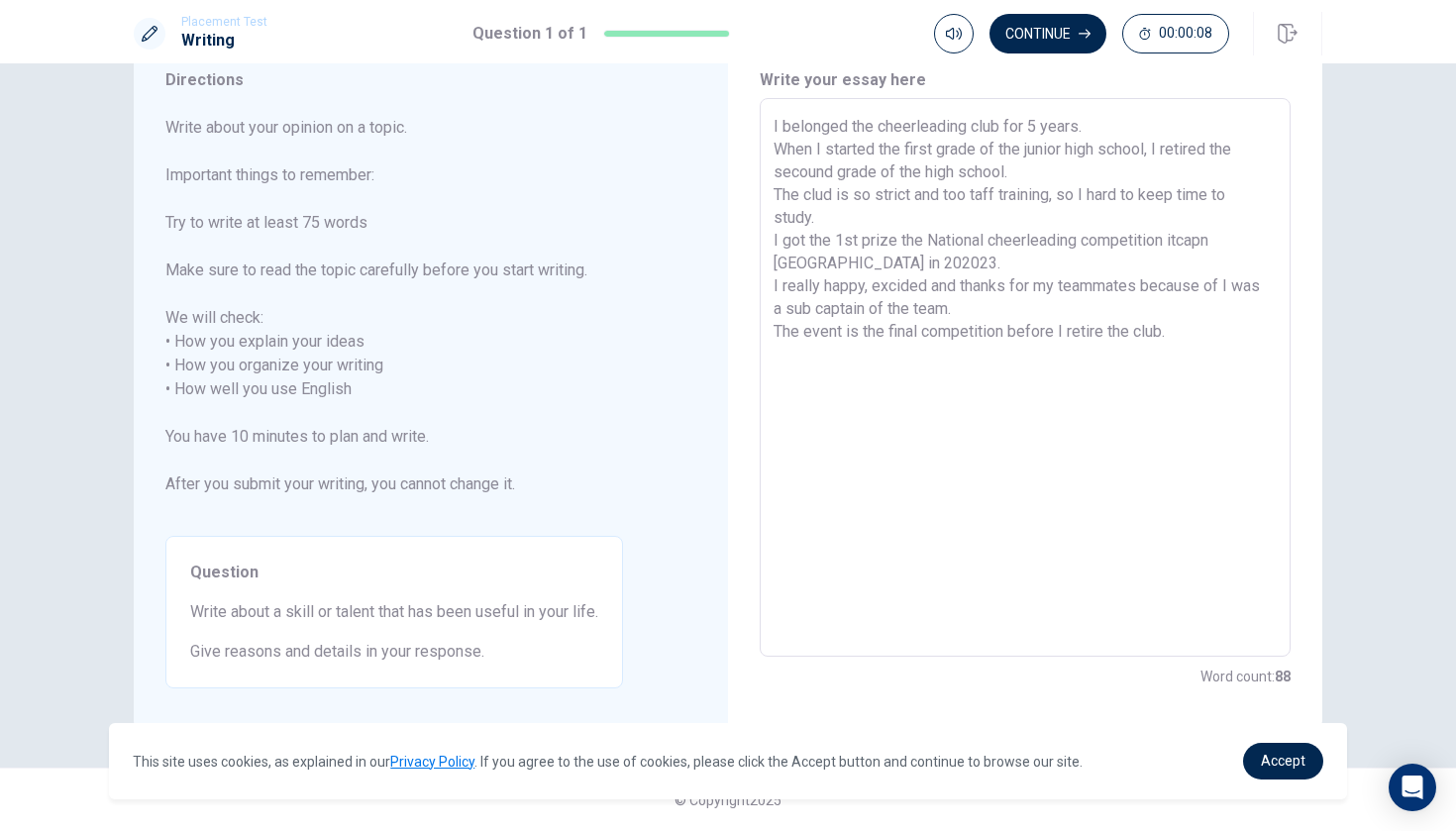type on "I belonged the cheerleading club for 5 years.
When I started the first grade of the junior high school, I retired the secound grade of the high school.
The clud is so strict and too taff training, so I hard to keep time to study.
I got the 1st prize the National cheerleading competition itcapn [GEOGRAPHIC_DATA] in 2012023.
I really happy, excided and thanks for my teammates because of I was a sub captain of the team.
The event is the final competition before I retire the club." 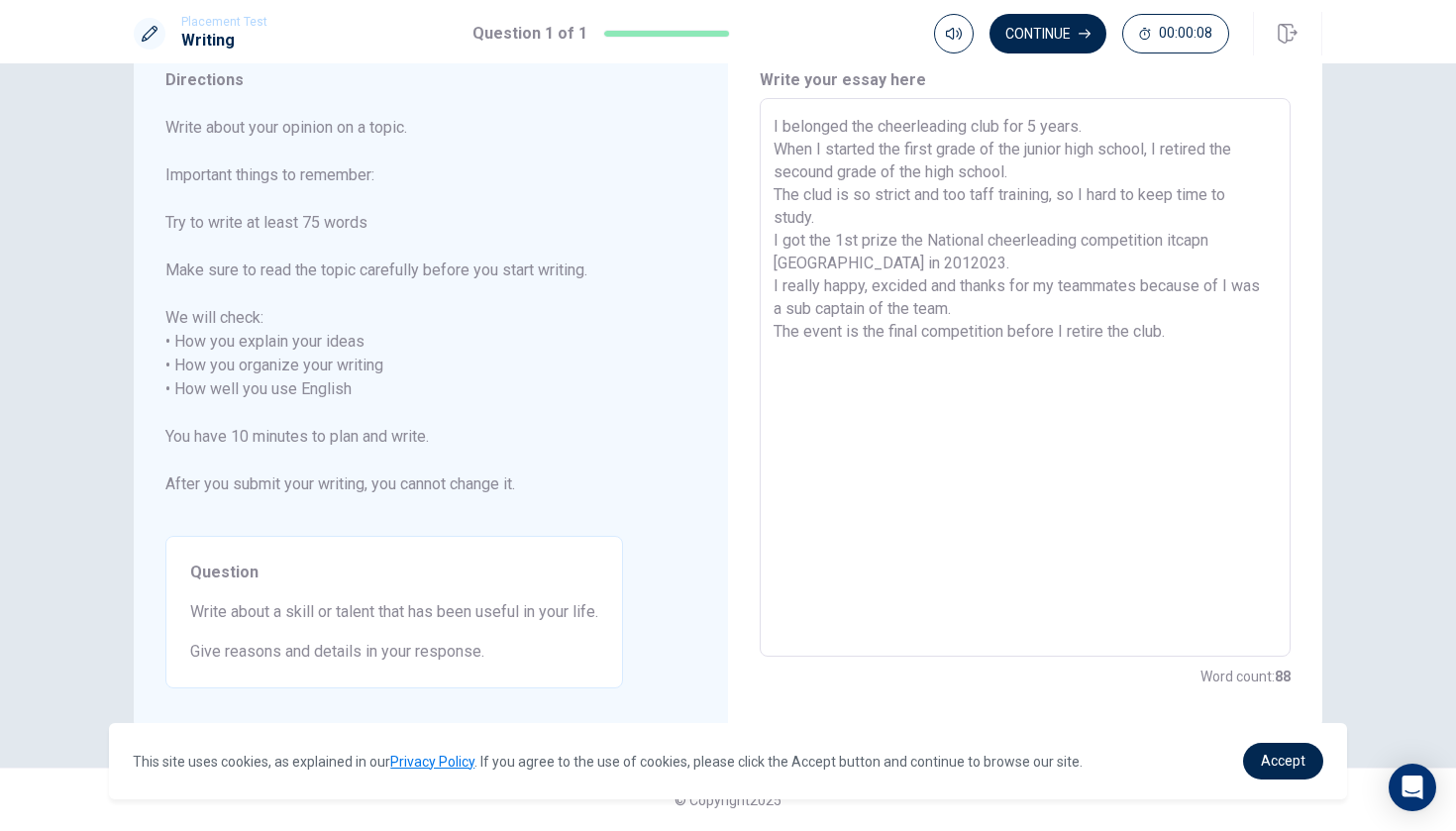 type on "x" 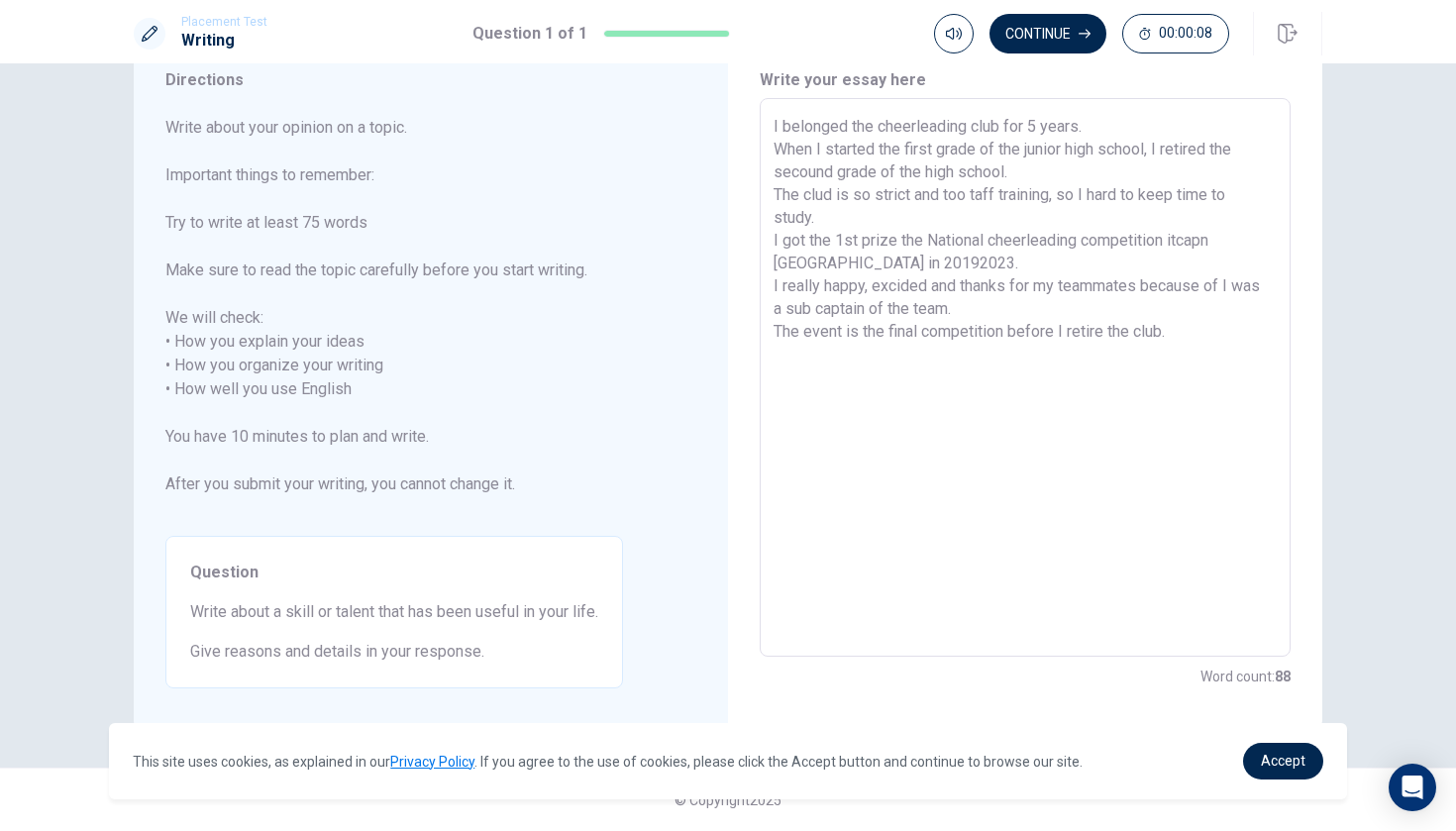 type on "x" 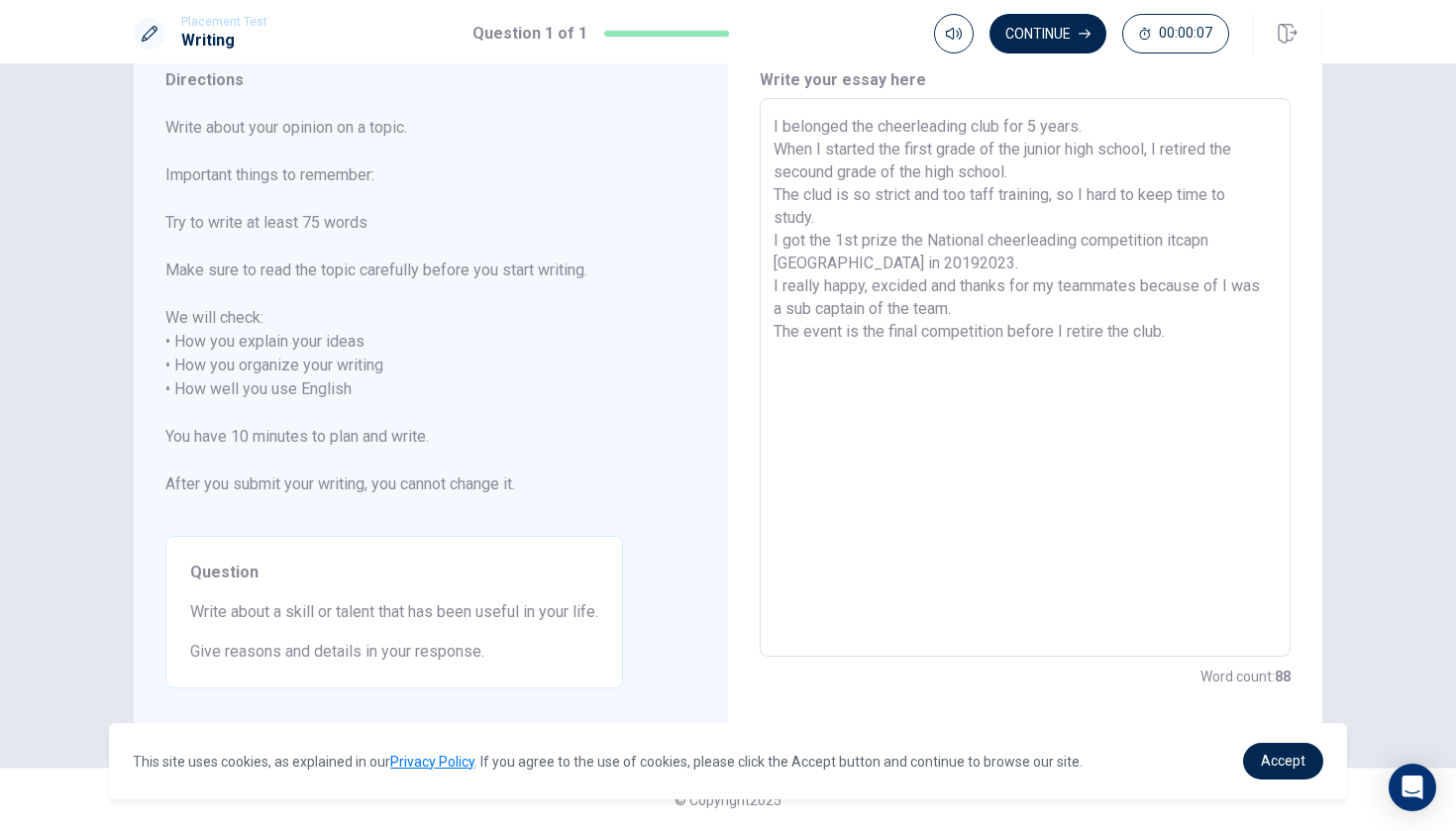 type on "I belonged the cheerleading club for 5 years.
When I started the first grade of the junior high school, I retired the secound grade of the high school.
The clud is so strict and too taff training, so I hard to keep time to study.
I got the 1st prize the National cheerleading competition itcapn [GEOGRAPHIC_DATA] in [DATE] 2023.
I really happy, excided and thanks for my teammates because of I was a sub captain of the team.
The event is the final competition before I retire the club." 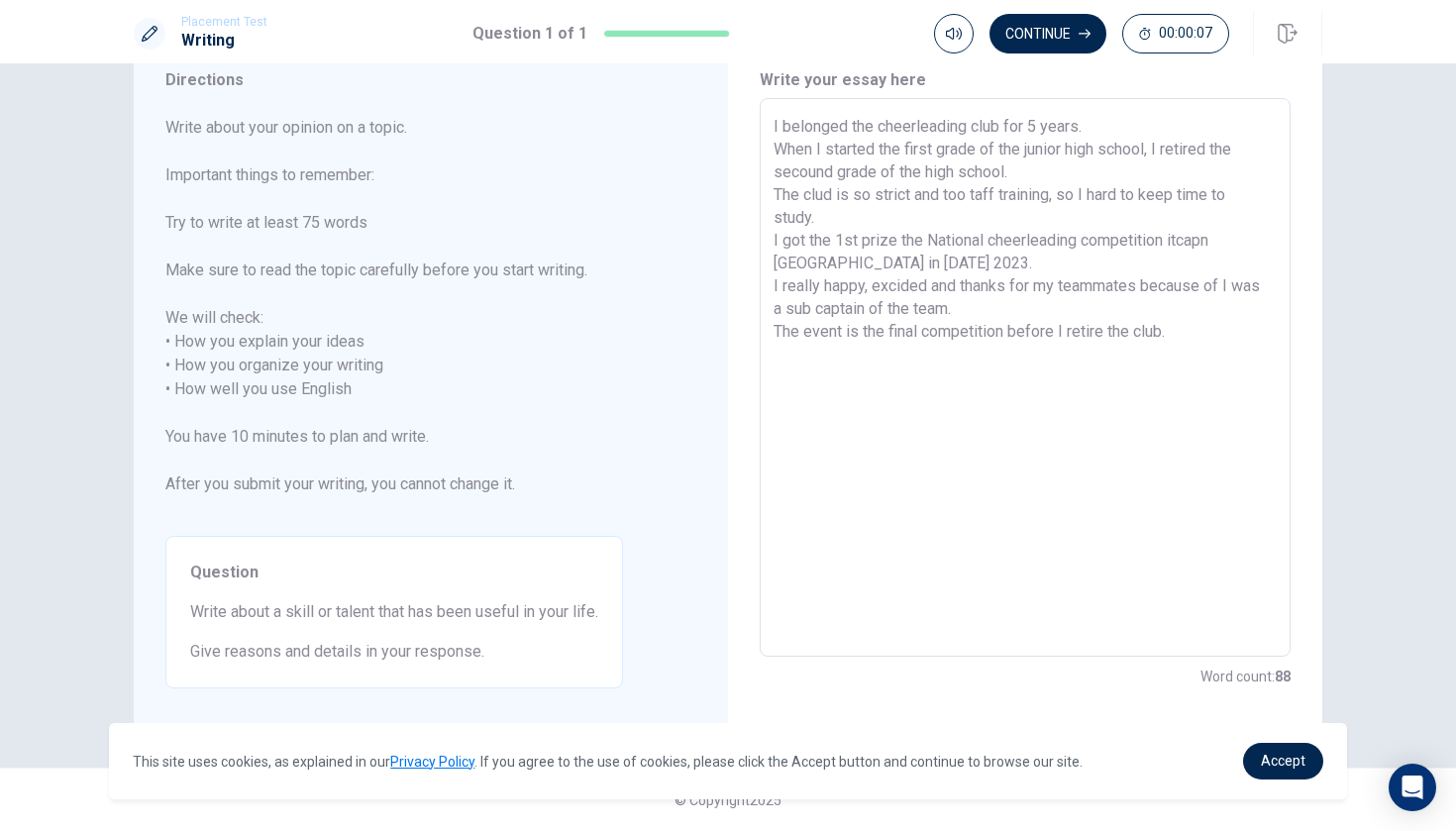 type on "x" 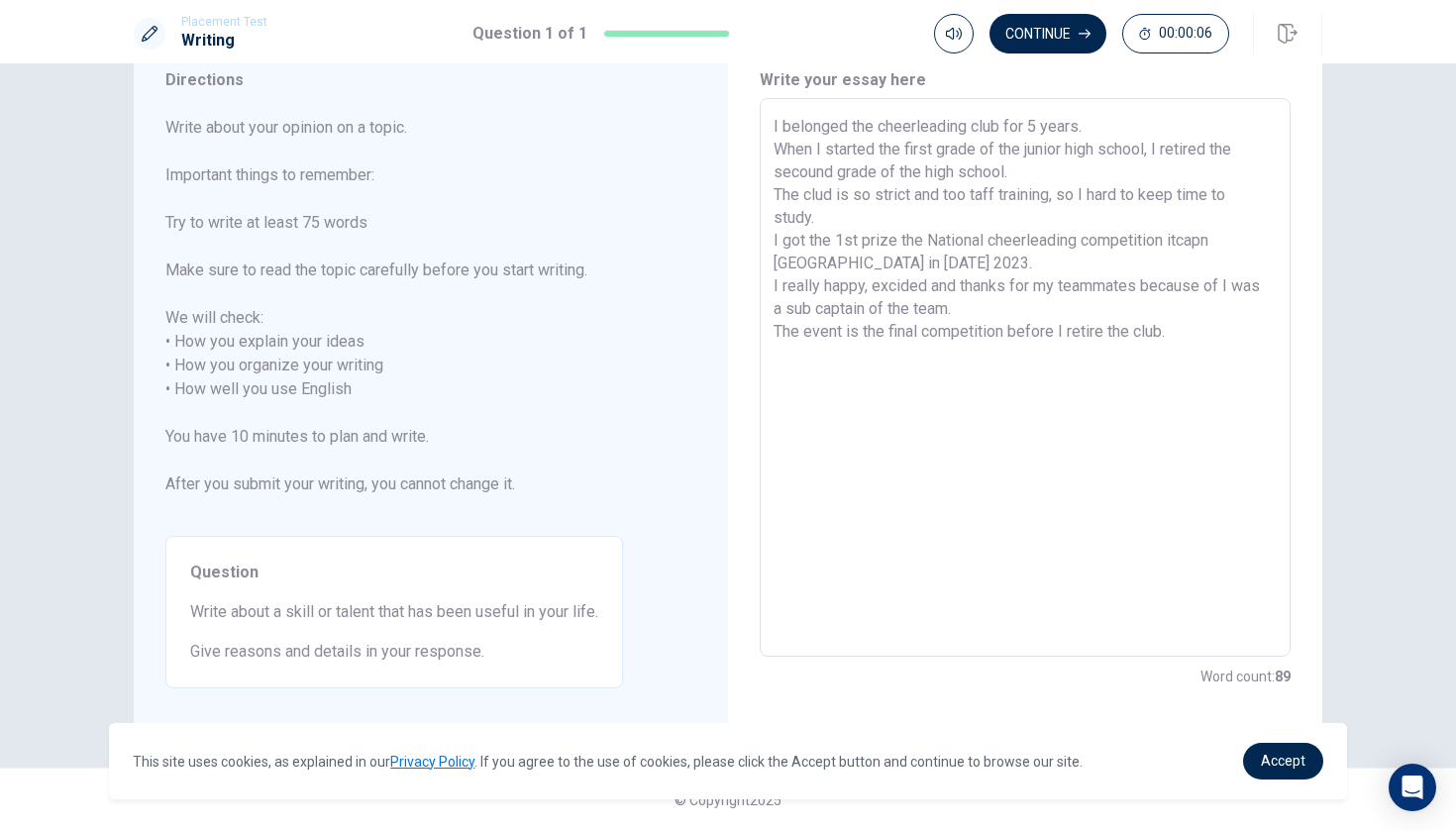 type on "I belonged the cheerleading club for 5 years.
When I started the first grade of the junior high school, I retired the secound grade of the high school.
The clud is so strict and too taff training, so I hard to keep time to study.
I got the 1st prize the National cheerleading competition itcapn [GEOGRAPHIC_DATA] in [DATE] a2023.
I really happy, excided and thanks for my teammates because of I was a sub captain of the team.
The event is the final competition before I retire the club." 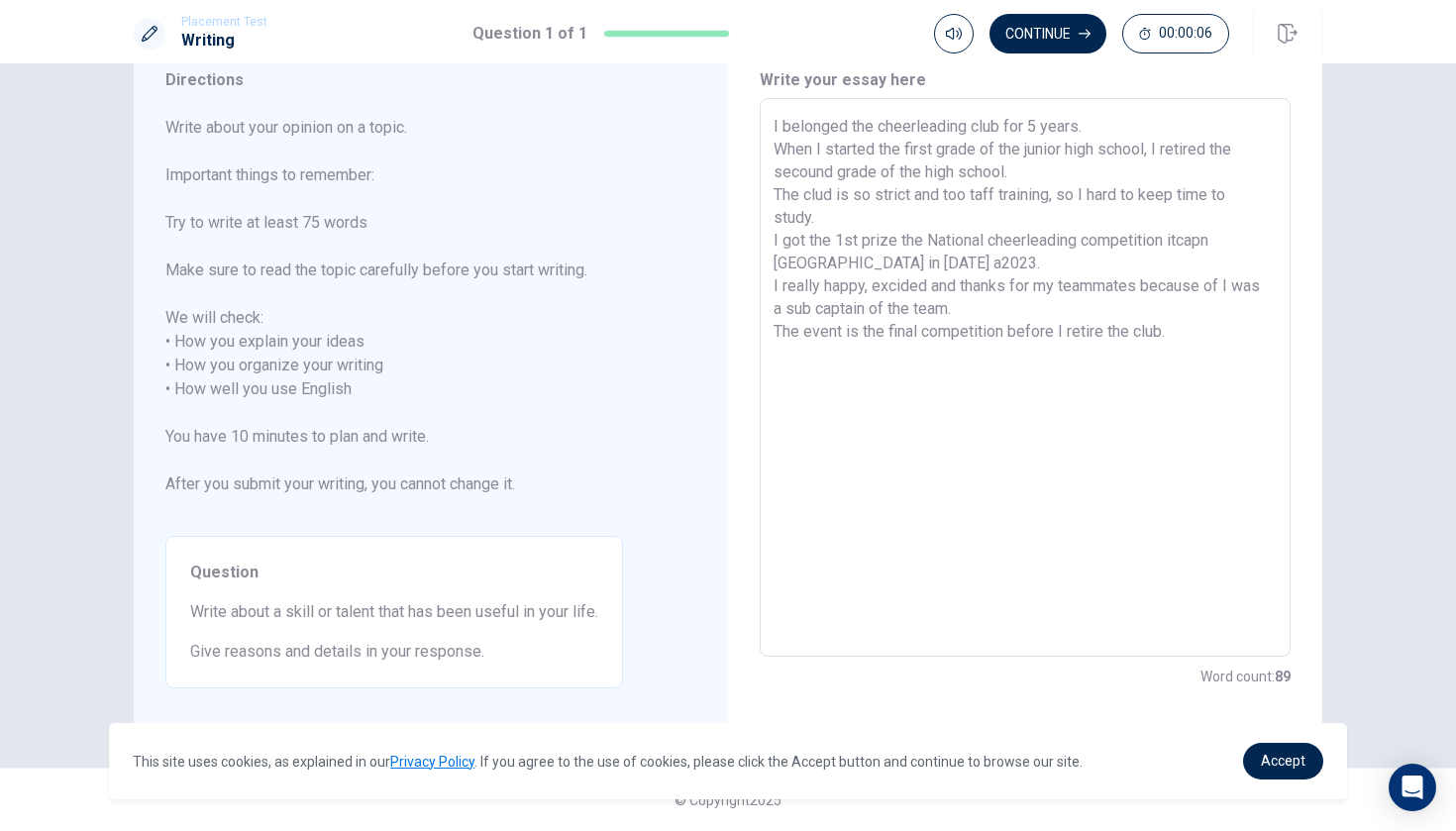 type on "x" 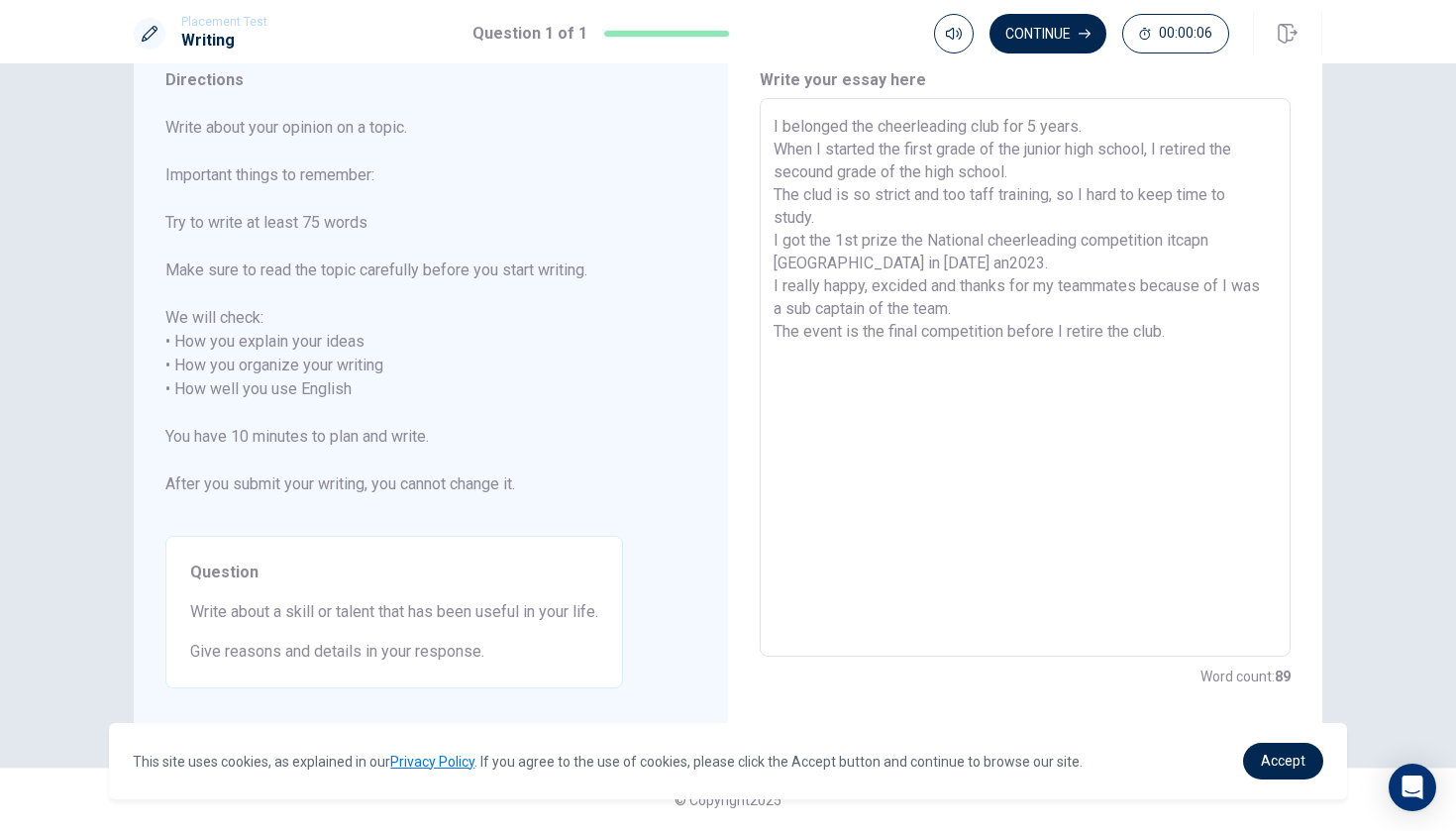type on "x" 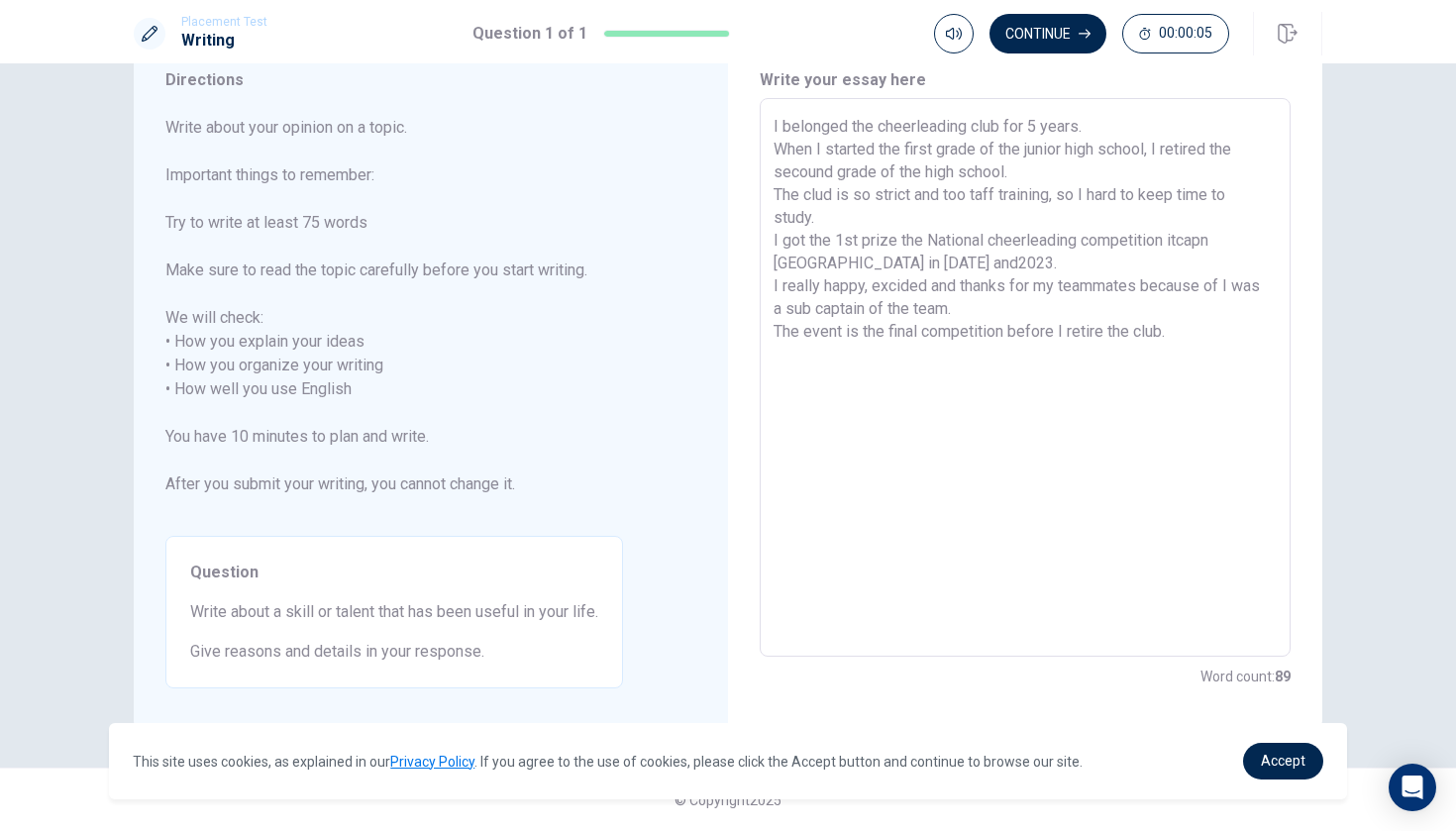type on "x" 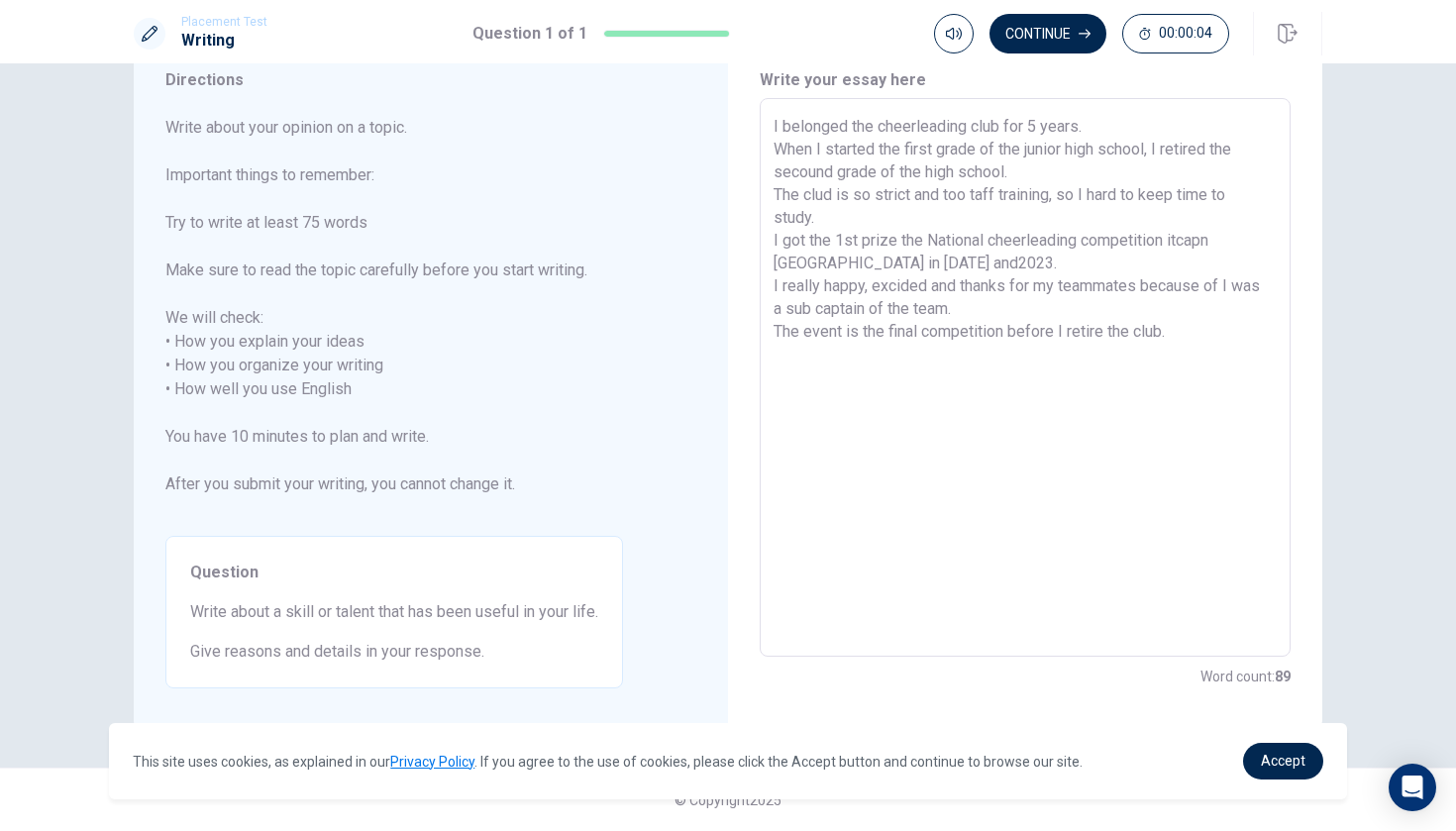 type on "I belonged the cheerleading club for 5 years.
When I started the first grade of the junior high school, I retired the secound grade of the high school.
The clud is so strict and too taff training, so I hard to keep time to study.
I got the 1st prize the National cheerleading competition itcapn Japan in [DATE] and 2023.
I really happy, excided and thanks for my teammates because of I was a sub captain of the team.
The event is the final competition before I retire the club." 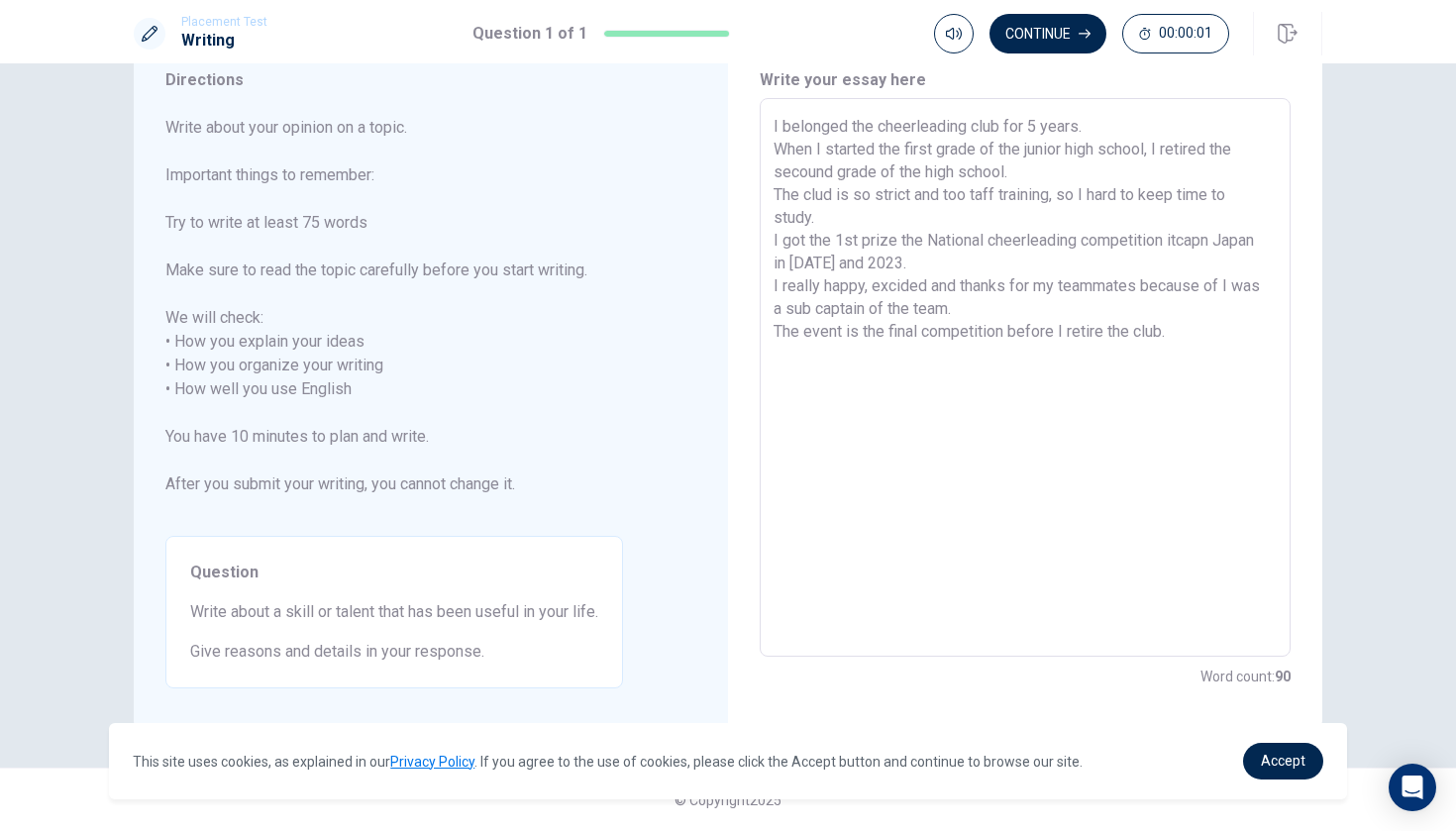 click on "I belonged the cheerleading club for 5 years.
When I started the first grade of the junior high school, I retired the secound grade of the high school.
The clud is so strict and too taff training, so I hard to keep time to study.
I got the 1st prize the National cheerleading competition itcapn Japan in [DATE] and 2023.
I really happy, excided and thanks for my teammates because of I was a sub captain of the team.
The event is the final competition before I retire the club." at bounding box center (1025, 377) 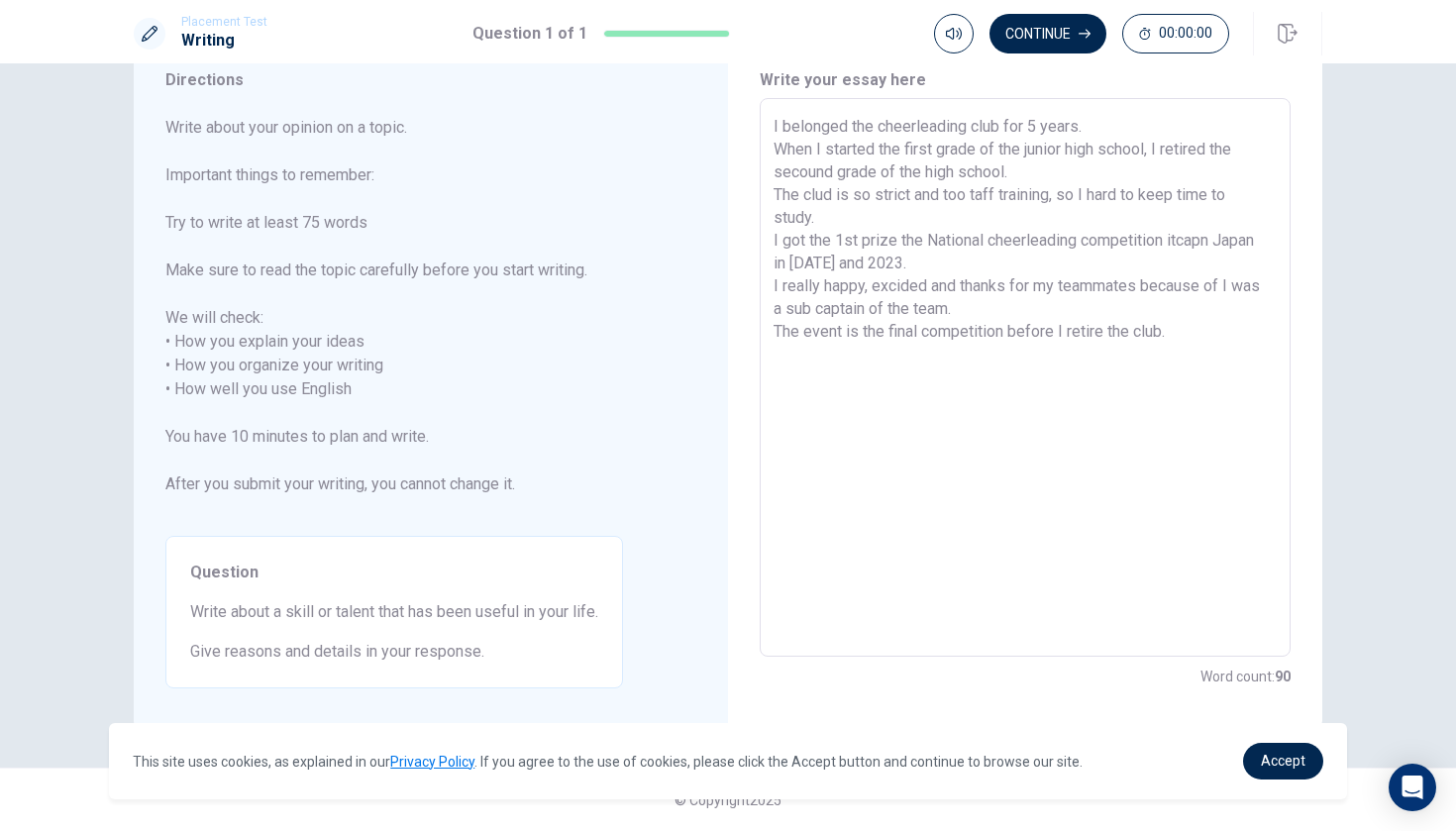 type on "x" 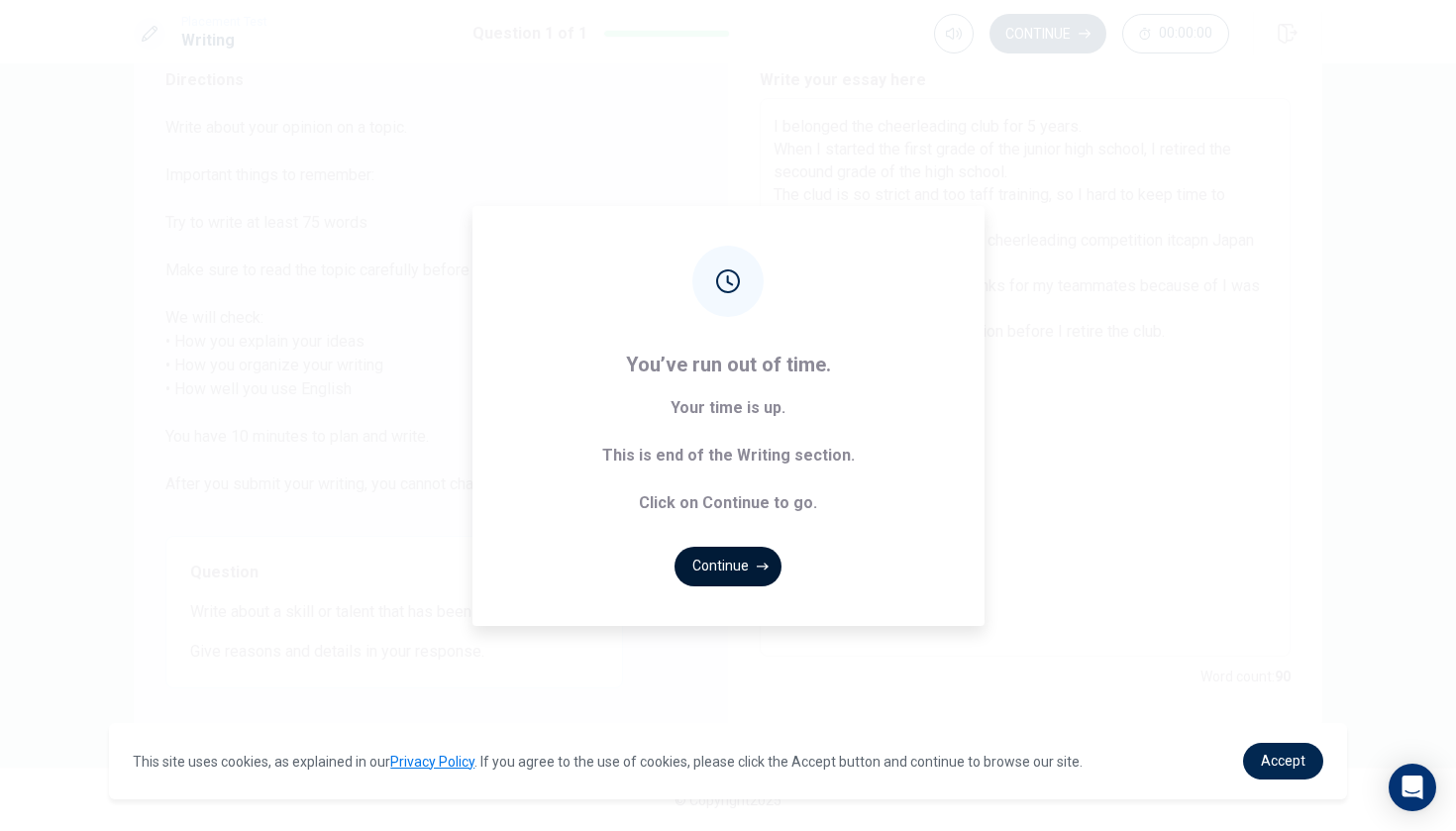 type on "I belonged the cheerleading club for 5 years.
When I started the first grade of the junior high school, I retired the secound grade of the high school.
The clud is so strict and too taff training, so I hard to keep time to study.
I got the 1st prize the National cheerleading competition itcapn Japan in [DATE] and 2023.
I really happy, excided and thanks for my teammates because of I was a sub captain of the team.
The event is the final competition before I retire the club." 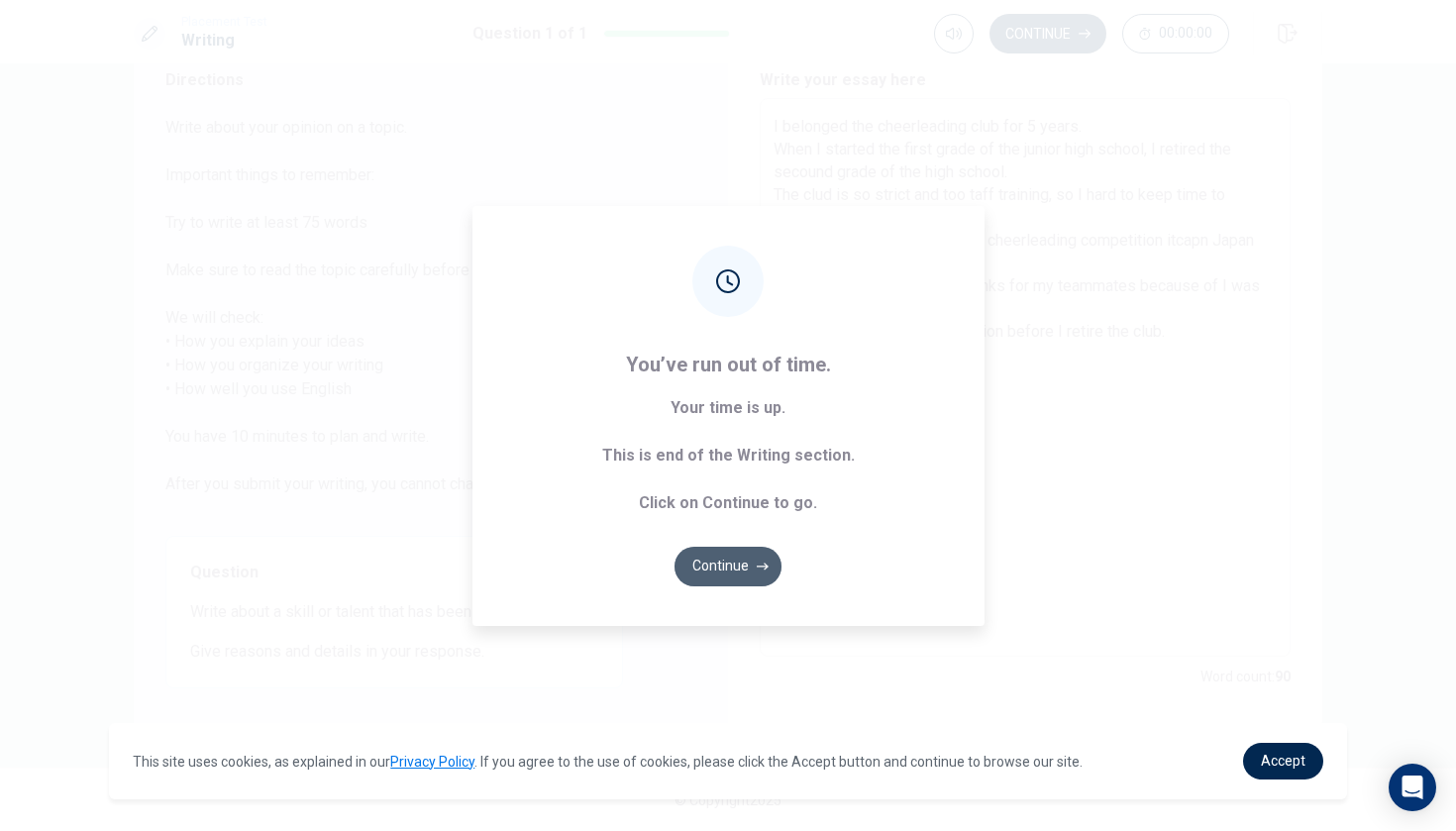 click on "Continue" at bounding box center [728, 567] 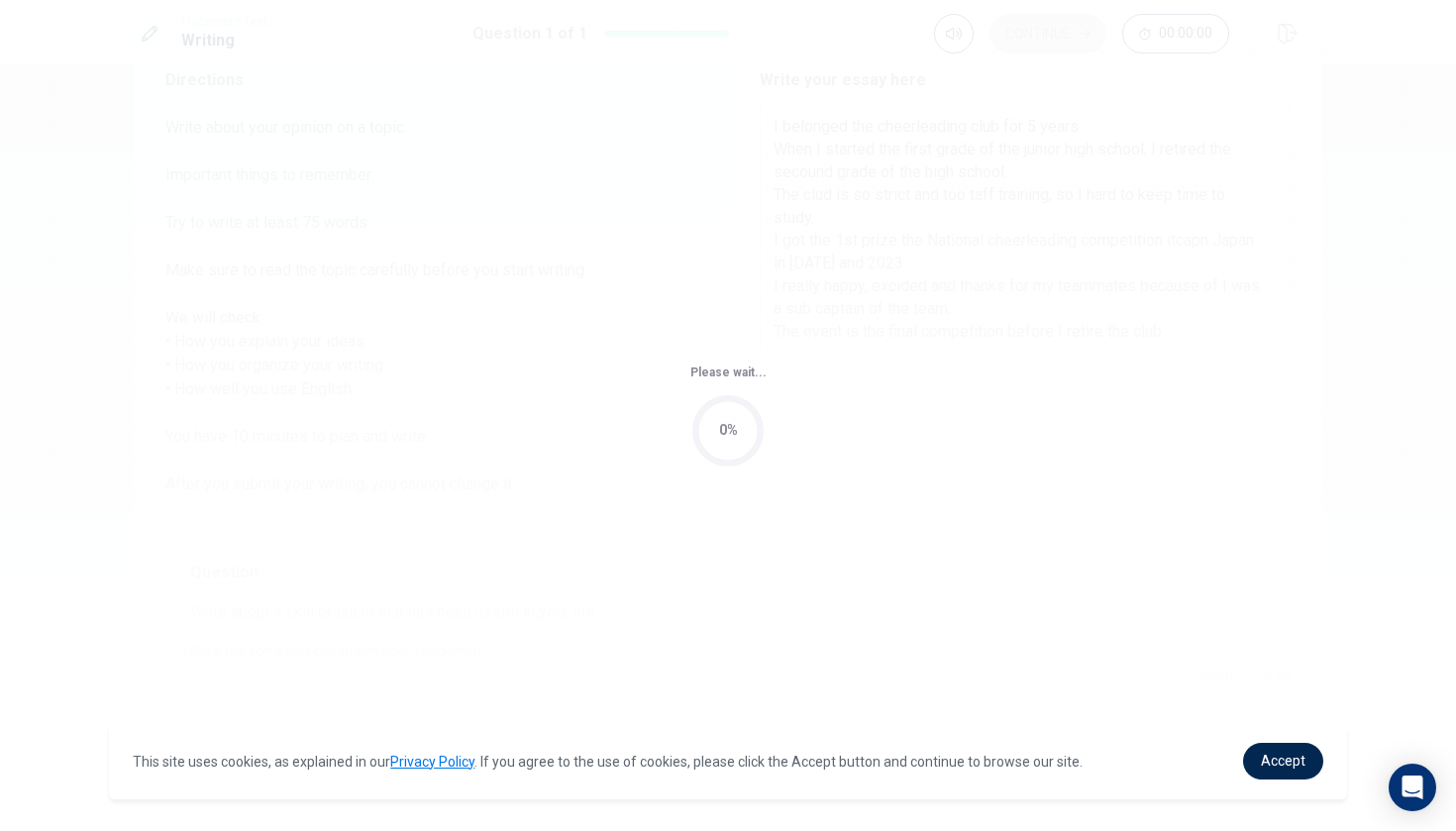 scroll, scrollTop: 0, scrollLeft: 0, axis: both 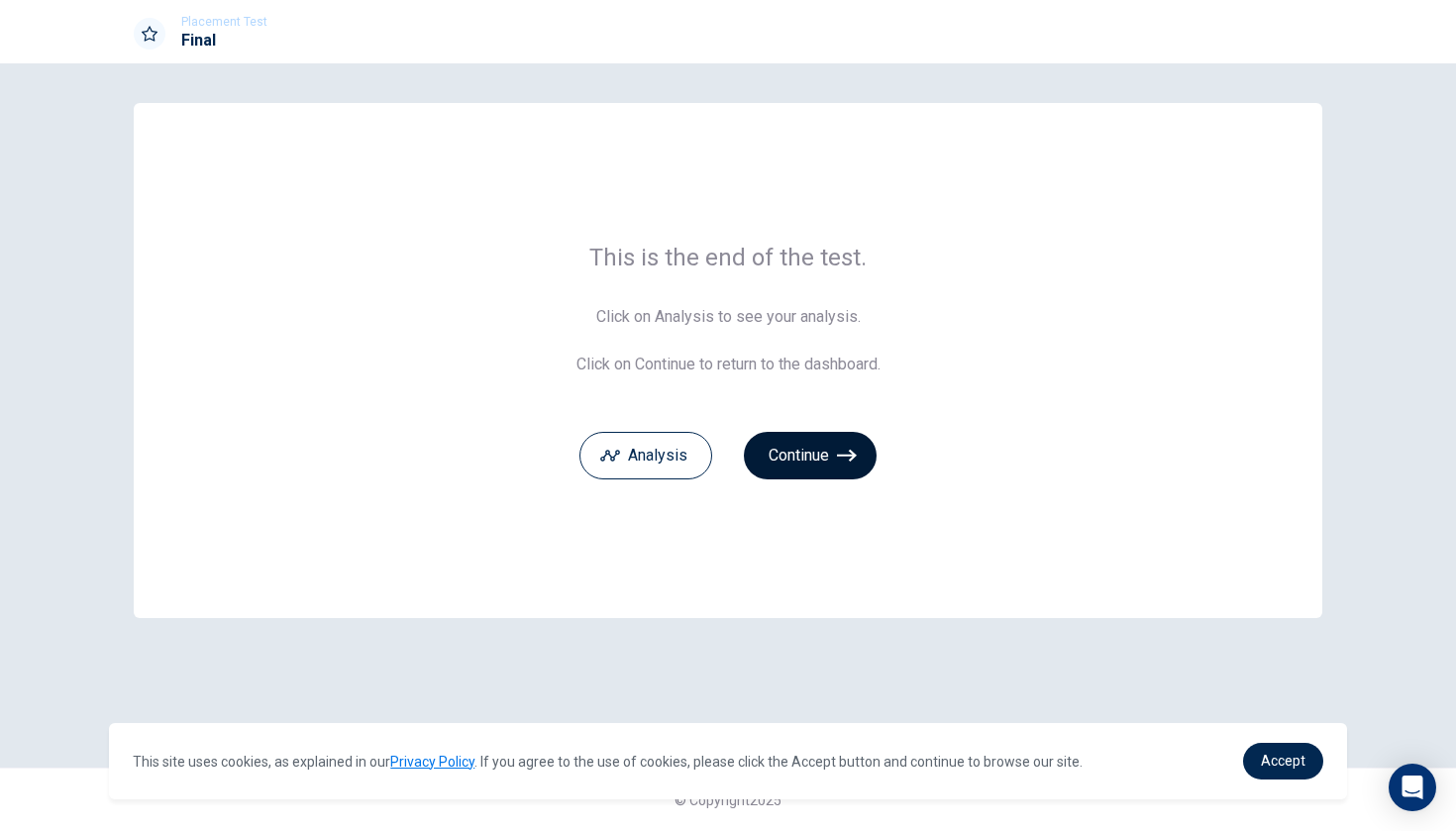 click on "Continue" at bounding box center [810, 456] 